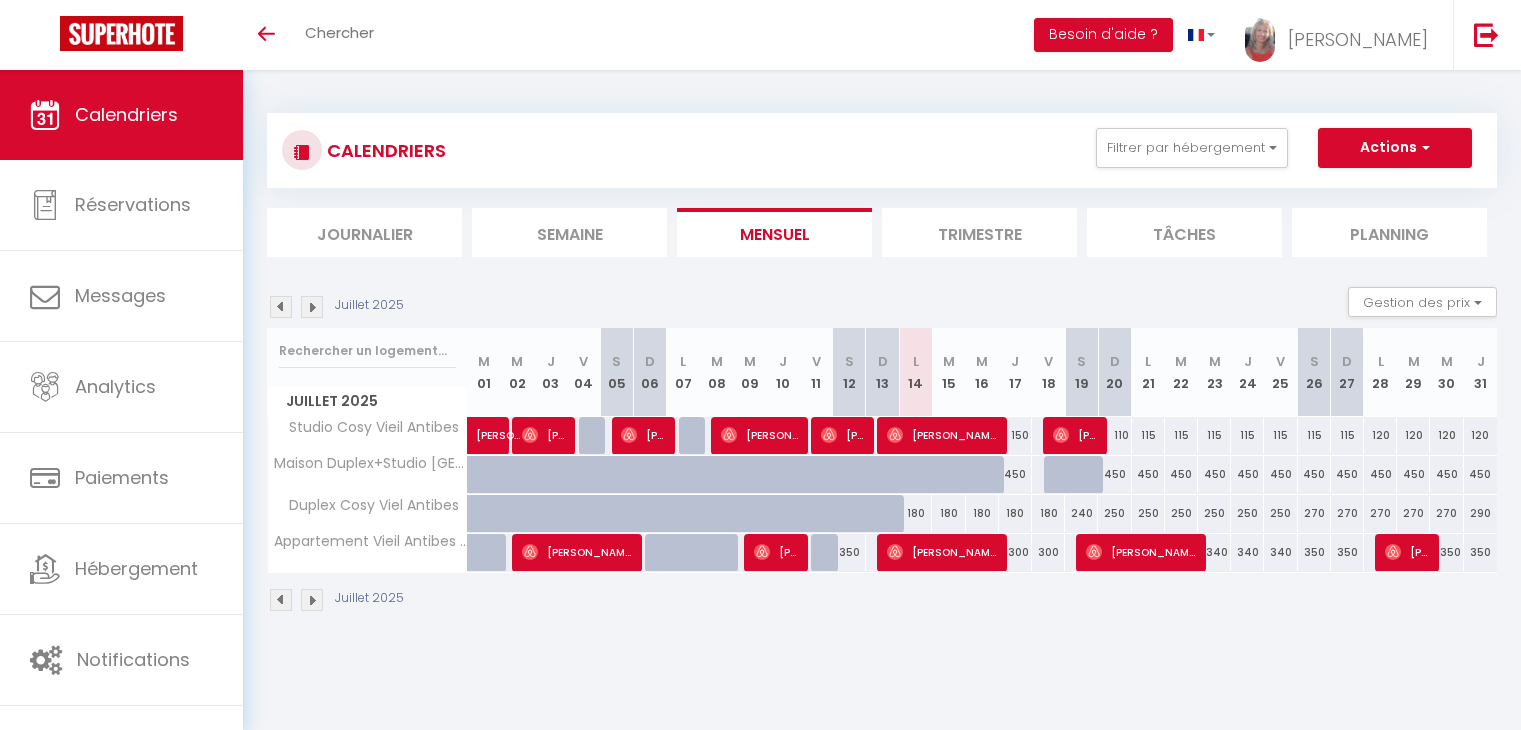 scroll, scrollTop: 0, scrollLeft: 0, axis: both 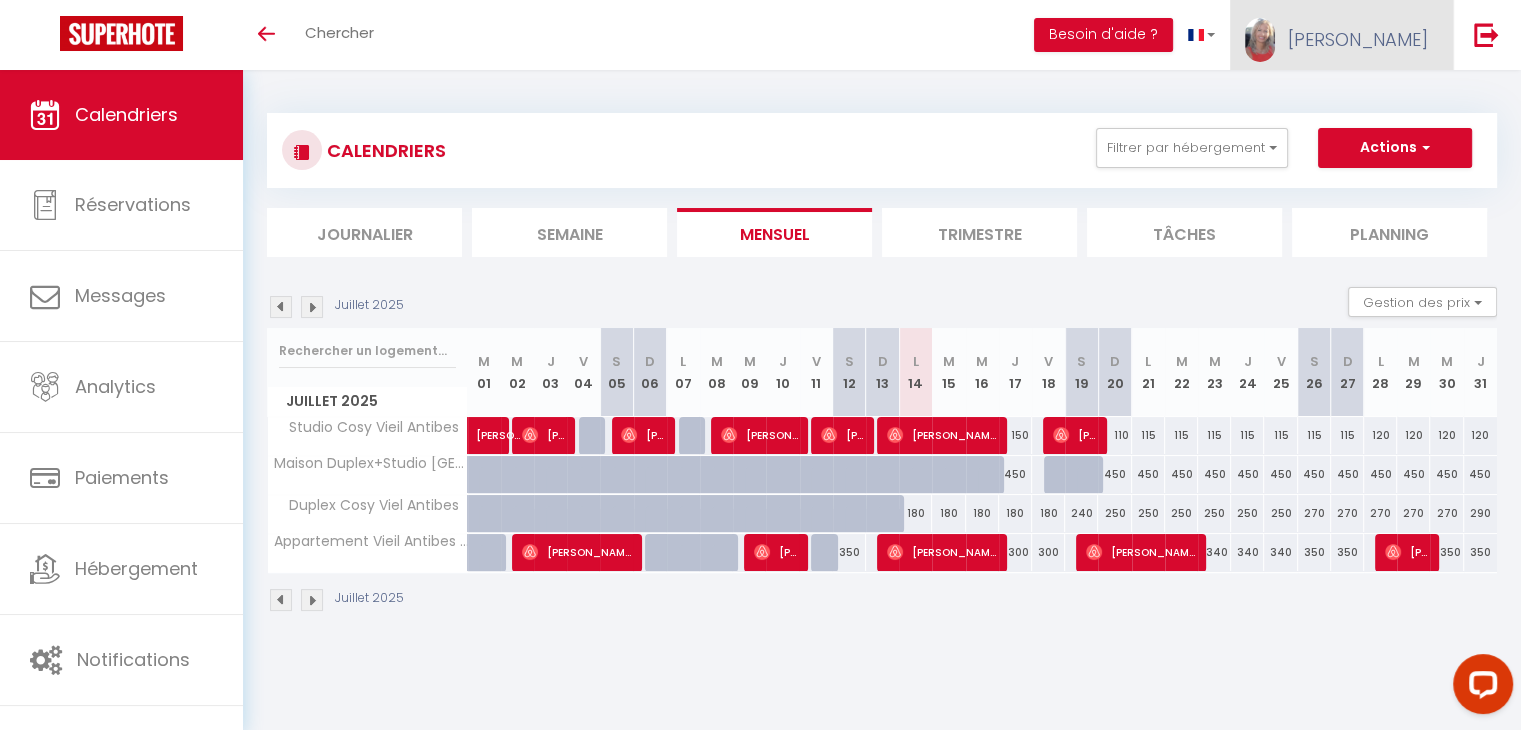 click on "[PERSON_NAME]" at bounding box center (1358, 39) 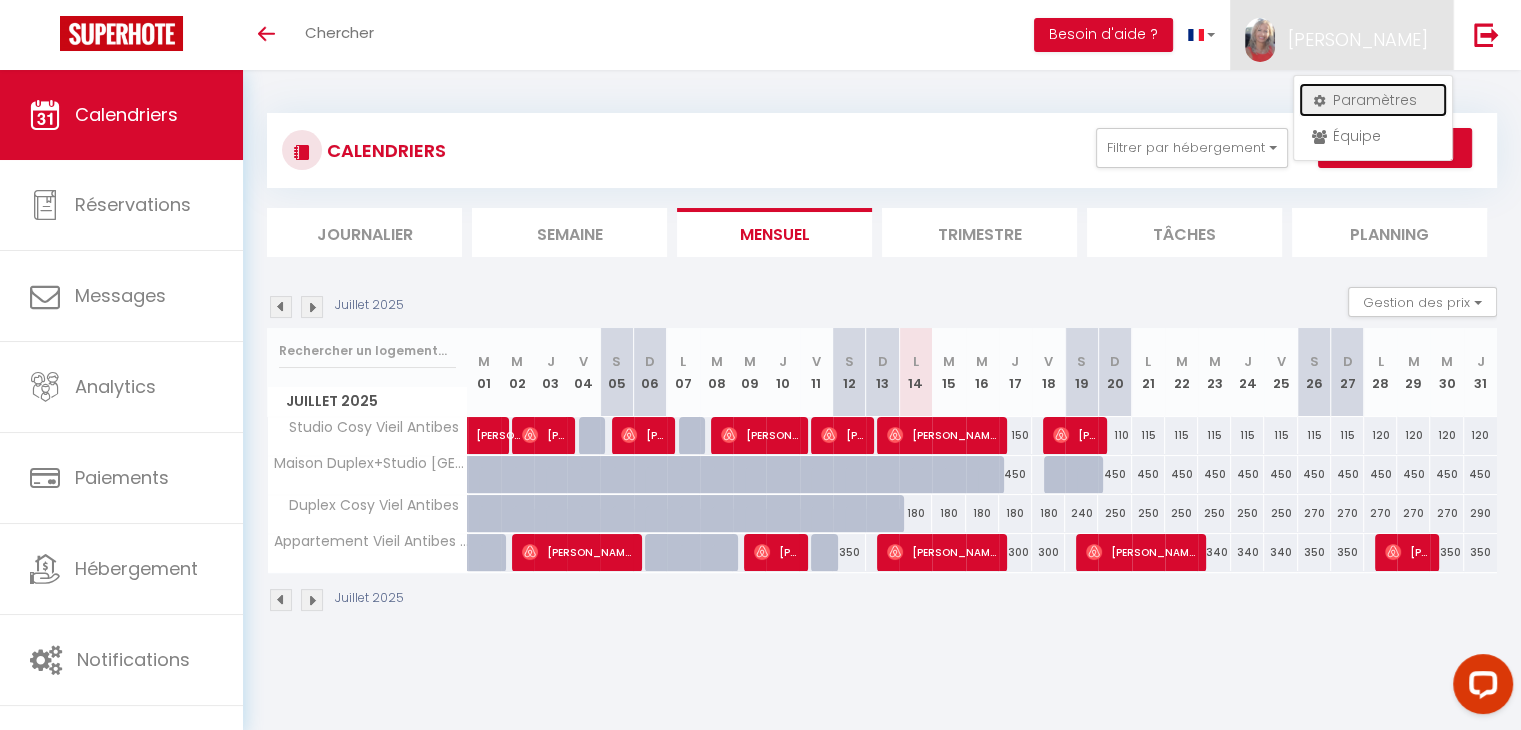click on "Paramètres" at bounding box center (1373, 100) 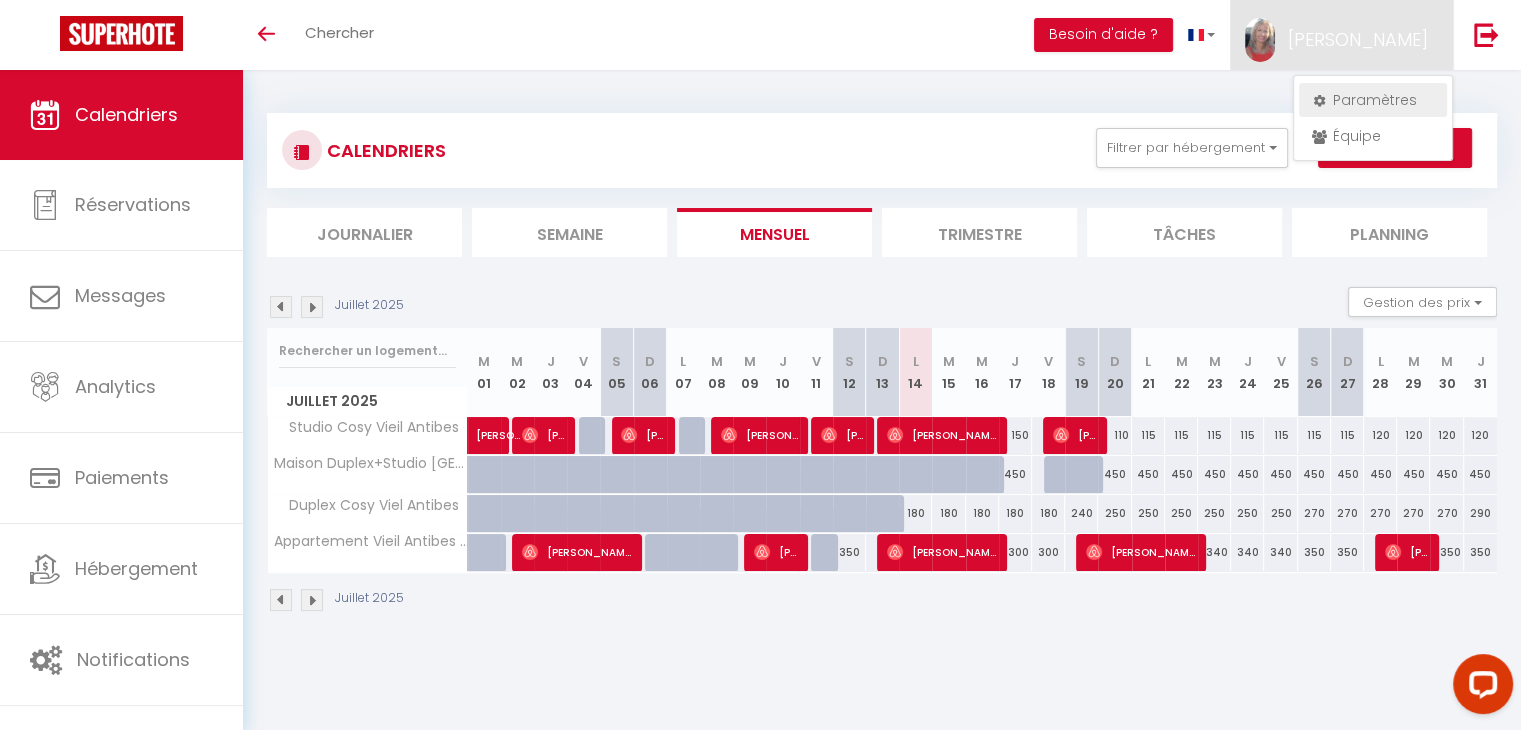 select on "fr" 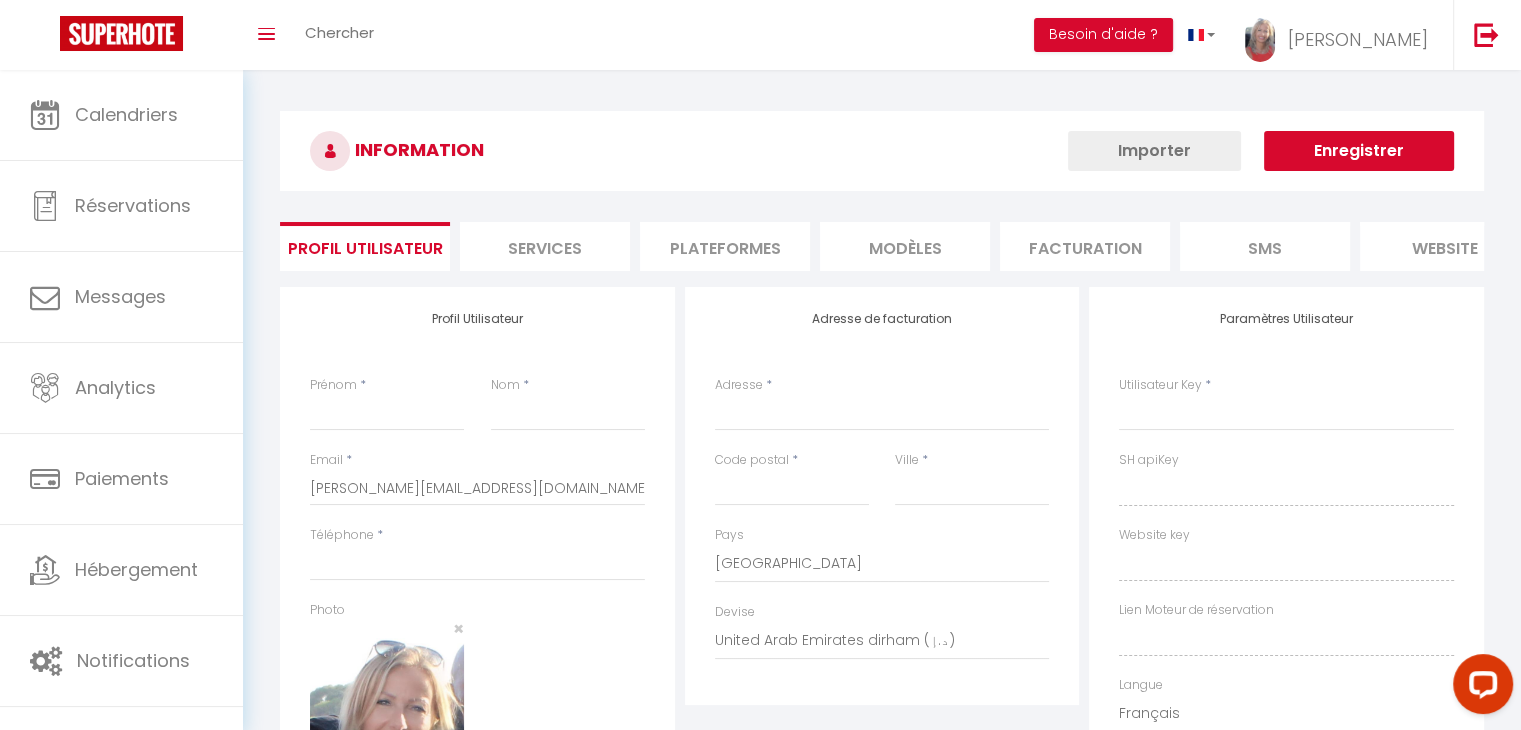 type on "[PERSON_NAME]" 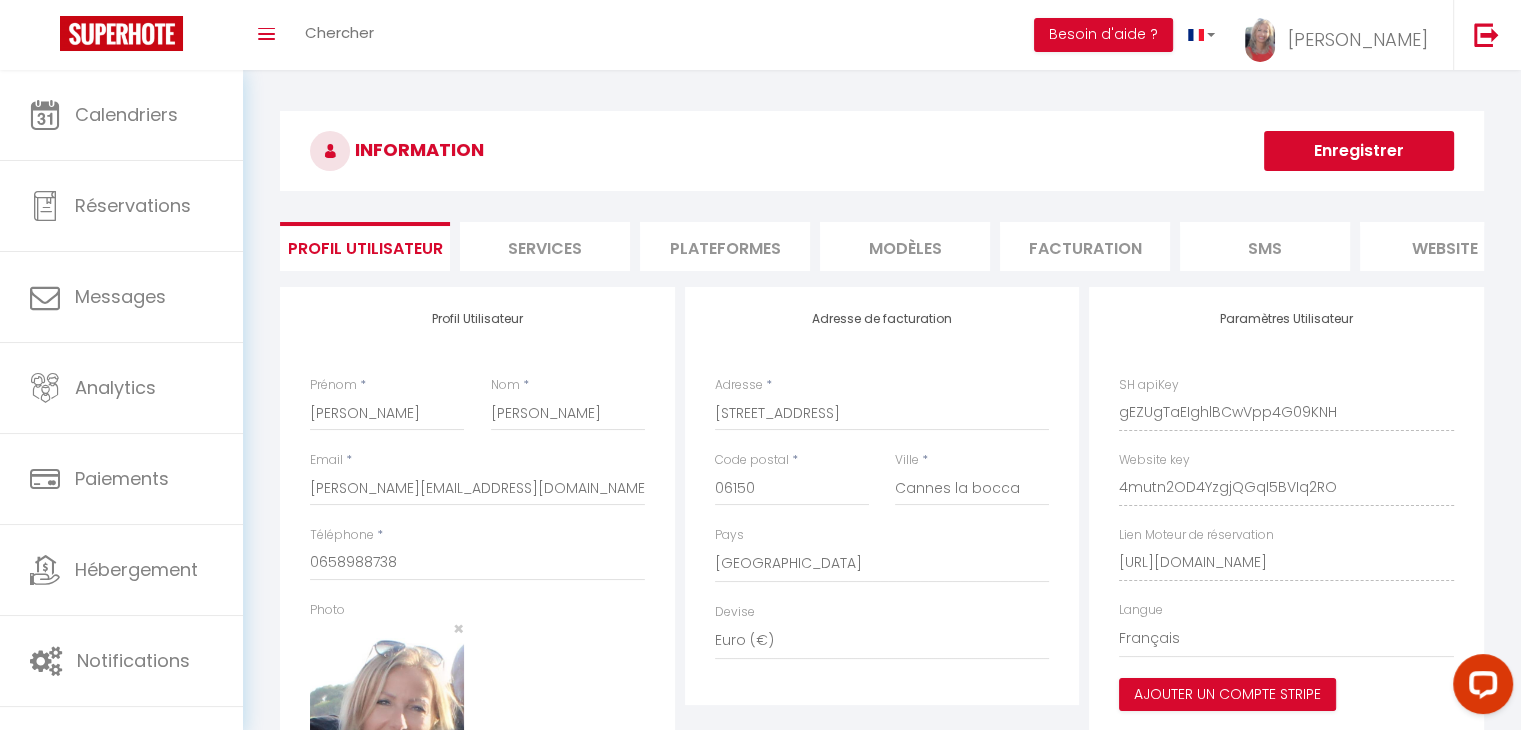 click on "Plateformes" at bounding box center [725, 246] 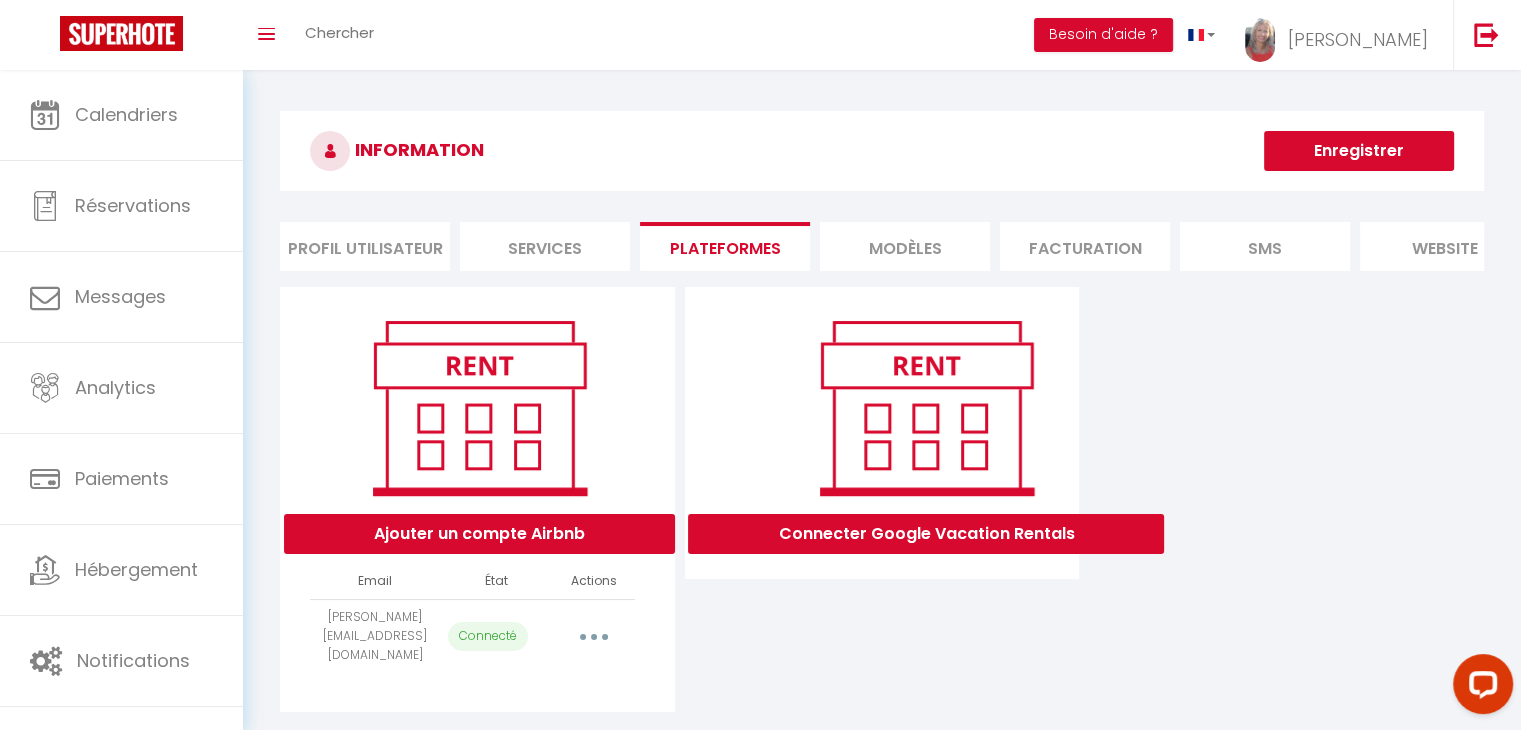 click at bounding box center (594, 636) 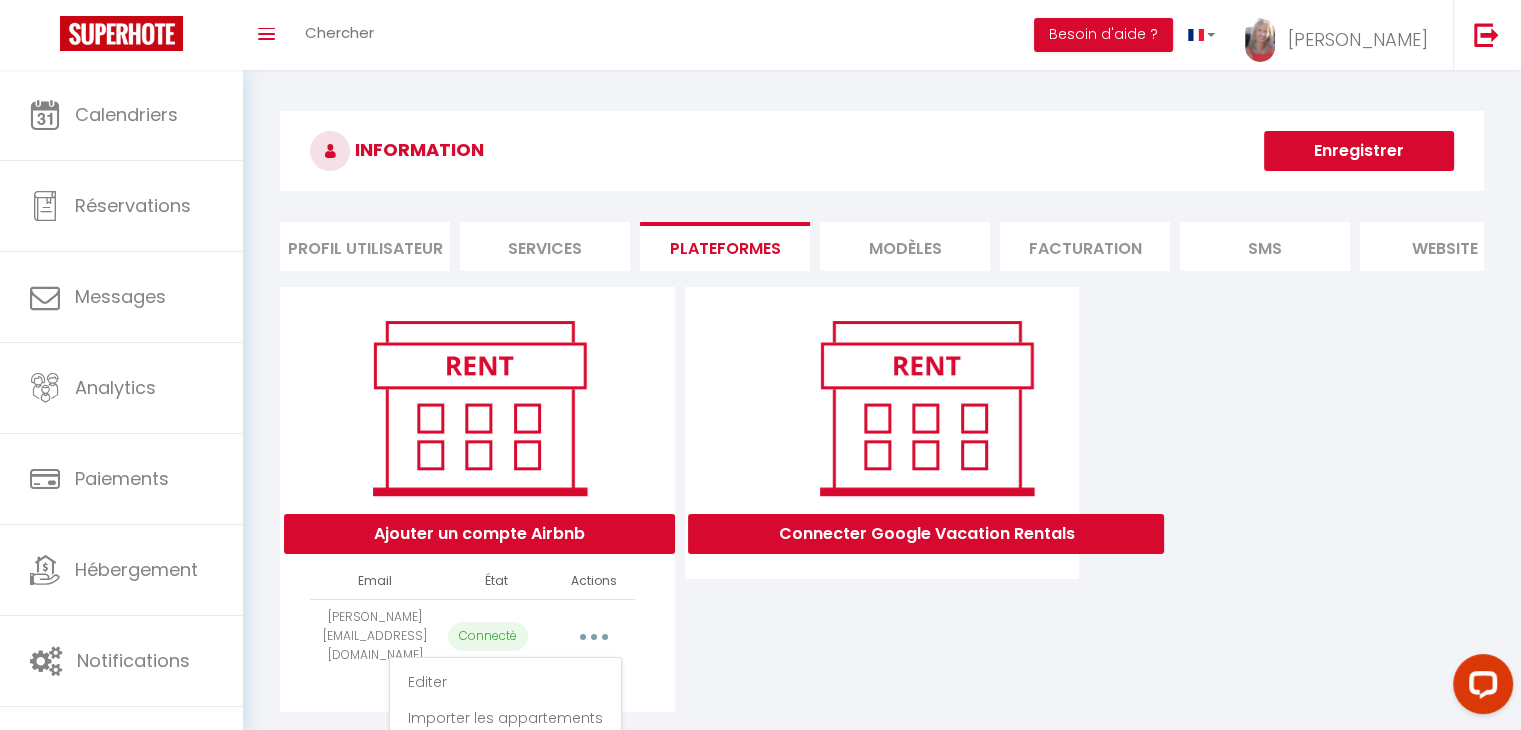 scroll, scrollTop: 90, scrollLeft: 0, axis: vertical 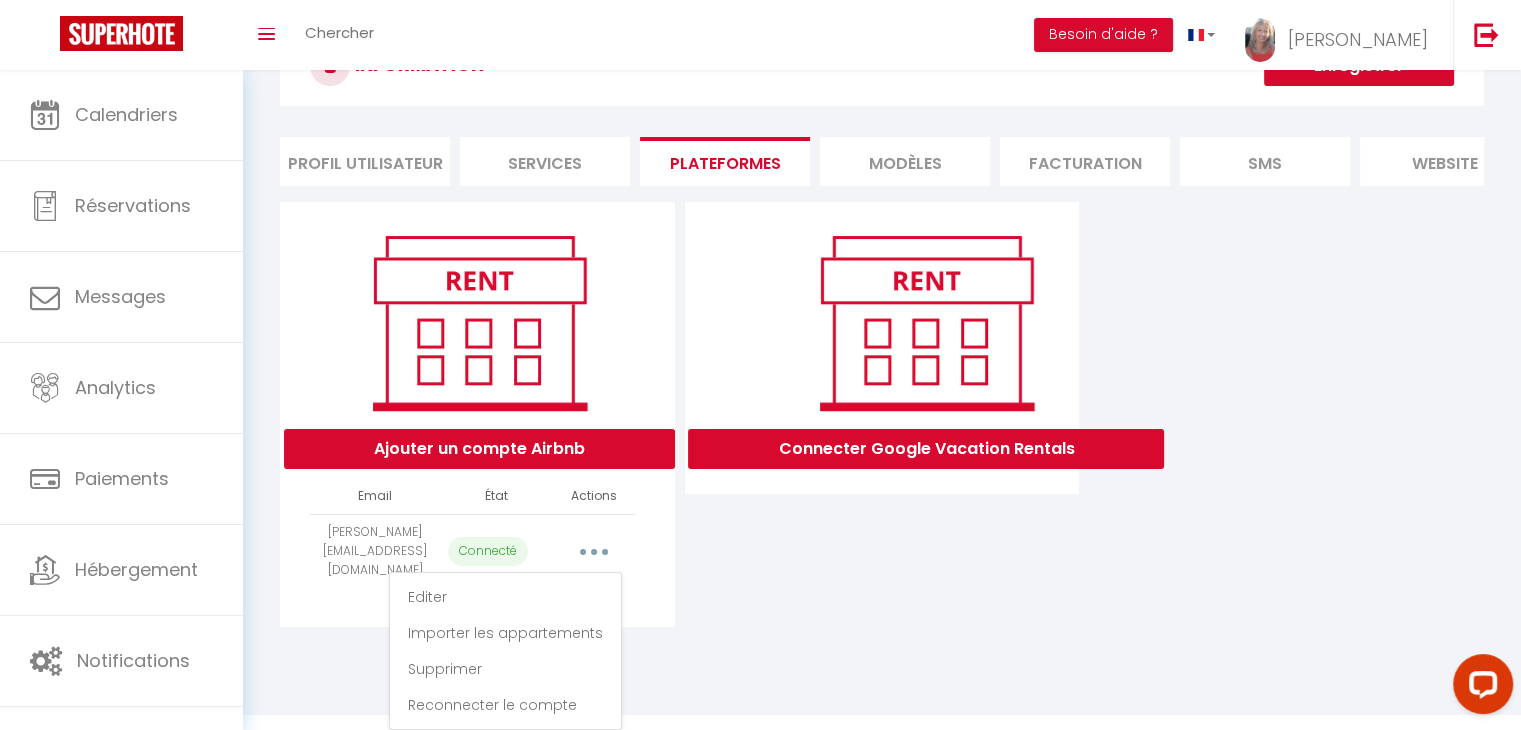 click on "INFORMATION
Enregistrer
Profil Utilisateur
Services
Plateformes
MODÈLES
Facturation
SMS
website
Journal
Profil Utilisateur
Prénom   *   Valérie   Nom   *   TORRES AGUIRRE   Email   *   tracylou@hotmail.fr   Téléphone   *   0658988738   Photo   ×
Changer le mot de passe
Adresse de facturation
Adresse   *   24 Avenue de la Roubine, Résidence Le cap 180   Code postal   *   06150   Ville   *   Cannes la bocca   Pays
France
Devise" at bounding box center [882, 334] 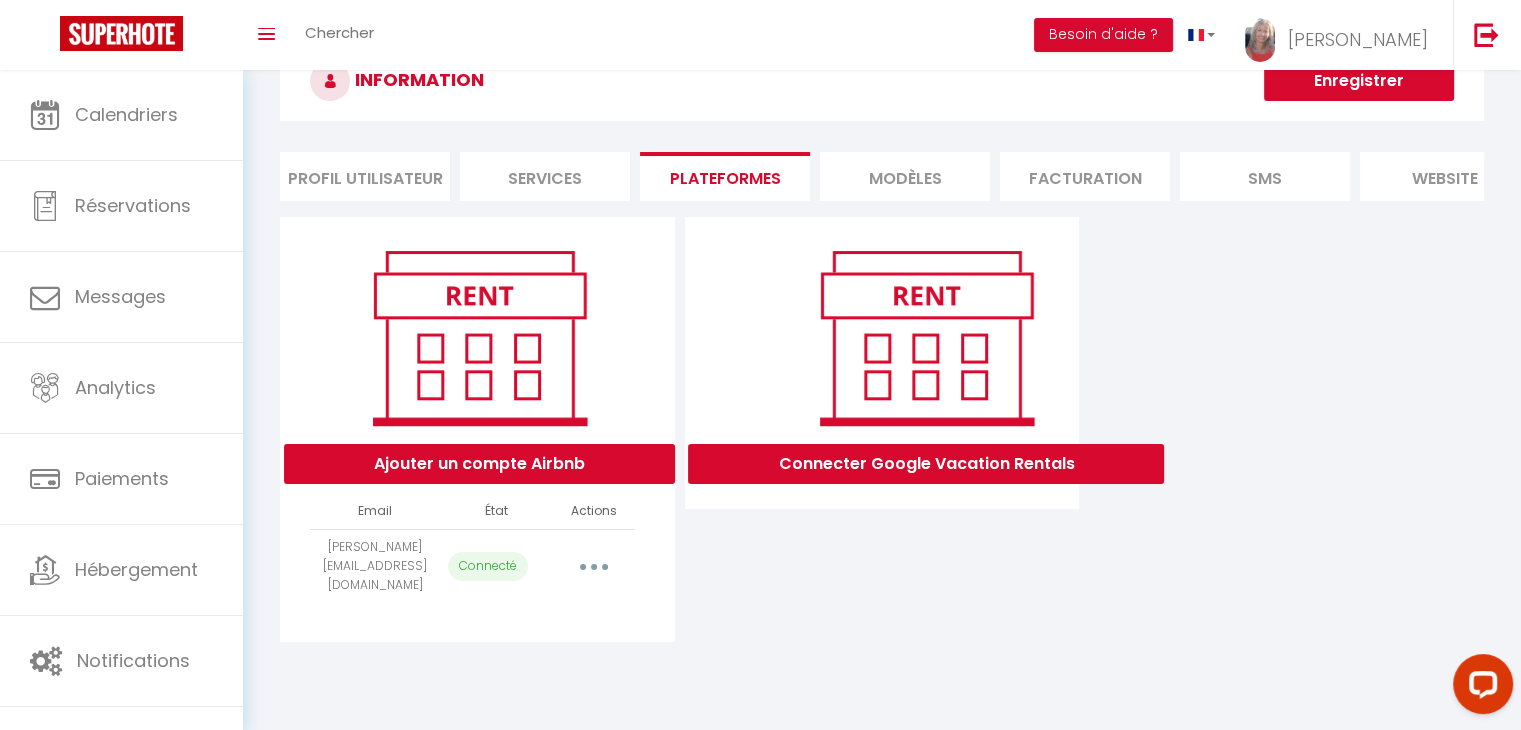 scroll, scrollTop: 70, scrollLeft: 0, axis: vertical 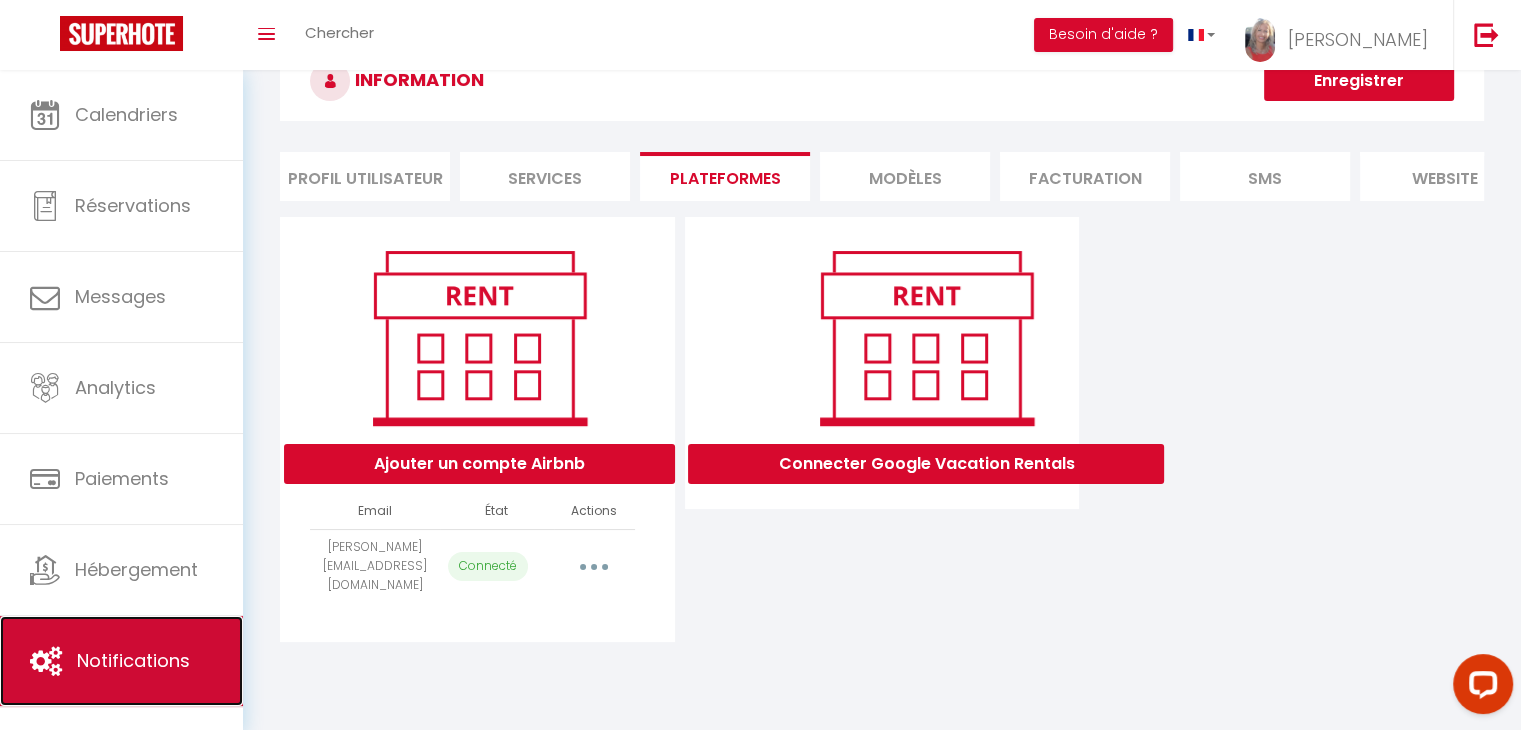 click on "Notifications" at bounding box center (121, 661) 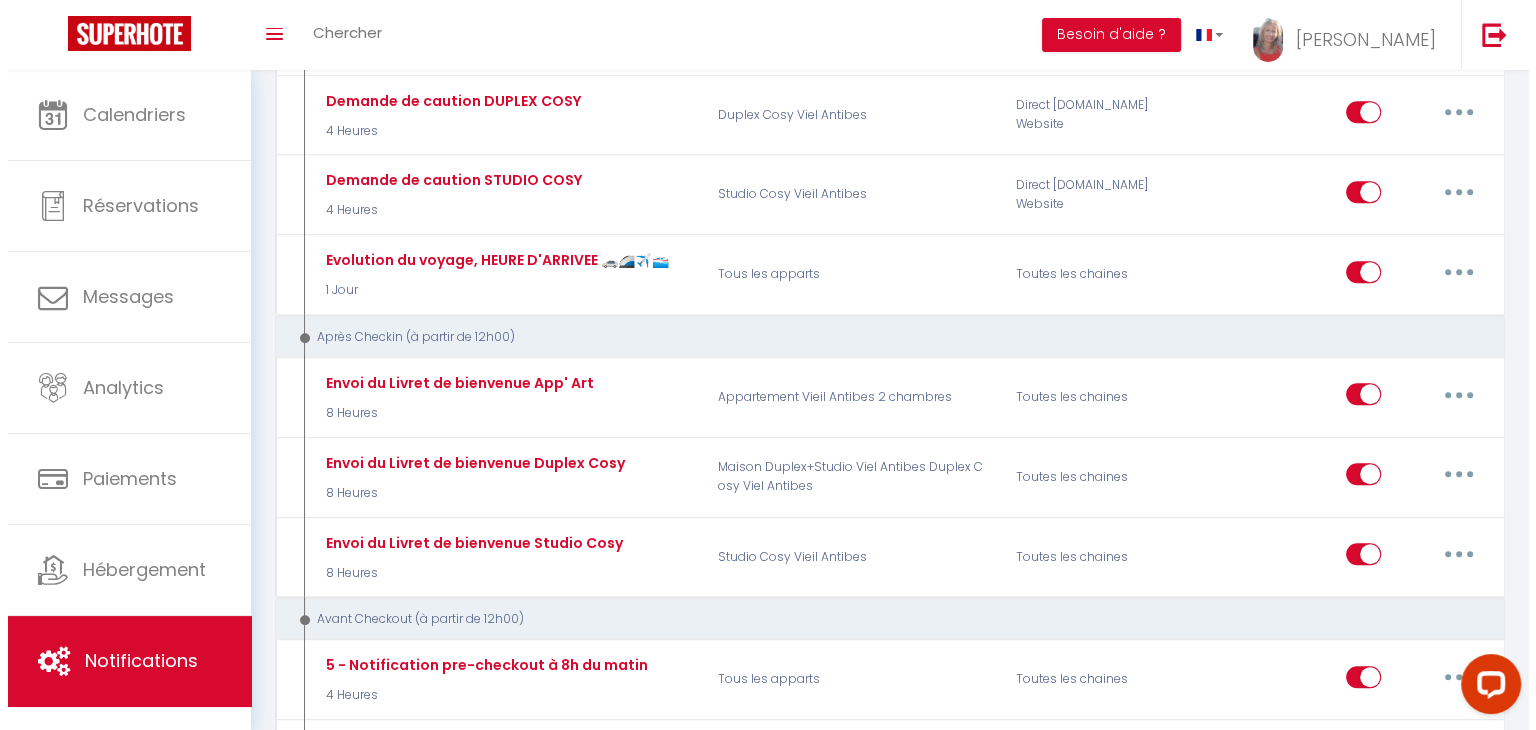 scroll, scrollTop: 1374, scrollLeft: 0, axis: vertical 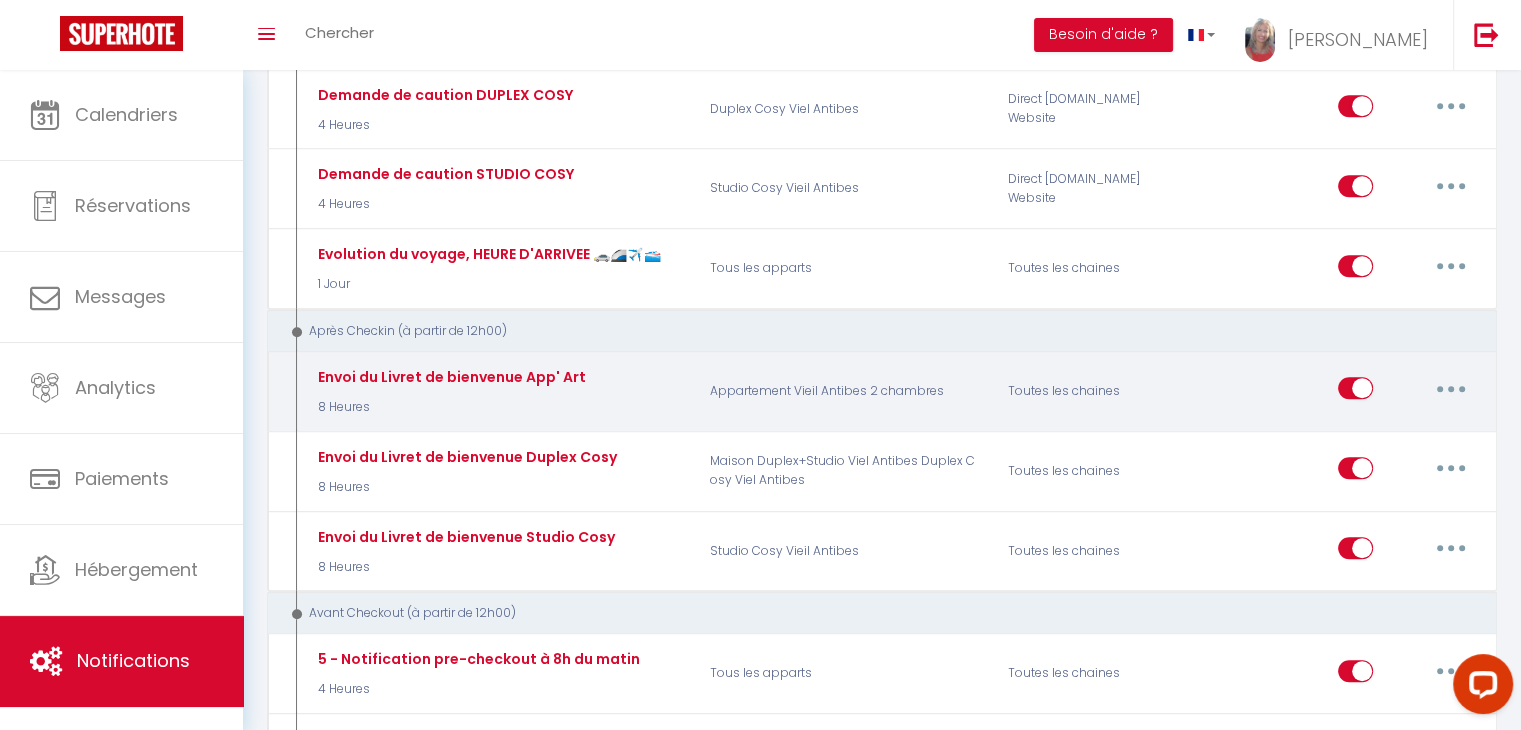 click at bounding box center [1451, 388] 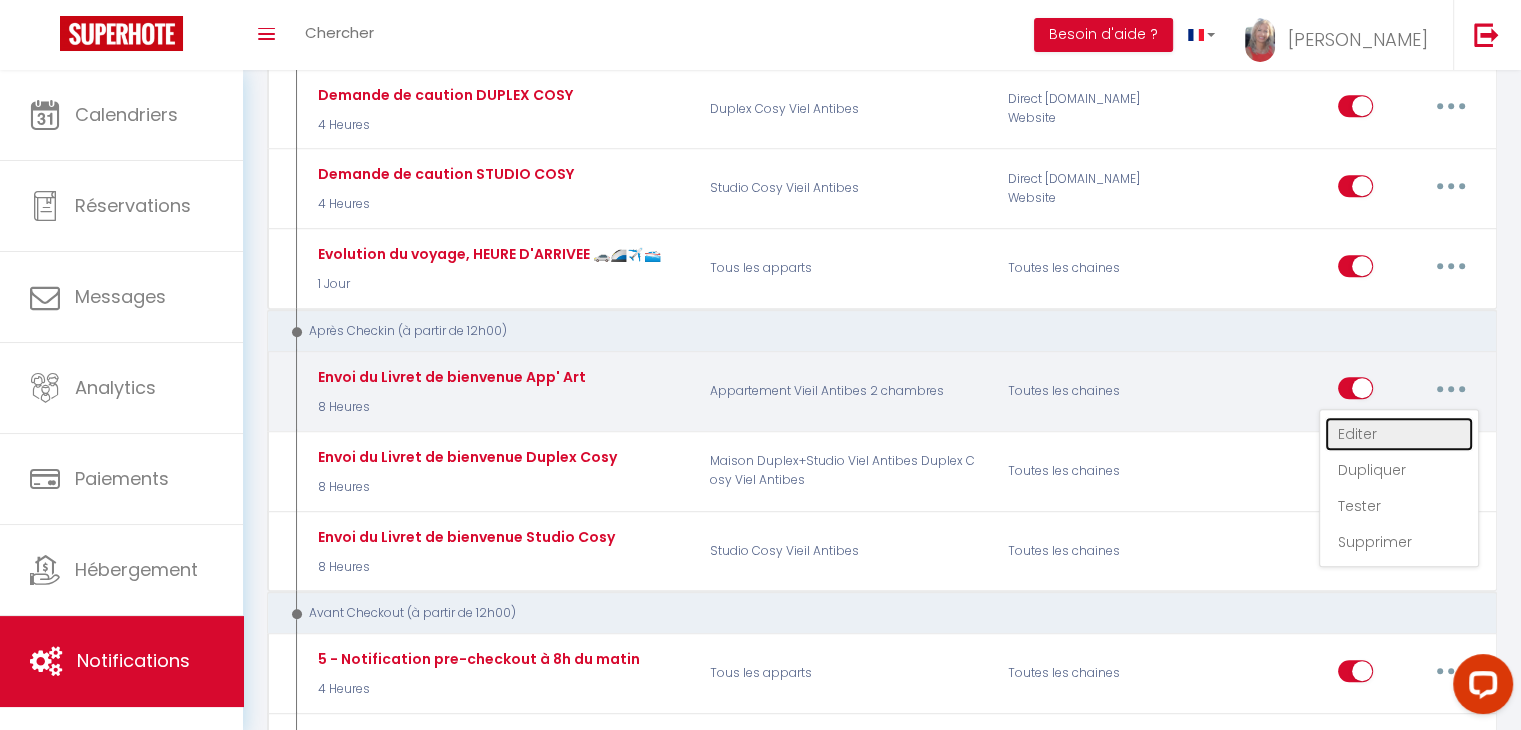 click on "Editer" at bounding box center (1399, 434) 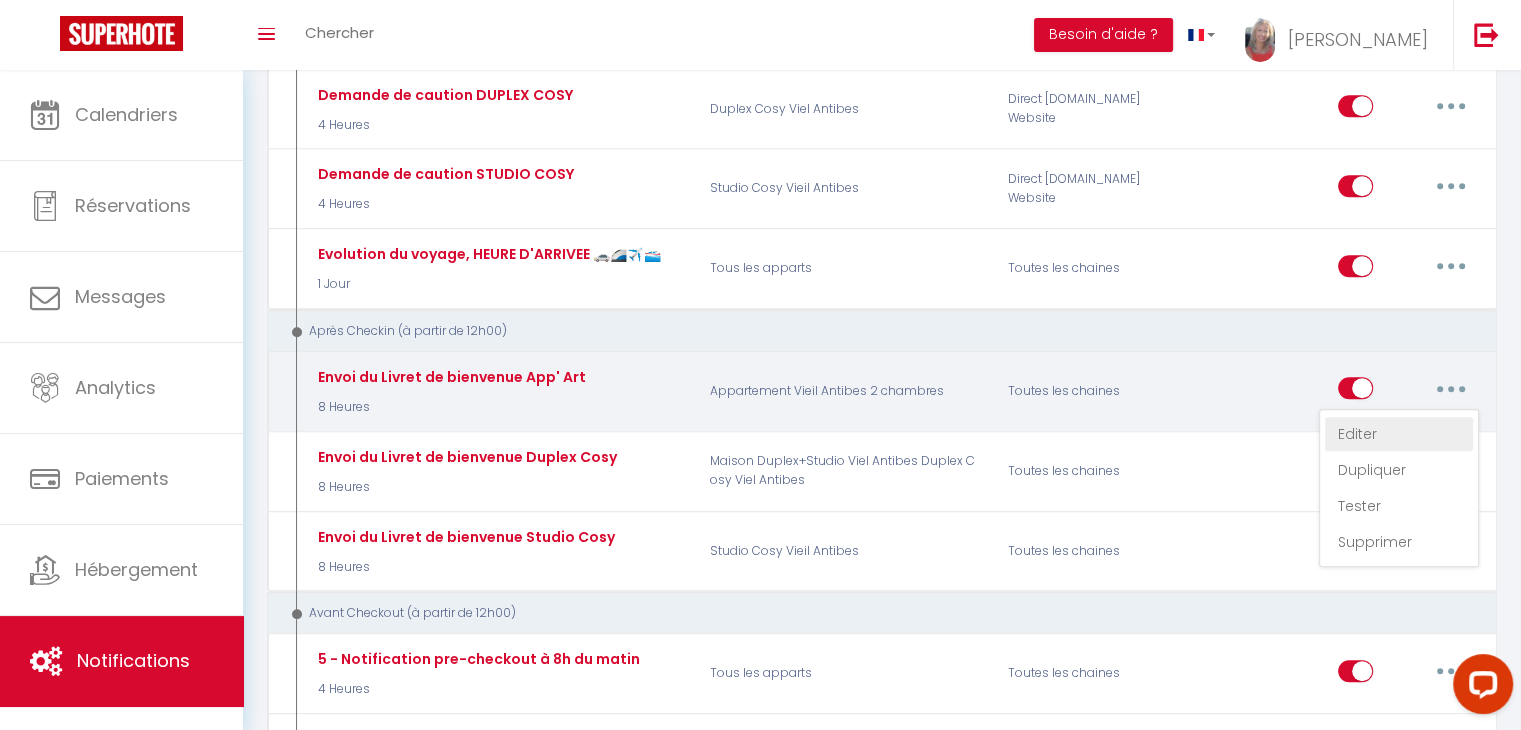 type on "Envoi du Livret de bienvenue App' Art" 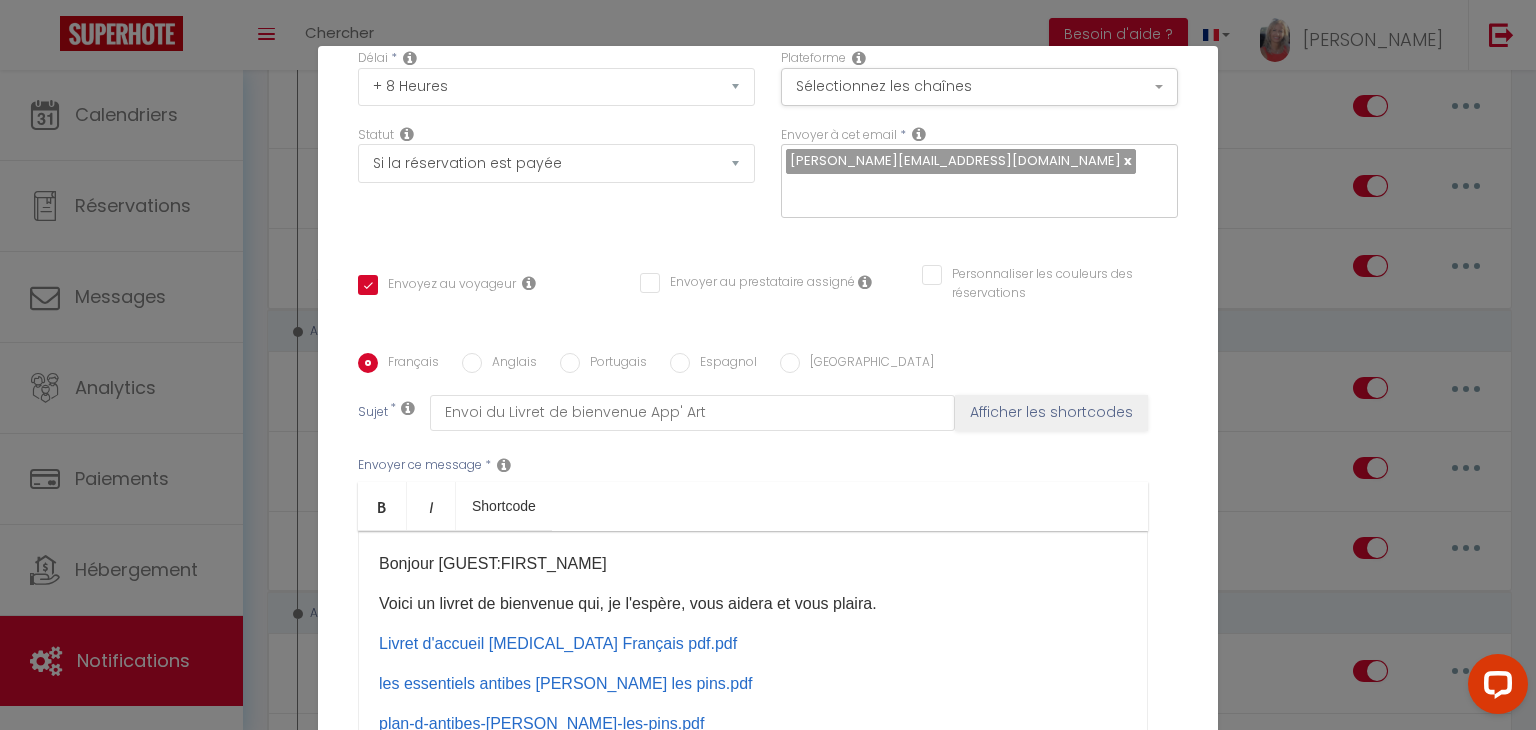 scroll, scrollTop: 254, scrollLeft: 0, axis: vertical 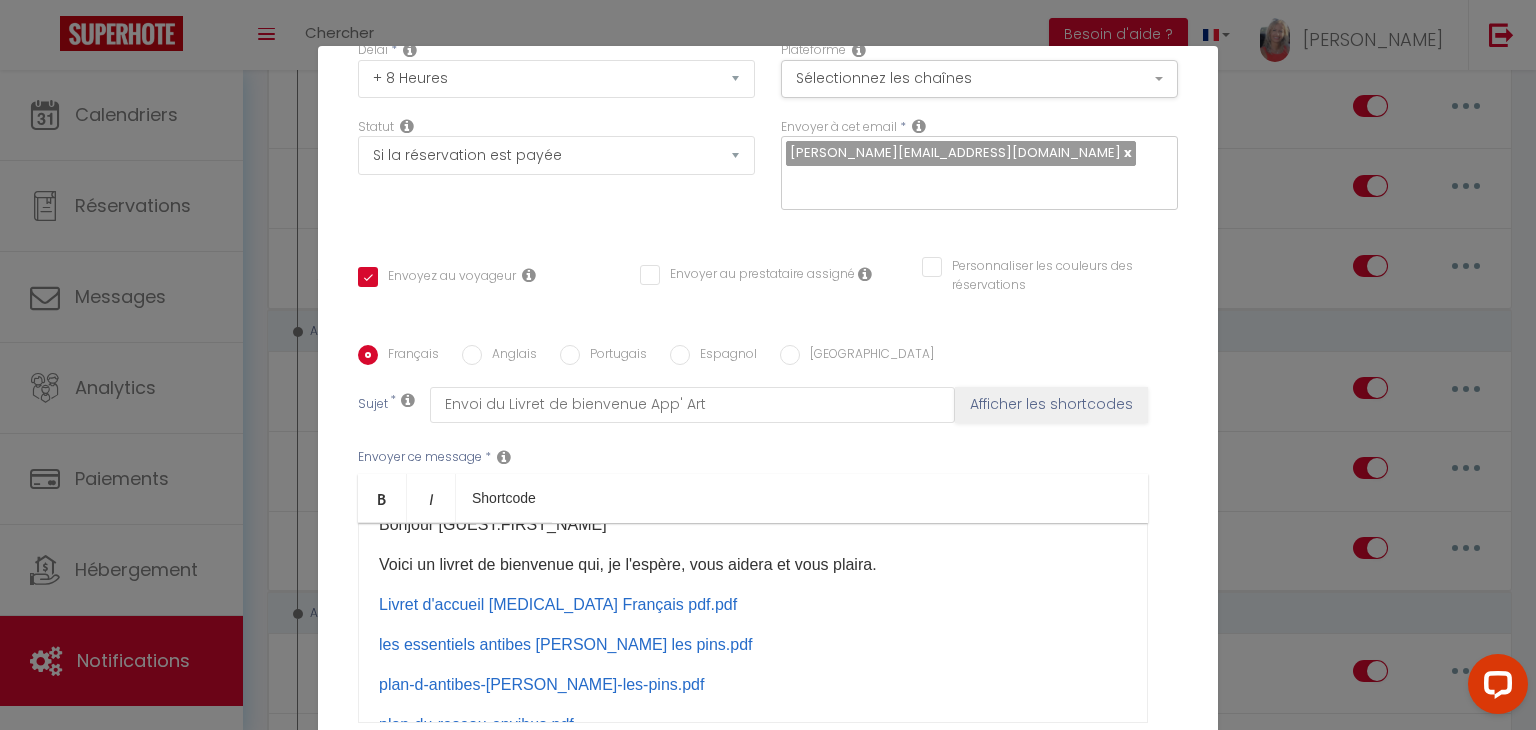 drag, startPoint x: 358, startPoint y: 530, endPoint x: 762, endPoint y: 633, distance: 416.92325 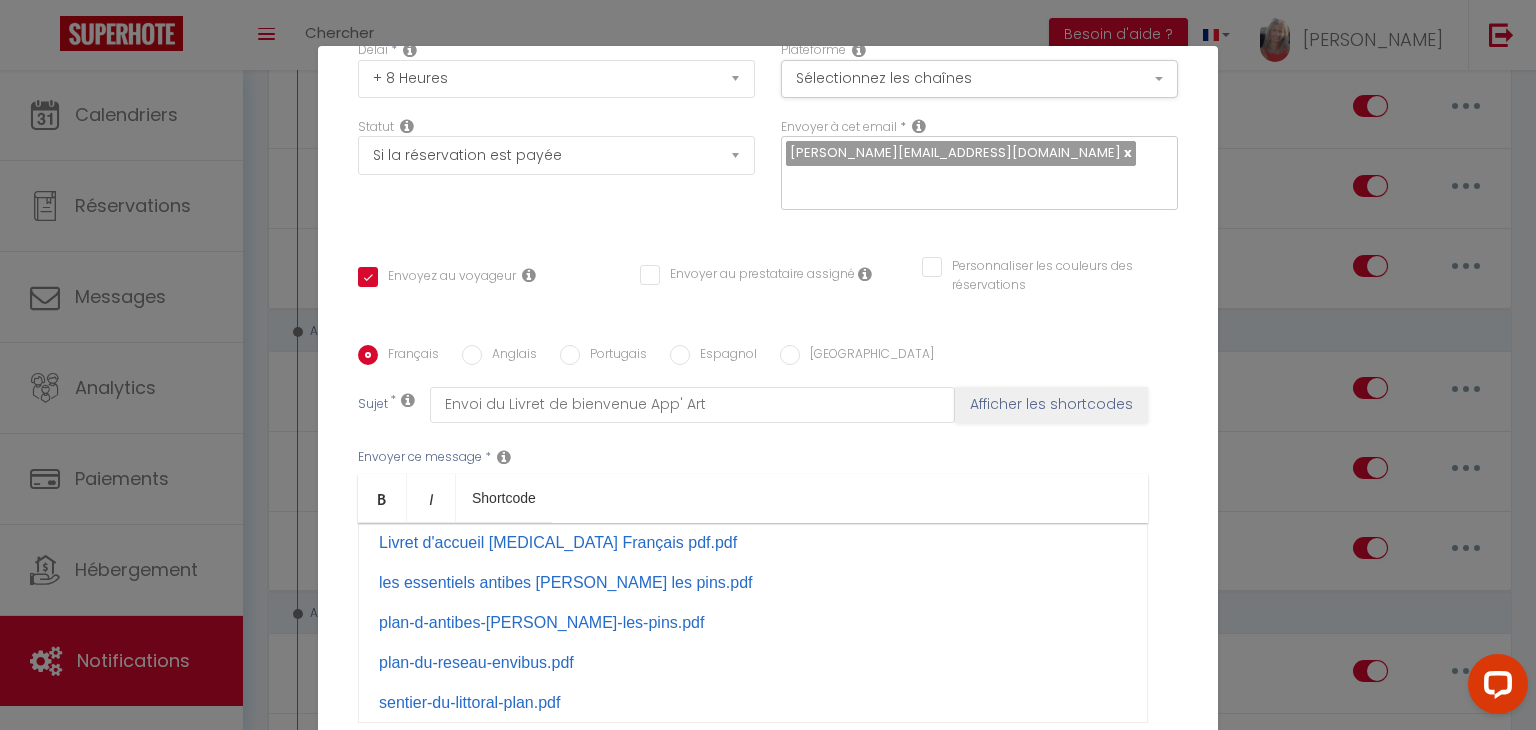 scroll, scrollTop: 94, scrollLeft: 0, axis: vertical 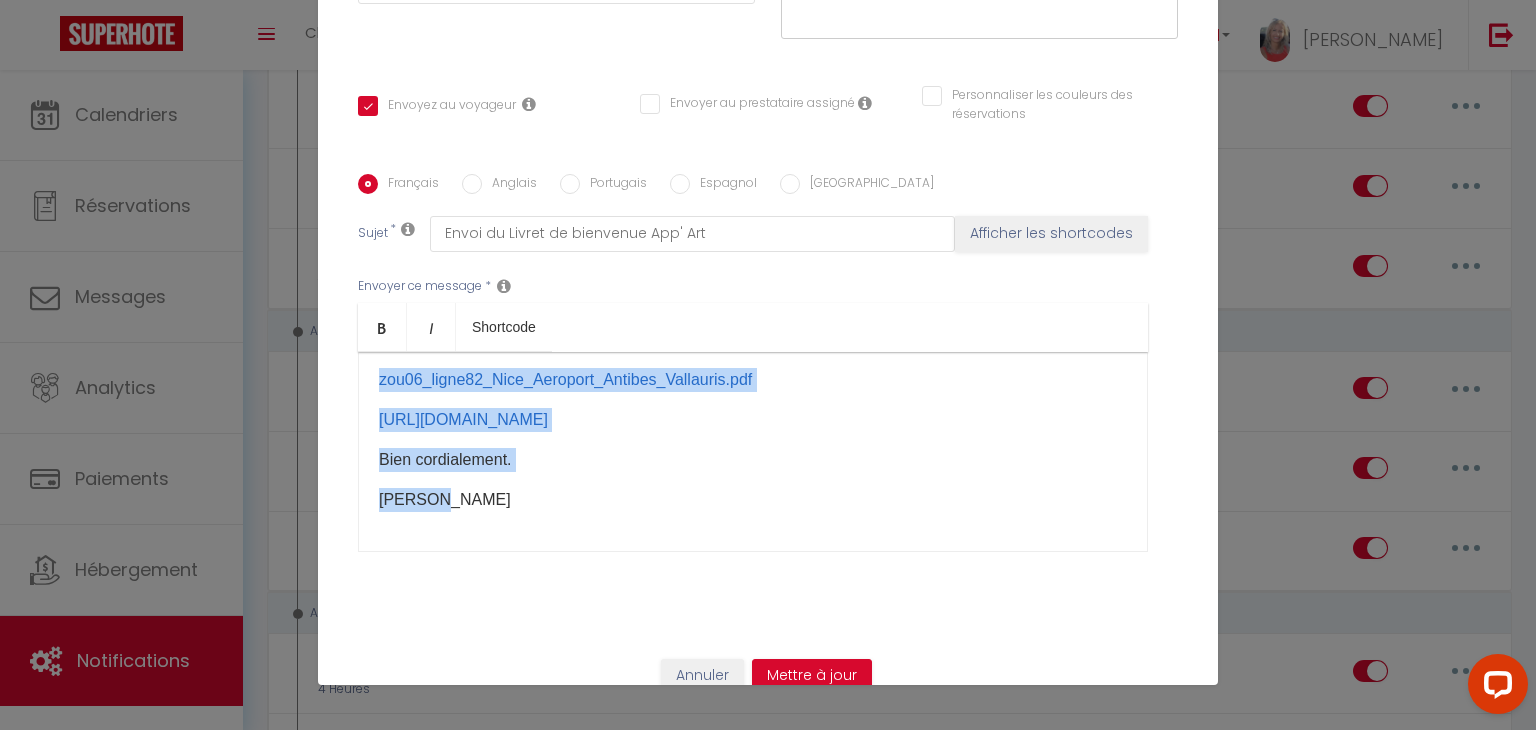 copy on "Livret d'accueil T3 Français pdf.pdf ​ les essentiels antibes juan les pins.pdf plan-d-antibes-juan-les-pins.pdf plan-du-reseau-envibus.pdf sentier-du-littoral-plan.pdf zou06_ligne82_Nice_Aeroport_Antibes_Vallauris.pdf https://www.taxiantibes.com/fr" 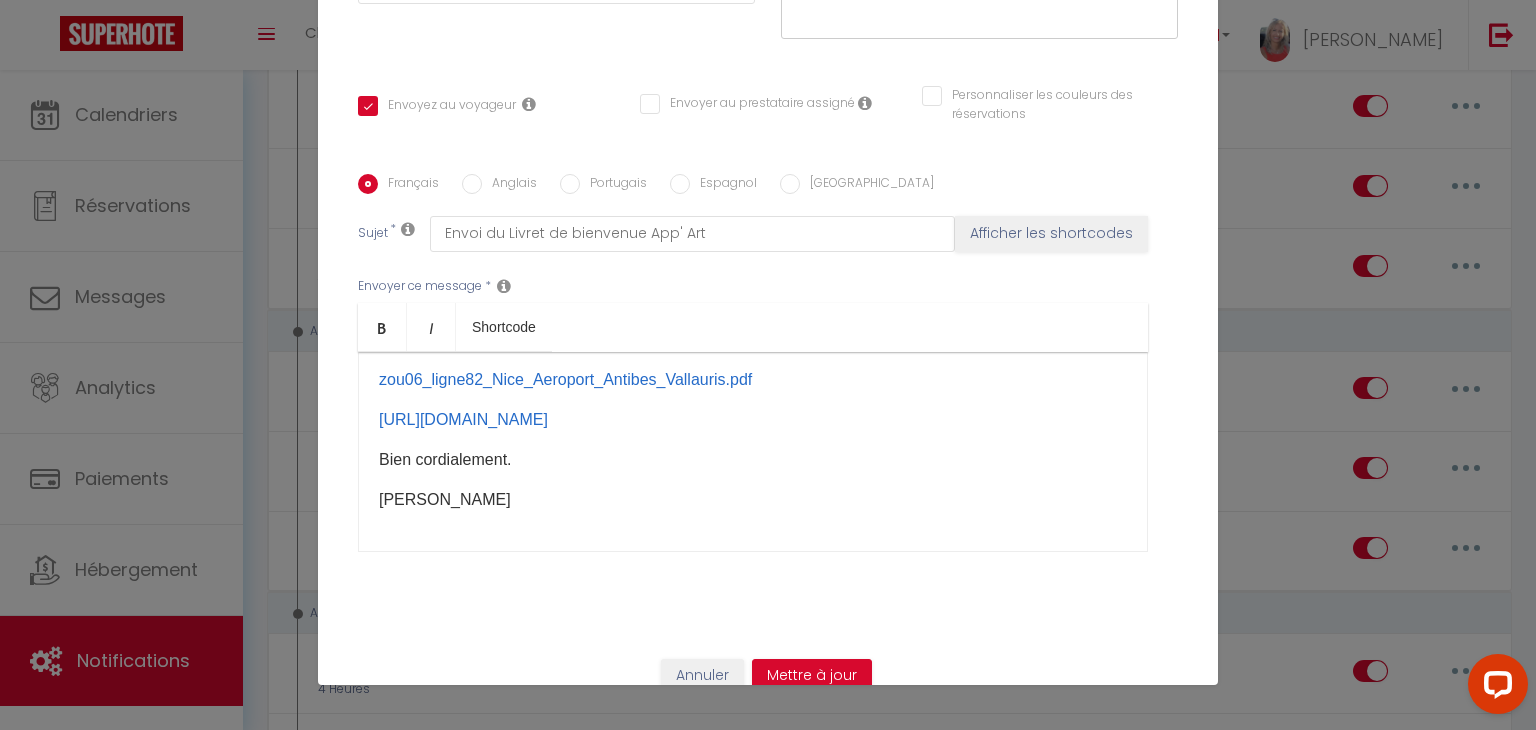 click on "Titre   *     Envoi du Livret de bienvenue App' Art   Pour cet hébergement
Sélectionner les hébergements
Tous les apparts
Autres
Studio Cosy Vieil Antibes
Maison Duplex+Studio Viel Antibes
Duplex Cosy Viel Antibes
Appartement Vieil Antibes 2 chambres
Lorsque cet événement se produit   *      Après la réservation   Avant Checkin (à partir de 12h00)   Après Checkin (à partir de 12h00)   Avant Checkout (à partir de 12h00)   Après Checkout (à partir de 12h00)   Température   Co2   Bruit sonore   Après Paiement Lien KO" at bounding box center [768, 174] 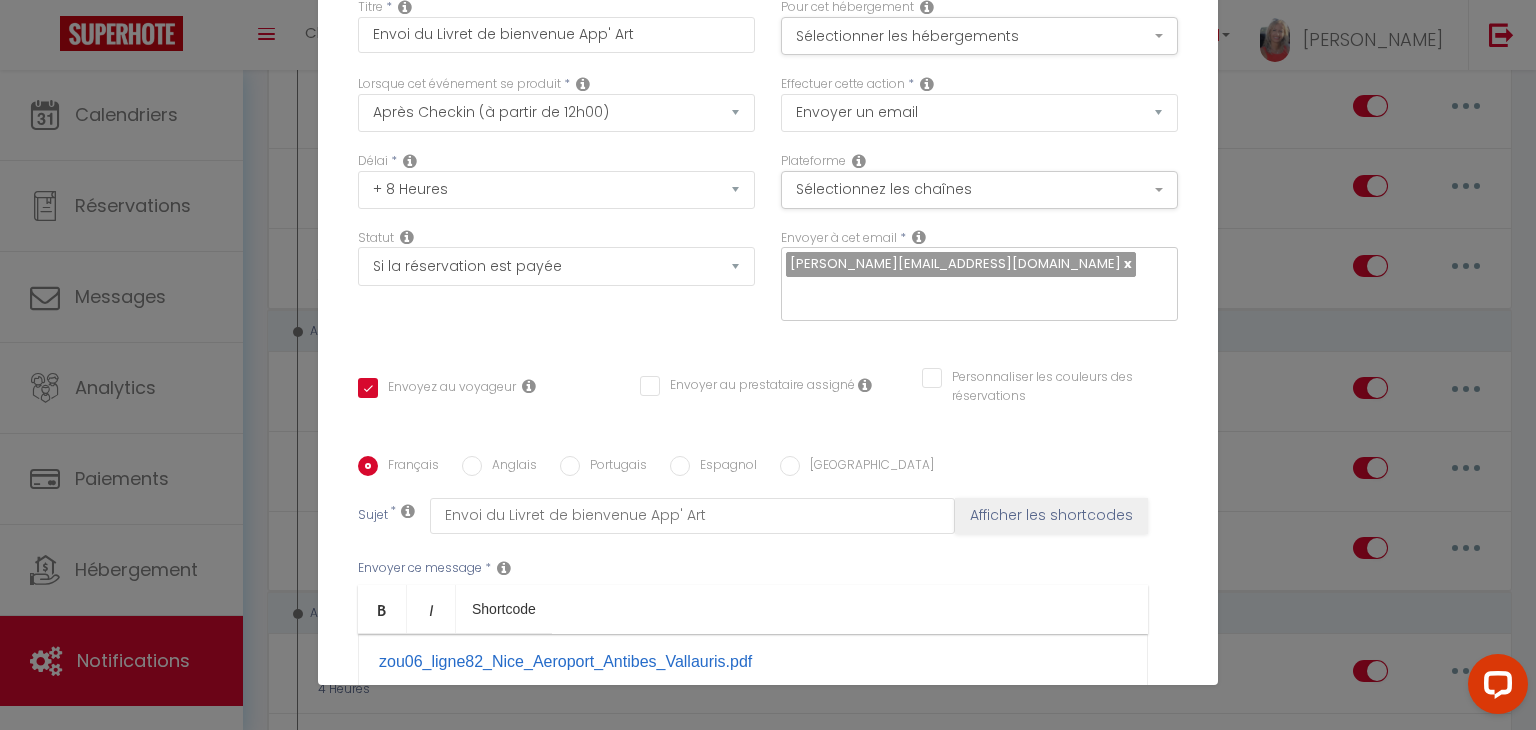 scroll, scrollTop: 0, scrollLeft: 0, axis: both 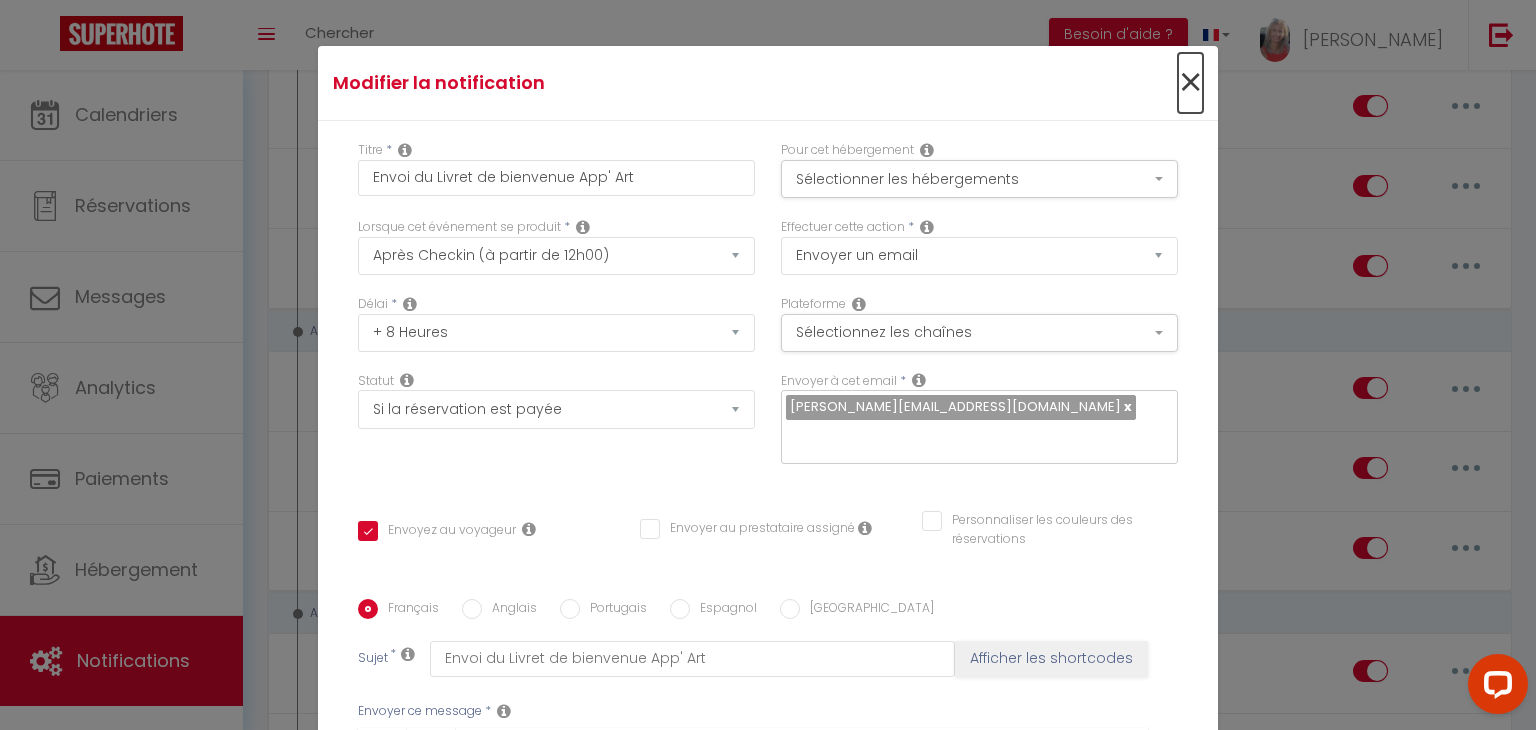 click on "×" at bounding box center (1190, 83) 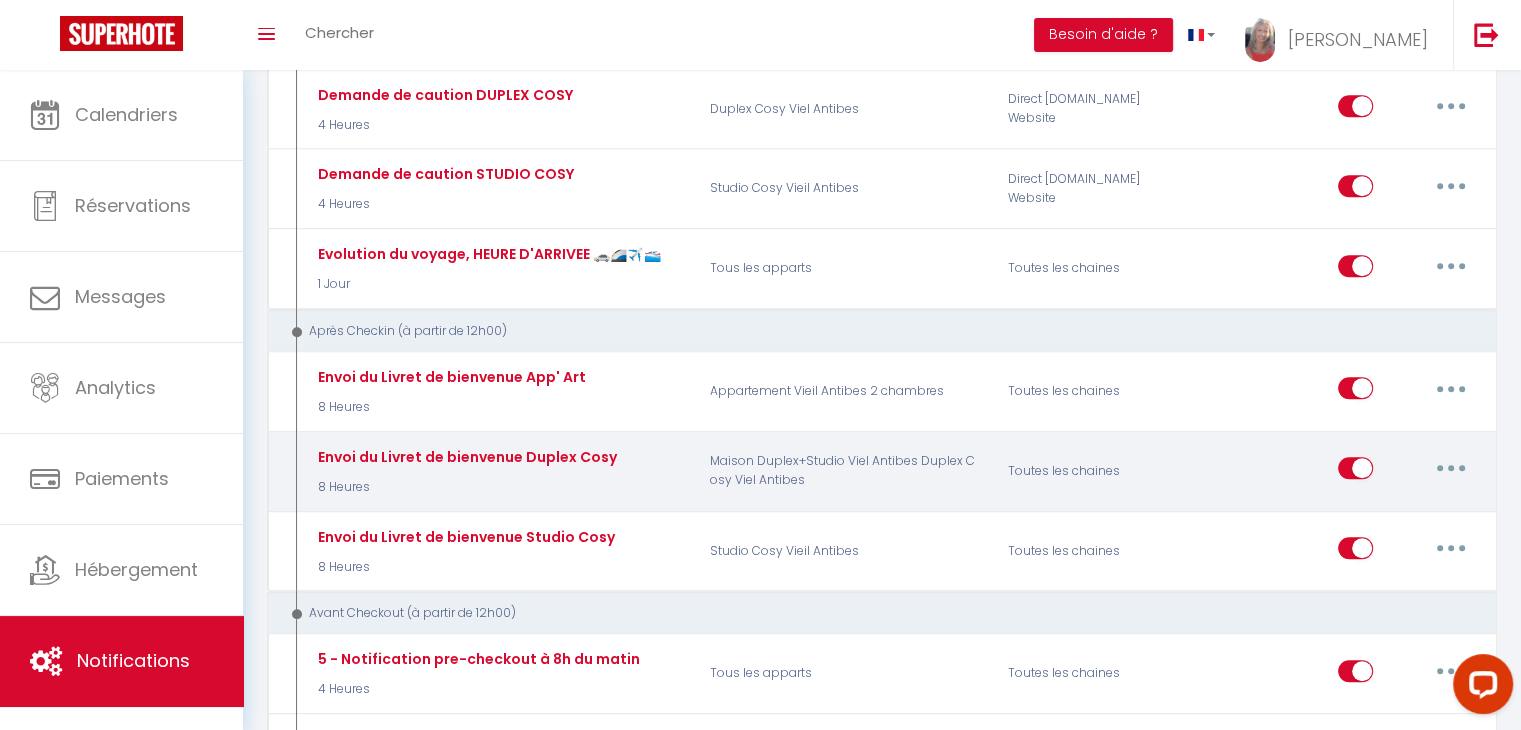click at bounding box center (1451, 468) 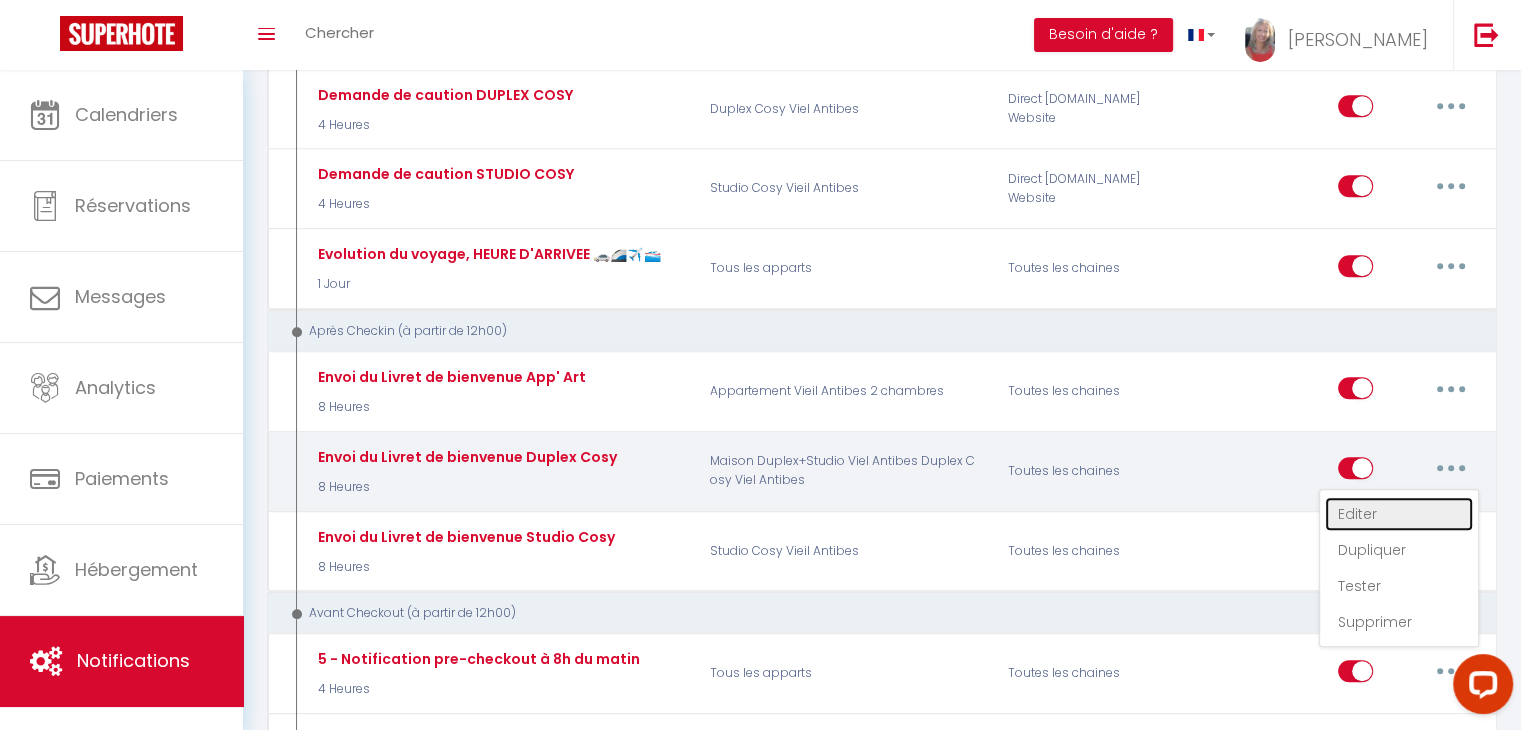click on "Editer" at bounding box center [1399, 514] 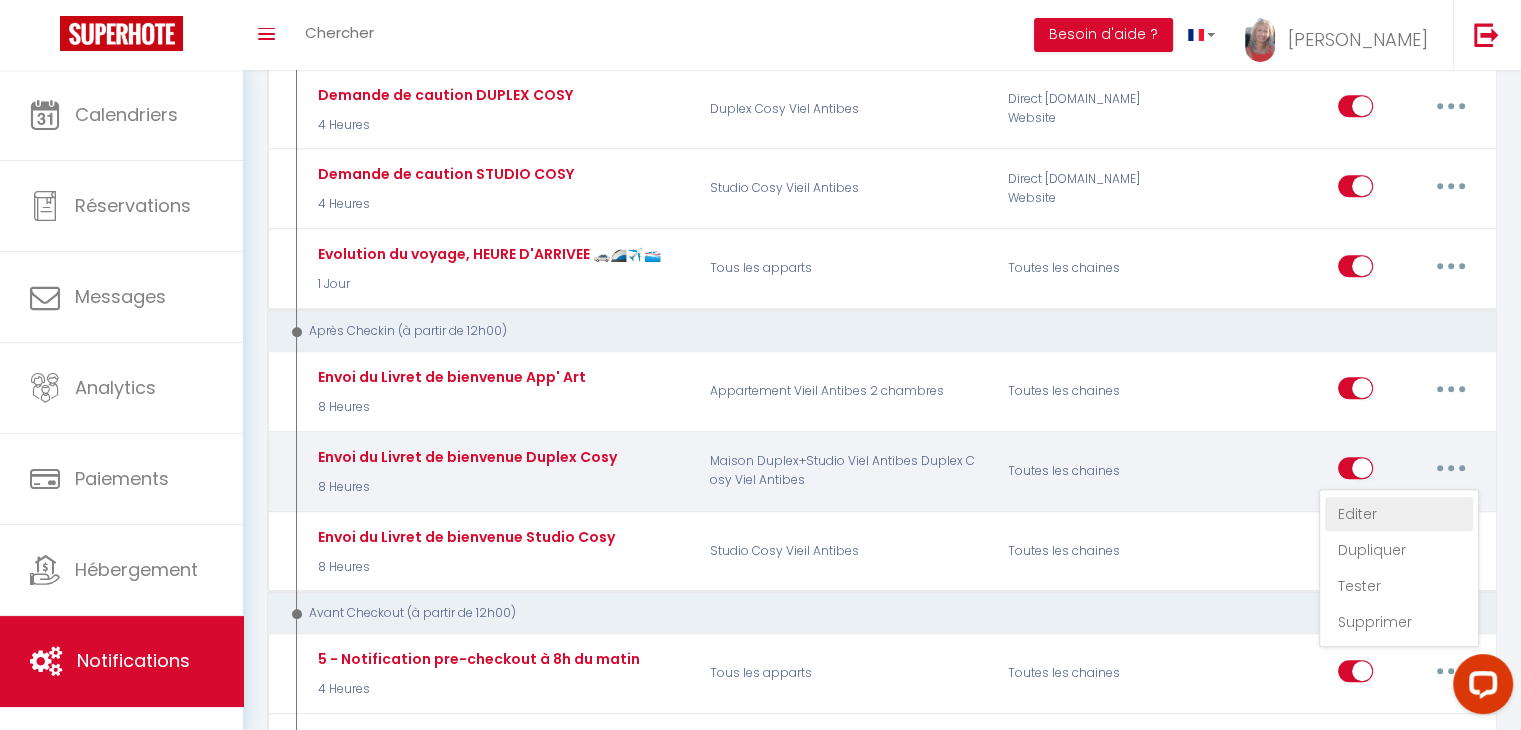 type on "Envoi du Livret de bienvenue Duplex Cosy" 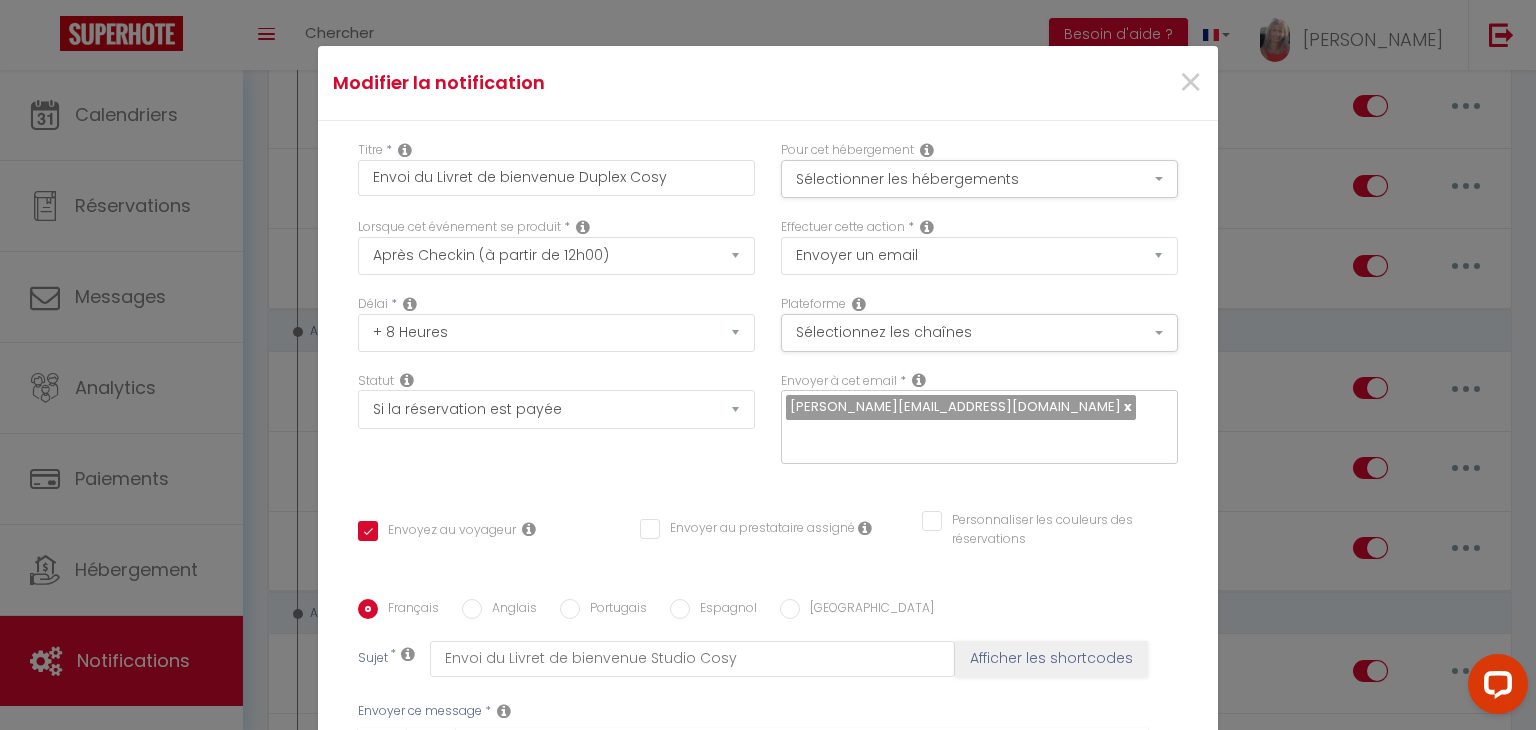 scroll, scrollTop: 334, scrollLeft: 0, axis: vertical 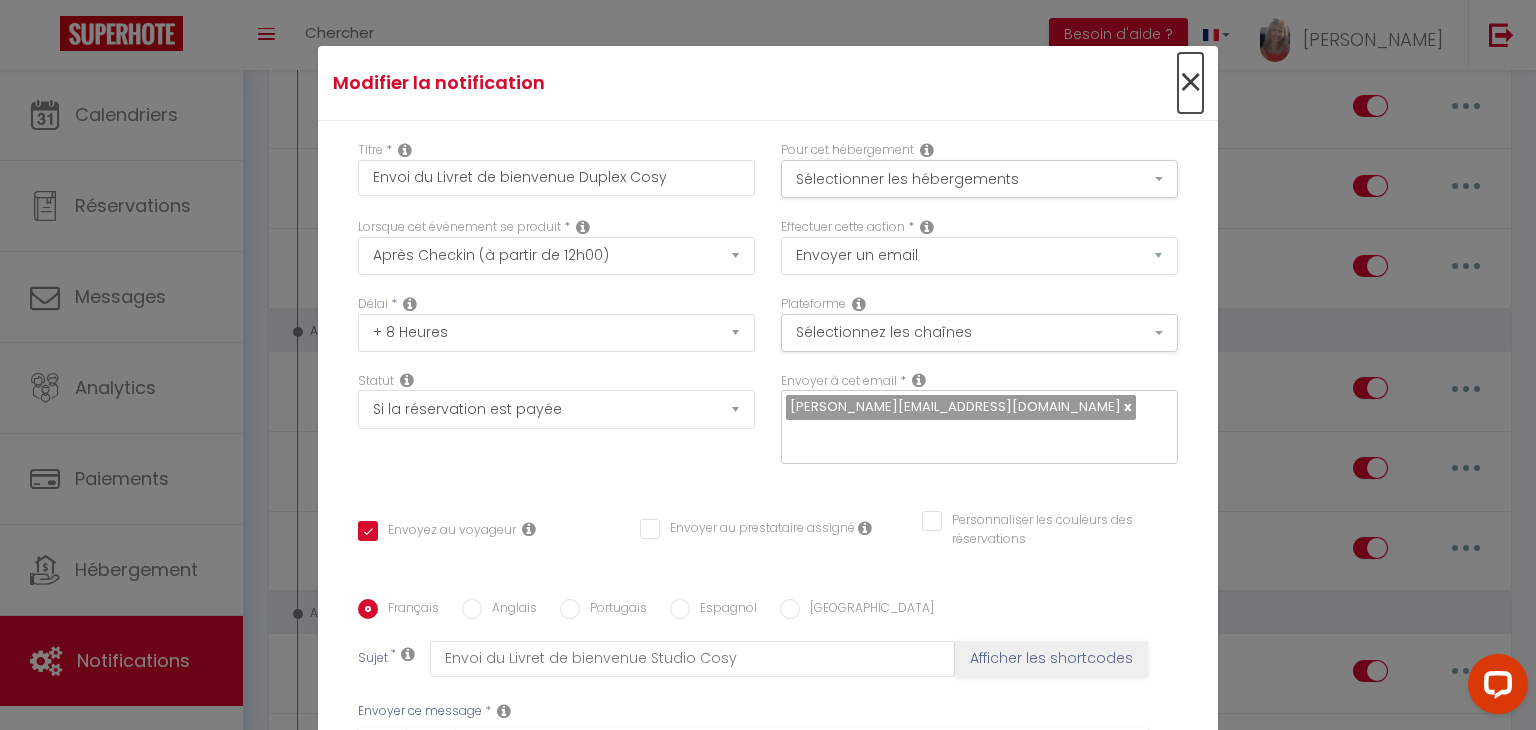 click on "×" at bounding box center (1190, 83) 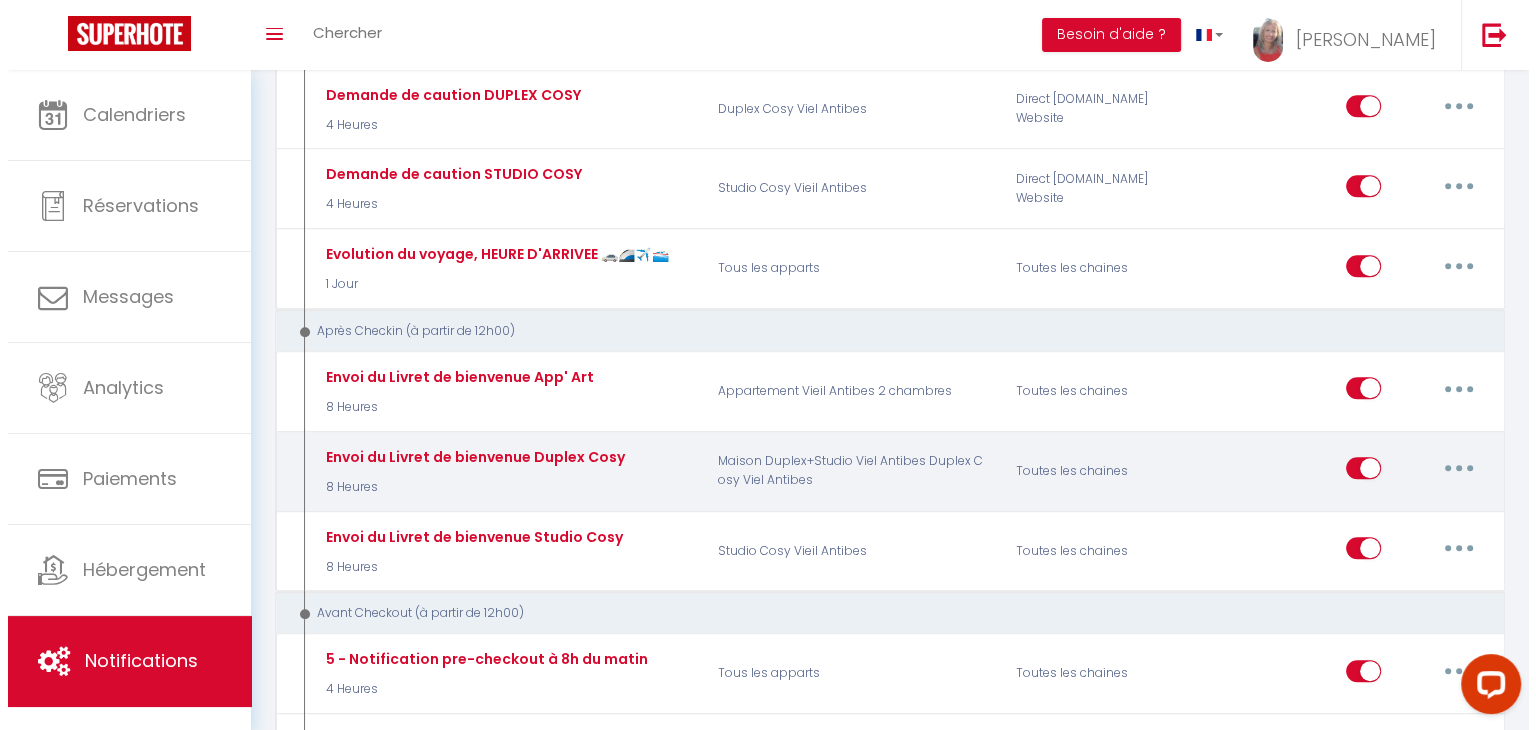 scroll, scrollTop: 1534, scrollLeft: 0, axis: vertical 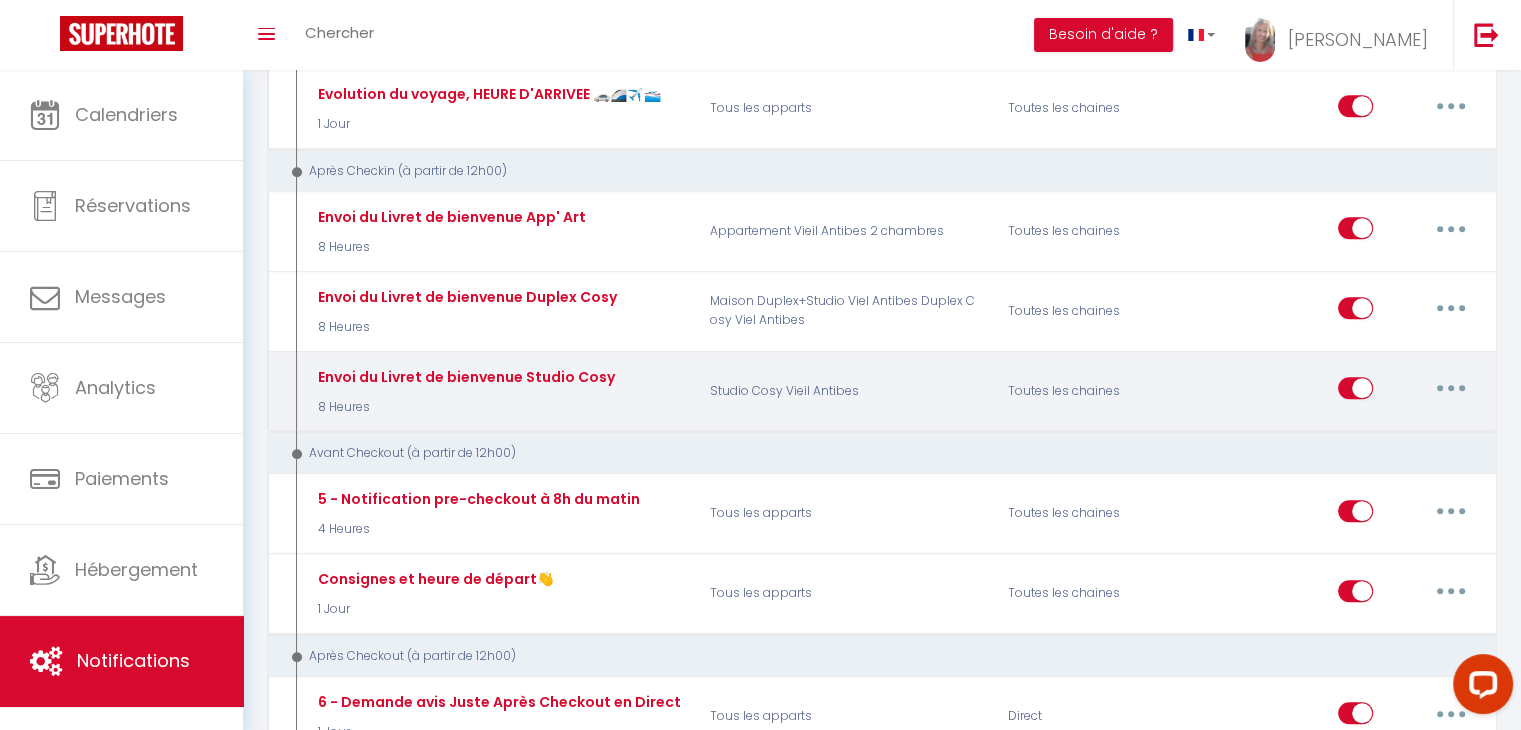 click at bounding box center [1451, 388] 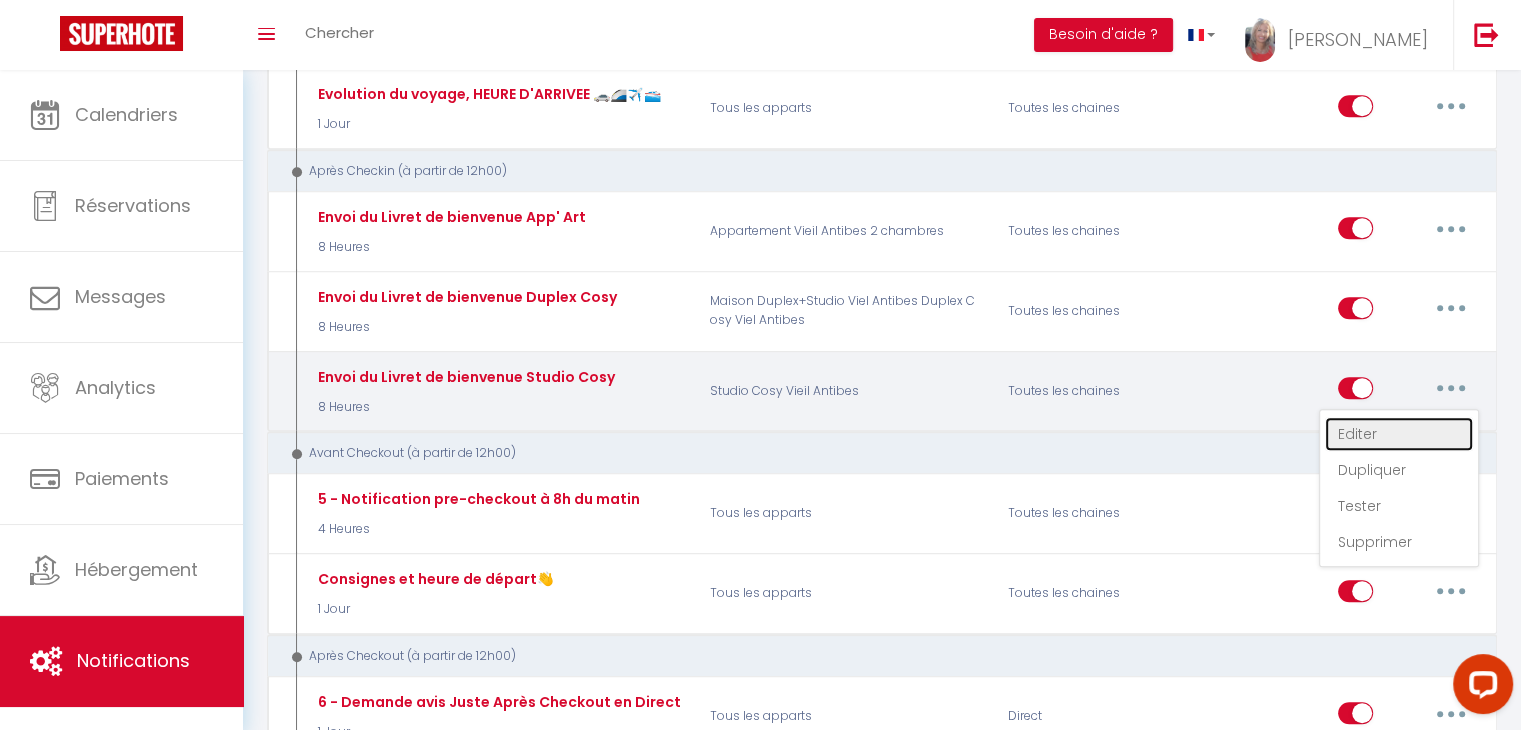 click on "Editer" at bounding box center (1399, 434) 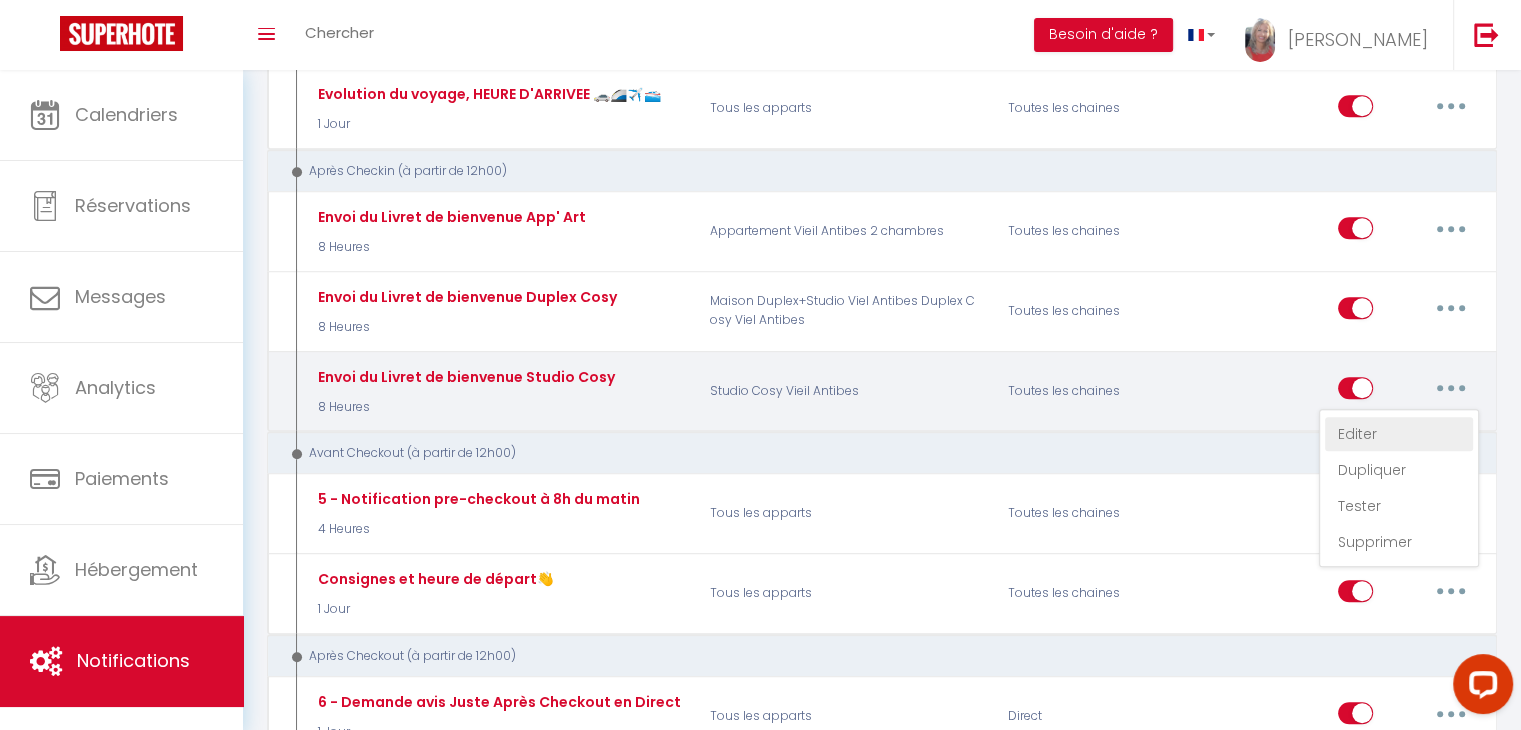 type on "Envoi du Livret de bienvenue Studio Cosy" 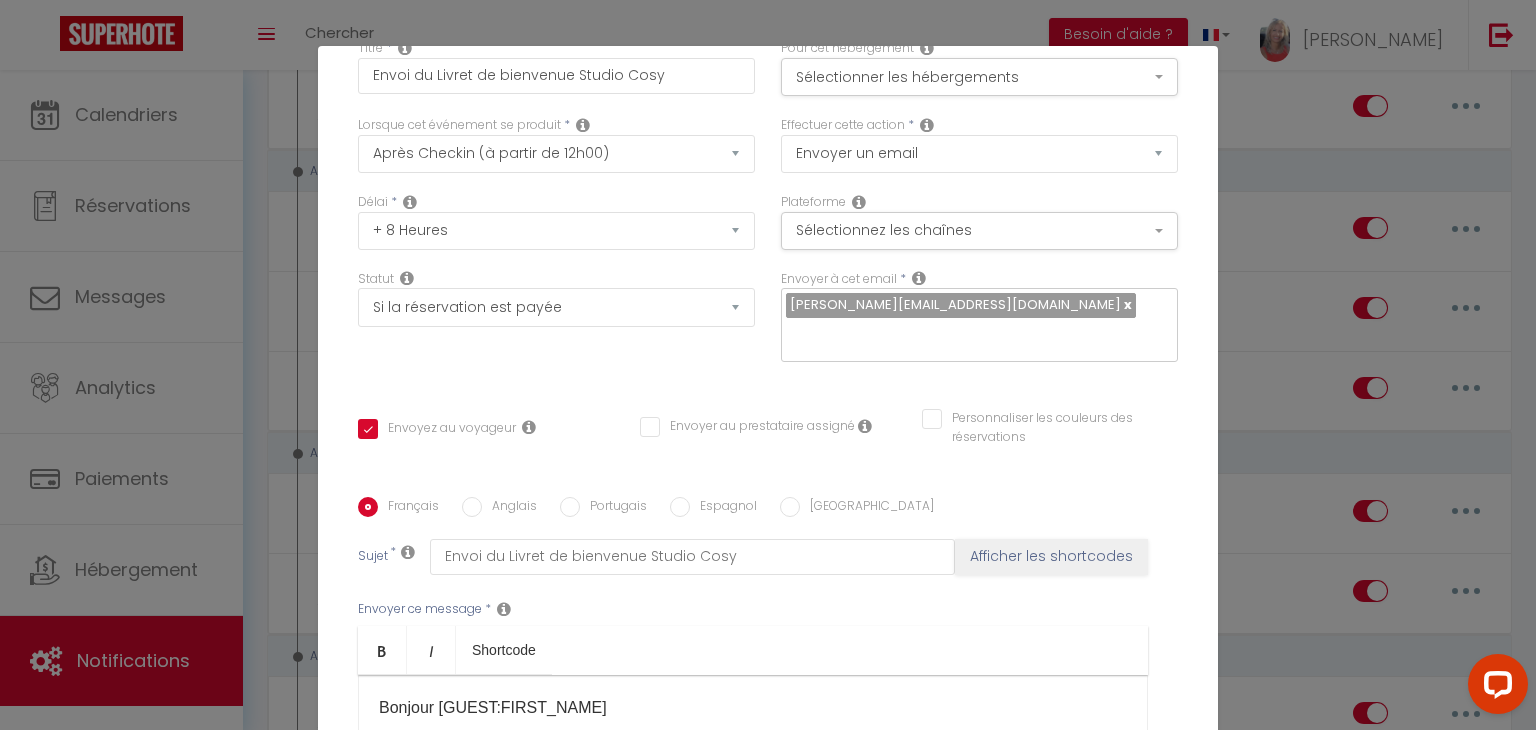 scroll, scrollTop: 334, scrollLeft: 0, axis: vertical 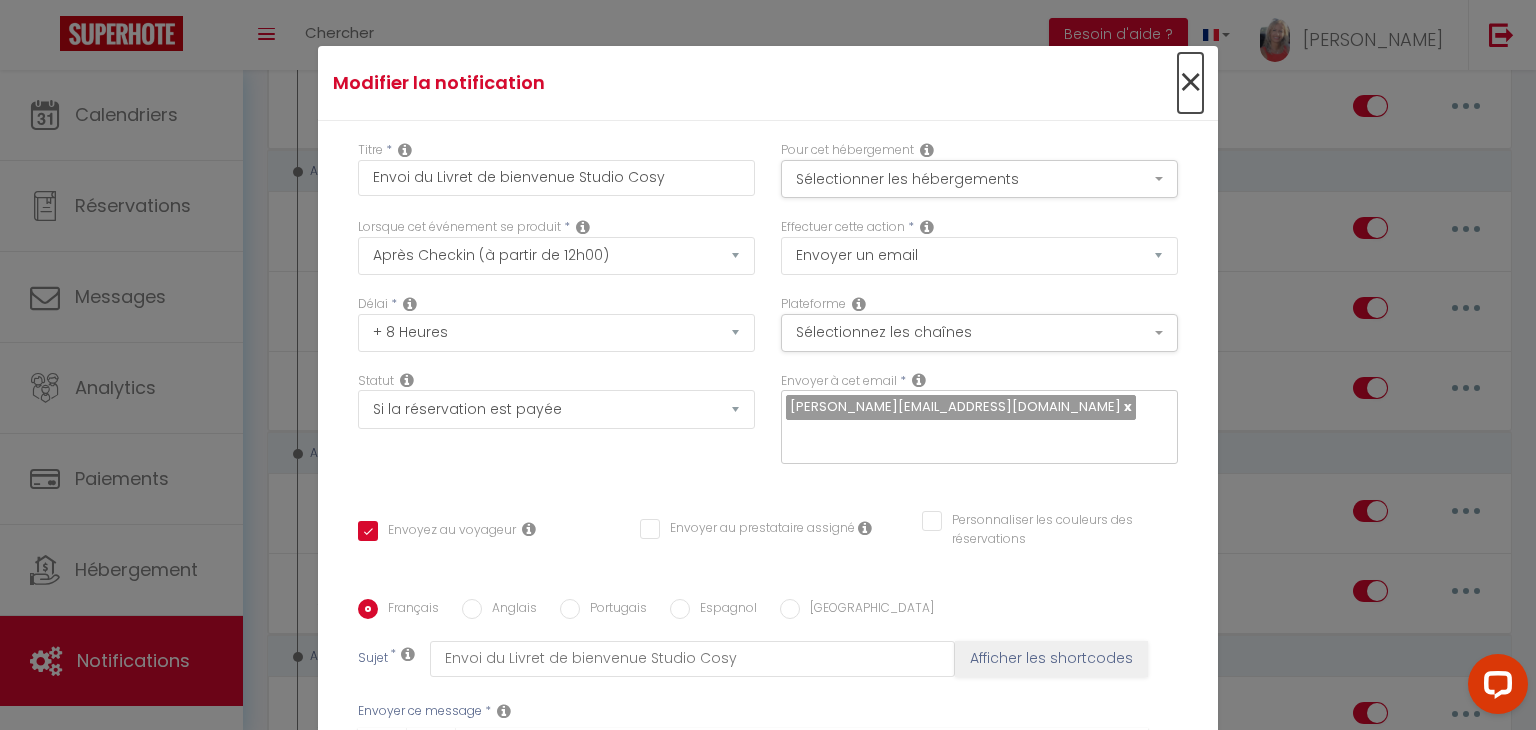 click on "×" at bounding box center (1190, 83) 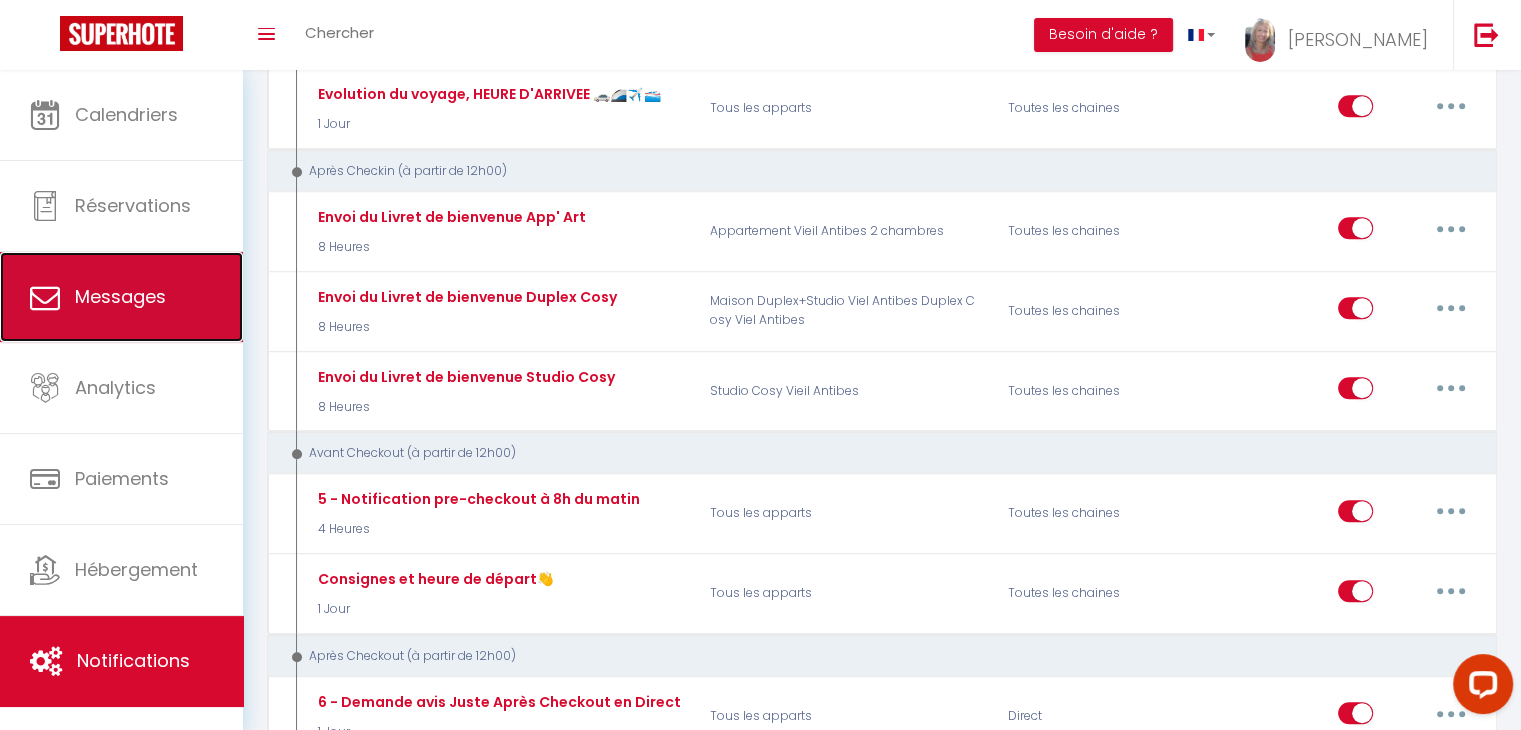click on "Messages" at bounding box center [121, 297] 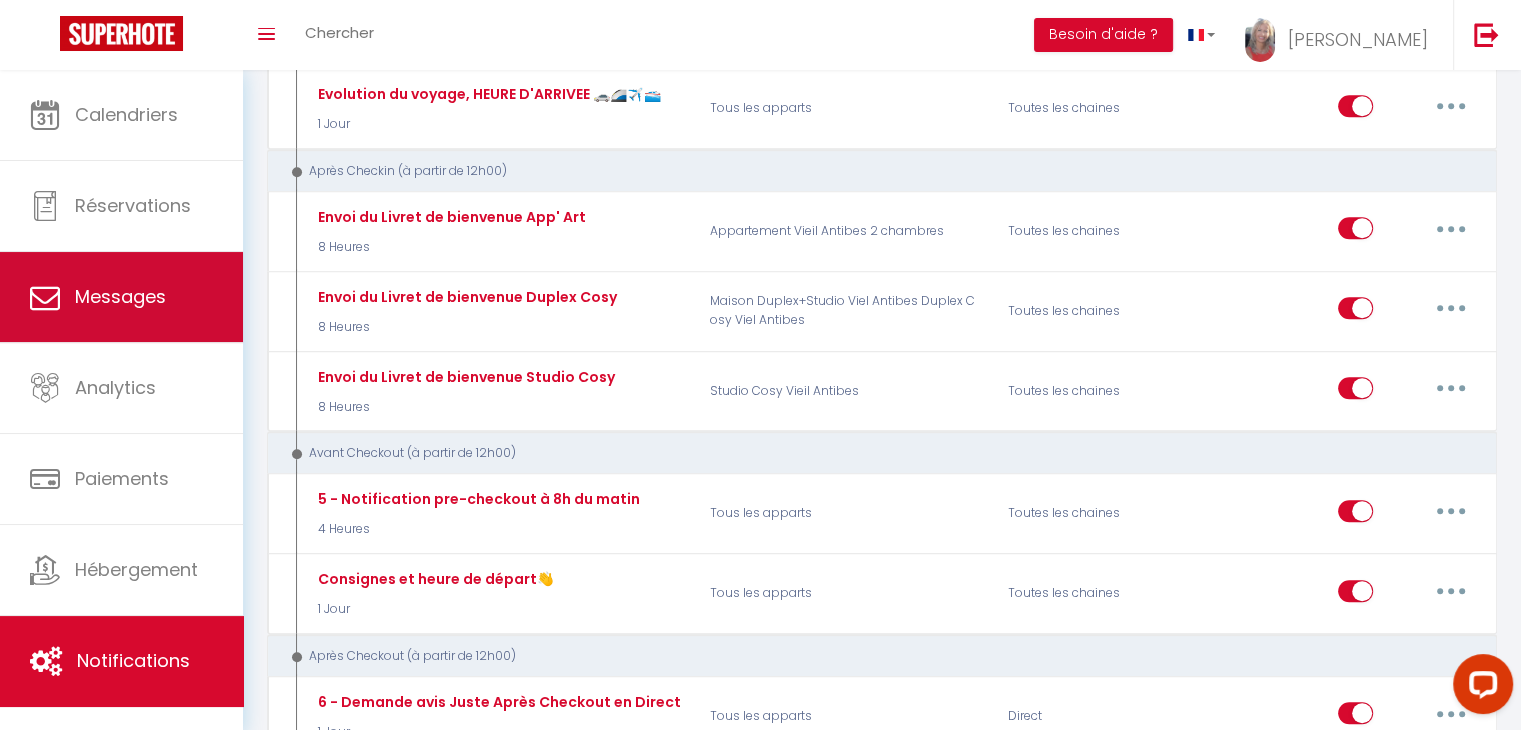 select on "message" 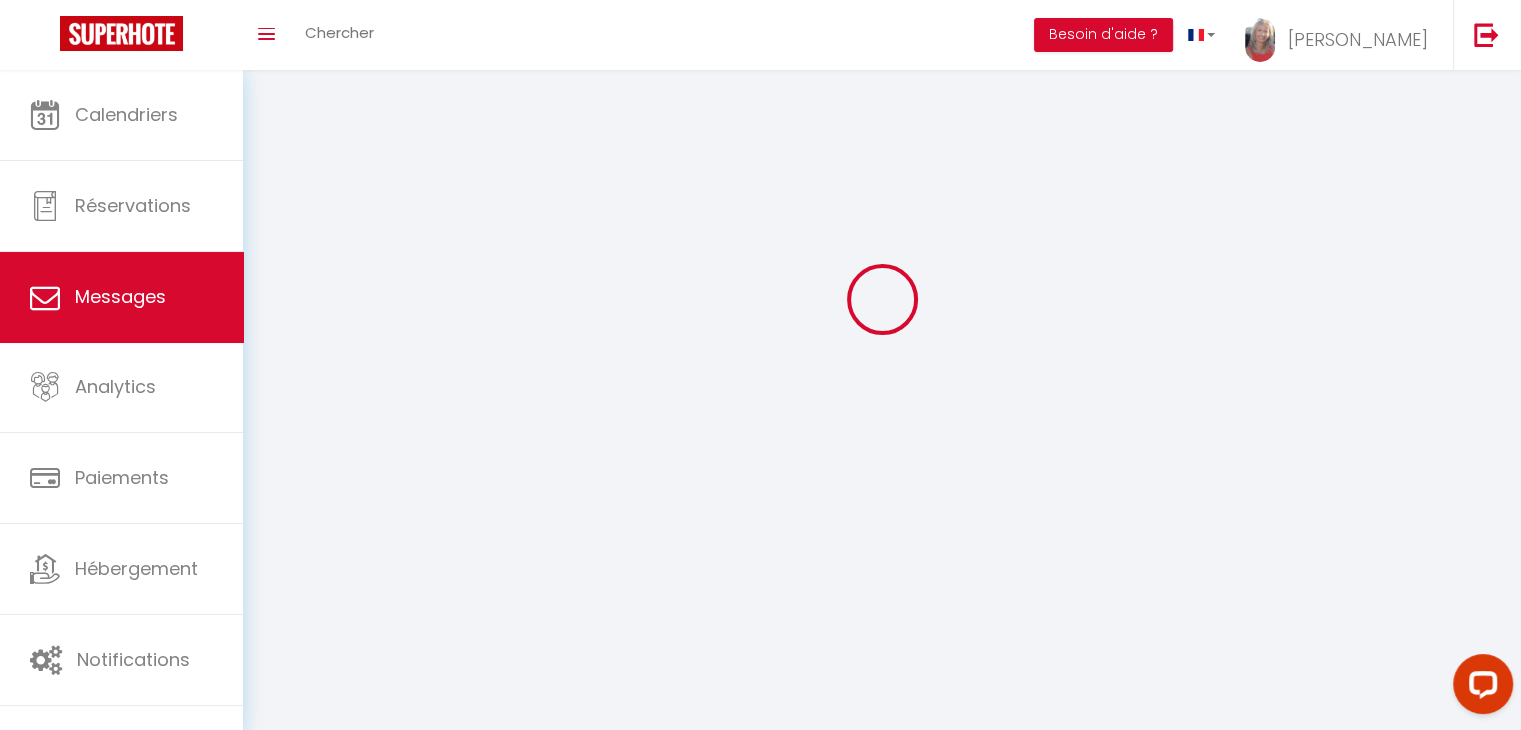 scroll, scrollTop: 0, scrollLeft: 0, axis: both 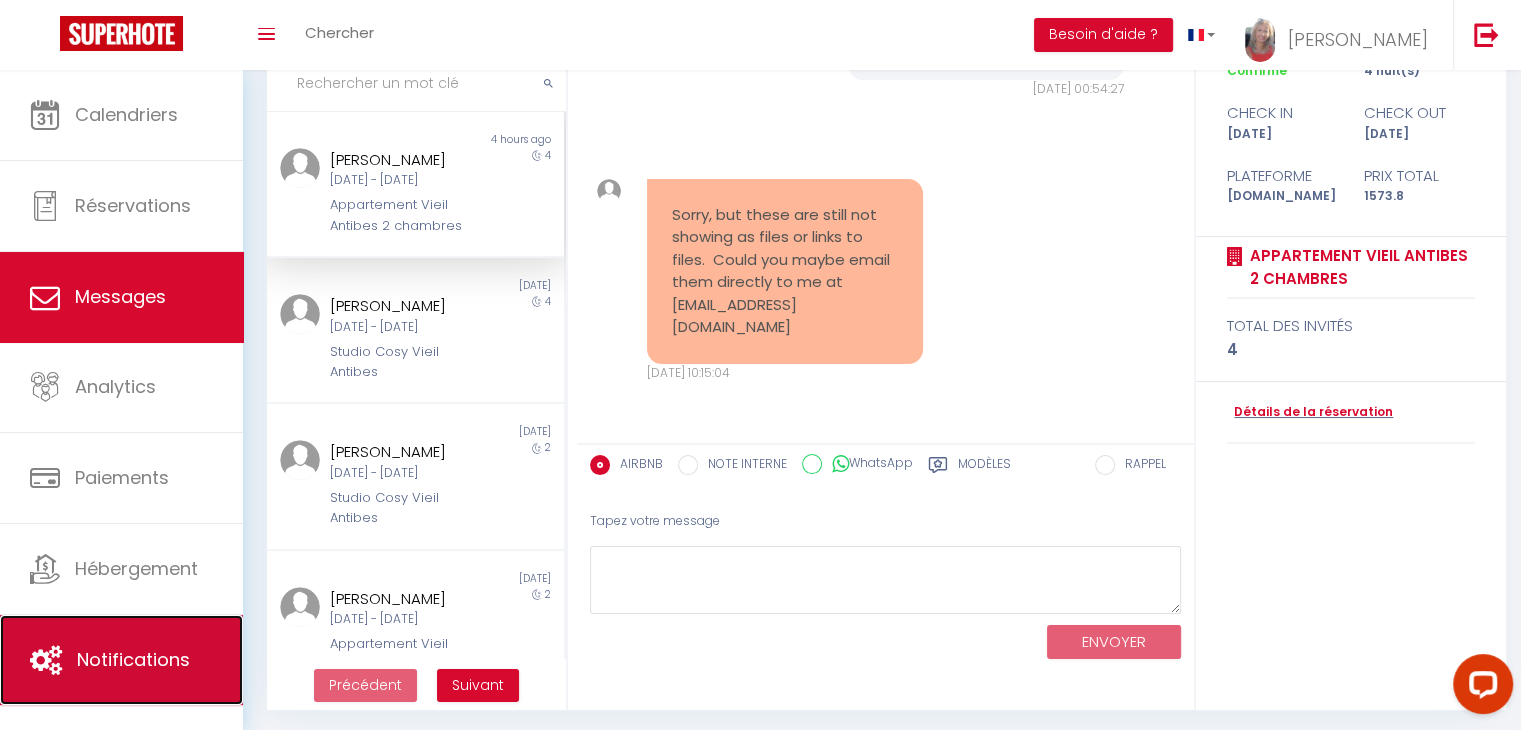 click on "Notifications" at bounding box center [121, 660] 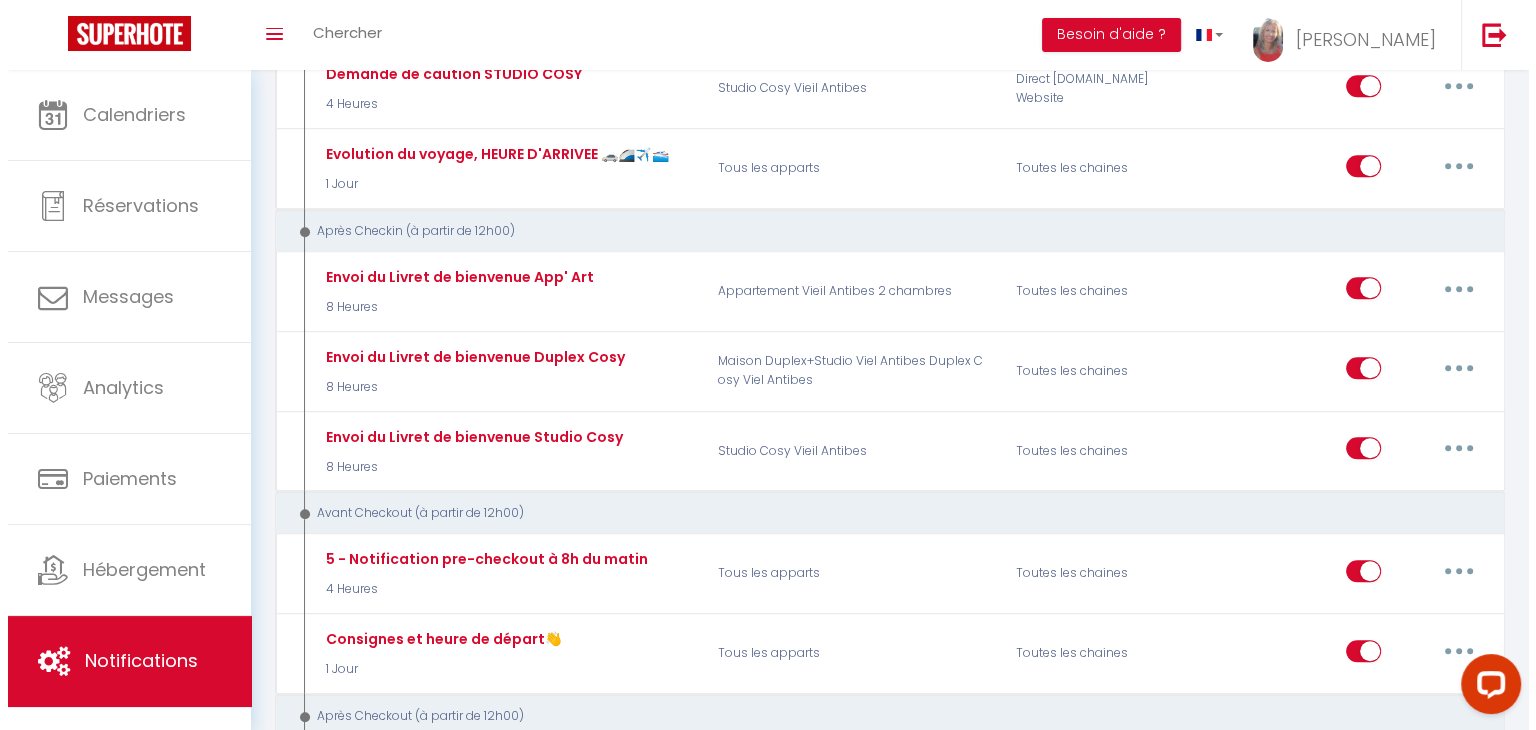 scroll, scrollTop: 1546, scrollLeft: 0, axis: vertical 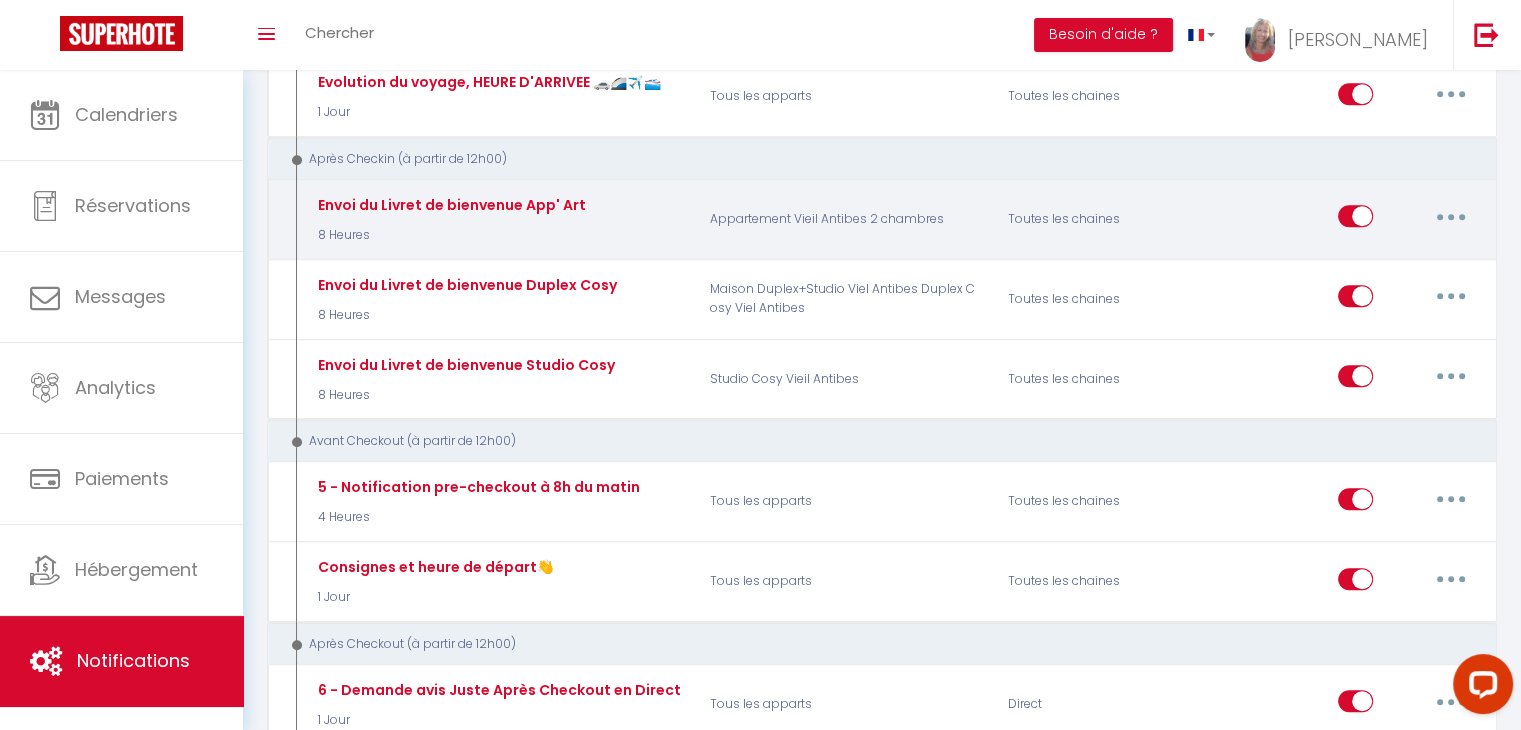 click at bounding box center (1451, 216) 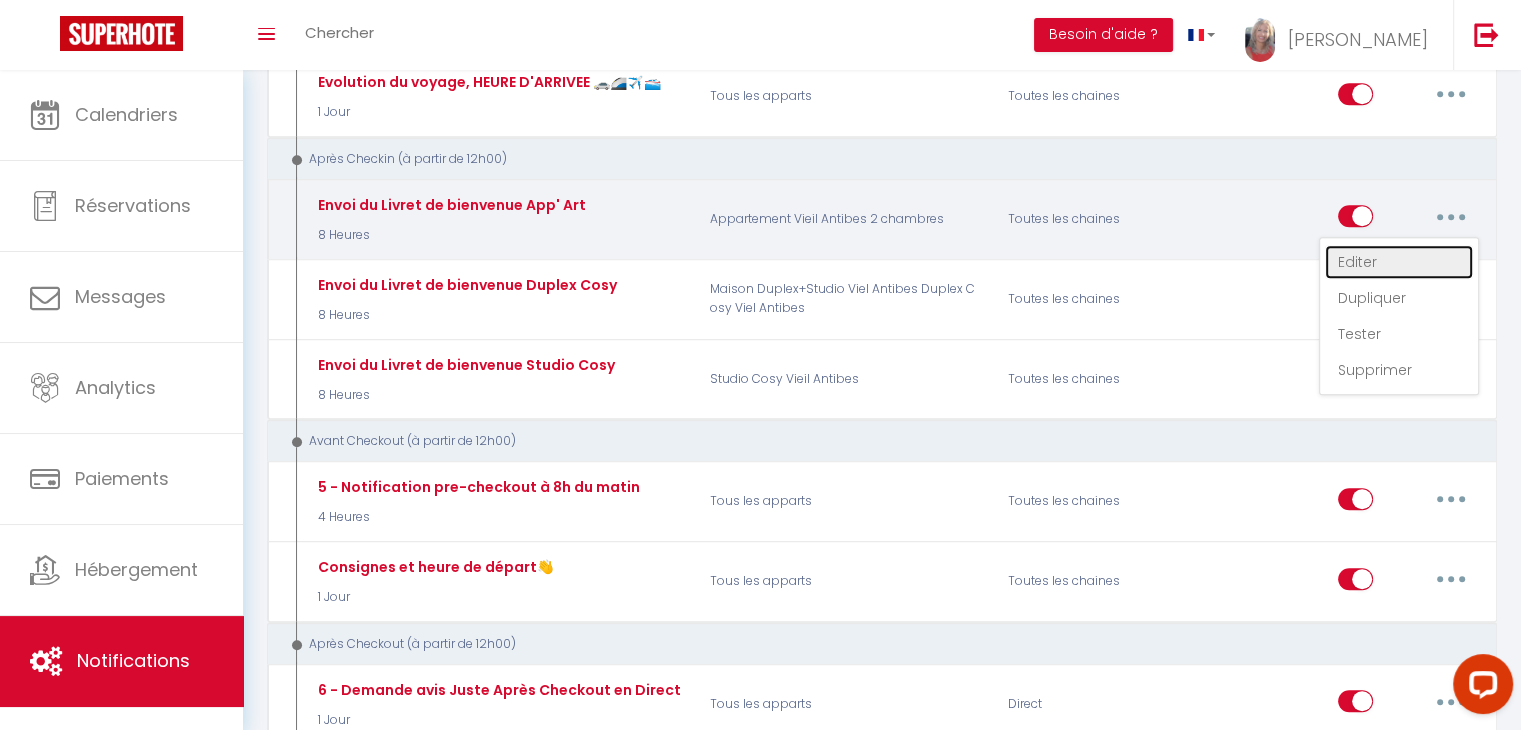 click on "Editer" at bounding box center (1399, 262) 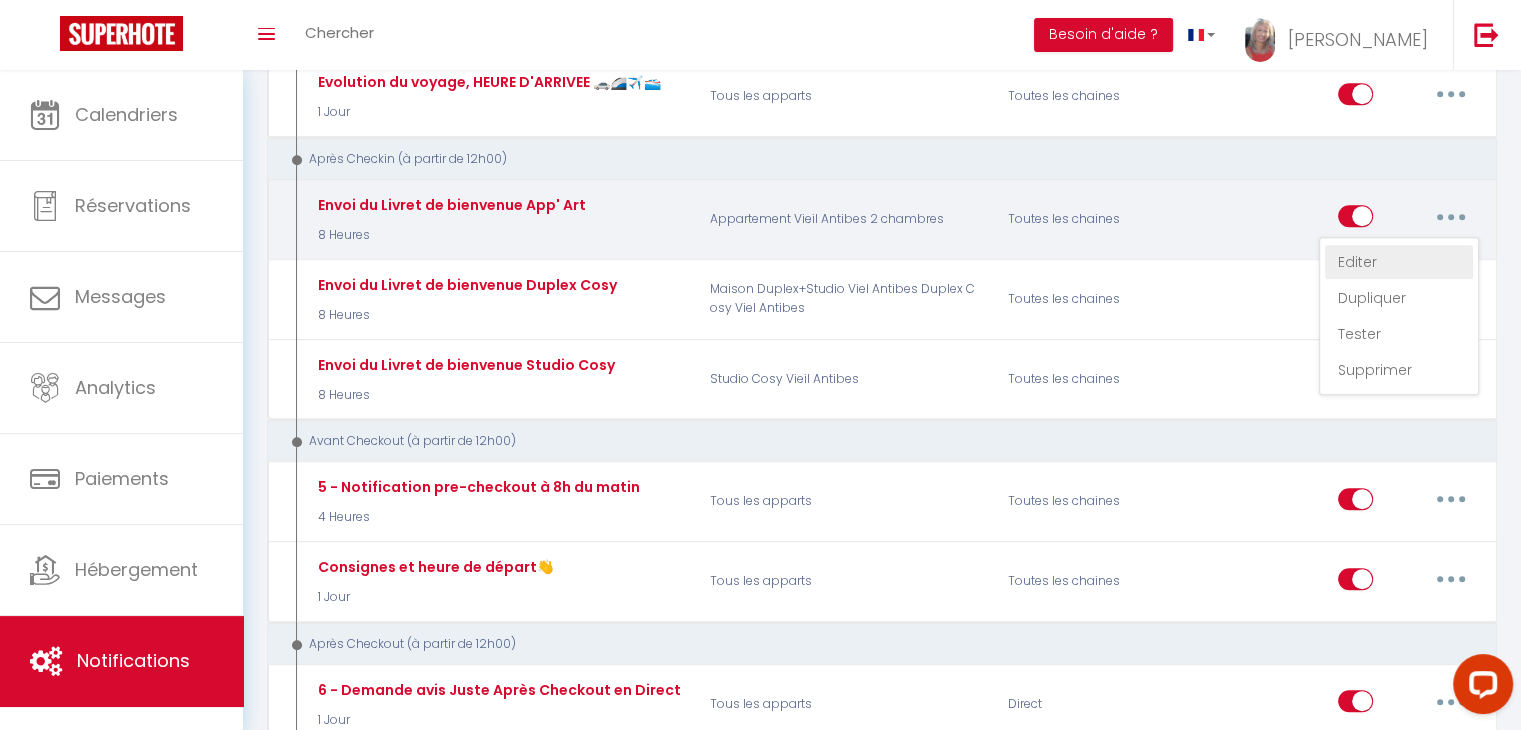 type on "Envoi du Livret de bienvenue App' Art" 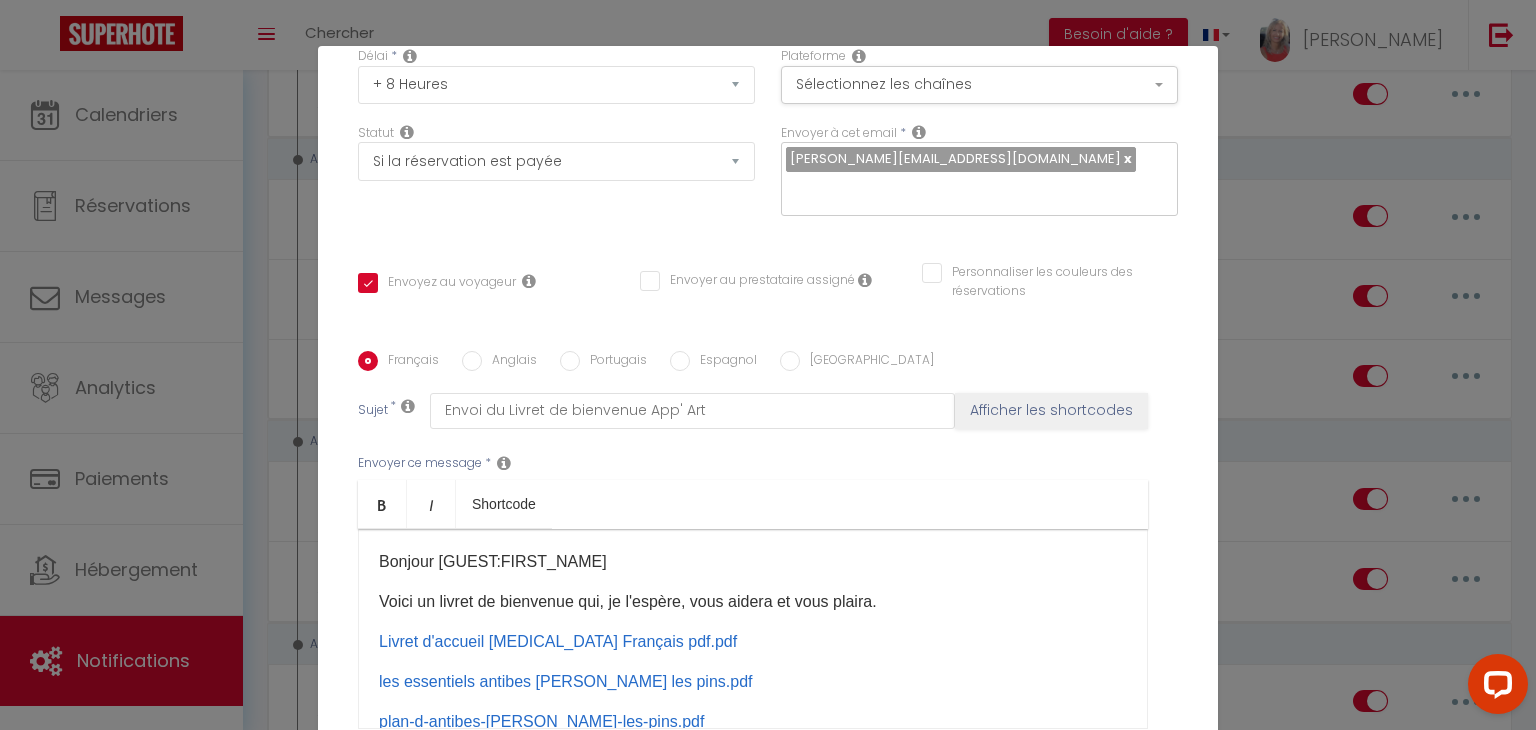 scroll, scrollTop: 334, scrollLeft: 0, axis: vertical 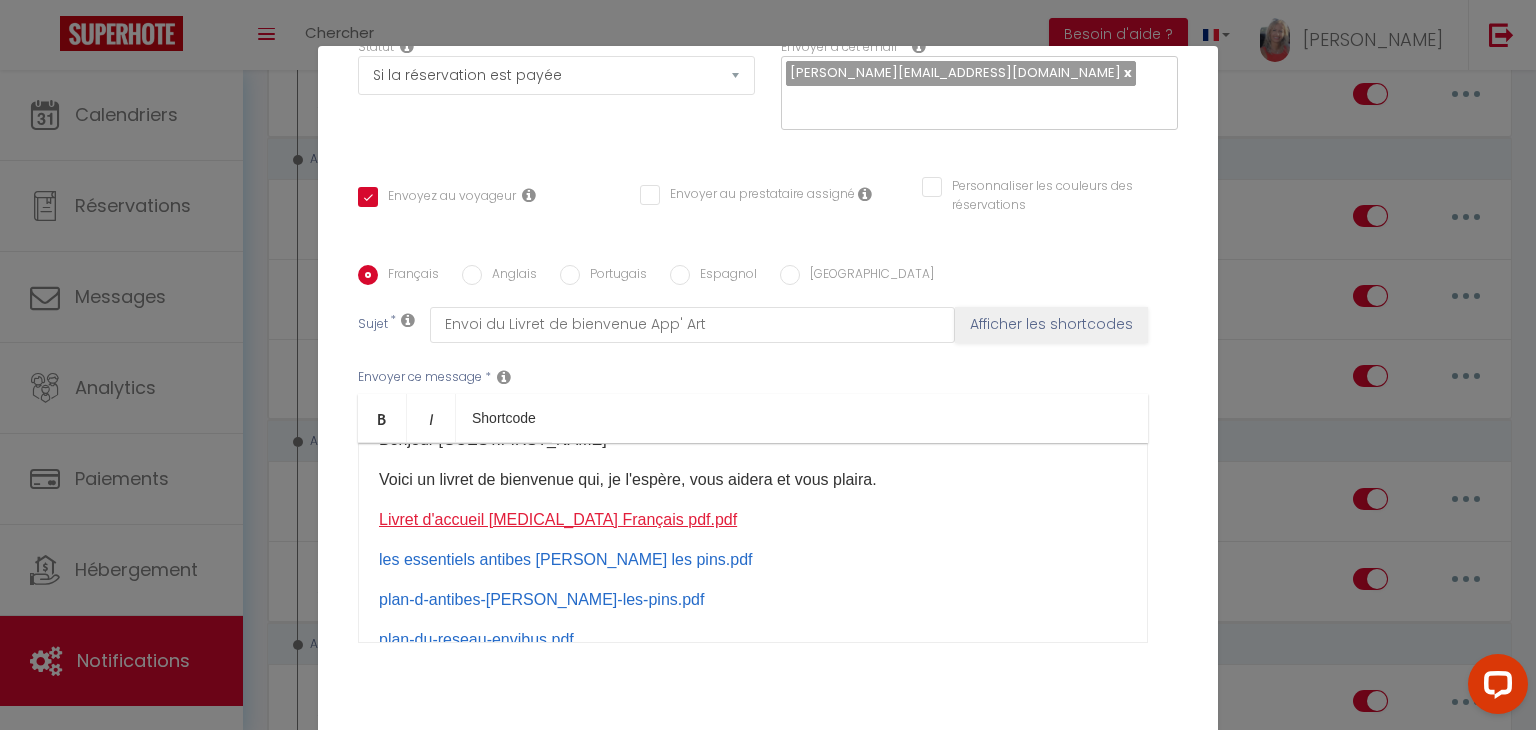 click on "Livret d'accueil T3 Français pdf.pdf" at bounding box center (558, 519) 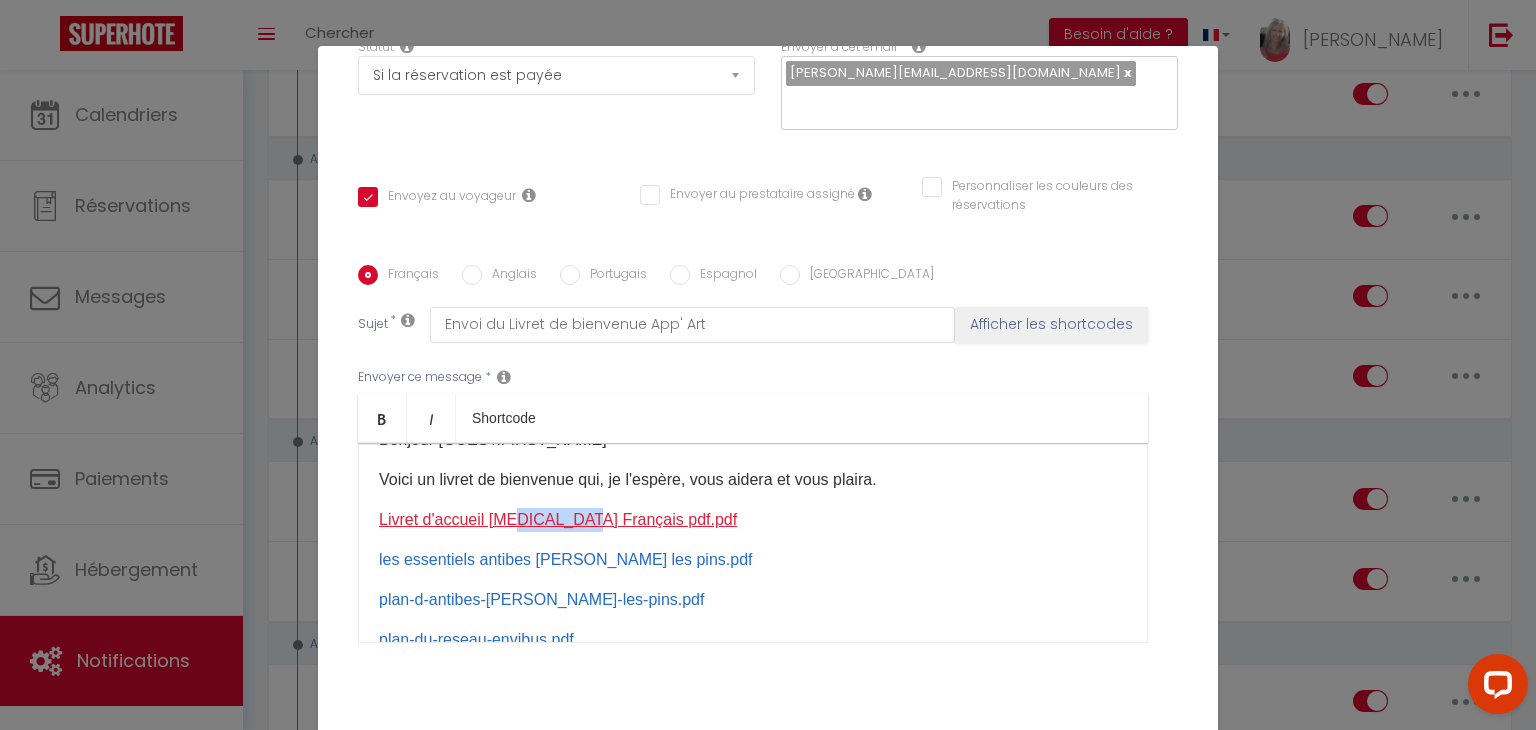 click on "Livret d'accueil T3 Français pdf.pdf" at bounding box center [558, 519] 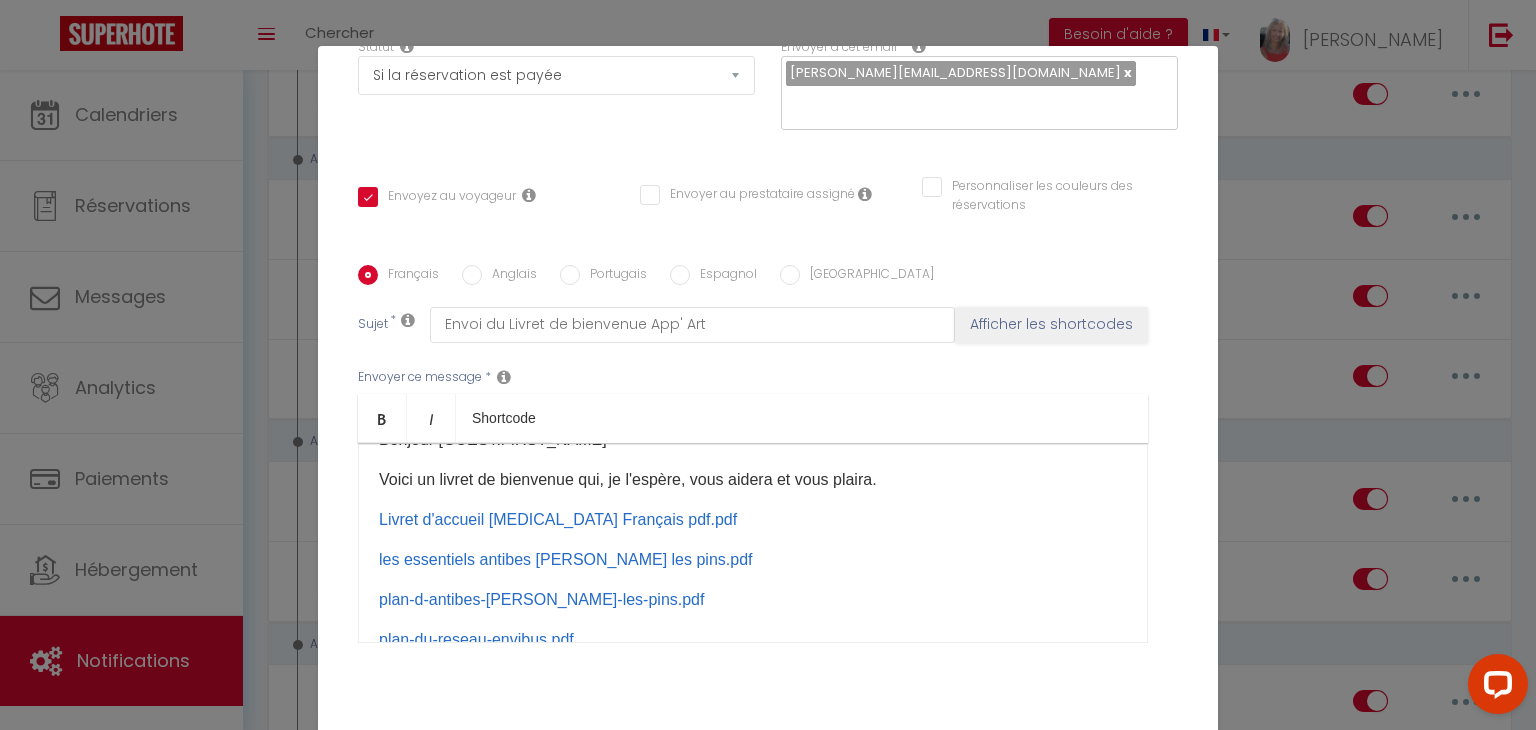 click on "​​​​Bonjour [GUEST:FIRST_NAME]​ Voici un livret de bienvenue qui, je l'espère, vous aidera et vous plaira. Livret d'accueil T3 Français pdf.pdf ​ les essentiels antibes juan les pins.pdf plan-d-antibes-juan-les-pins.pdf plan-du-reseau-envibus.pdf sentier-du-littoral-plan.pdf zou06_ligne82_Nice_Aeroport_Antibes_Vallauris.pdf https://www.taxiantibes.com/fr ​​​​ ​Bien cordialement. Valérie" at bounding box center (753, 543) 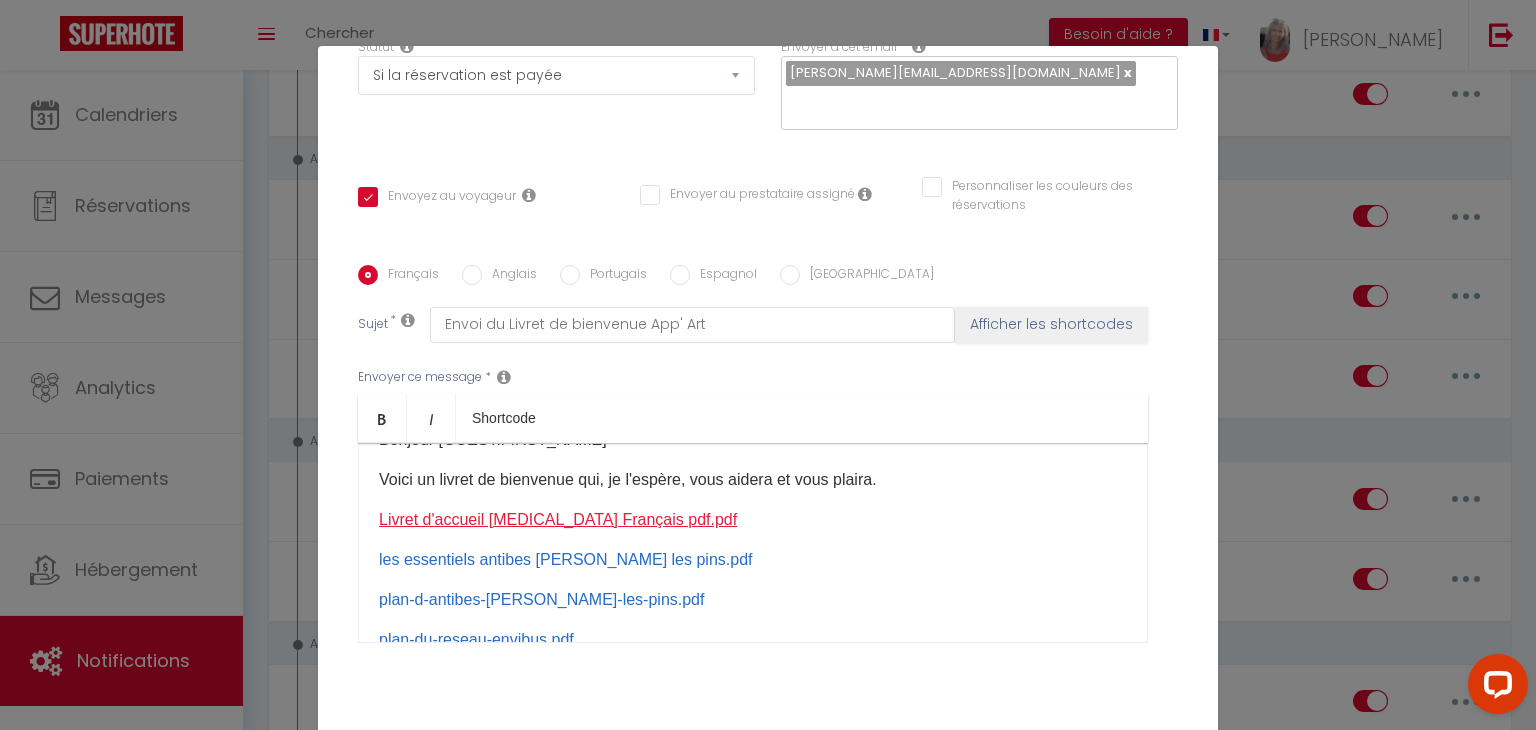 click on "Livret d'accueil T3 Français pdf.pdf" at bounding box center [558, 519] 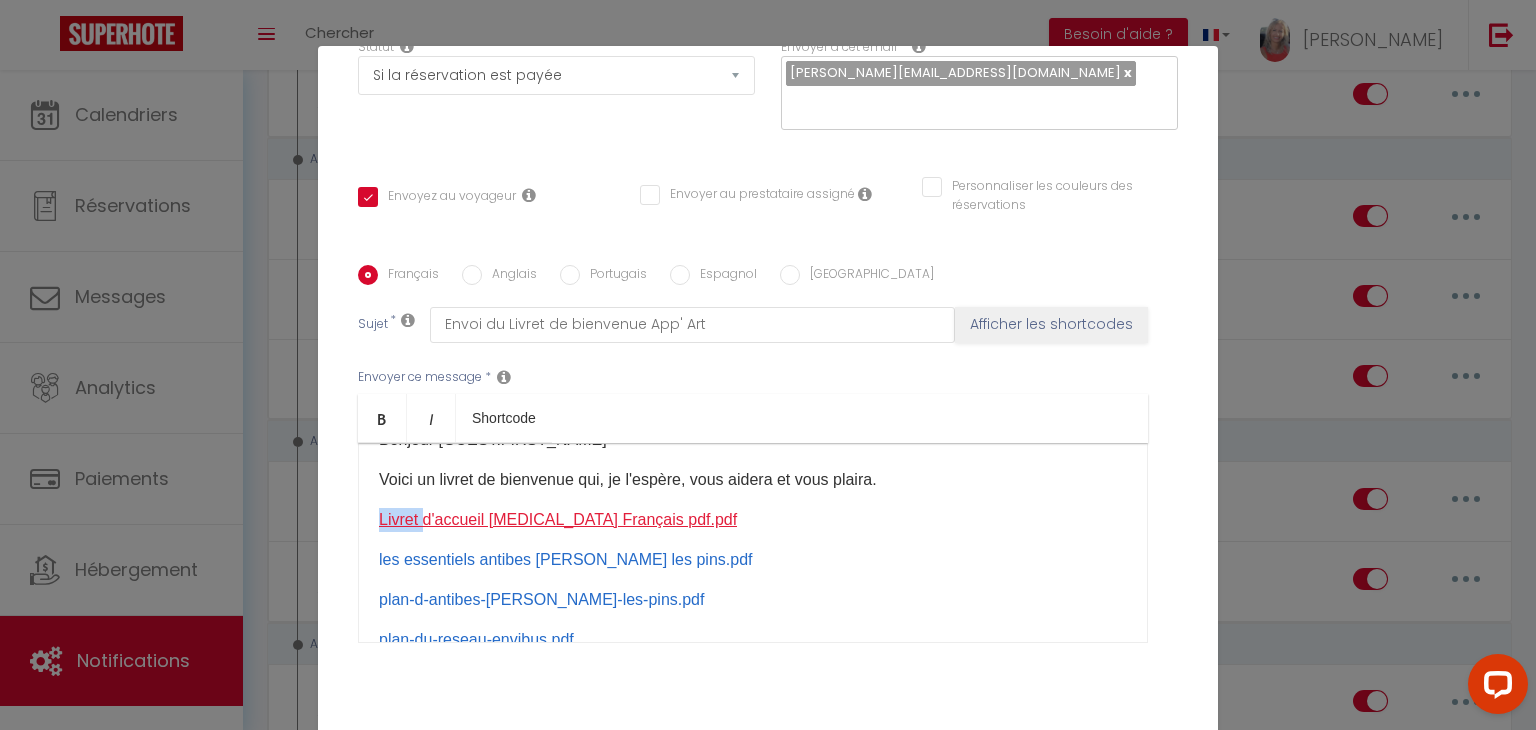 click on "Livret d'accueil T3 Français pdf.pdf" at bounding box center [558, 519] 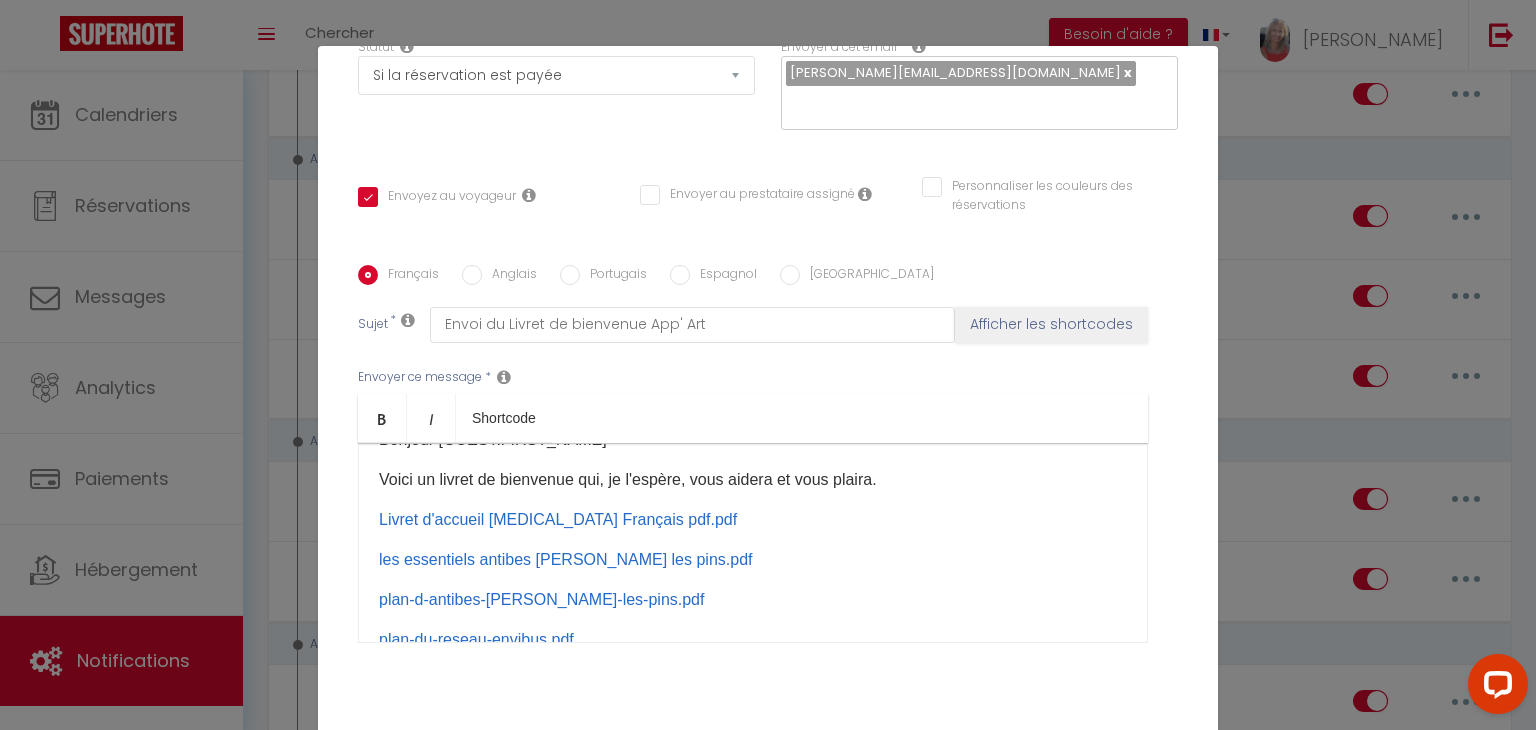 click on "Livret d'accueil T3 Français pdf.pdf" at bounding box center [753, 520] 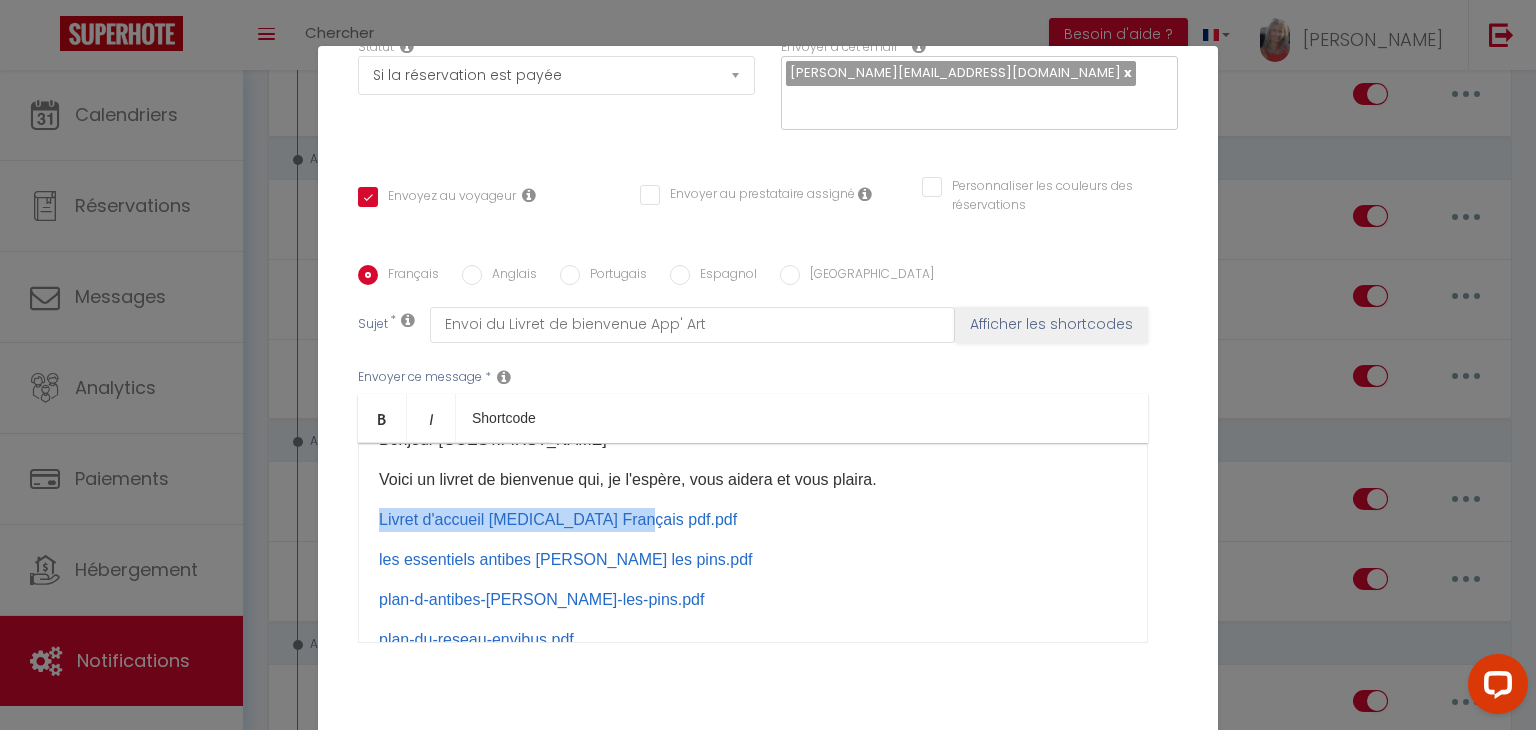 copy on "Livret d'accueil T3 Français pdf.pdf" 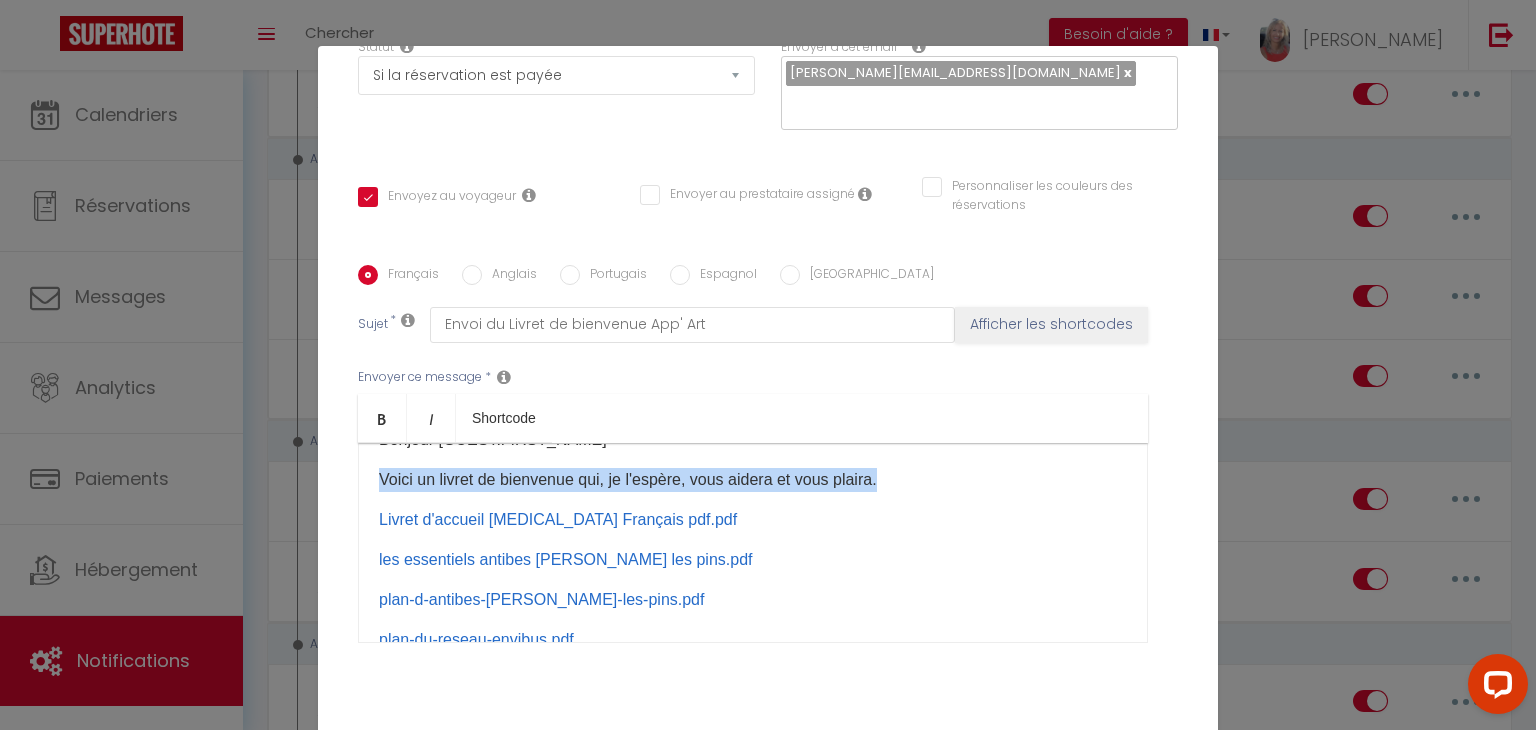 scroll, scrollTop: 0, scrollLeft: 0, axis: both 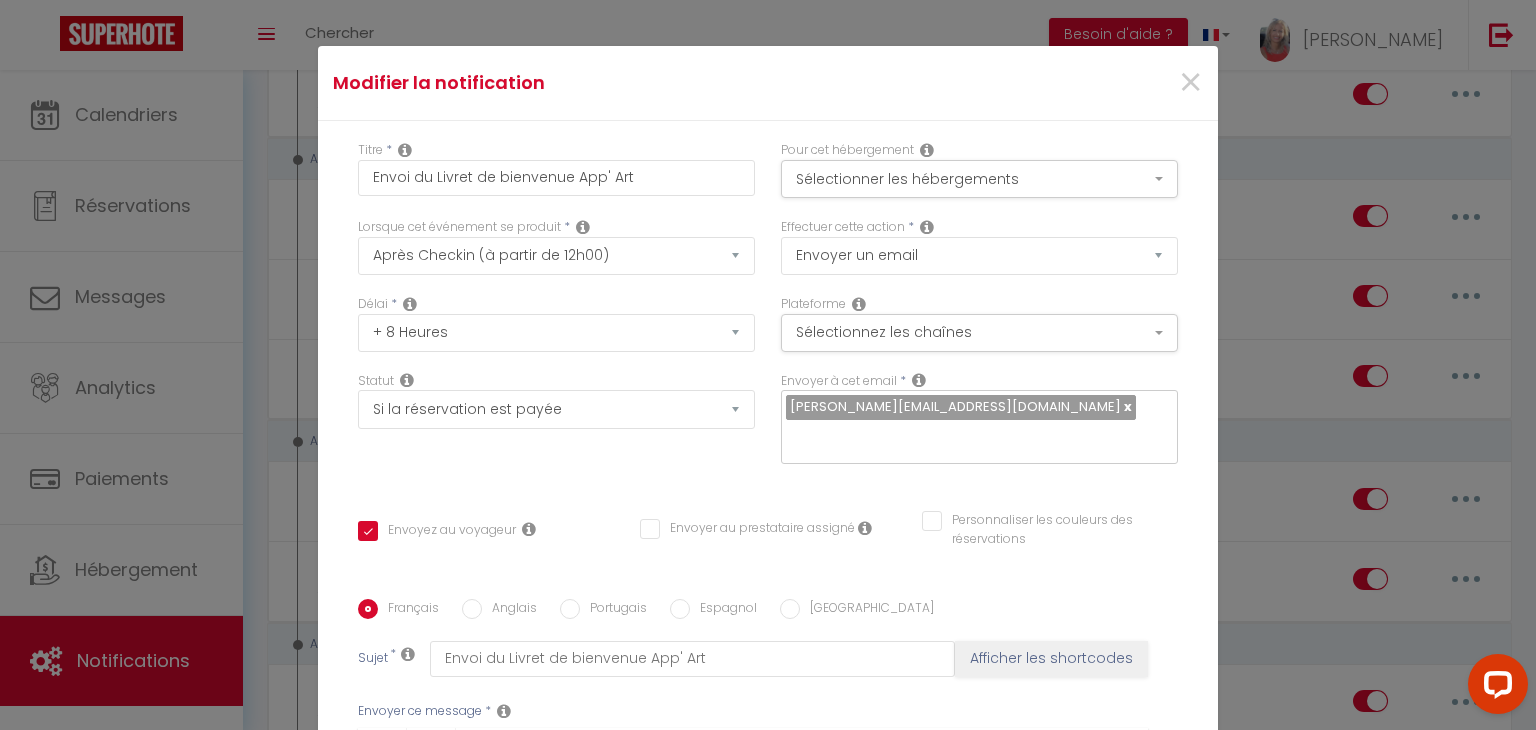 drag, startPoint x: 370, startPoint y: 489, endPoint x: 1074, endPoint y: -74, distance: 901.435 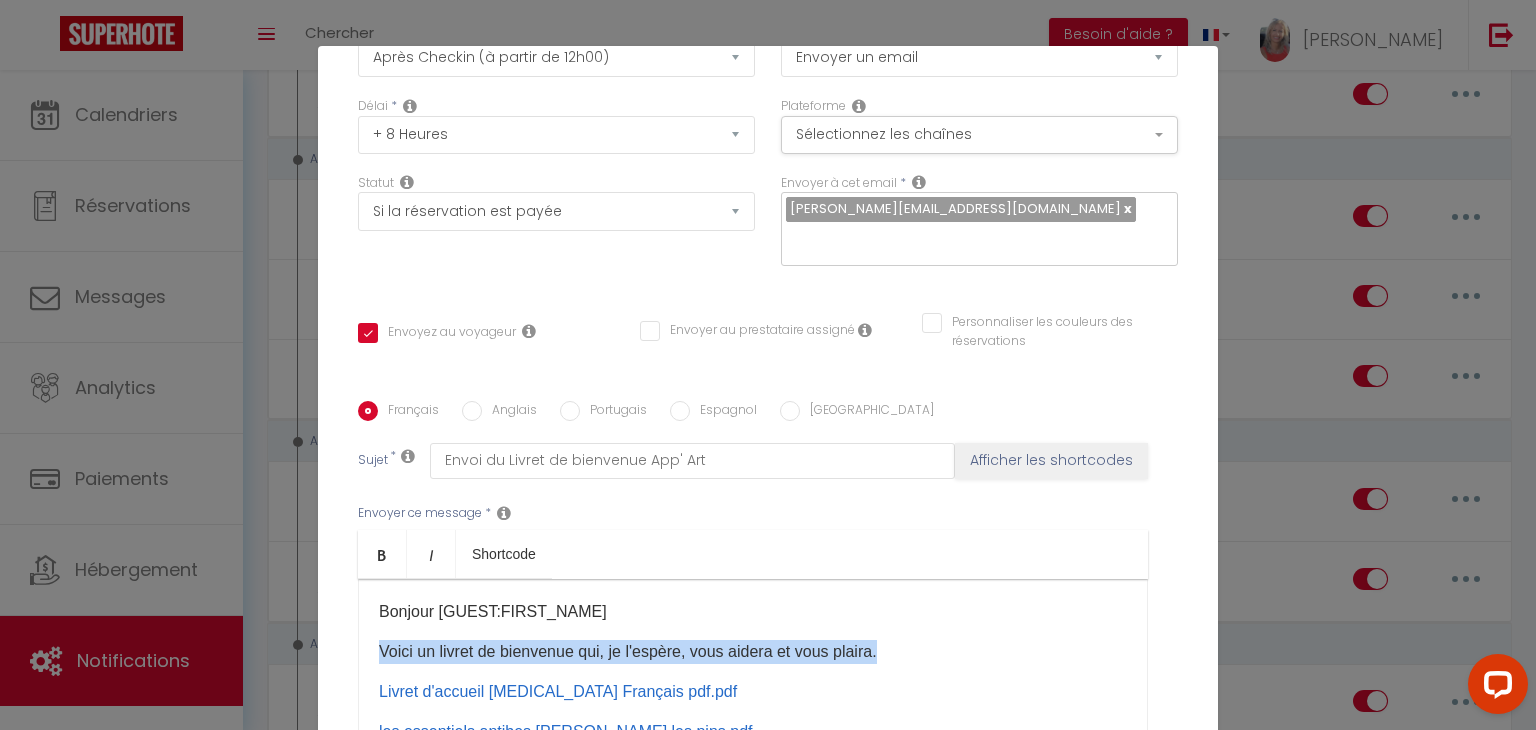 scroll, scrollTop: 214, scrollLeft: 0, axis: vertical 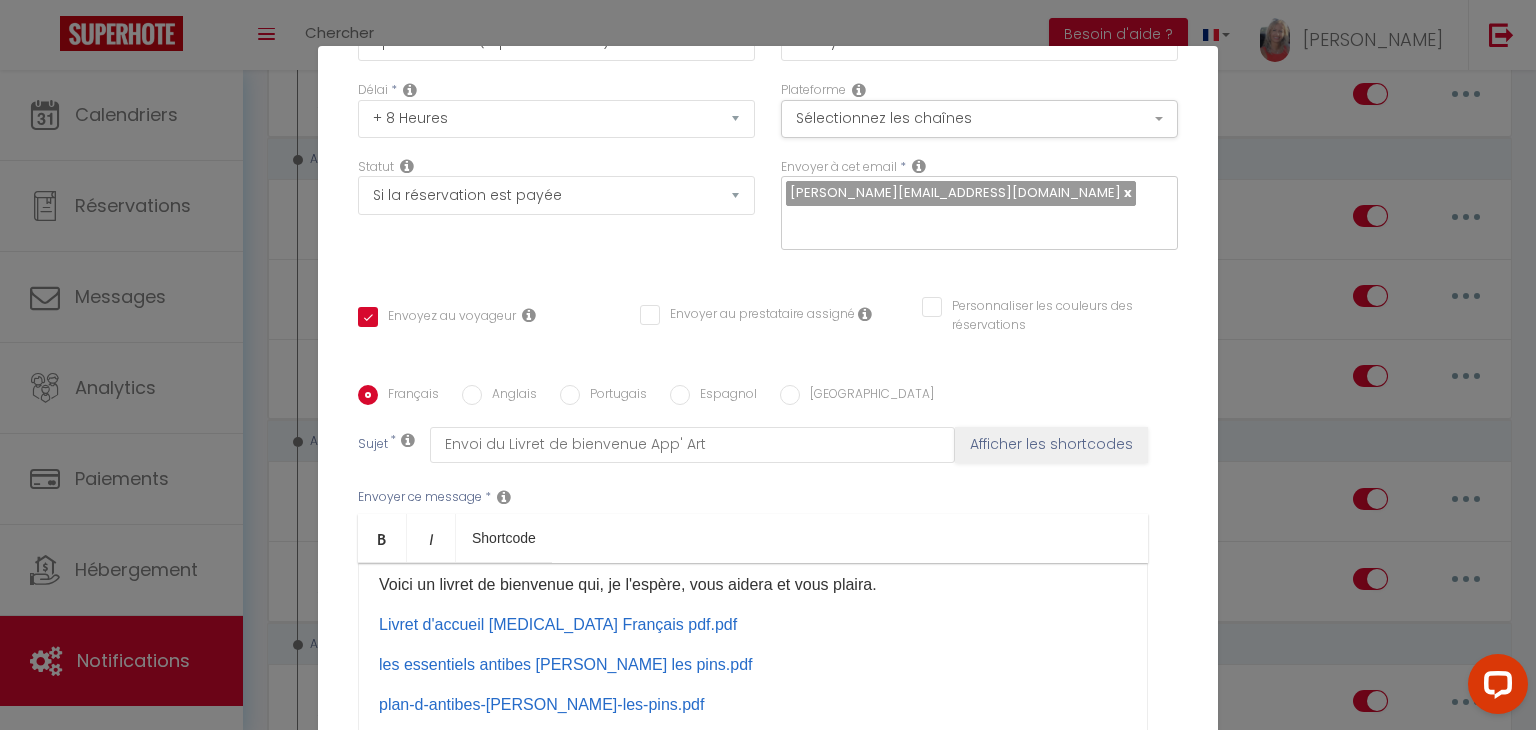 click on "Livret d'accueil T3 Français pdf.pdf" at bounding box center [753, 625] 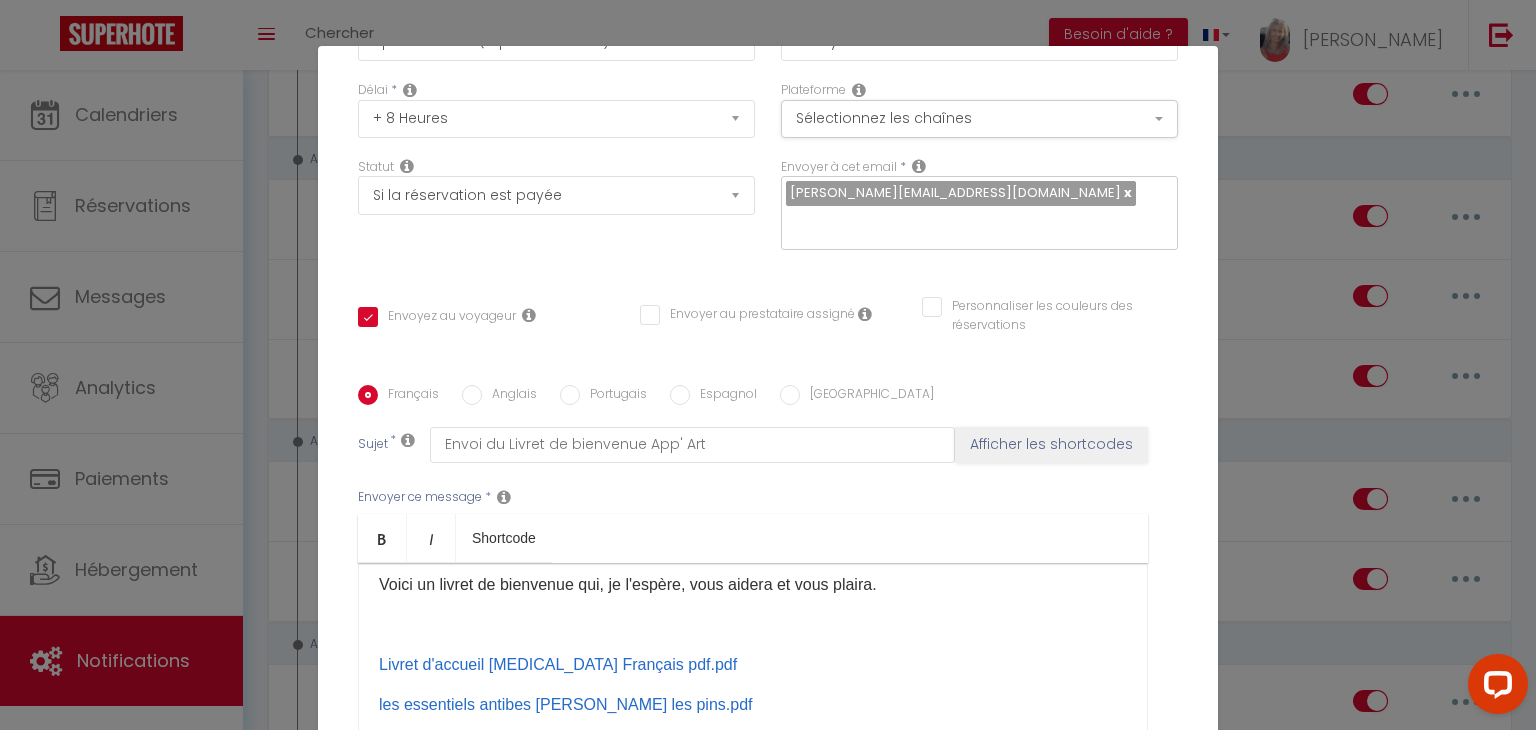 click at bounding box center [753, 625] 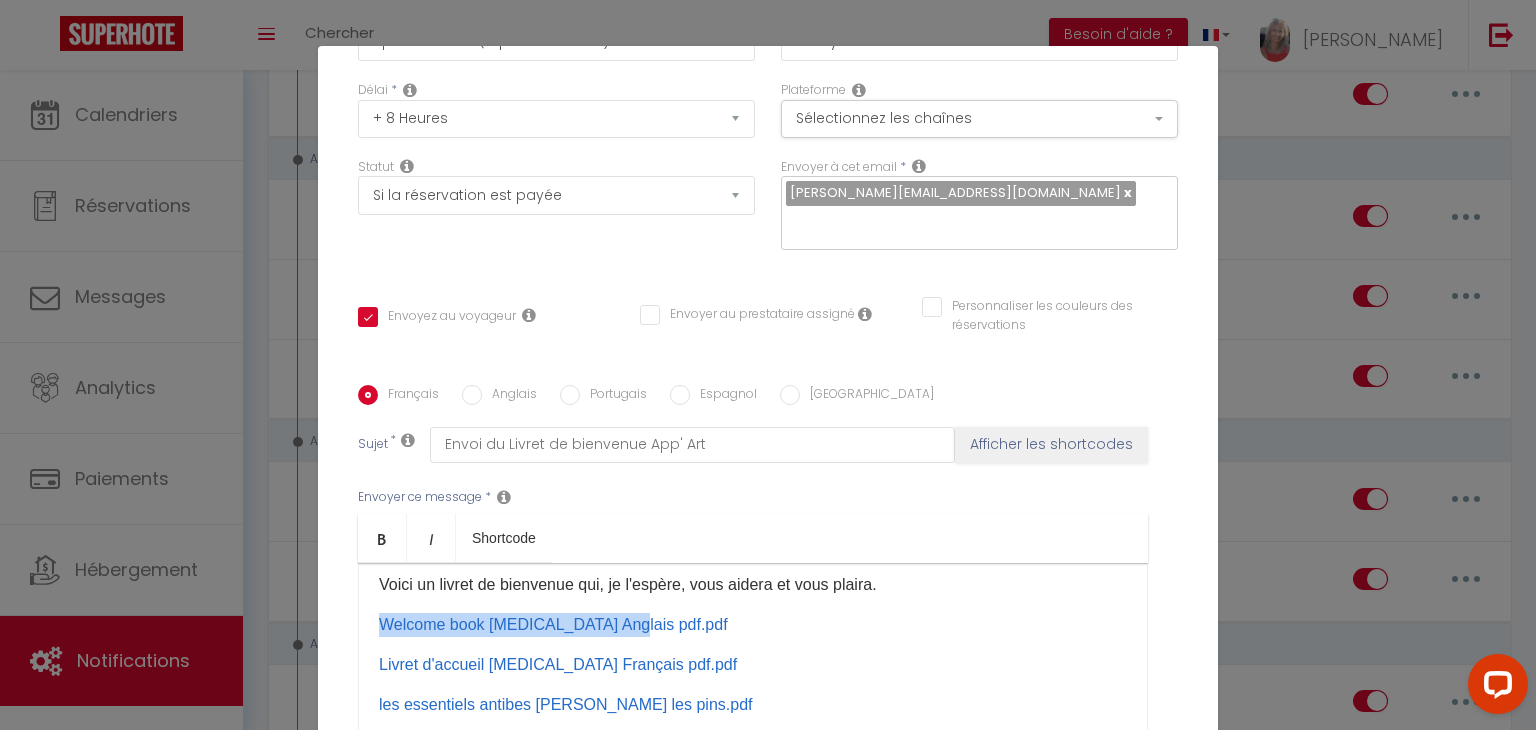 drag, startPoint x: 646, startPoint y: 593, endPoint x: 365, endPoint y: 603, distance: 281.1779 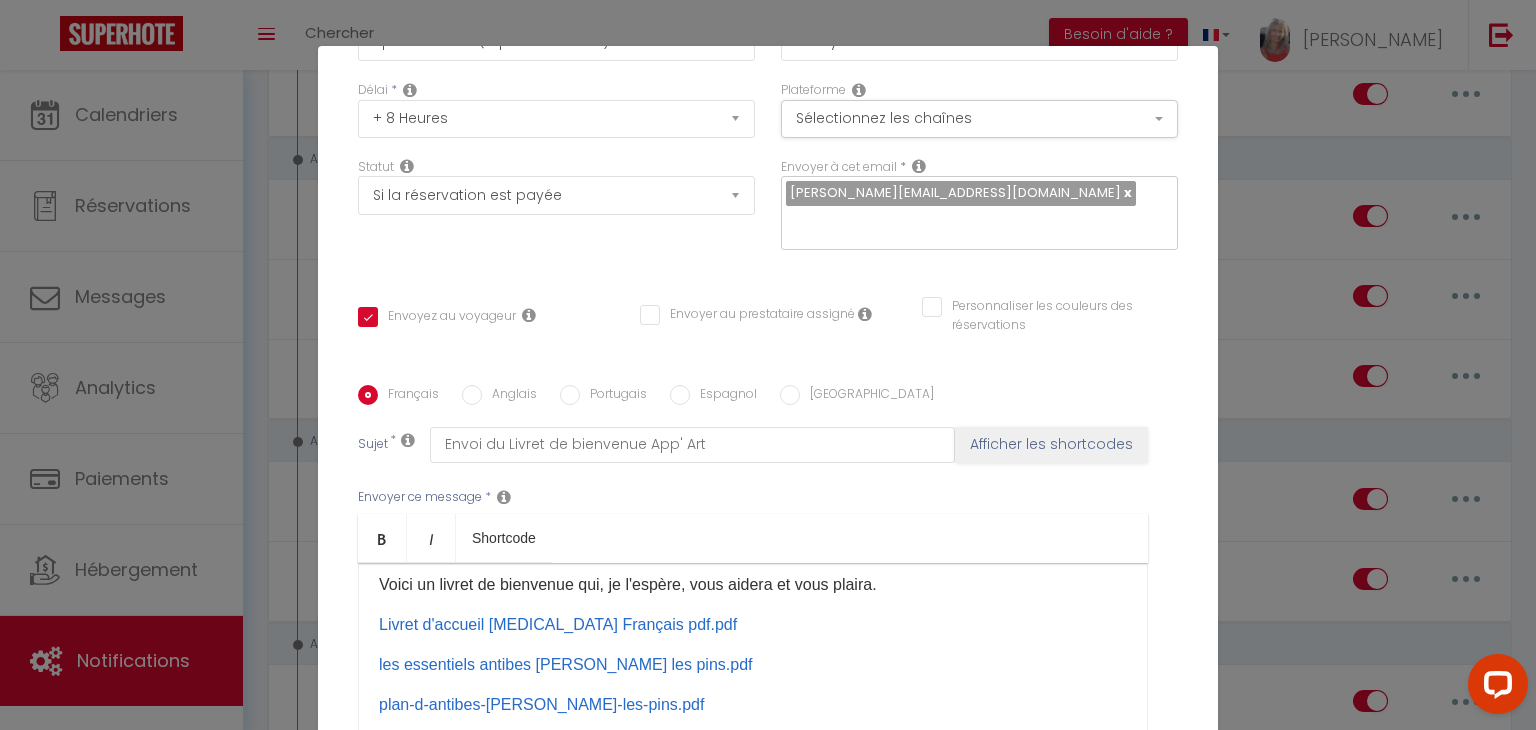 click on "Anglais" at bounding box center [472, 395] 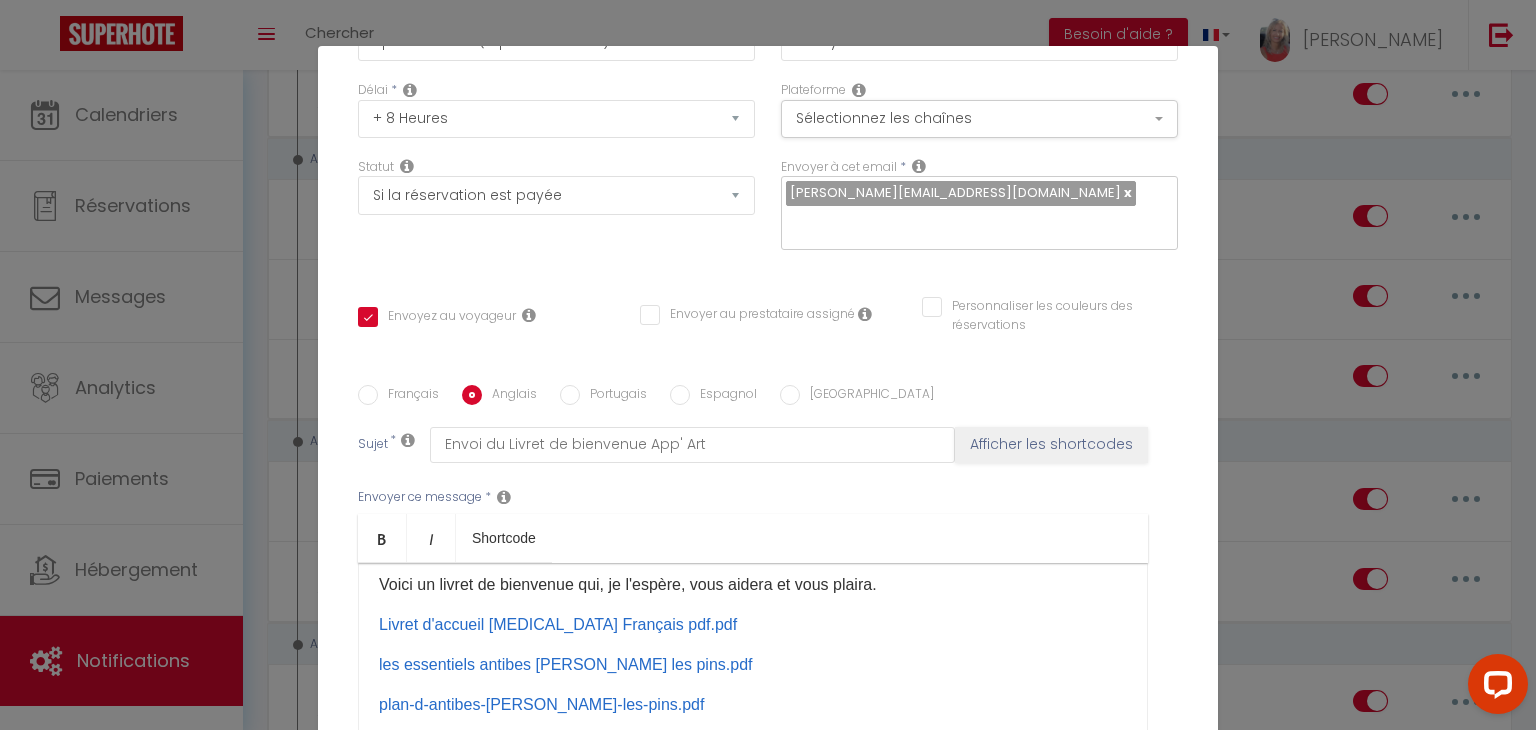 checkbox on "true" 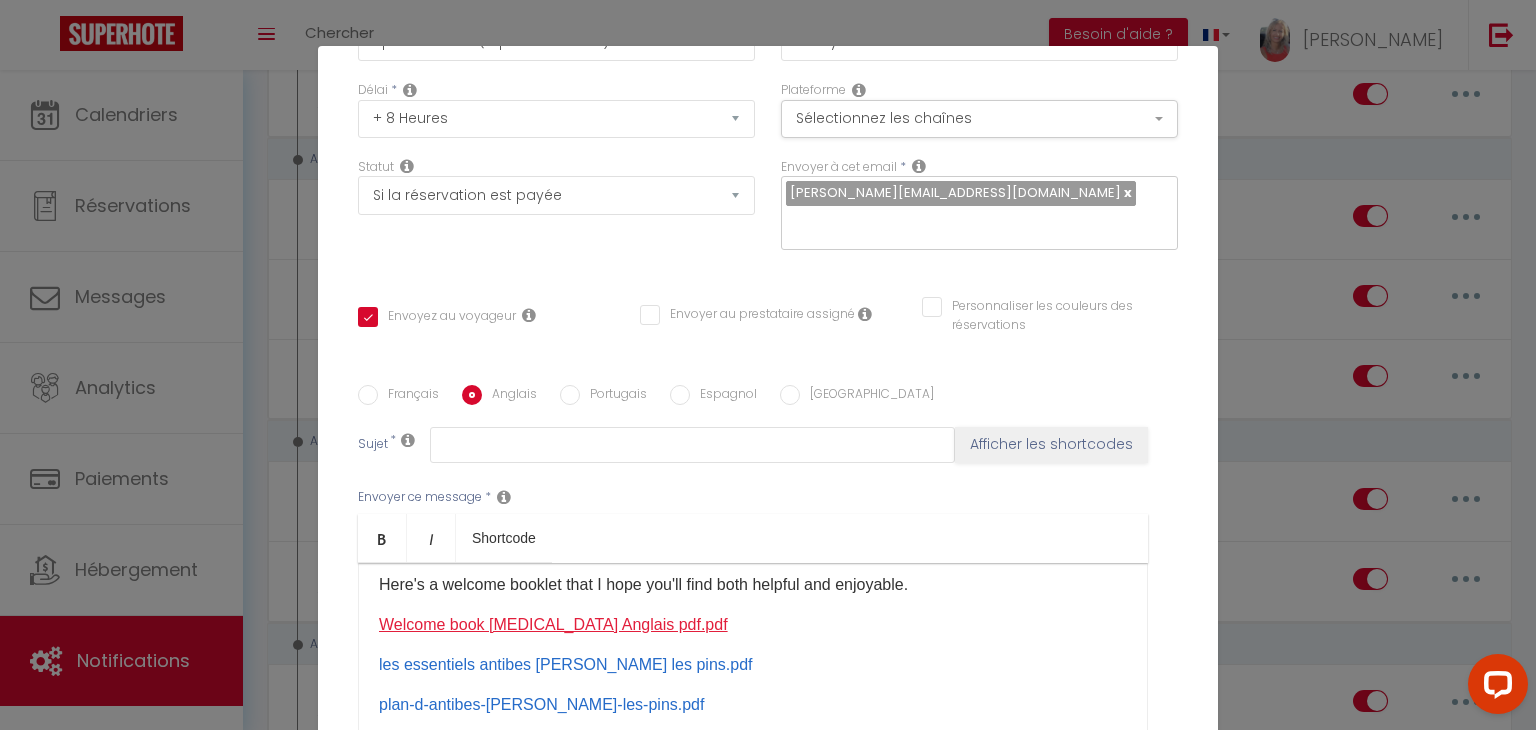 click on "Welcome book T3 Anglais pdf.pdf" at bounding box center (553, 624) 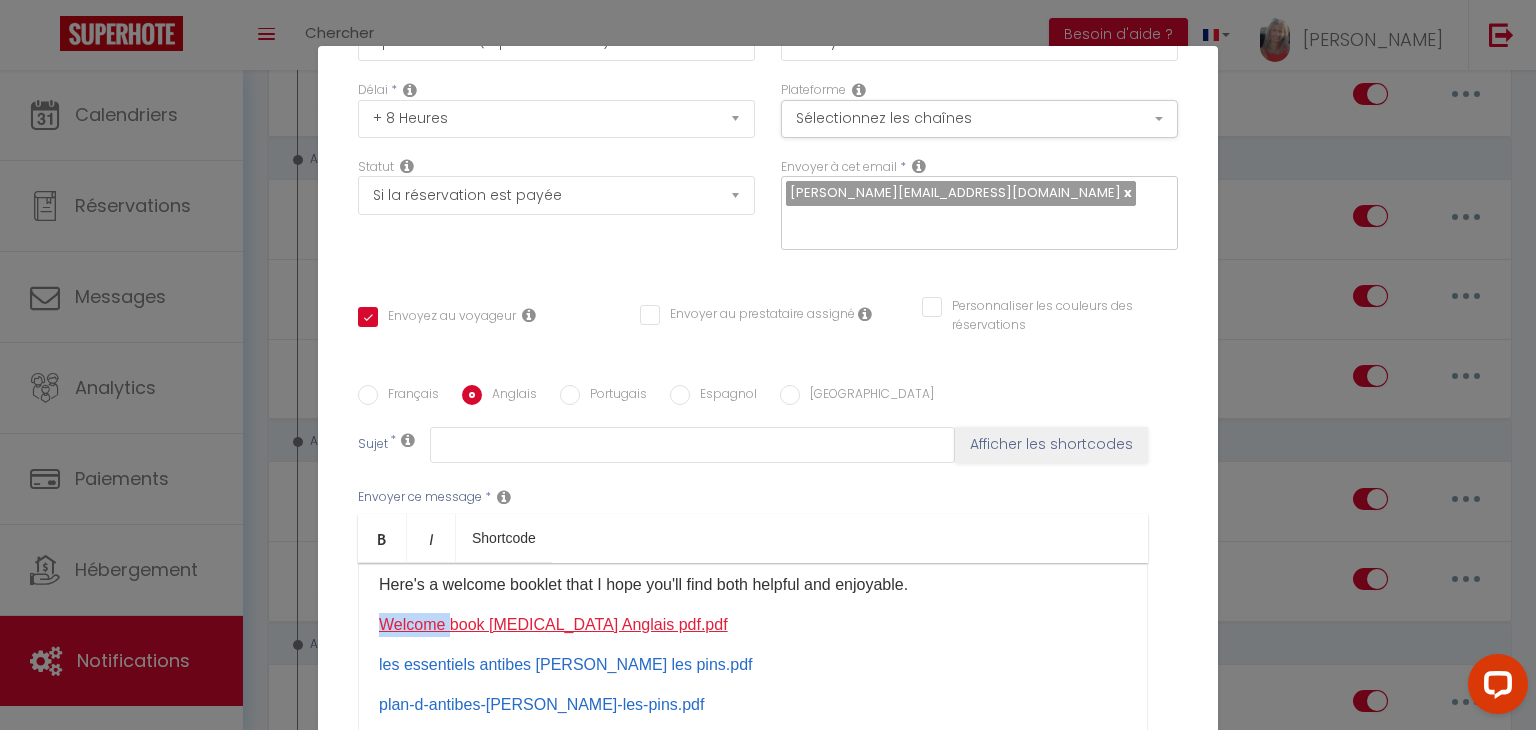 click on "Welcome book T3 Anglais pdf.pdf" at bounding box center [553, 624] 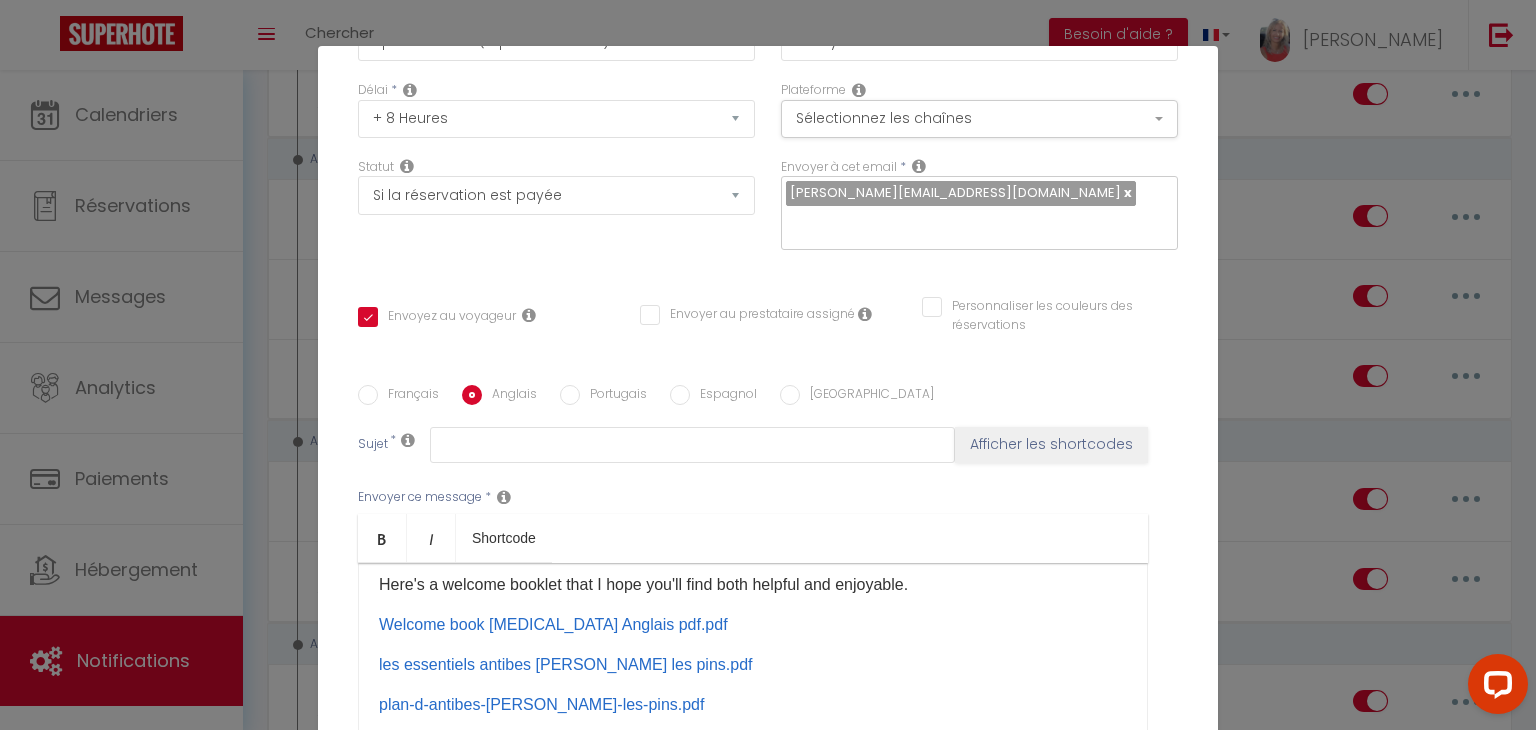 click on "Welcome book T3 Anglais pdf.pdf" at bounding box center [753, 625] 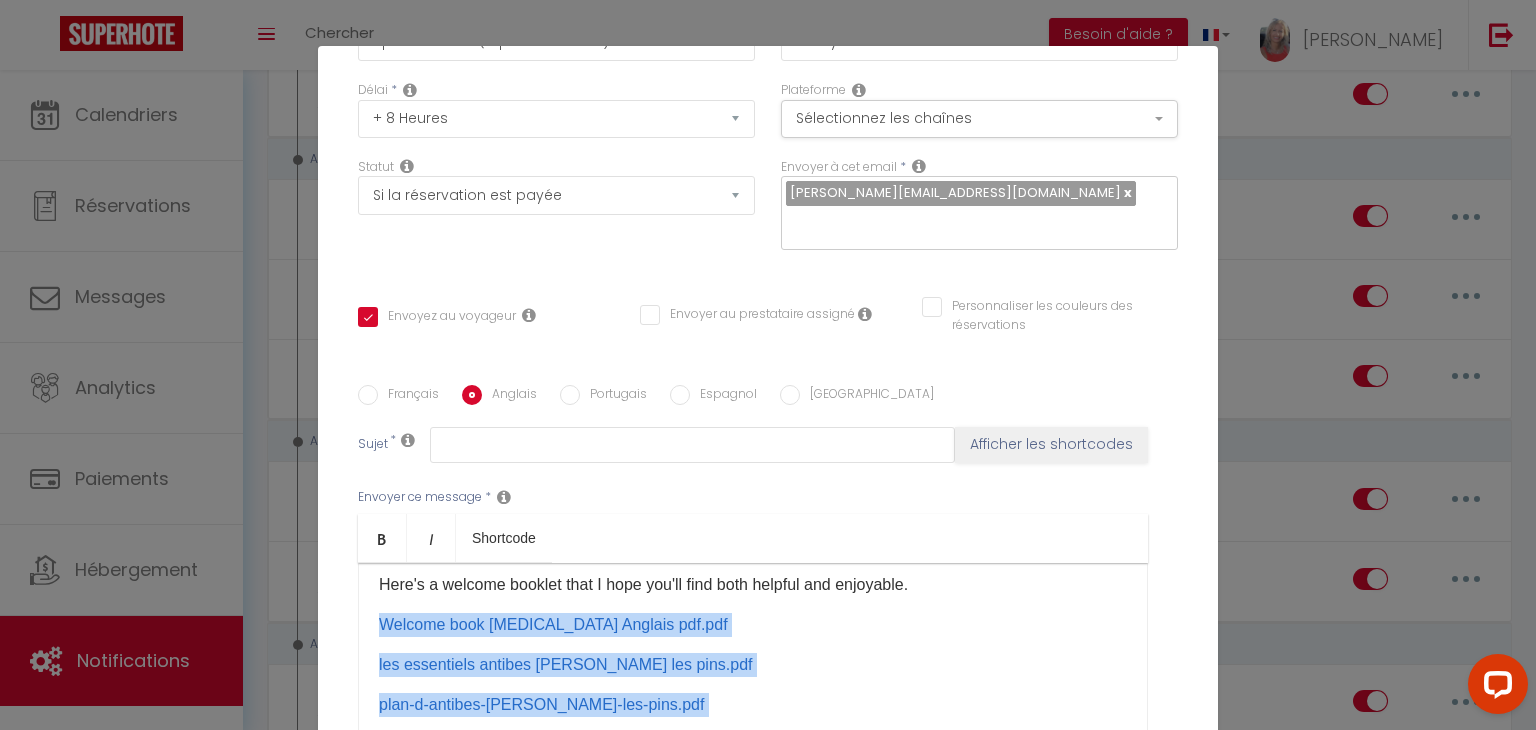 scroll, scrollTop: 136, scrollLeft: 0, axis: vertical 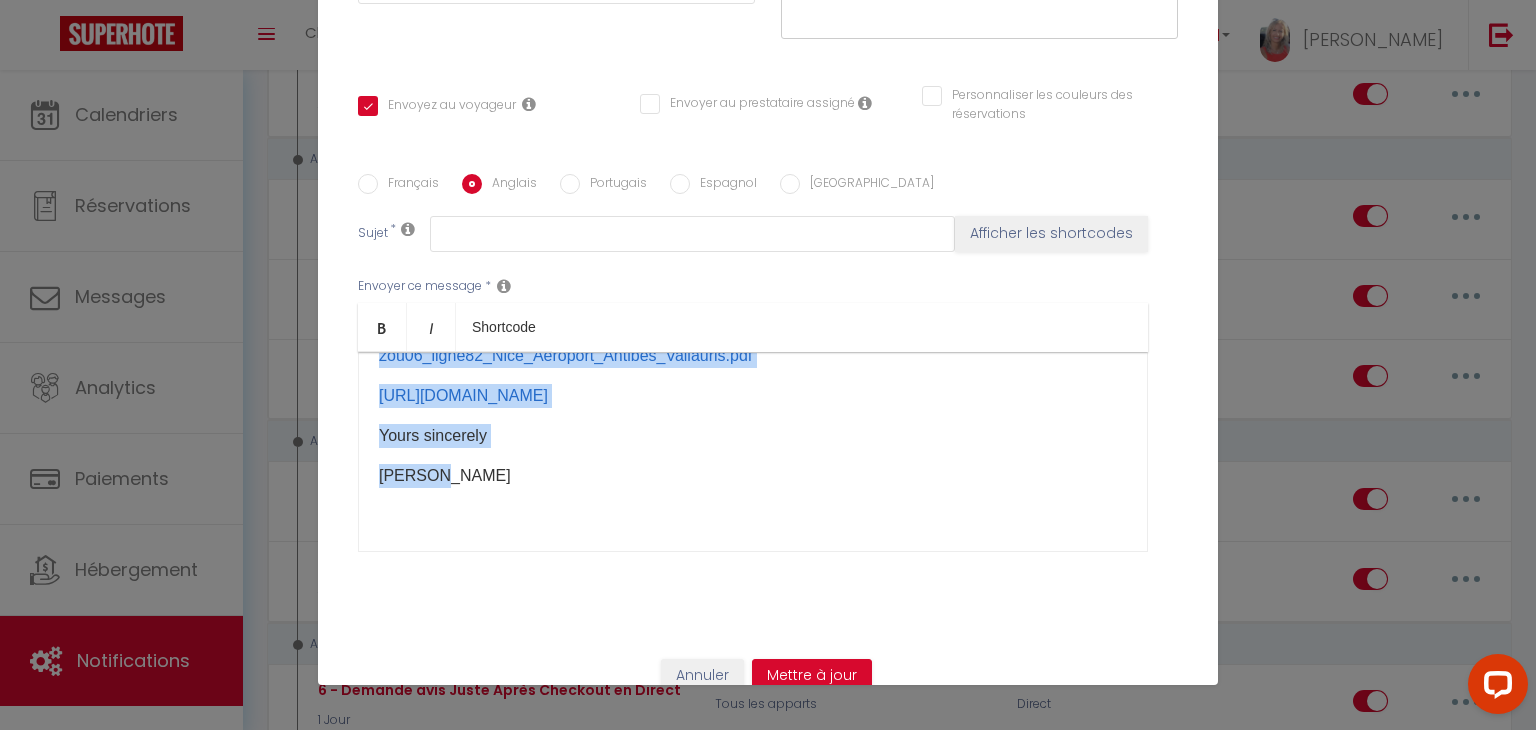 drag, startPoint x: 359, startPoint y: 597, endPoint x: 598, endPoint y: 457, distance: 276.98557 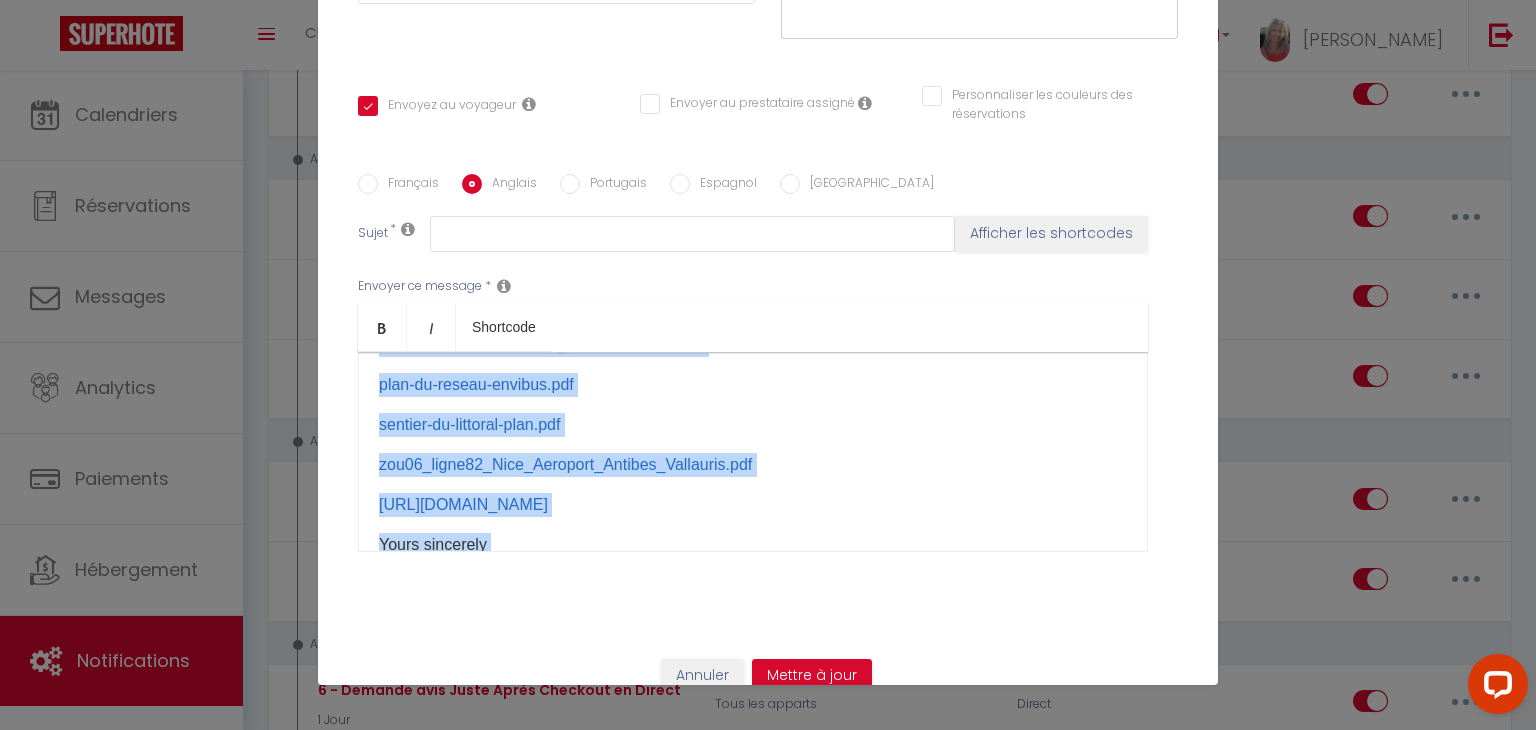 scroll, scrollTop: 309, scrollLeft: 0, axis: vertical 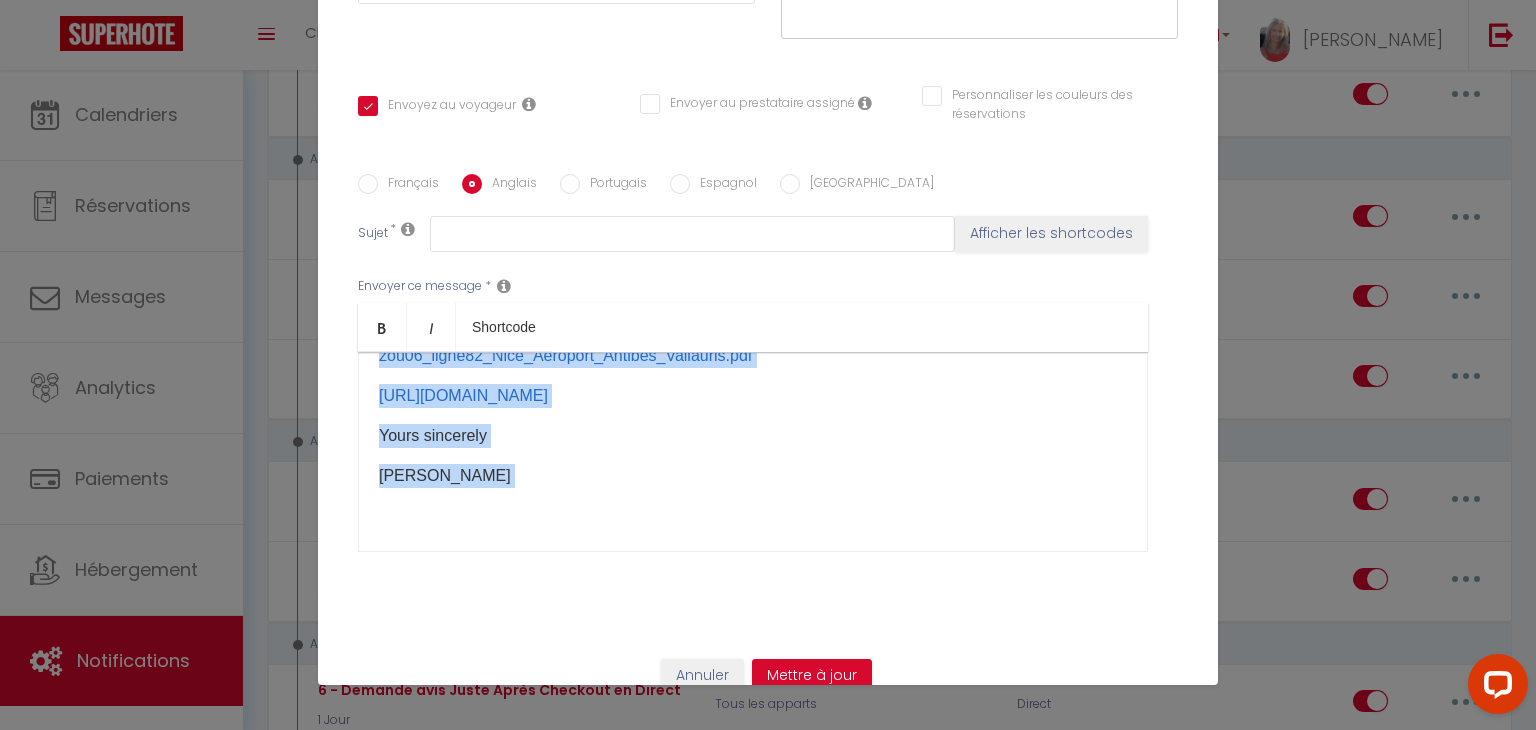 copy on "Hello [GUEST:NAME]​
Here's a welcome booklet that I hope you'll find both helpful and enjoyable.
Welcome book T3 Anglais pdf.pdf les essentiels antibes juan les pins.pdf plan-d-antibes-juan-les-pins.pdf plan-du-reseau-envibus.pdf ​​ sentier-du-littoral-plan.pdf ​ zou06_ligne82_Nice_Aeroport_Antibes_Vallauris.pdf https://www.taxiantibes.com/fr ​ ​Yours sincerely
Valérie ​" 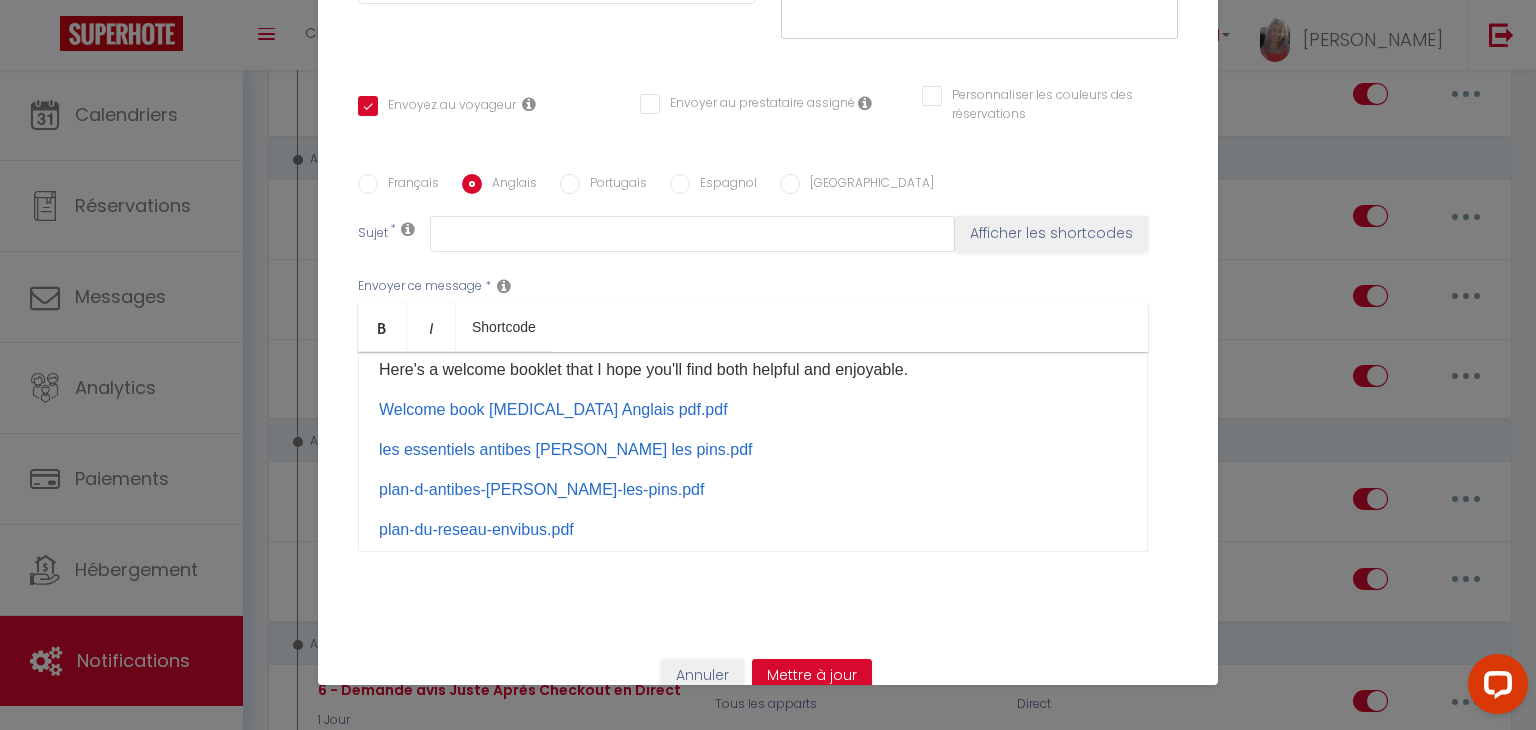 scroll, scrollTop: 59, scrollLeft: 0, axis: vertical 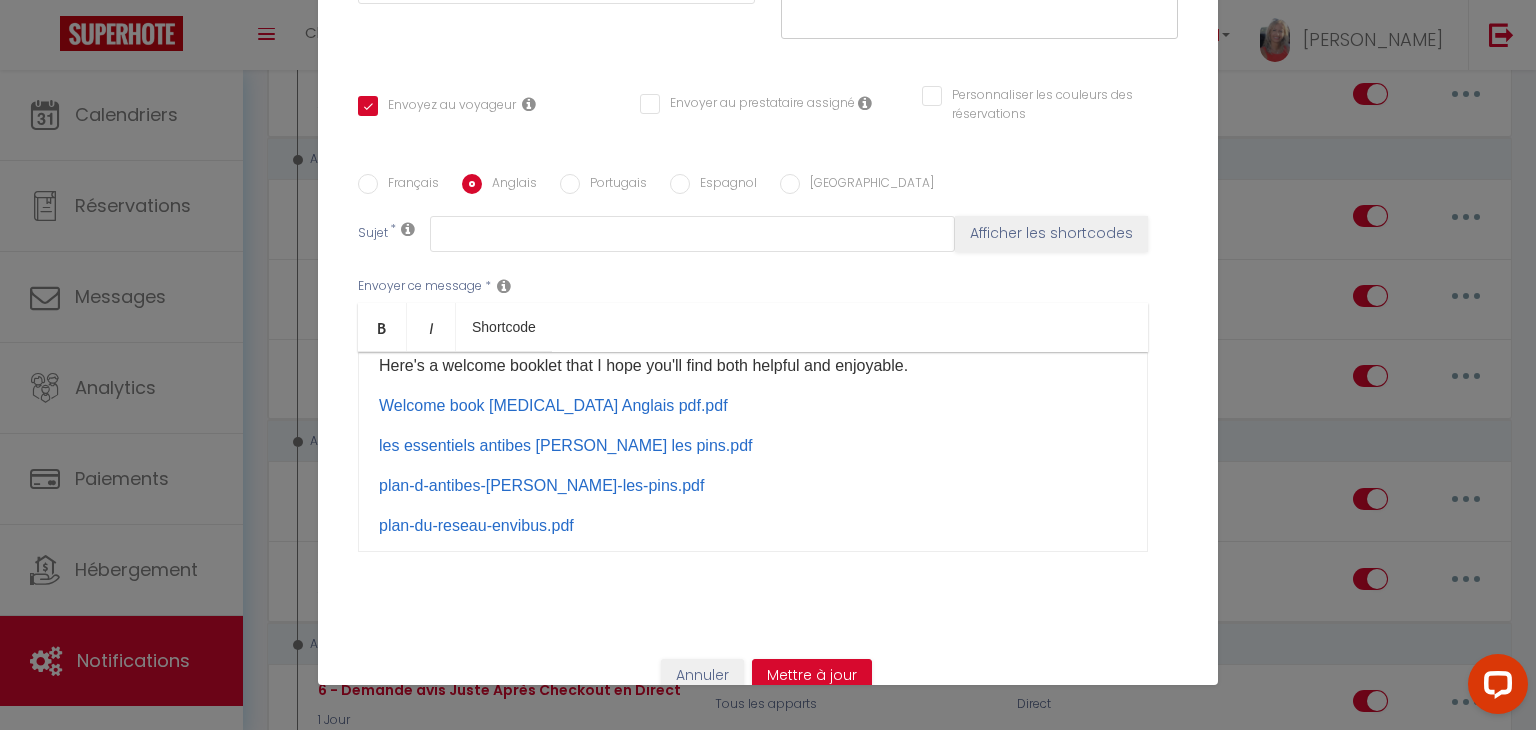 drag, startPoint x: 550, startPoint y: 373, endPoint x: 486, endPoint y: 559, distance: 196.70282 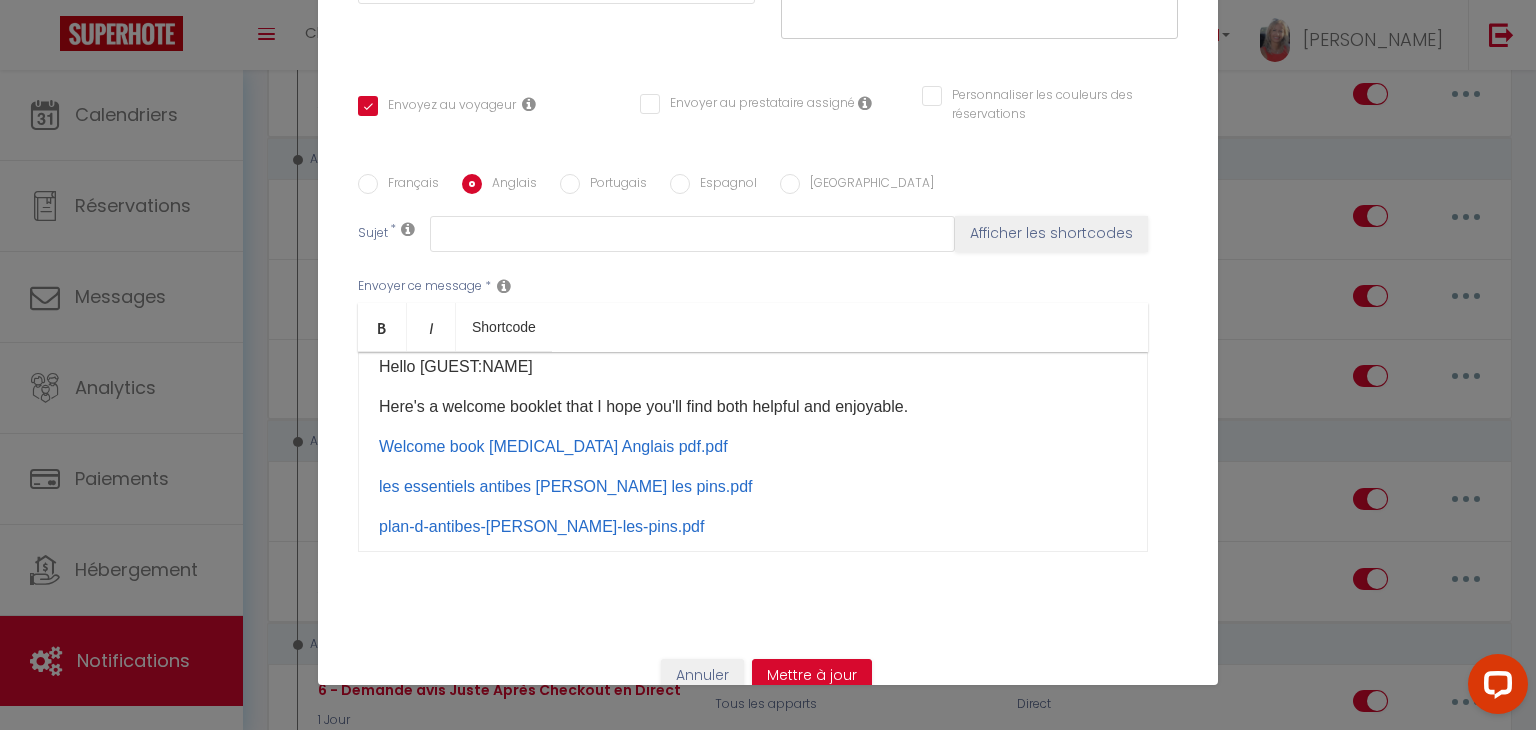 scroll, scrollTop: 16, scrollLeft: 0, axis: vertical 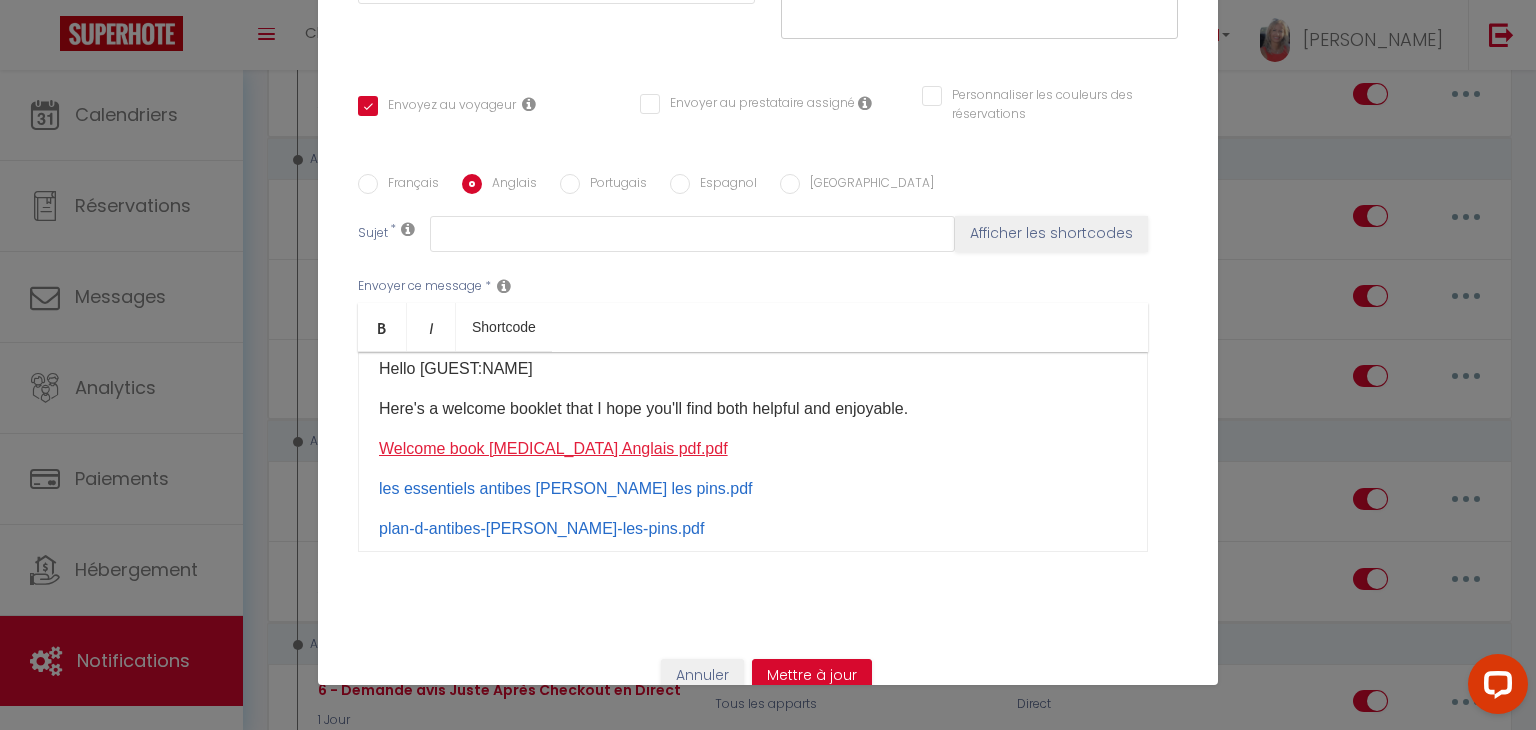 click on "Welcome book T3 Anglais pdf.pdf" at bounding box center (553, 448) 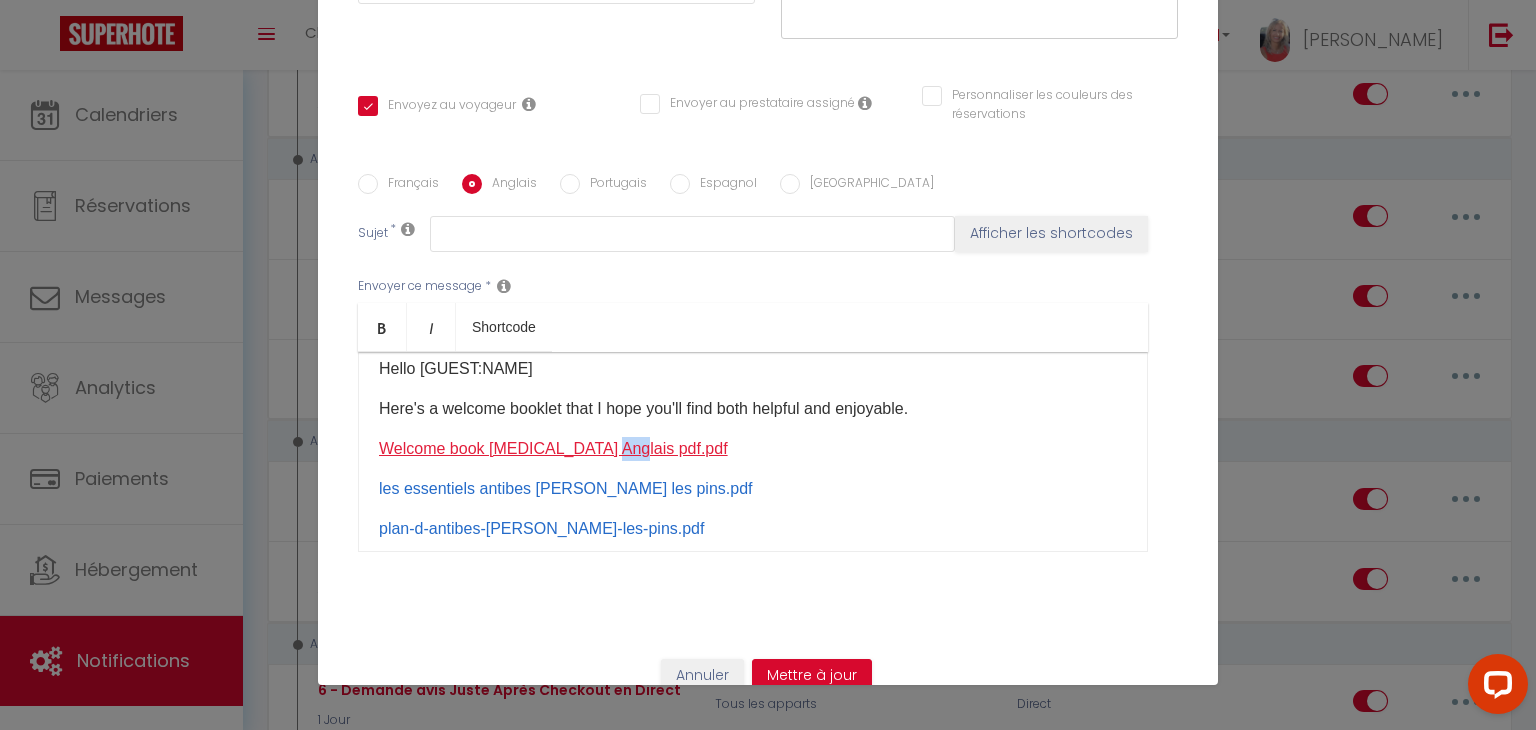 click on "Welcome book T3 Anglais pdf.pdf" at bounding box center [553, 448] 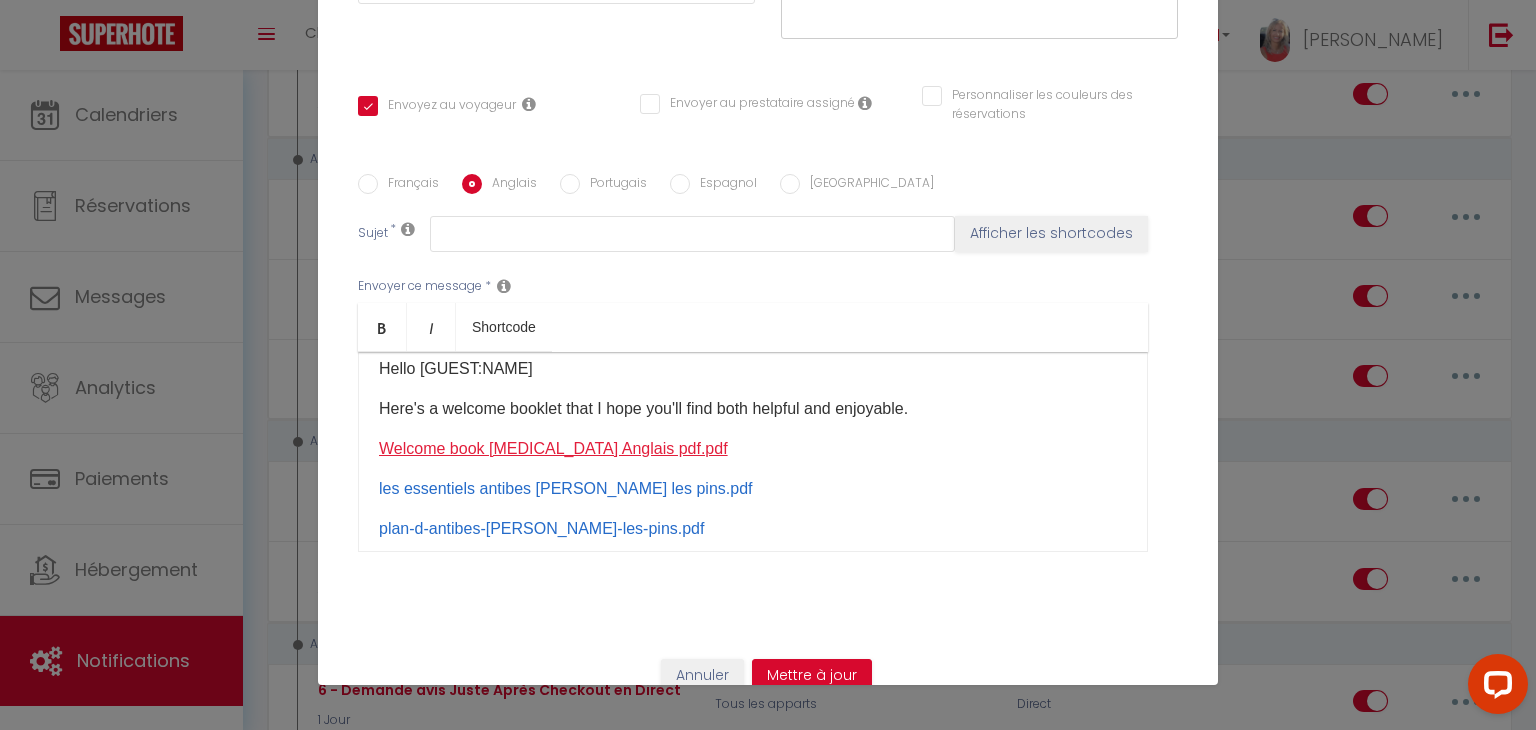 click on "Welcome book T3 Anglais pdf.pdf" at bounding box center [553, 448] 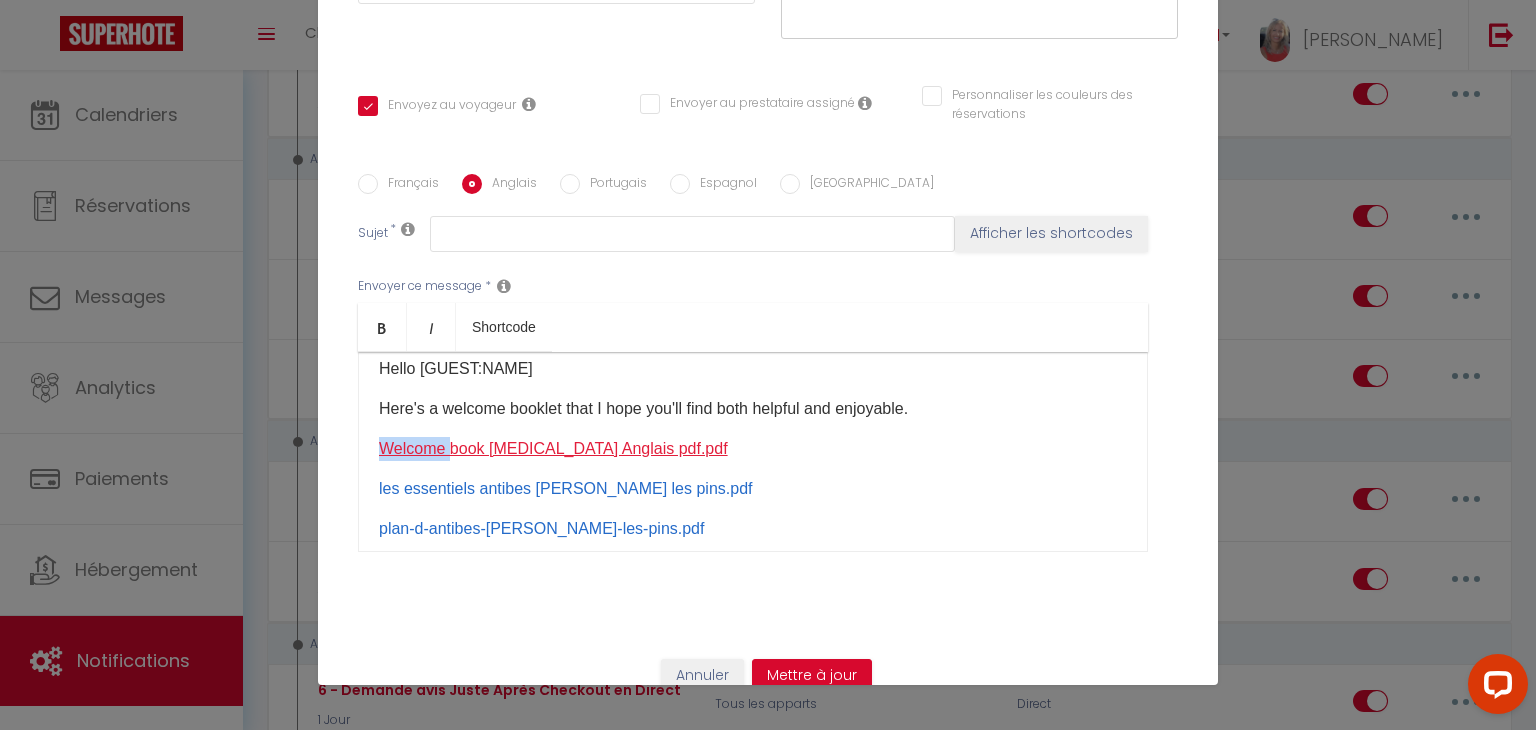 click on "Welcome book T3 Anglais pdf.pdf" at bounding box center [553, 448] 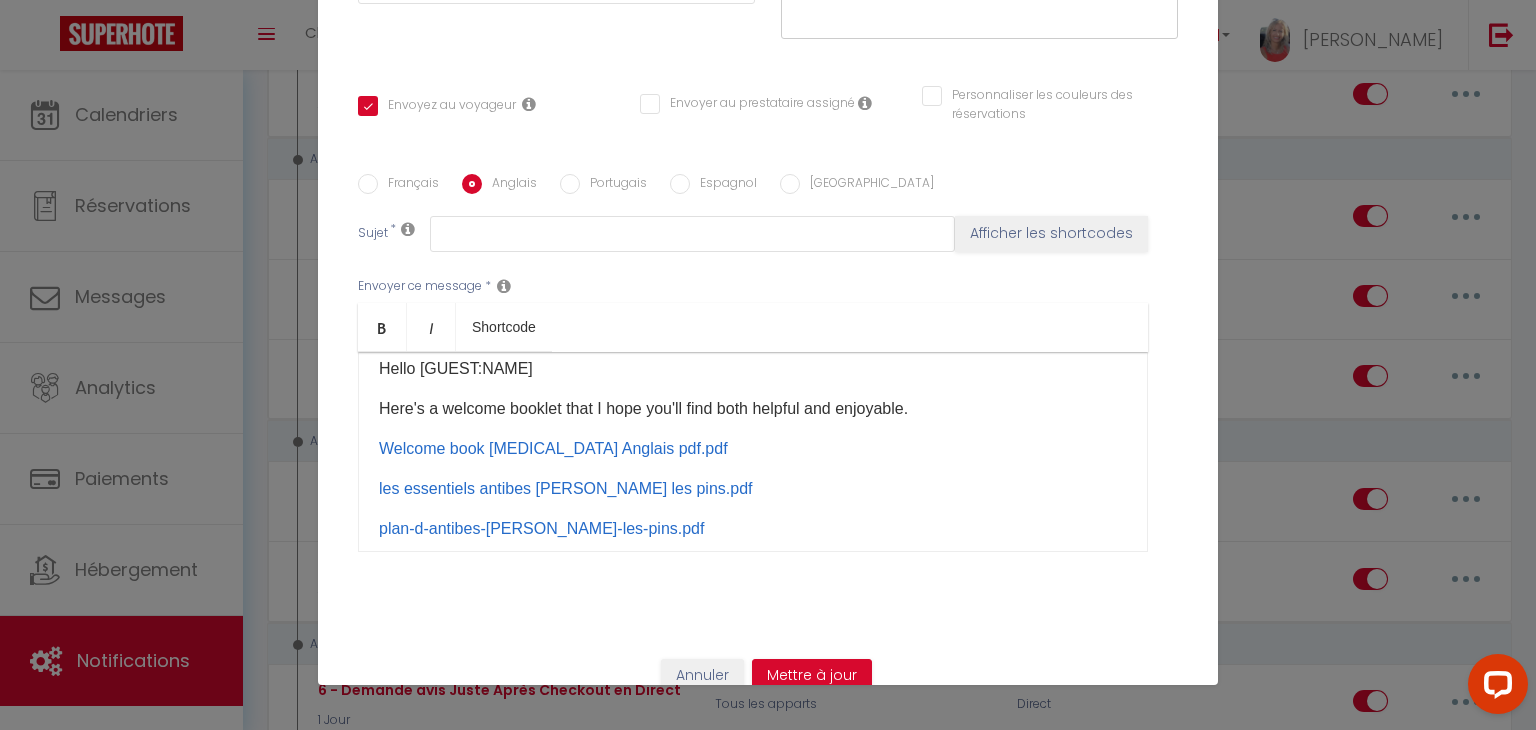 click on "Welcome book T3 Anglais pdf.pdf" at bounding box center (753, 449) 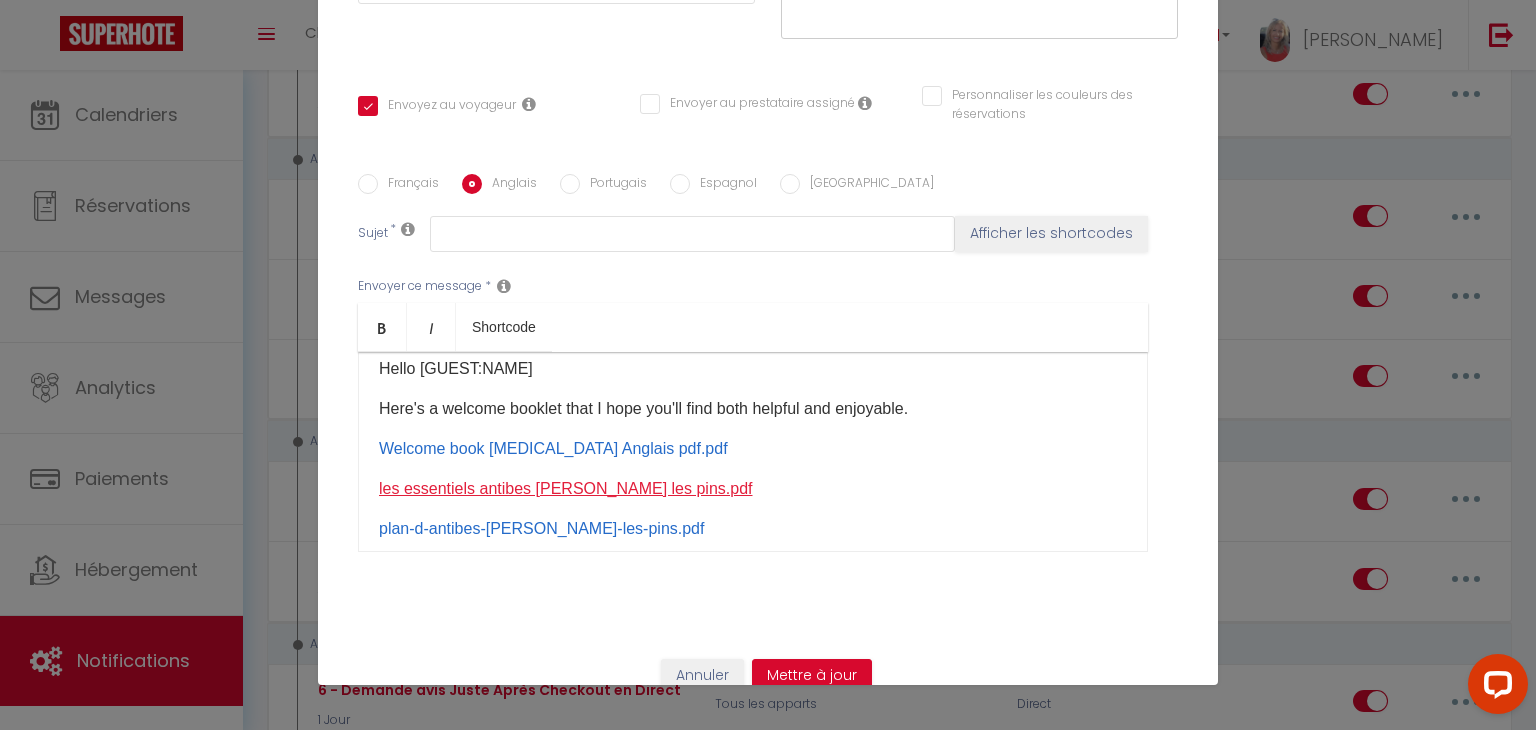 click on "les essentiels antibes juan les pins.pdf" at bounding box center [566, 488] 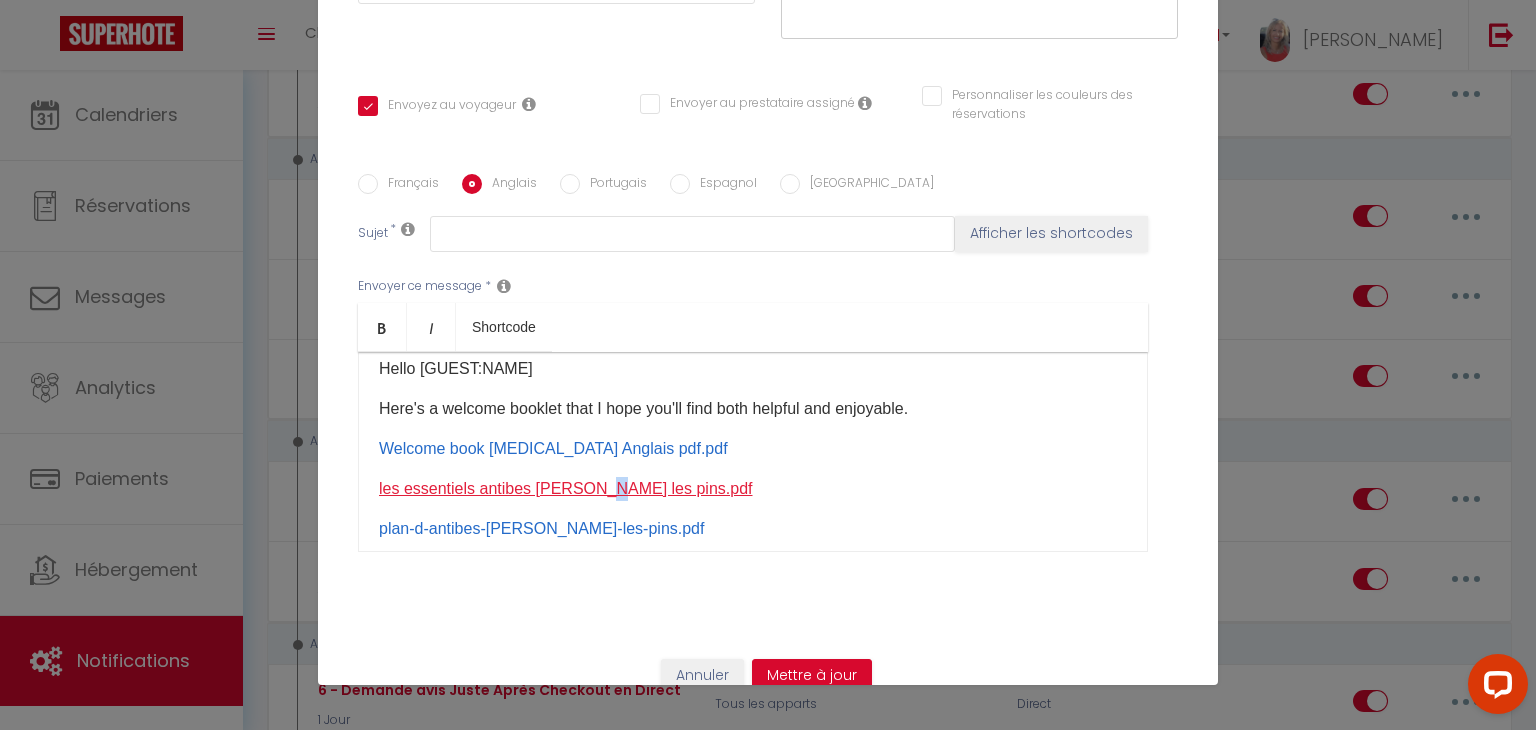 click on "les essentiels antibes juan les pins.pdf" at bounding box center [566, 488] 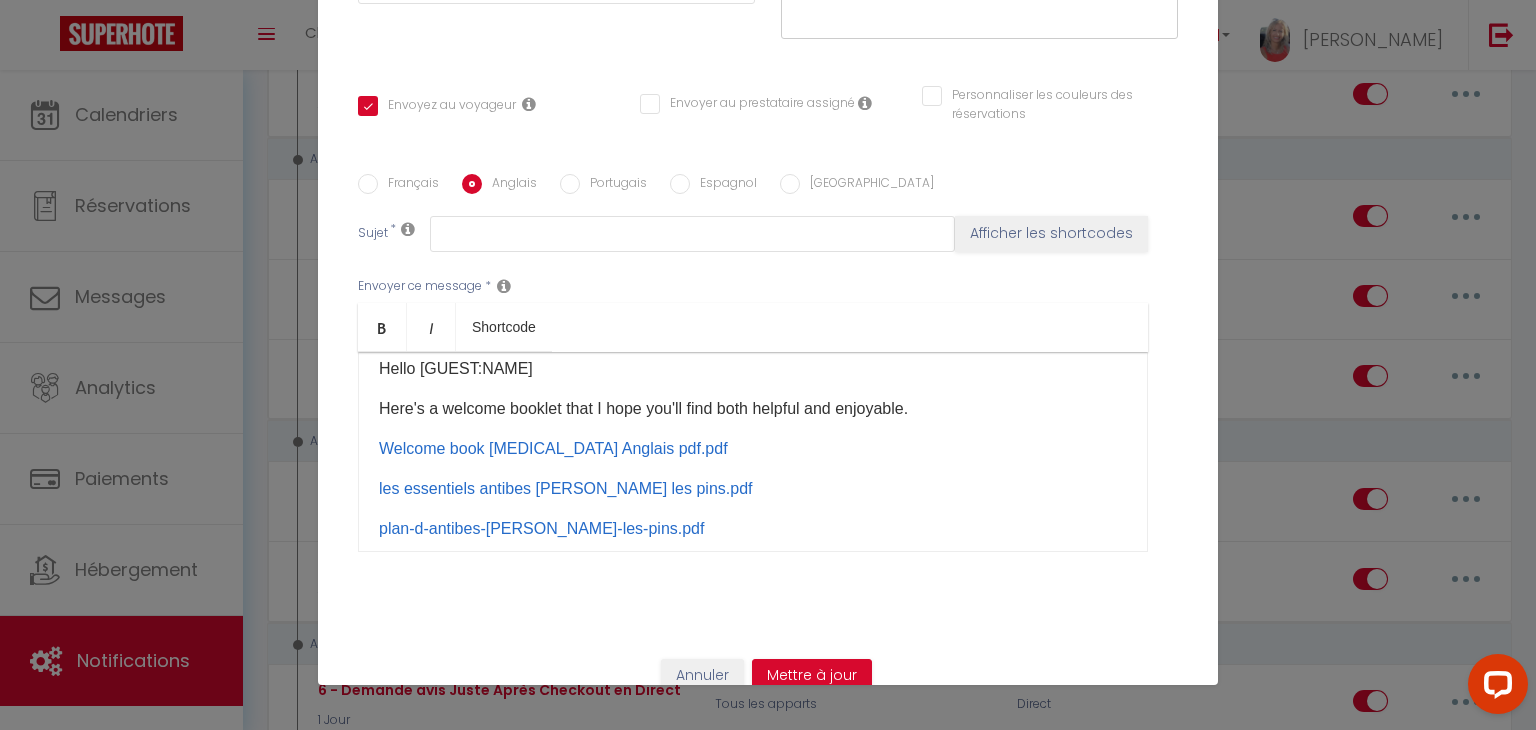 click on "Hello [GUEST:NAME]​
Here's a welcome booklet that I hope you'll find both helpful and enjoyable.
Welcome book T3 Anglais pdf.pdf les essentiels antibes juan les pins.pdf plan-d-antibes-juan-les-pins.pdf plan-du-reseau-envibus.pdf ​​ sentier-du-littoral-plan.pdf ​ zou06_ligne82_Nice_Aeroport_Antibes_Vallauris.pdf https://www.taxiantibes.com/fr ​ ​Yours sincerely
Valérie ​" at bounding box center (753, 452) 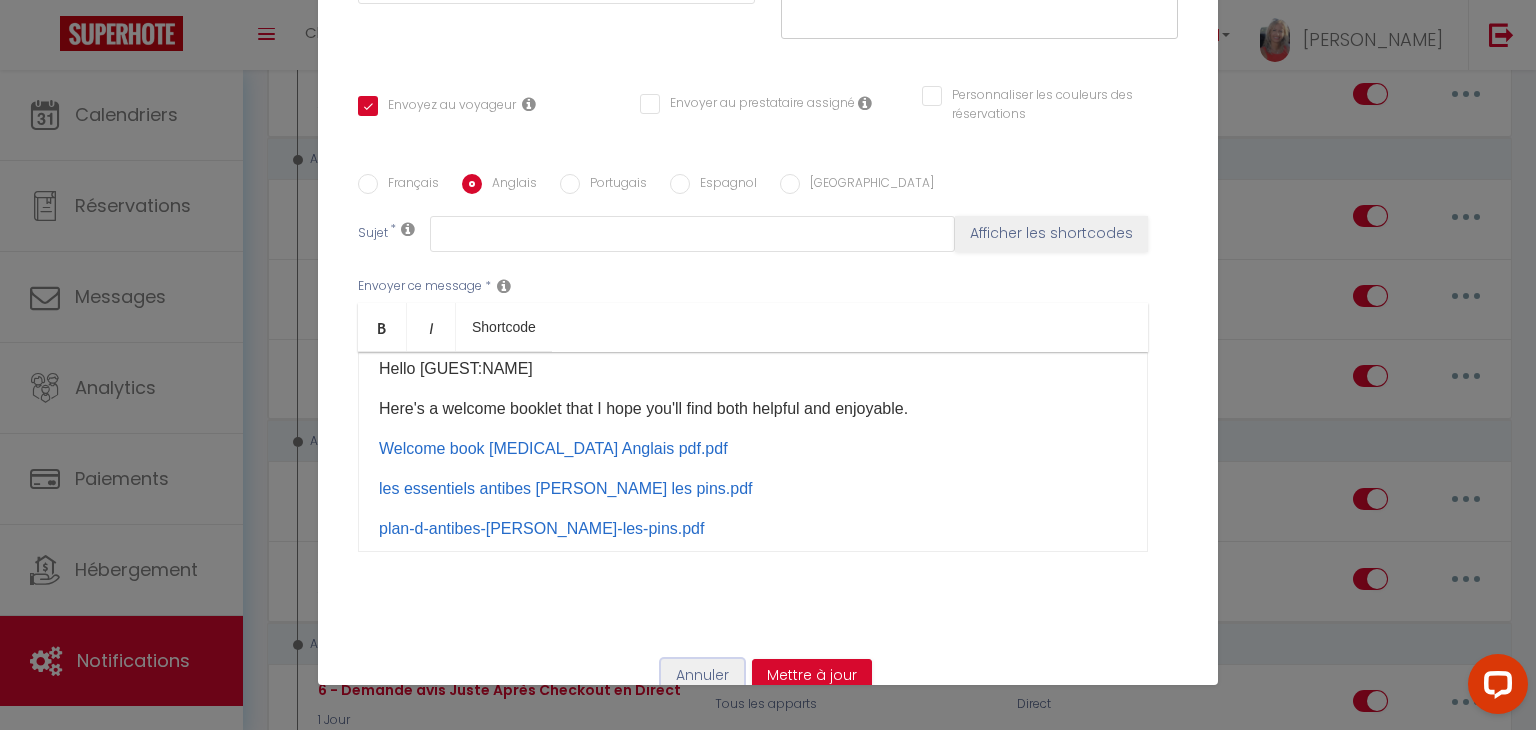 click on "Annuler" at bounding box center [702, 676] 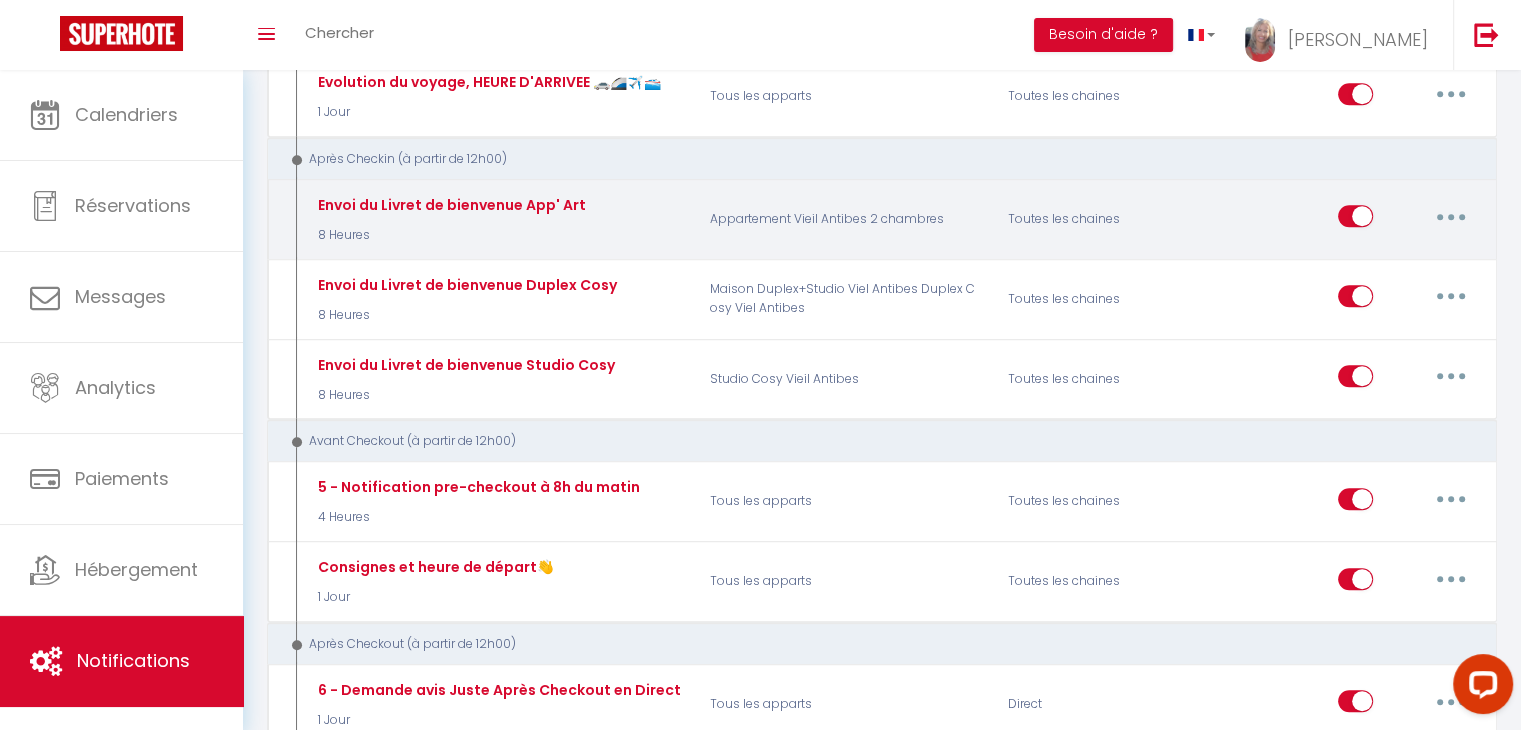 click at bounding box center (1451, 216) 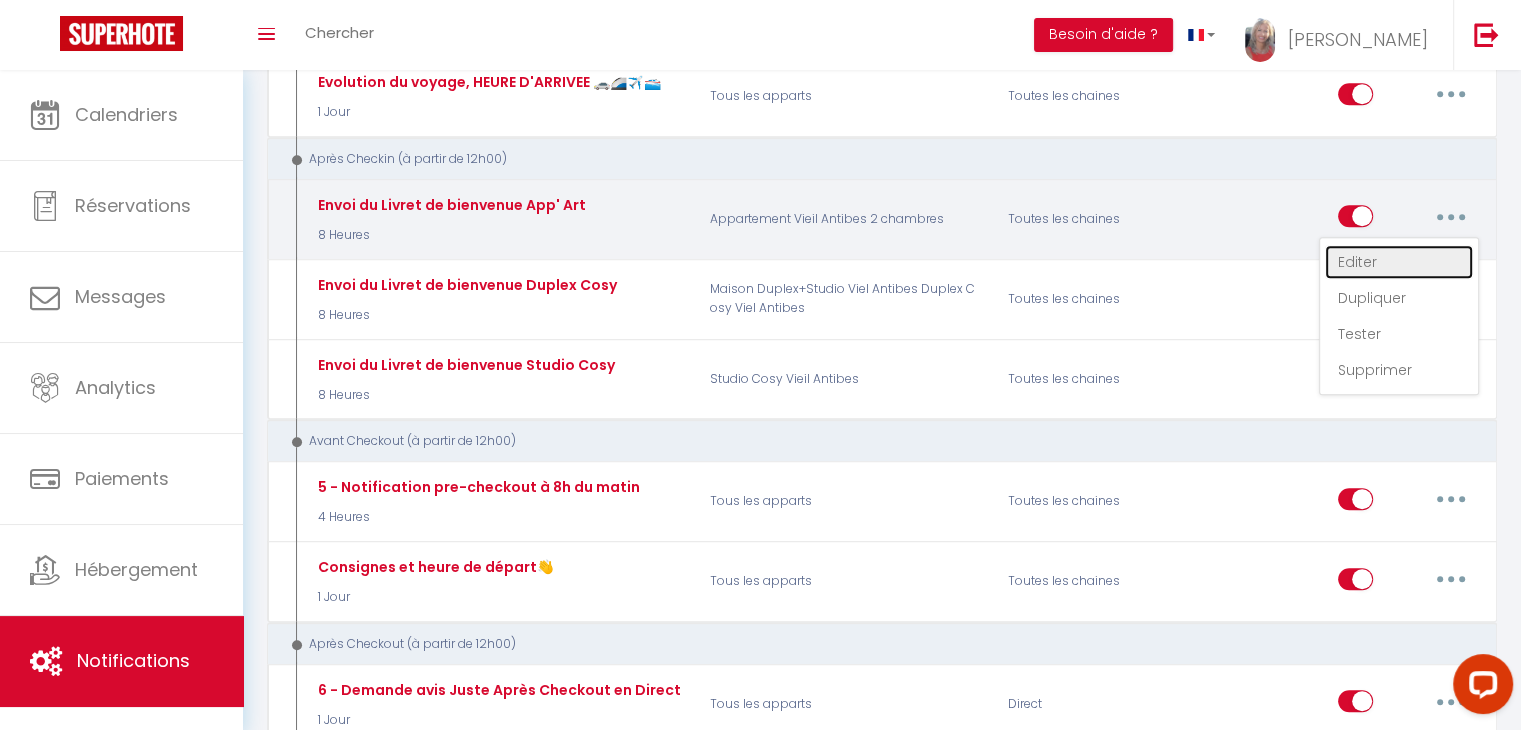 click on "Editer" at bounding box center [1399, 262] 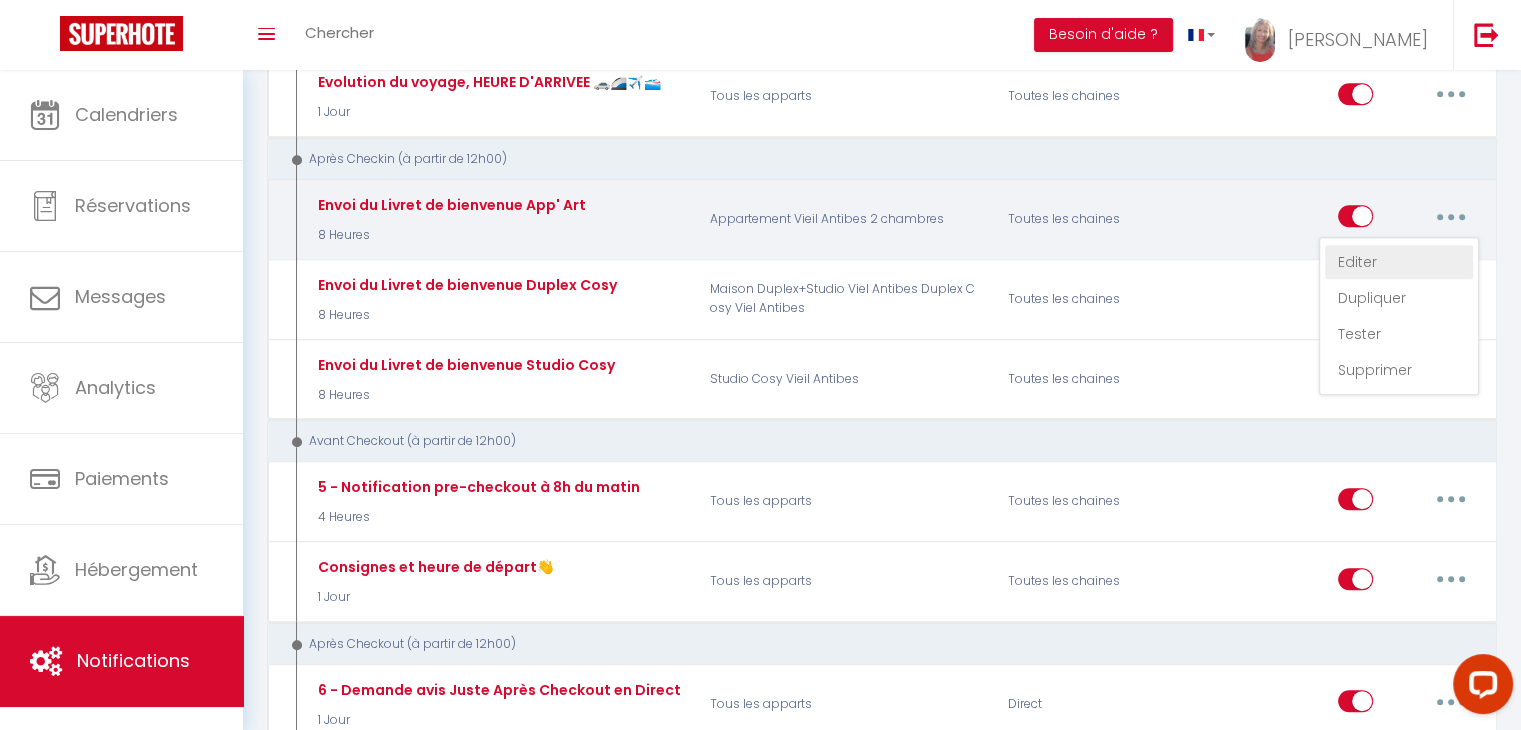 checkbox on "true" 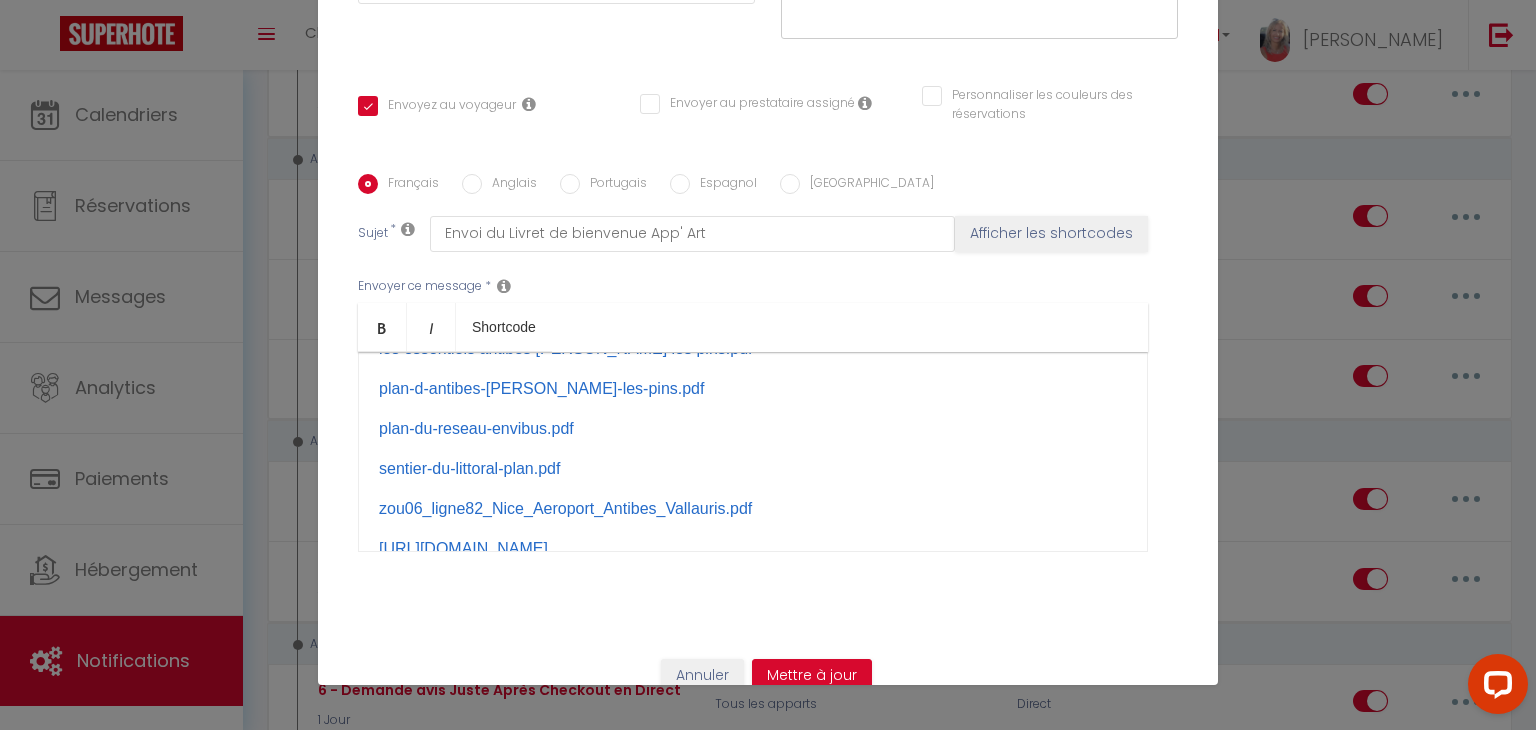 scroll, scrollTop: 154, scrollLeft: 0, axis: vertical 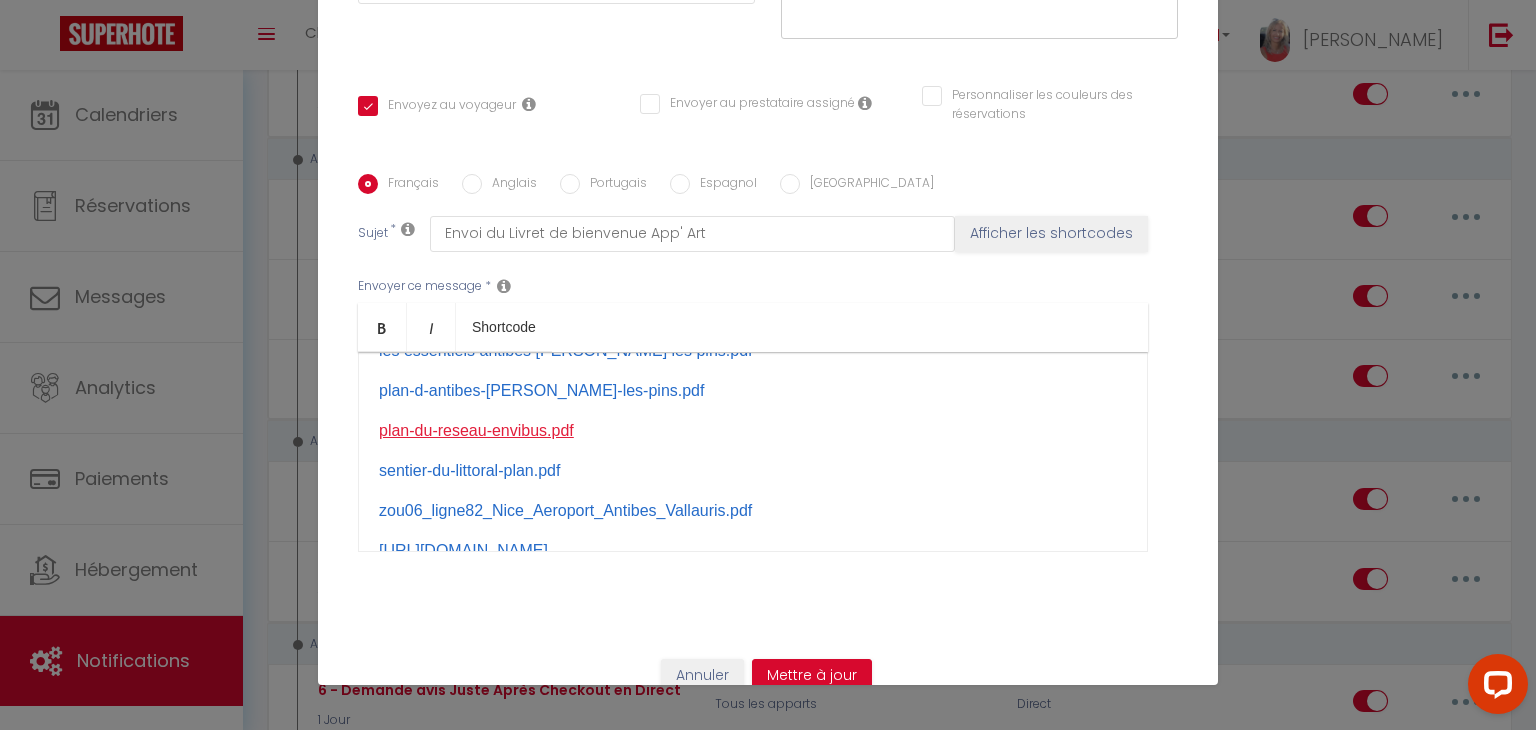 click on "plan-du-reseau-envibus.pdf" at bounding box center (476, 430) 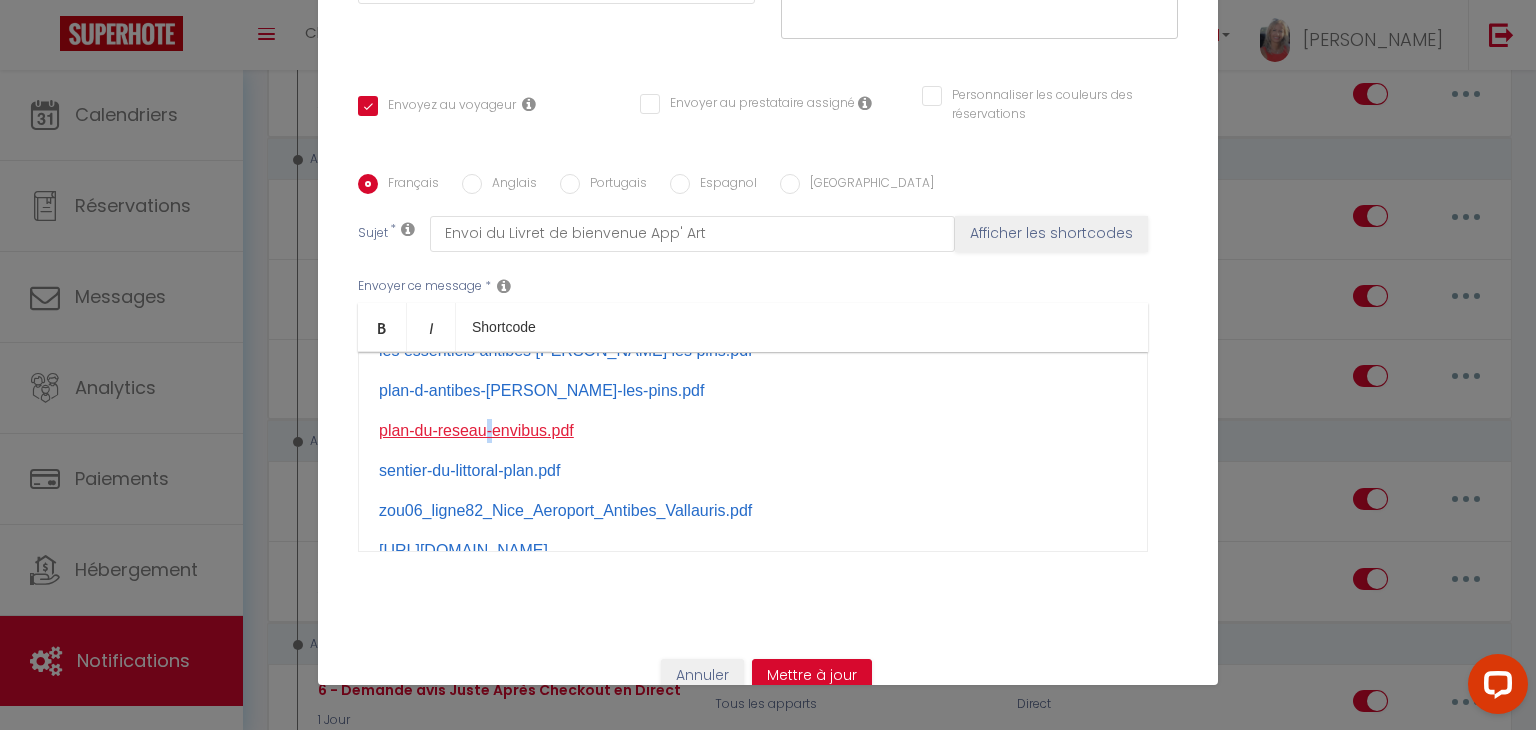 click on "plan-du-reseau-envibus.pdf" at bounding box center [476, 430] 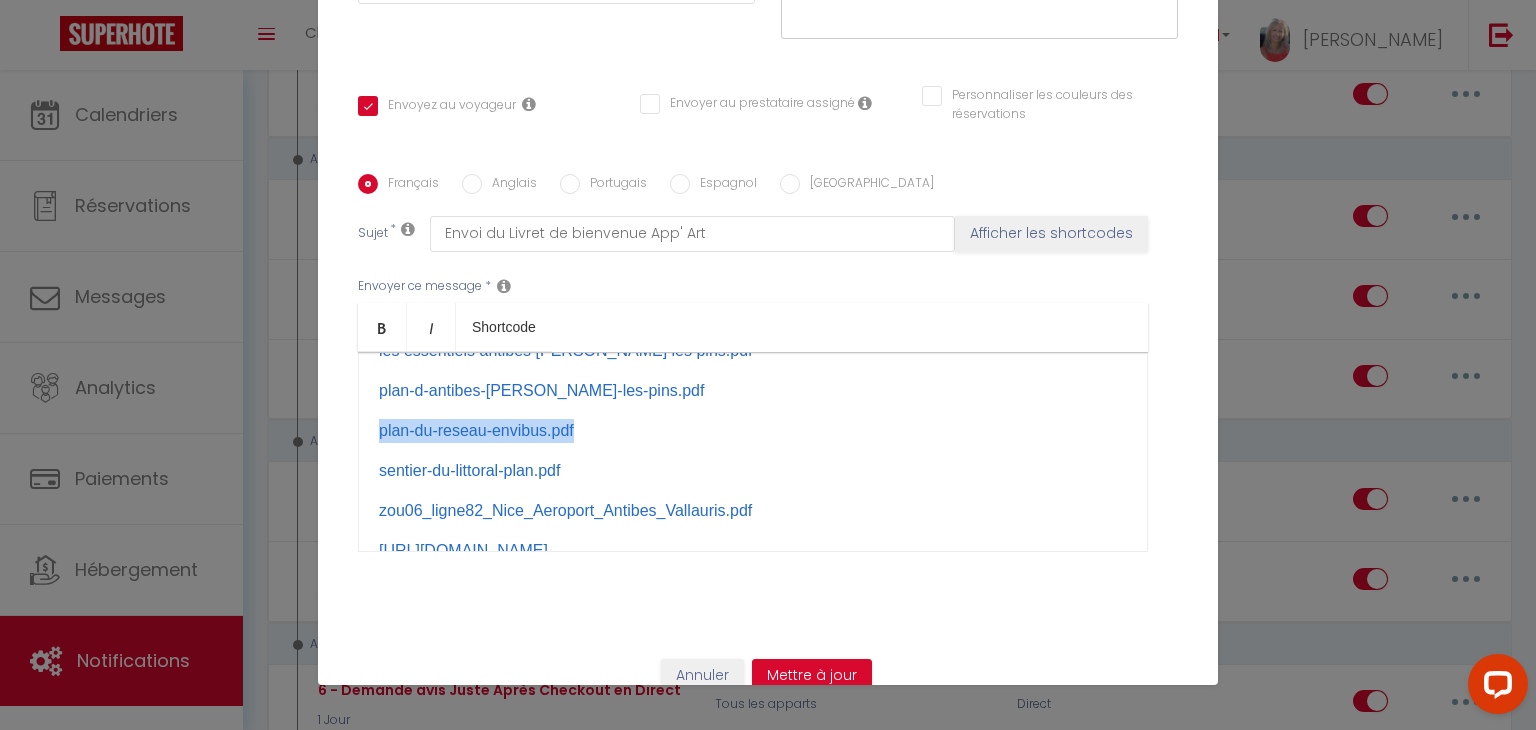 drag, startPoint x: 580, startPoint y: 402, endPoint x: 336, endPoint y: 413, distance: 244.24782 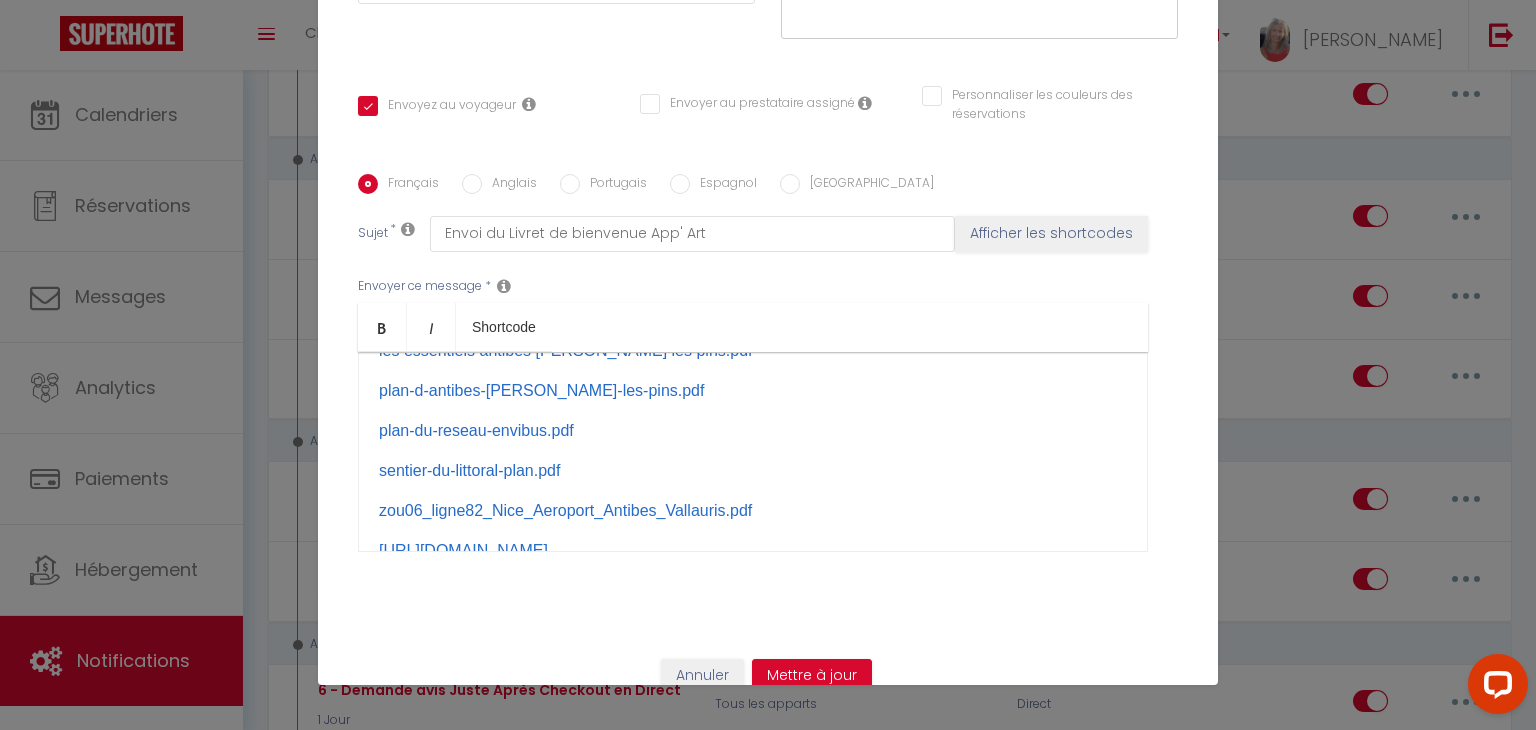 click on "Titre   *     Envoi du Livret de bienvenue App' Art   Pour cet hébergement
Sélectionner les hébergements
Tous les apparts
Autres
Studio Cosy Vieil Antibes
Maison Duplex+Studio Viel Antibes
Duplex Cosy Viel Antibes
Appartement Vieil Antibes 2 chambres
Lorsque cet événement se produit   *      Après la réservation   Avant Checkin (à partir de 12h00)   Après Checkin (à partir de 12h00)   Avant Checkout (à partir de 12h00)   Après Checkout (à partir de 12h00)   Température   Co2   Bruit sonore   Après Paiement Lien KO" at bounding box center (768, 174) 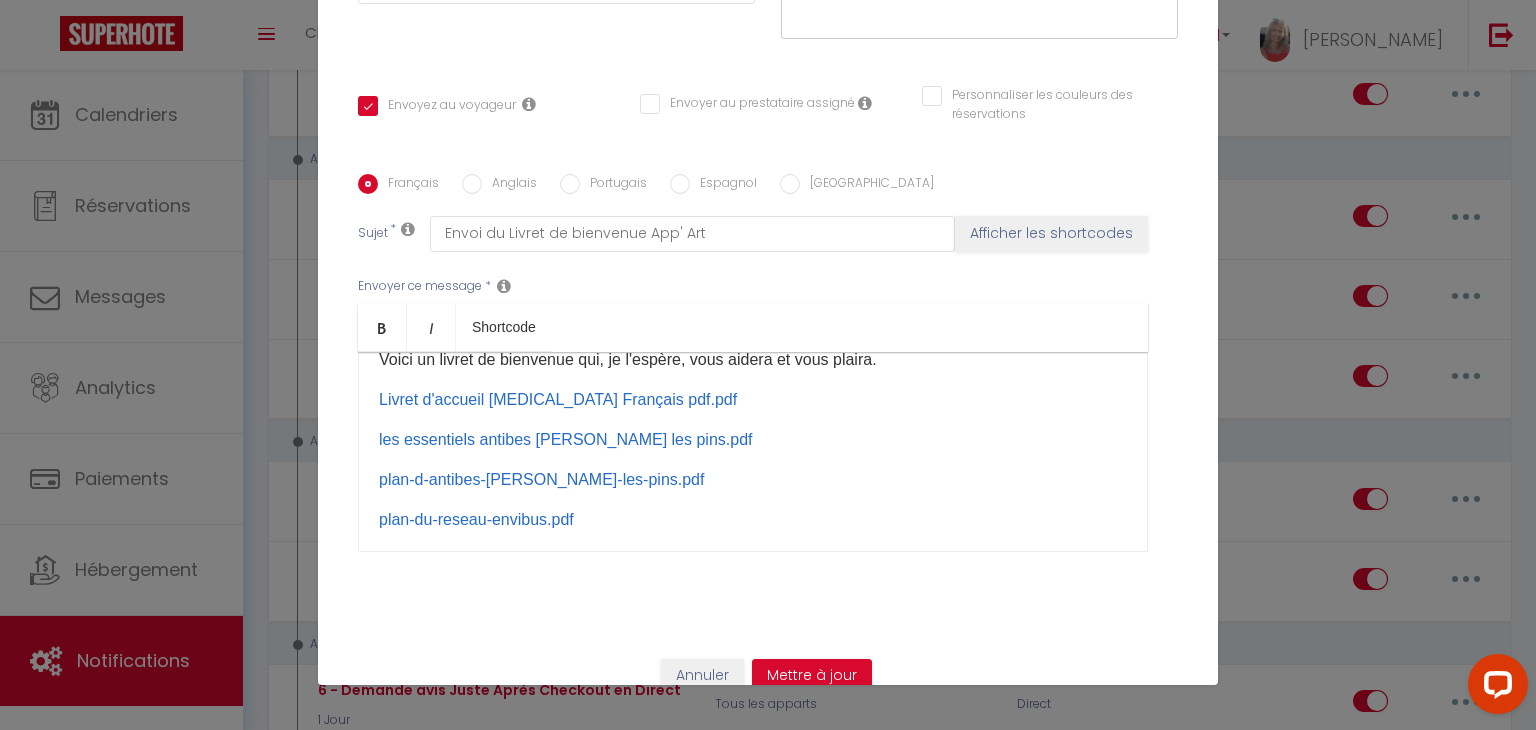 scroll, scrollTop: 60, scrollLeft: 0, axis: vertical 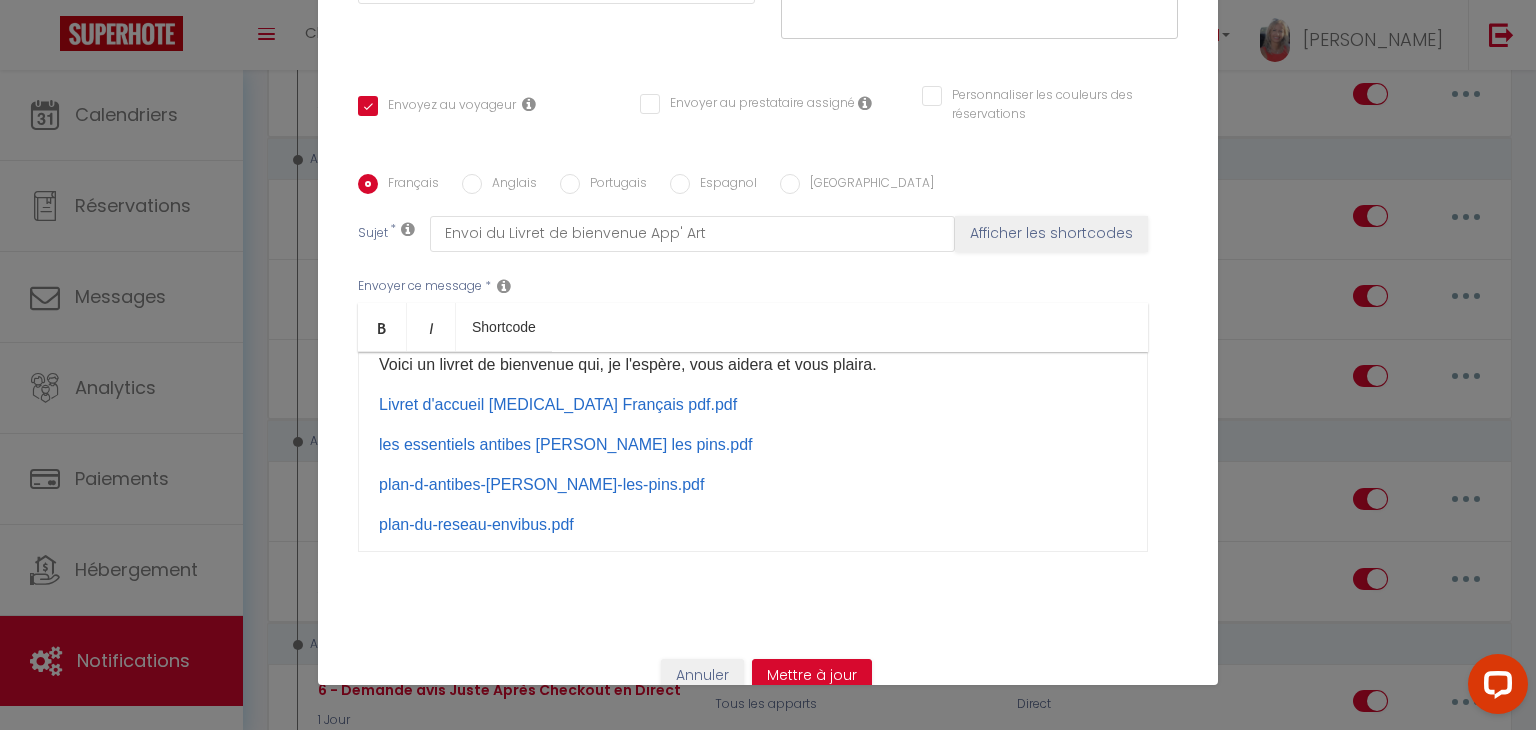 click on "Livret d'accueil T3 Français pdf.pdf" at bounding box center (753, 405) 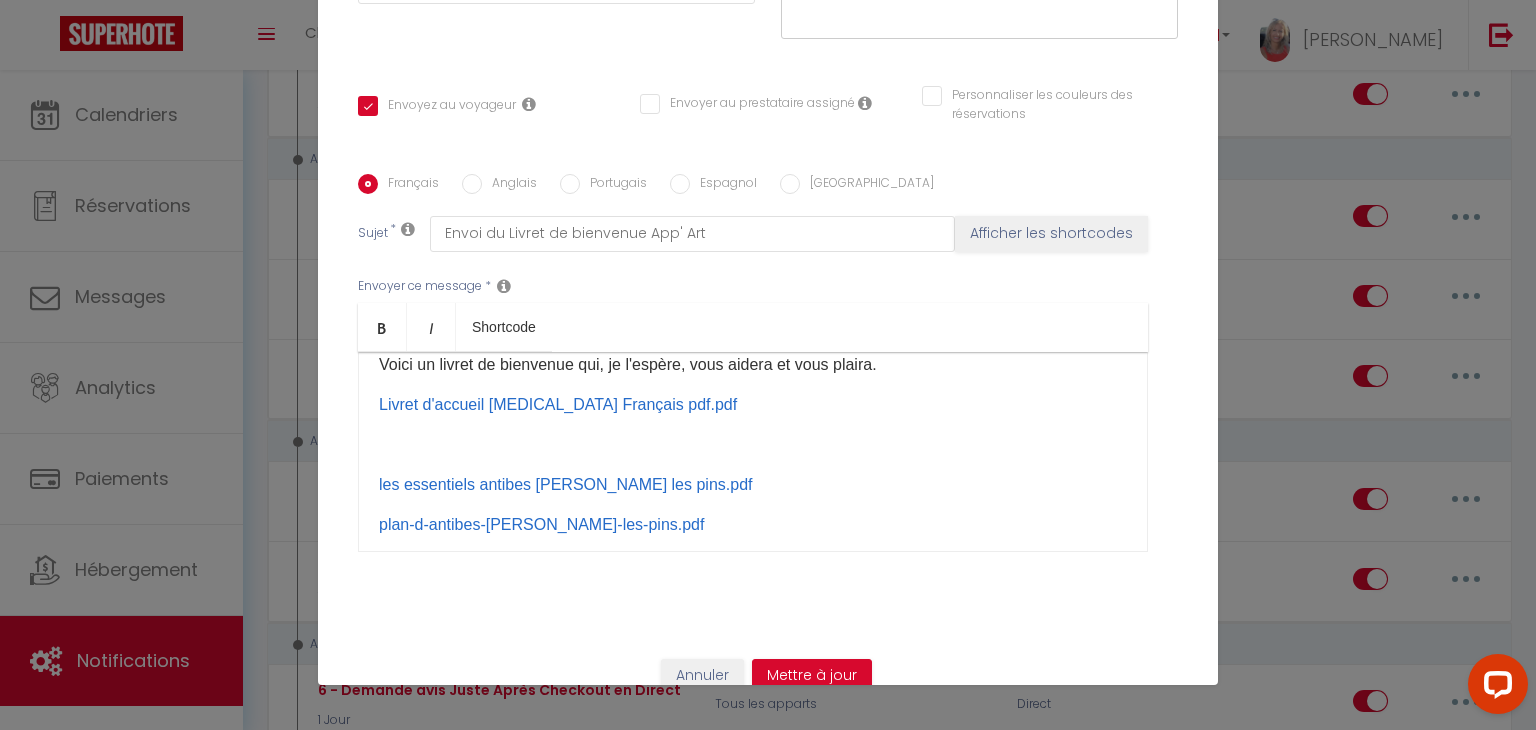 click on "​ ​ ​" at bounding box center [753, 445] 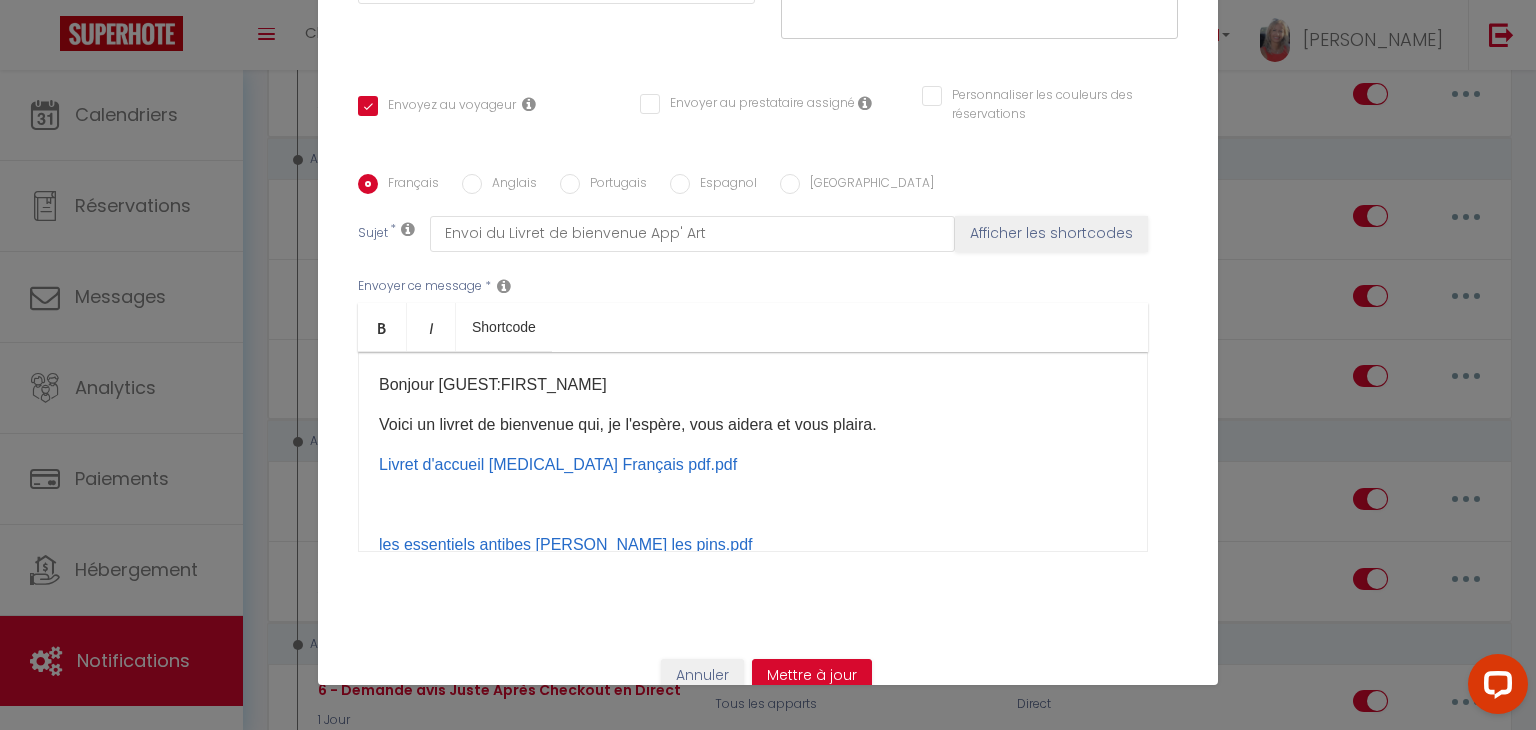 scroll, scrollTop: 0, scrollLeft: 0, axis: both 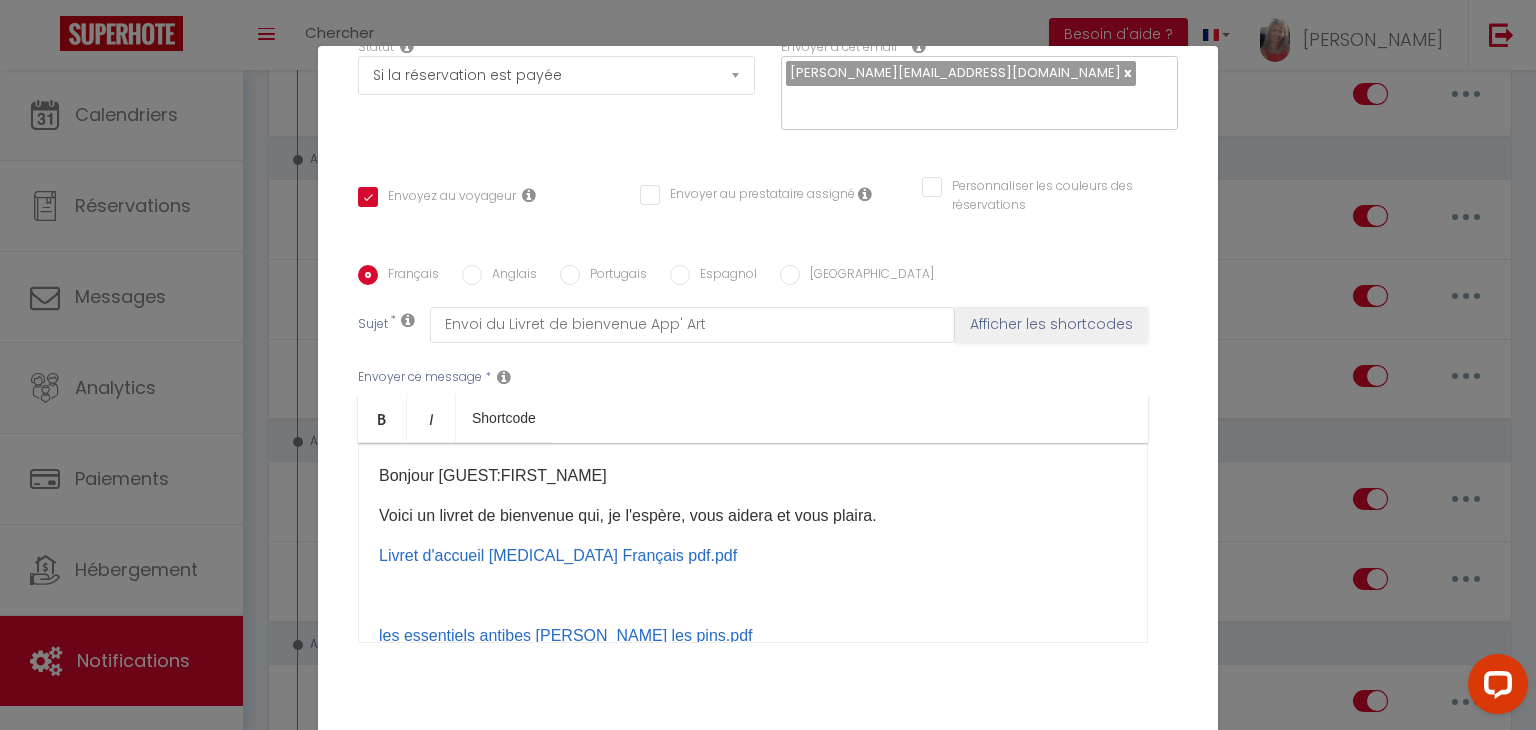 click on "​ ​ ​ ​" at bounding box center (753, 596) 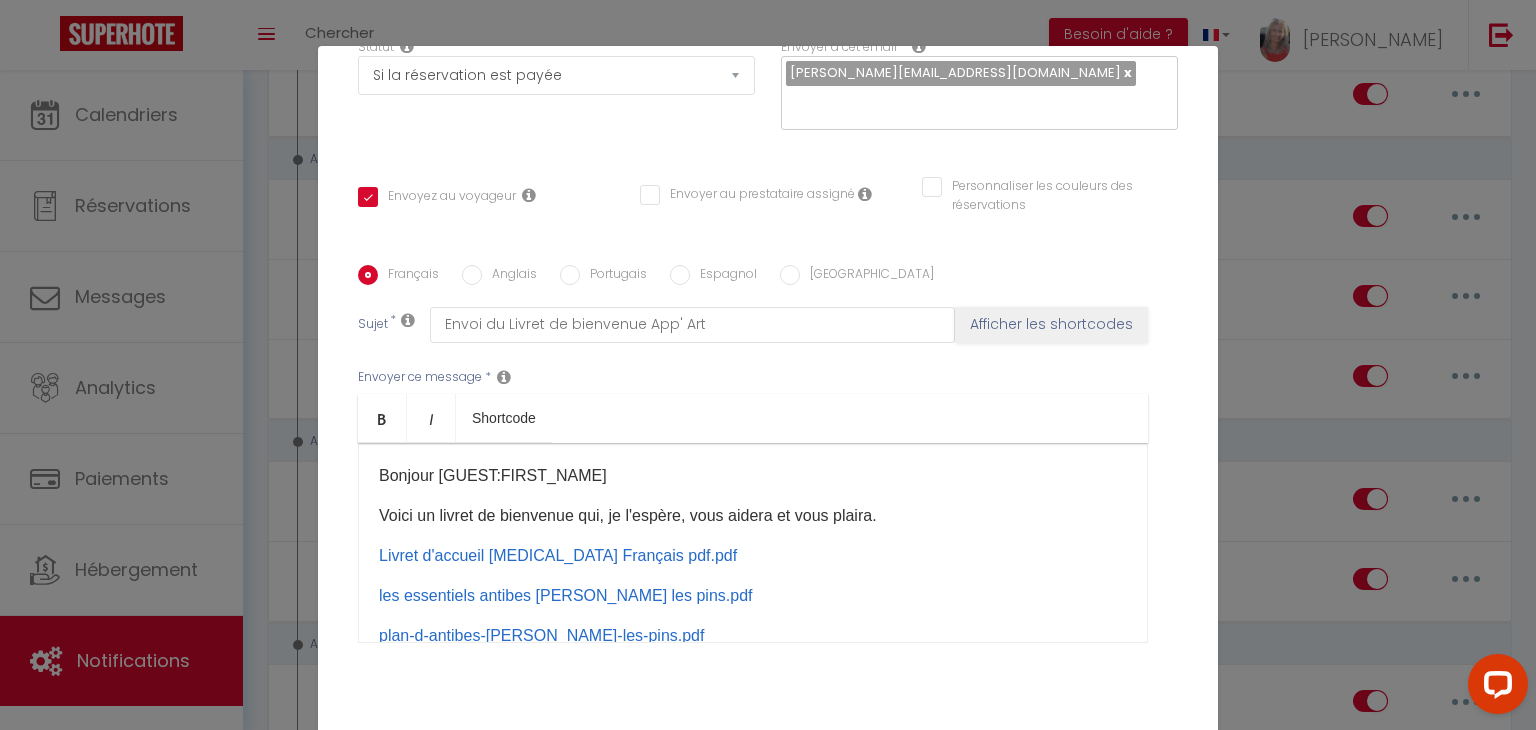 click on "Anglais" at bounding box center (472, 275) 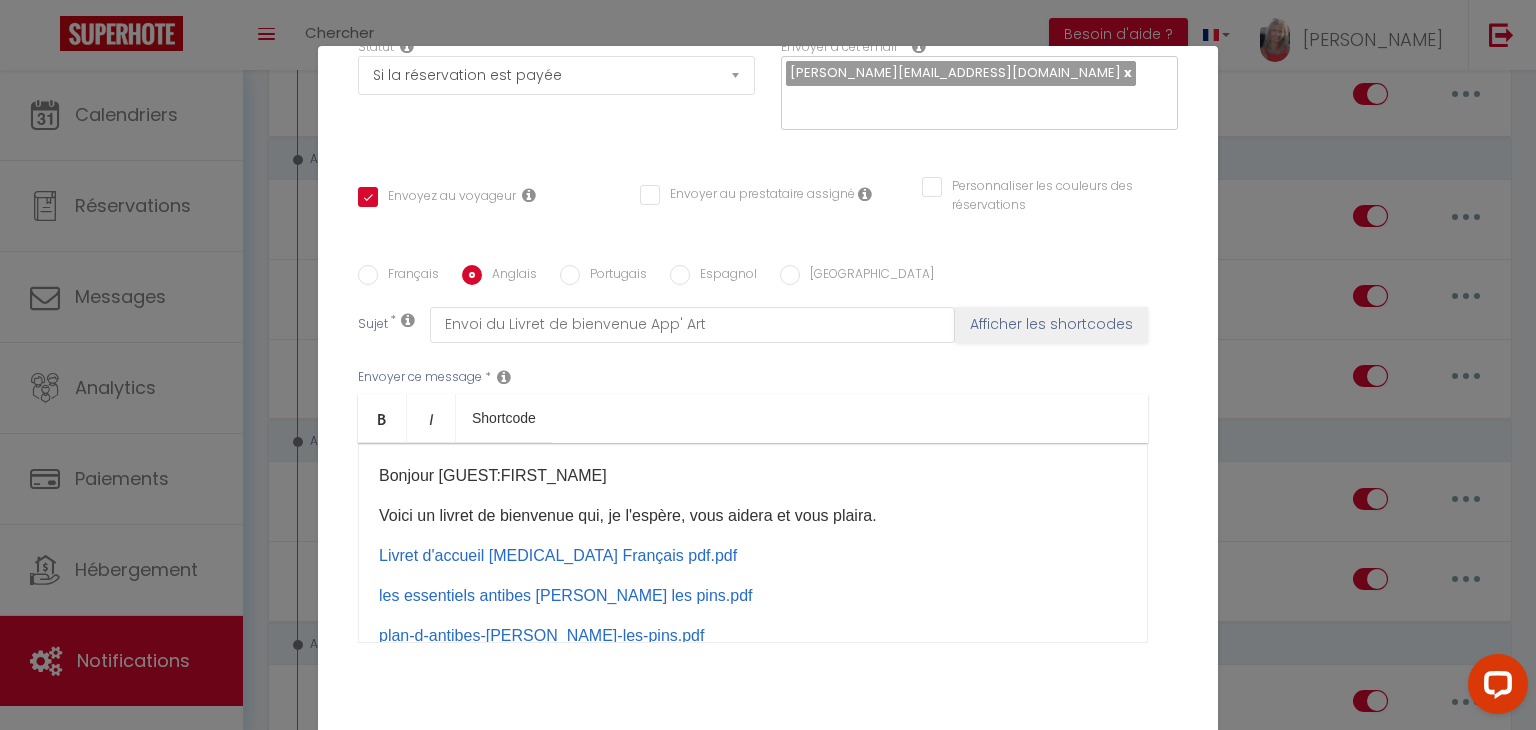 checkbox on "true" 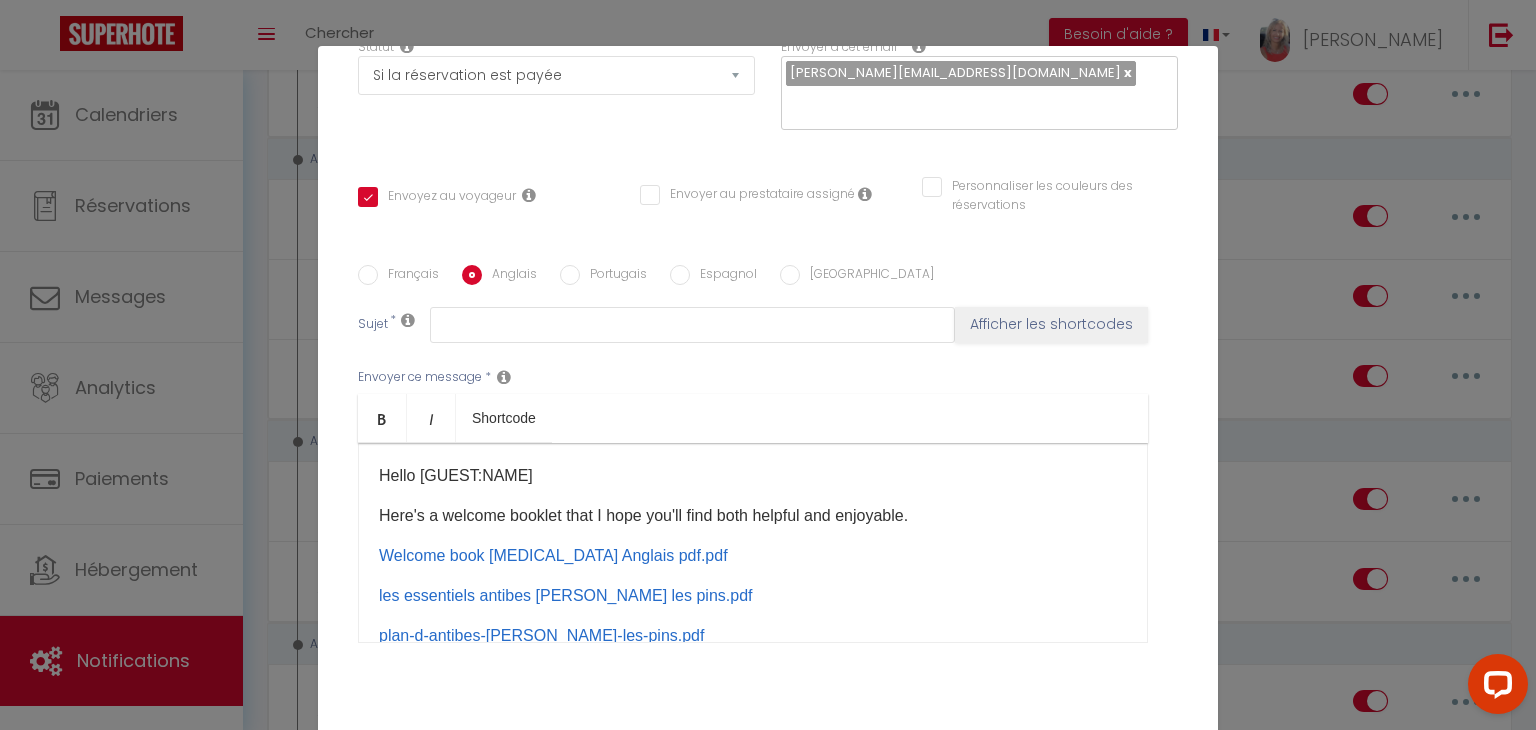 click on "Here's a welcome booklet that I hope you'll find both helpful and enjoyable." at bounding box center [753, 516] 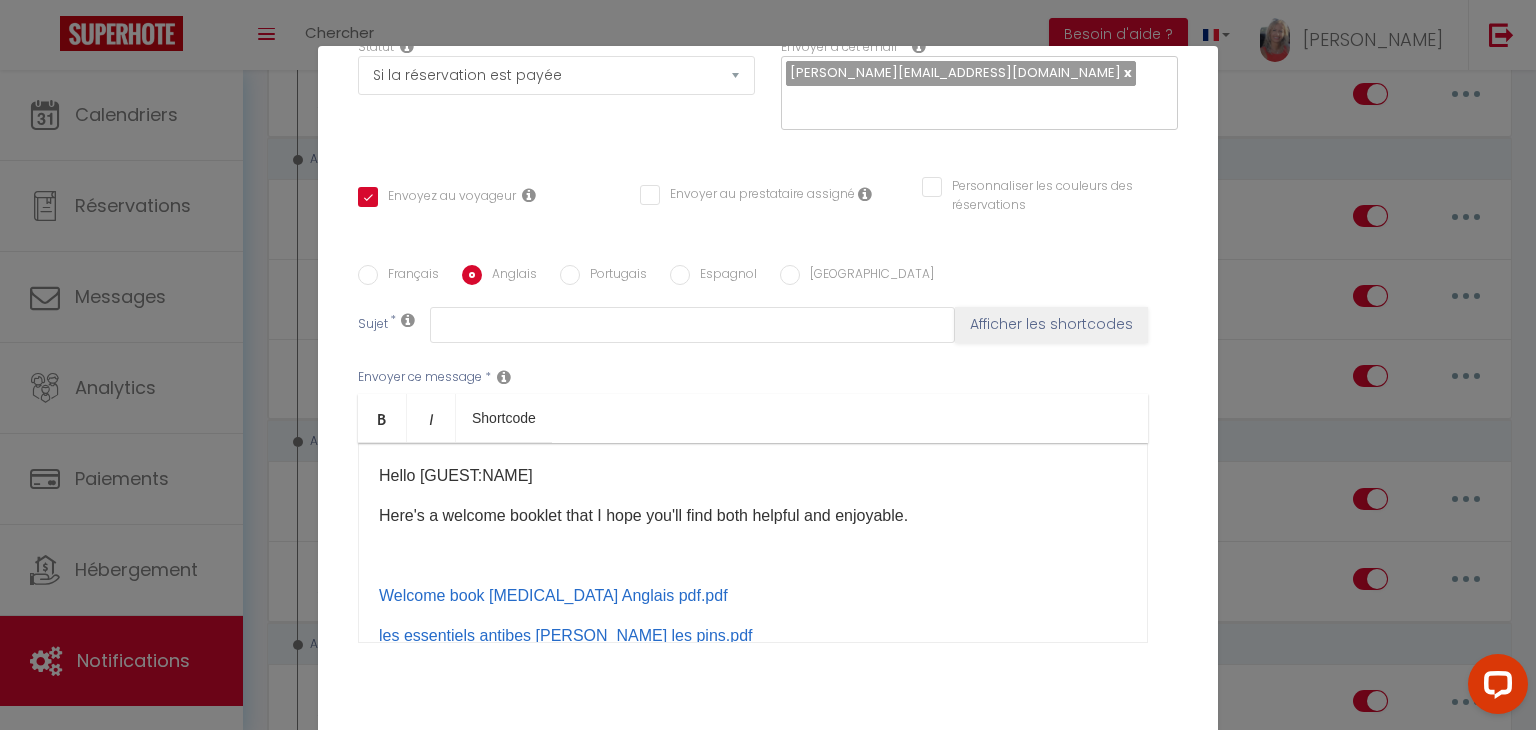 click on "Here's a welcome booklet that I hope you'll find both helpful and enjoyable." at bounding box center (753, 516) 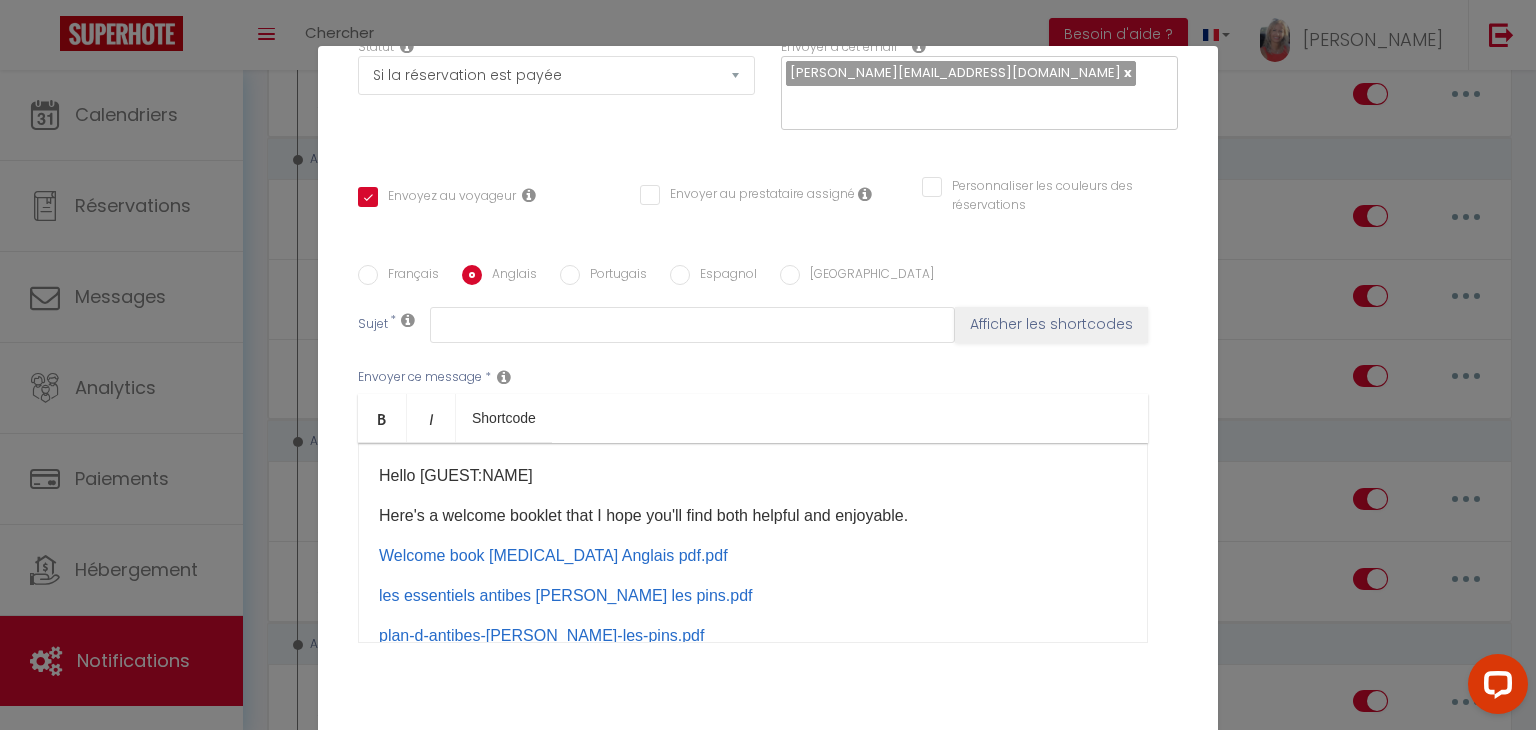 click on "les essentiels antibes juan les pins.pdf" at bounding box center (753, 596) 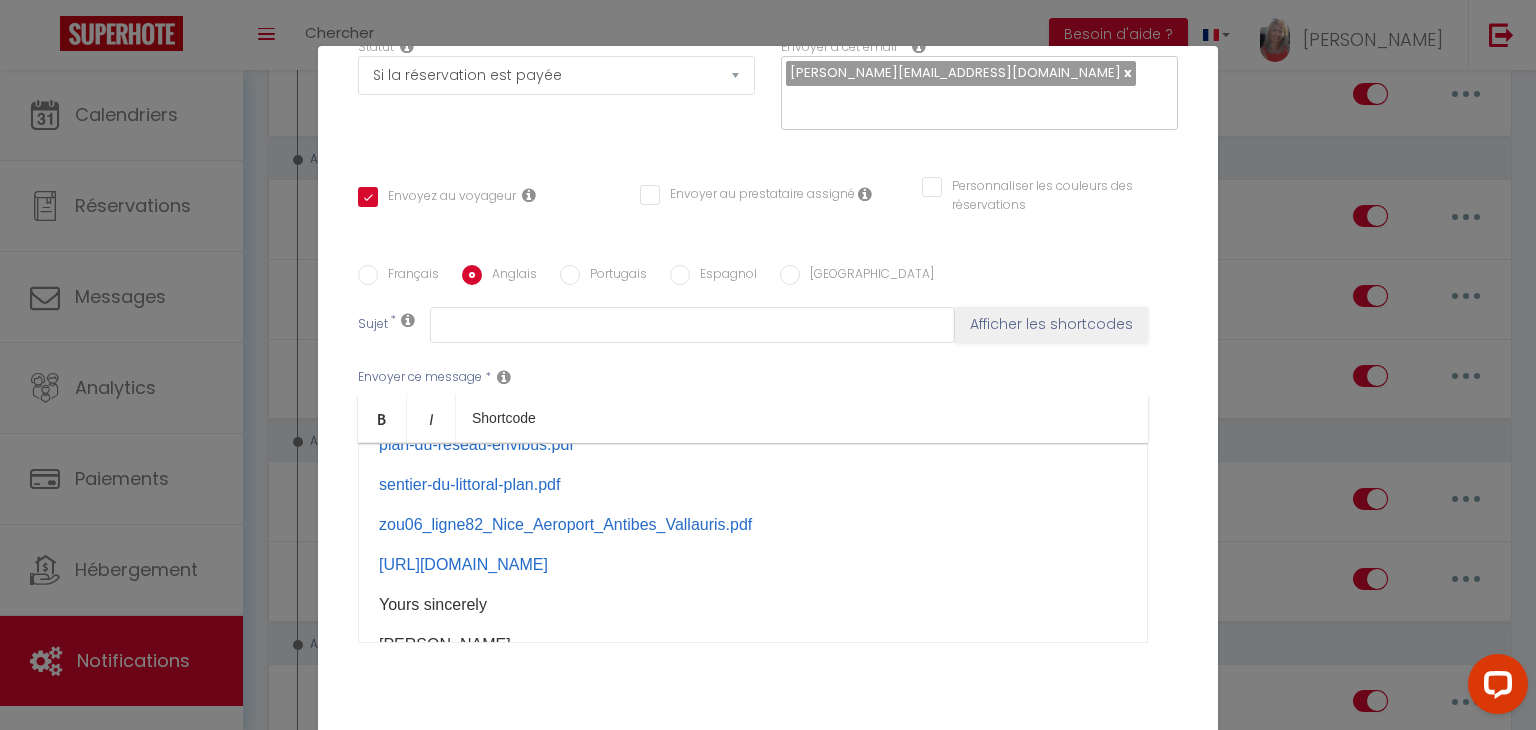 scroll, scrollTop: 309, scrollLeft: 0, axis: vertical 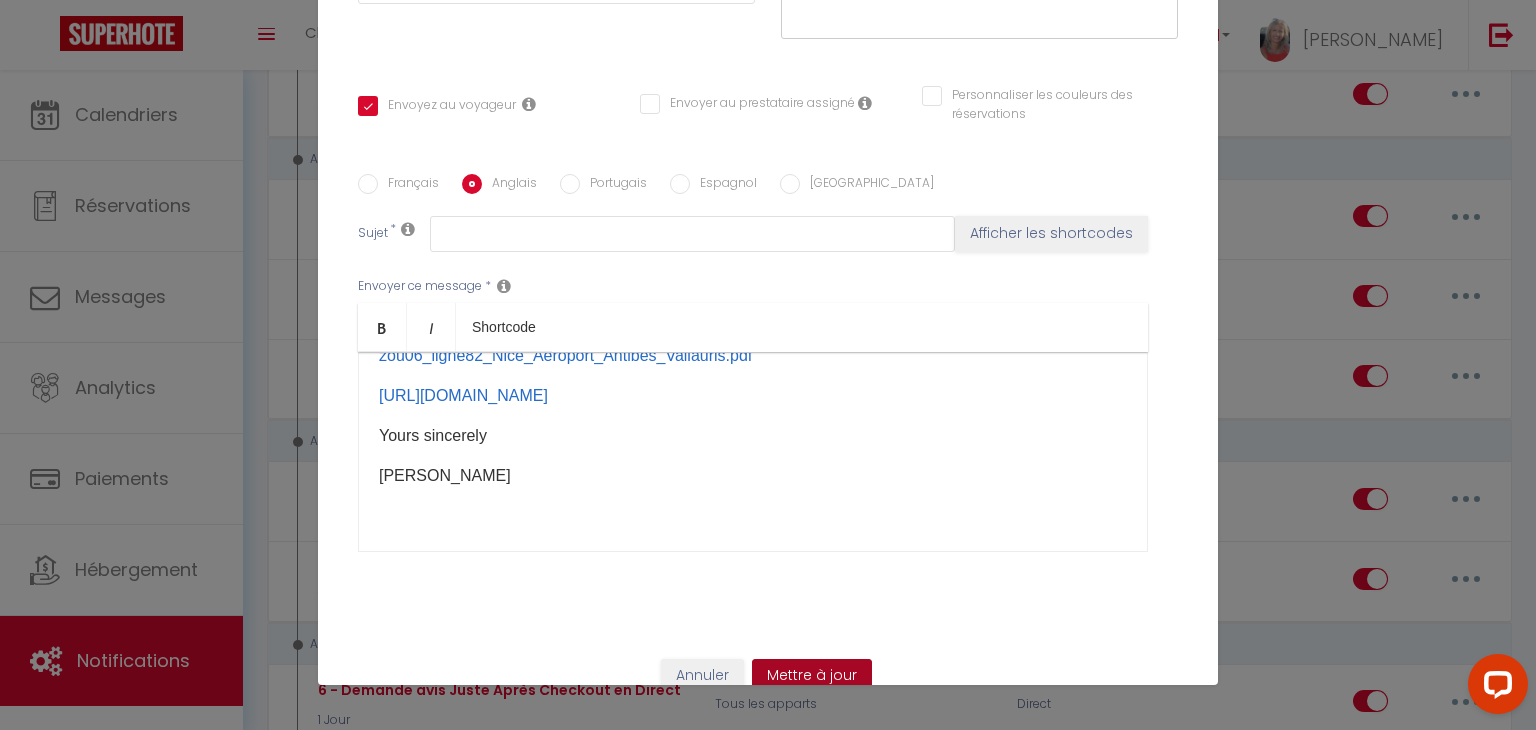 click on "Mettre à jour" at bounding box center (812, 676) 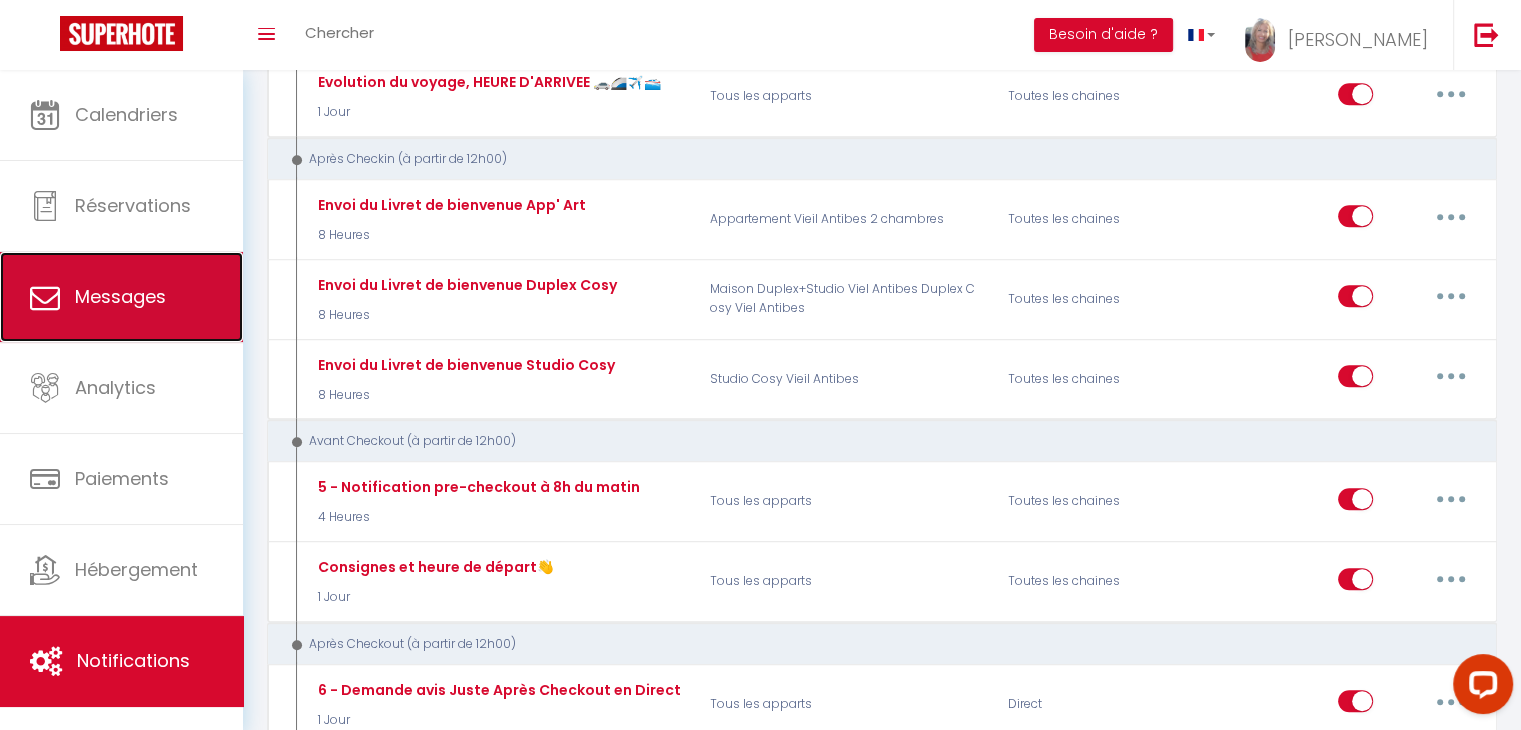 click on "Messages" at bounding box center (121, 297) 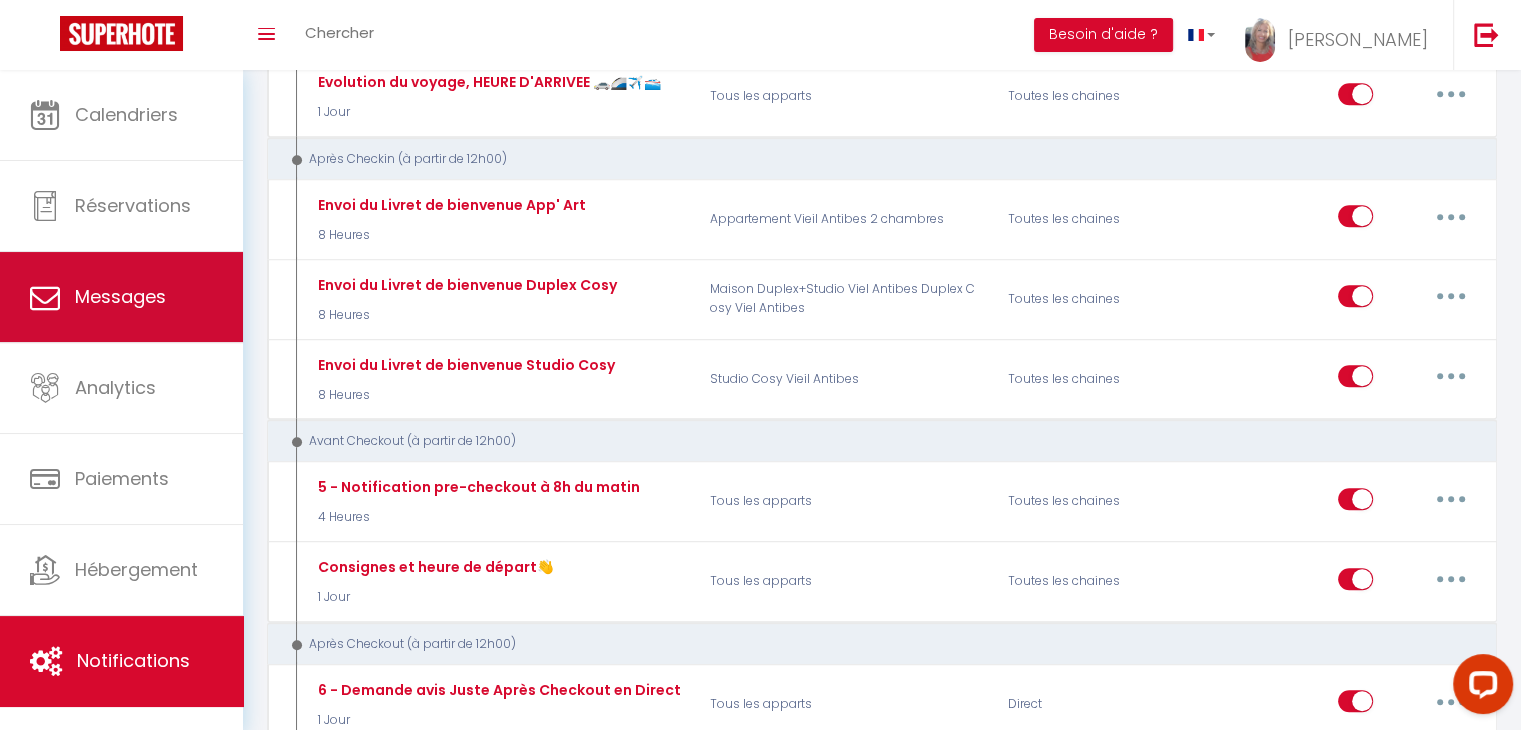 select on "message" 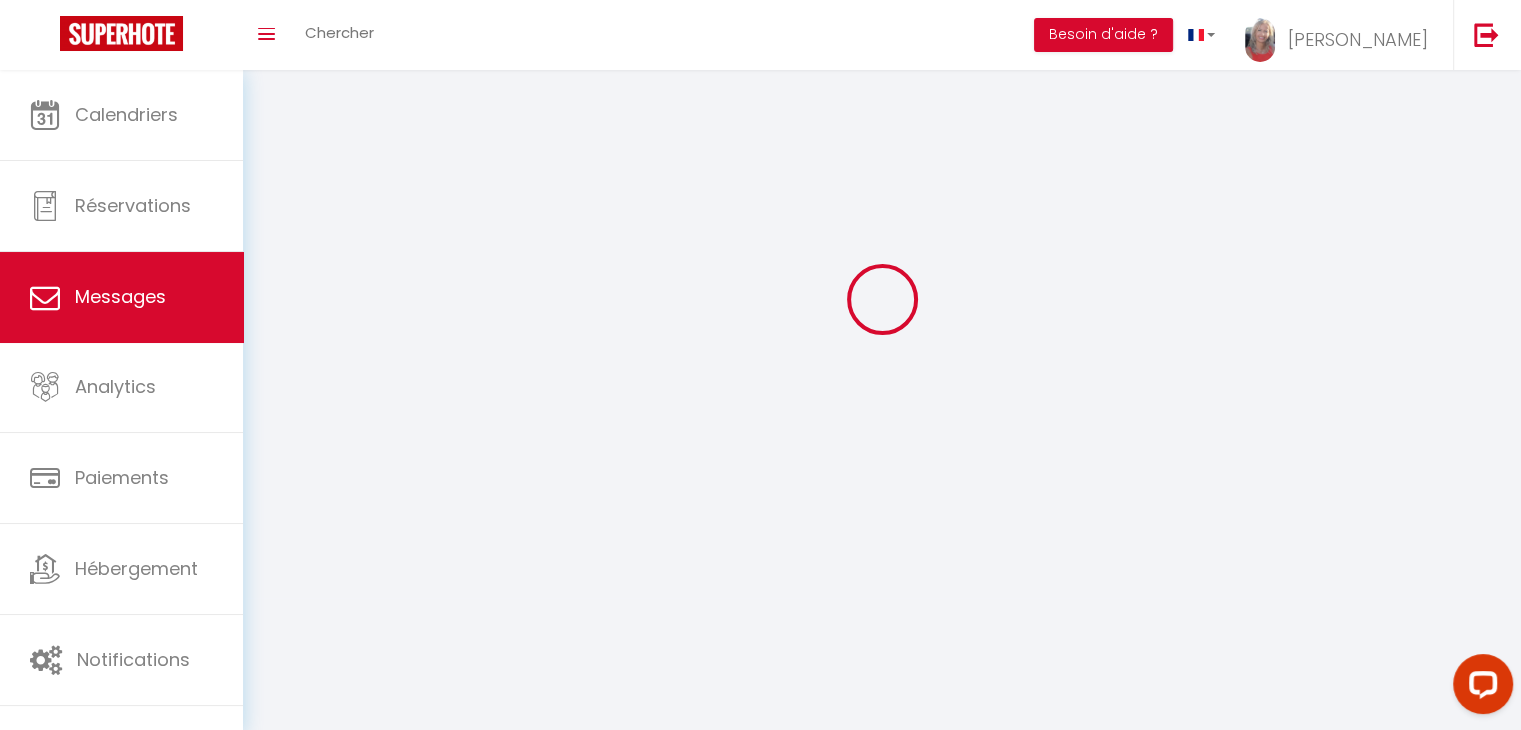 scroll, scrollTop: 0, scrollLeft: 0, axis: both 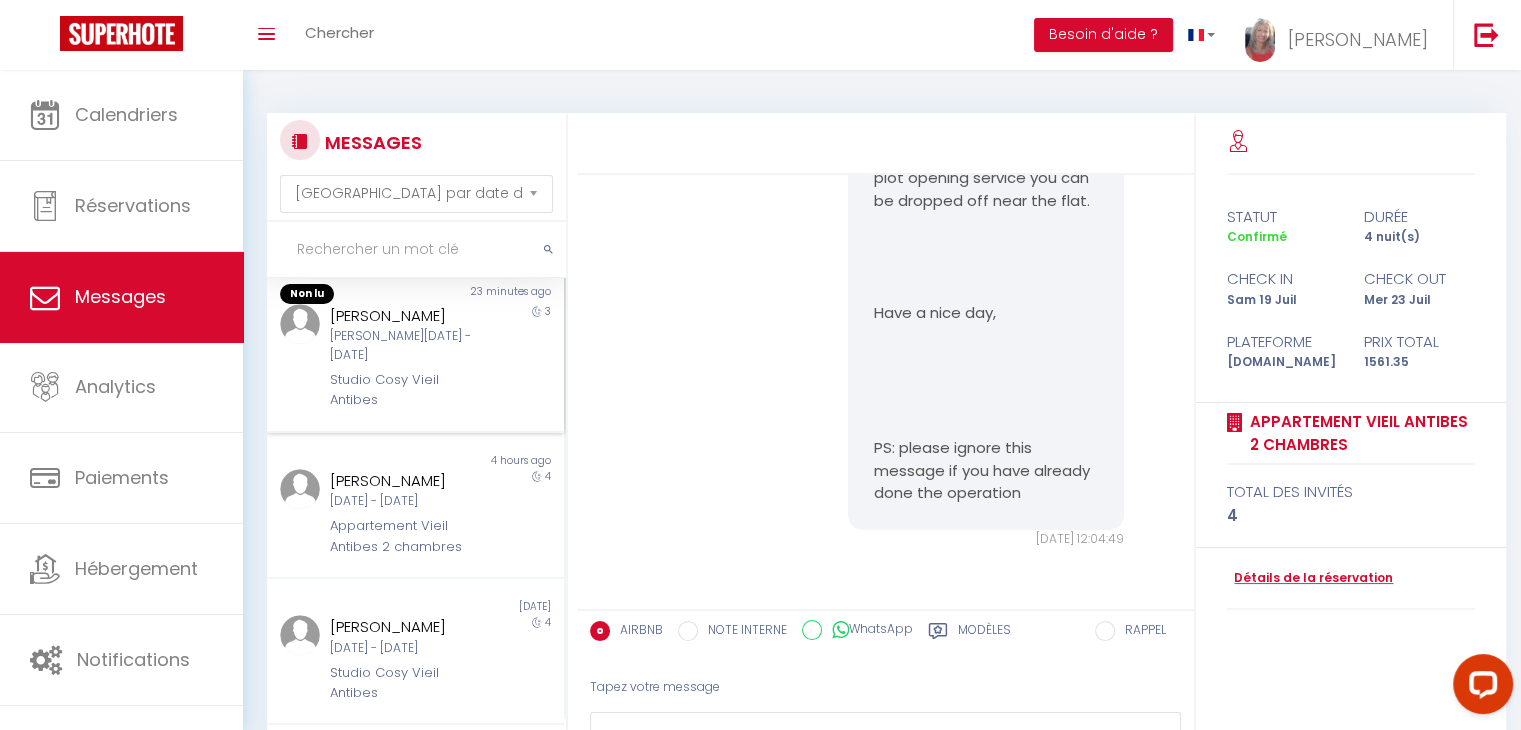 click on "Appartement Vieil Antibes 2 chambres" at bounding box center (403, 536) 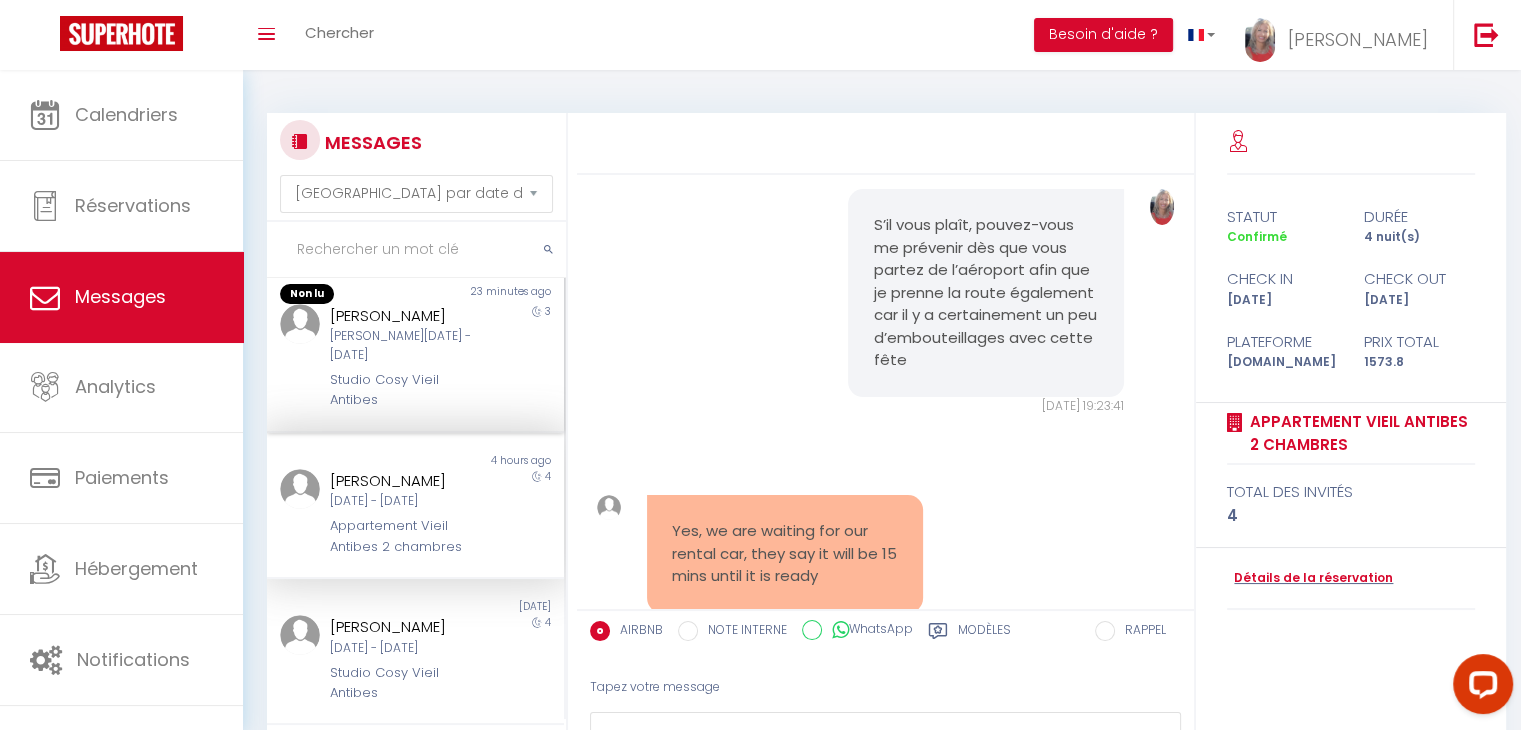 scroll, scrollTop: 17782, scrollLeft: 0, axis: vertical 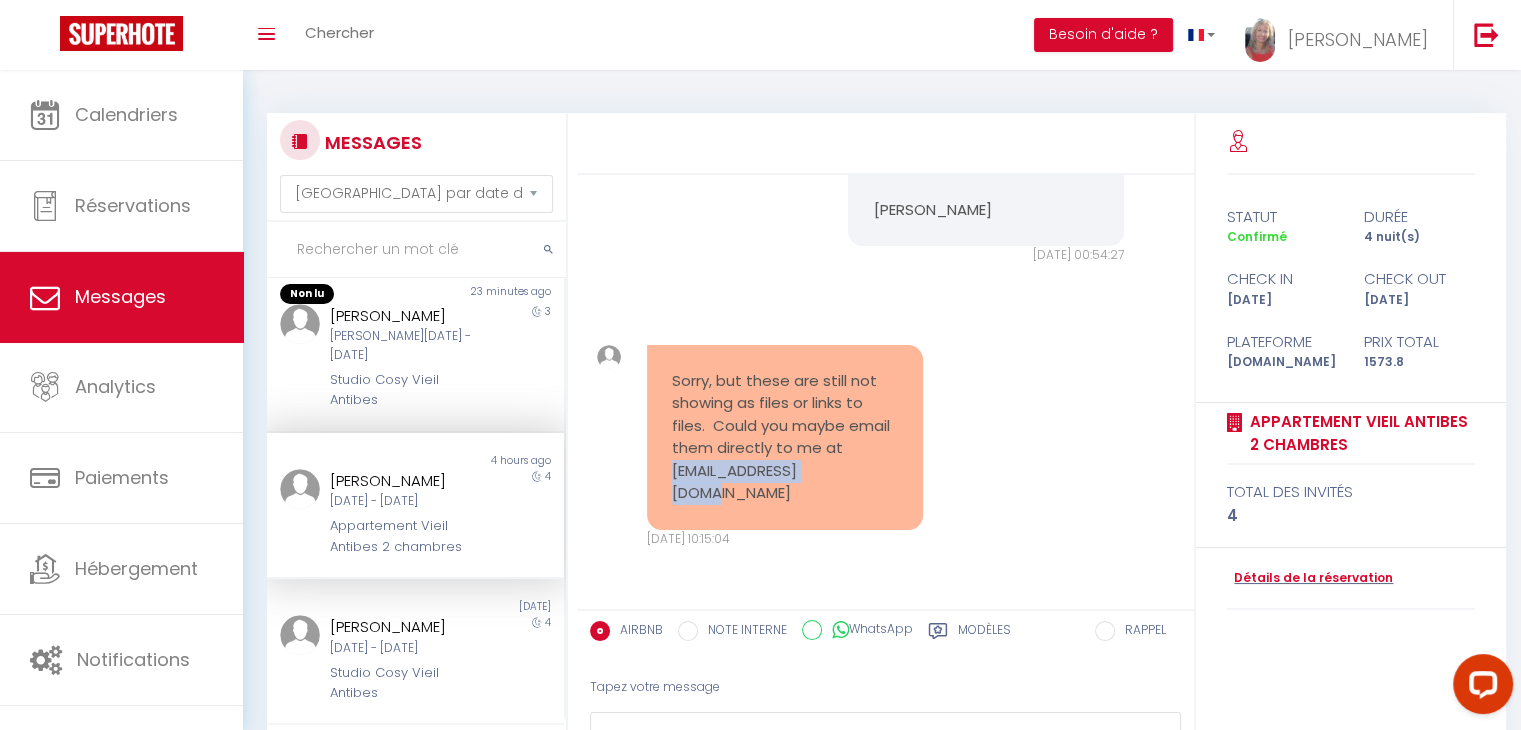 copy on "timbrillon@gmail.com" 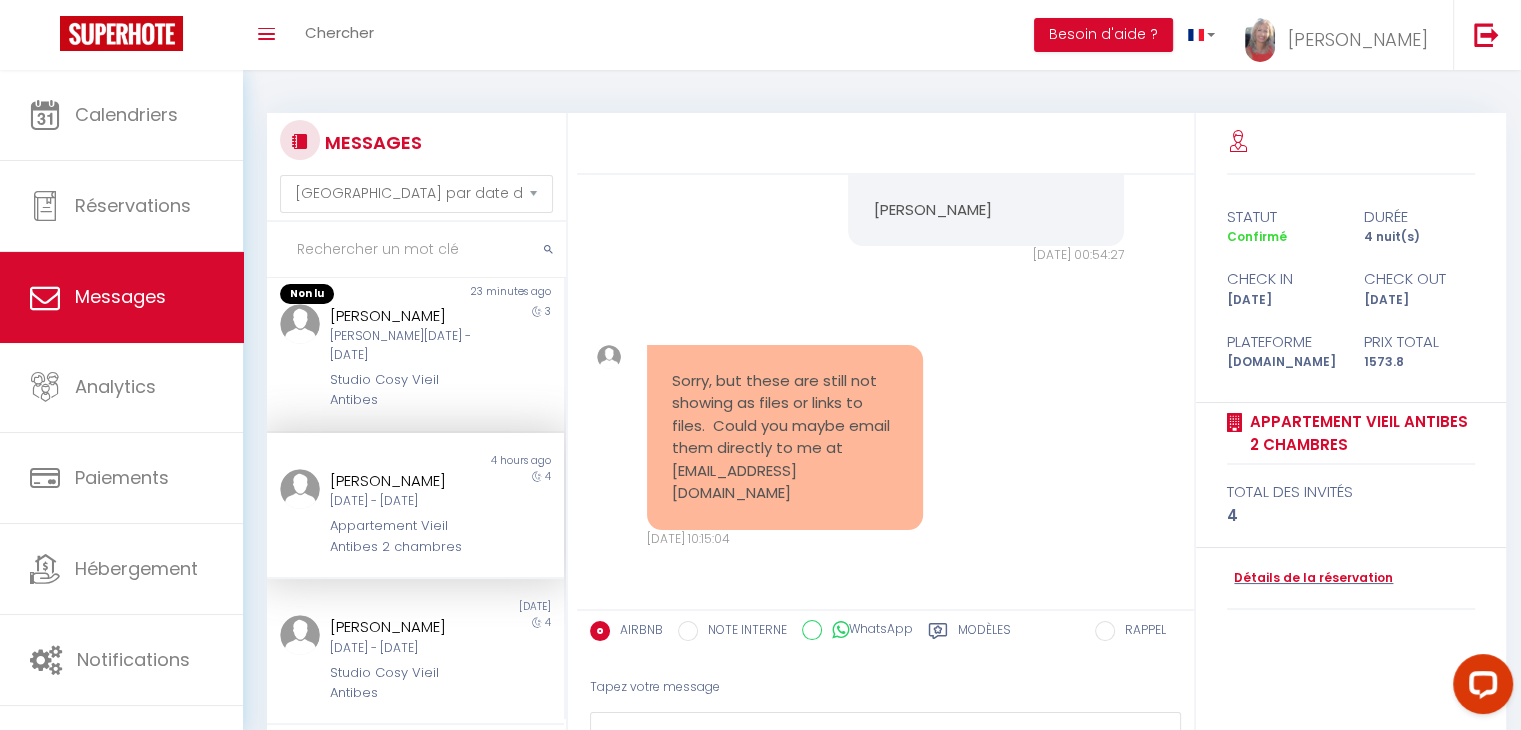 click on "Tapez votre message" at bounding box center (885, 687) 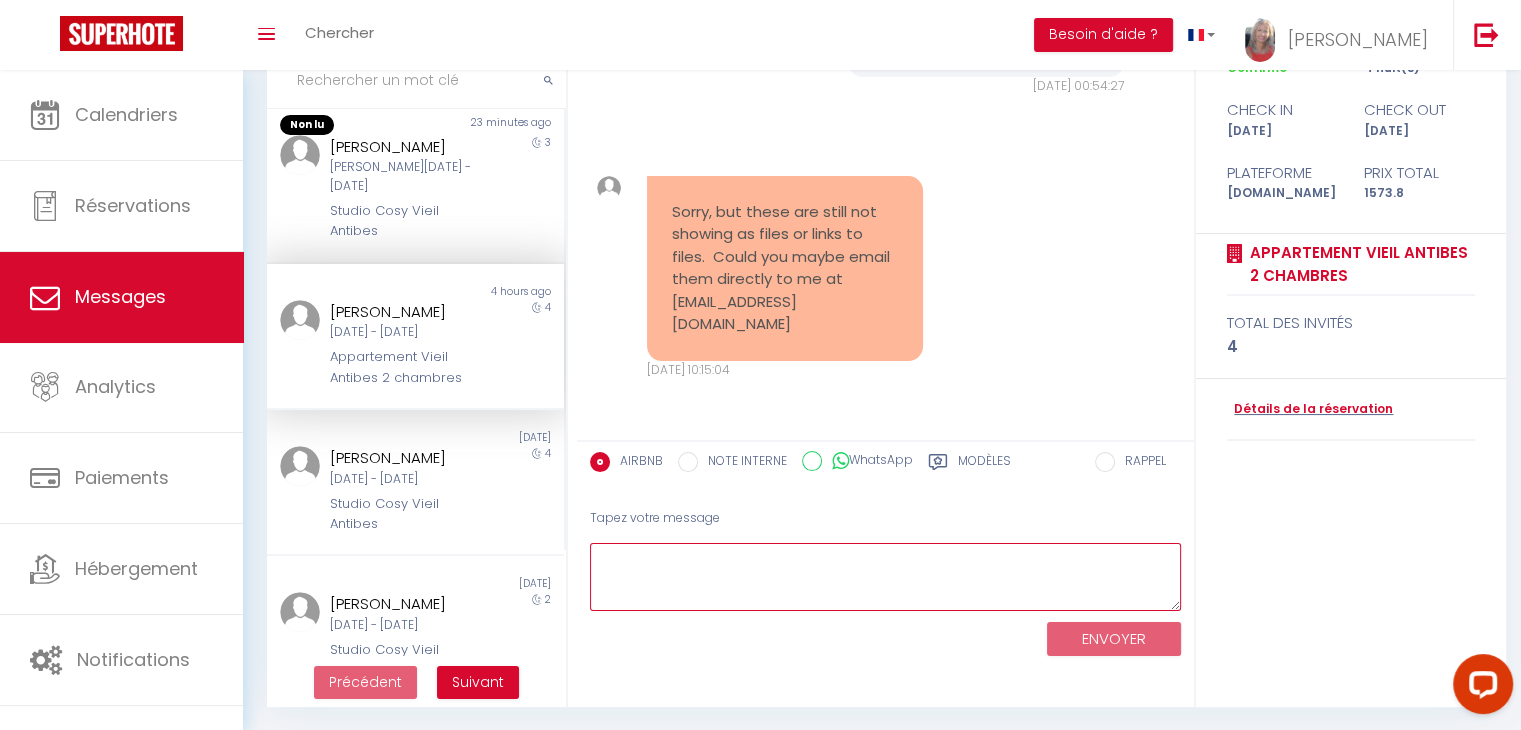 click at bounding box center (885, 577) 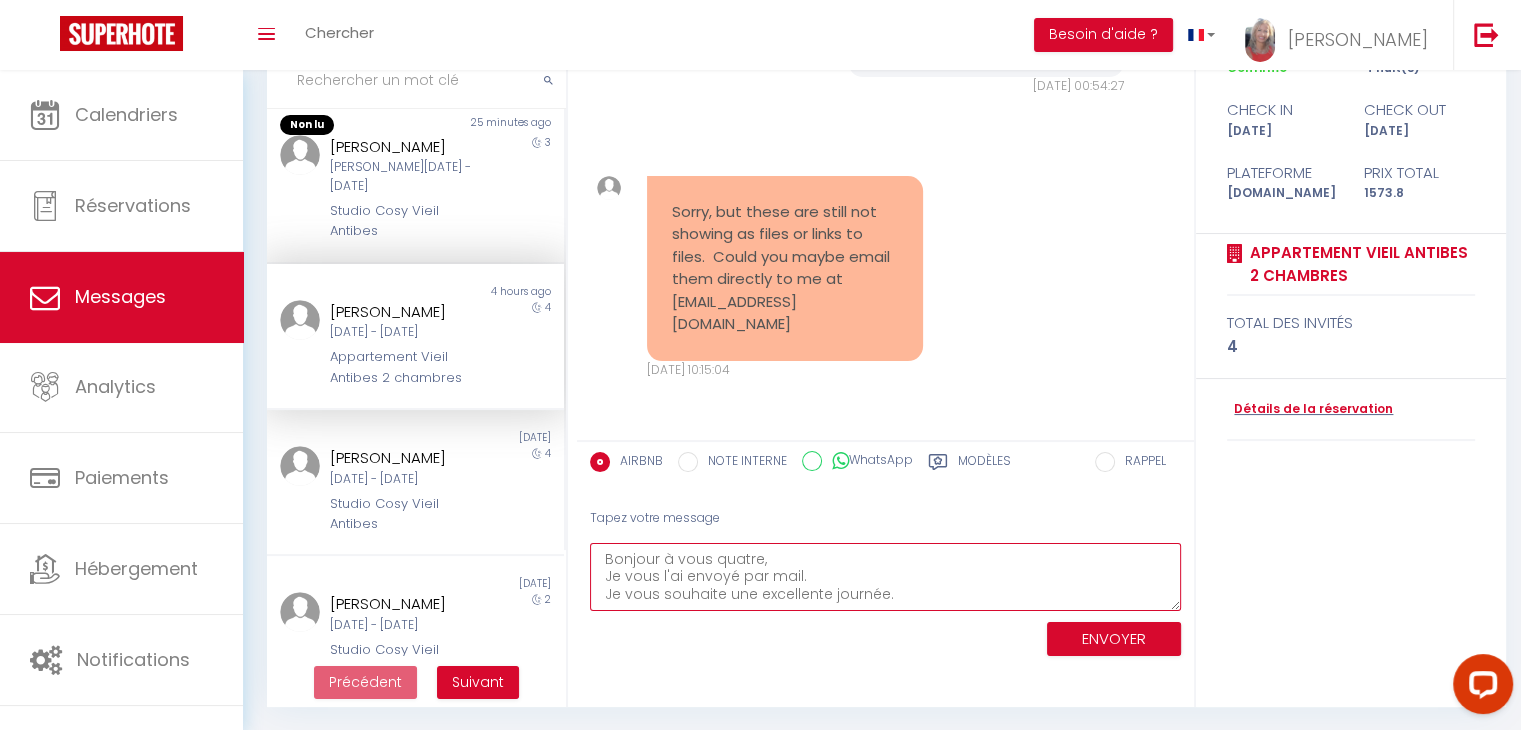 click on "Bonjour à vous quatre,
Je vous l'ai envoyé par mail.
Je vous souhaite une excellente journée." at bounding box center (885, 577) 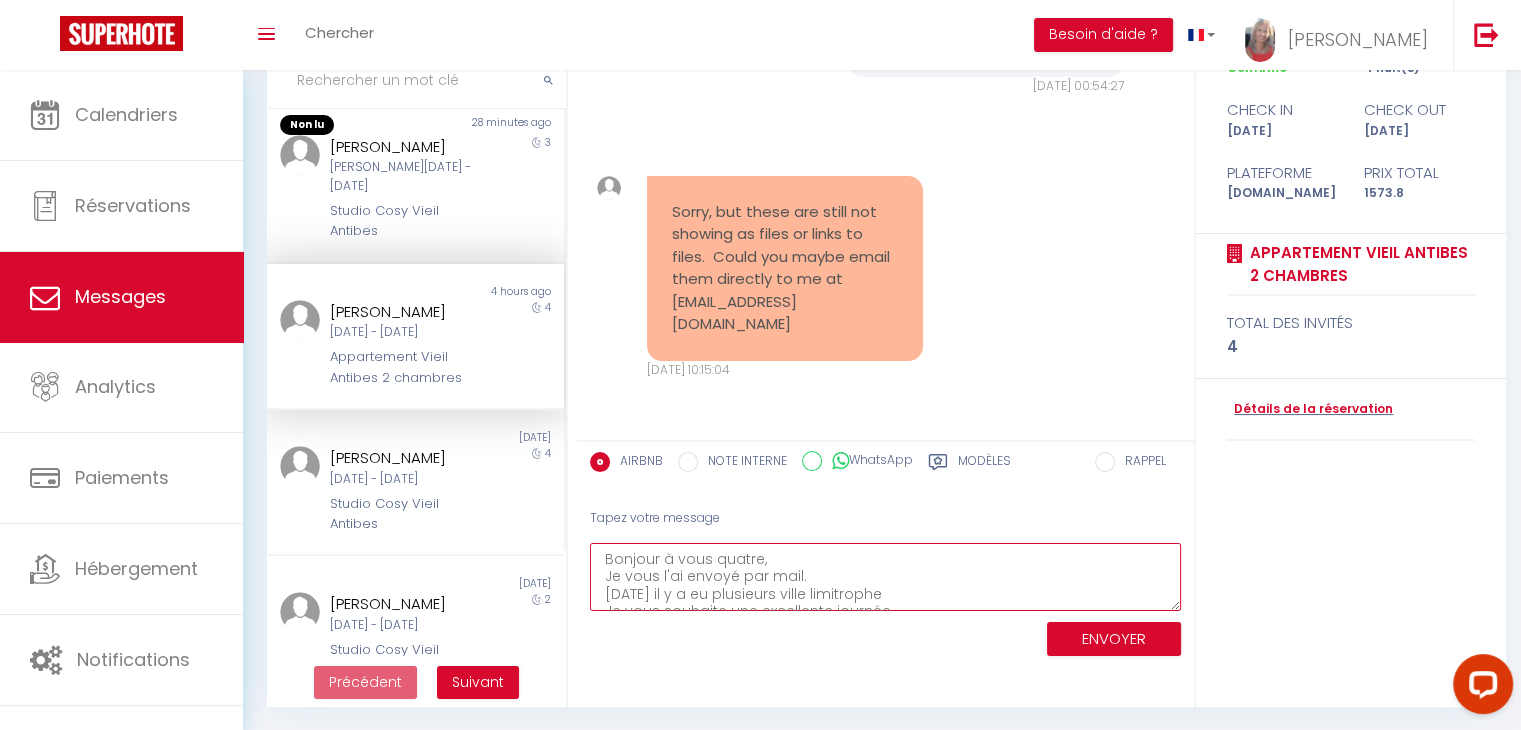 click on "Bonjour à vous quatre,
Je vous l'ai envoyé par mail.
Hier il y a eu plusieurs ville limitrophe
Je vous souhaite une excellente journée." at bounding box center [885, 577] 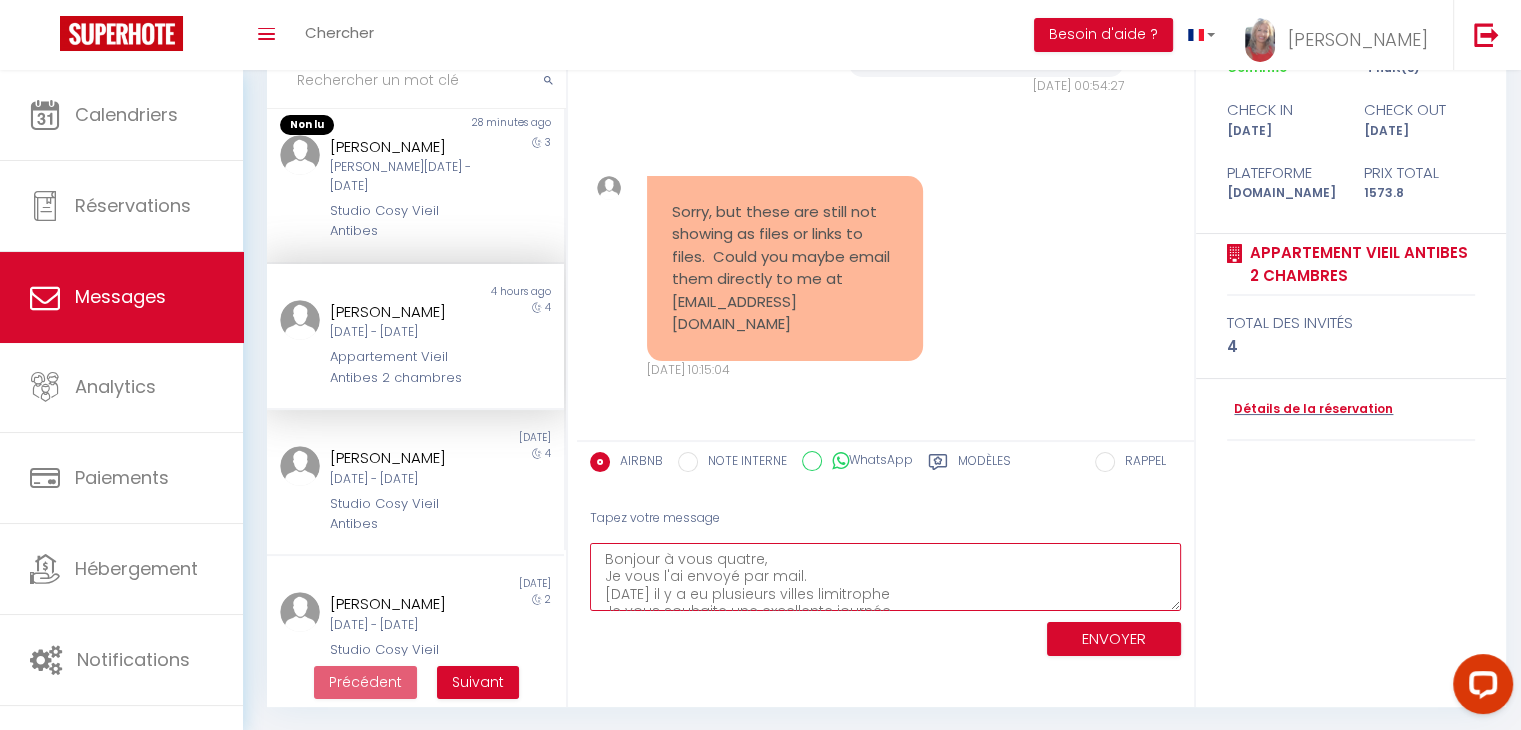 click on "Bonjour à vous quatre,
Je vous l'ai envoyé par mail.
Hier il y a eu plusieurs villes limitrophe
Je vous souhaite une excellente journée." at bounding box center [885, 577] 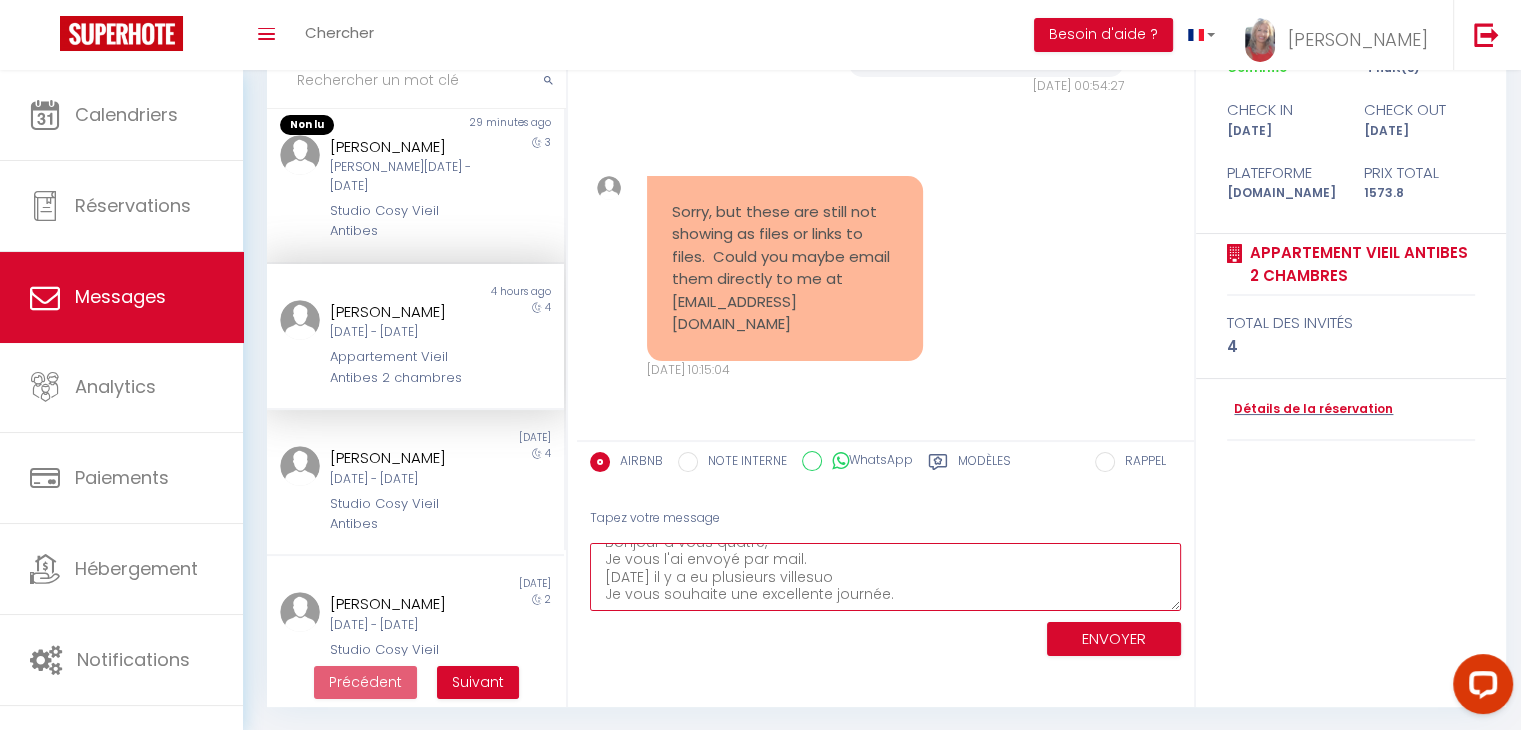 drag, startPoint x: 875, startPoint y: 598, endPoint x: 821, endPoint y: 578, distance: 57.58472 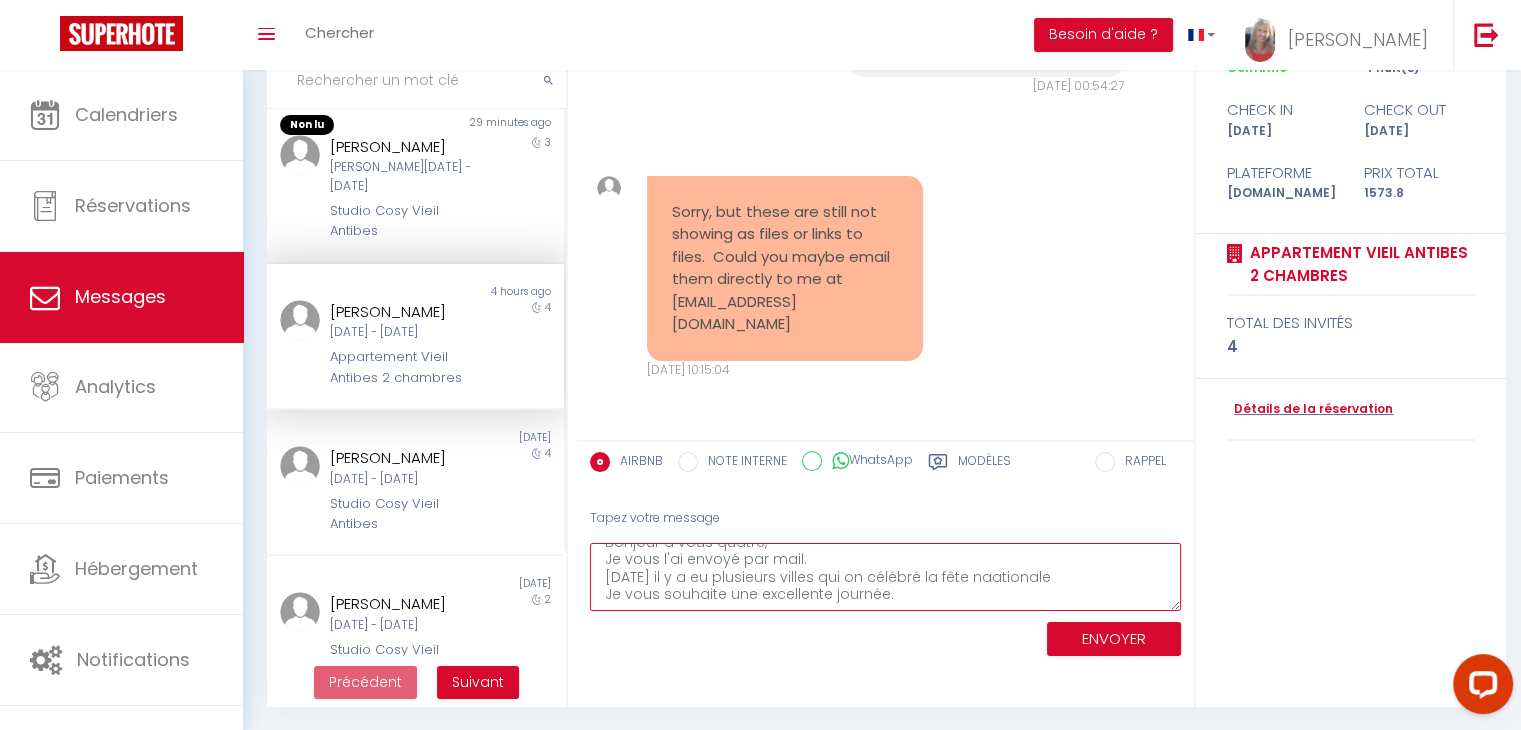 click on "Bonjour à vous quatre,
Je vous l'ai envoyé par mail.
Hier il y a eu plusieurs villes qui on célébré la fête naationale
Je vous souhaite une excellente journée." at bounding box center (885, 577) 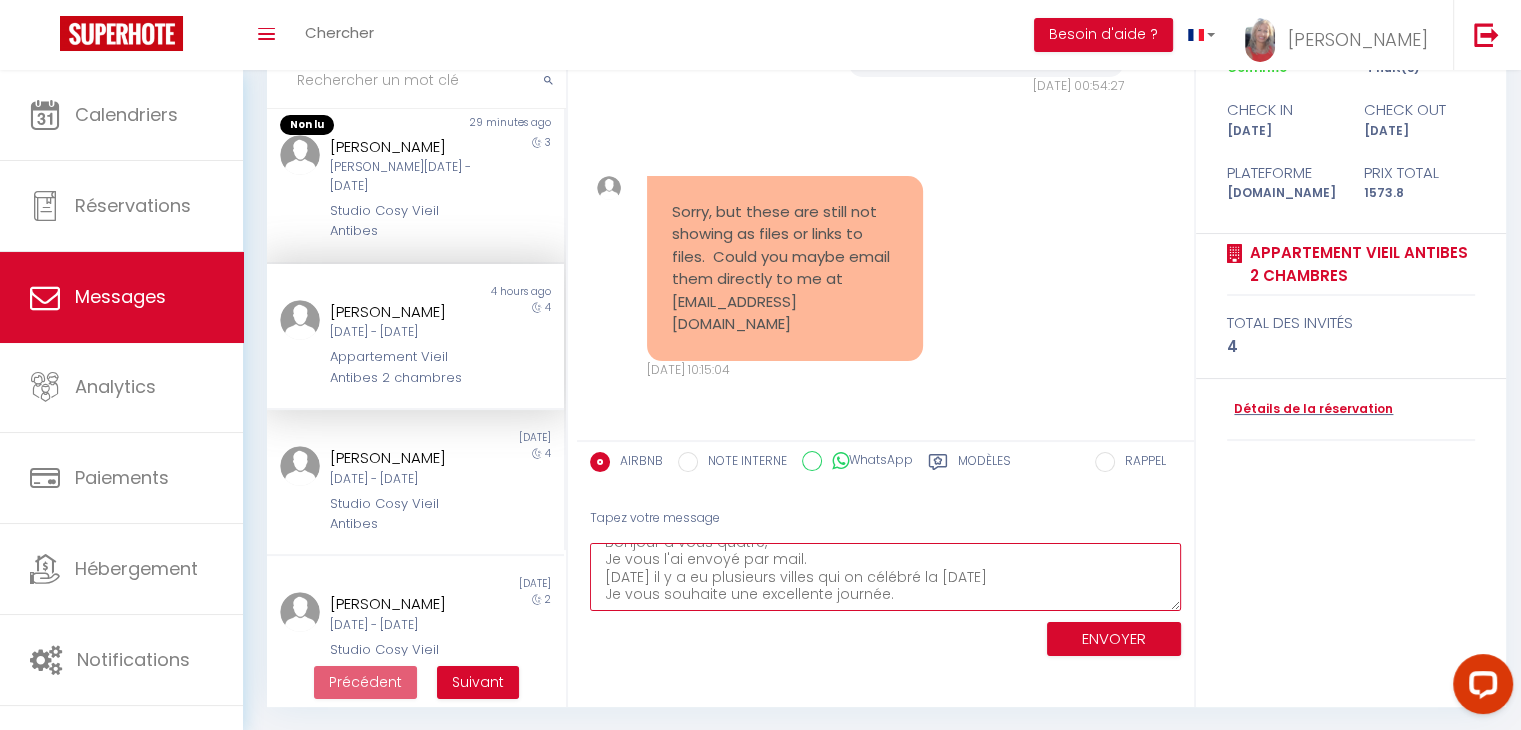 click on "Bonjour à vous quatre,
Je vous l'ai envoyé par mail.
Hier il y a eu plusieurs villes qui on célébré la fête nationale
Je vous souhaite une excellente journée." at bounding box center (885, 577) 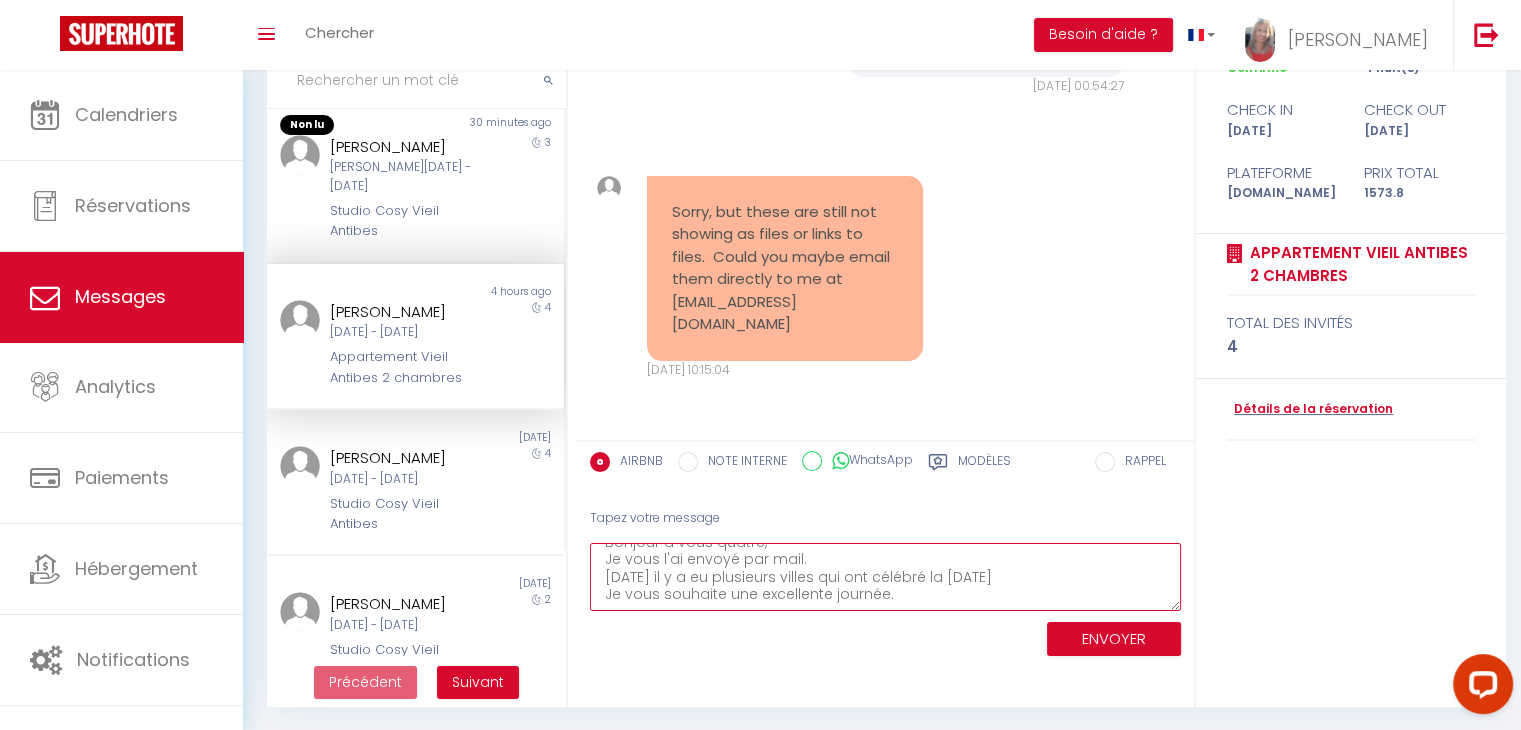 click on "Bonjour à vous quatre,
Je vous l'ai envoyé par mail.
Hier il y a eu plusieurs villes qui ont célébré la fête nationale
Je vous souhaite une excellente journée." at bounding box center (885, 577) 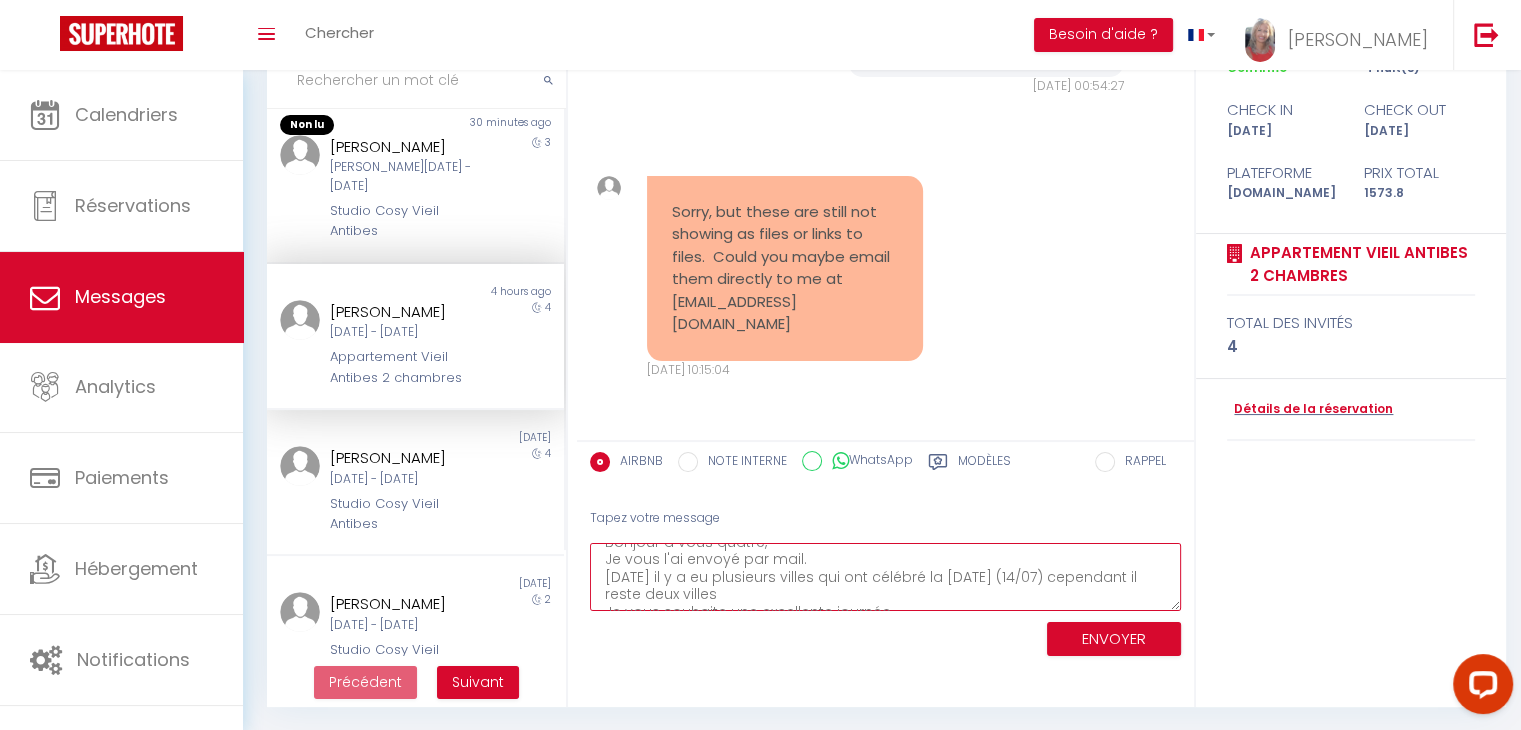 paste on "limitrophe" 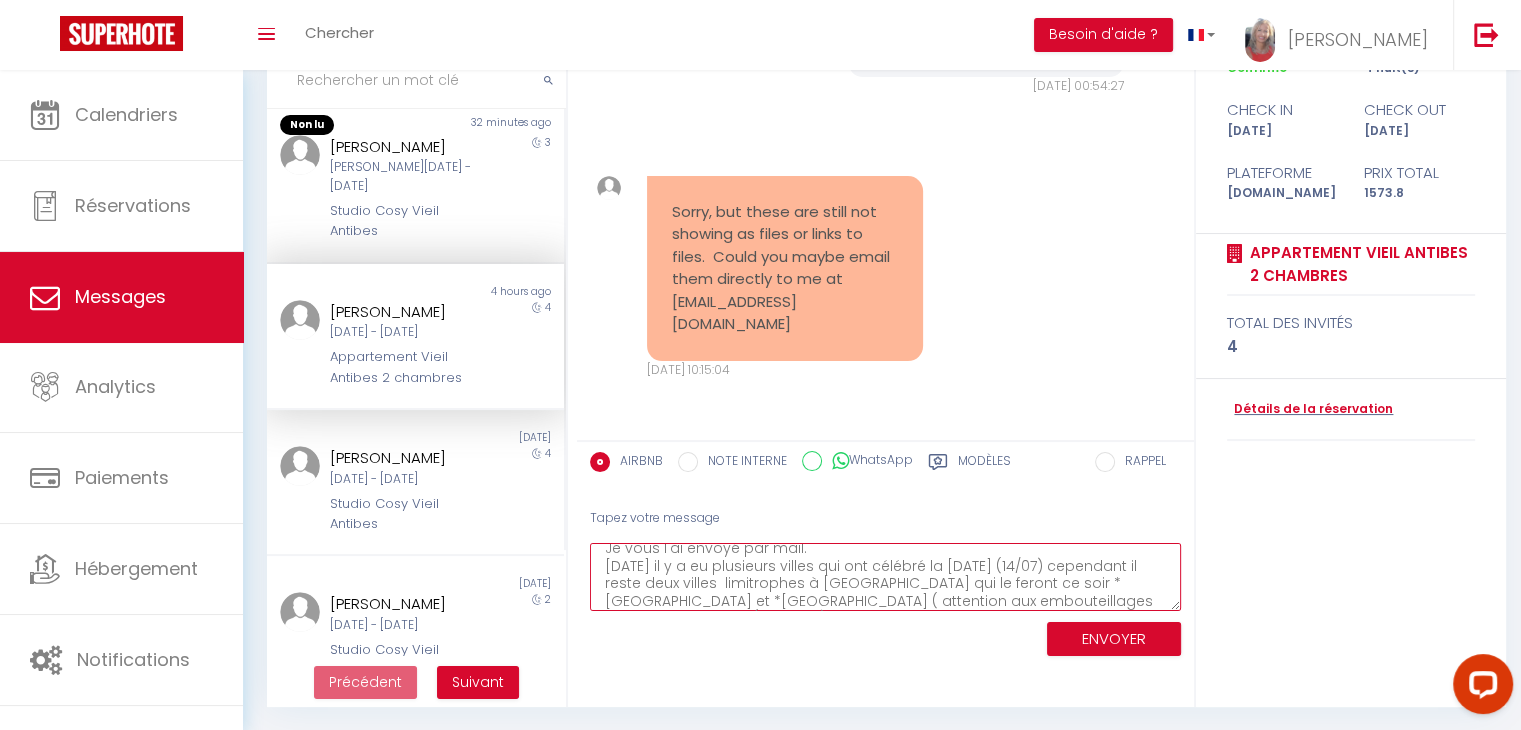 scroll, scrollTop: 52, scrollLeft: 0, axis: vertical 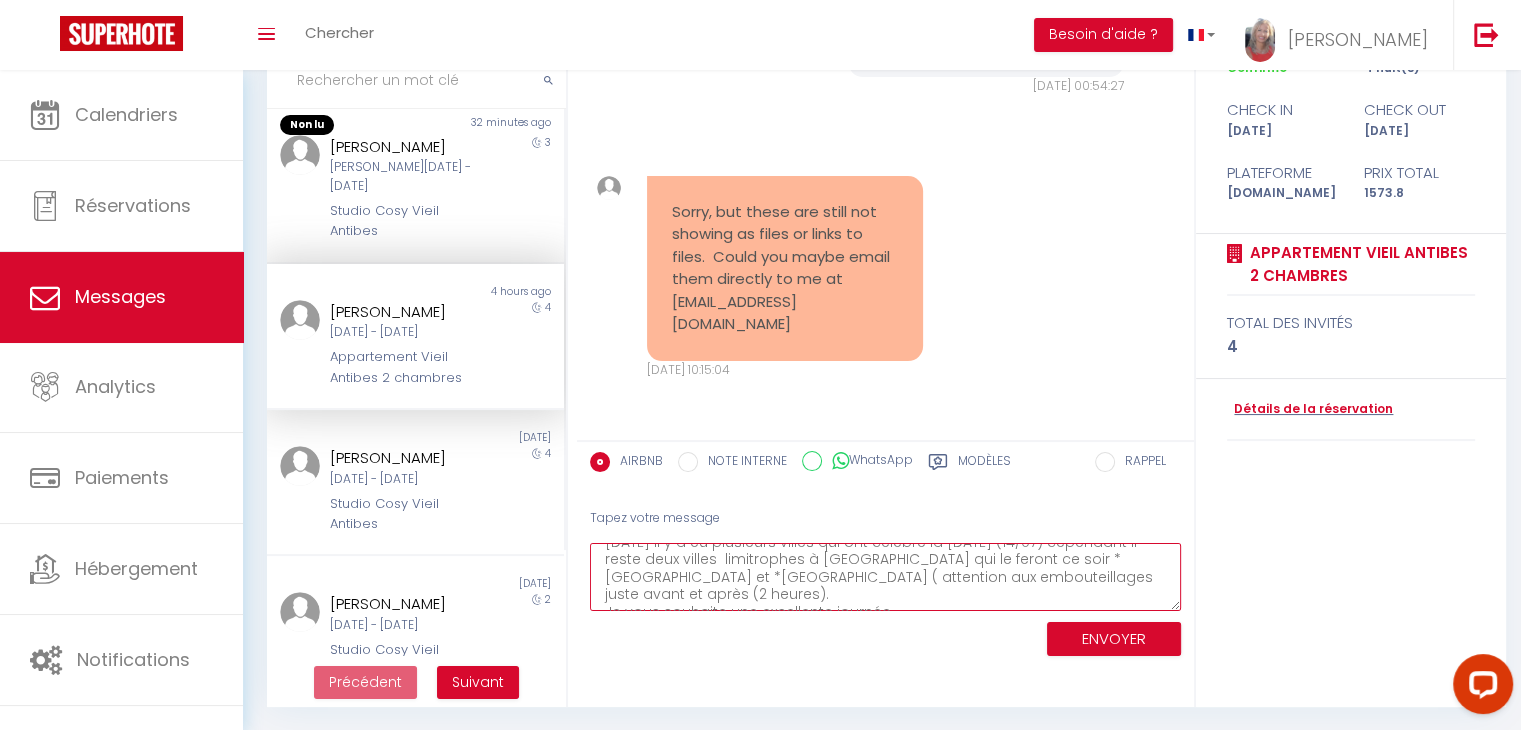 click on "Bonjour à vous quatre,
Je vous l'ai envoyé par mail.
Hier il y a eu plusieurs villes qui ont célébré la fête nationale (14/07) cependant il reste deux villes  limitrophes à Antibes qui le feront ce soir *CANNES et *MENTON ( attention aux embouteillages juste avant et après (2 heures).
Je vous souhaite une excellente journée." at bounding box center [885, 577] 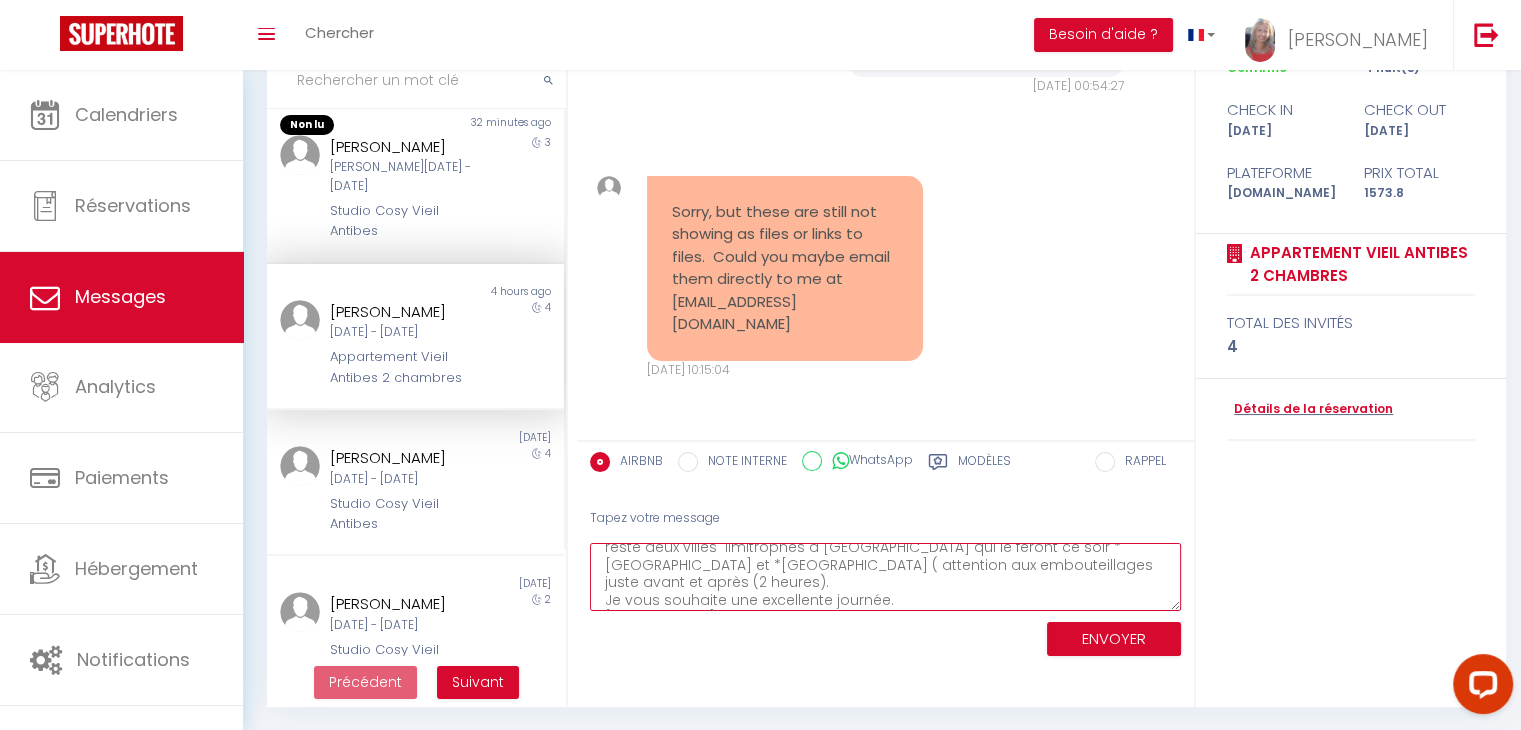type on "Bonjour à vous quatre,
Je vous l'ai envoyé par mail.
Hier il y a eu plusieurs villes qui ont célébré la fête nationale (14/07) cependant il reste deux villes  limitrophes à Antibes qui le feront ce soir *CANNES et *MENTON ( attention aux embouteillages juste avant et après (2 heures).
Je vous souhaite une excellente journée.
Valérie" 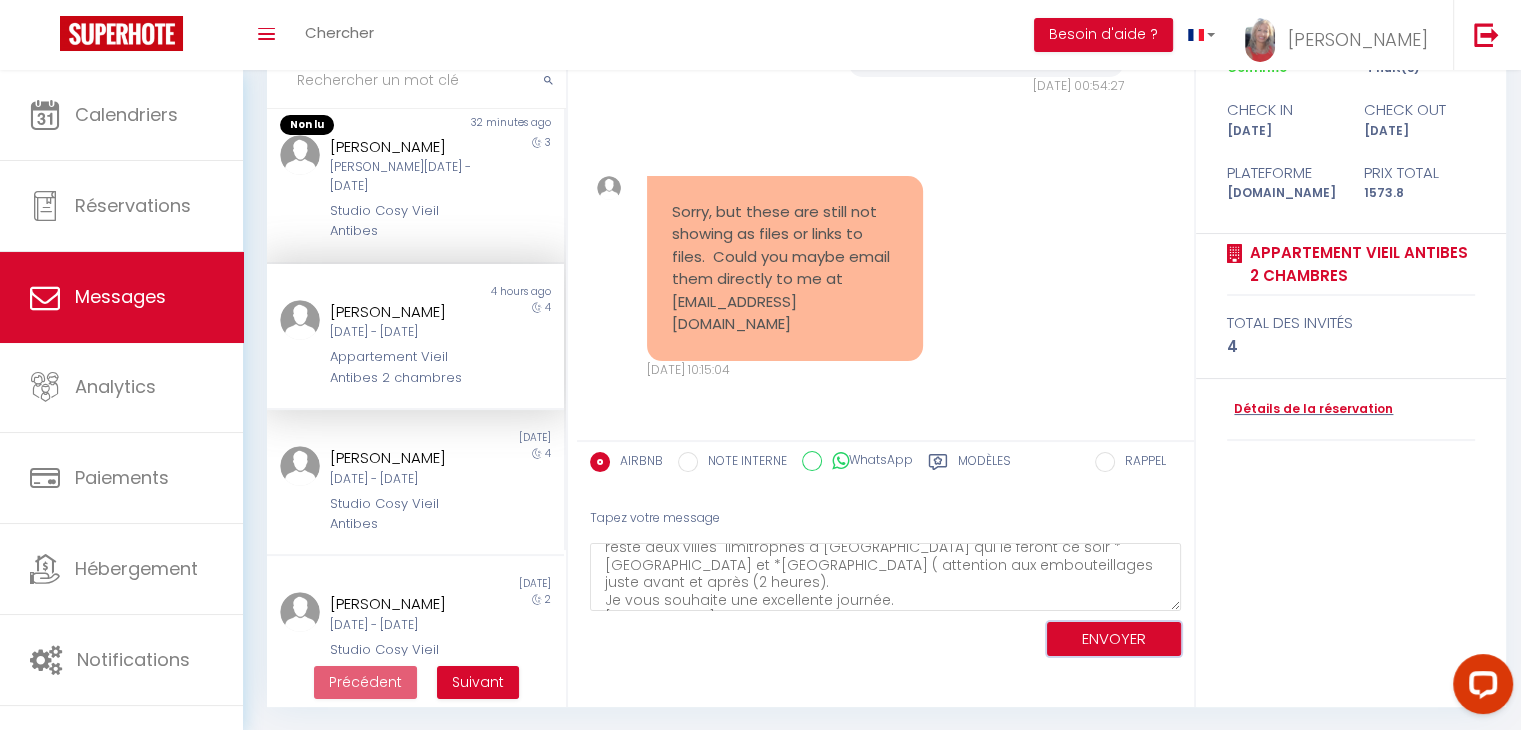 click on "ENVOYER" at bounding box center (1114, 639) 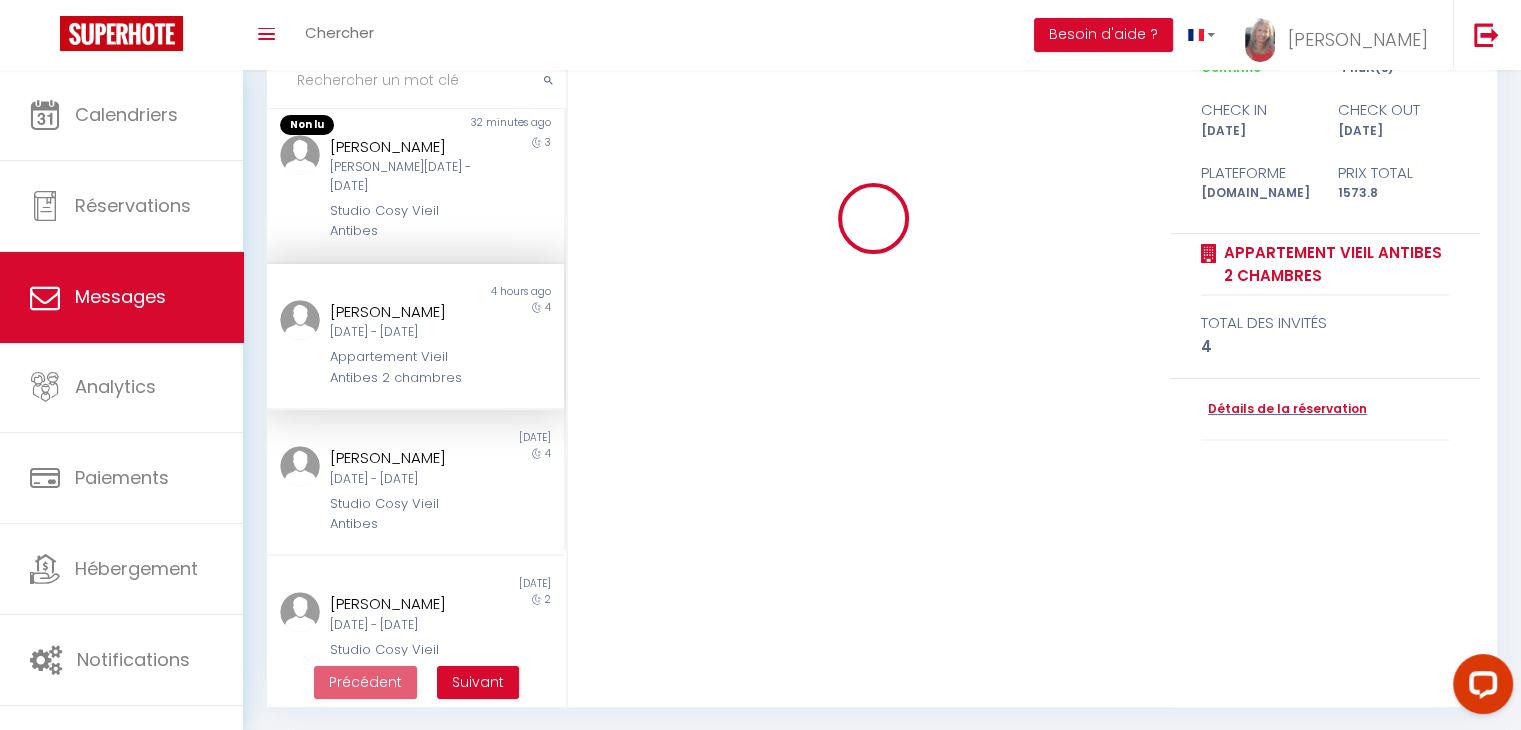type 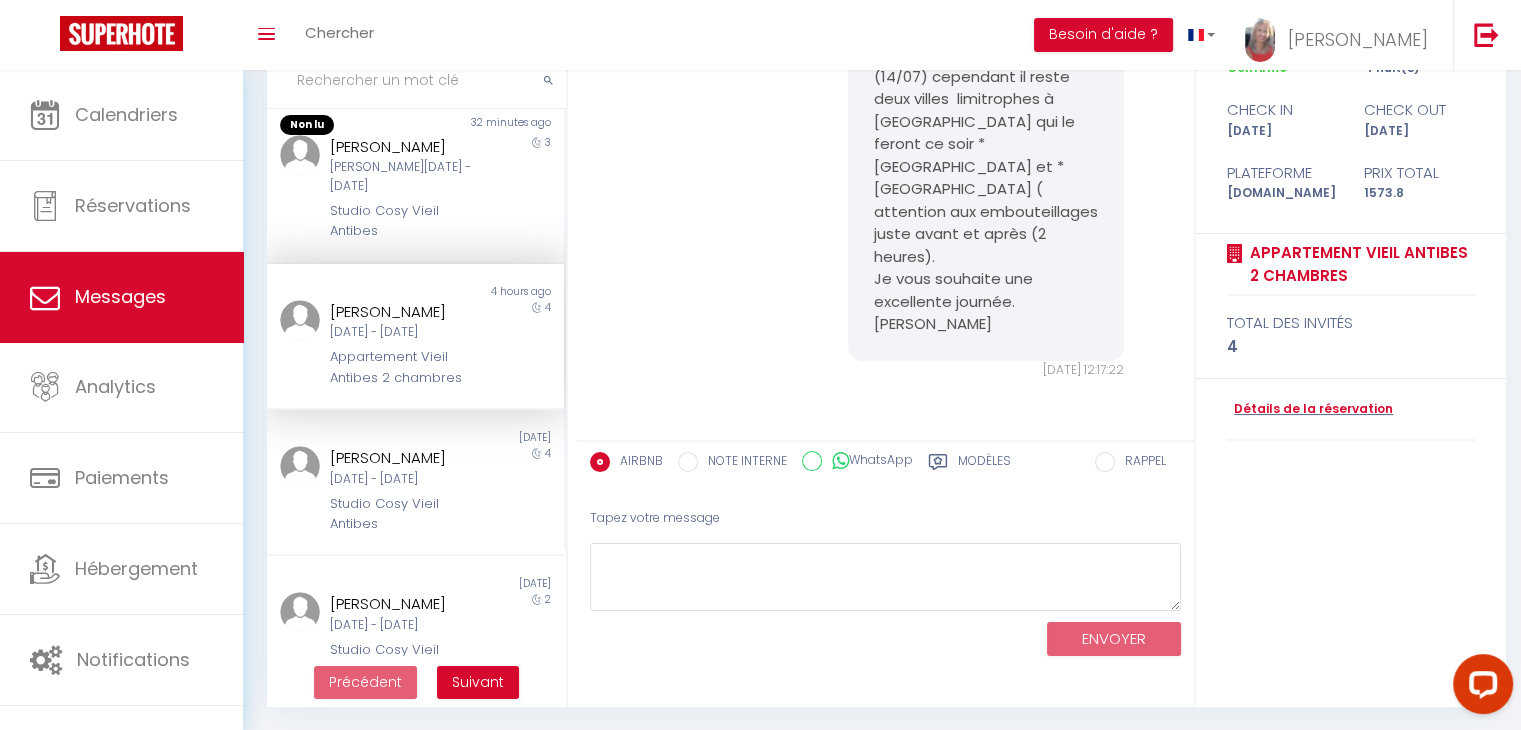 scroll, scrollTop: 18060, scrollLeft: 0, axis: vertical 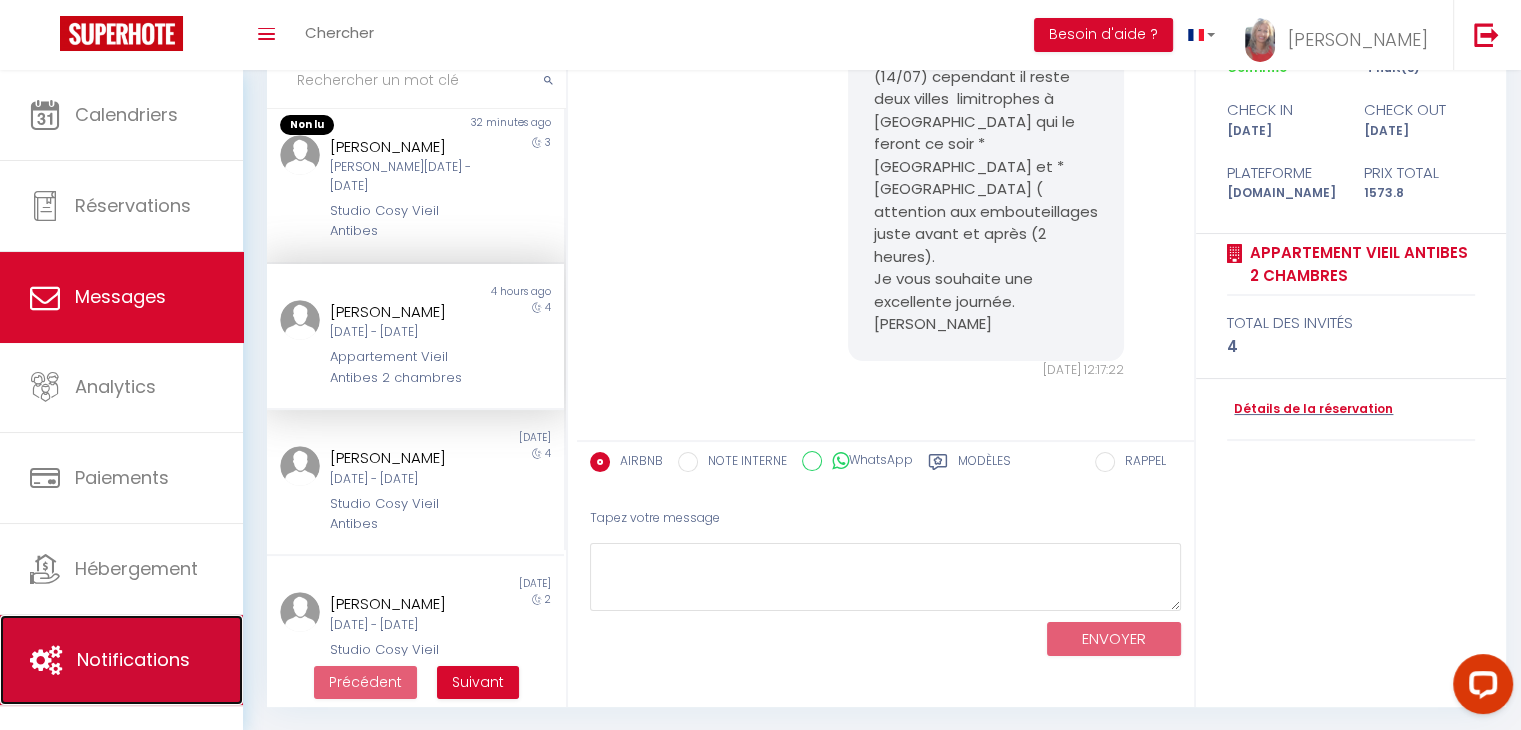 click on "Notifications" at bounding box center [121, 660] 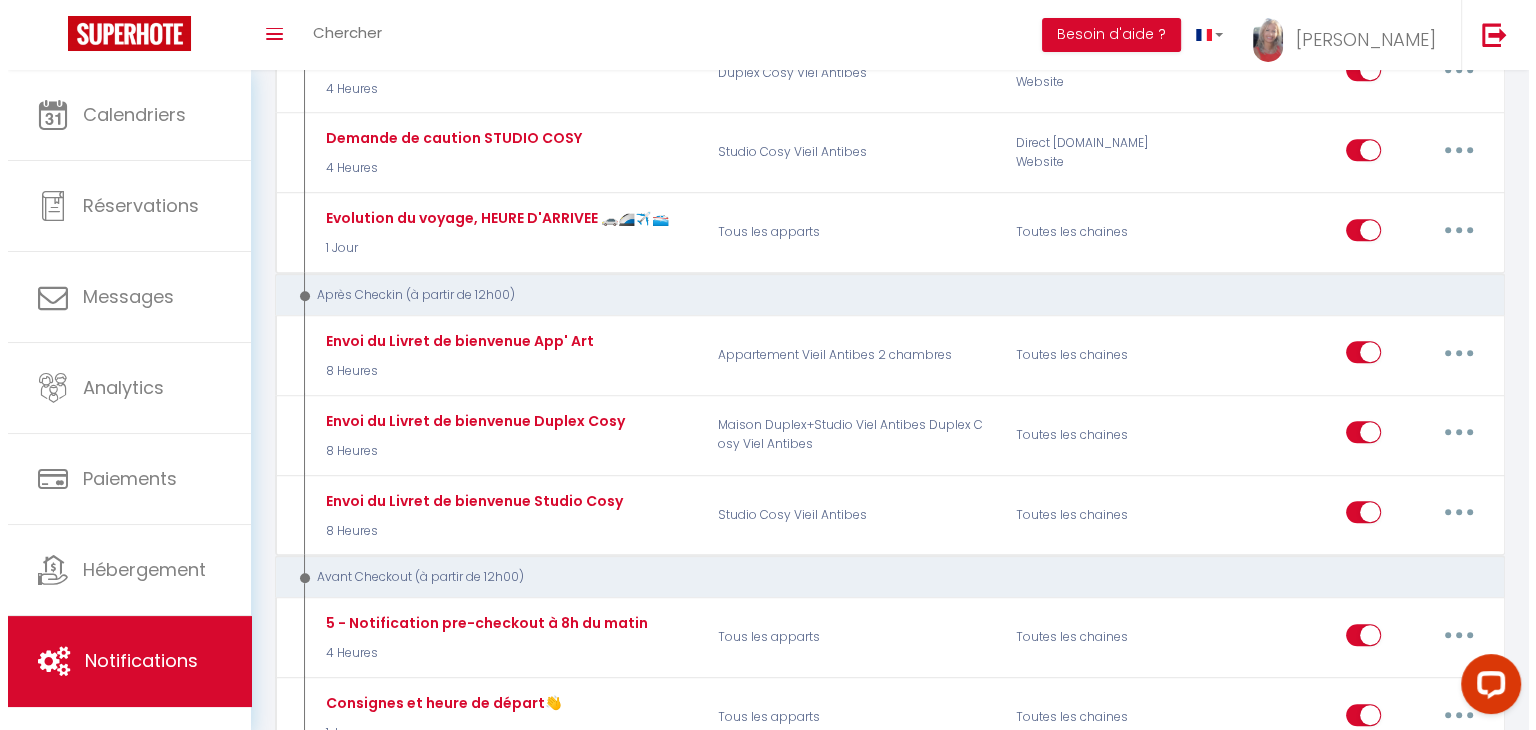 scroll, scrollTop: 1408, scrollLeft: 0, axis: vertical 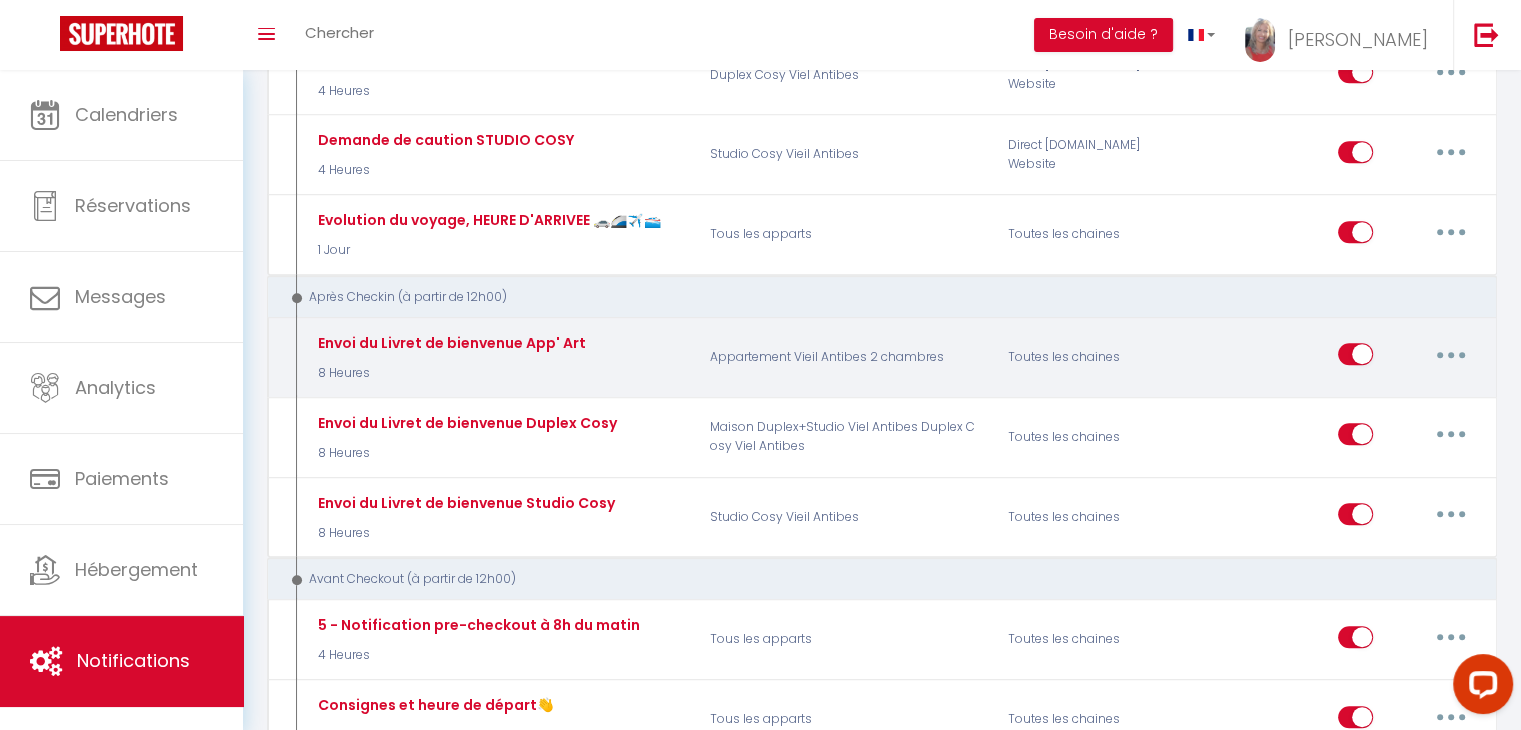 click at bounding box center [1451, 354] 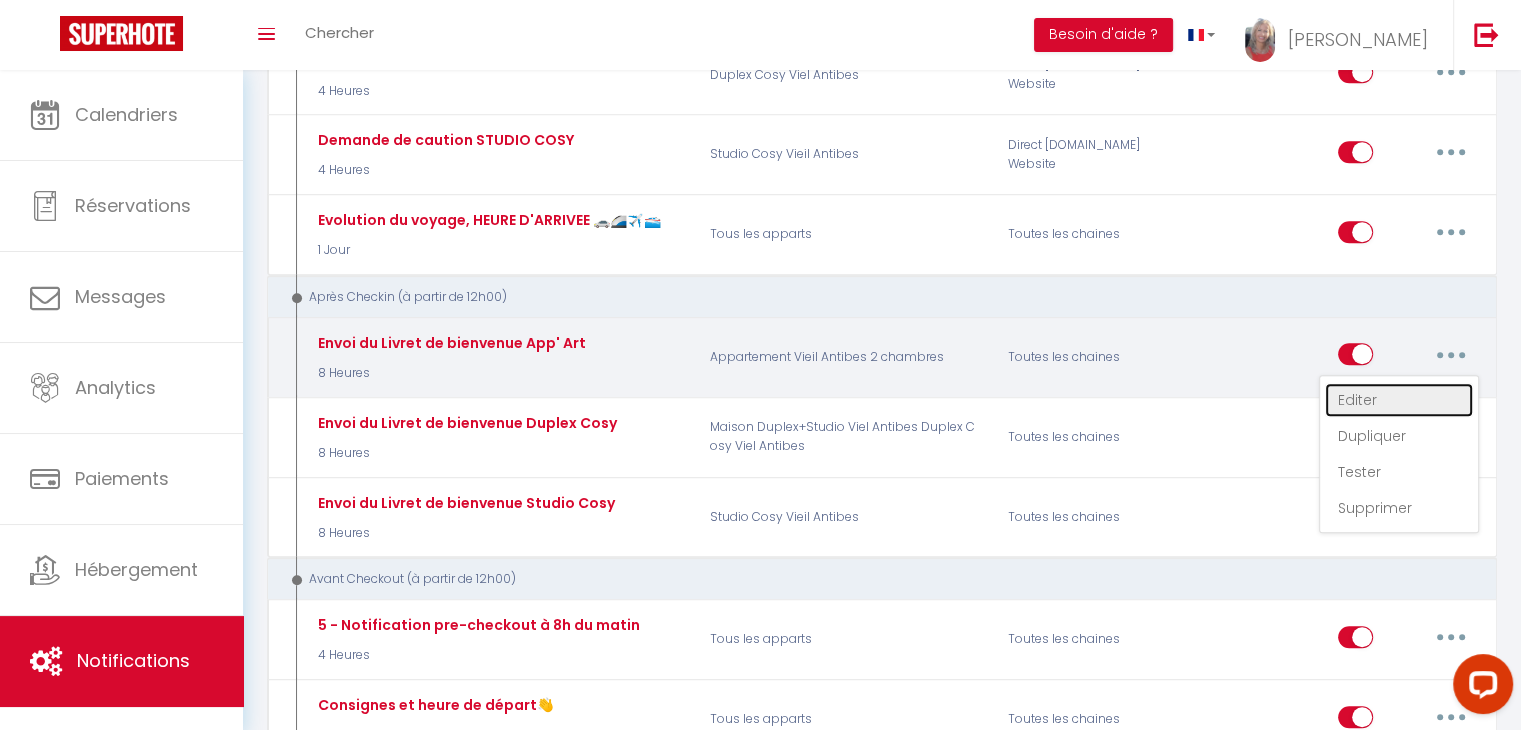 click on "Editer" at bounding box center (1399, 400) 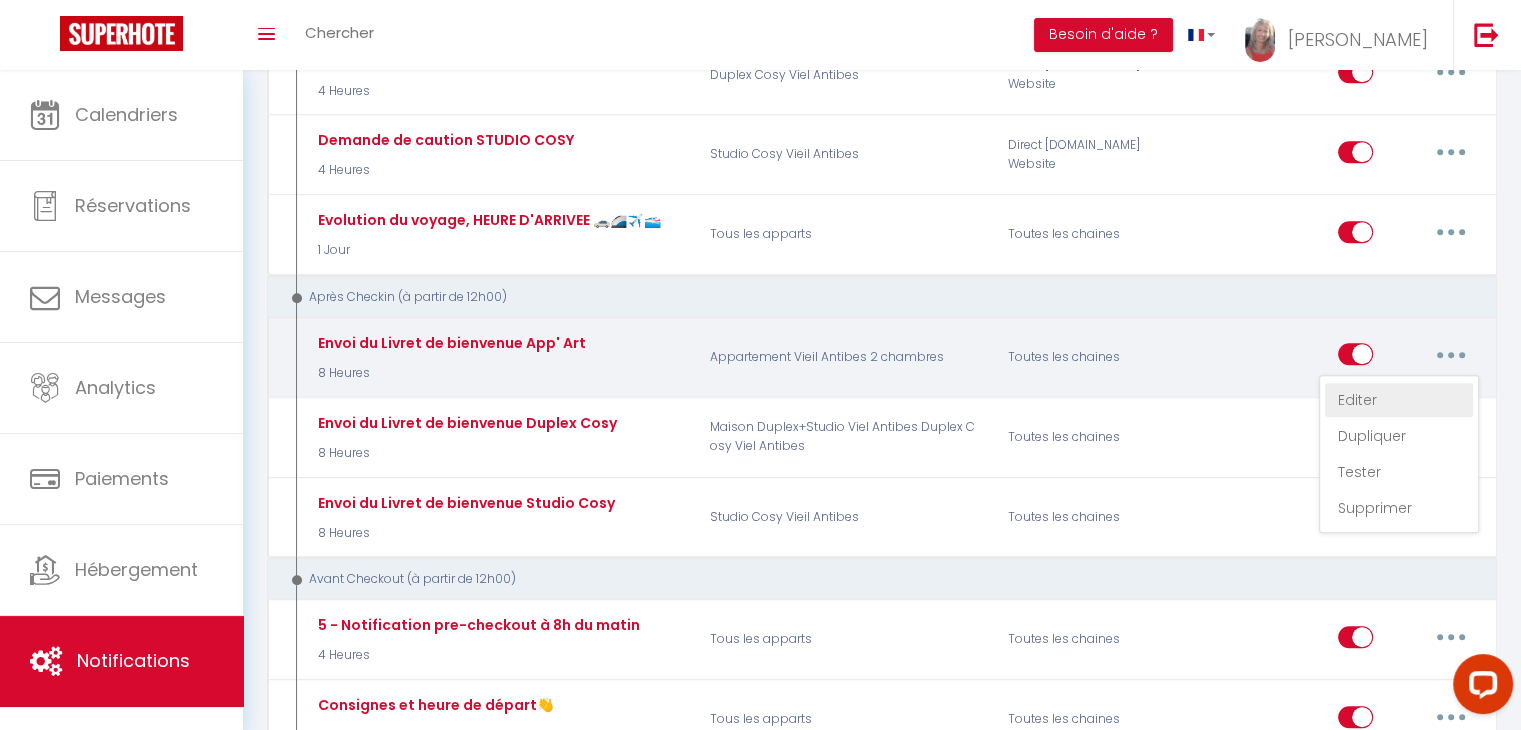 type on "Envoi du Livret de bienvenue App' Art" 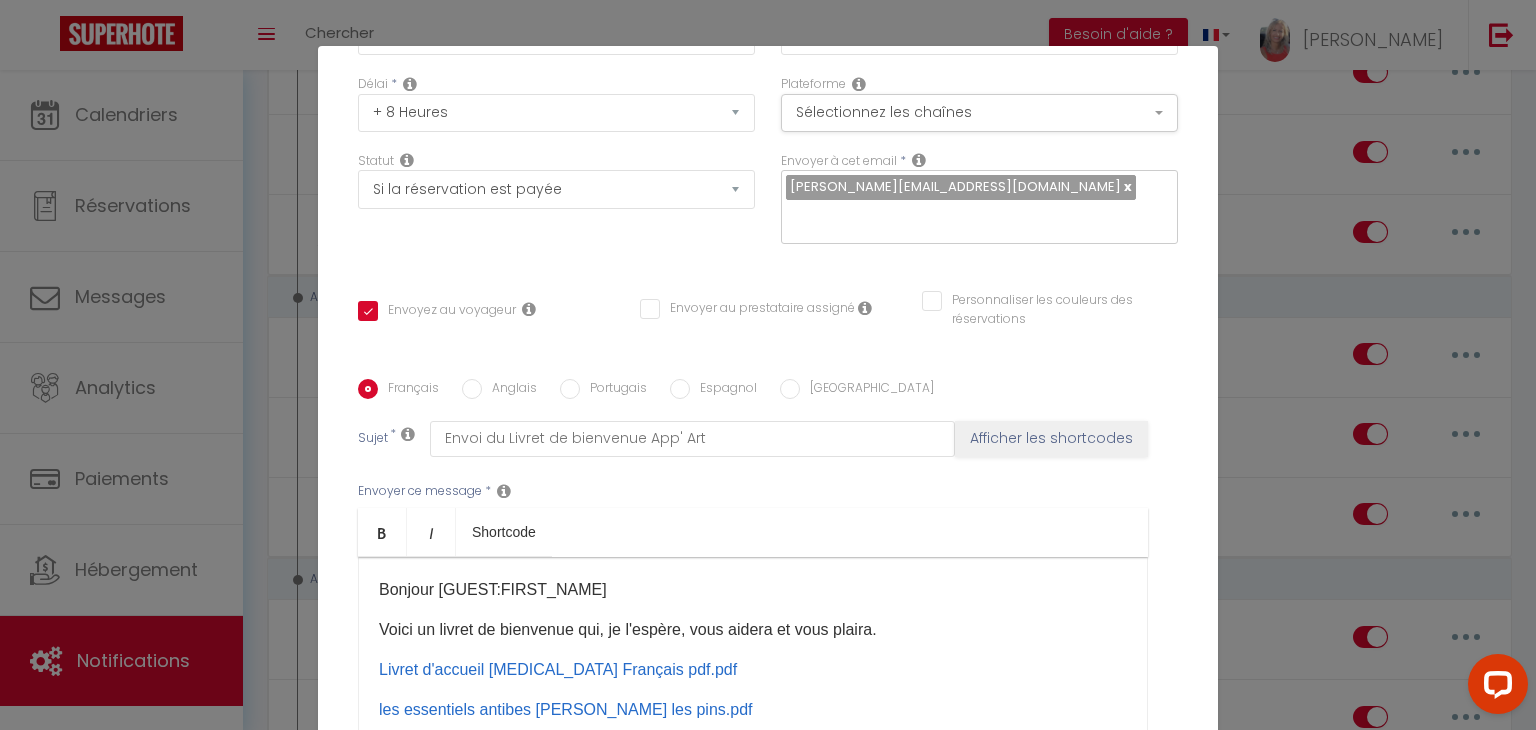 scroll, scrollTop: 334, scrollLeft: 0, axis: vertical 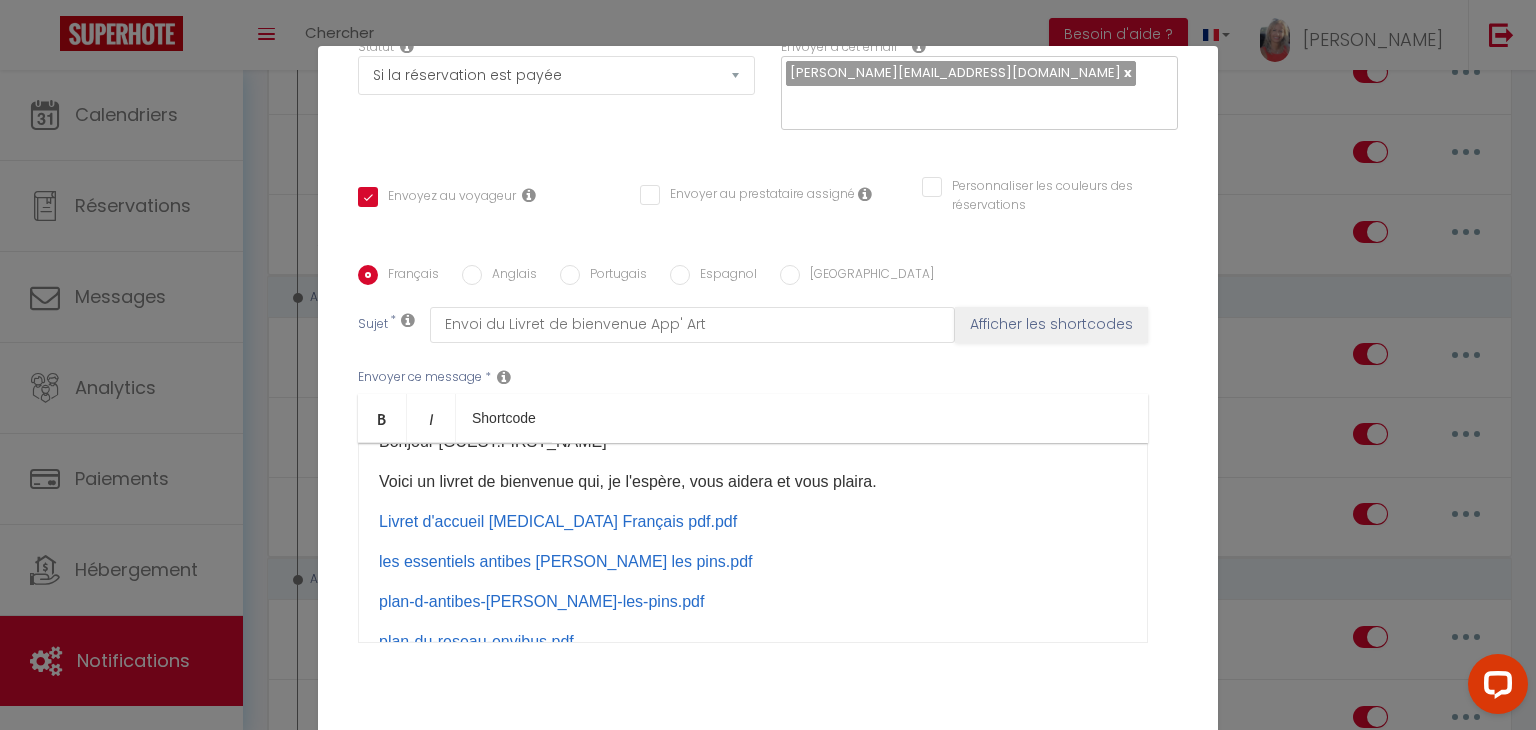 click on "Livret d'accueil T3 Français pdf.pdf ​​​" at bounding box center (753, 522) 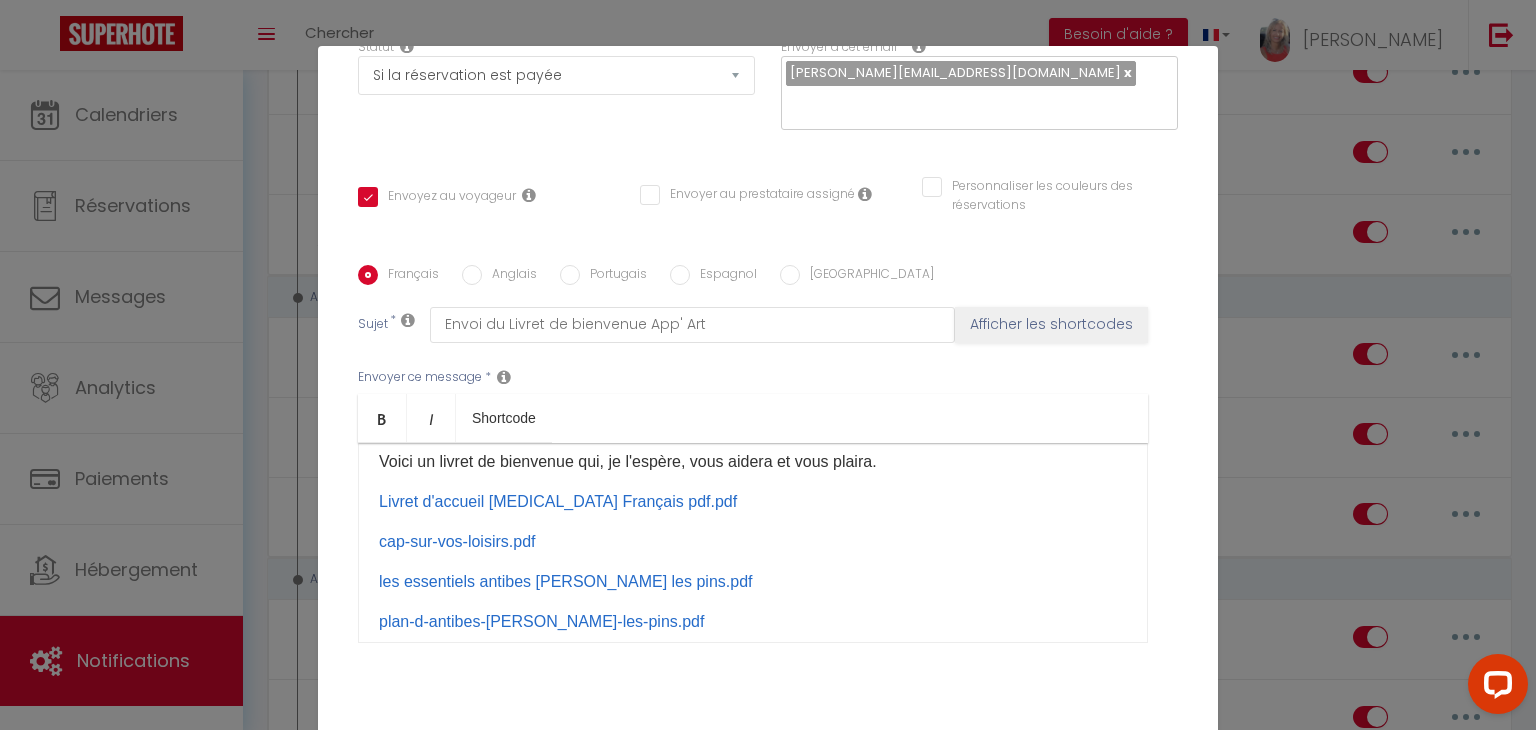 scroll, scrollTop: 37, scrollLeft: 0, axis: vertical 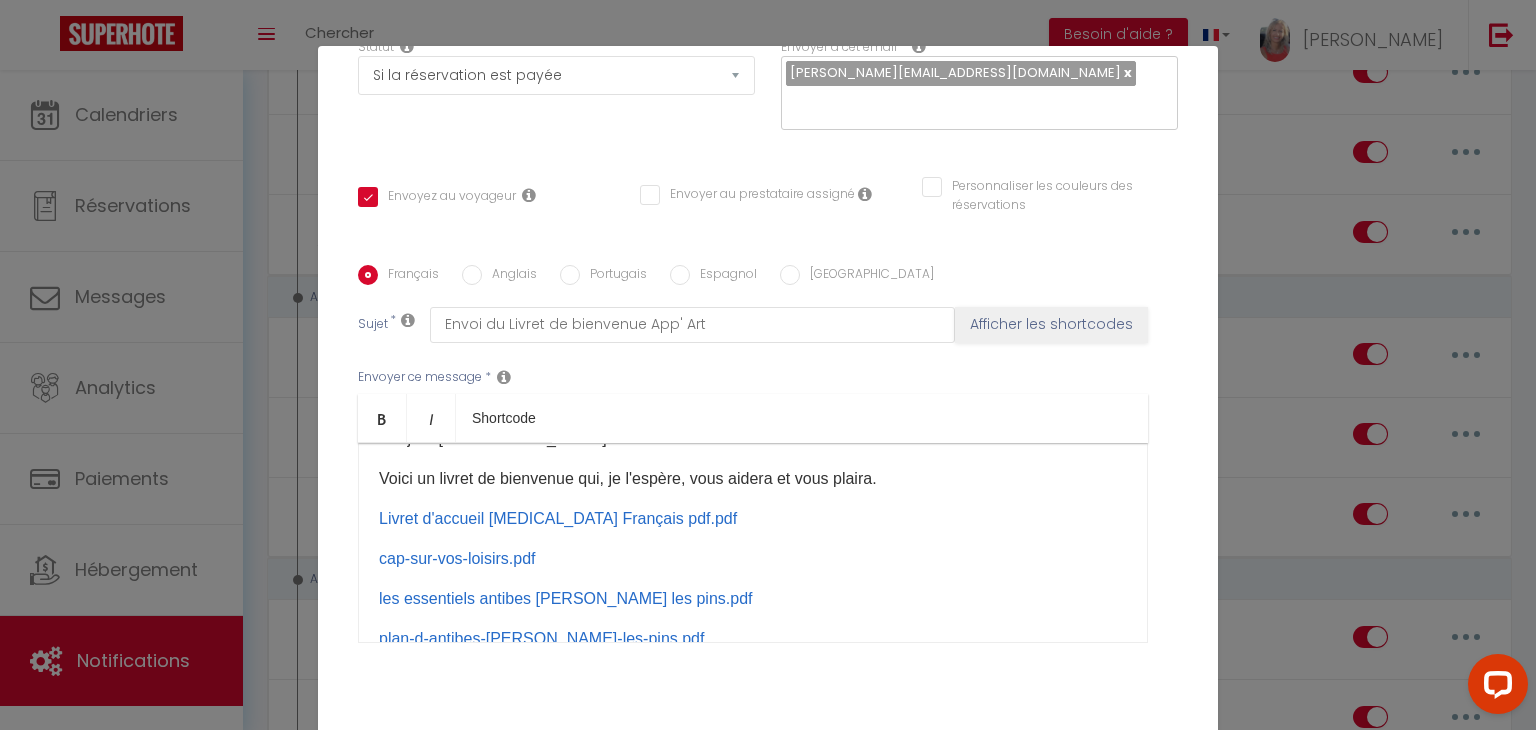 click on "cap-sur-vos-loisirs.pdf   ​ ​​​" at bounding box center [753, 559] 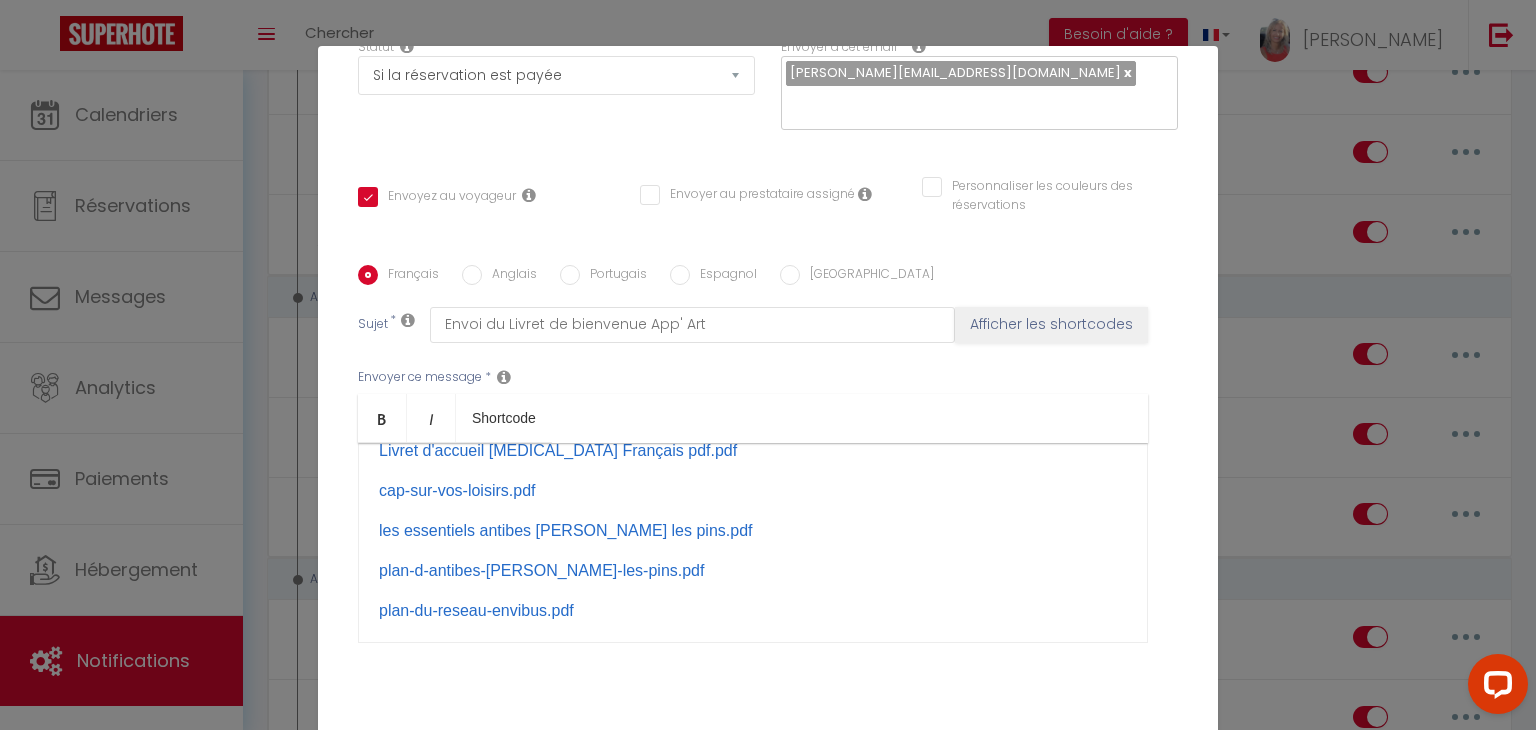 scroll, scrollTop: 55, scrollLeft: 0, axis: vertical 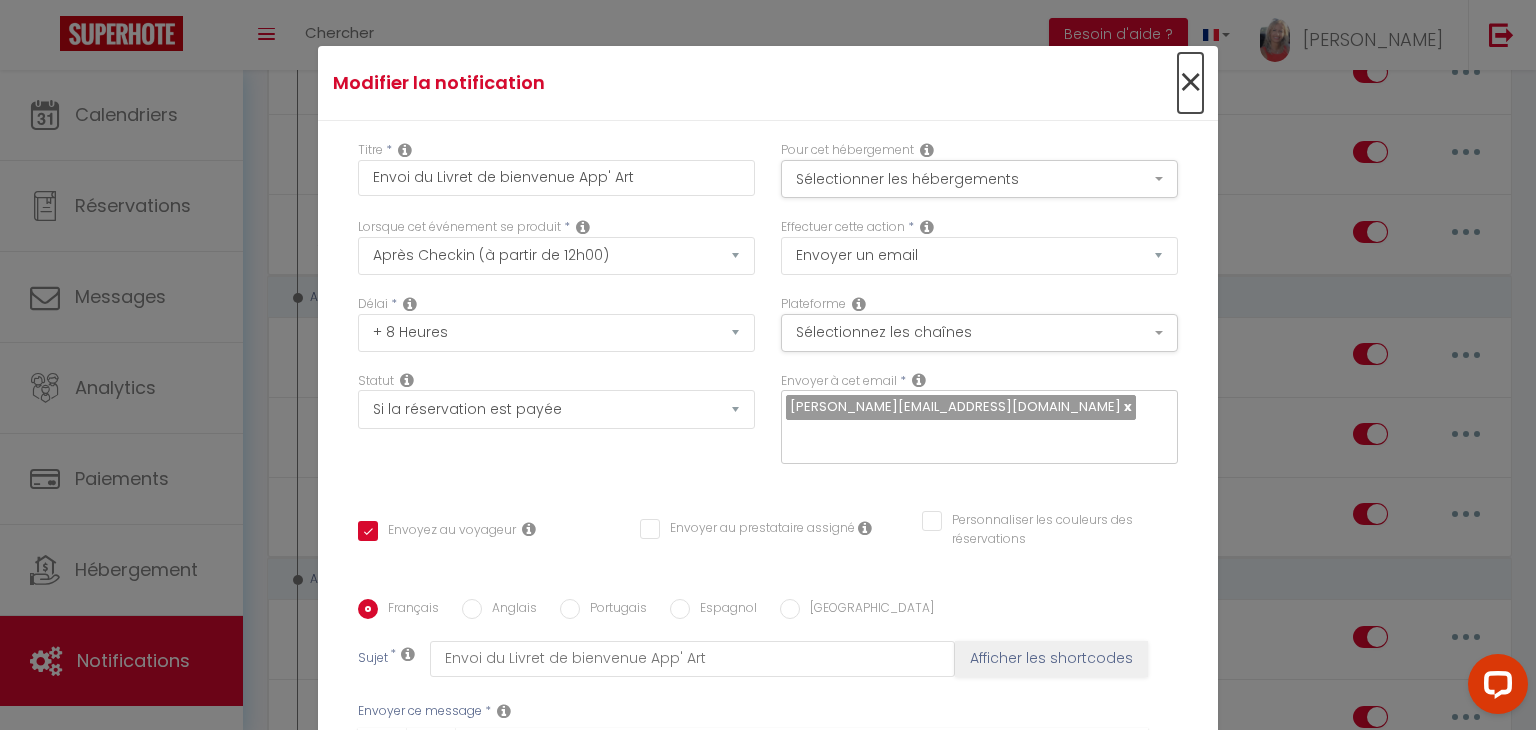 click on "×" at bounding box center (1190, 83) 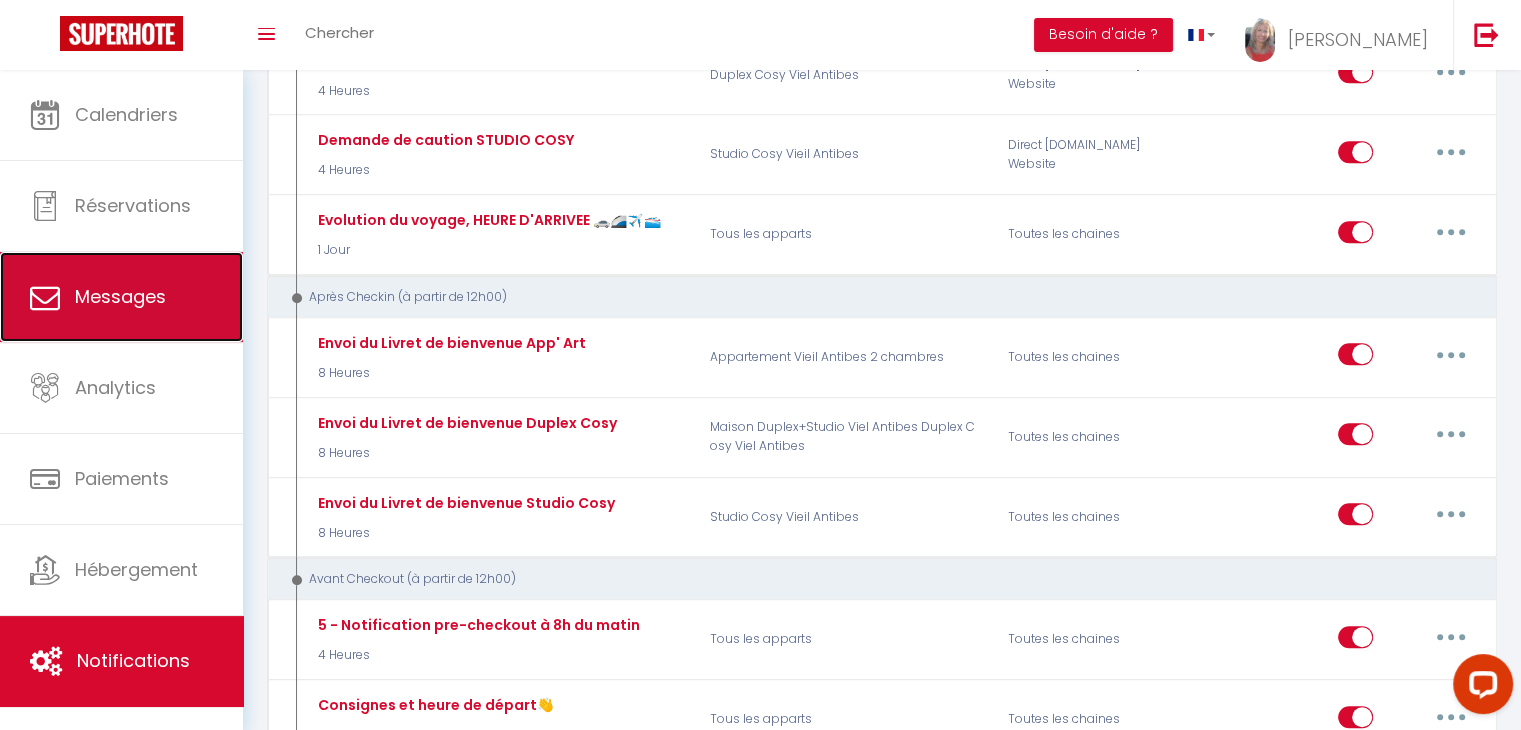 click on "Messages" at bounding box center [120, 296] 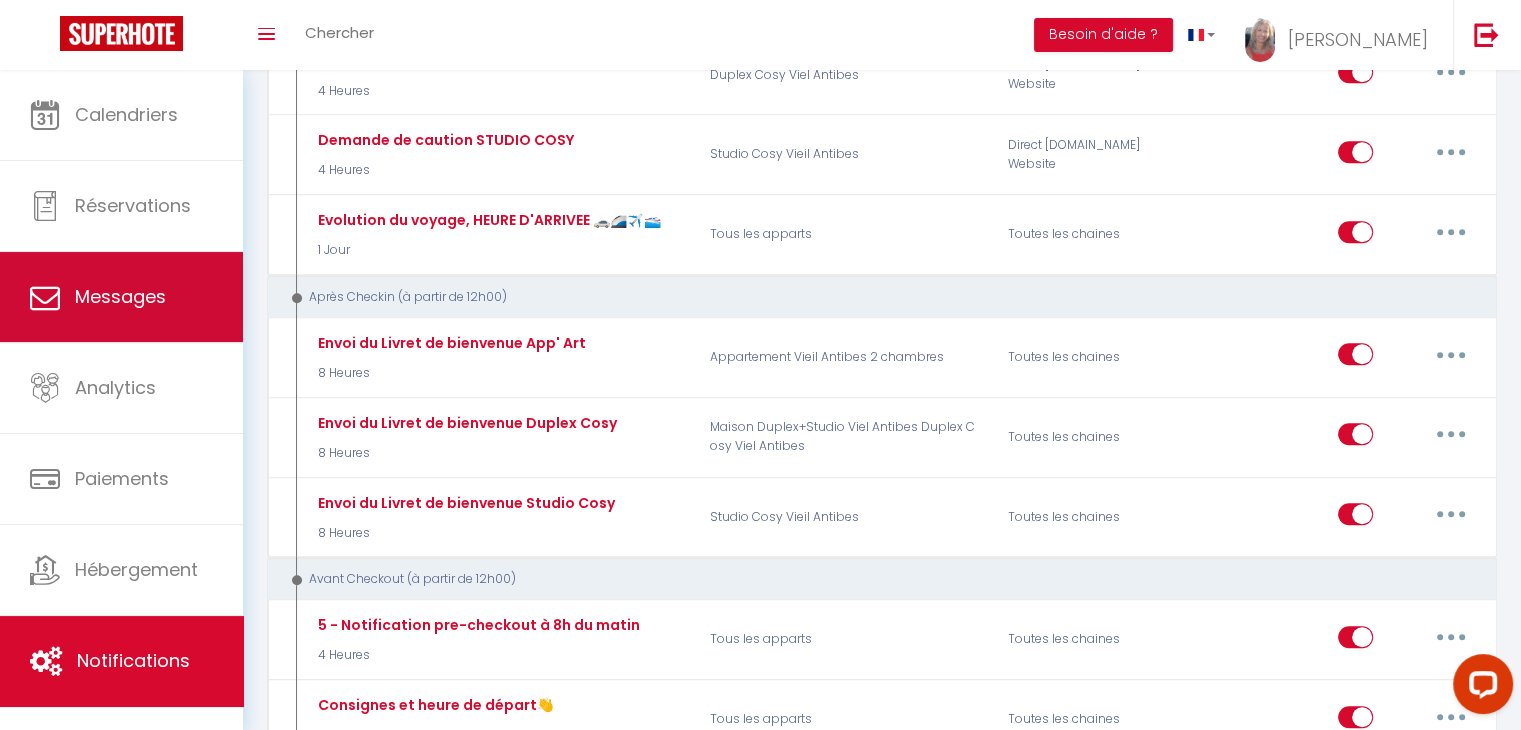 select on "message" 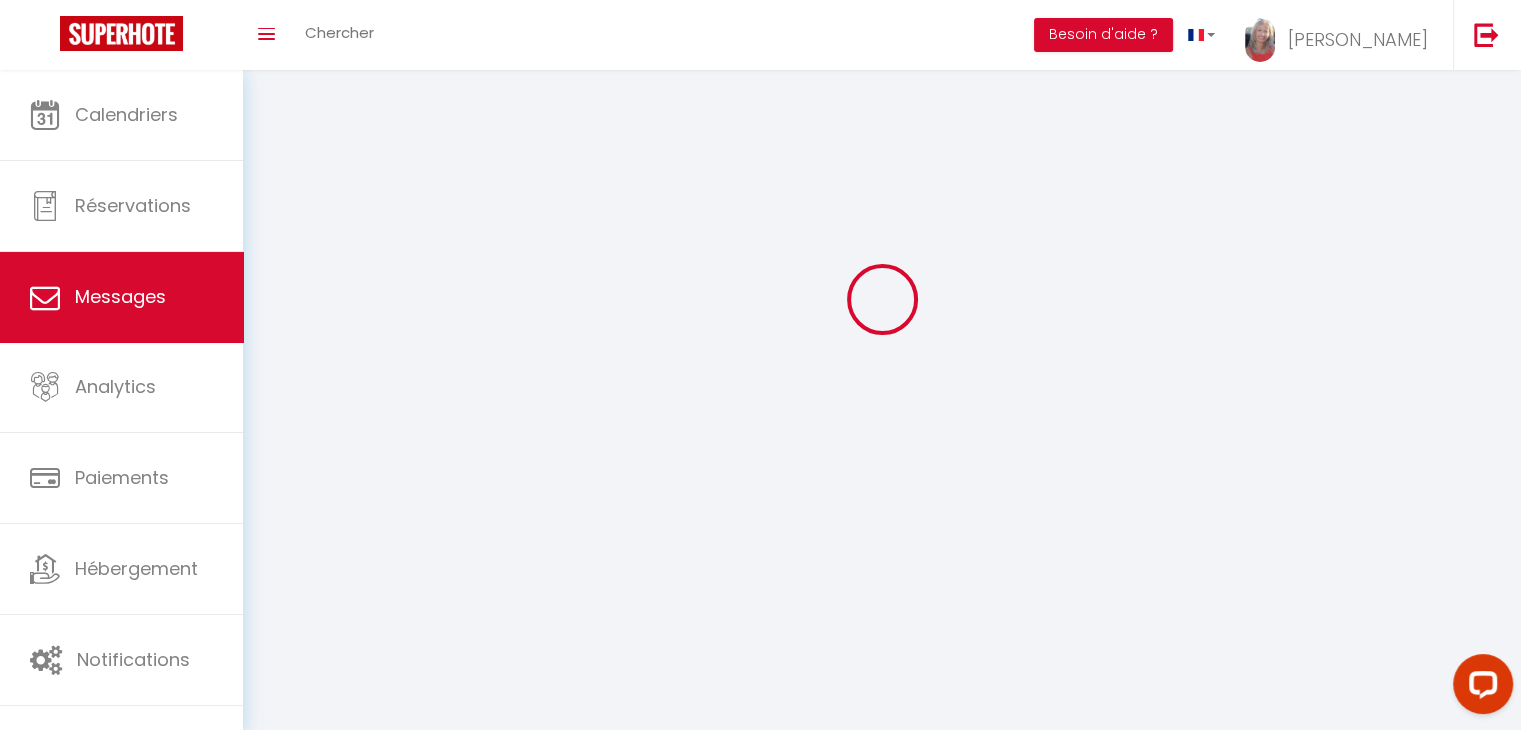 scroll, scrollTop: 0, scrollLeft: 0, axis: both 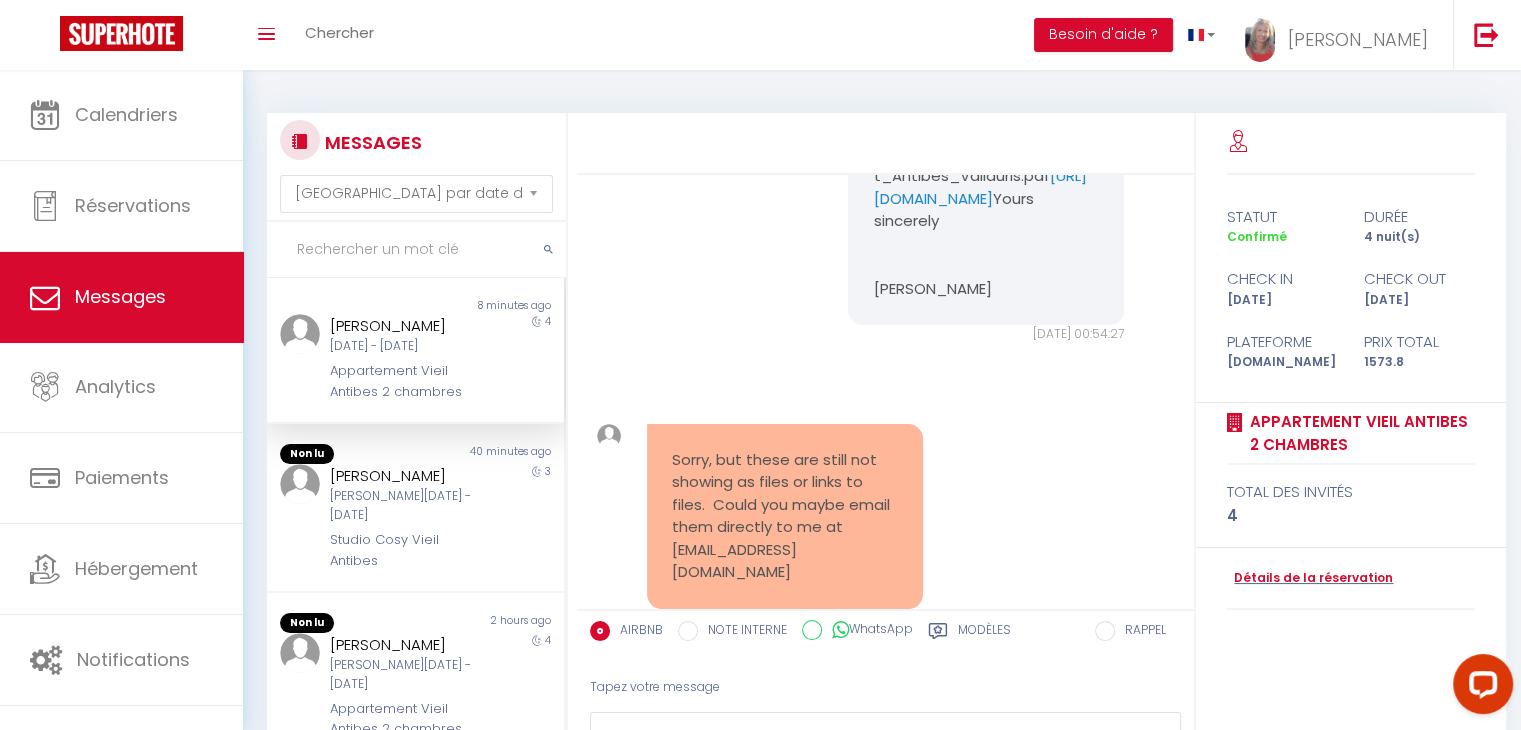 click on "Hello Tim Brillon
Here's a welcome booklet that I hope you'll find both helpful and enjoyable.
Welcome book T3 Anglais pdf.pdf
les essentiels antibes juan les pins.pdf
plan-d-antibes-juan-les-pins.pdf
plan-du-reseau-envibus.pdf
sentier-du-littoral-plan.pdf
zou06_ligne82_Nice_Aeroport_Antibes_Vallauris.pdf
https://www.taxiantibes.com/fr
Yours sincerely
Valérie" at bounding box center (986, 30) 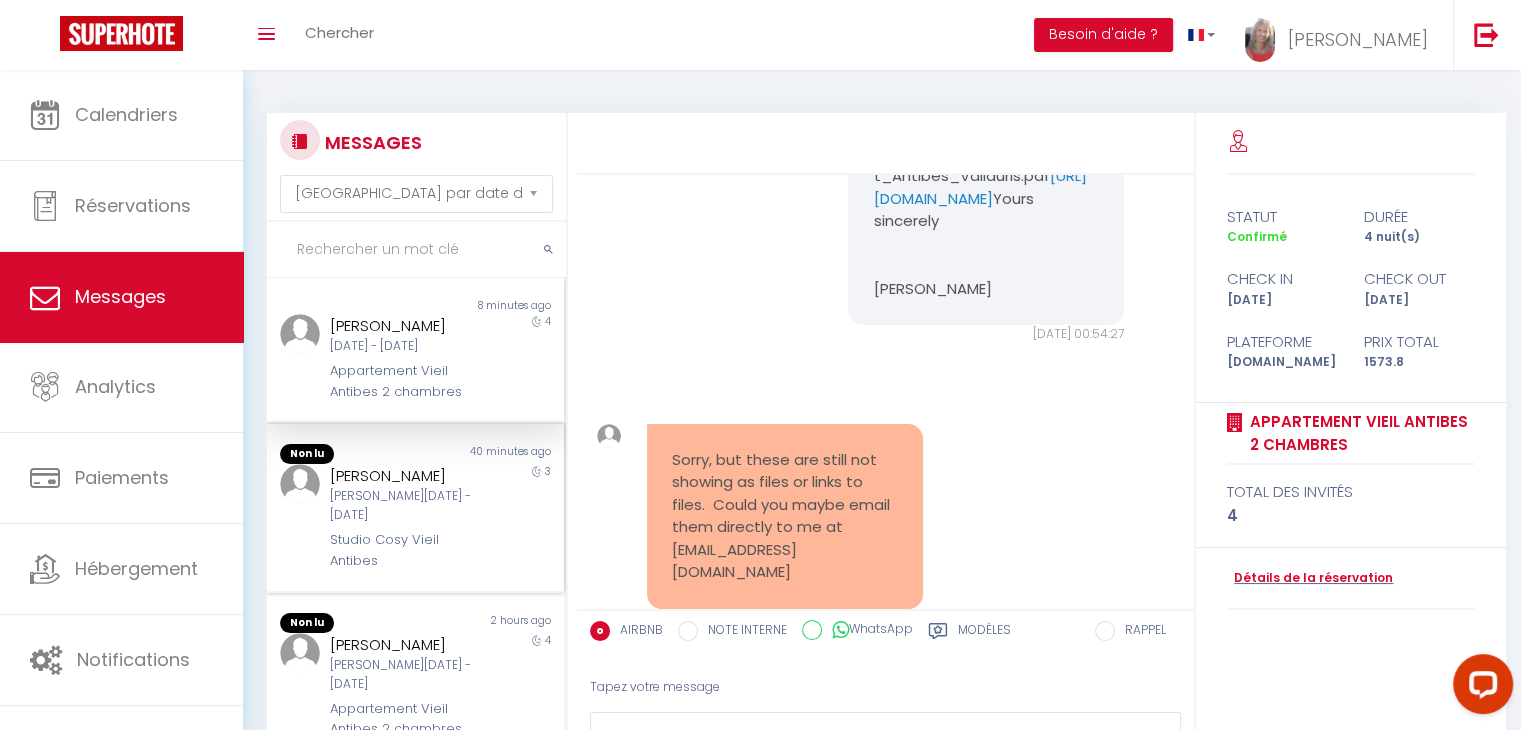 click on "Rosie Baxter   Sam 26 Juil - Mar 29 Juil   Studio Cosy Vieil Antibes" at bounding box center (402, 517) 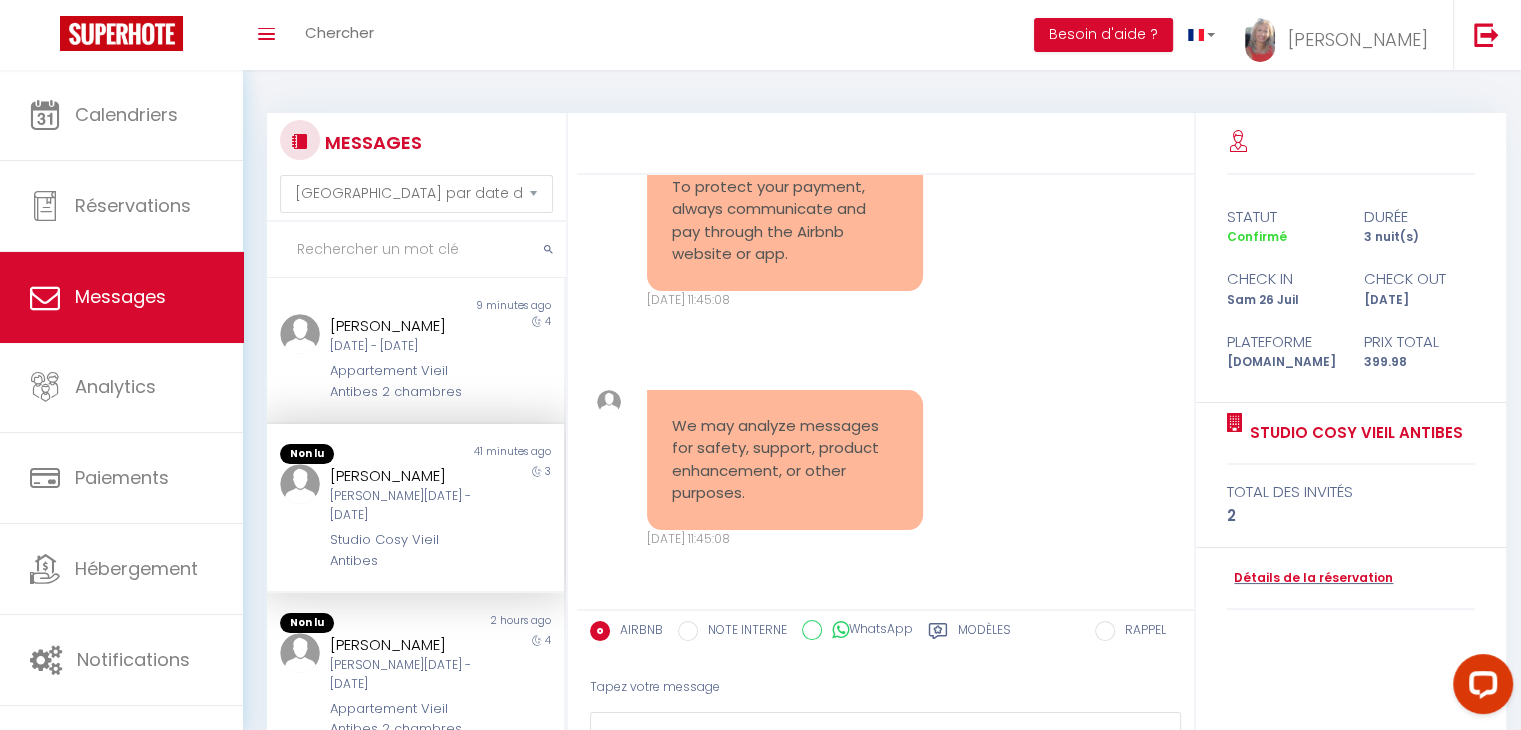 scroll, scrollTop: 322, scrollLeft: 0, axis: vertical 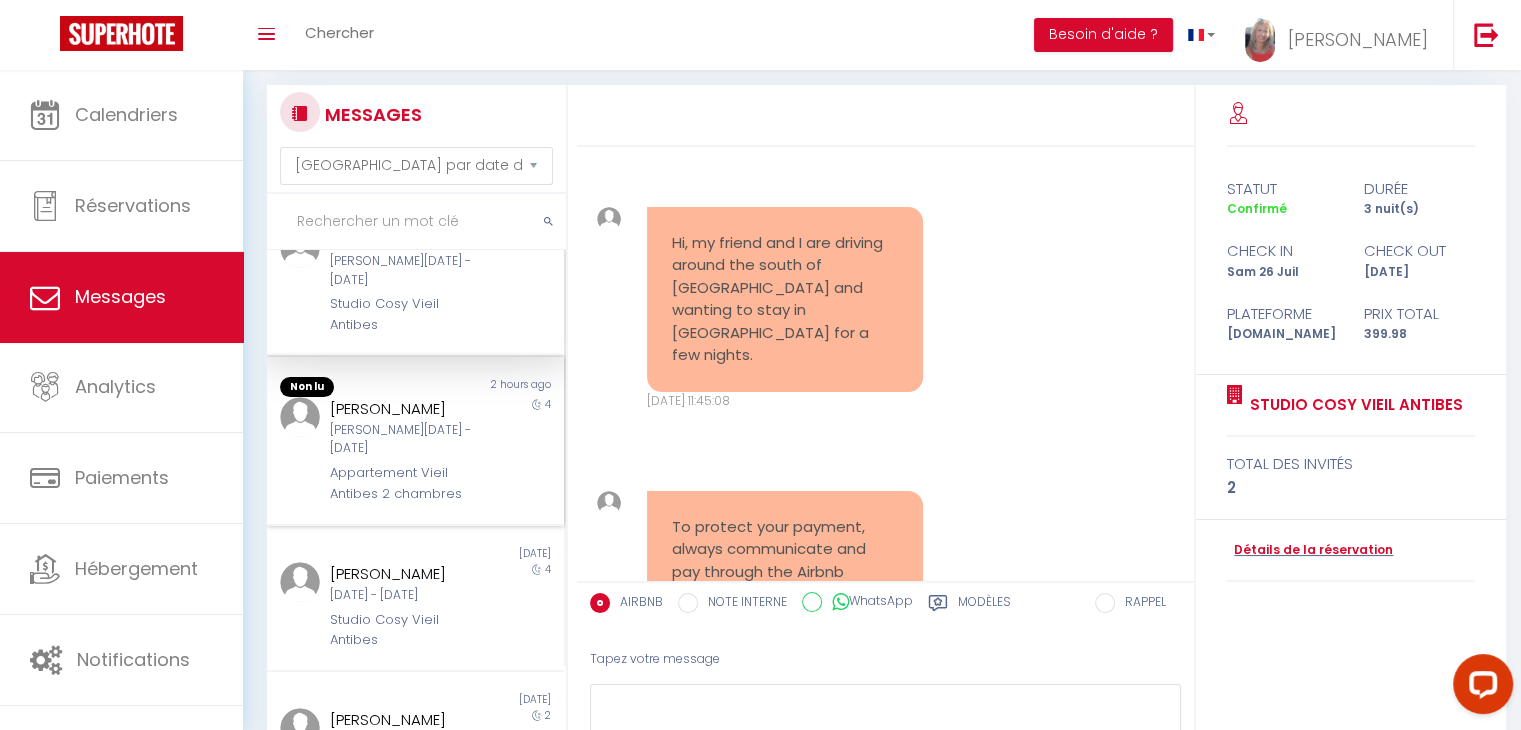 click on "Julianna Ward-Destang" at bounding box center [403, 409] 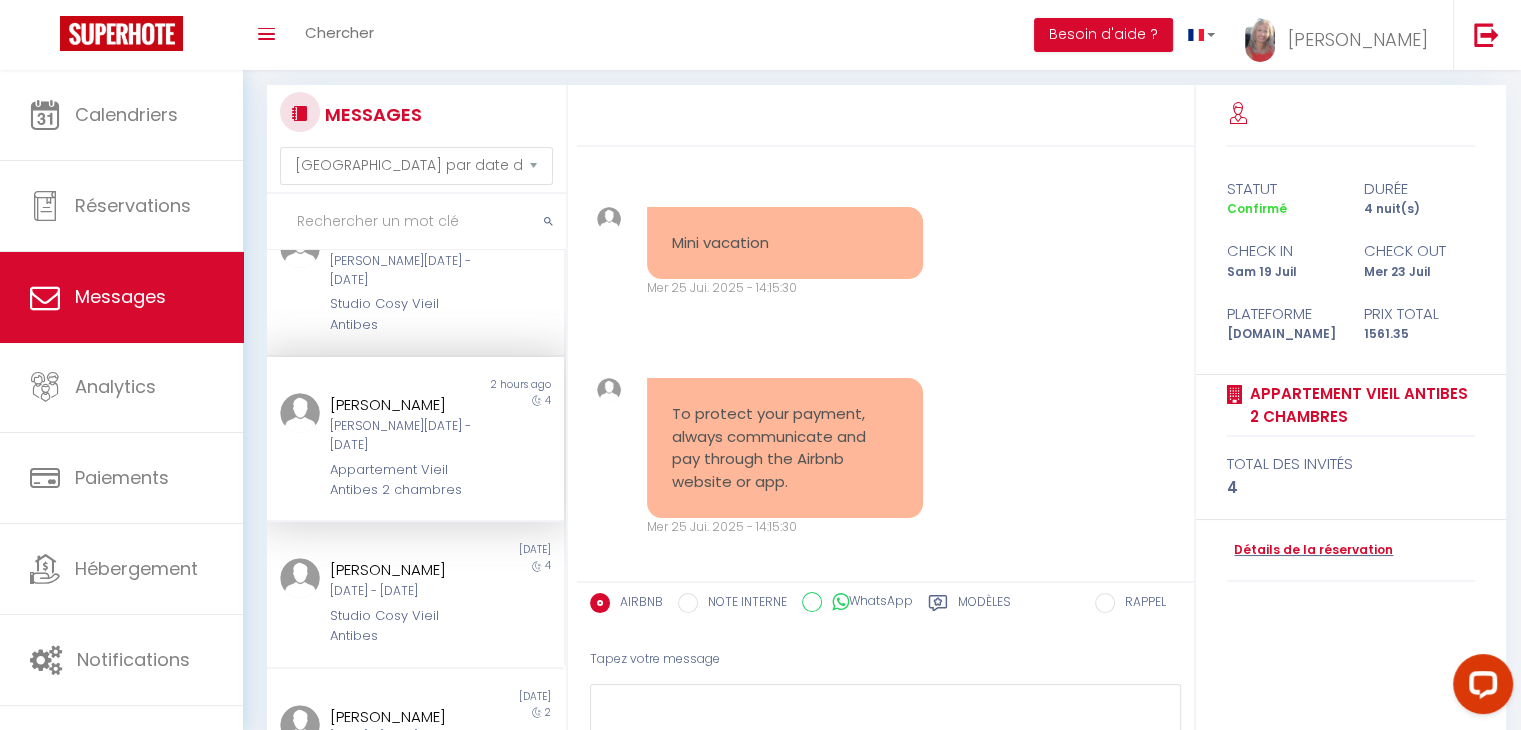 scroll, scrollTop: 10828, scrollLeft: 0, axis: vertical 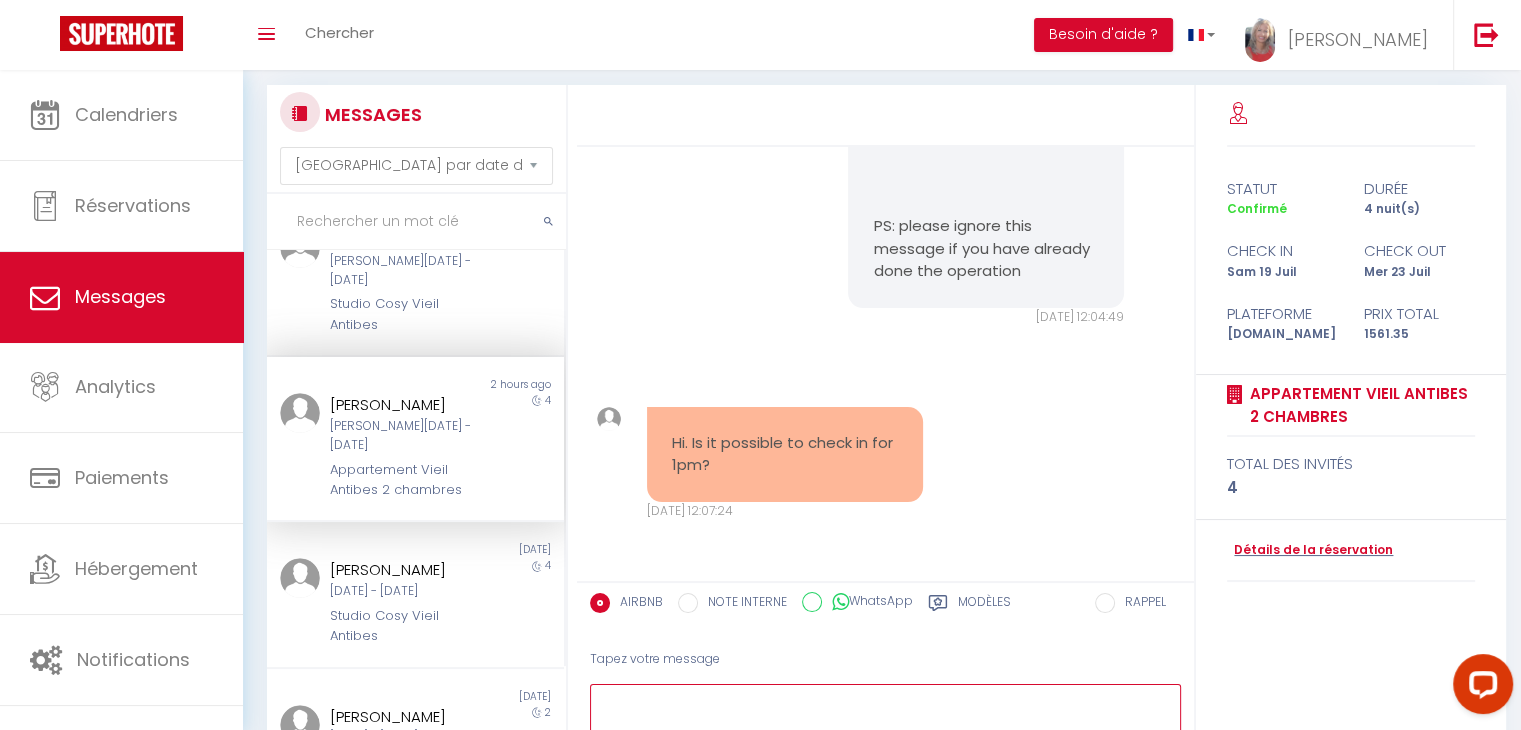click at bounding box center [885, 718] 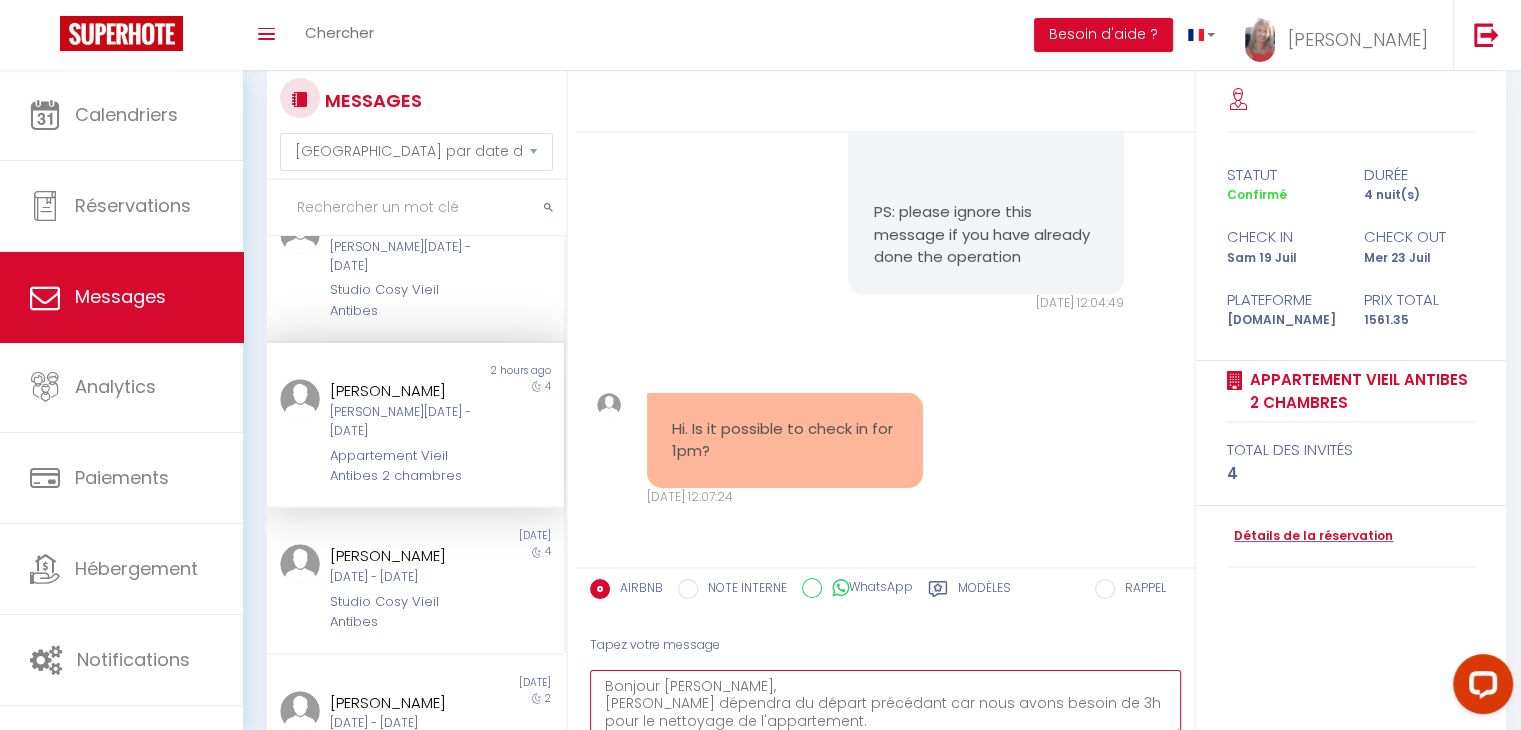 scroll, scrollTop: 48, scrollLeft: 0, axis: vertical 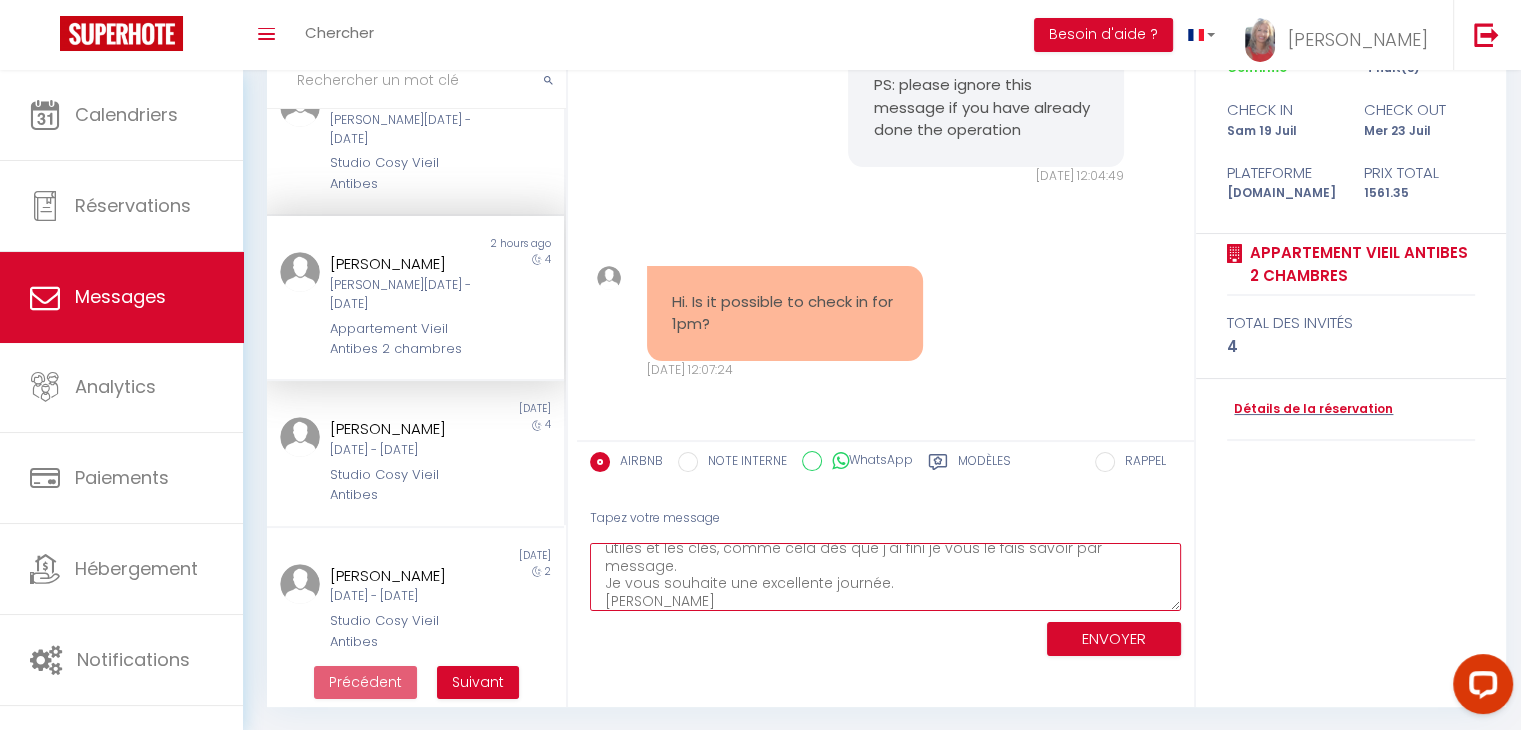 type on "Bonjour Julianna,
Tout dépendra du départ précédant car nous avons besoin de 3h pour le nettoyage de l'appartement.
Si les voyageurs en départ partent plus tôt ce sera avec plaisir et si j'ai pas fini je peux déjà vous laissez poser vos bagages, vous donner les informations utiles et les clés, comme cela dès que j'ai fini je vous le fais savoir par message.
Je vous souhaite une excellente journée.
Valérie" 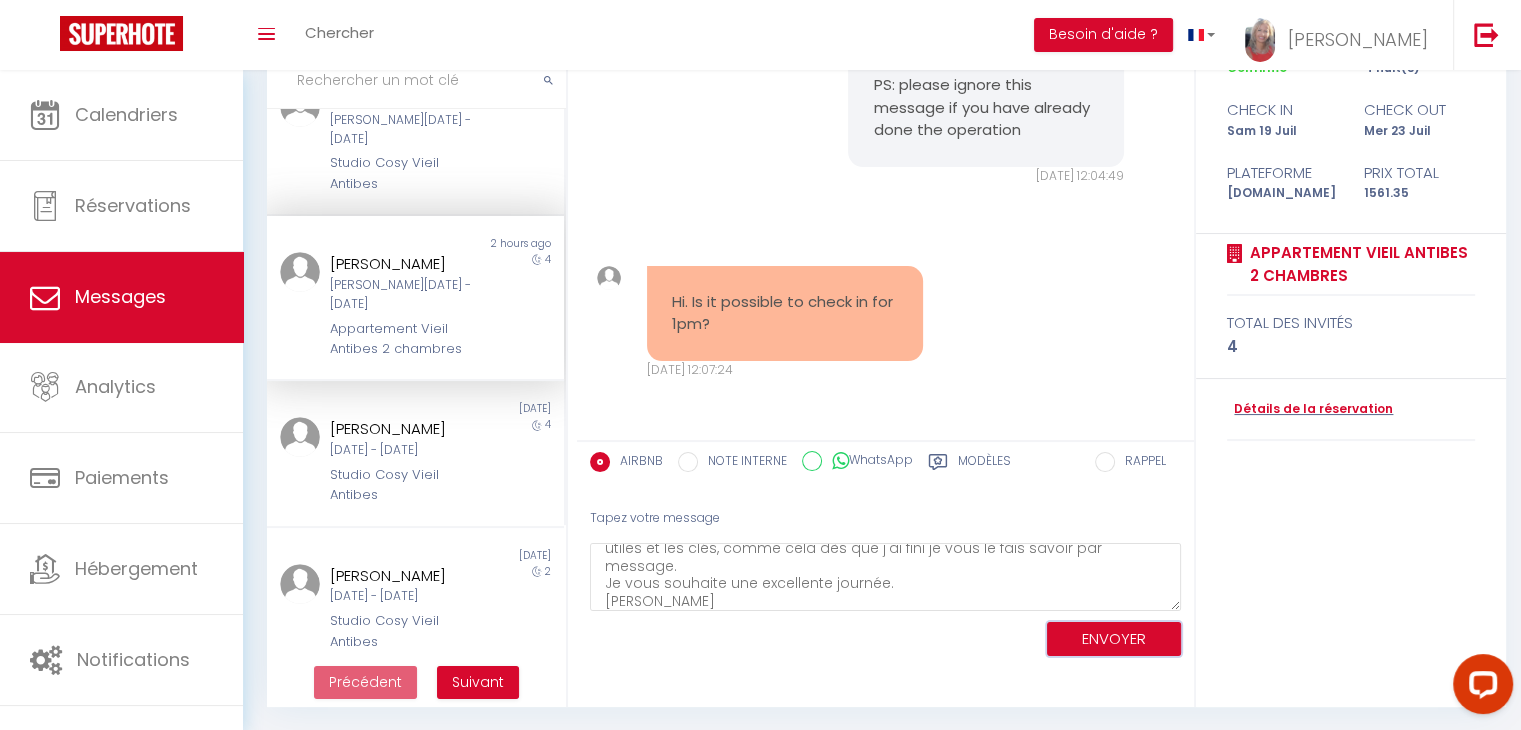 click on "ENVOYER" at bounding box center [1114, 639] 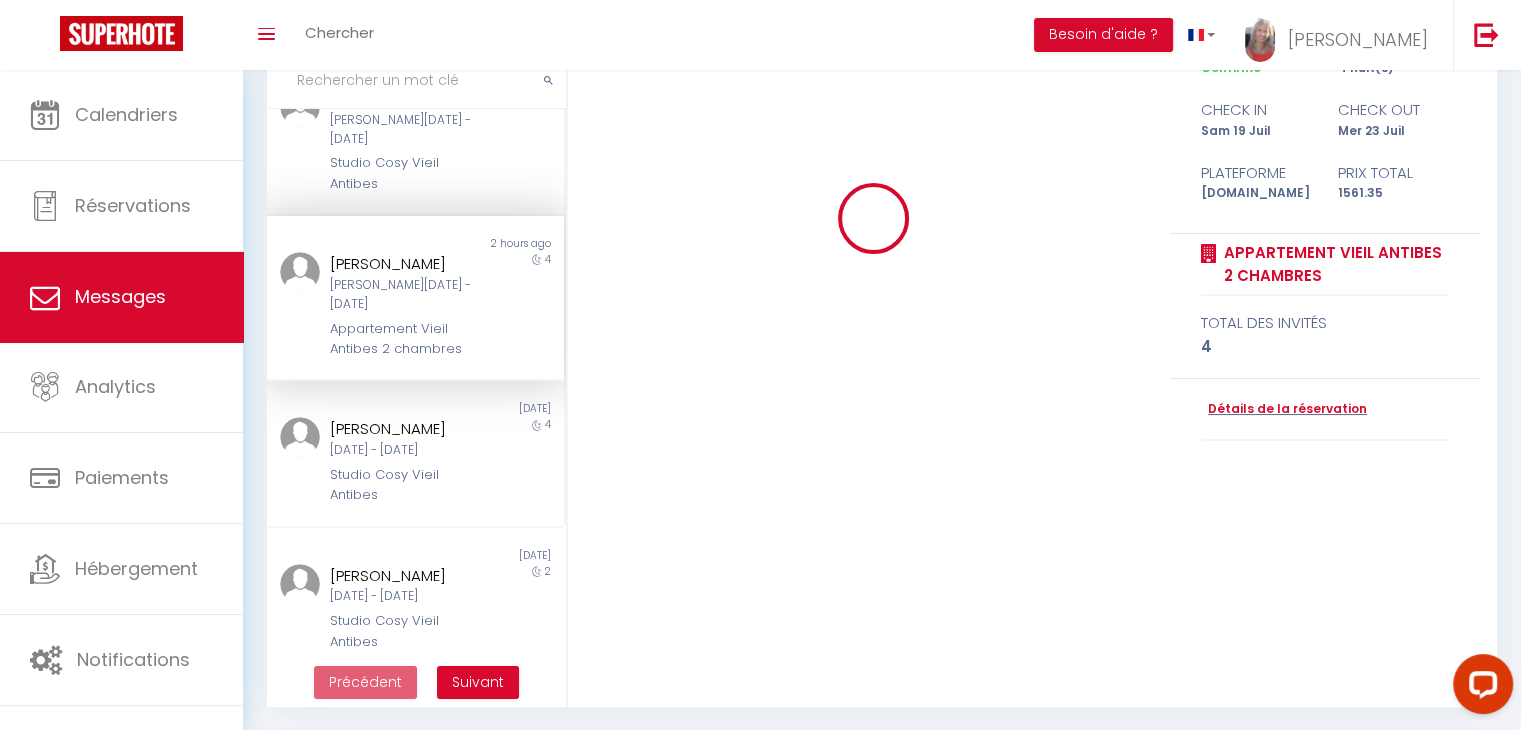 type 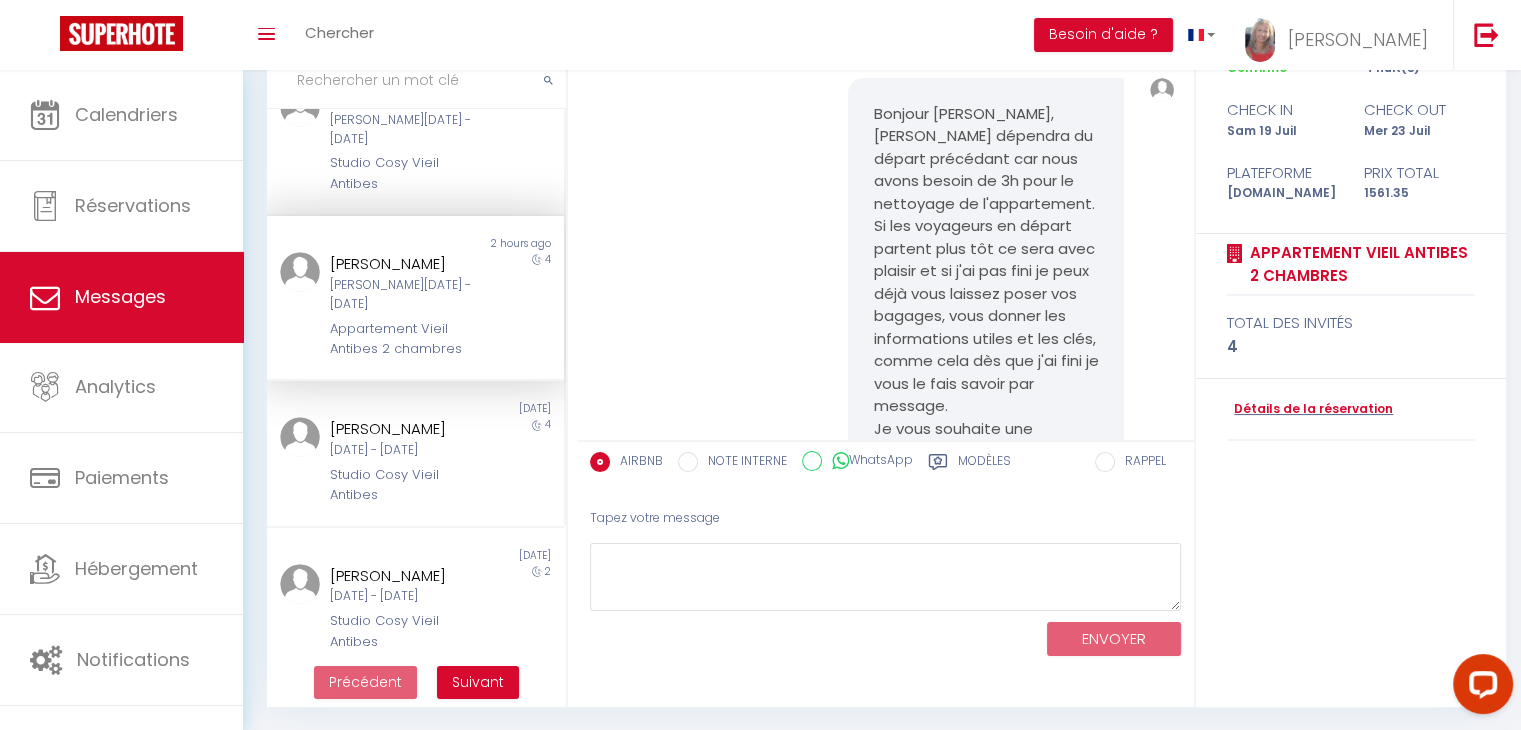 scroll, scrollTop: 0, scrollLeft: 0, axis: both 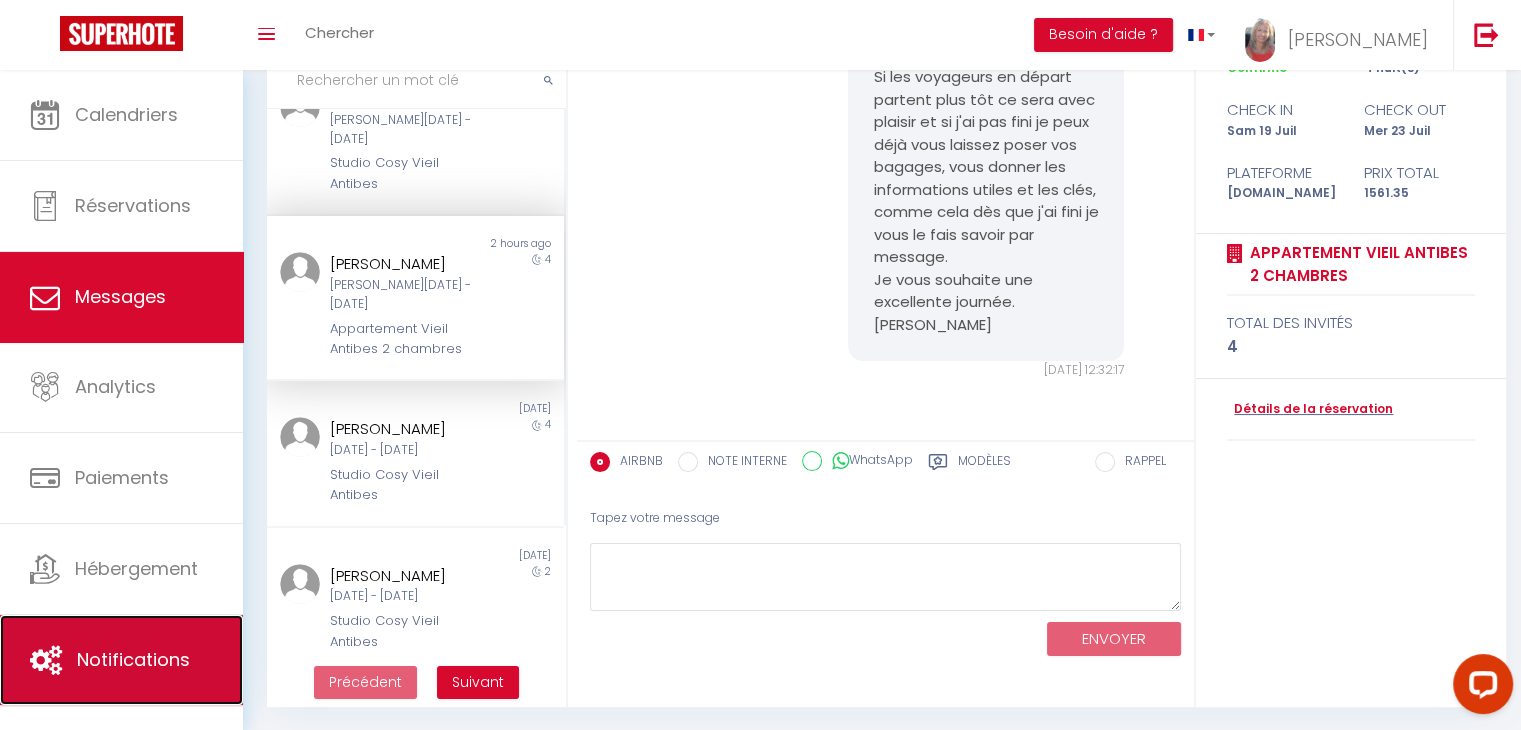 click on "Notifications" at bounding box center [133, 659] 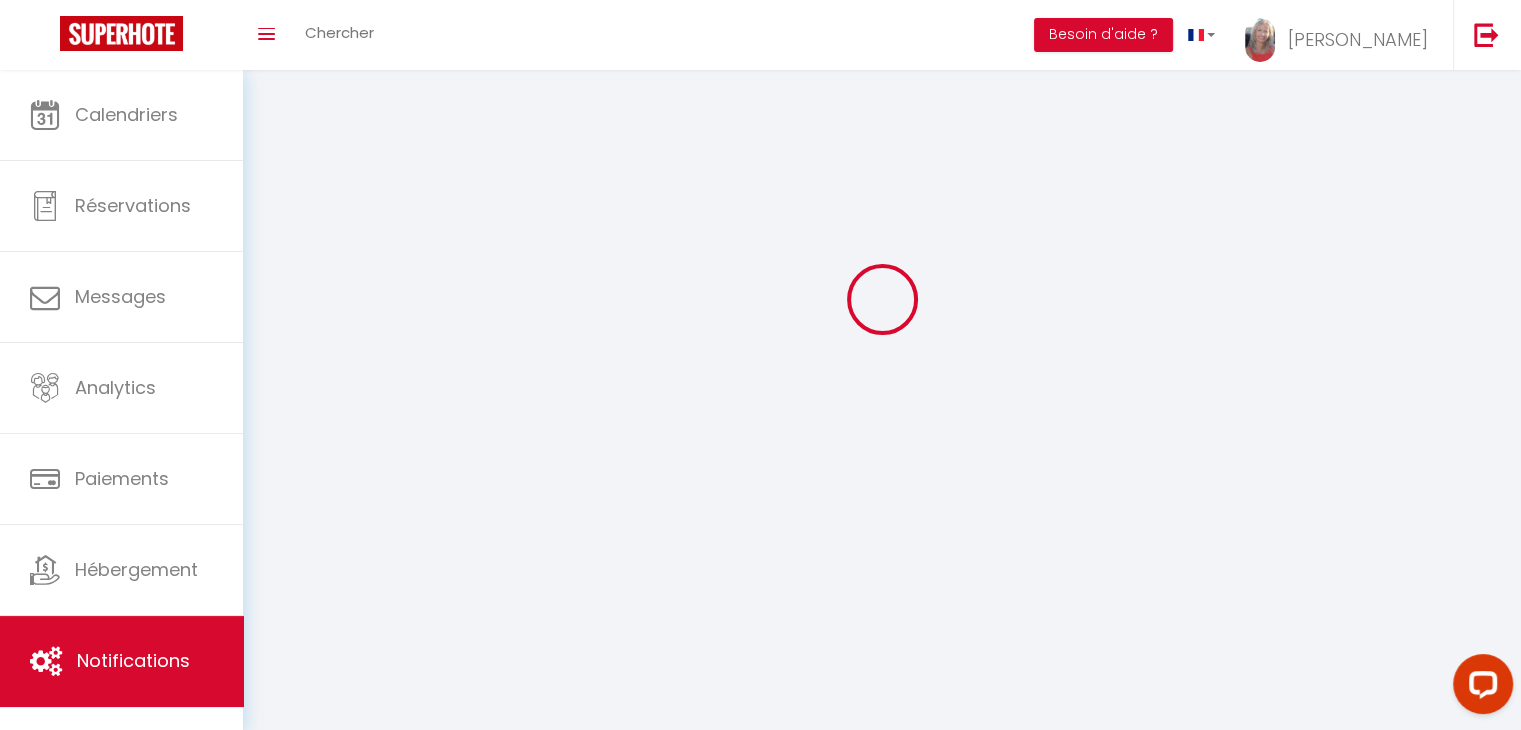 scroll, scrollTop: 0, scrollLeft: 0, axis: both 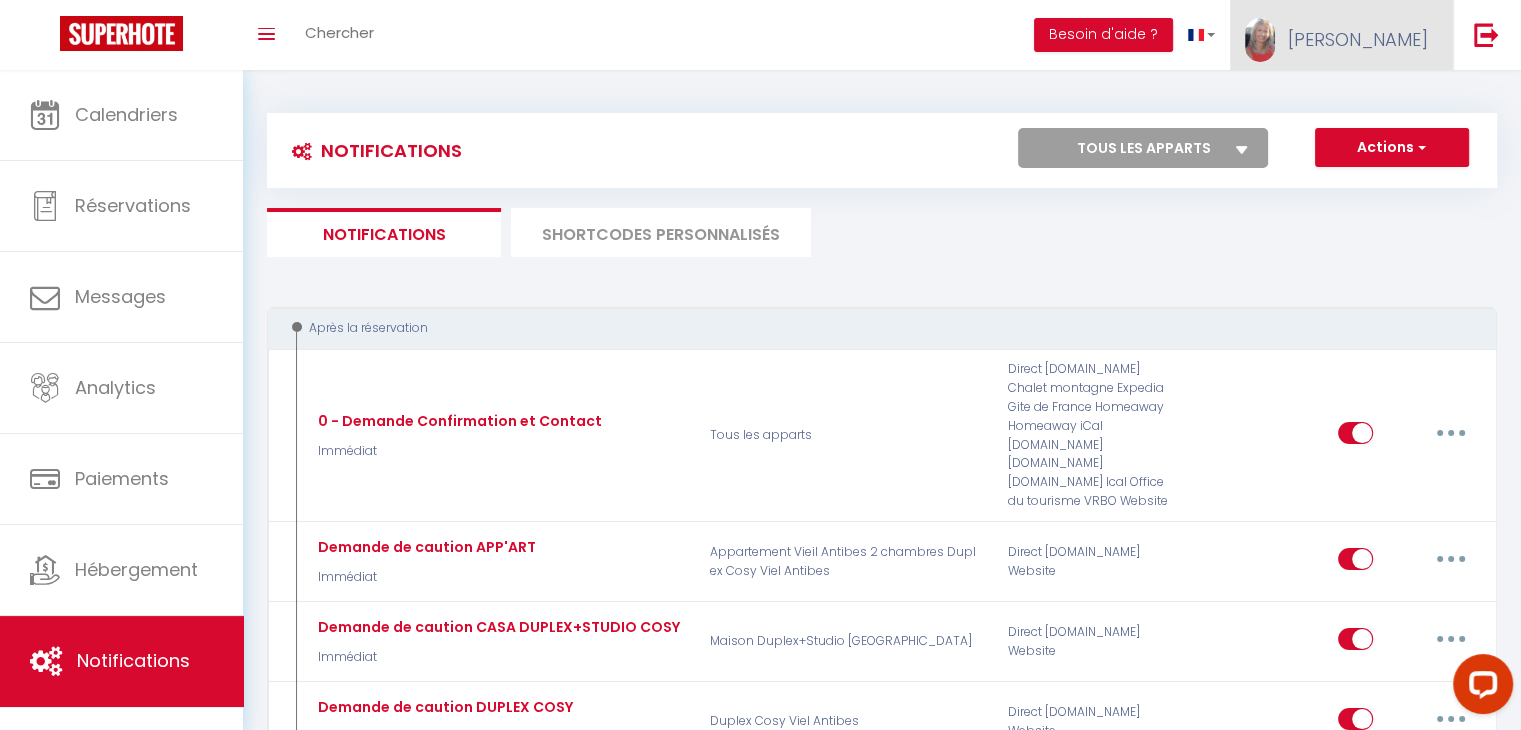 click on "[PERSON_NAME]" at bounding box center [1358, 39] 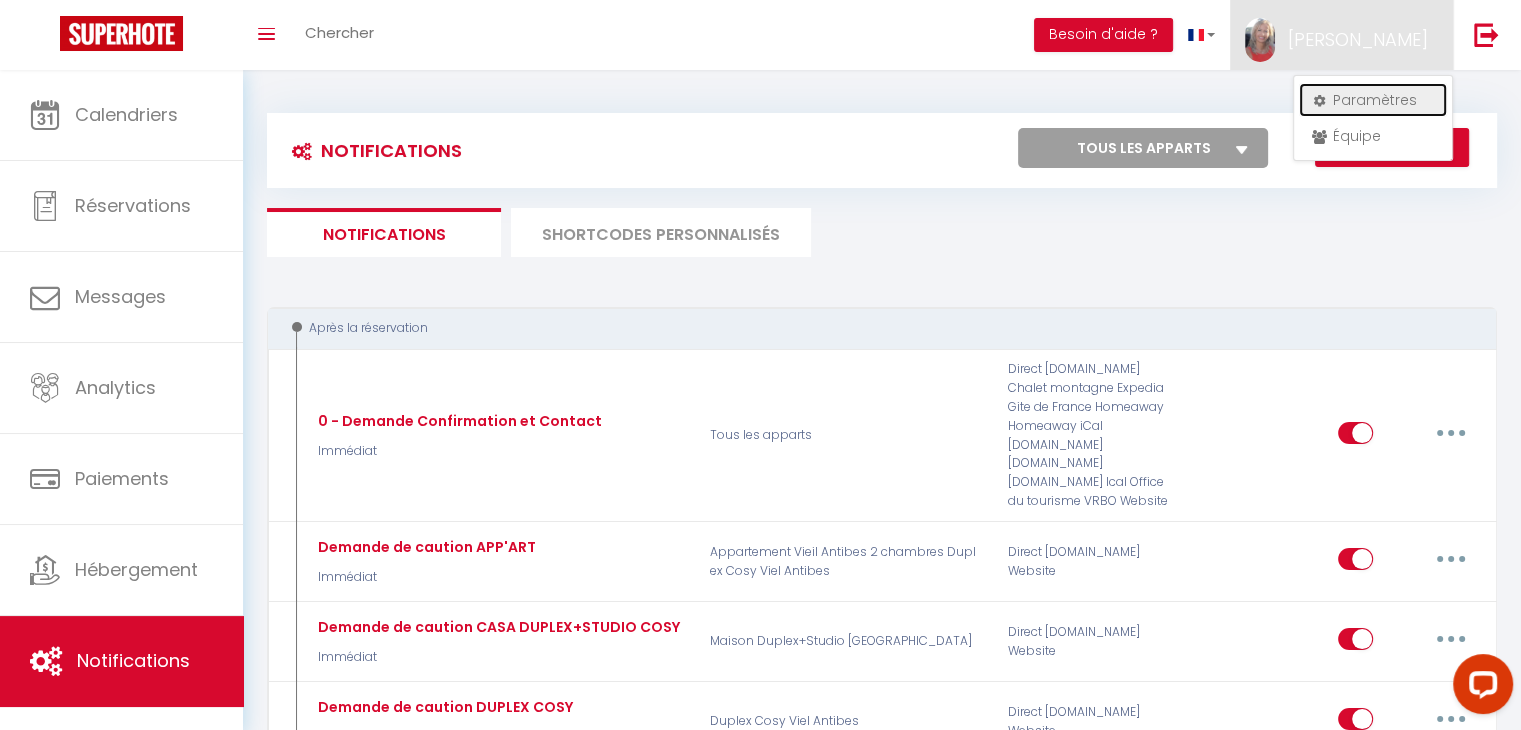 click on "Paramètres" at bounding box center [1373, 100] 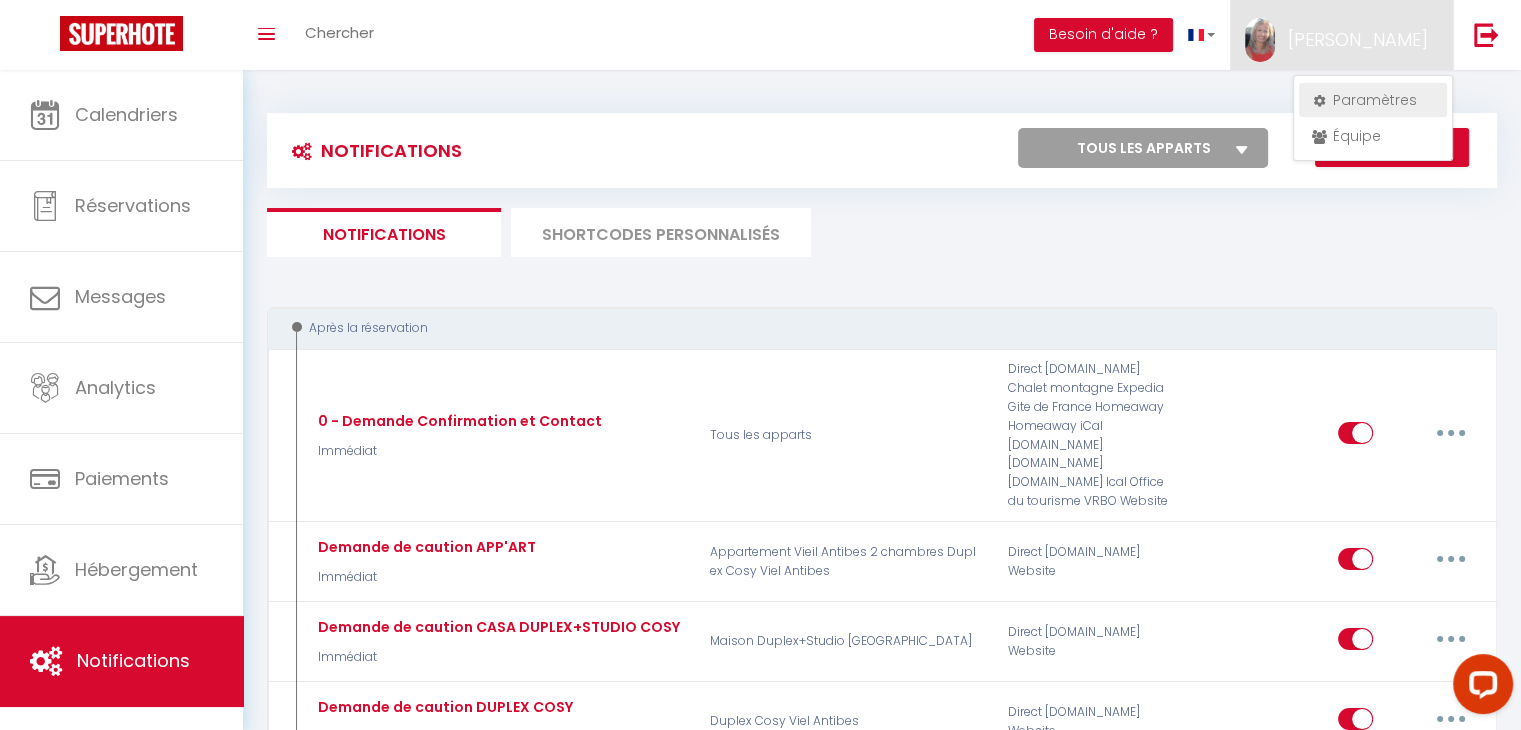 select on "28" 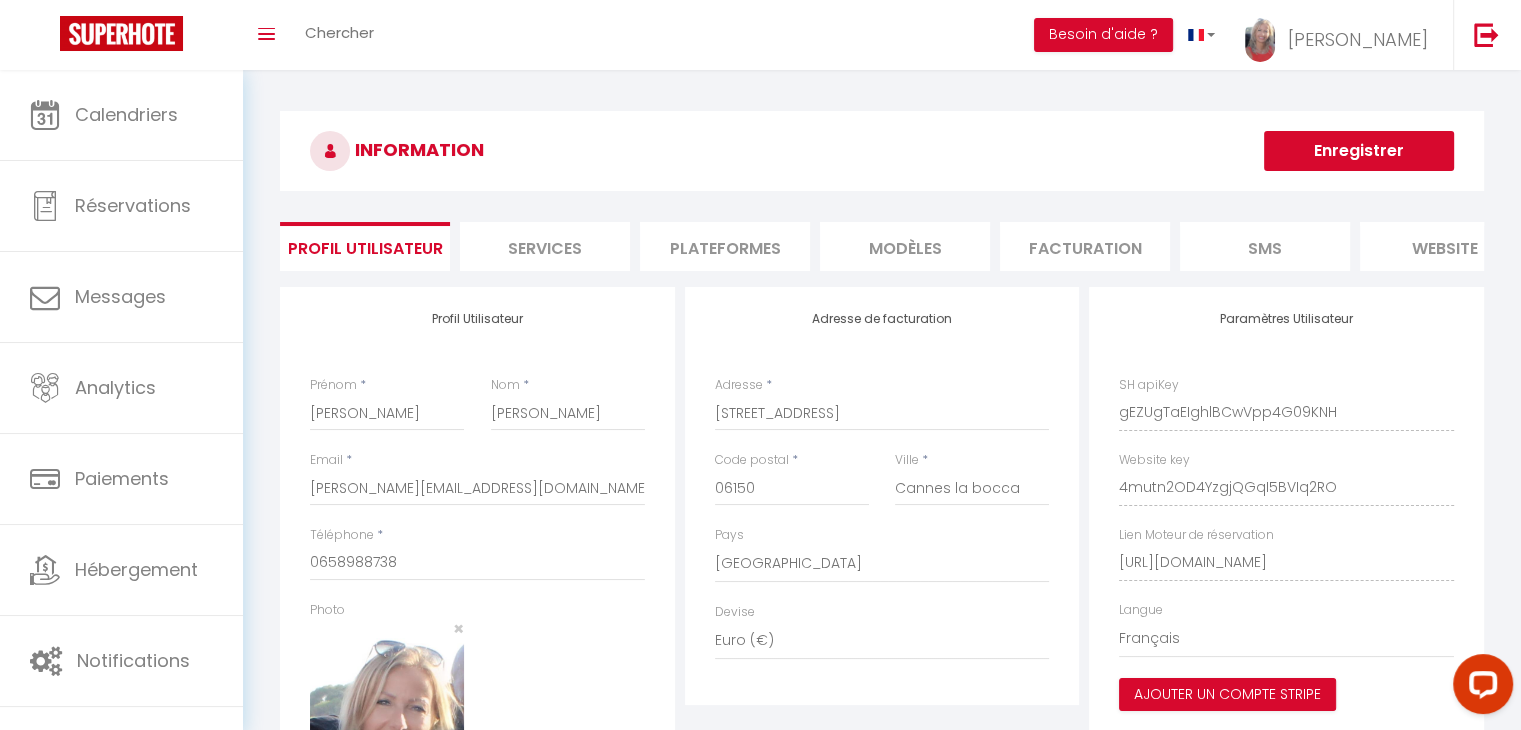 click on "Plateformes" at bounding box center [725, 246] 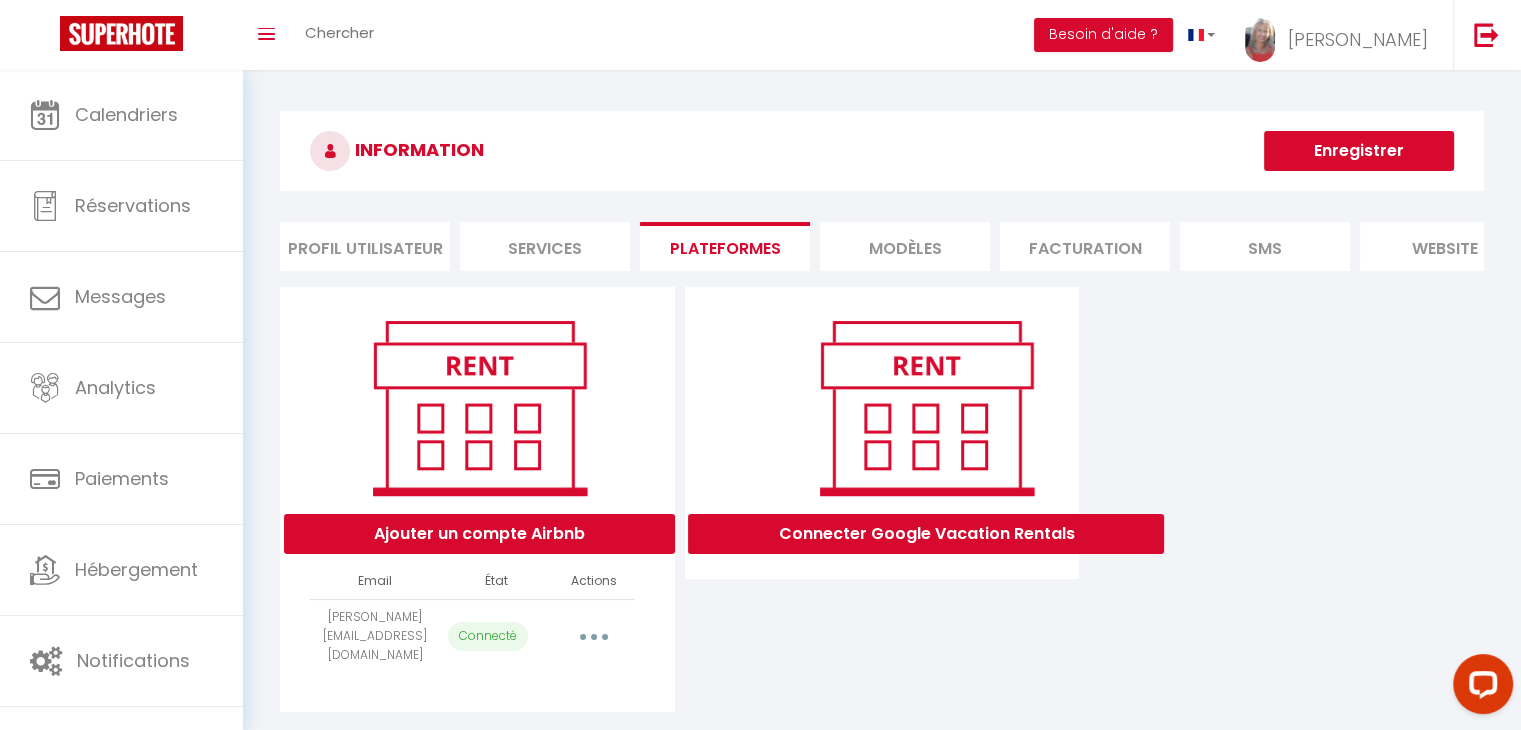 click at bounding box center [594, 637] 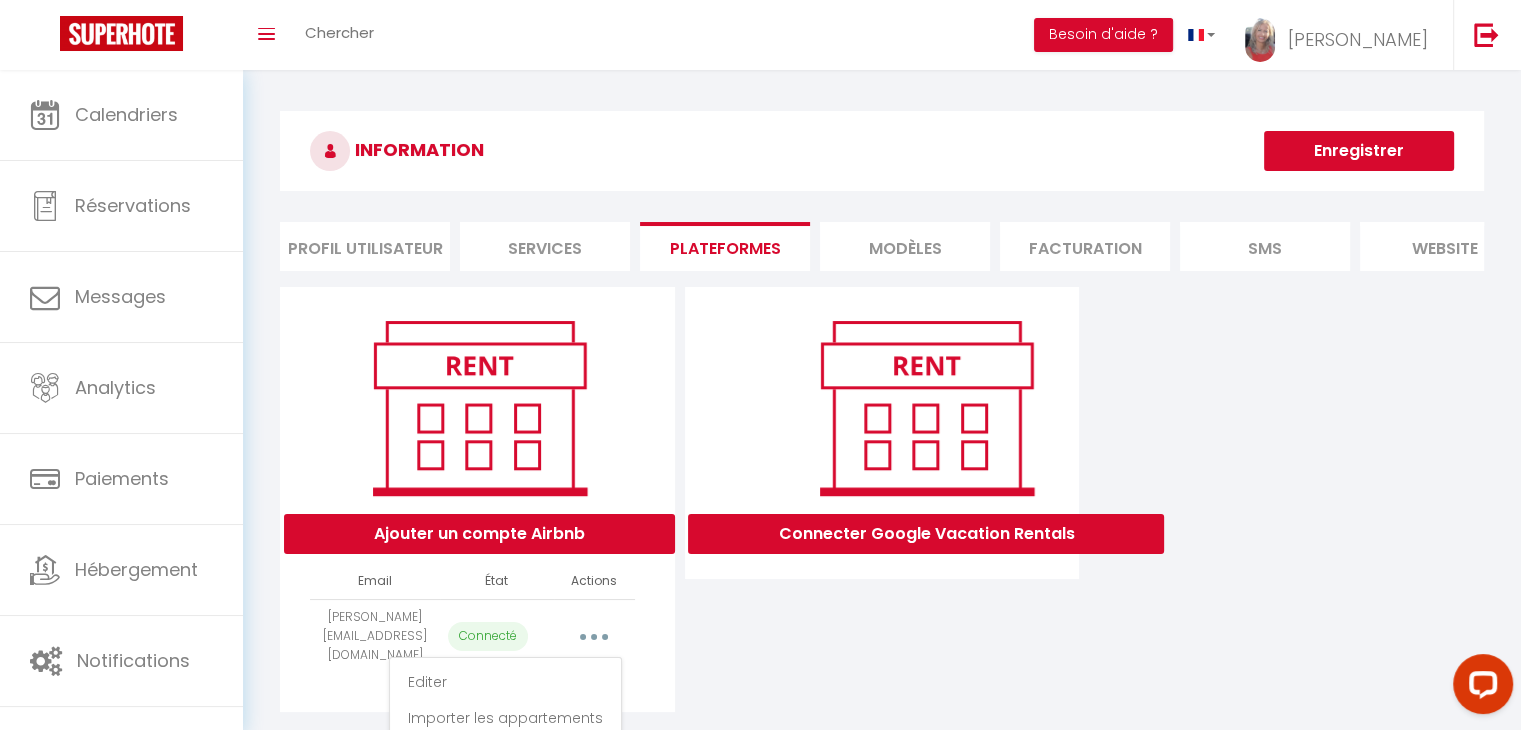 scroll, scrollTop: 90, scrollLeft: 0, axis: vertical 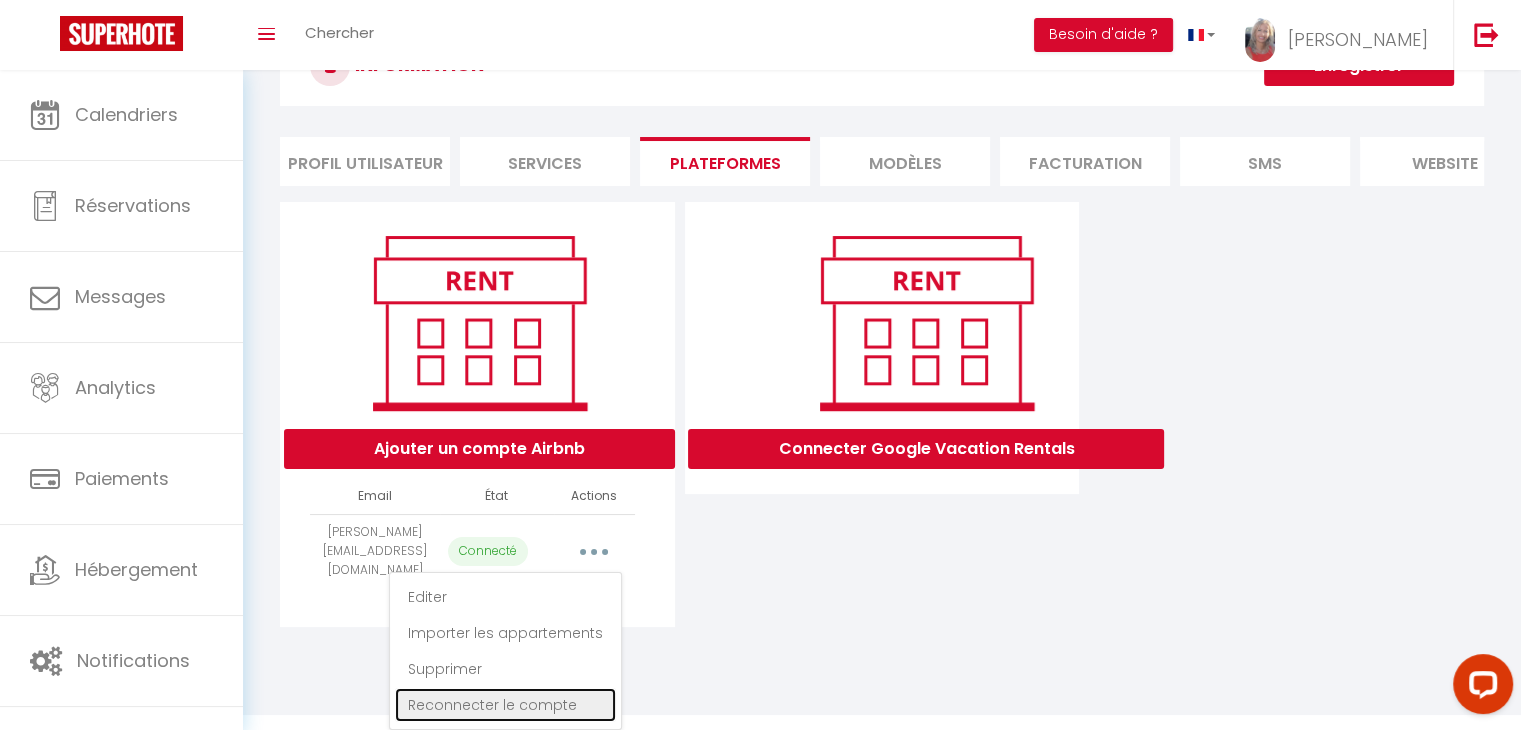 click on "Reconnecter le compte" at bounding box center [505, 705] 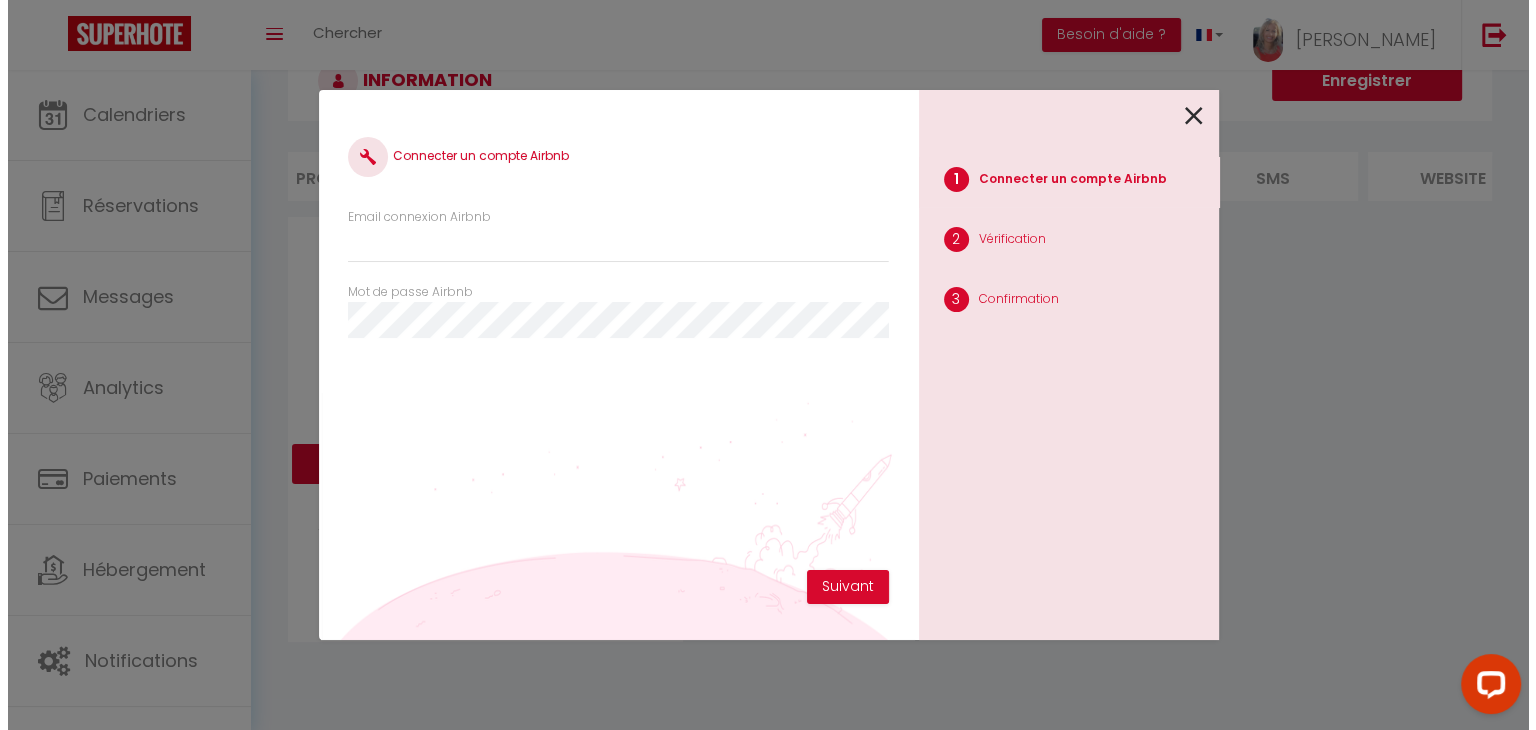 scroll, scrollTop: 70, scrollLeft: 0, axis: vertical 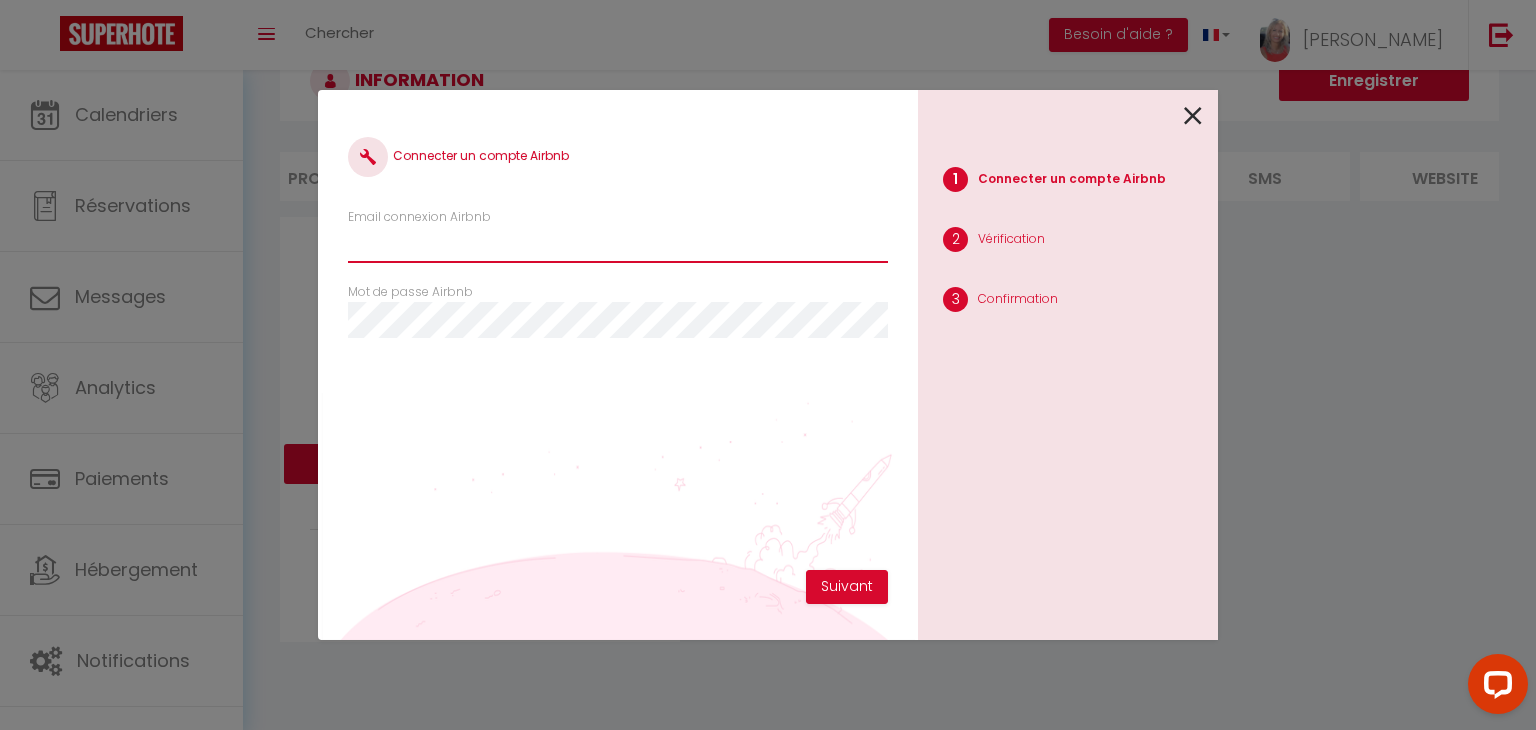 click on "Email connexion Airbnb" at bounding box center (618, 245) 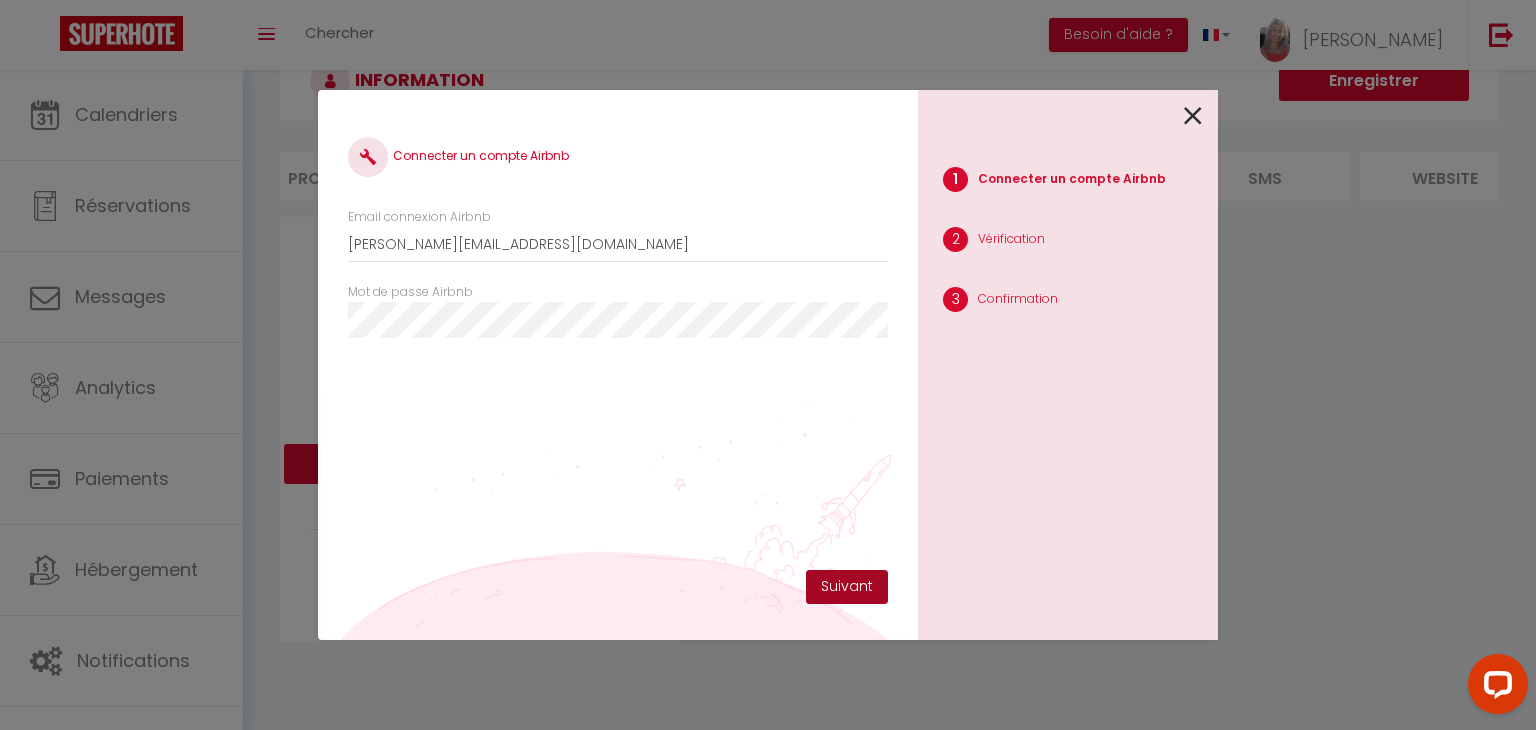 click on "Suivant" at bounding box center [847, 587] 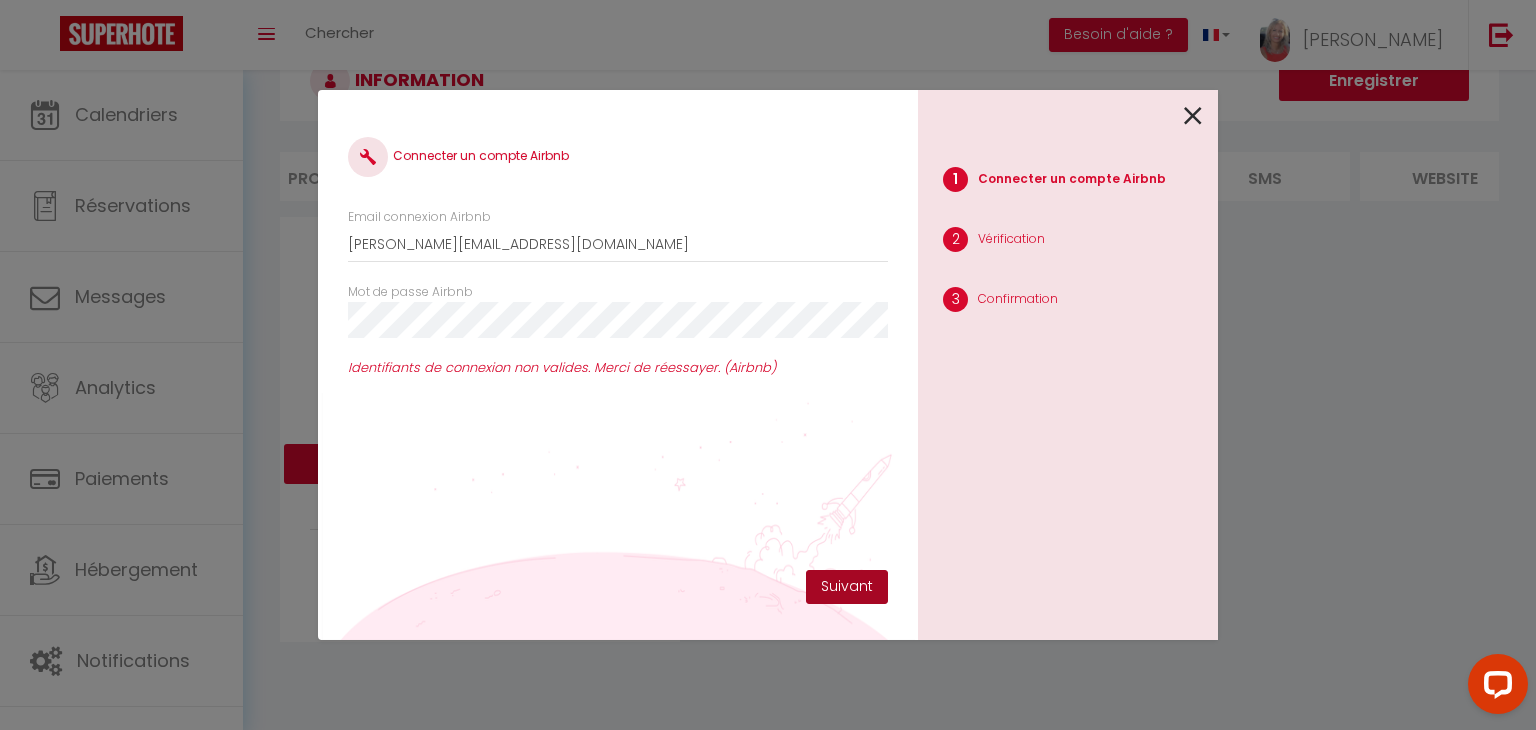 click on "Suivant" at bounding box center (847, 587) 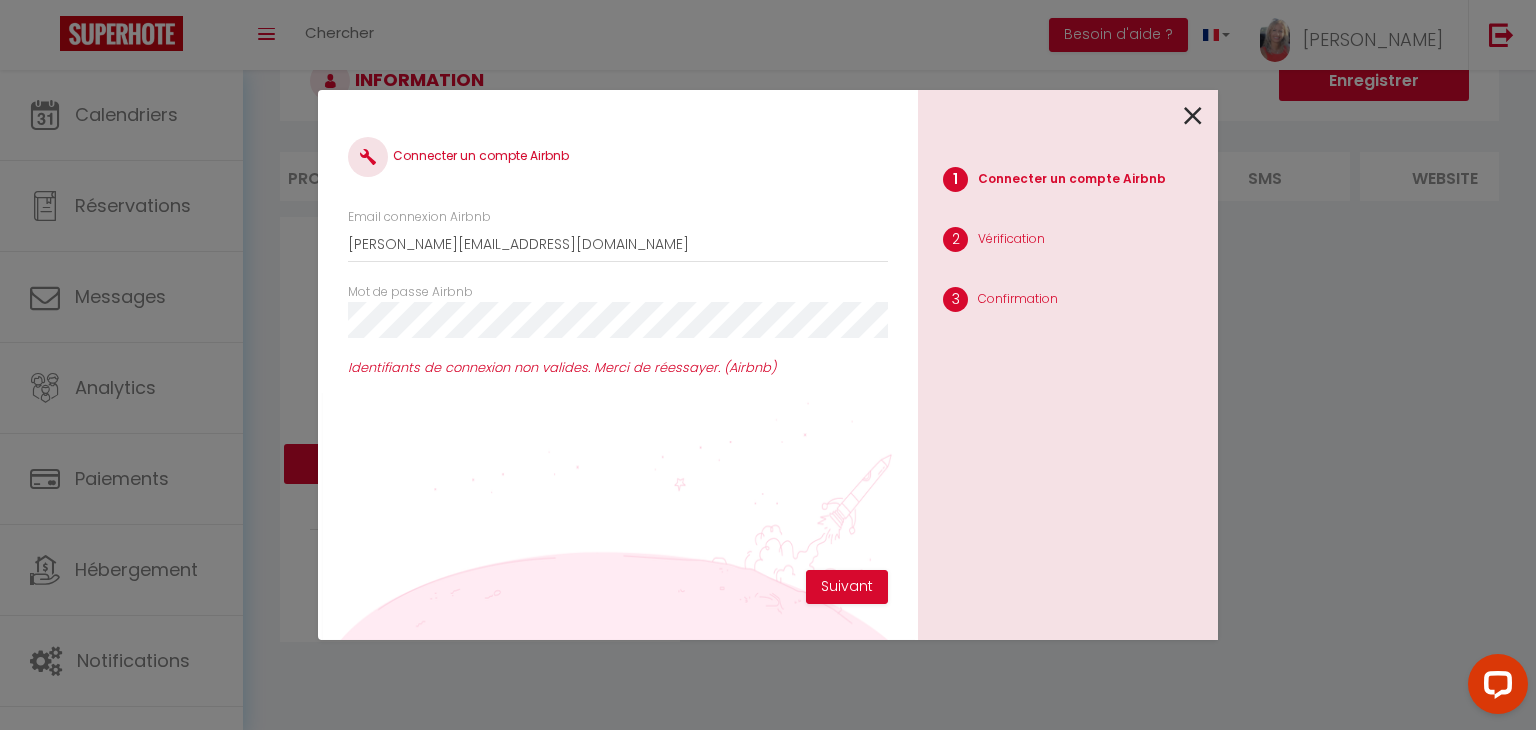 click on "Connecter un compte Airbnb
Email connexion Airbnb   tracylou@hotmail.fr   Mot de passe Airbnb     Identifiants de connexion non valides. Merci de réessayer. (Airbnb)     Suivant                  1
Connecter un compte Airbnb
2
Vérification
3
Confirmation" at bounding box center [768, 365] 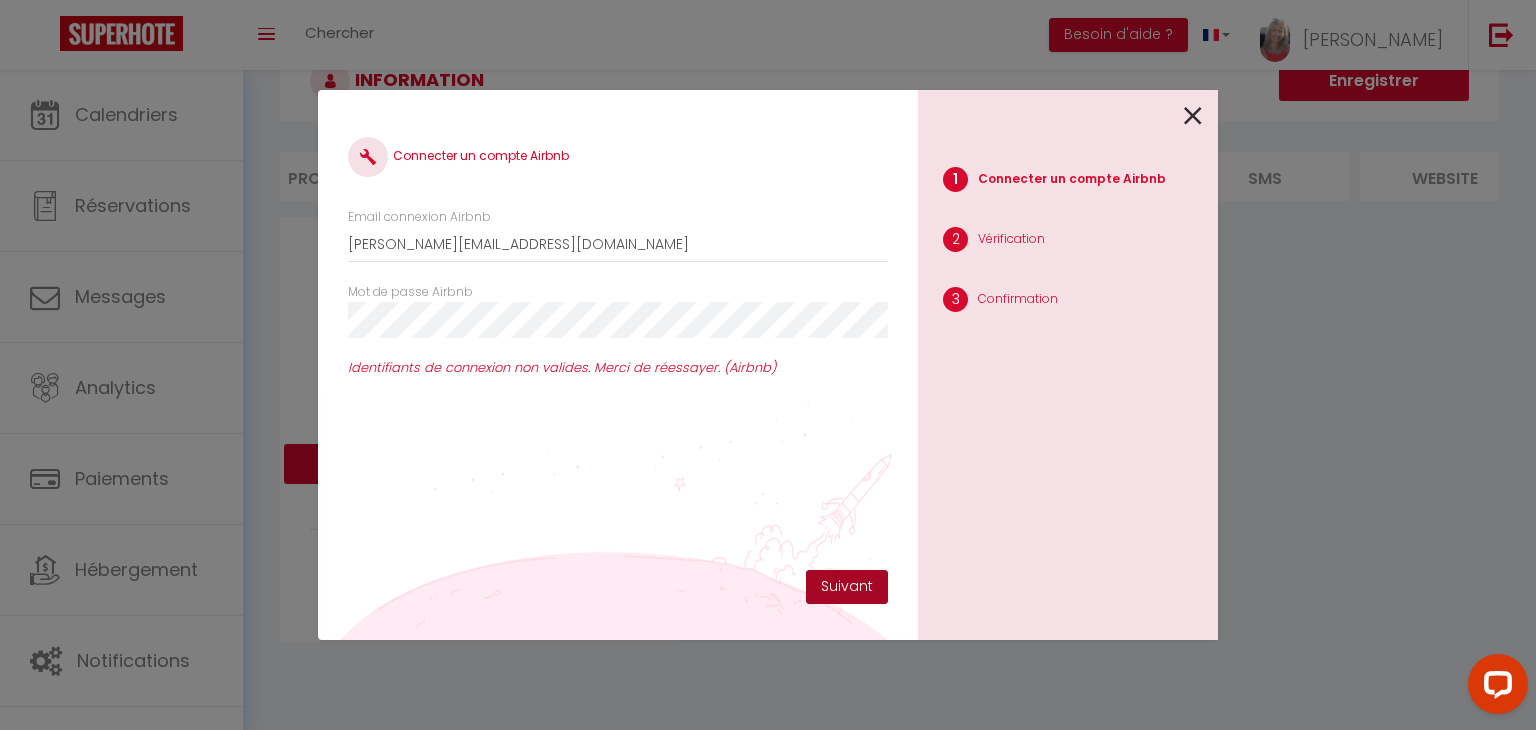 click on "Suivant" at bounding box center [847, 587] 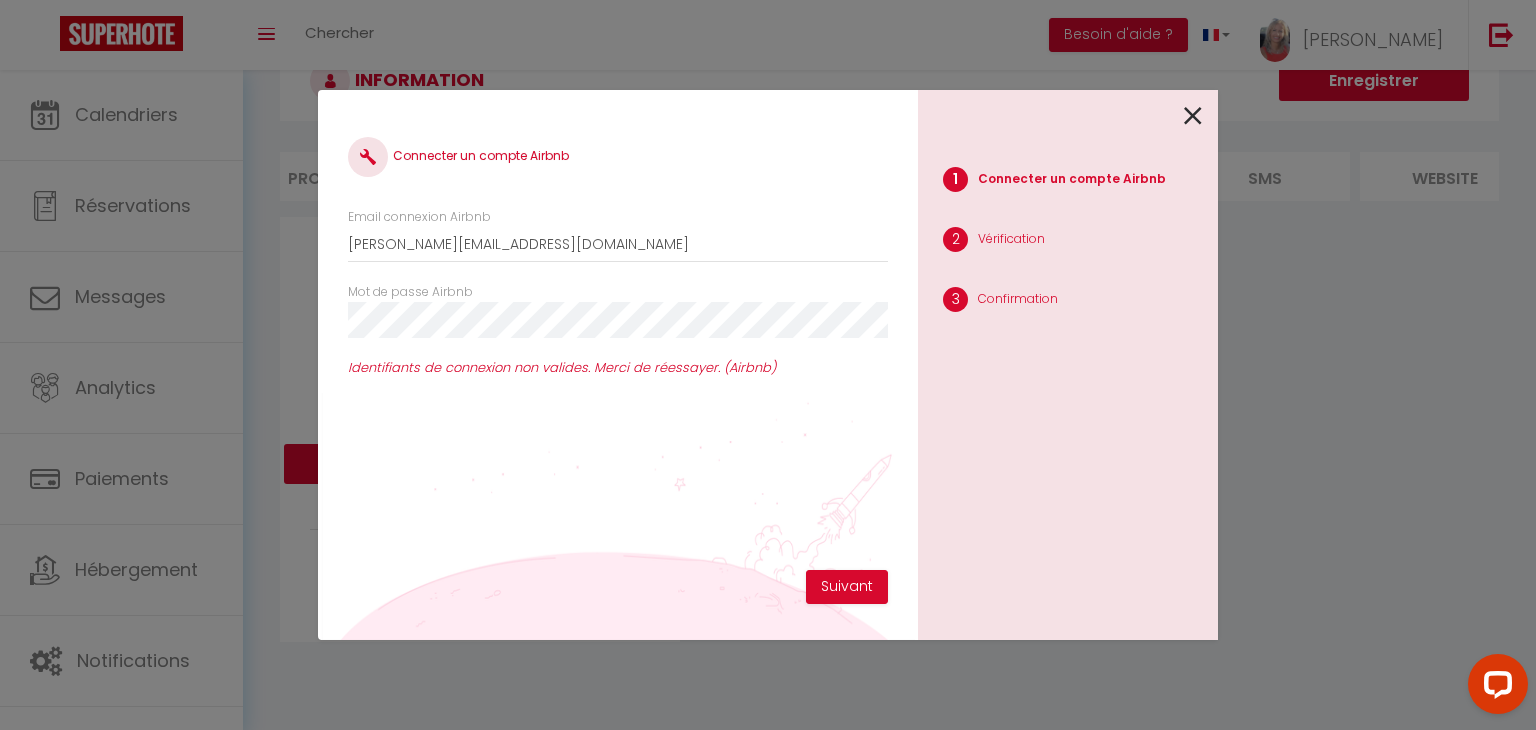 click on "Connecter un compte Airbnb
Email connexion Airbnb   tracylou@hotmail.fr   Mot de passe Airbnb     Identifiants de connexion non valides. Merci de réessayer. (Airbnb)     Suivant                  1
Connecter un compte Airbnb
2
Vérification
3
Confirmation" at bounding box center [768, 365] 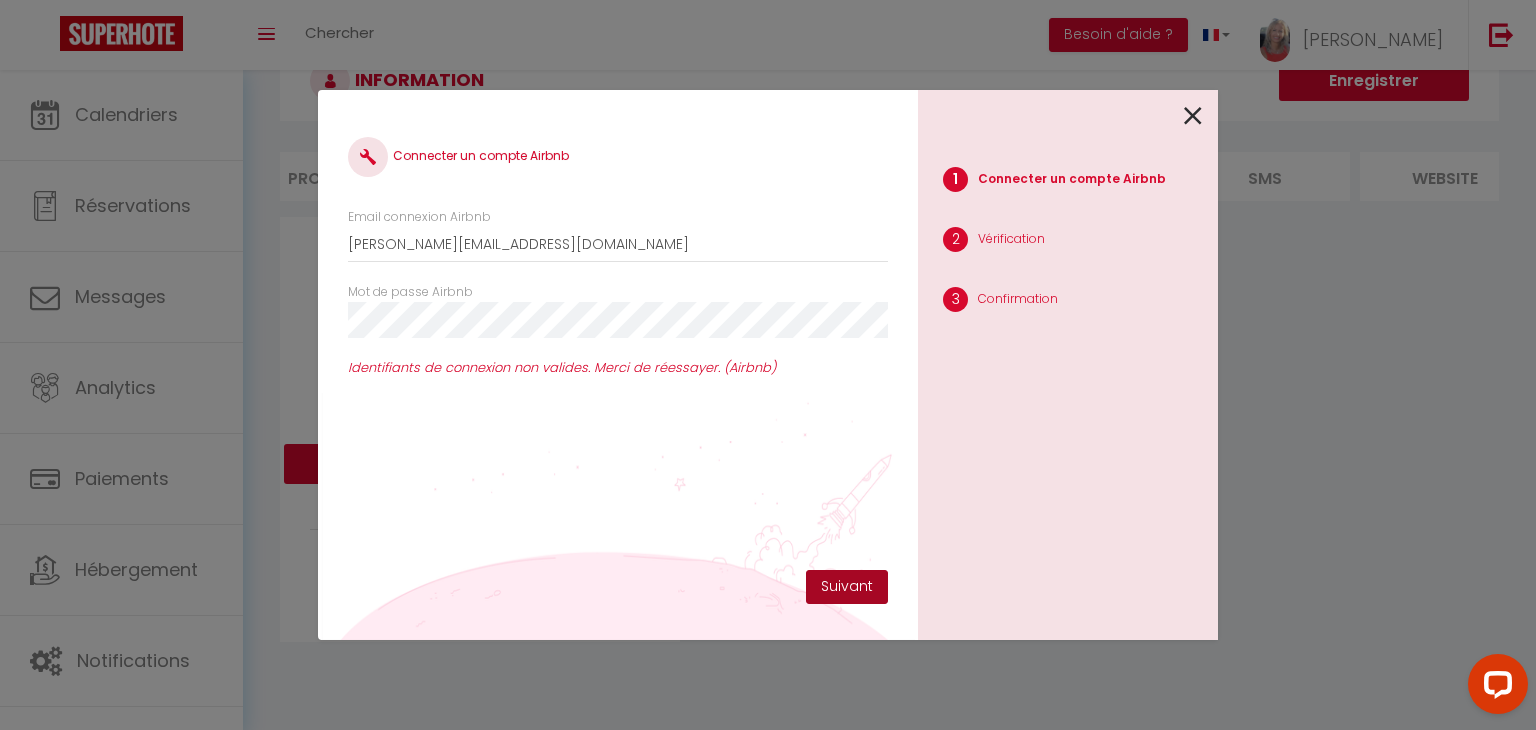 click on "Suivant" at bounding box center [847, 587] 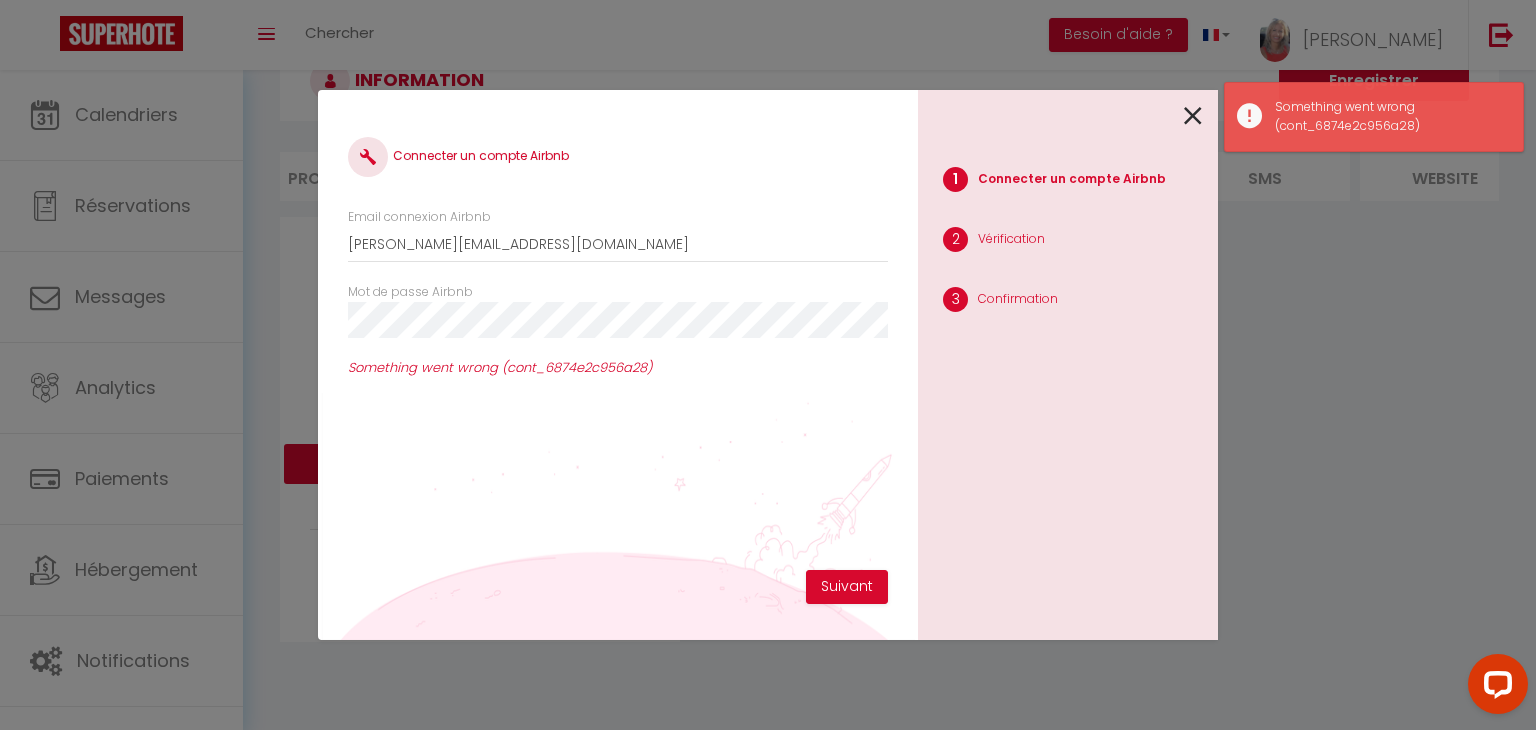 click at bounding box center (1193, 116) 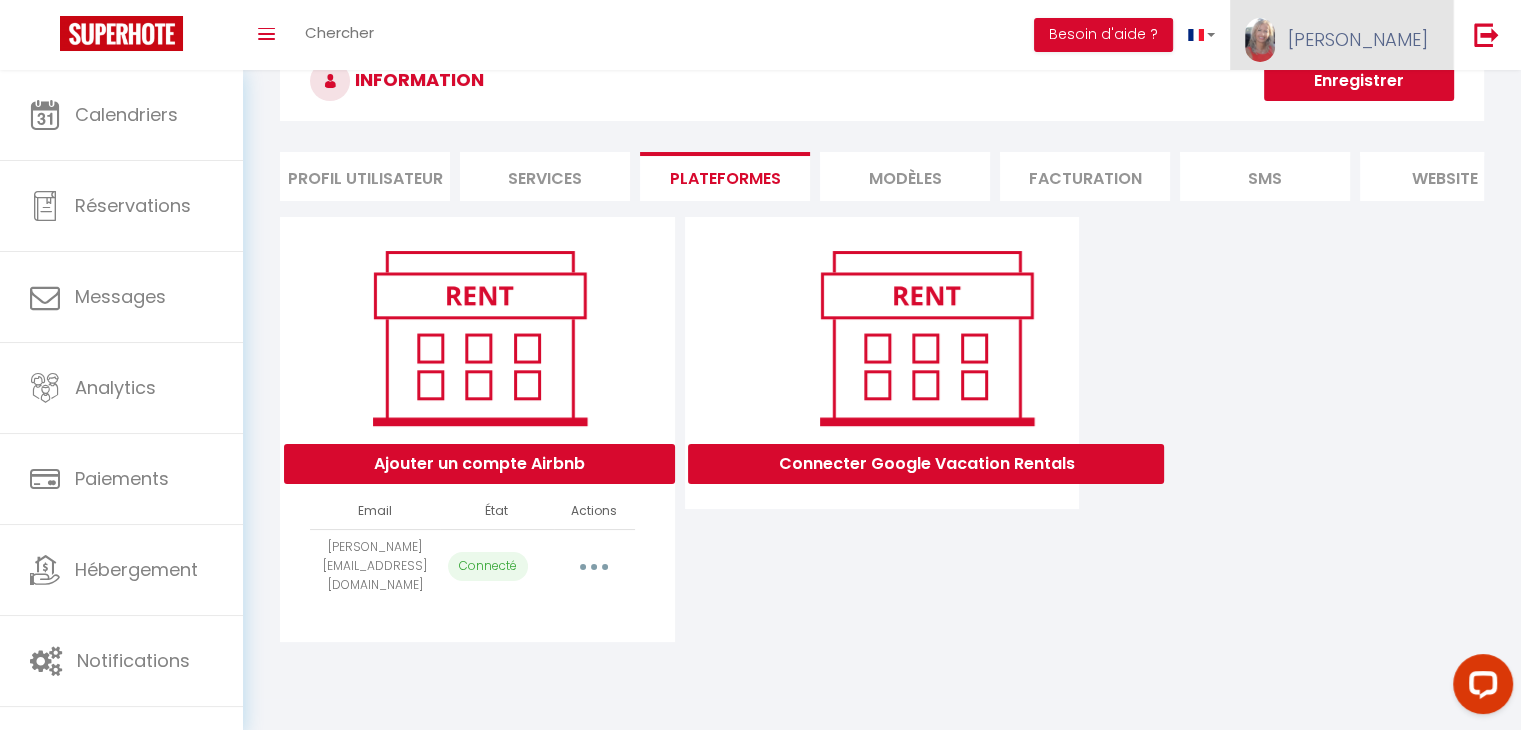 click on "[PERSON_NAME]" at bounding box center (1358, 39) 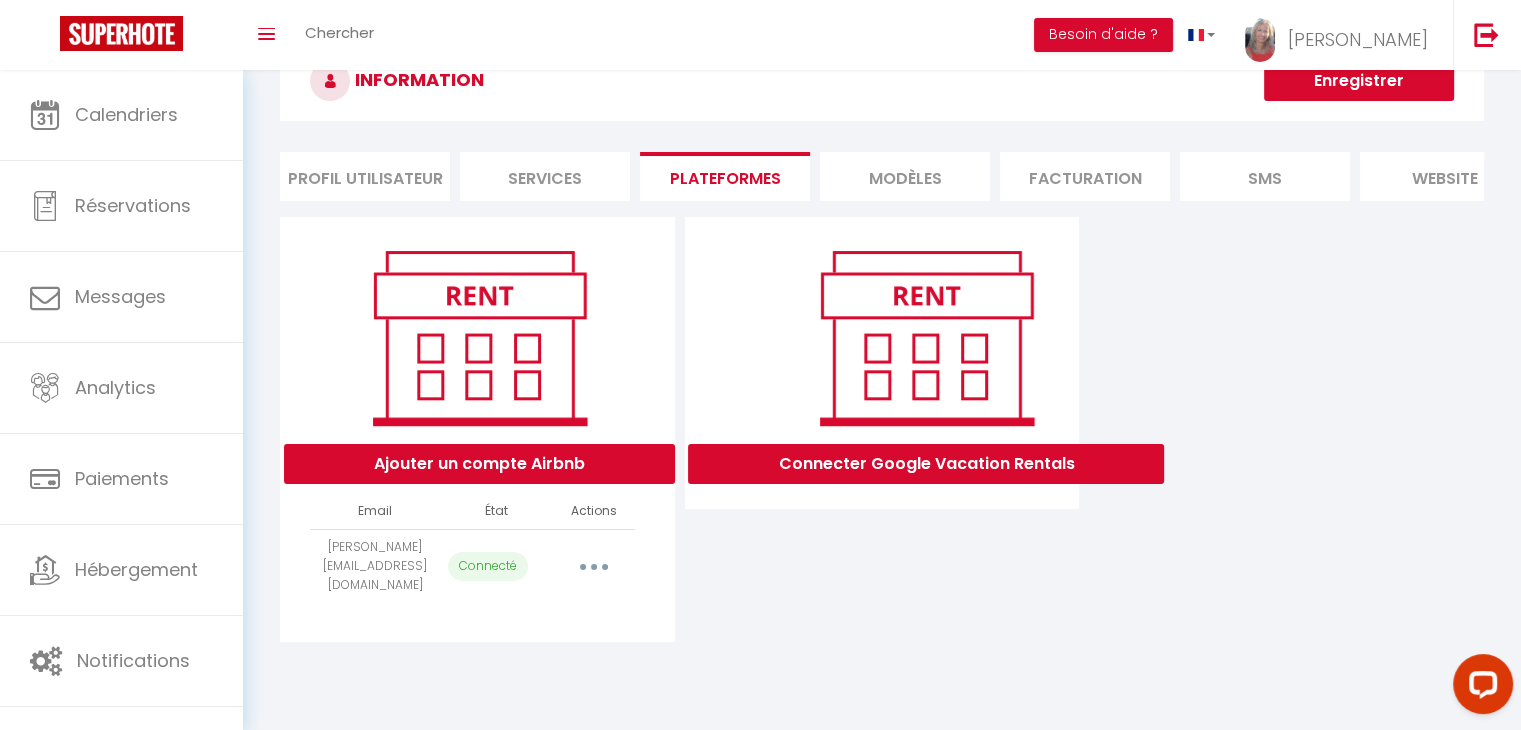 click at bounding box center (594, 567) 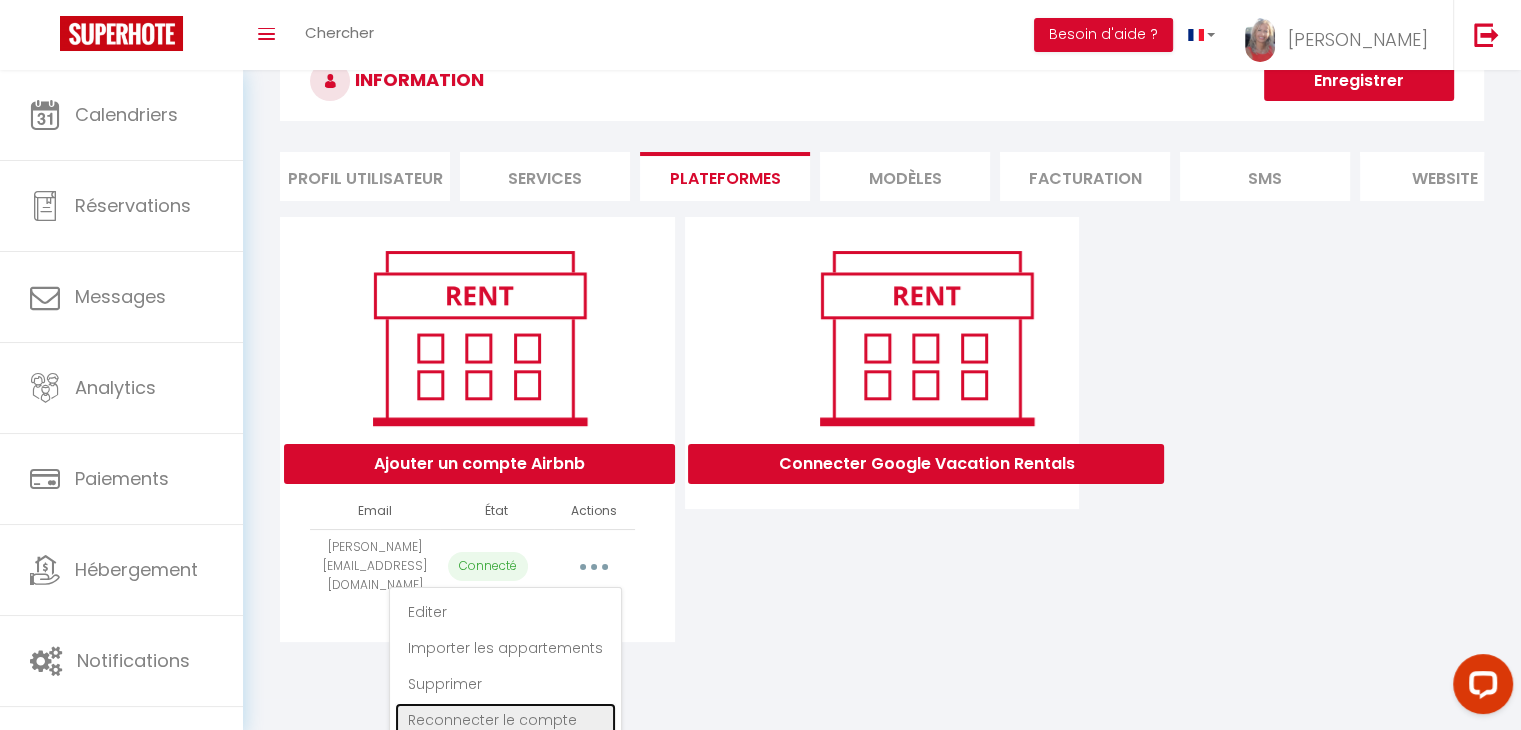 click on "Reconnecter le compte" at bounding box center (505, 720) 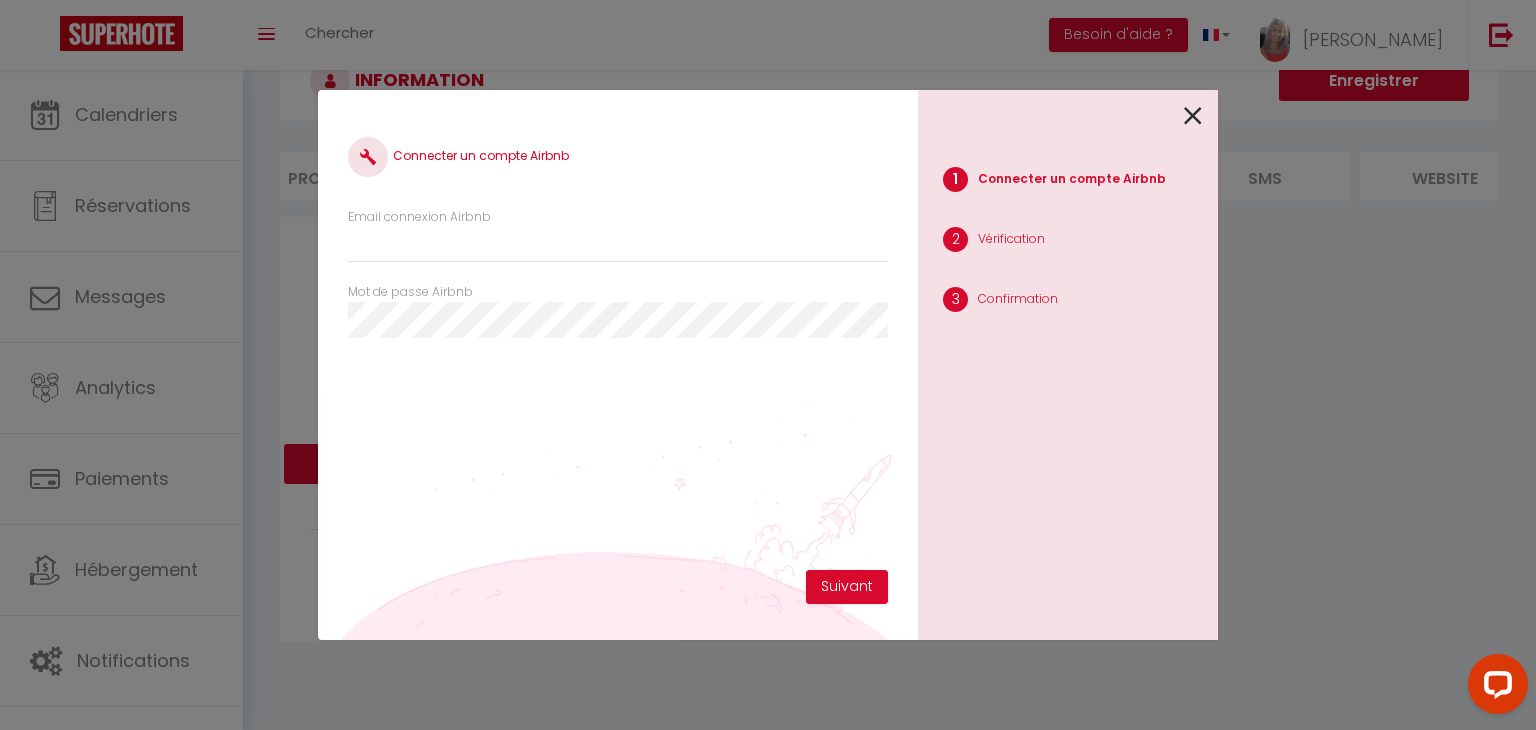 click on "Email connexion Airbnb" at bounding box center (618, 235) 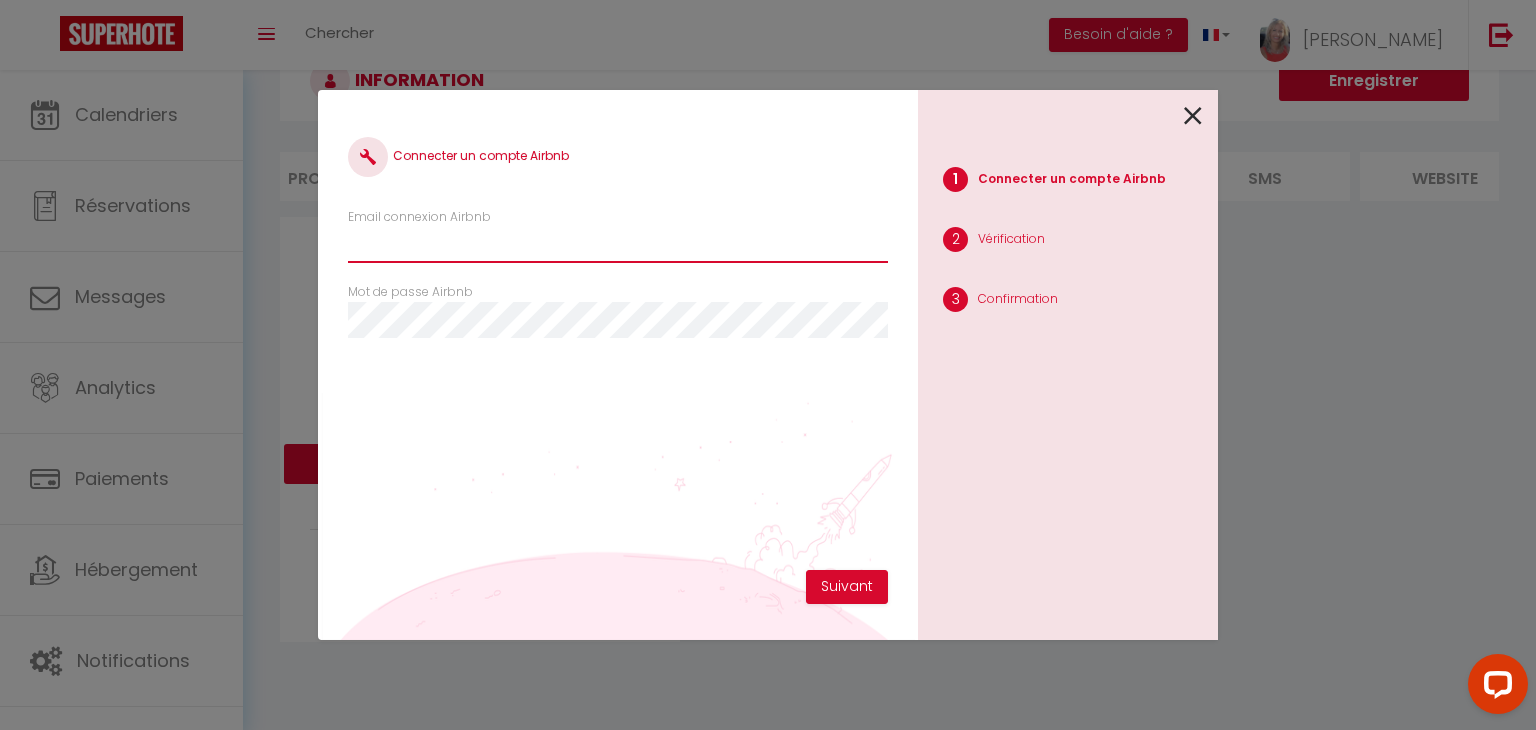 click on "Email connexion Airbnb" at bounding box center (618, 245) 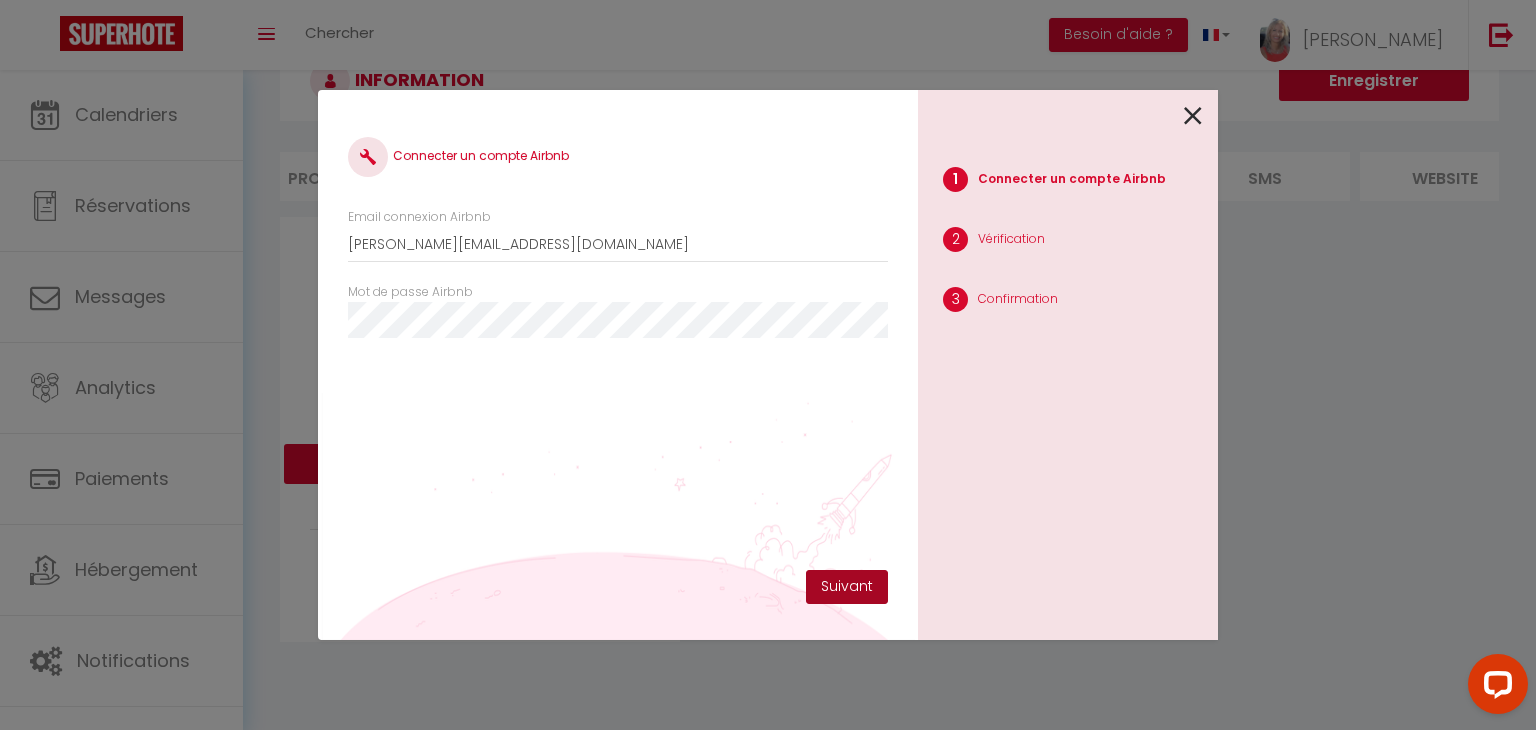 click on "Suivant" at bounding box center (847, 587) 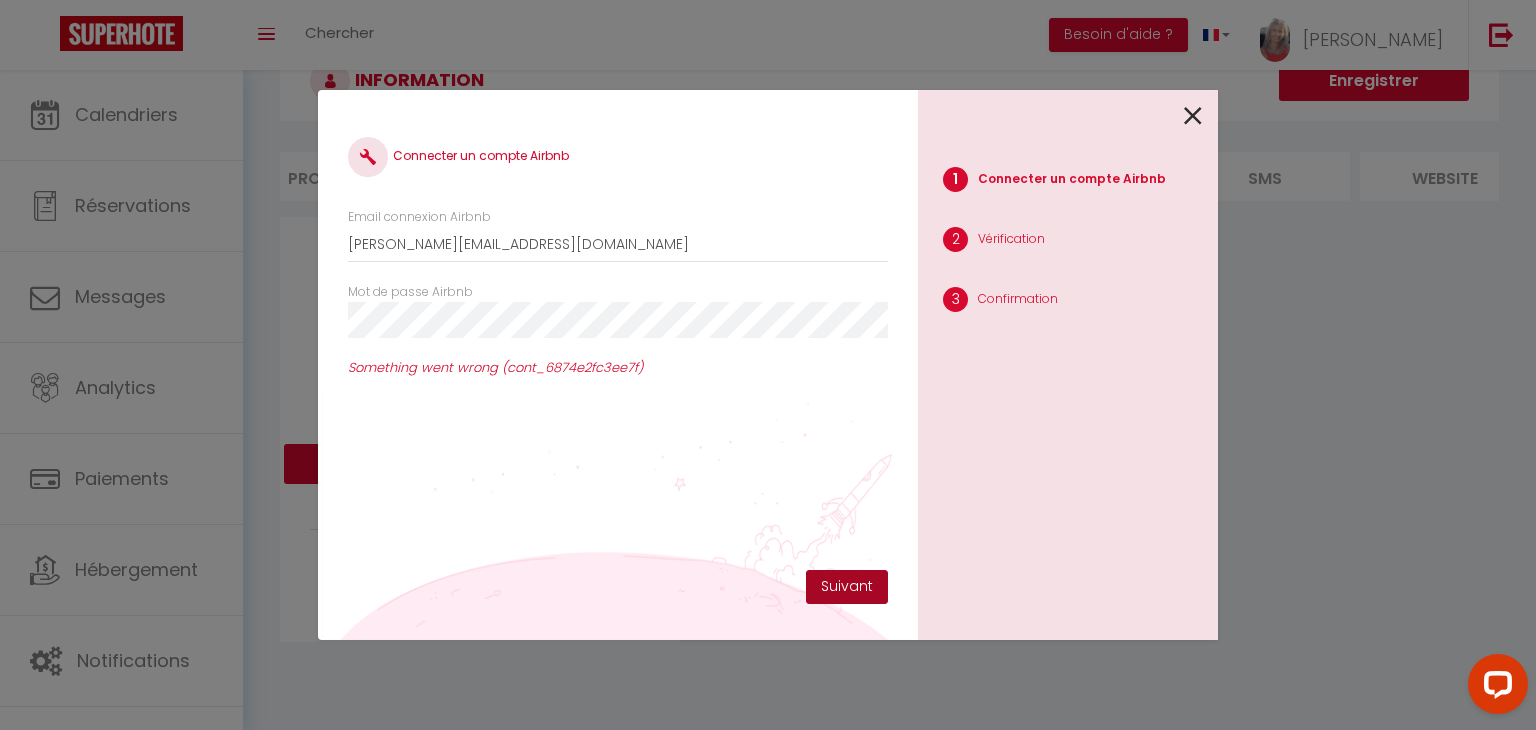 click on "Suivant" at bounding box center [847, 587] 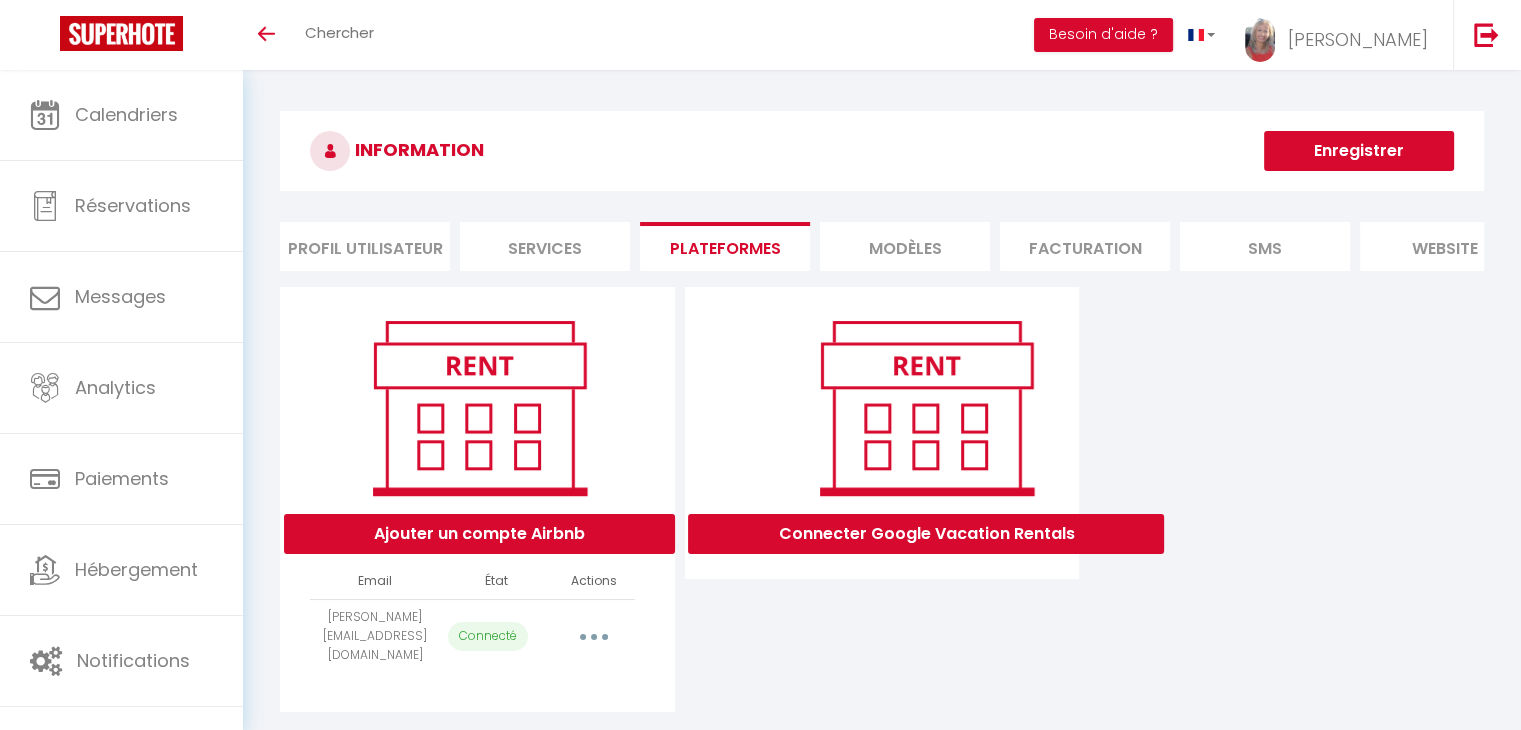 scroll, scrollTop: 70, scrollLeft: 0, axis: vertical 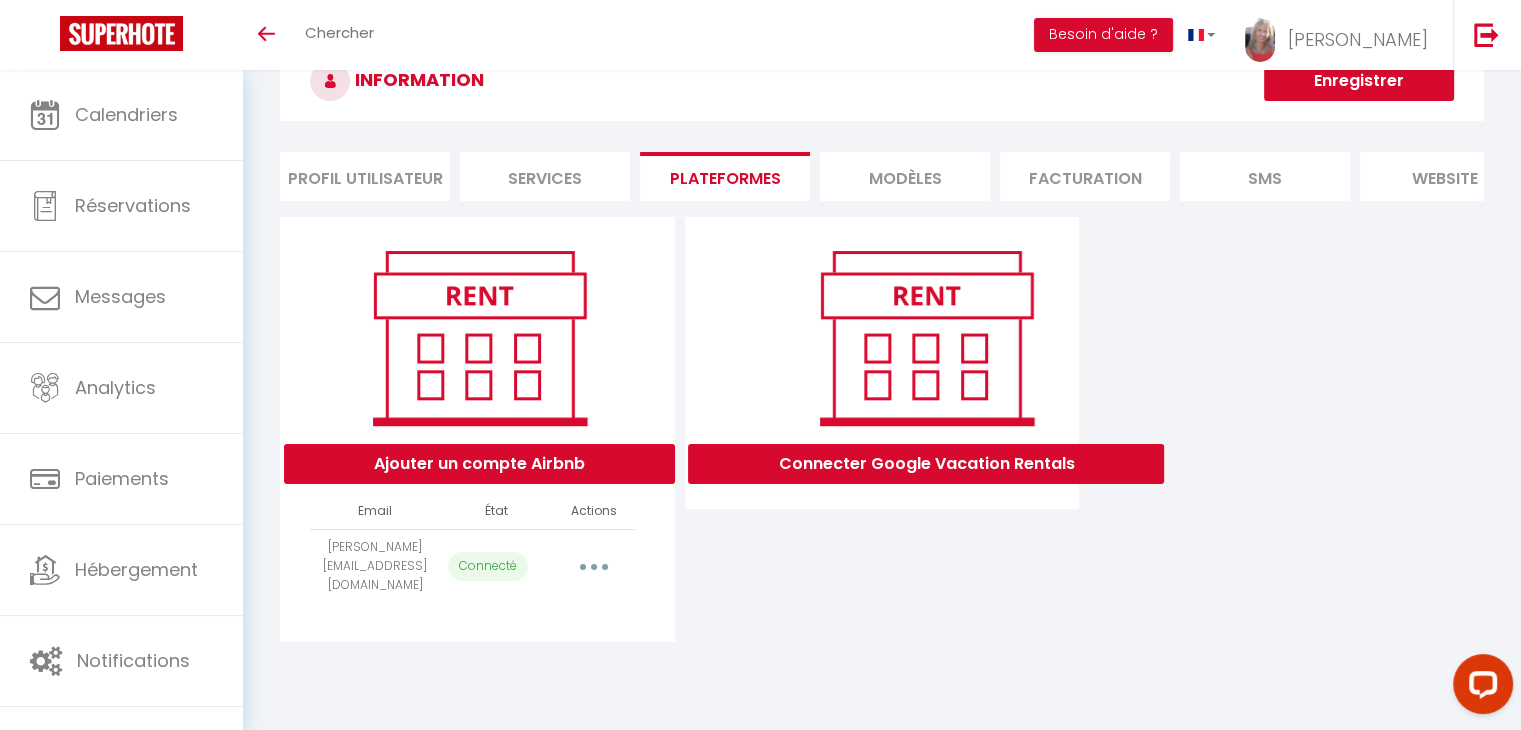 type on "[PERSON_NAME][EMAIL_ADDRESS][DOMAIN_NAME]" 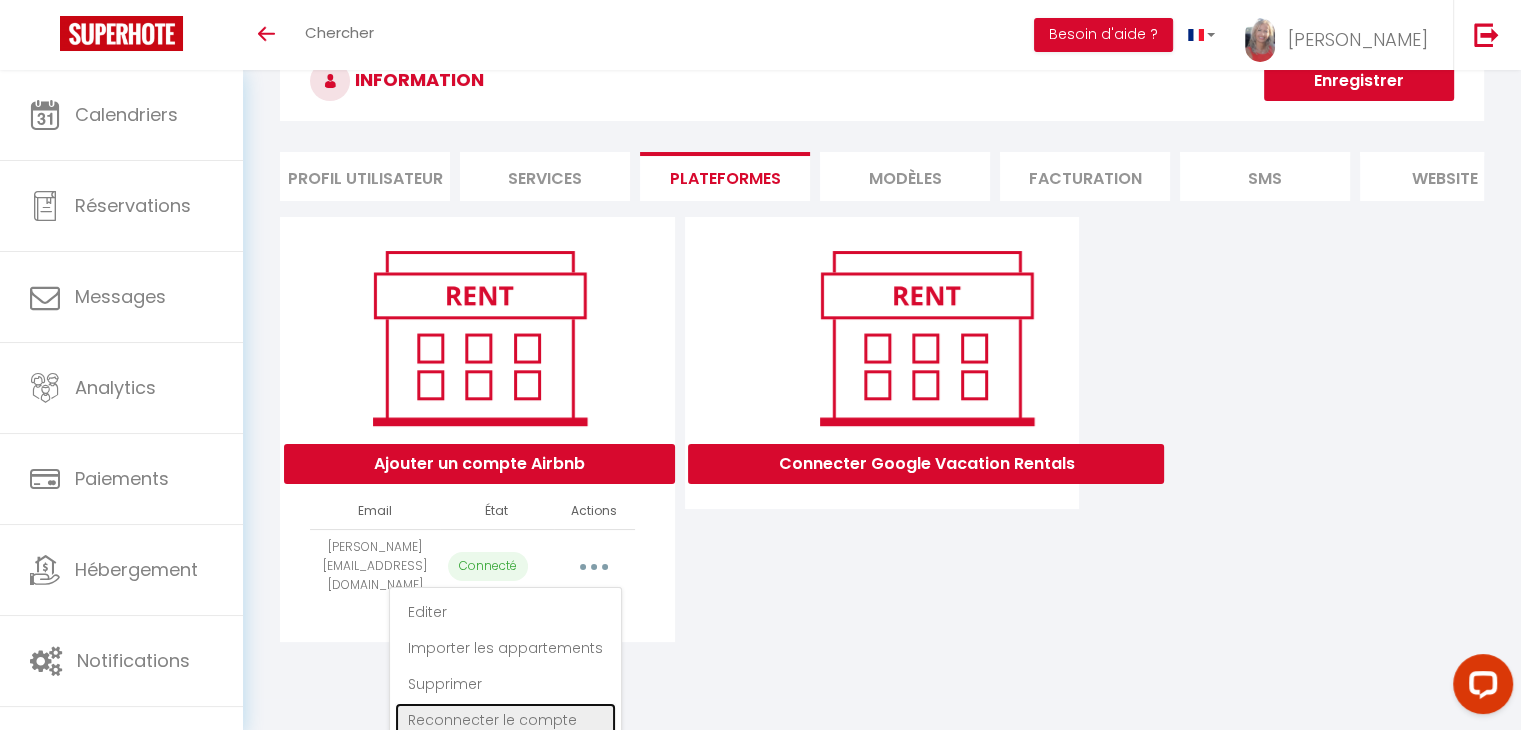 click on "Reconnecter le compte" at bounding box center [505, 720] 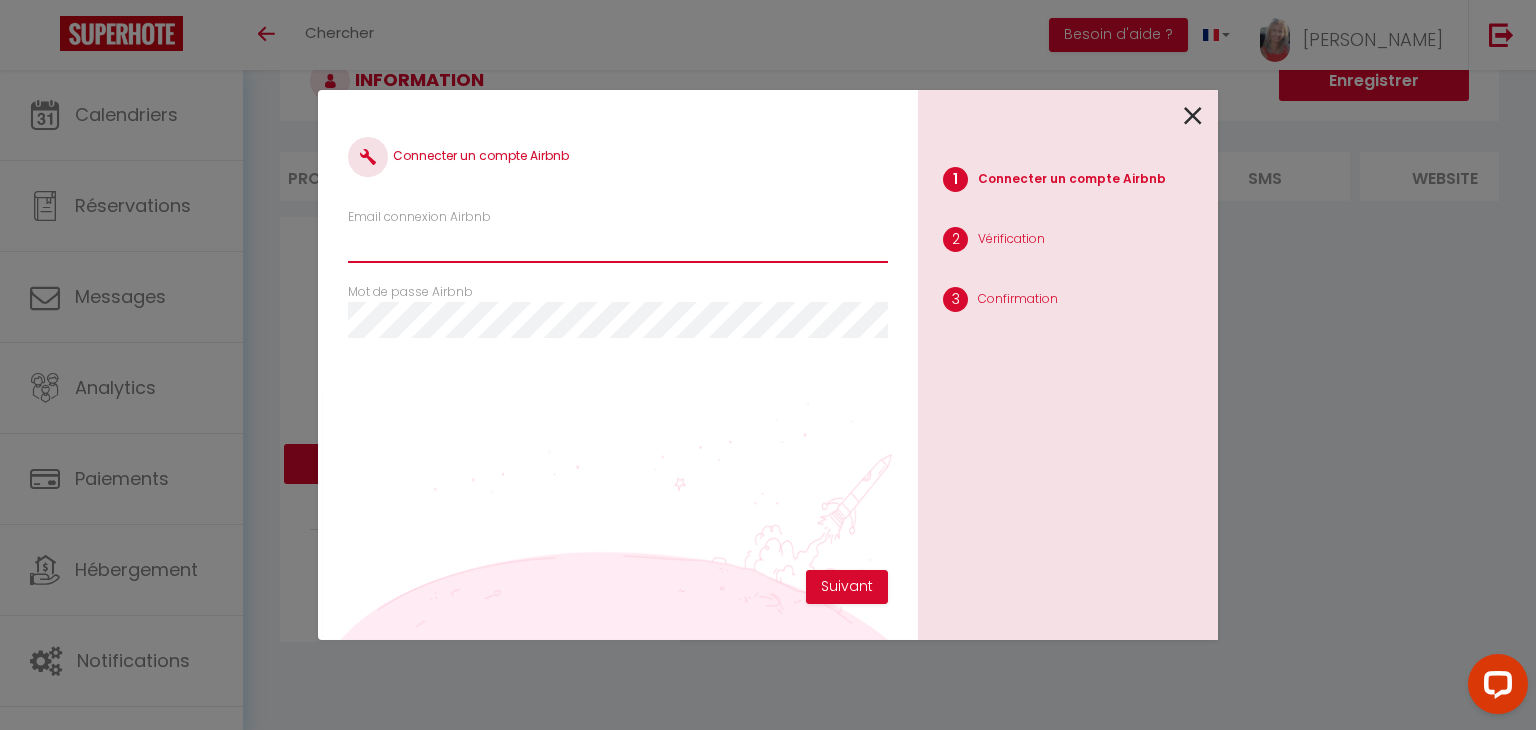 click on "Email connexion Airbnb" at bounding box center [618, 245] 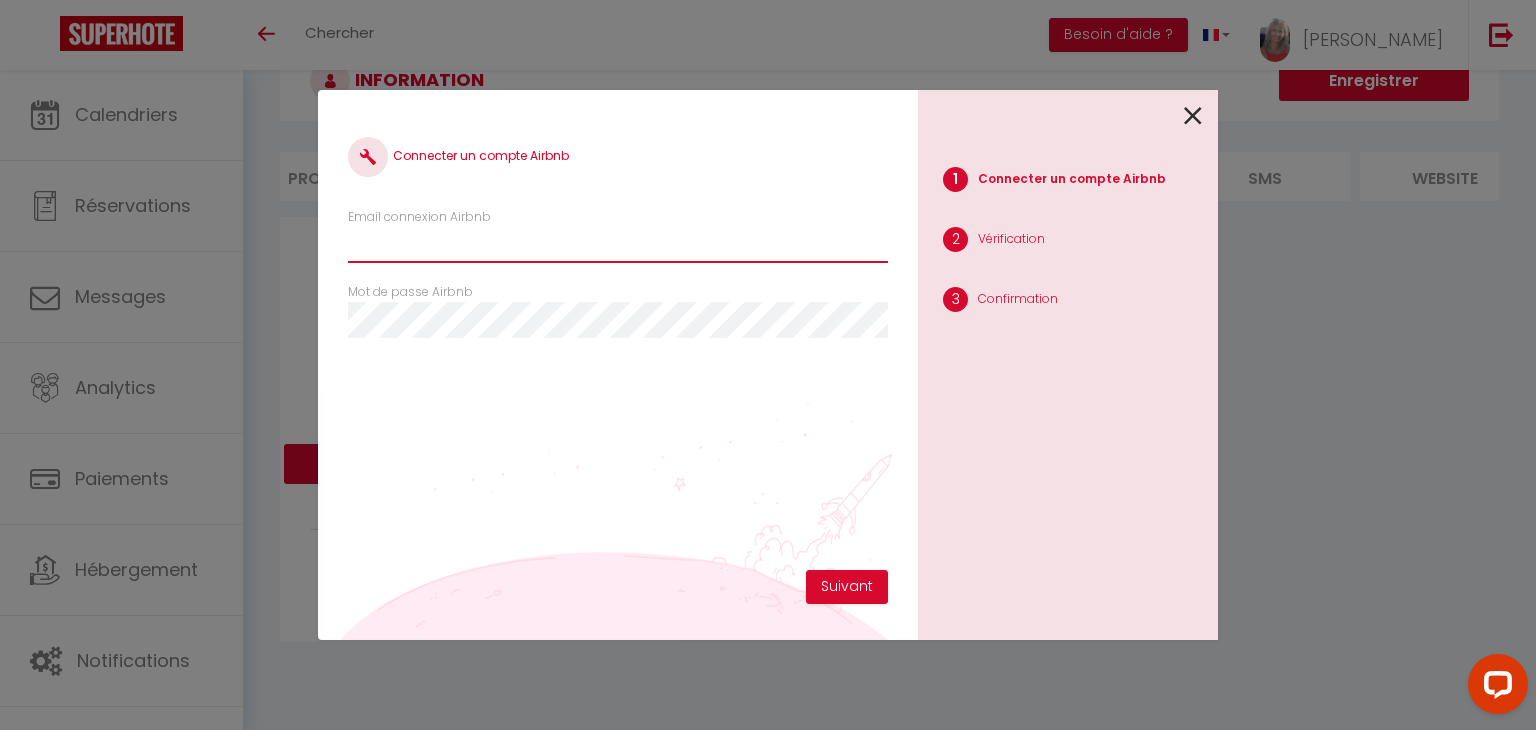 type on "[PERSON_NAME][EMAIL_ADDRESS][DOMAIN_NAME]" 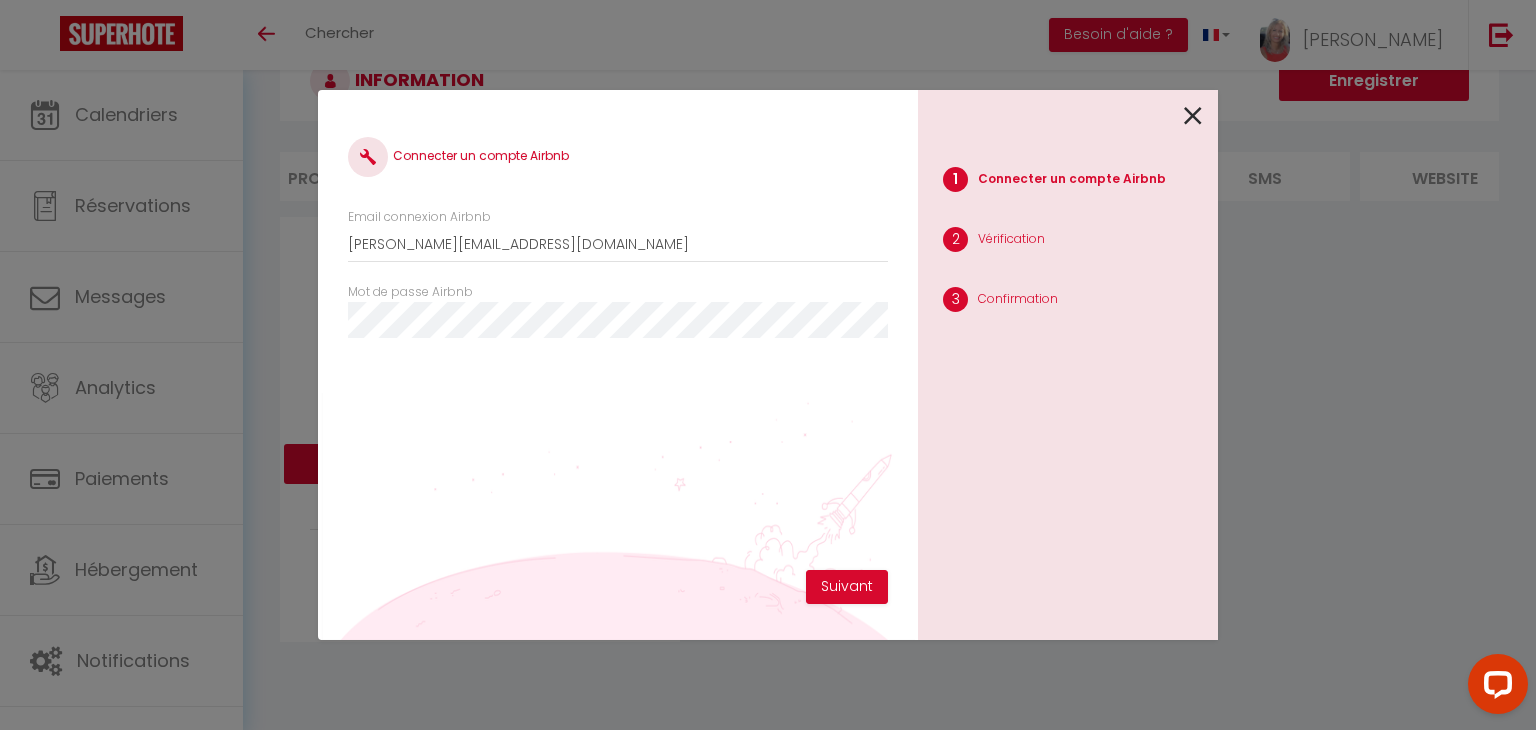 click on "Connecter un compte Airbnb
Email connexion Airbnb   [EMAIL_ADDRESS][DOMAIN_NAME]   Mot de passe Airbnb         Suivant                  1
Connecter un compte Airbnb
2
Vérification
3
Confirmation" at bounding box center [768, 365] 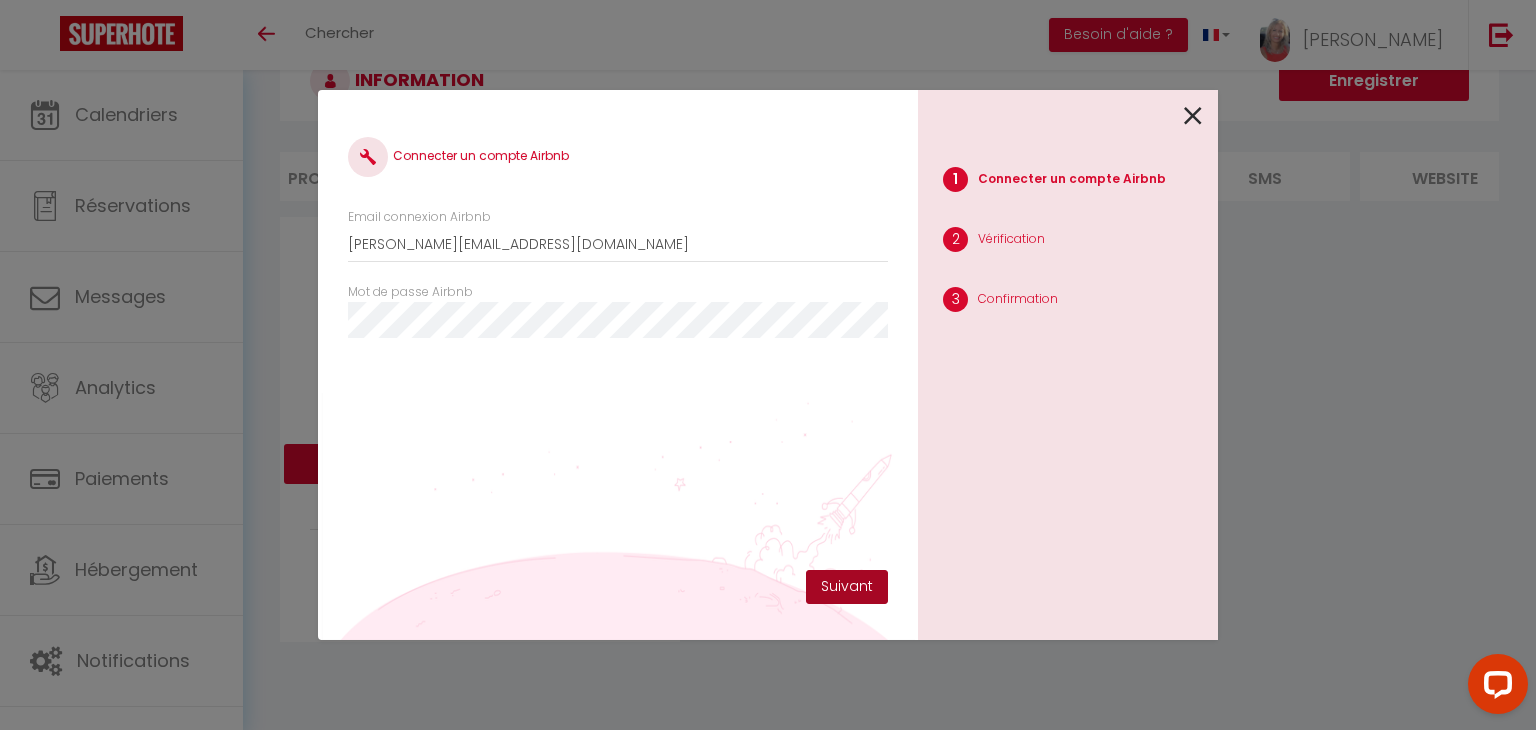 click on "Suivant" at bounding box center [847, 587] 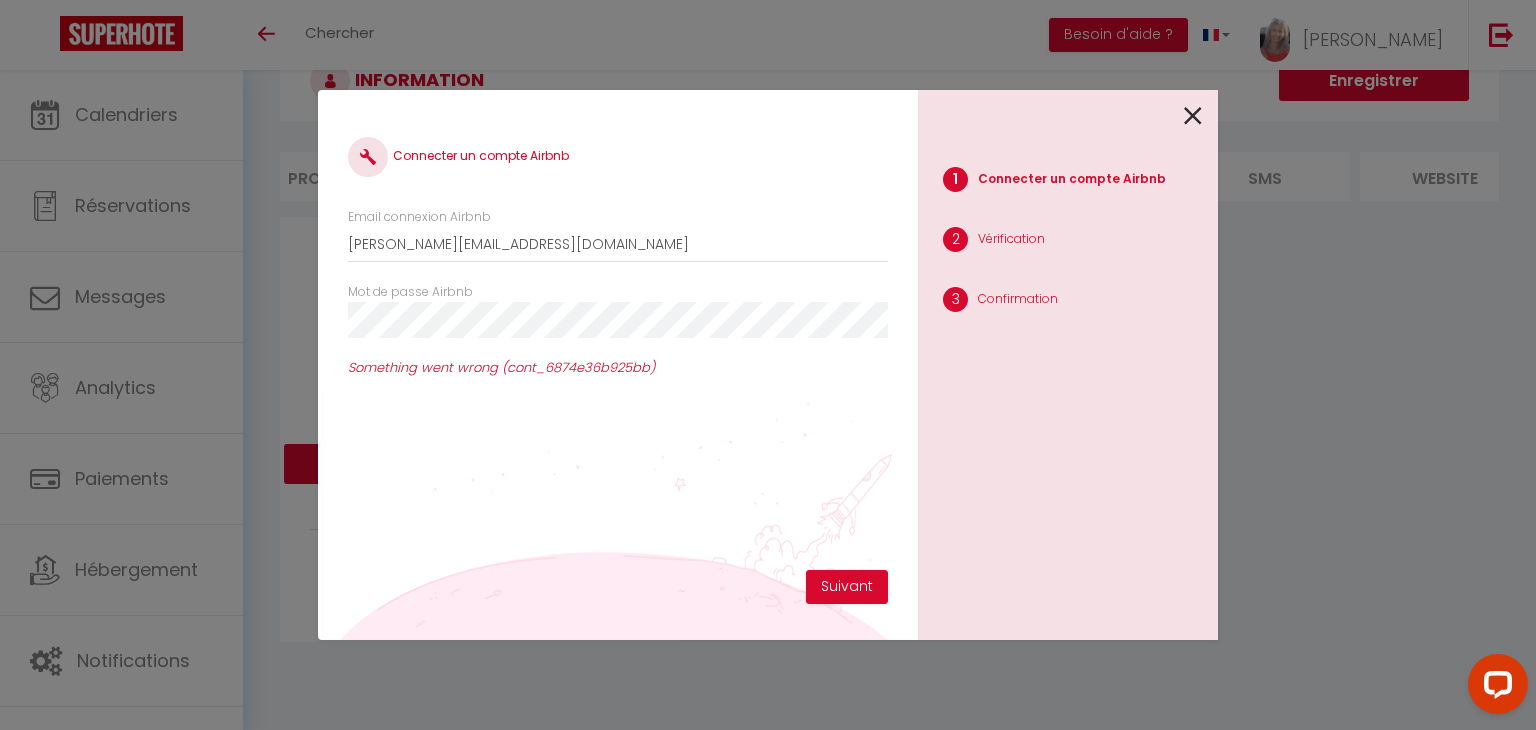click at bounding box center (1193, 116) 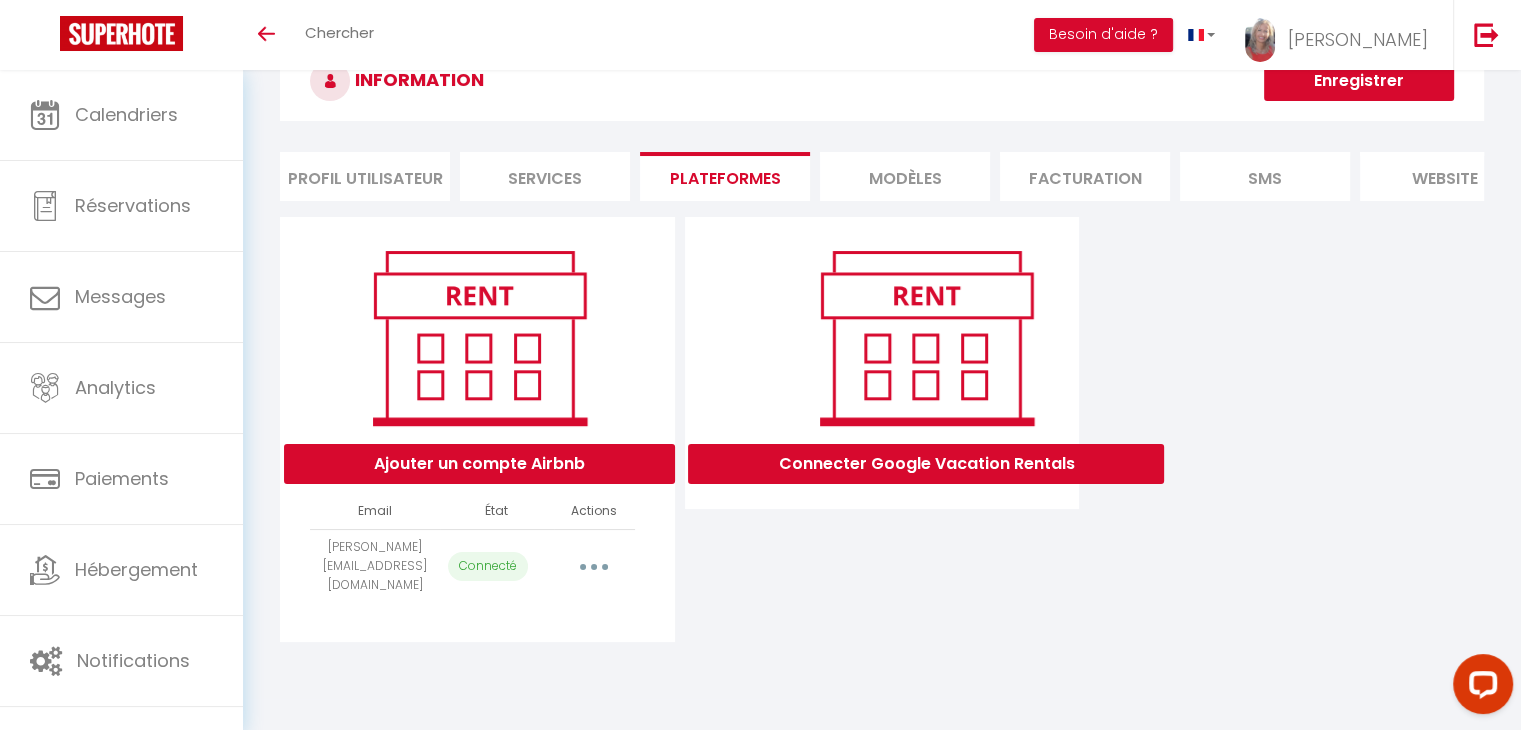 scroll, scrollTop: 0, scrollLeft: 0, axis: both 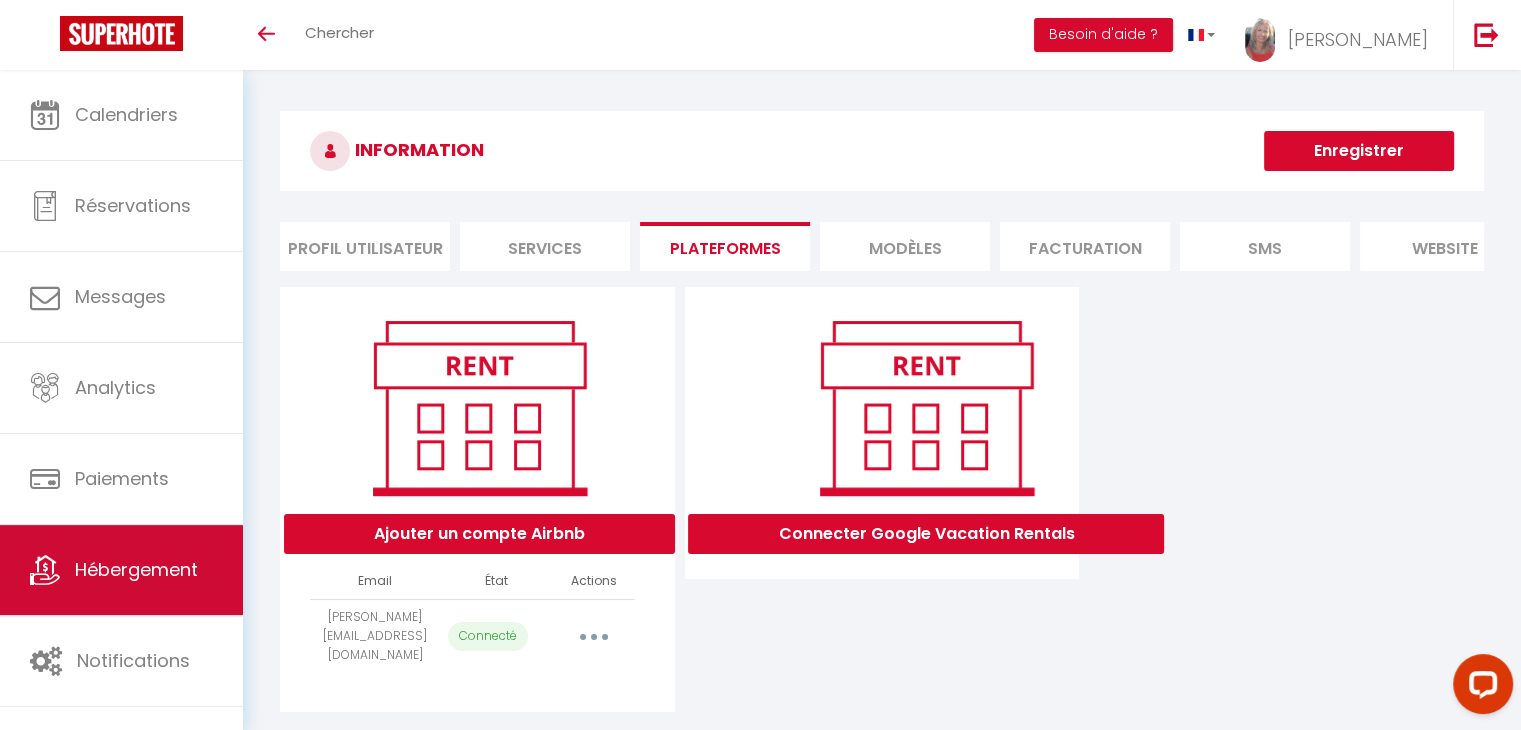 click on "Hébergement" at bounding box center (121, 570) 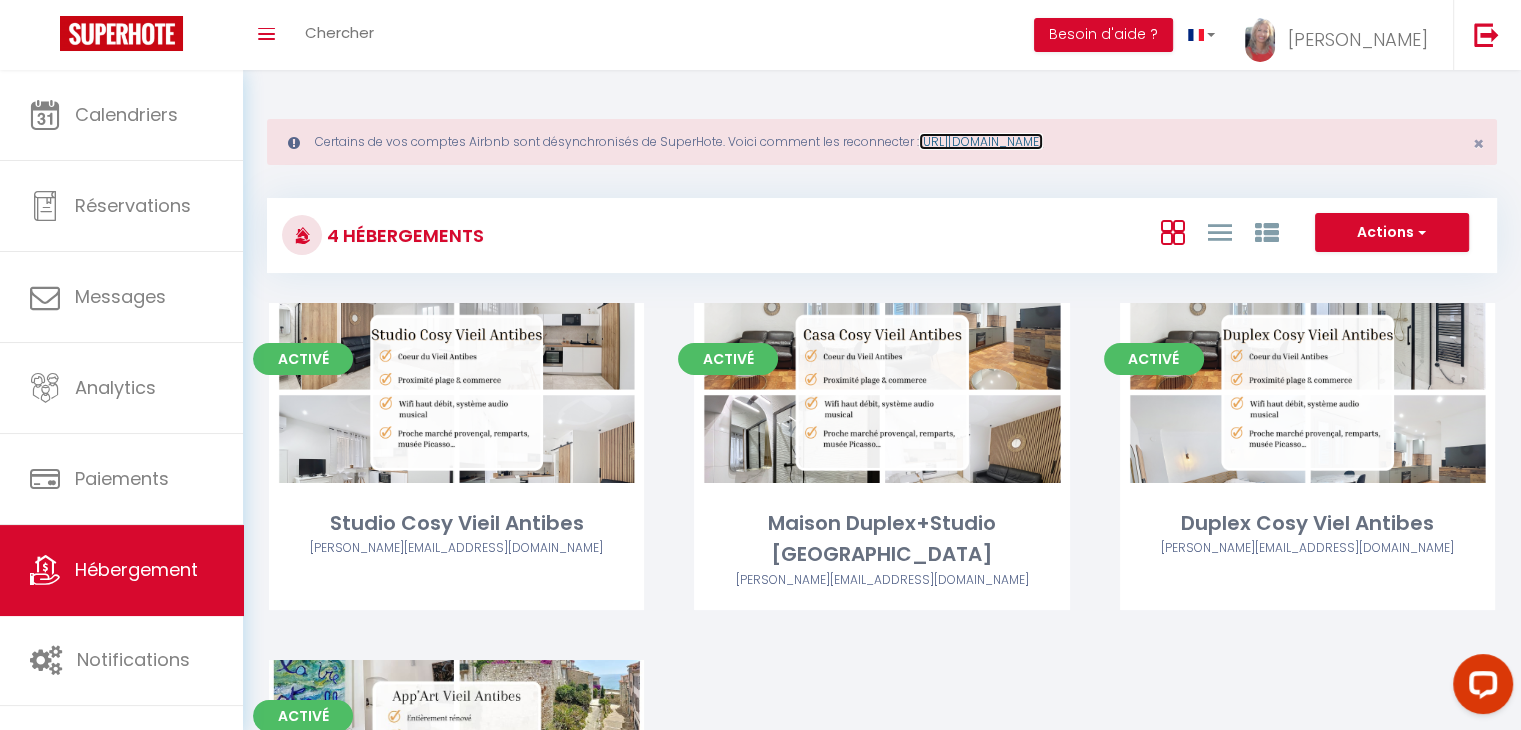 click on "https://superhote.com/reconnexion" at bounding box center (981, 141) 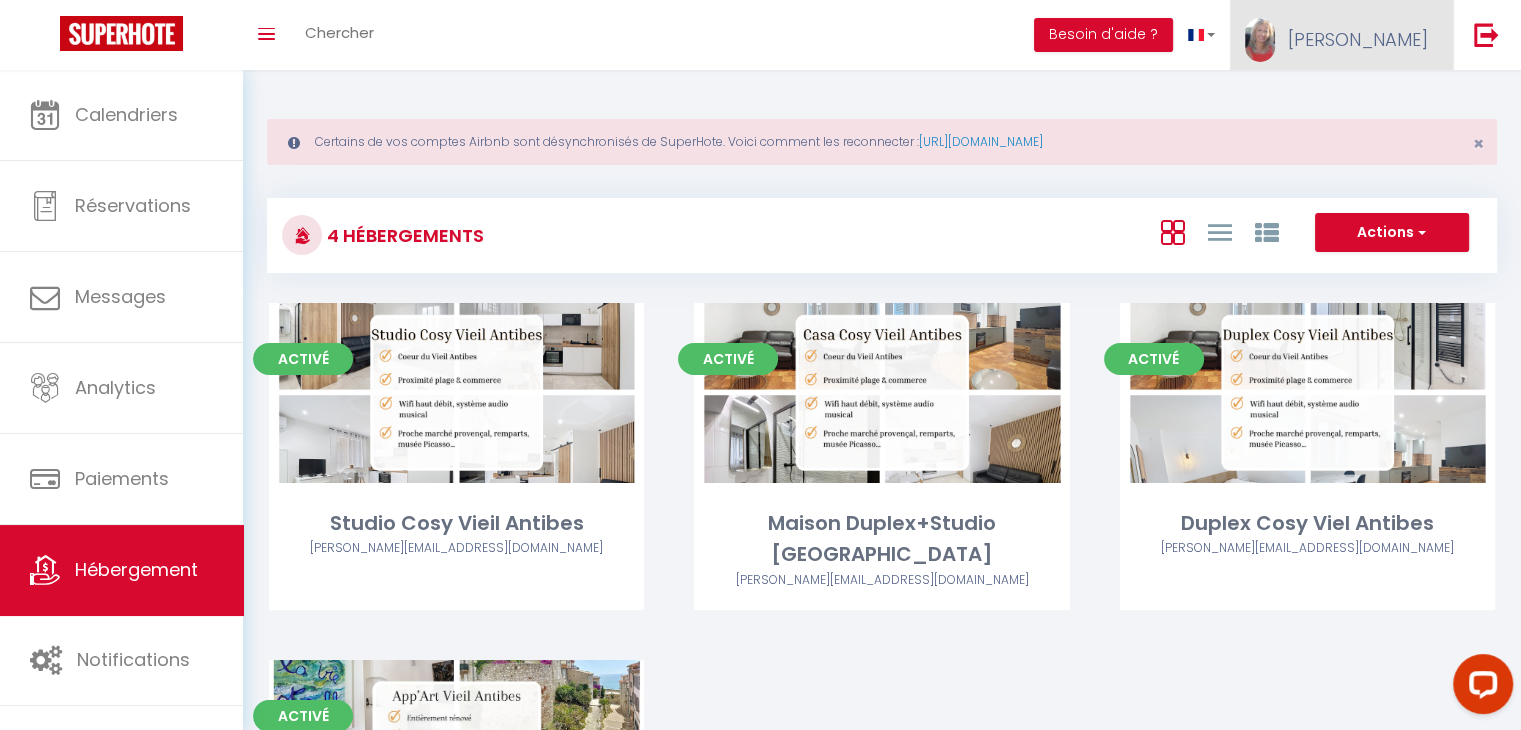 click on "[PERSON_NAME]" at bounding box center (1358, 39) 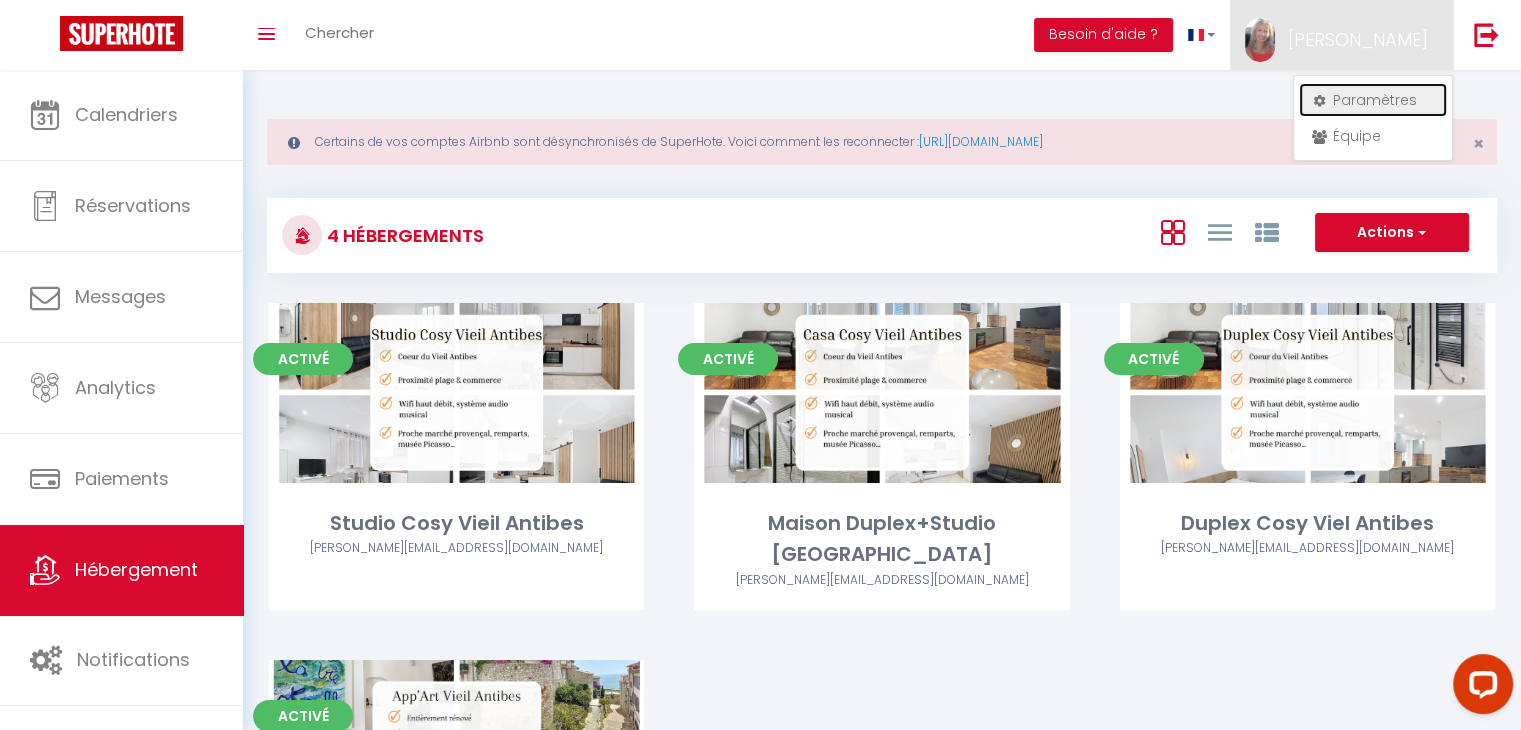 click on "Paramètres" at bounding box center [1373, 100] 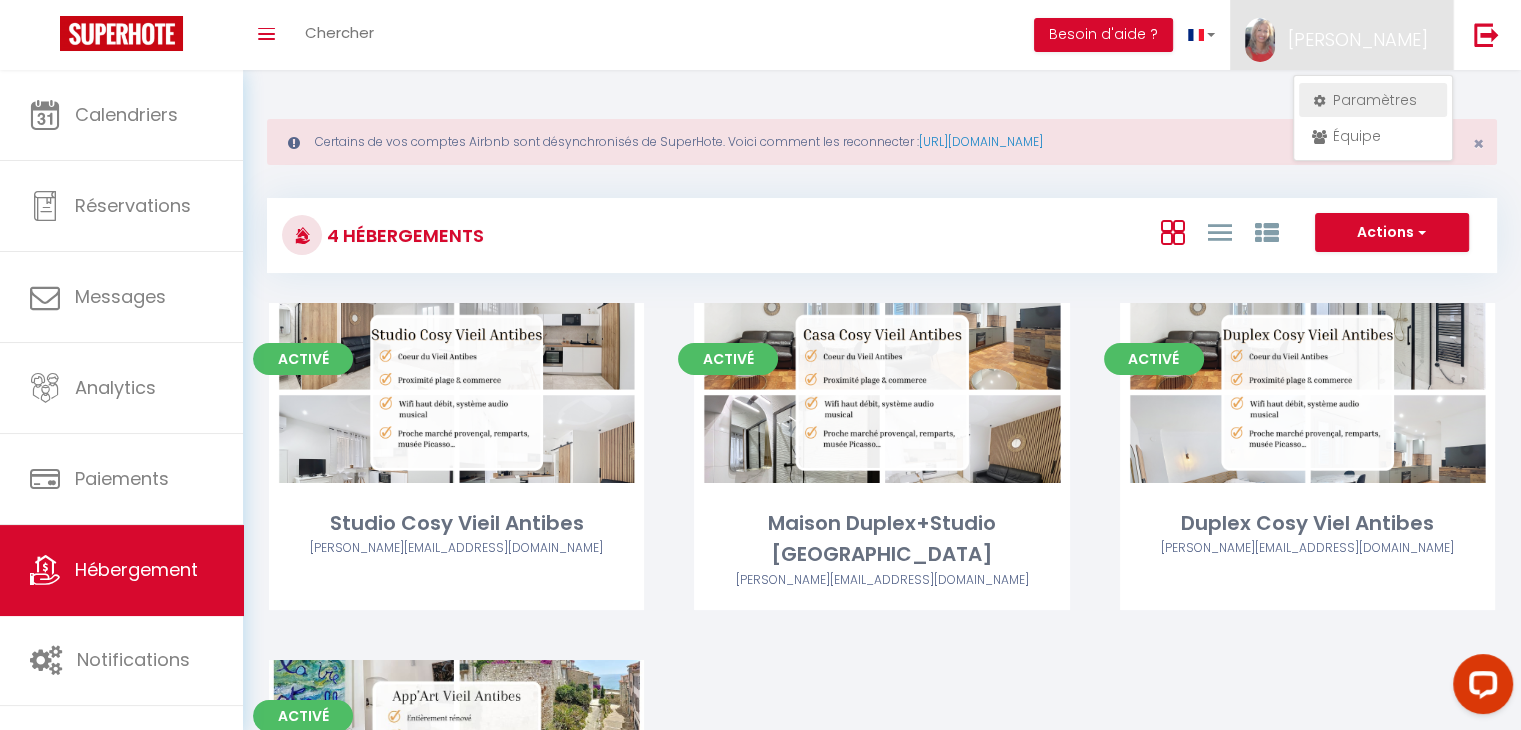 select on "fr" 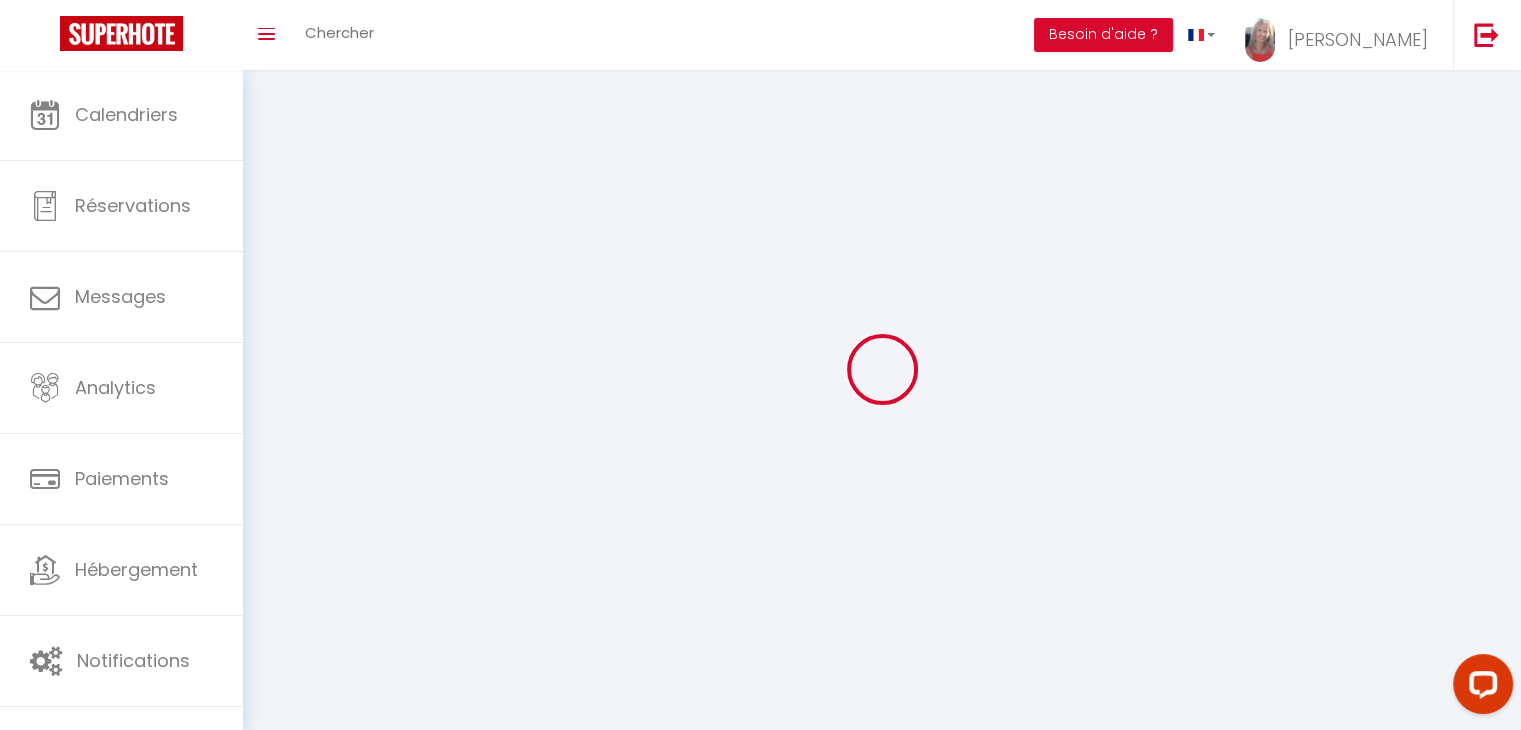 select 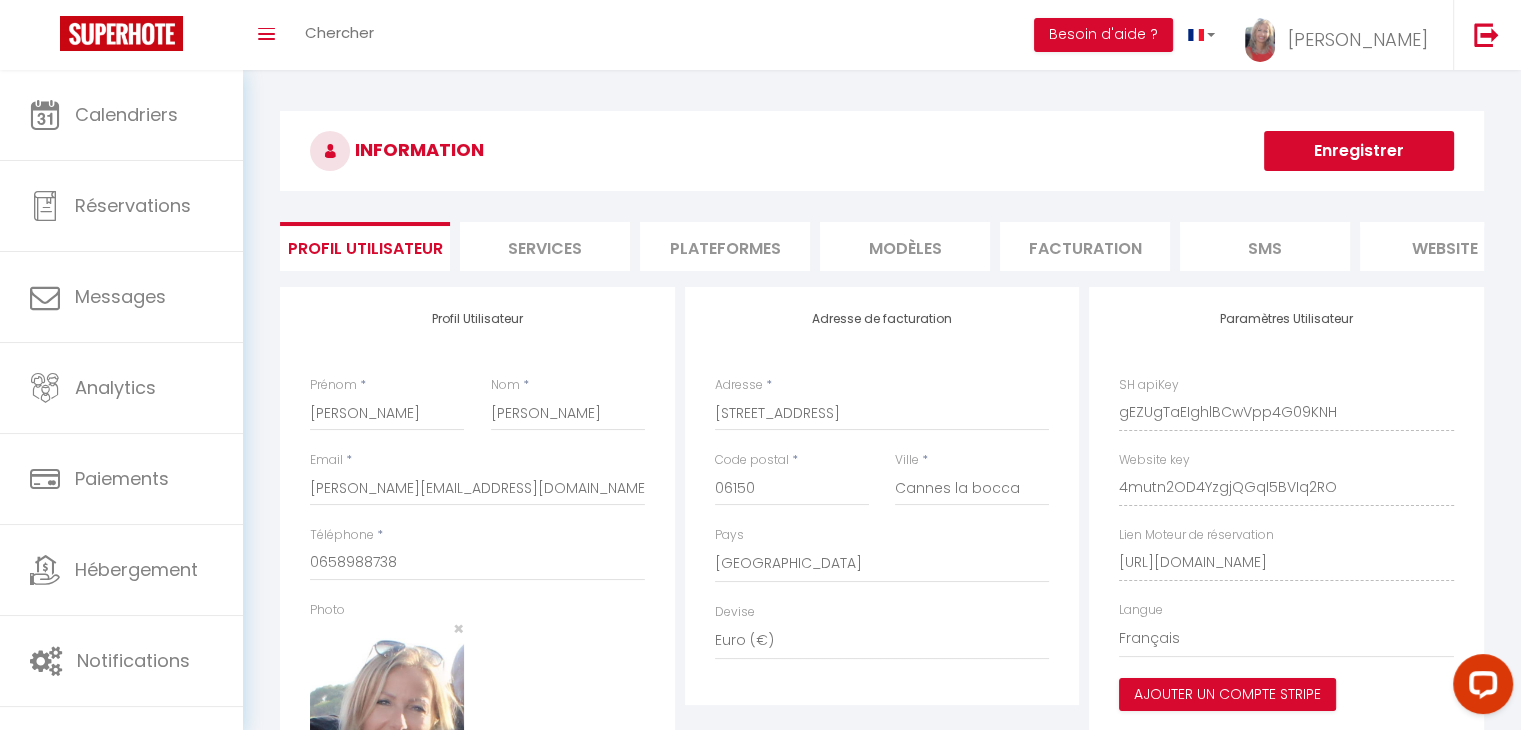 click on "Plateformes" at bounding box center (725, 246) 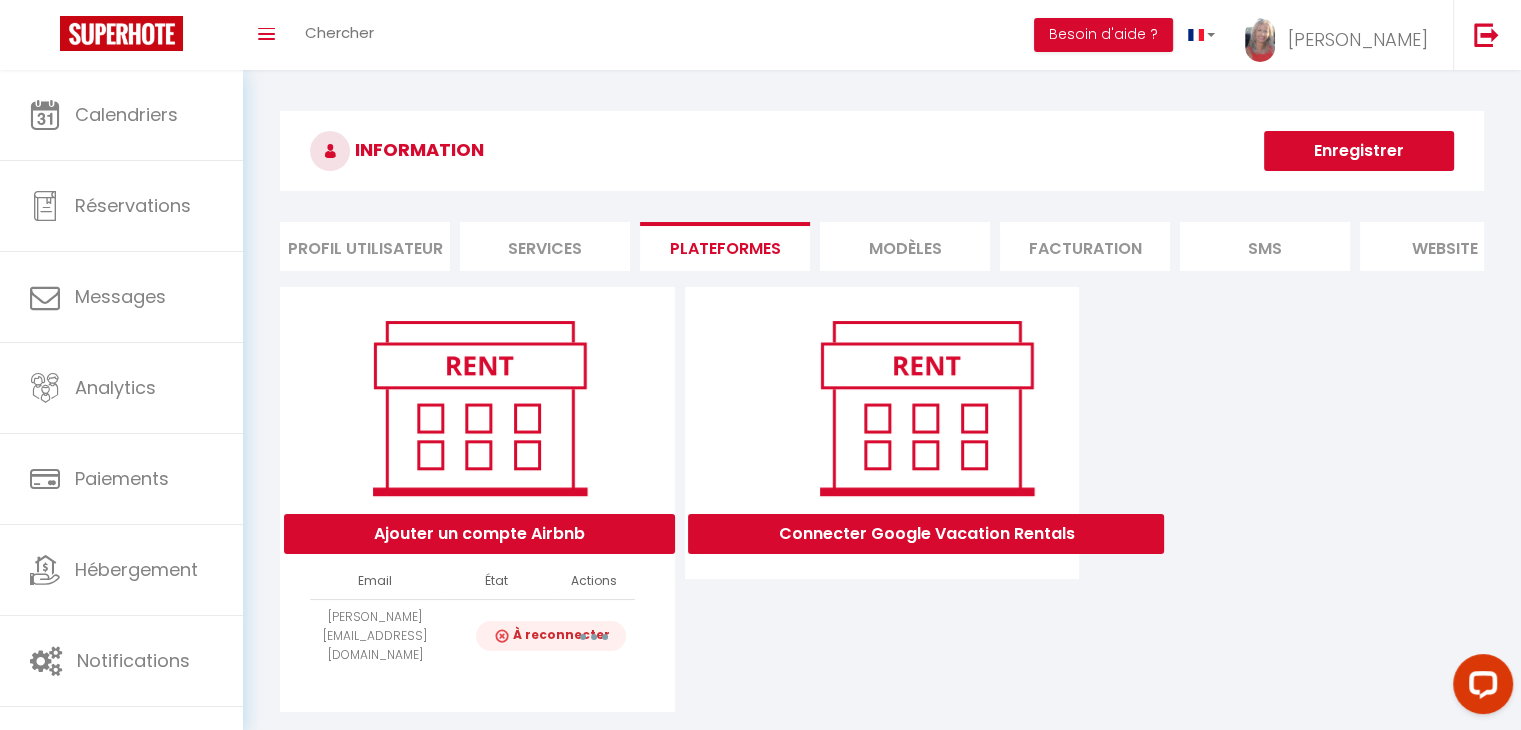 click on "Connecter Google Vacation Rentals" at bounding box center [882, 499] 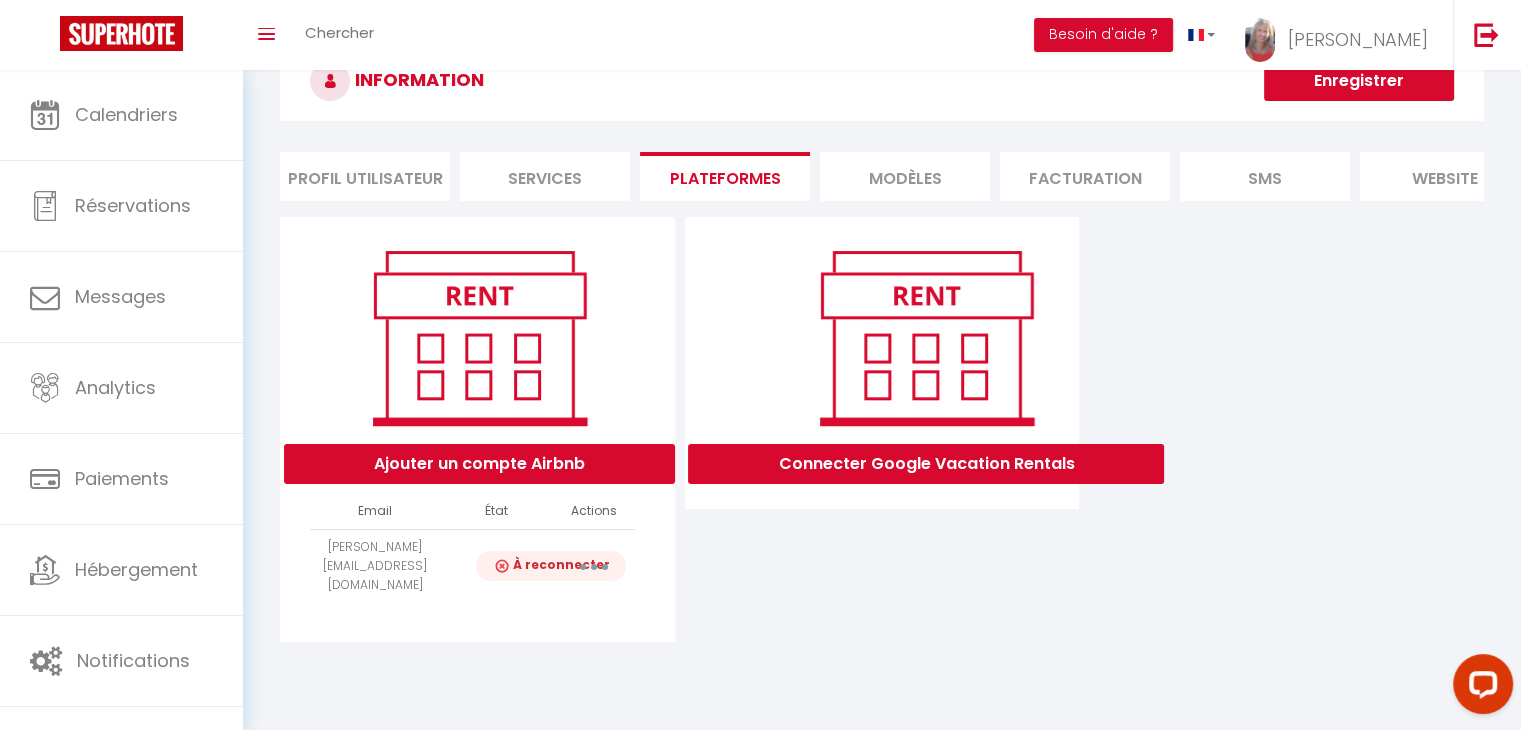 click at bounding box center [594, 566] 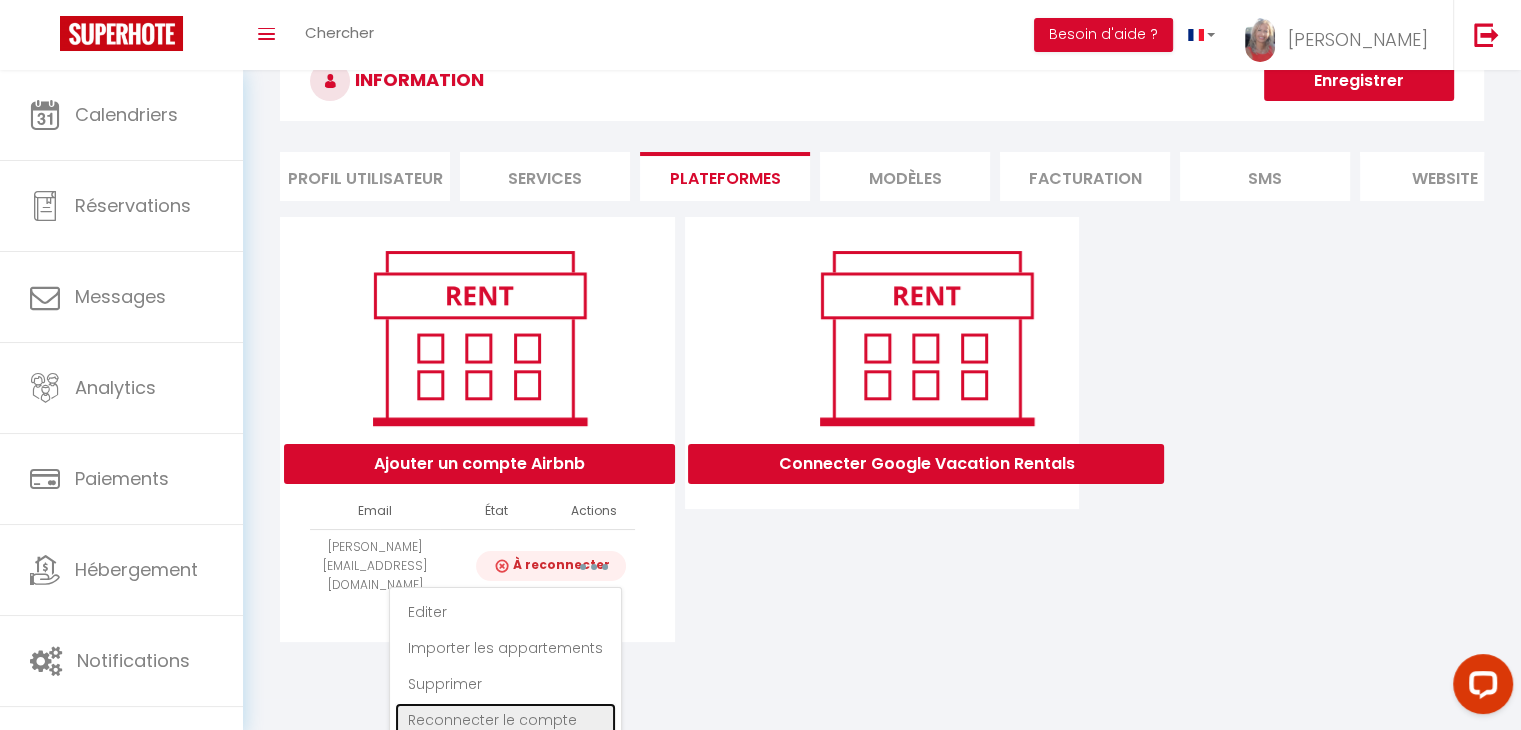 click on "Reconnecter le compte" at bounding box center (505, 720) 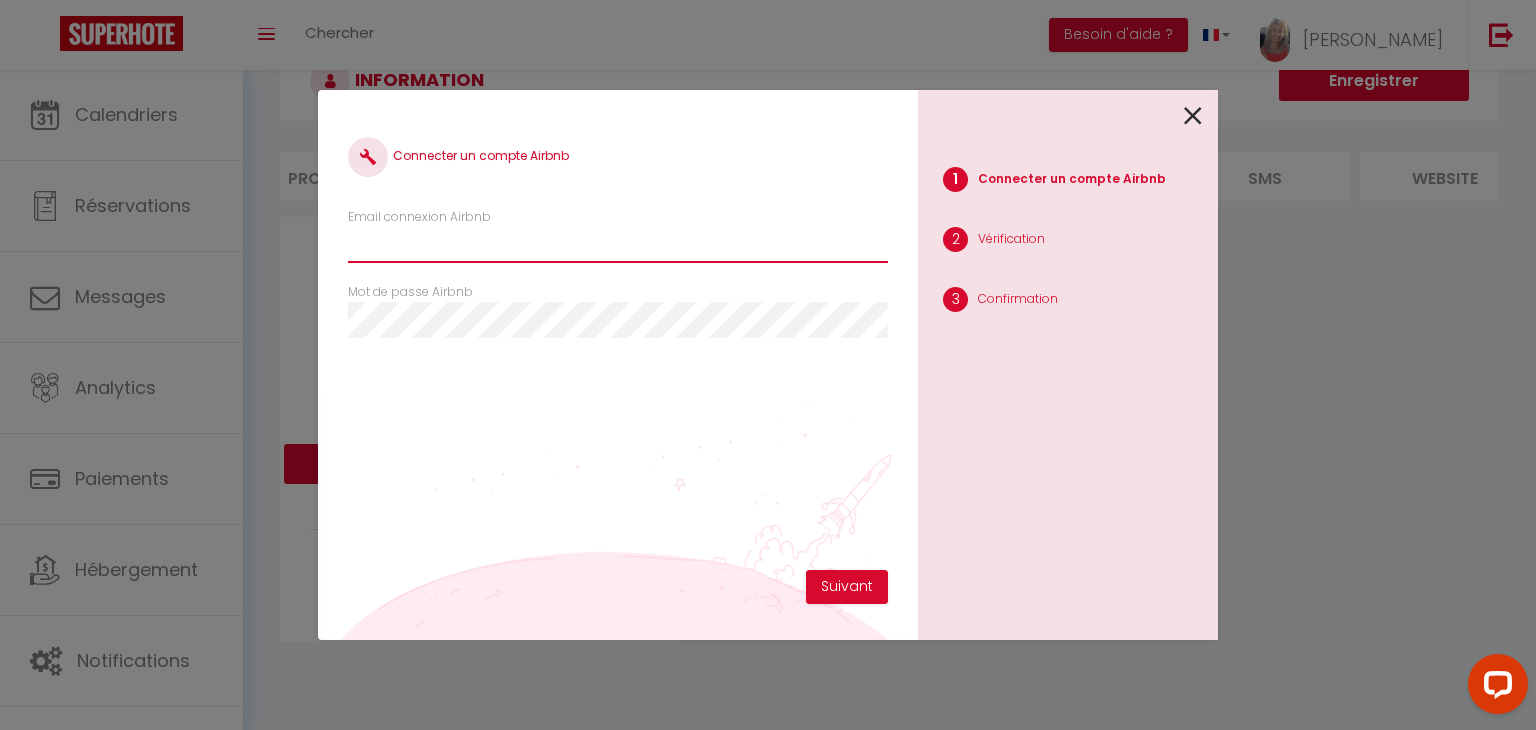 click on "Email connexion Airbnb" at bounding box center (618, 245) 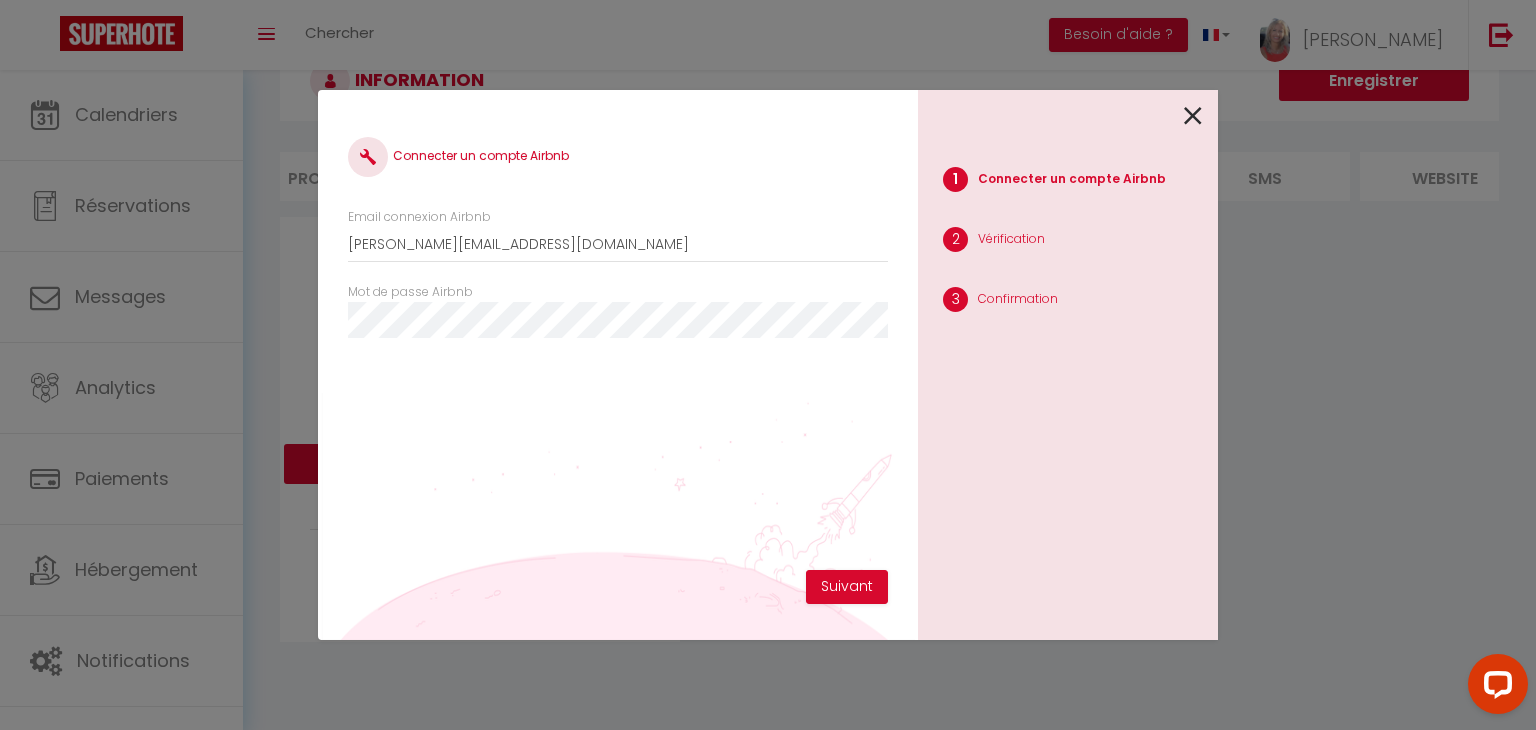 click on "Connecter un compte Airbnb
Email connexion Airbnb   tracylou@hotmail.fr   Mot de passe Airbnb         Suivant                  1
Connecter un compte Airbnb
2
Vérification
3
Confirmation" at bounding box center [768, 365] 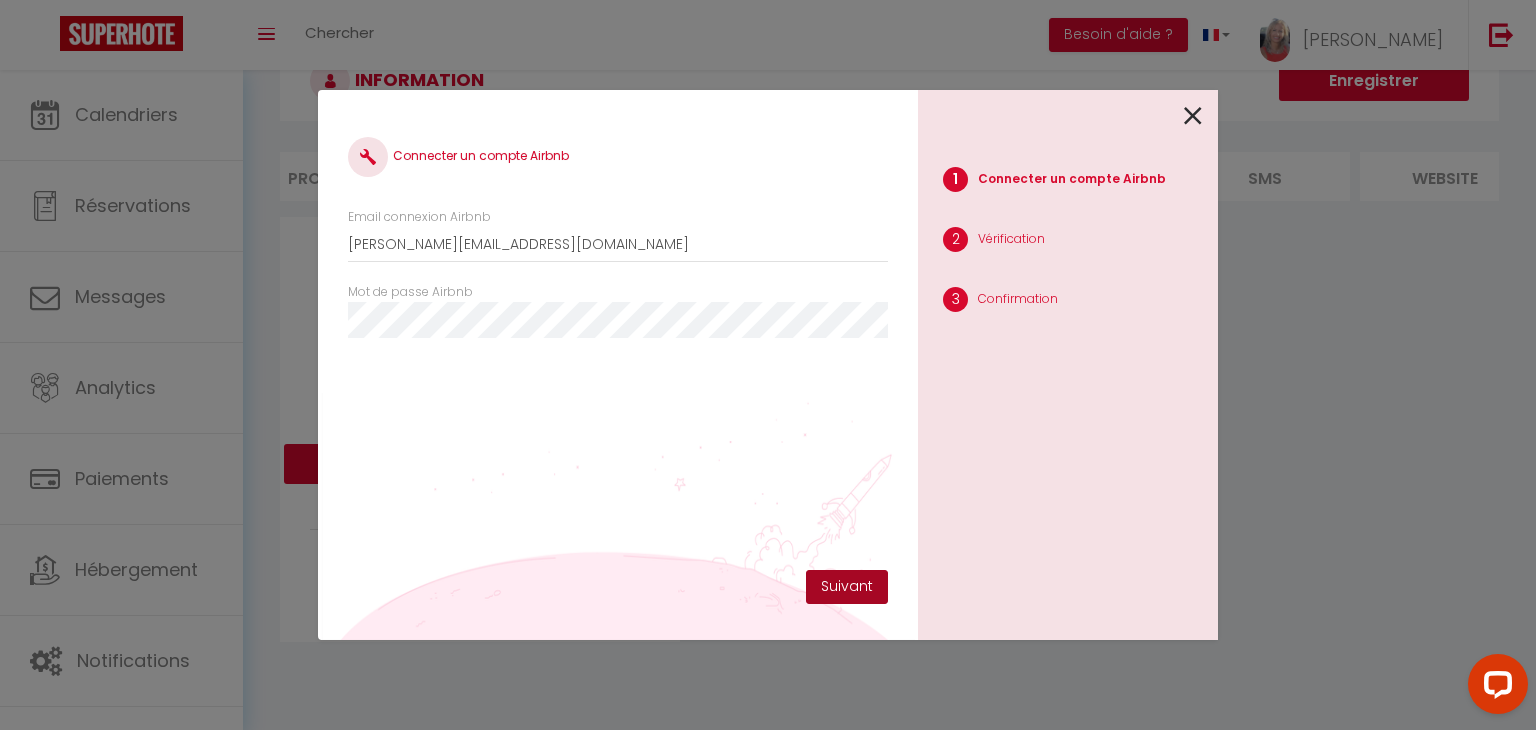 click on "Suivant" at bounding box center (847, 587) 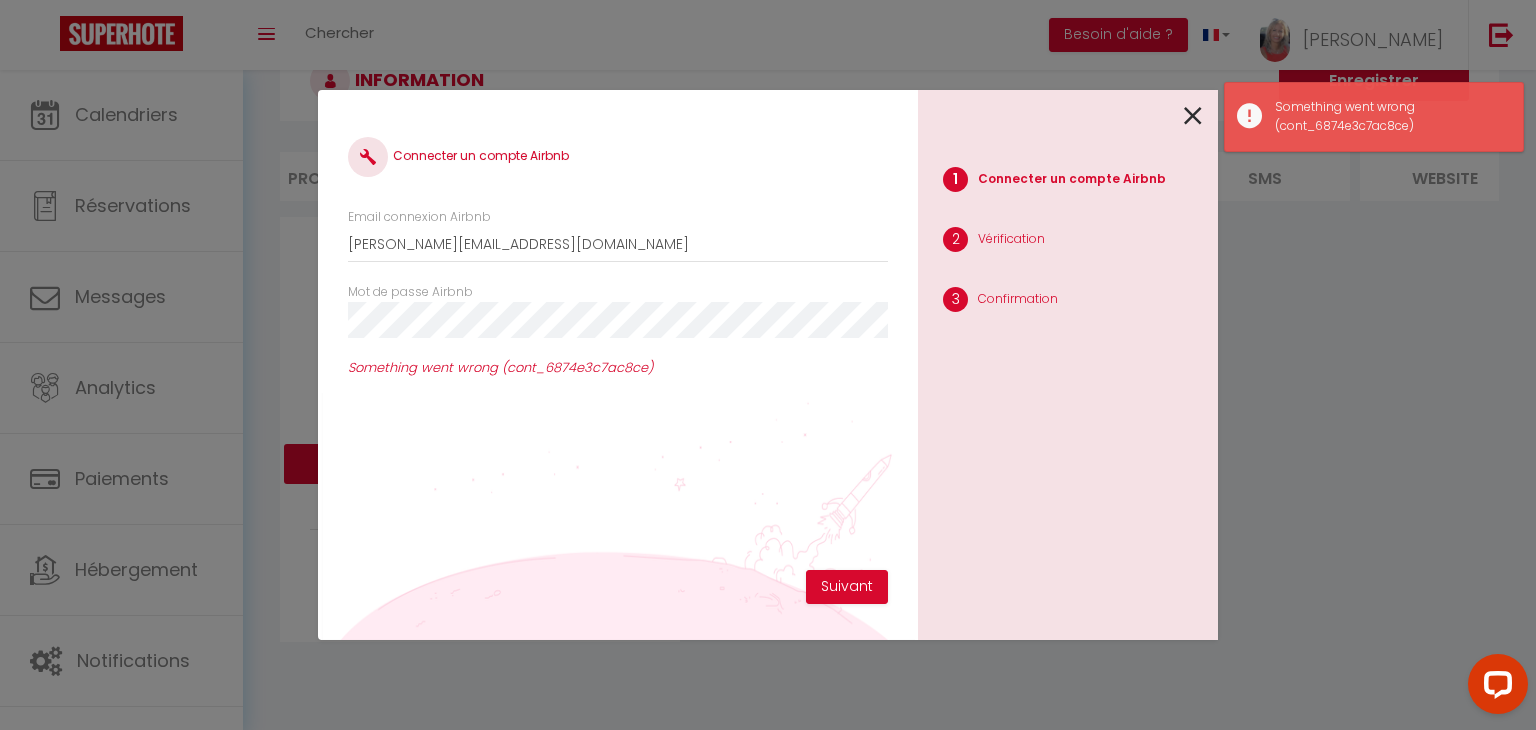 click at bounding box center (1193, 116) 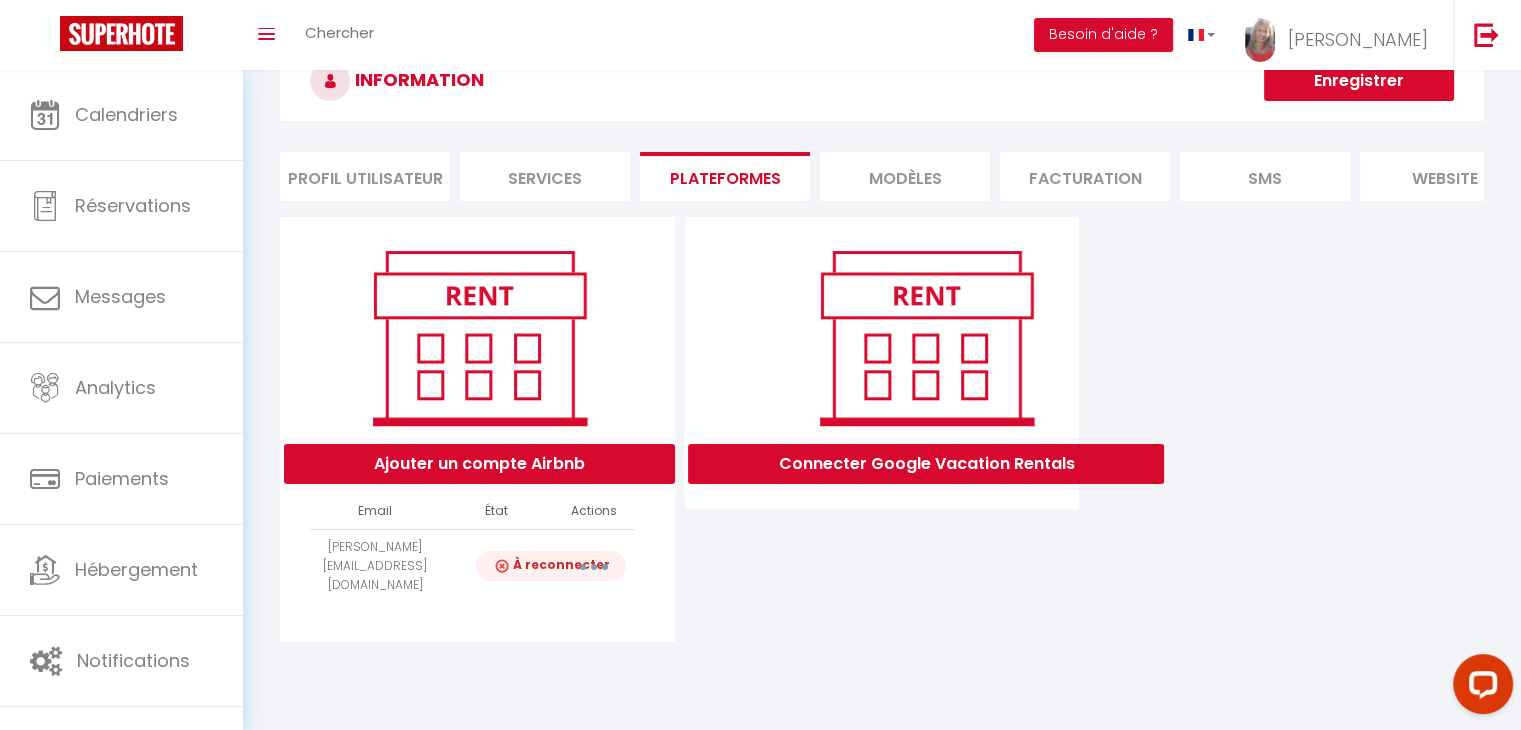 click on "Connecter Google Vacation Rentals" at bounding box center [882, 429] 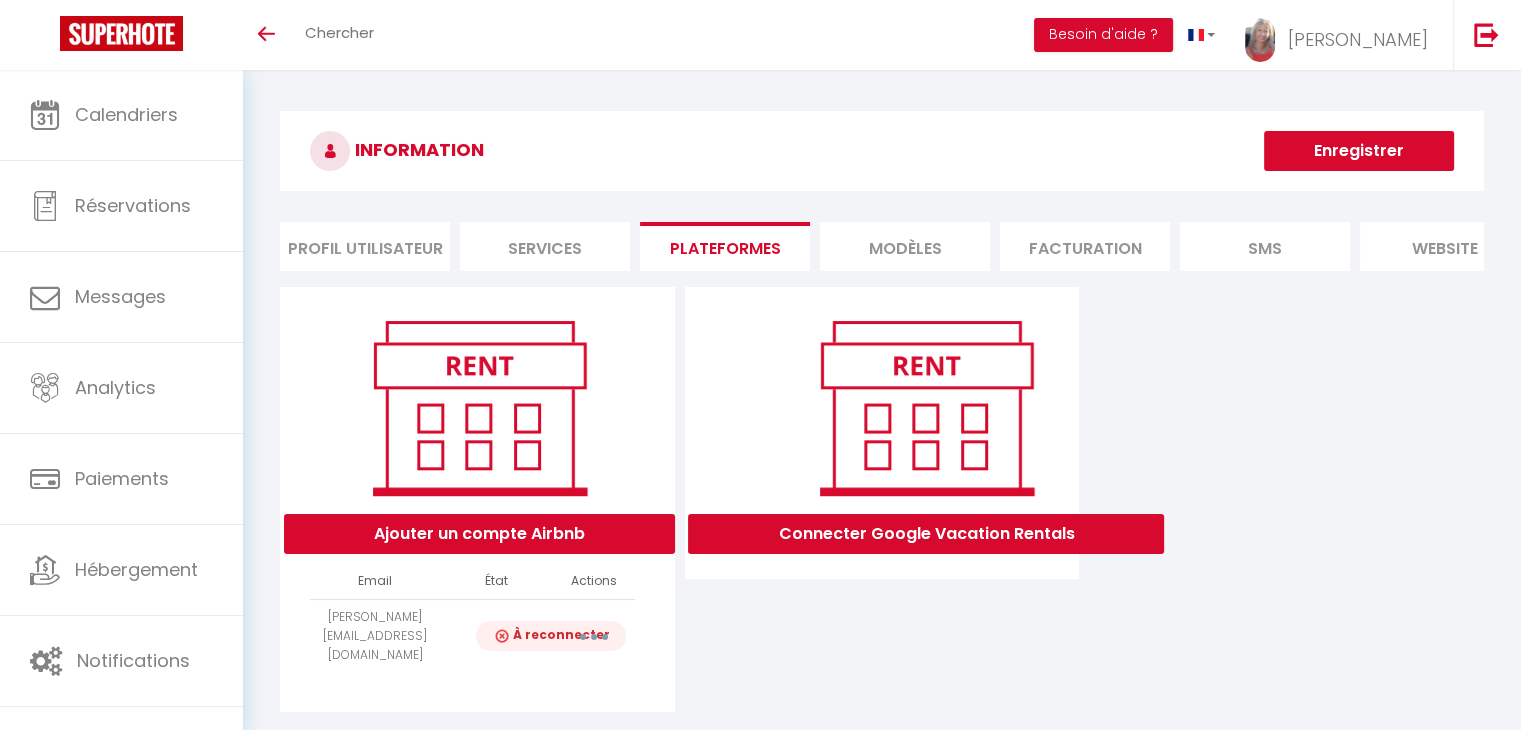 scroll, scrollTop: 70, scrollLeft: 0, axis: vertical 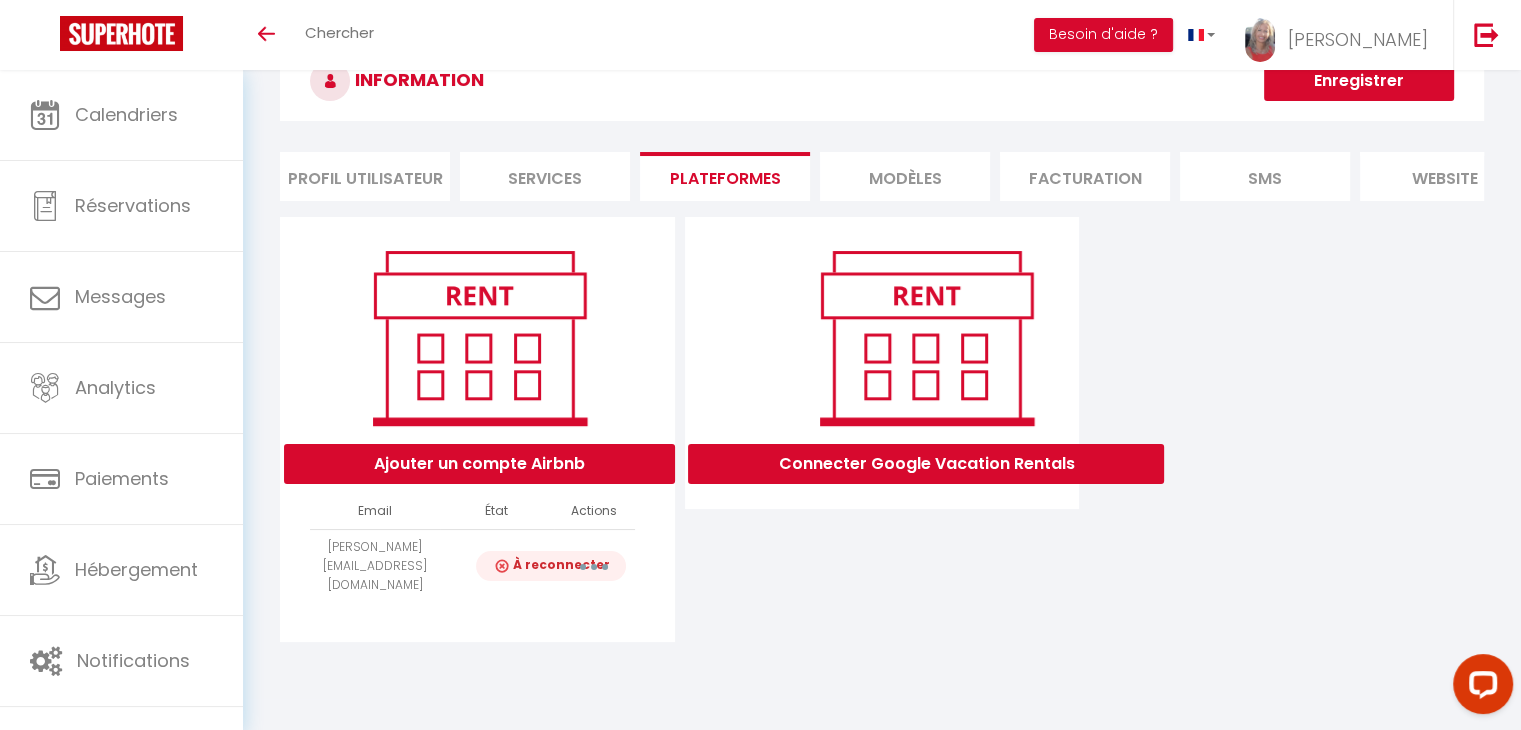 click on "À reconnecter" at bounding box center (551, 566) 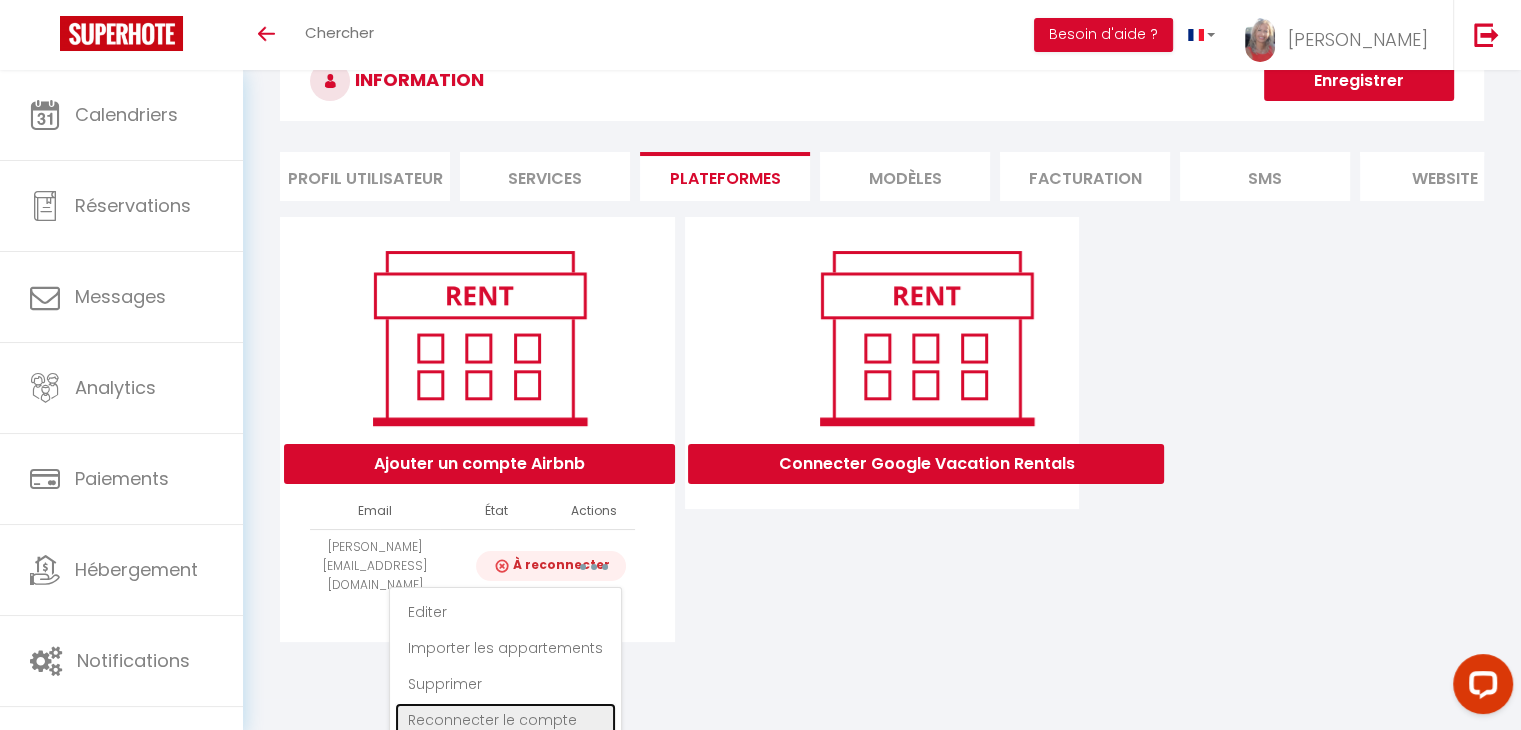 click on "Reconnecter le compte" at bounding box center (505, 720) 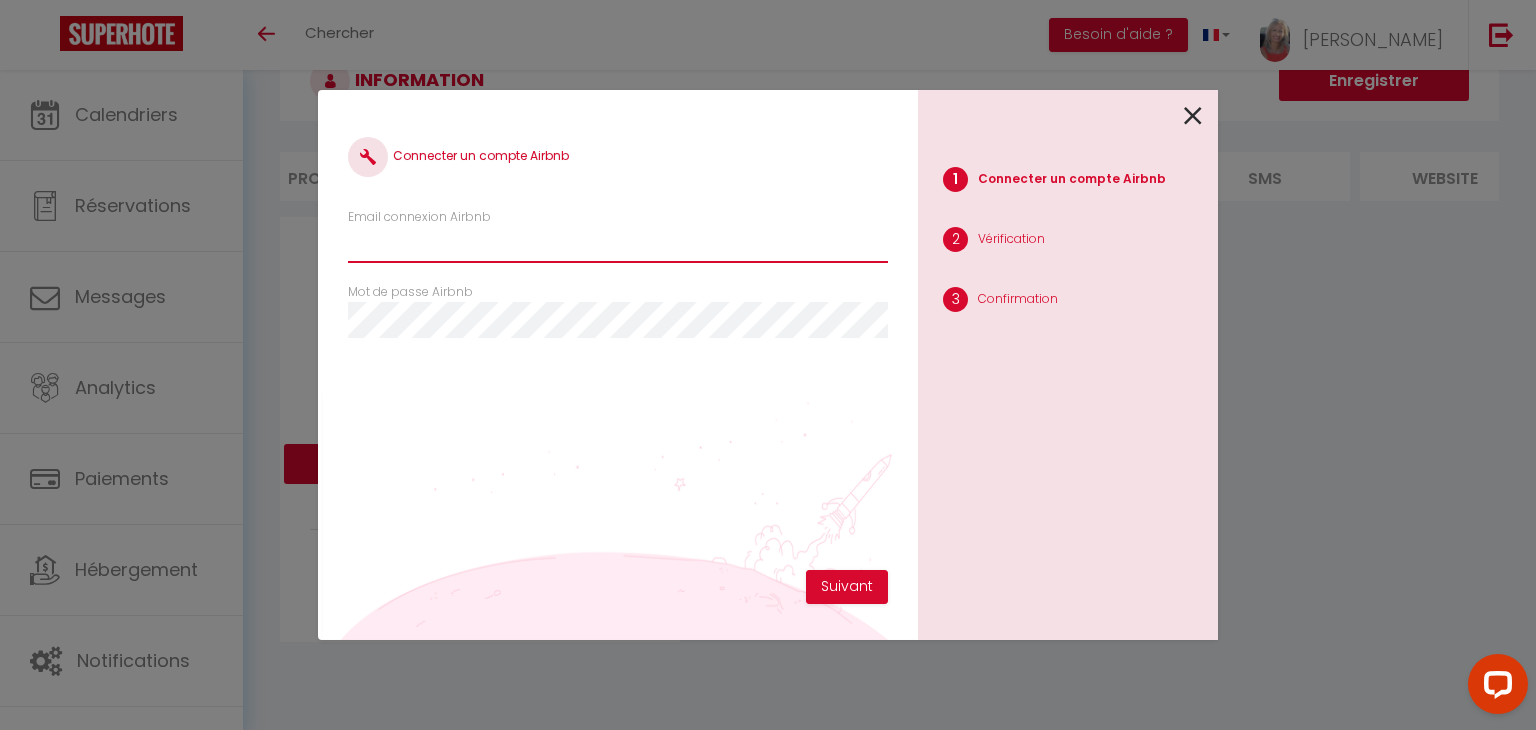 click on "Email connexion Airbnb" at bounding box center [618, 245] 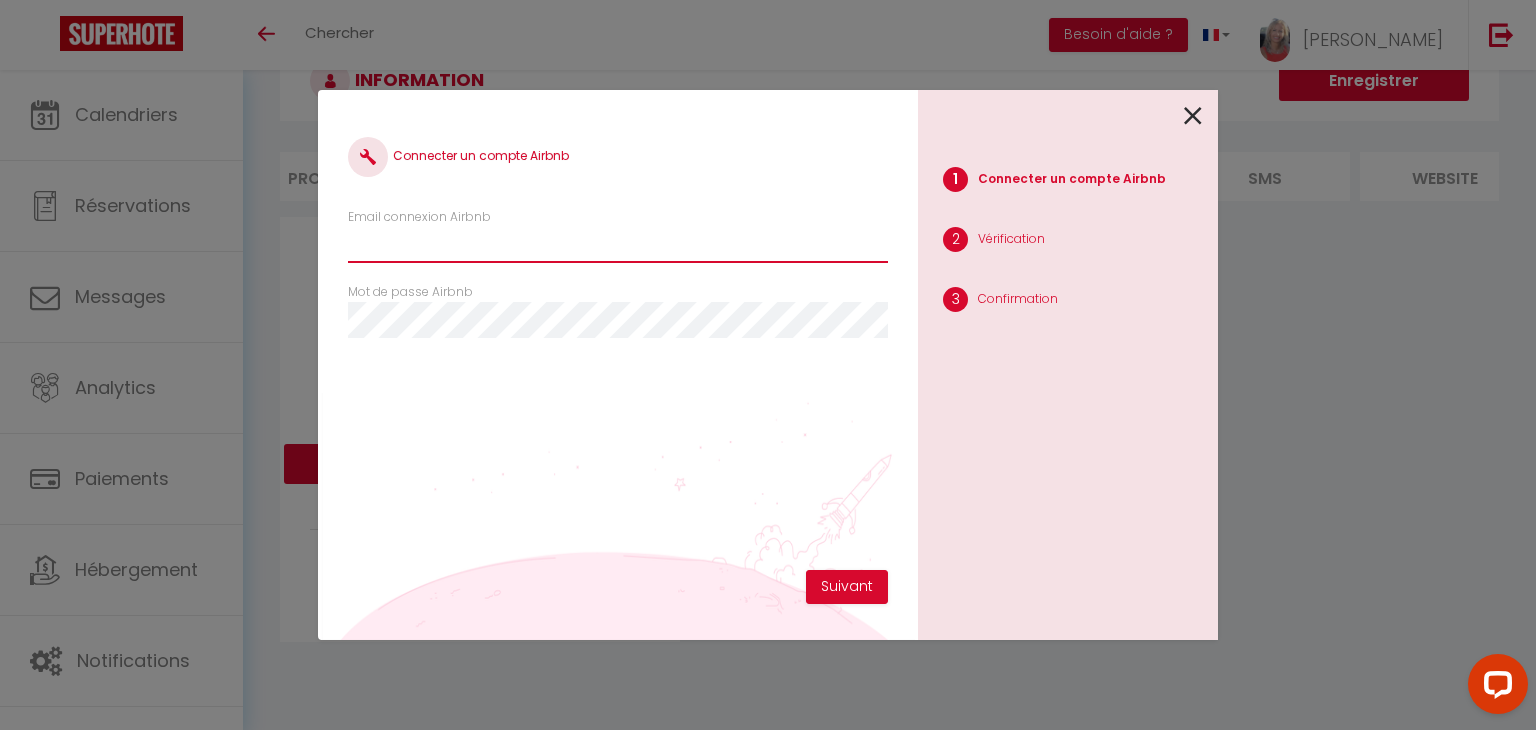 type on "[PERSON_NAME][EMAIL_ADDRESS][DOMAIN_NAME]" 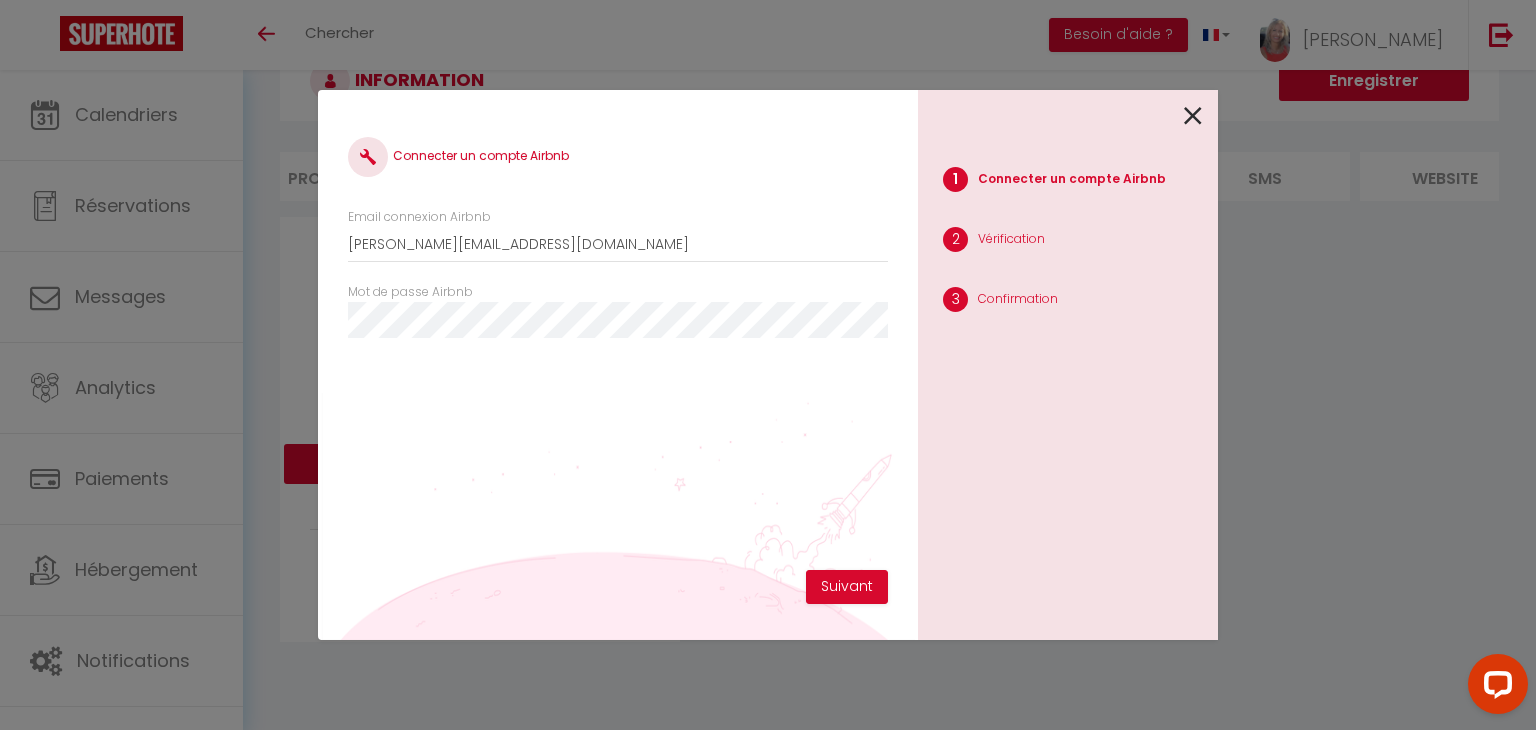 click on "Connecter un compte Airbnb
Email connexion Airbnb   tracylou@hotmail.fr   Mot de passe Airbnb         Suivant                  1
Connecter un compte Airbnb
2
Vérification
3
Confirmation" at bounding box center (768, 365) 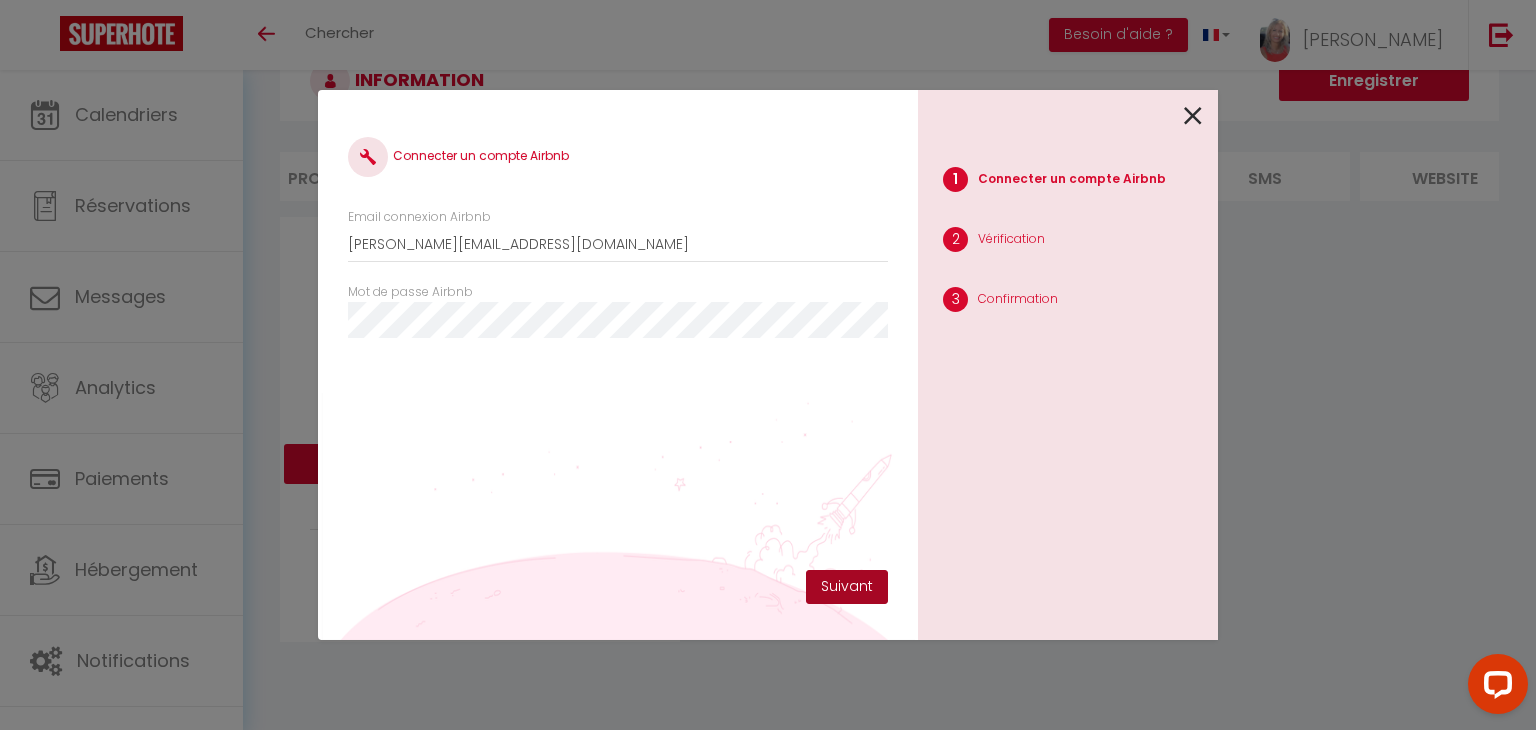 click on "Suivant" at bounding box center (847, 587) 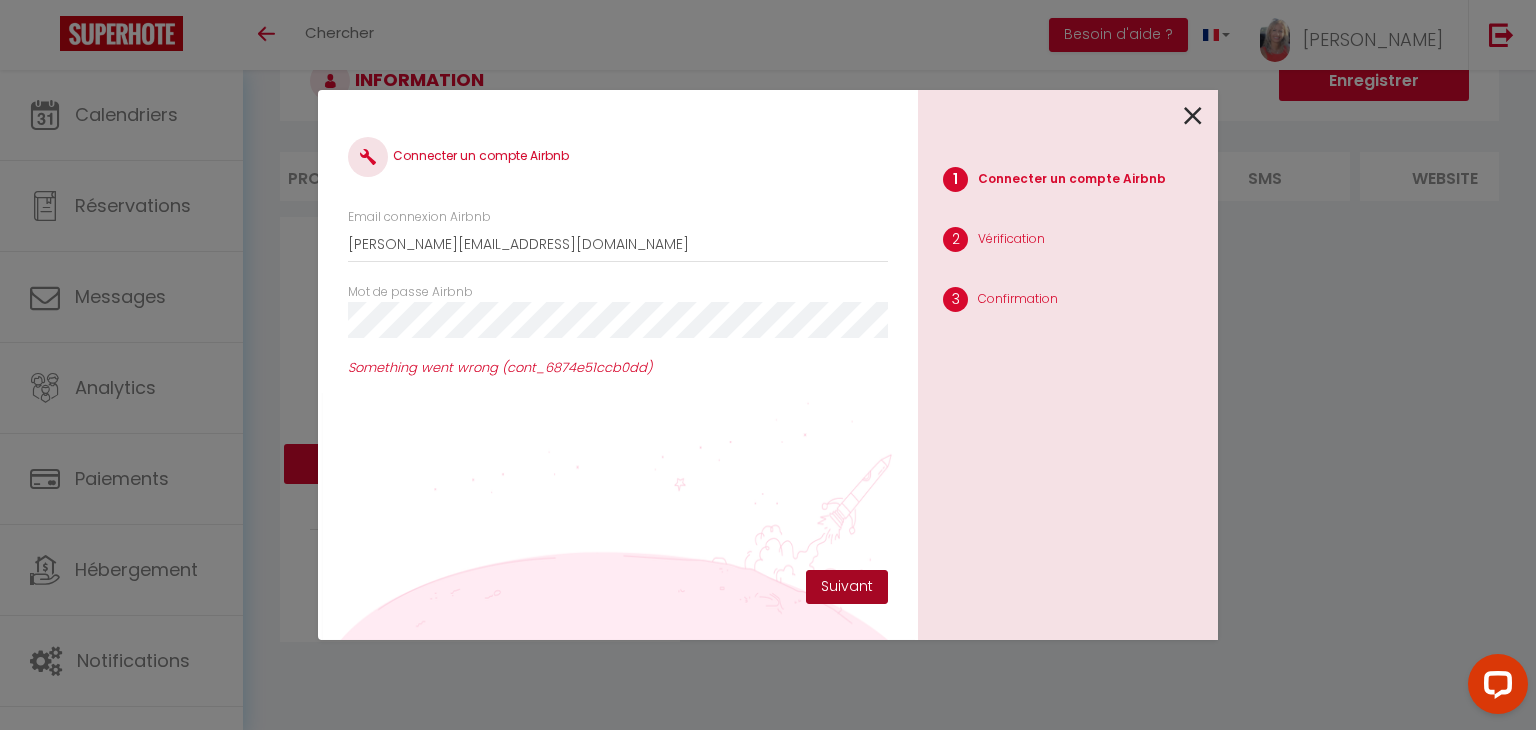 click on "Suivant" at bounding box center (847, 587) 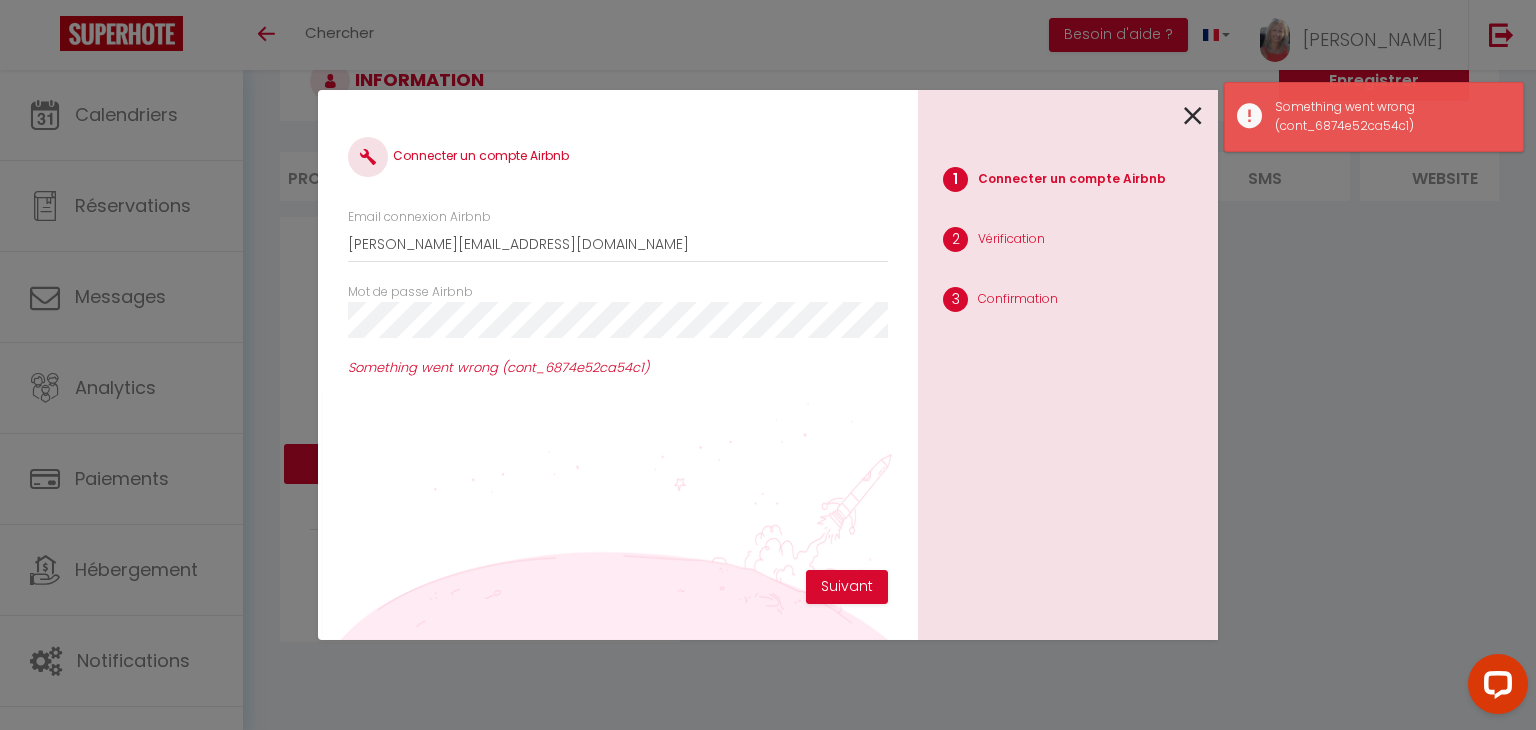 click on "Connecter un compte Airbnb
Email connexion Airbnb   tracylou@hotmail.fr   Mot de passe Airbnb     Something went wrong (cont_6874e52ca54c1)" at bounding box center [618, 345] 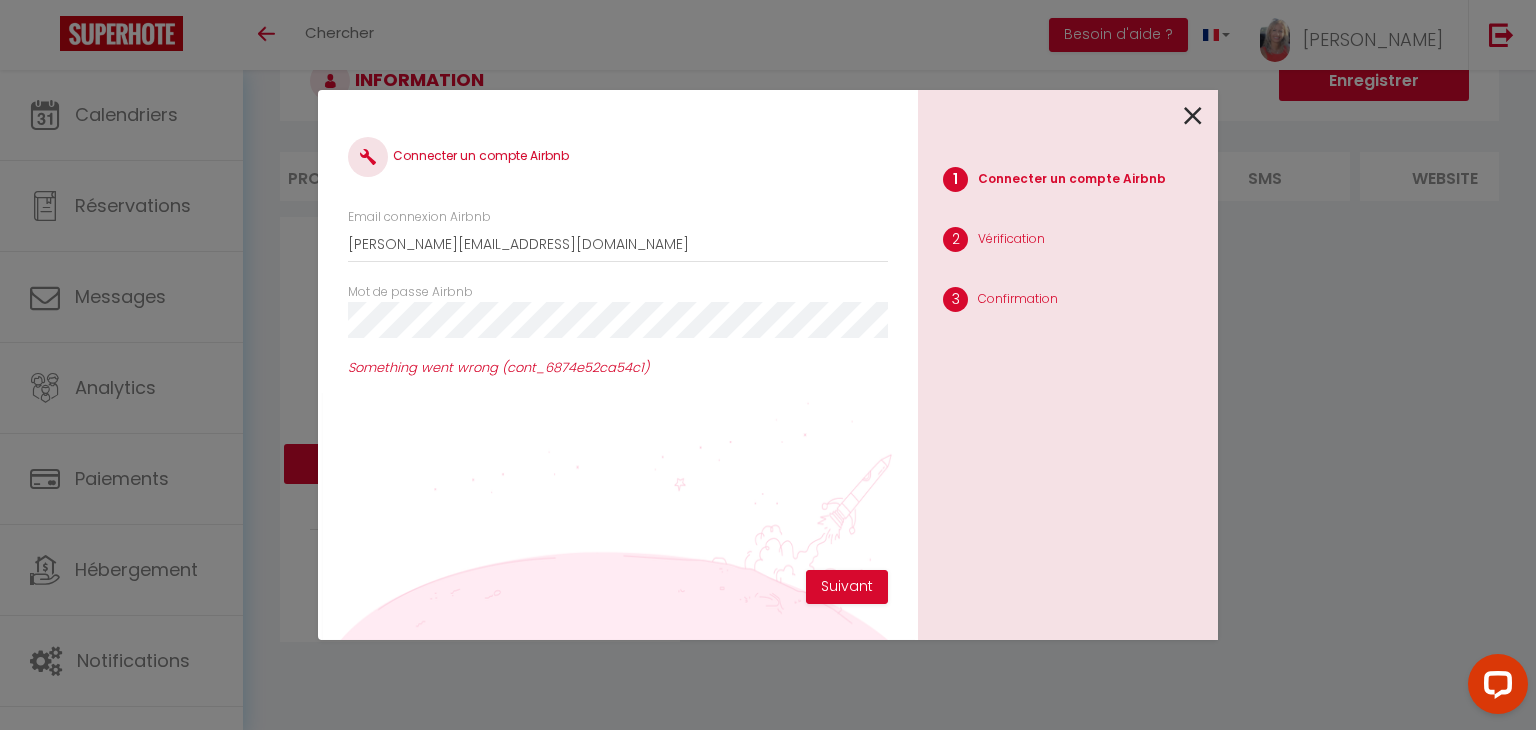 click on "Connecter un compte Airbnb
Email connexion Airbnb   tracylou@hotmail.fr   Mot de passe Airbnb     Something went wrong (cont_6874e52ca54c1)" at bounding box center (618, 345) 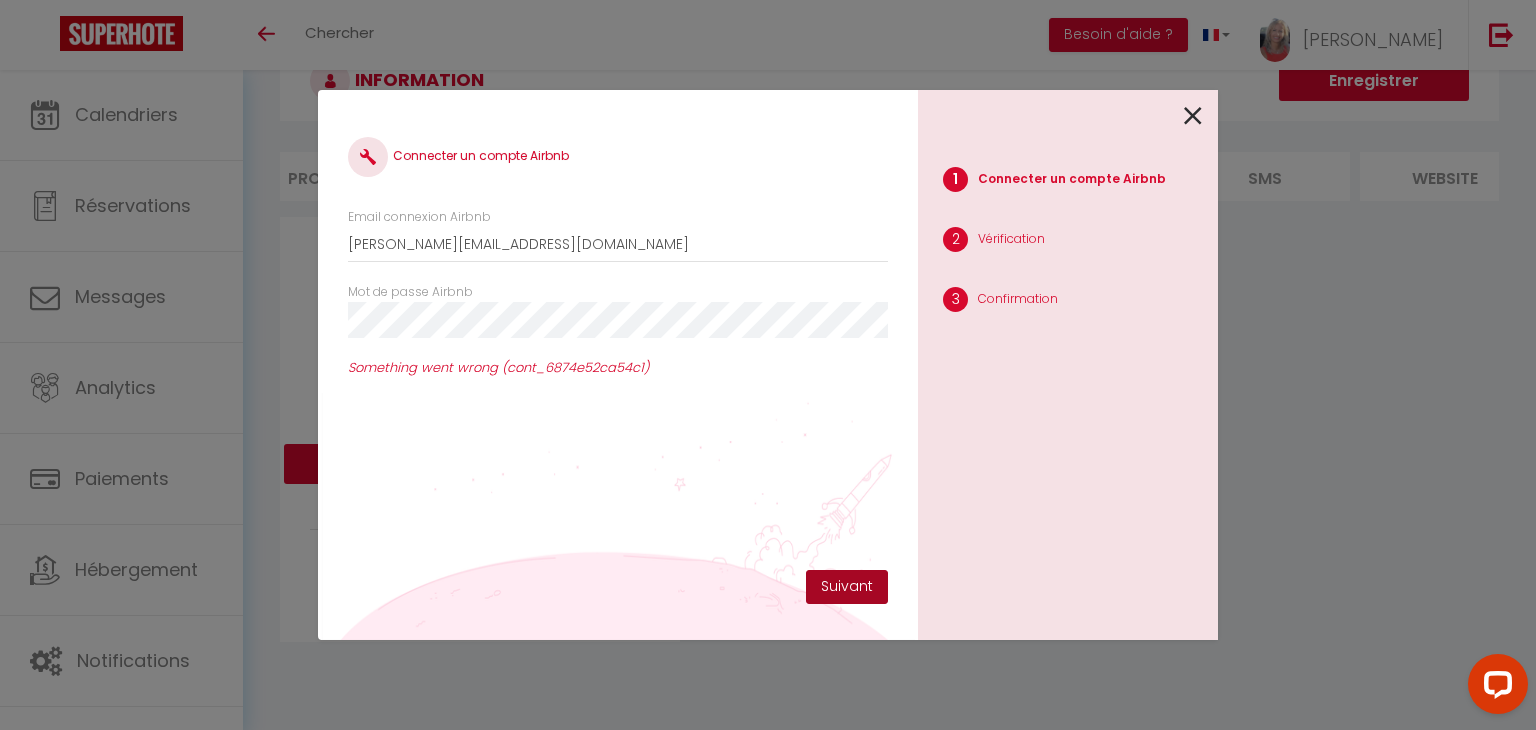 click on "Suivant" at bounding box center (847, 587) 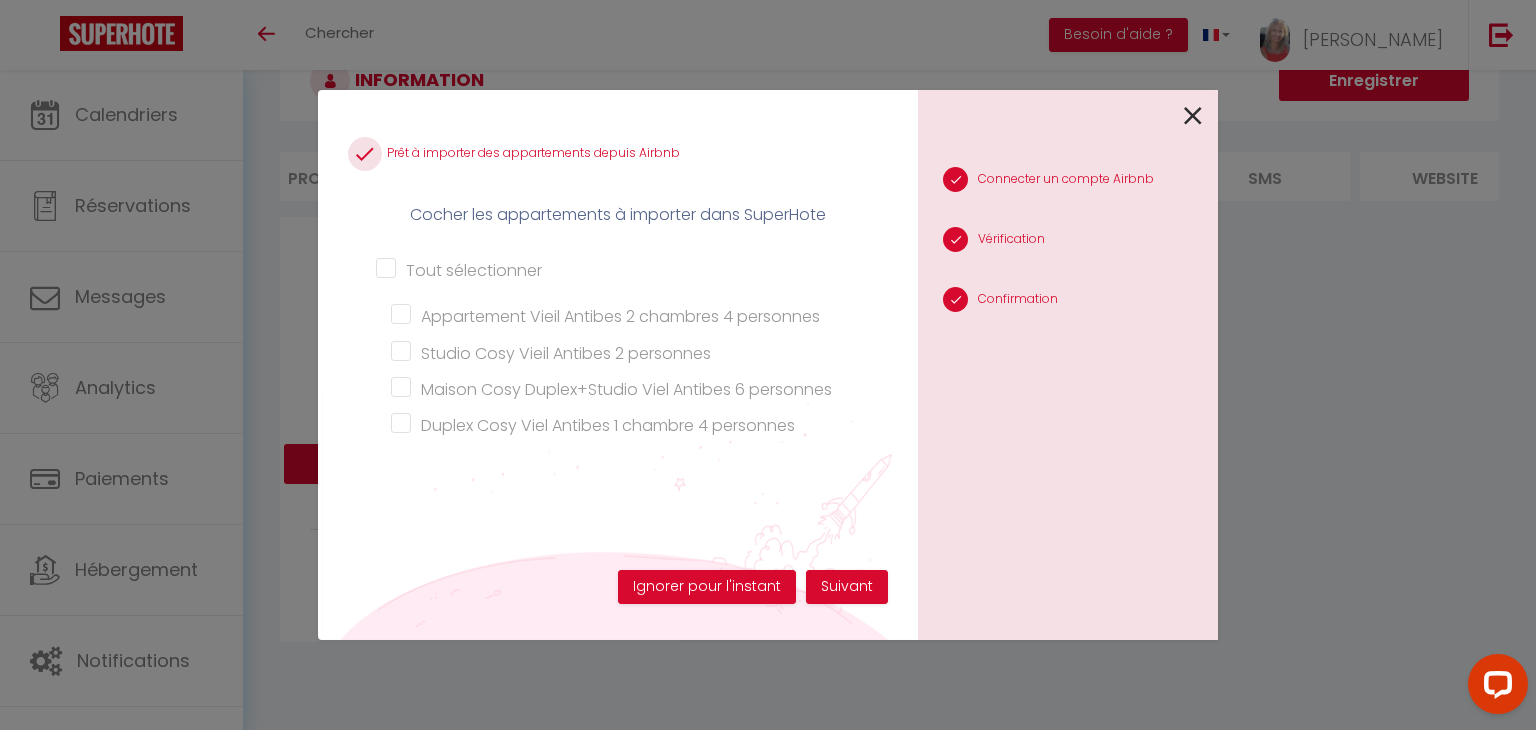 click on "Tout sélectionner" at bounding box center (618, 267) 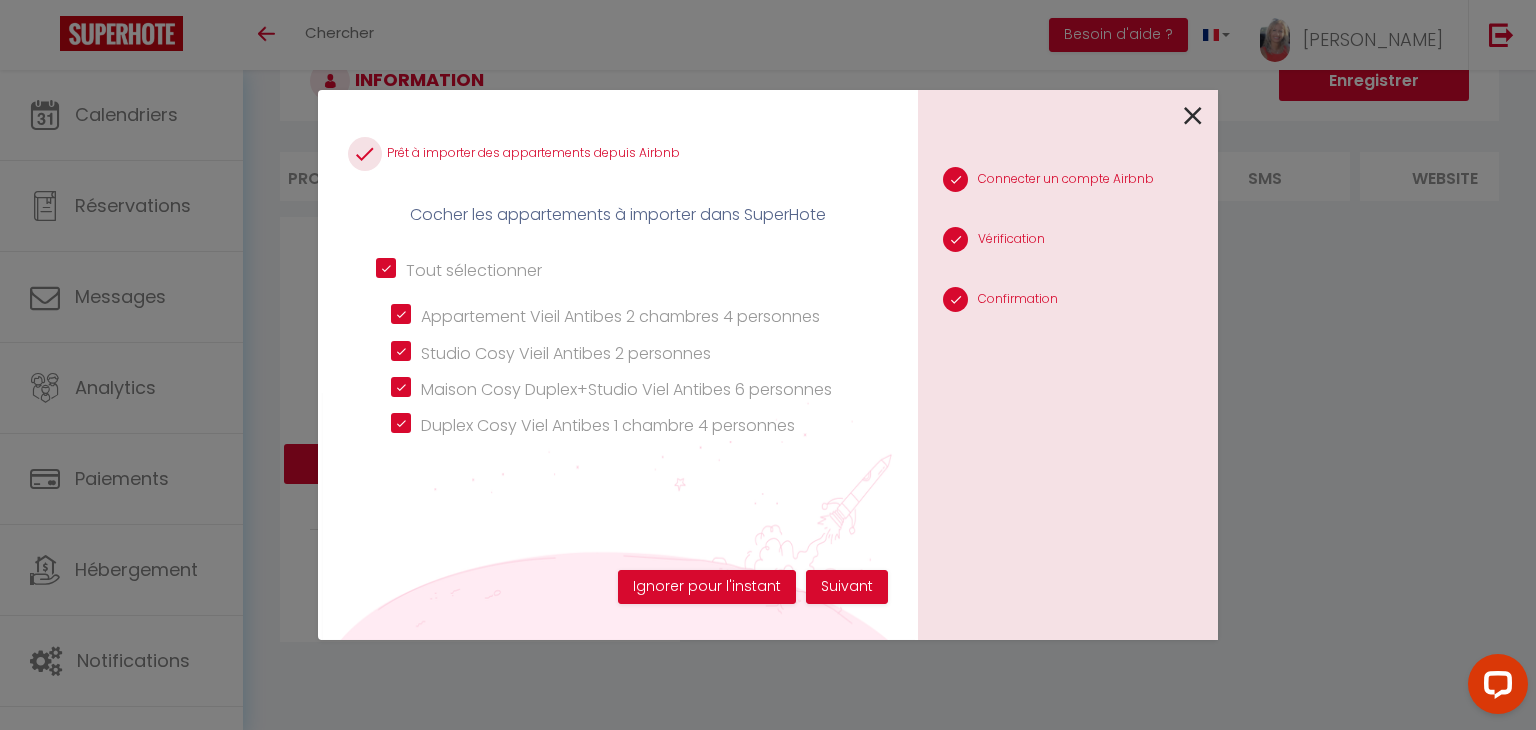 checkbox on "true" 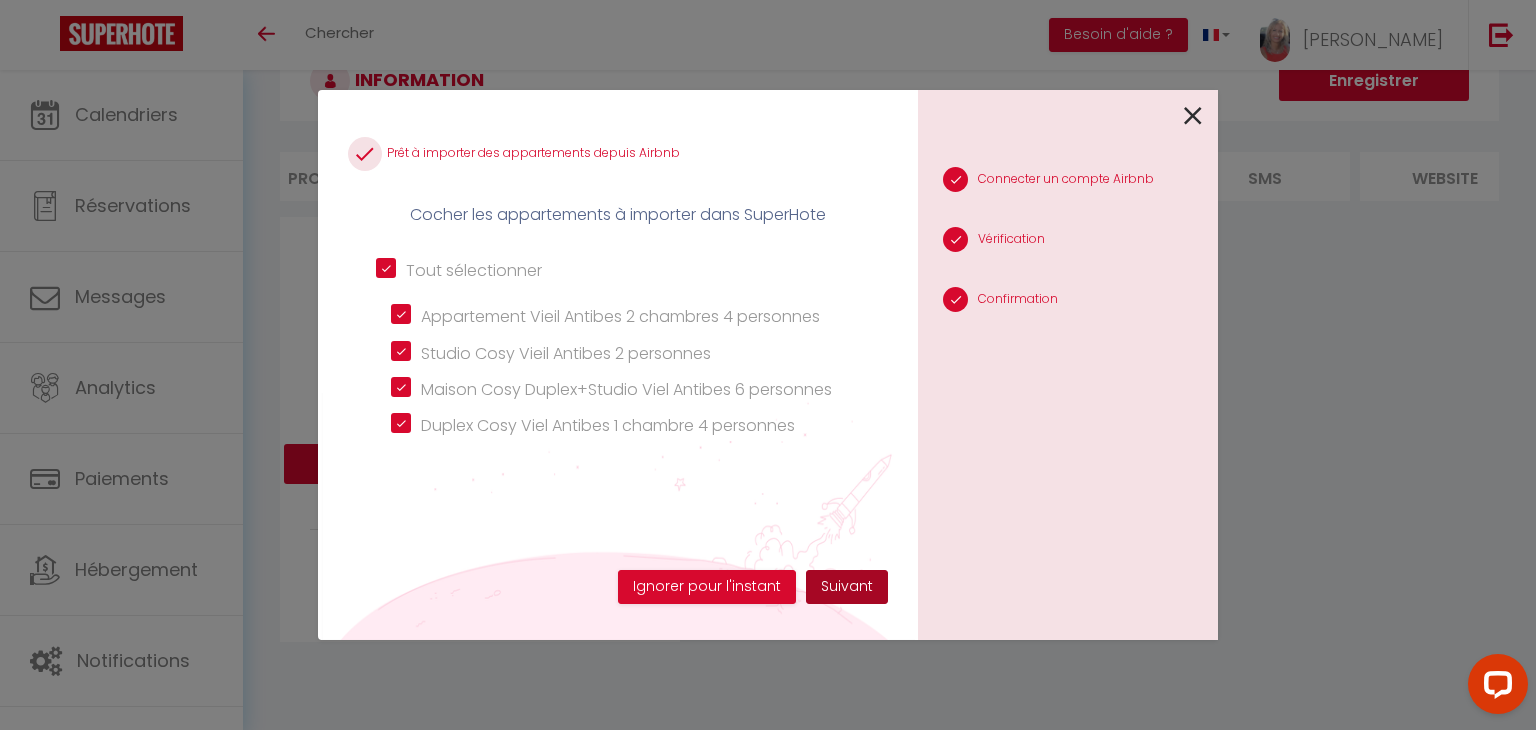 click on "Suivant" at bounding box center (847, 587) 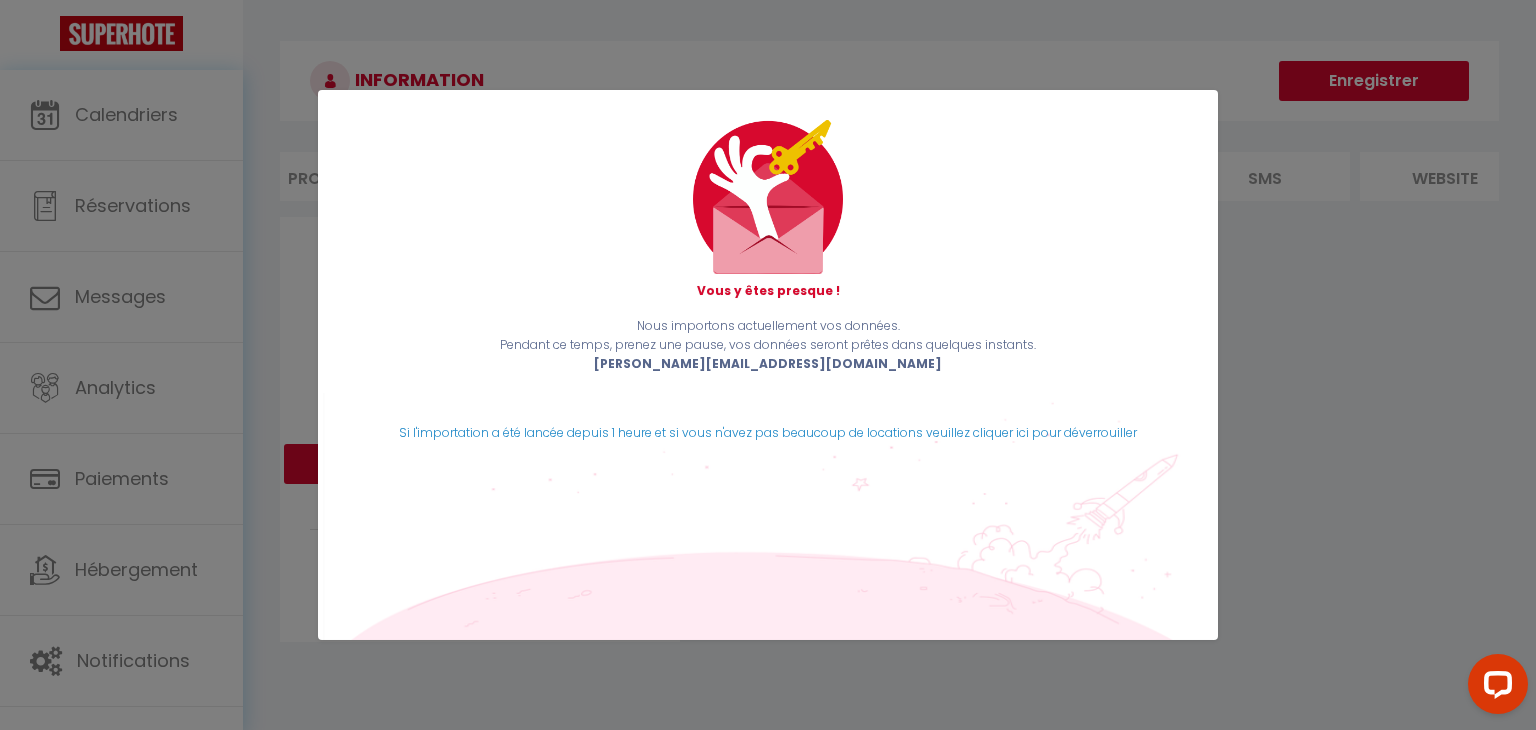 click on "Vous y êtes presque !     Nous importons actuellement vos données.   Pendant ce temps, prenez une pause, vos données seront prêtes dans quelques instants.   tracylou@hotmail.fr   Si l'importation a été lancée depuis 1 heure et si vous n'avez pas beaucoup de locations veuillez cliquer ici pour déverrouiller" at bounding box center [768, 365] 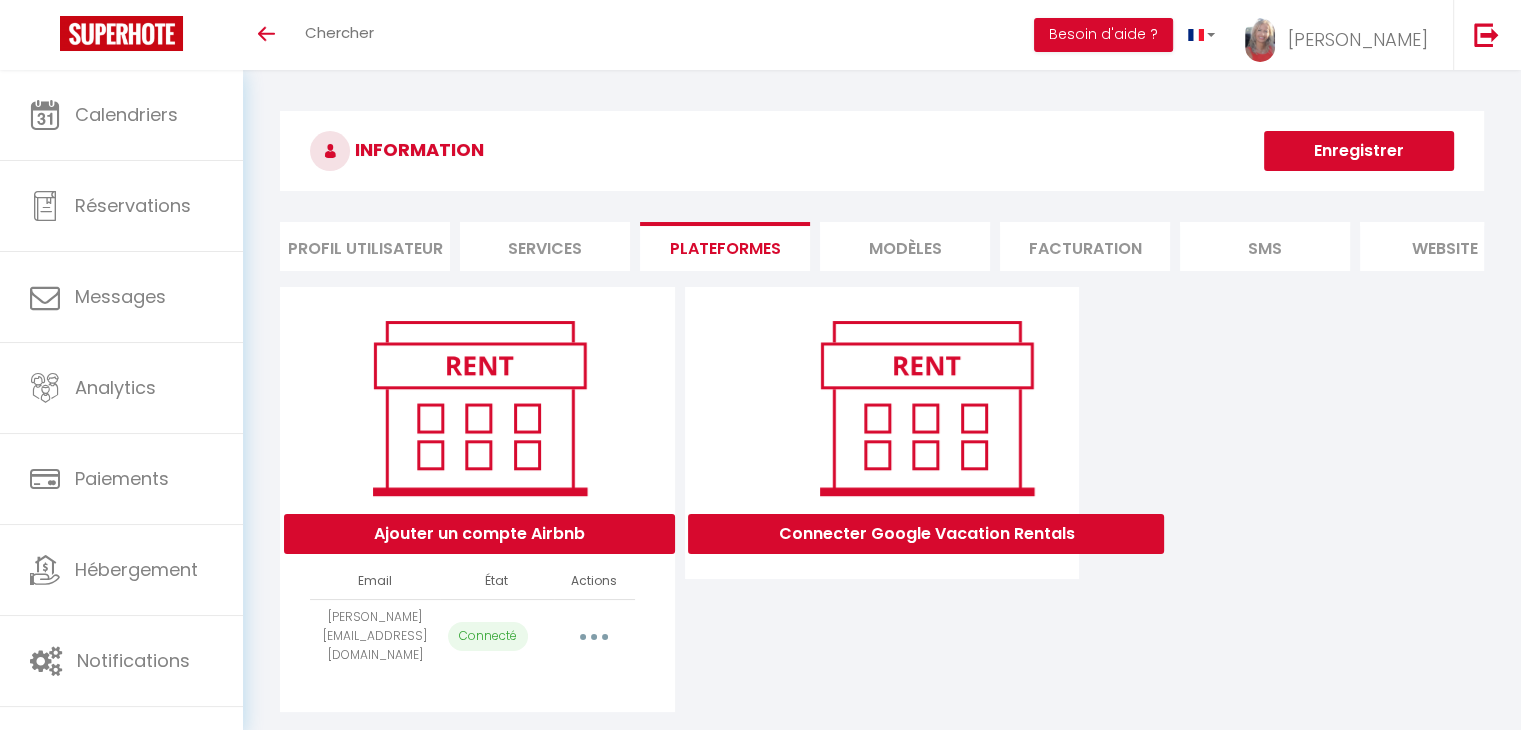scroll, scrollTop: 70, scrollLeft: 0, axis: vertical 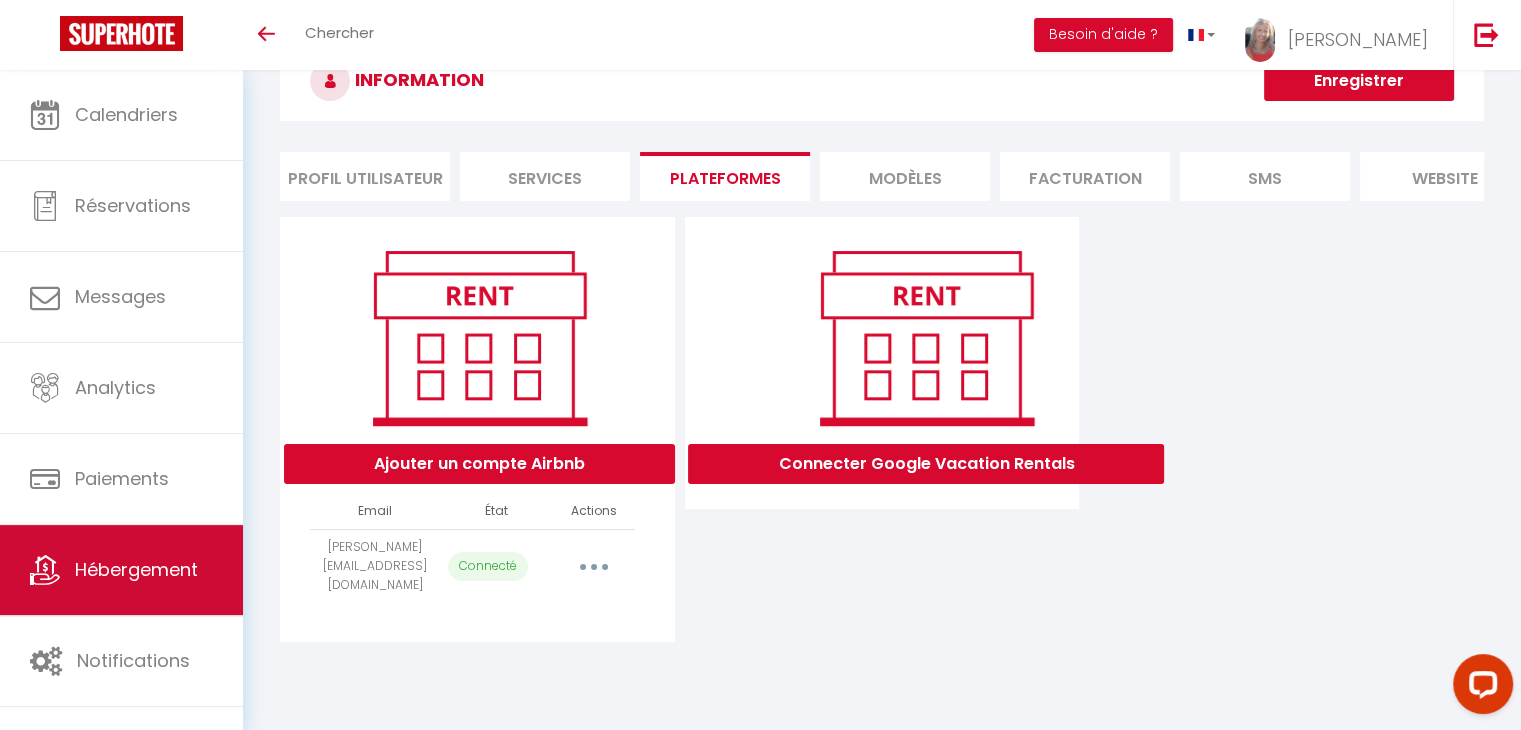 click on "Hébergement" at bounding box center (121, 570) 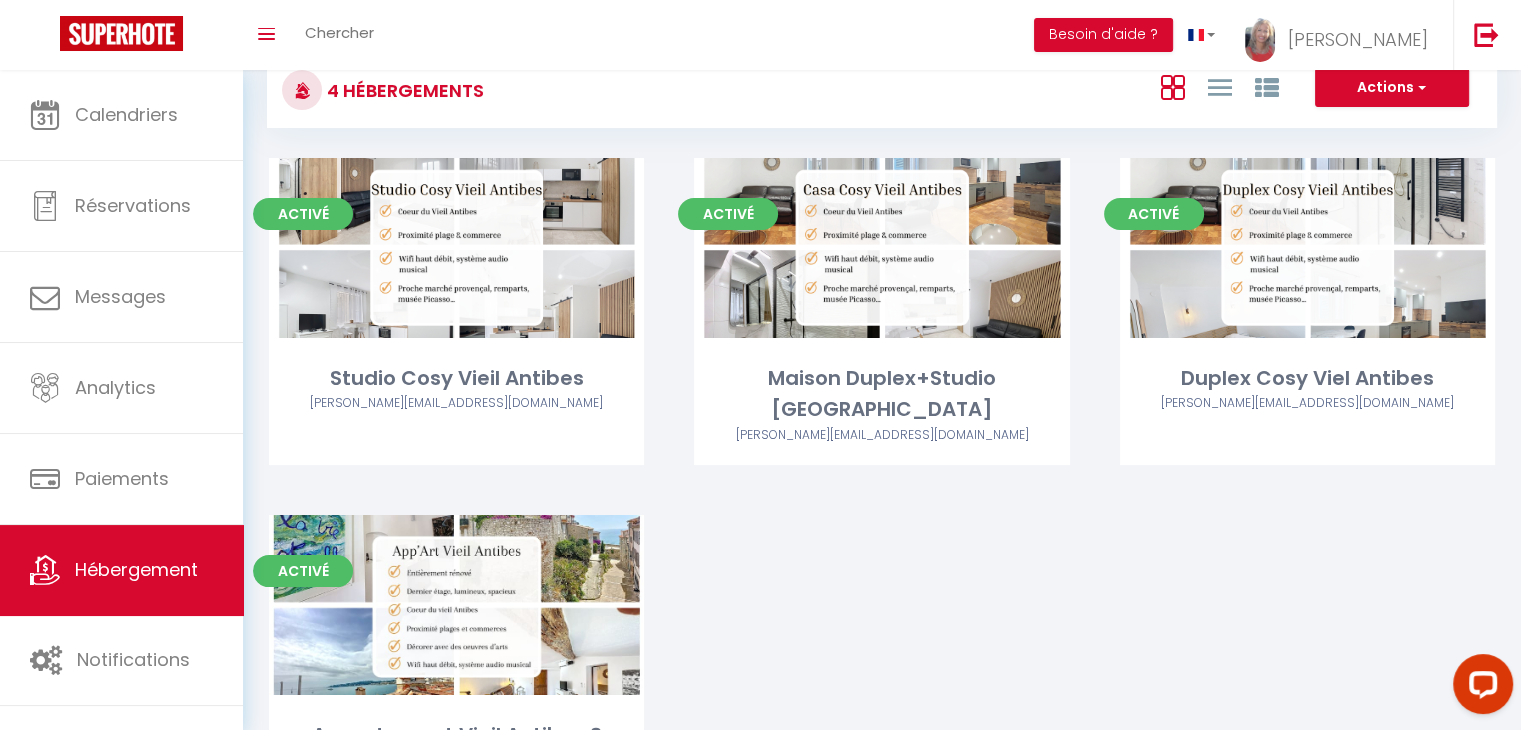 scroll, scrollTop: 0, scrollLeft: 0, axis: both 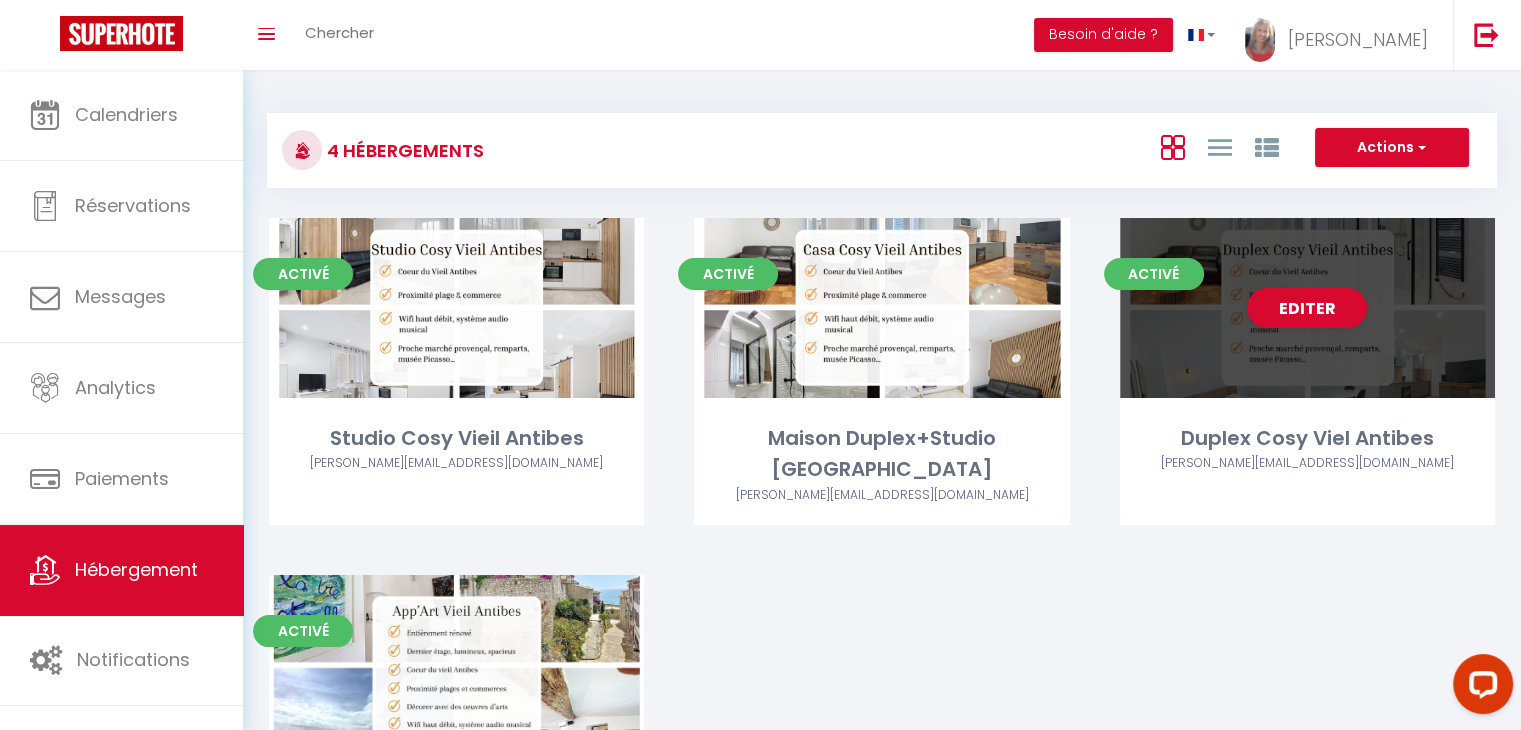 click on "Duplex Cosy Viel Antibes" at bounding box center (1307, 438) 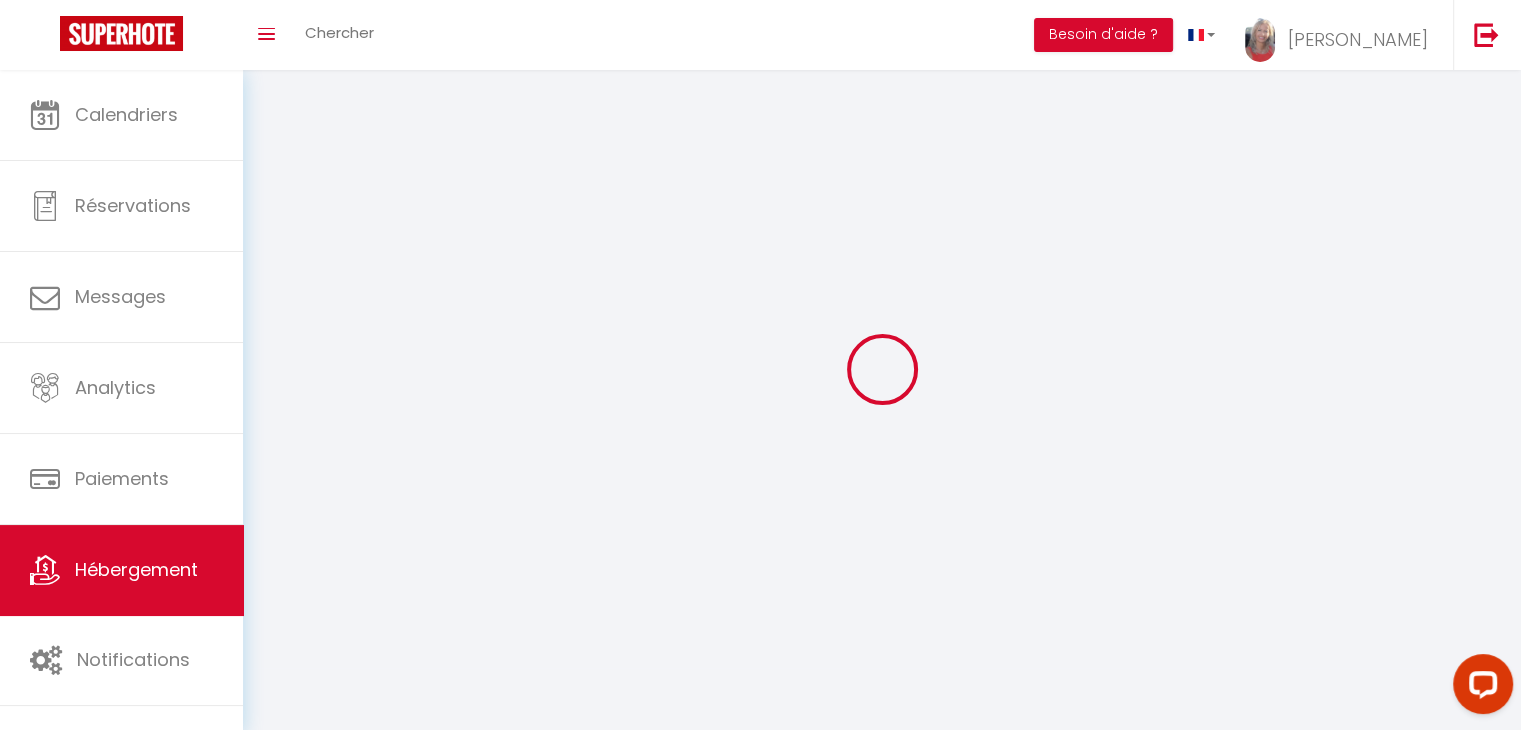 select on "1" 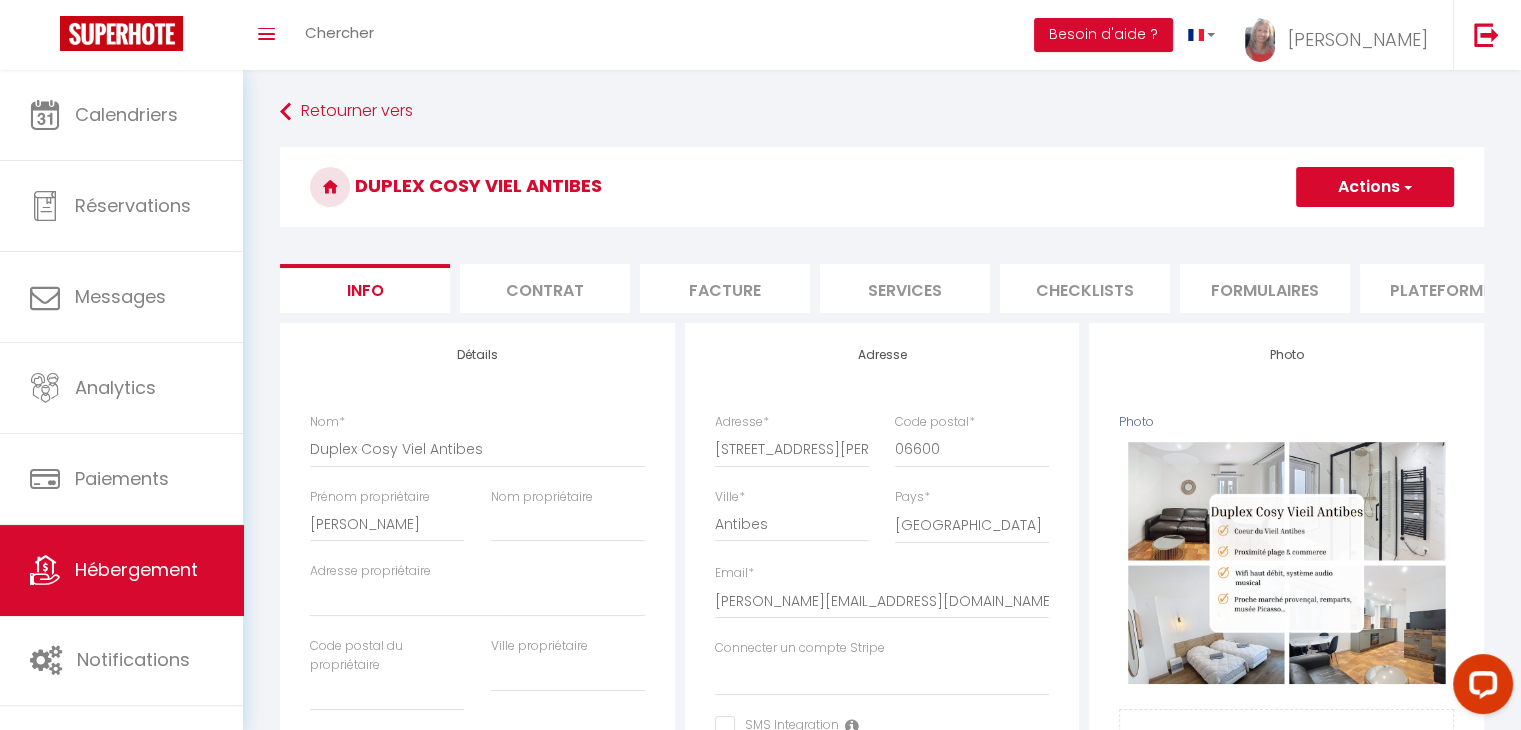 select 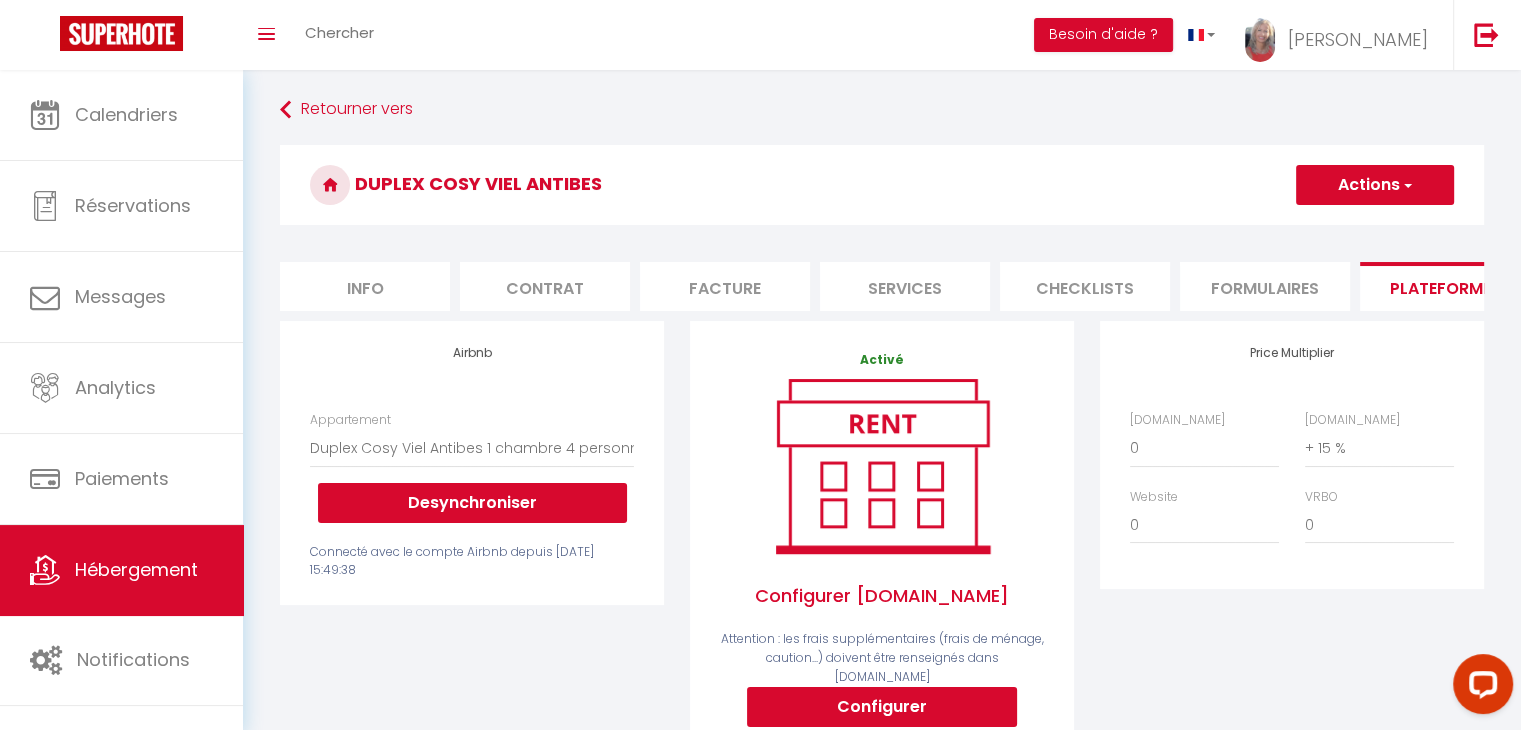 scroll, scrollTop: 0, scrollLeft: 0, axis: both 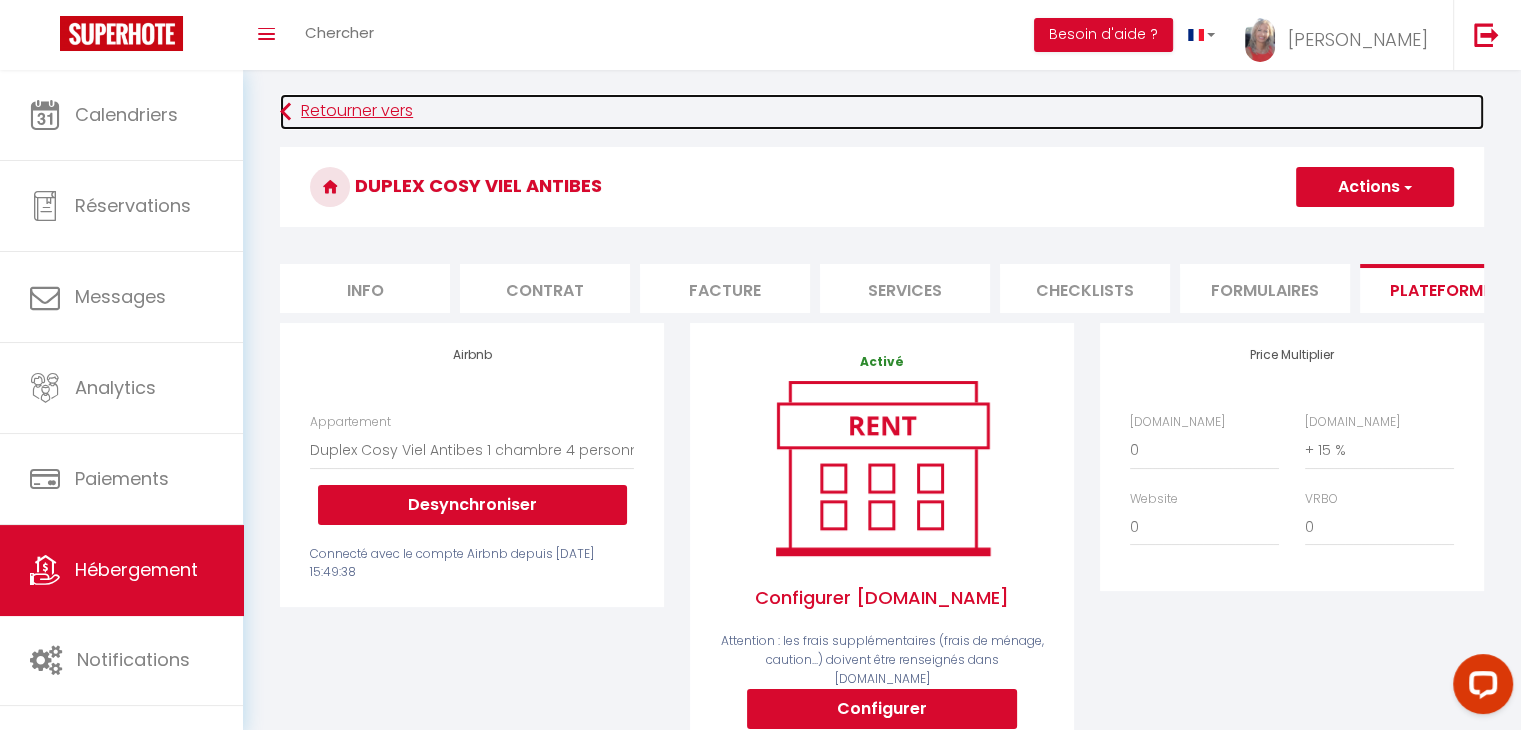 click at bounding box center [285, 112] 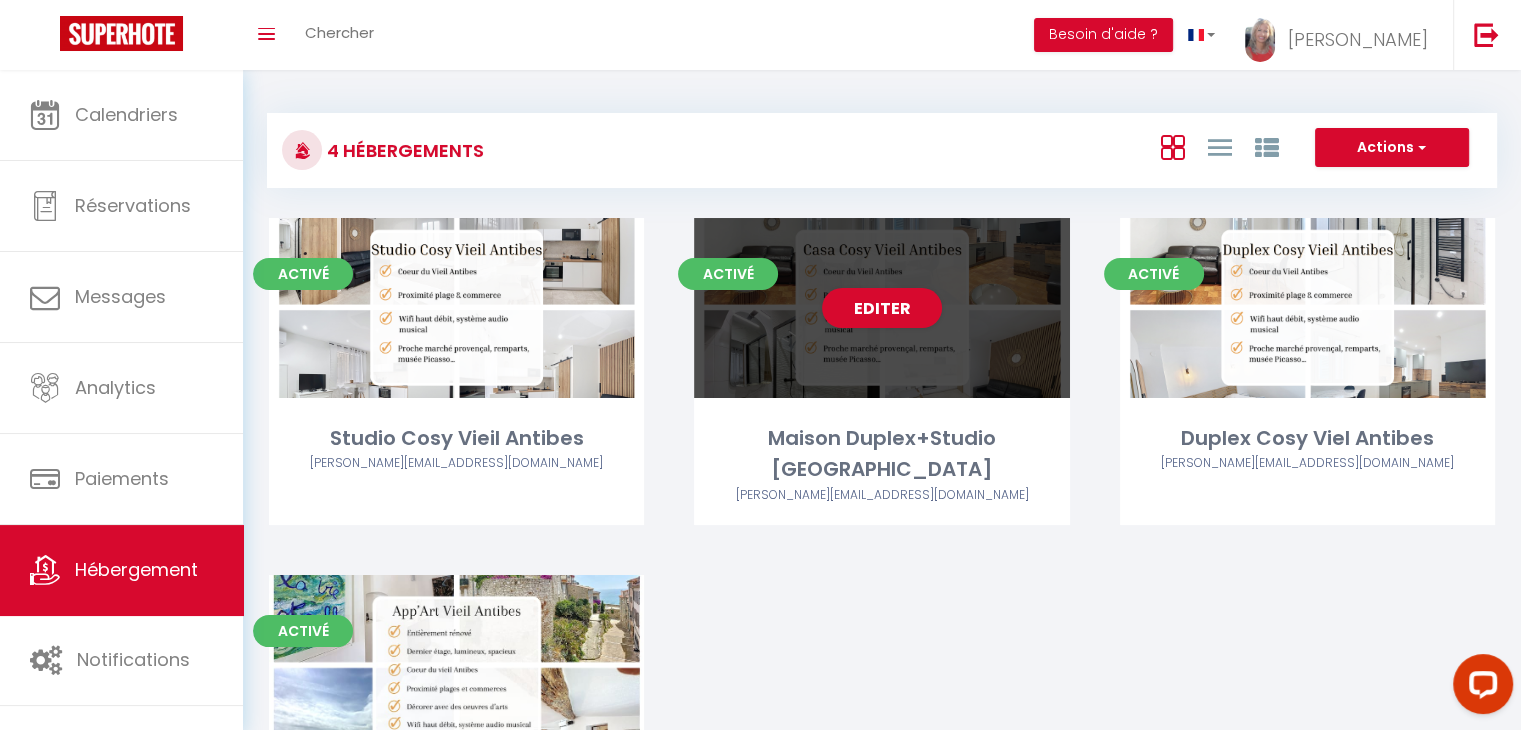 click on "Editer" at bounding box center (881, 308) 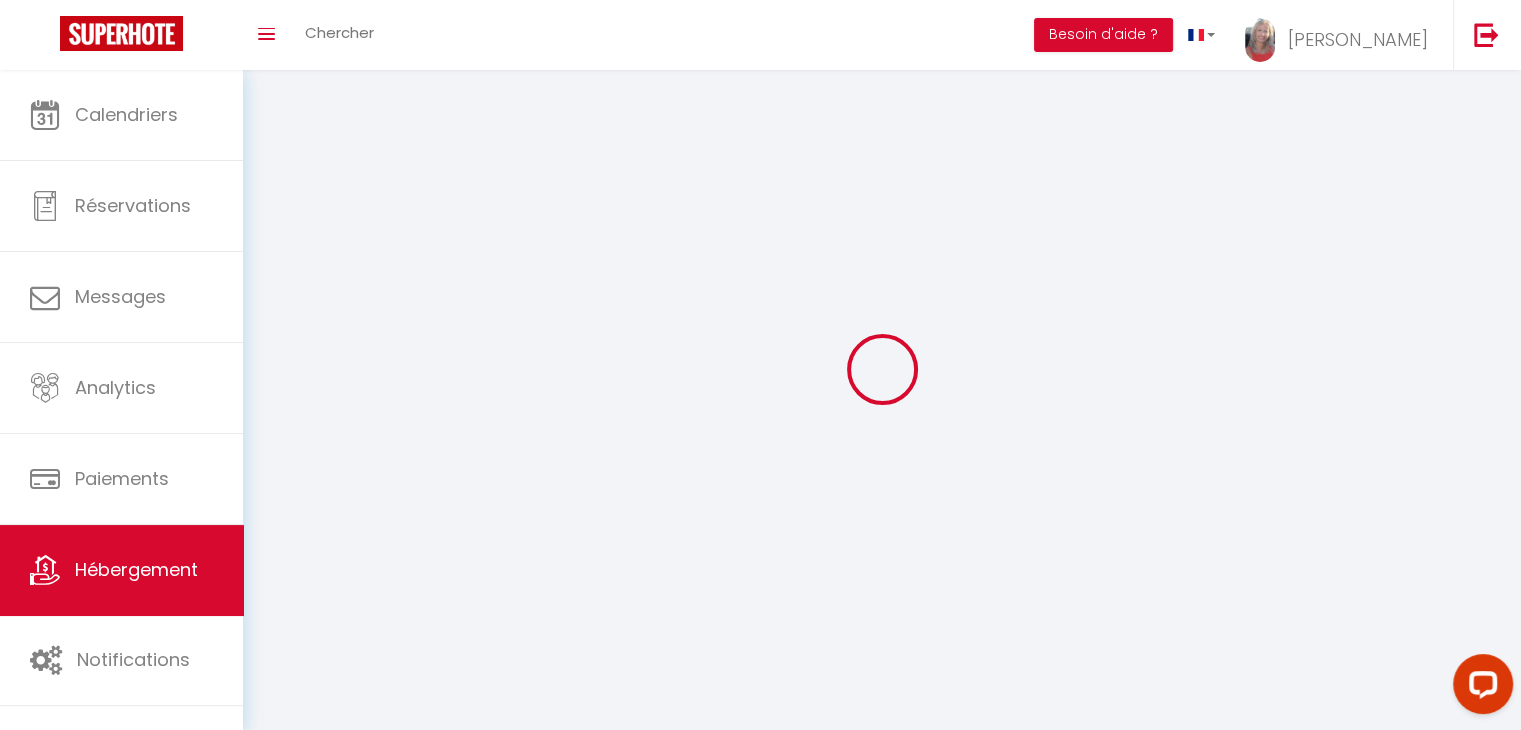 select on "+ 18 %" 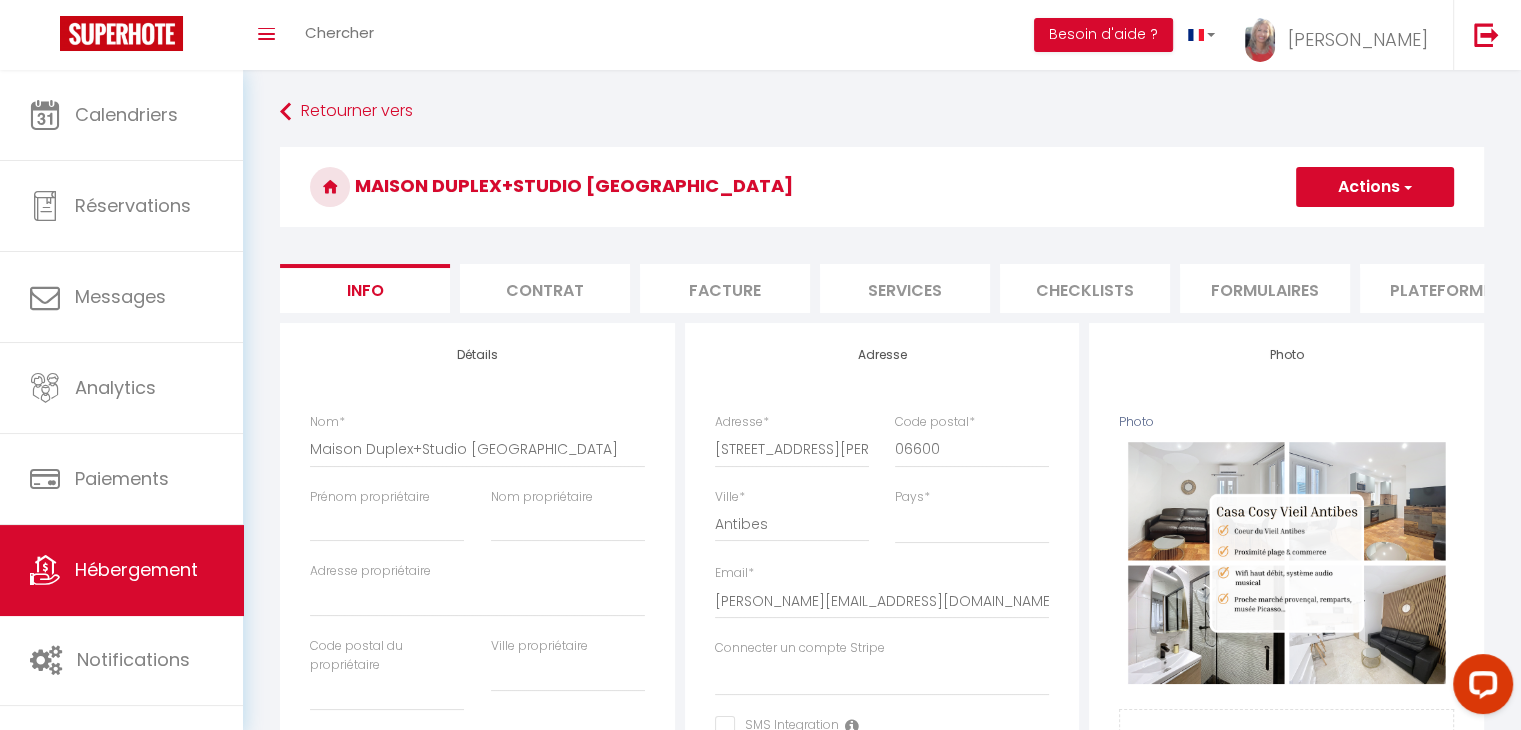 select 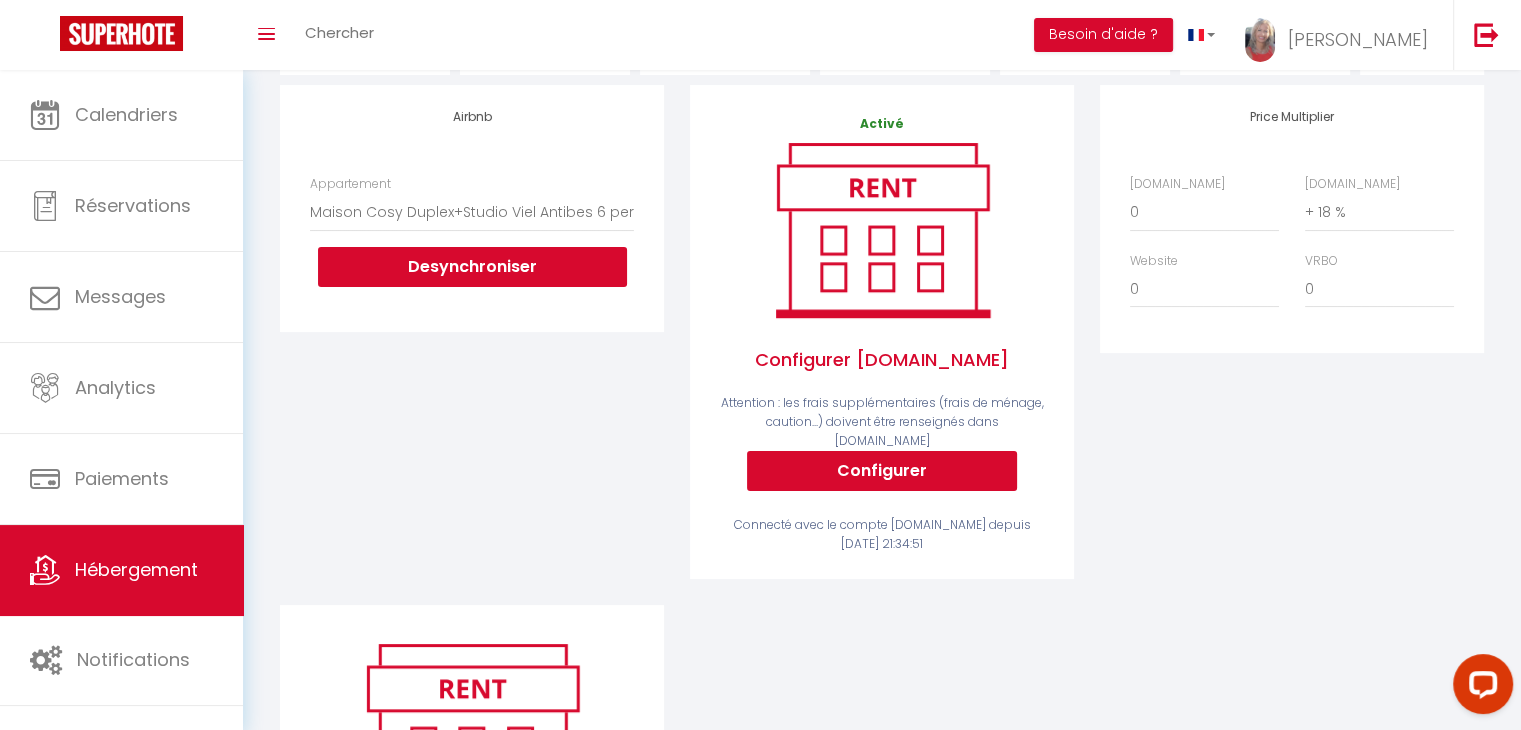 scroll, scrollTop: 250, scrollLeft: 0, axis: vertical 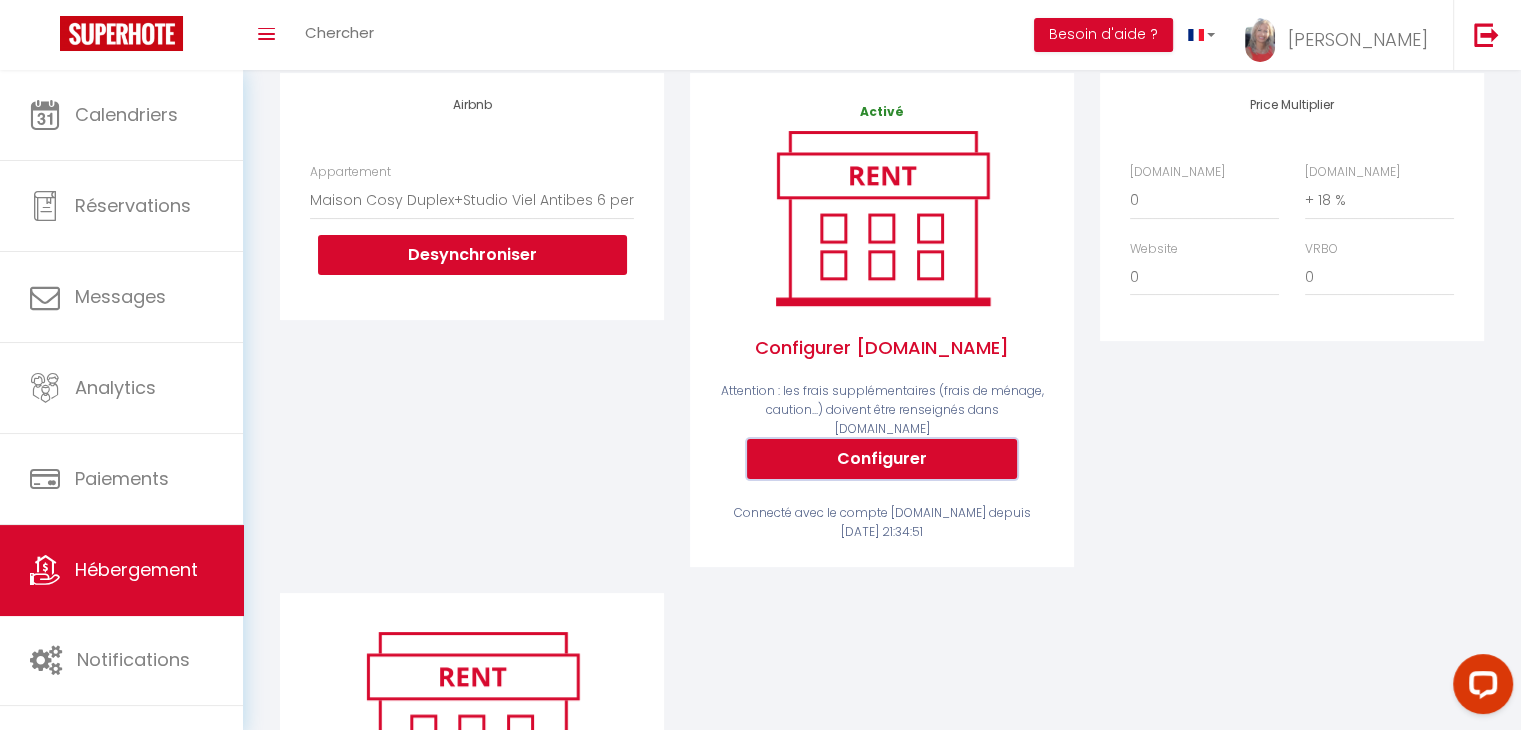 click on "Configurer" at bounding box center [882, 459] 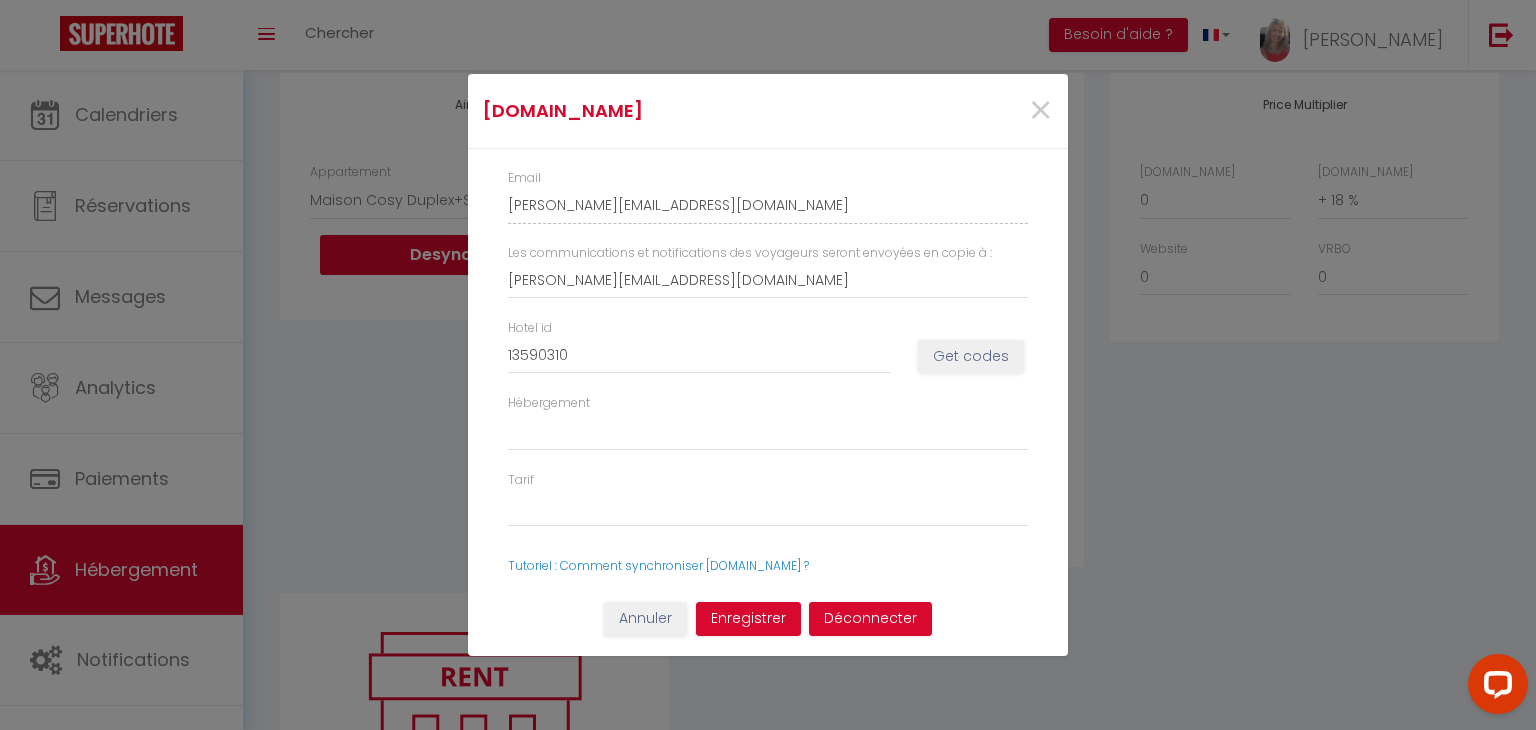 click on "Booking.com
×
Email
valerie-torres-aguirre-10rtcaut_property@reply.superhote.com
Les communications et notifications des voyageurs seront envoyées en copie à :
tracylou@hotmail.fr
Hotel id
13590310
Get codes
Hébergement
Tarif
Tutoriel : Comment synchroniser Booking.com ?
Annuler
Enregistrer
Déconnecter" at bounding box center (768, 365) 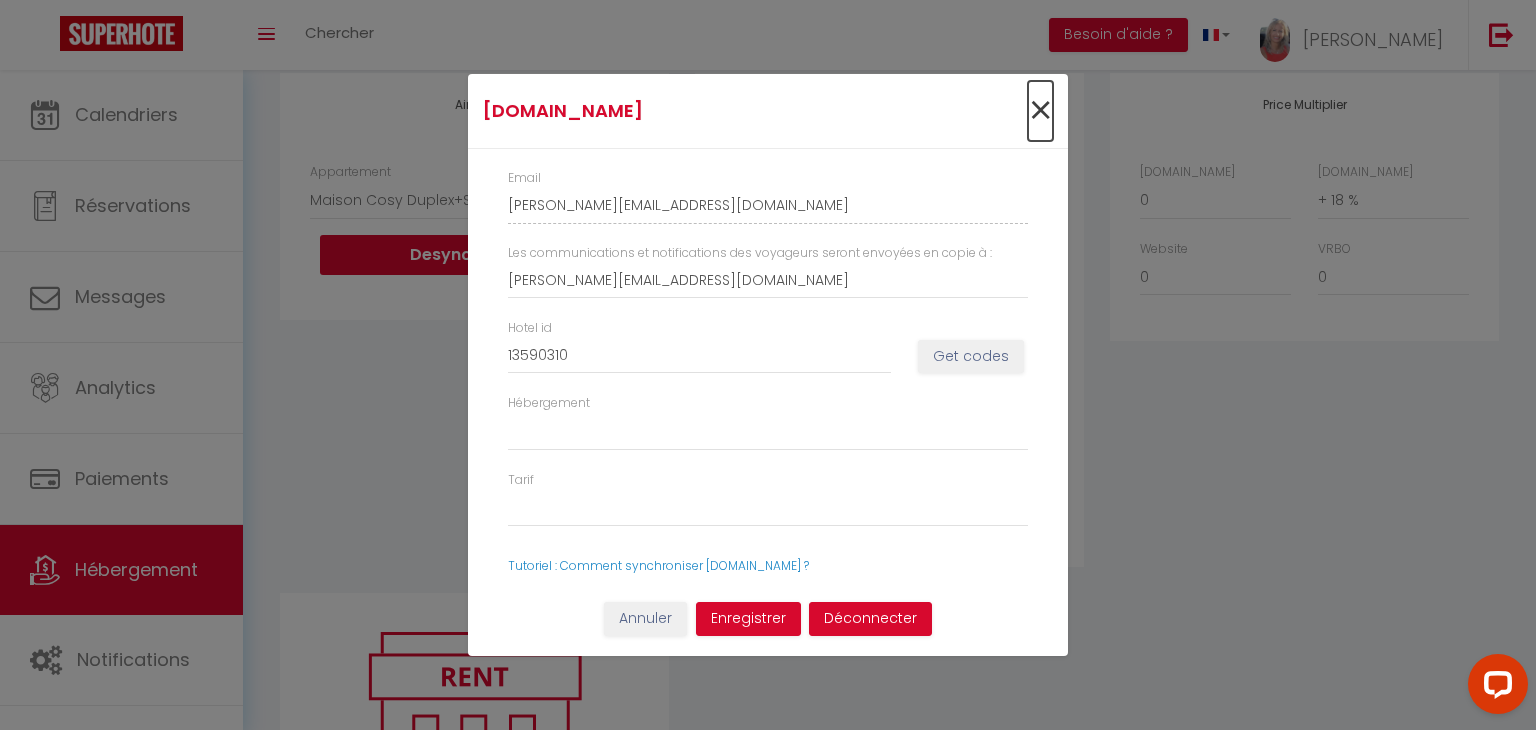 click on "×" at bounding box center [1040, 111] 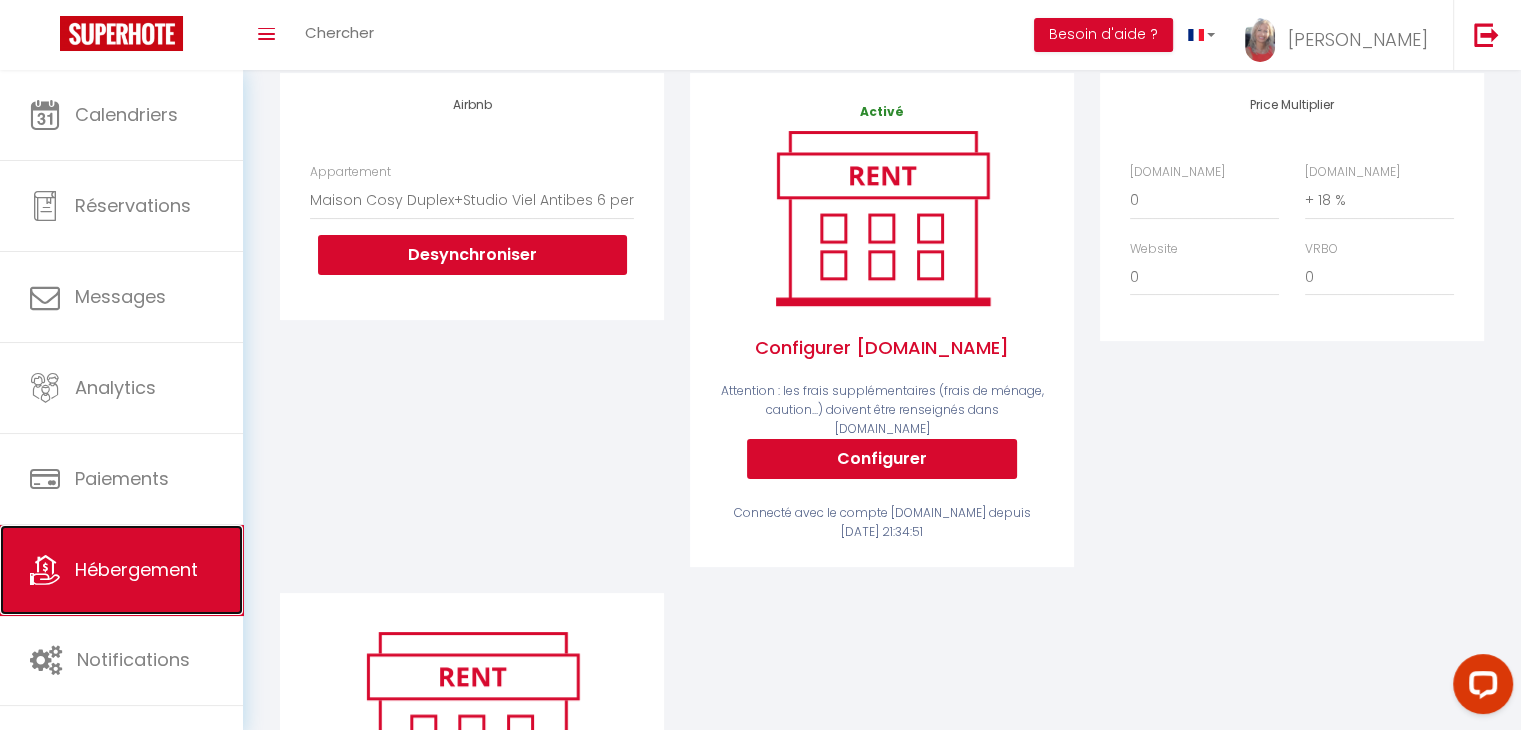 click on "Hébergement" at bounding box center (121, 570) 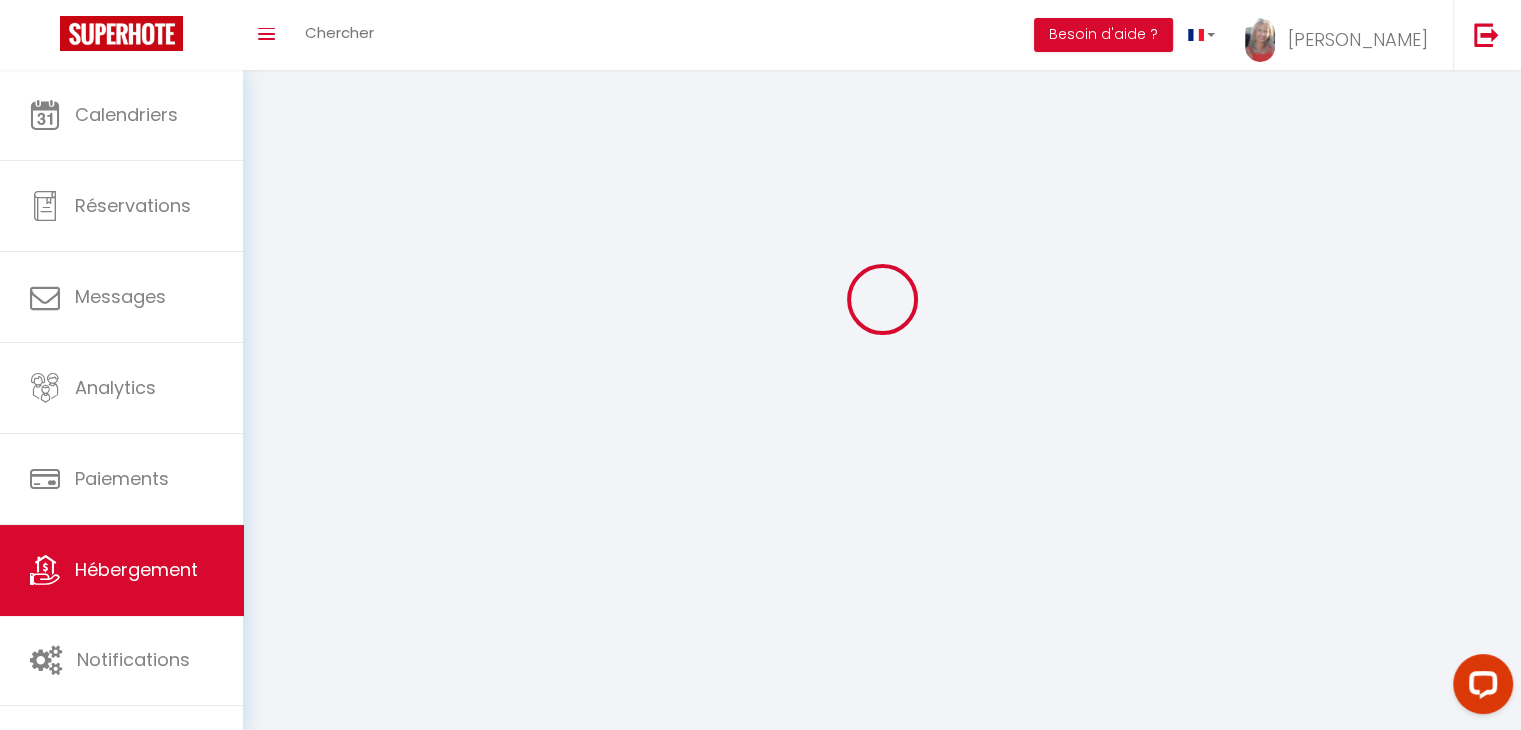 scroll, scrollTop: 0, scrollLeft: 0, axis: both 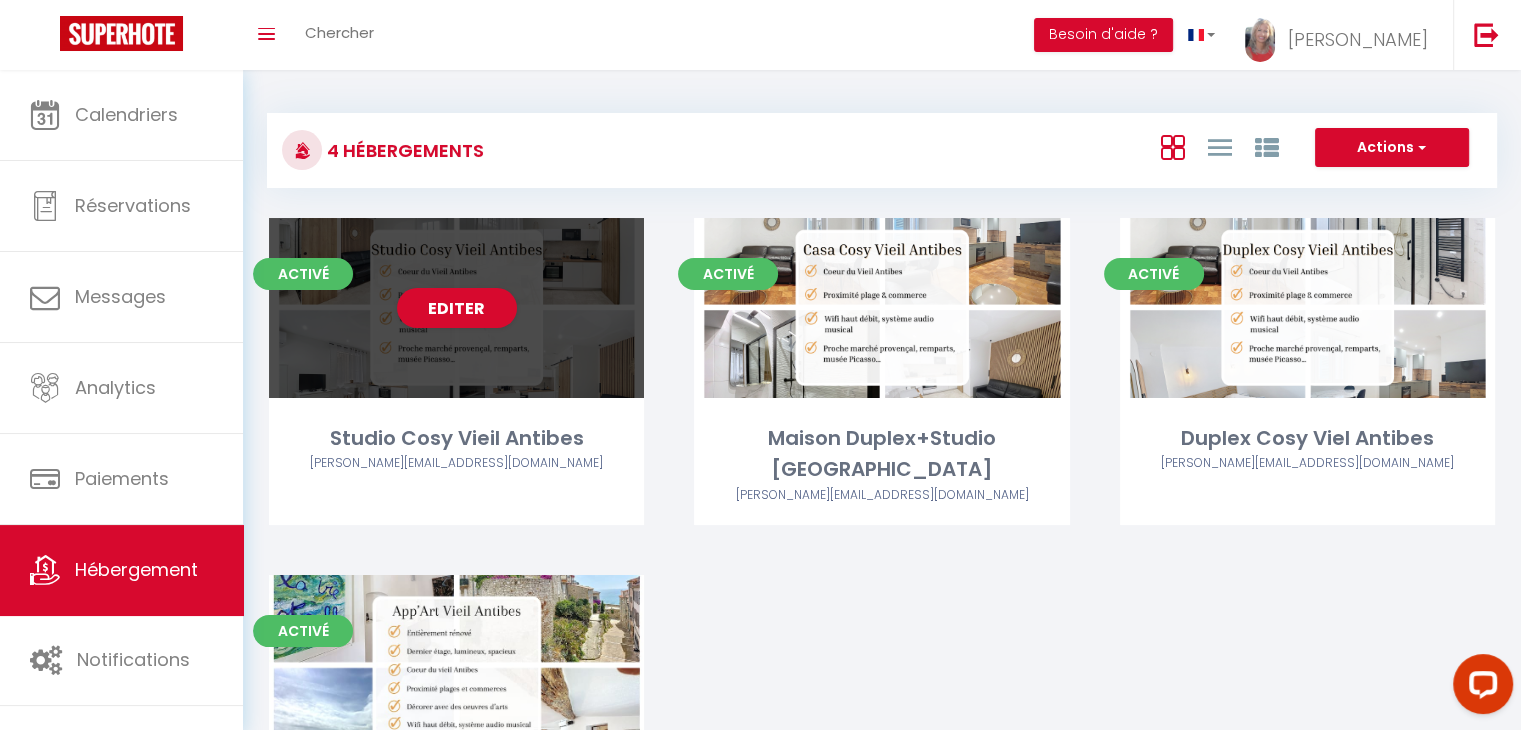 click on "Studio Cosy Vieil Antibes" at bounding box center [456, 438] 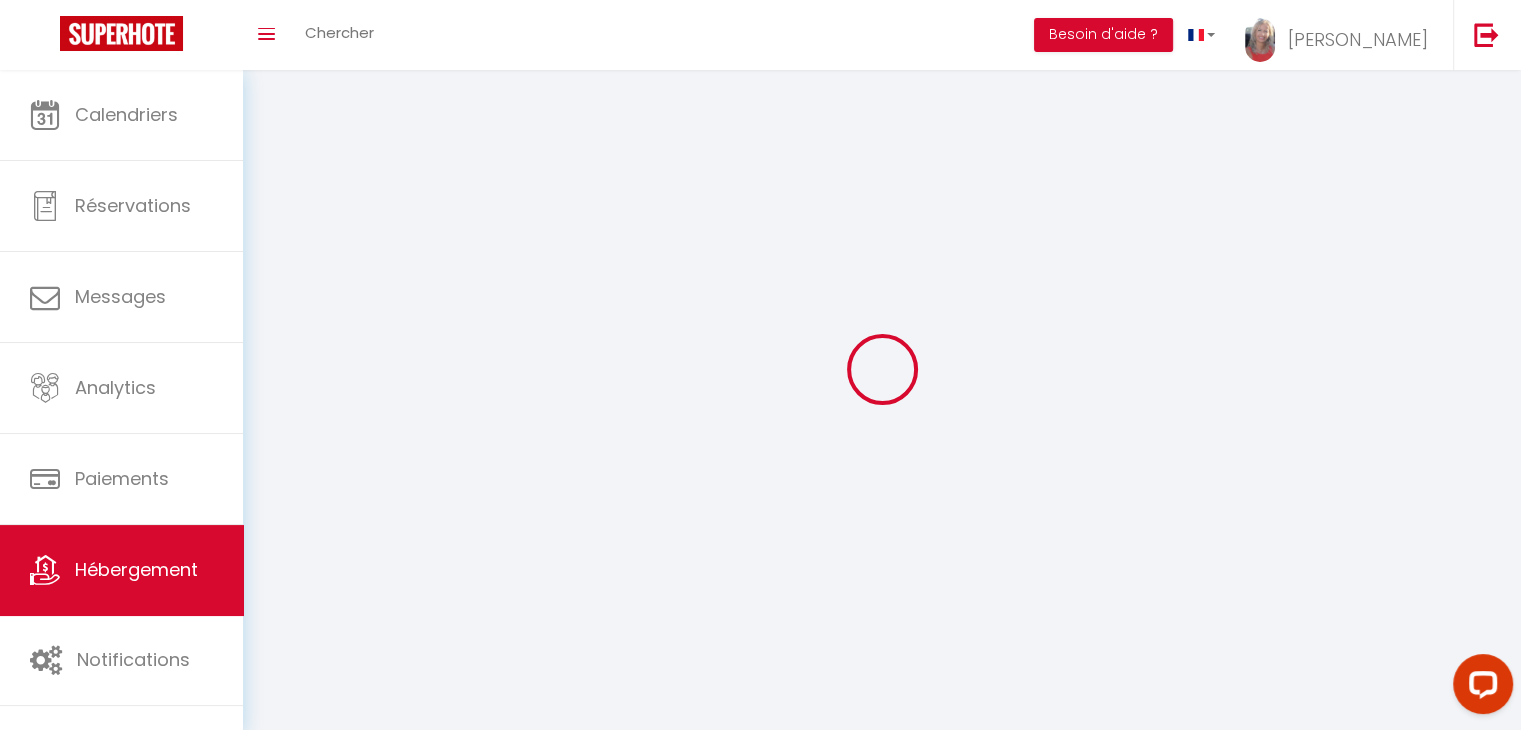 select 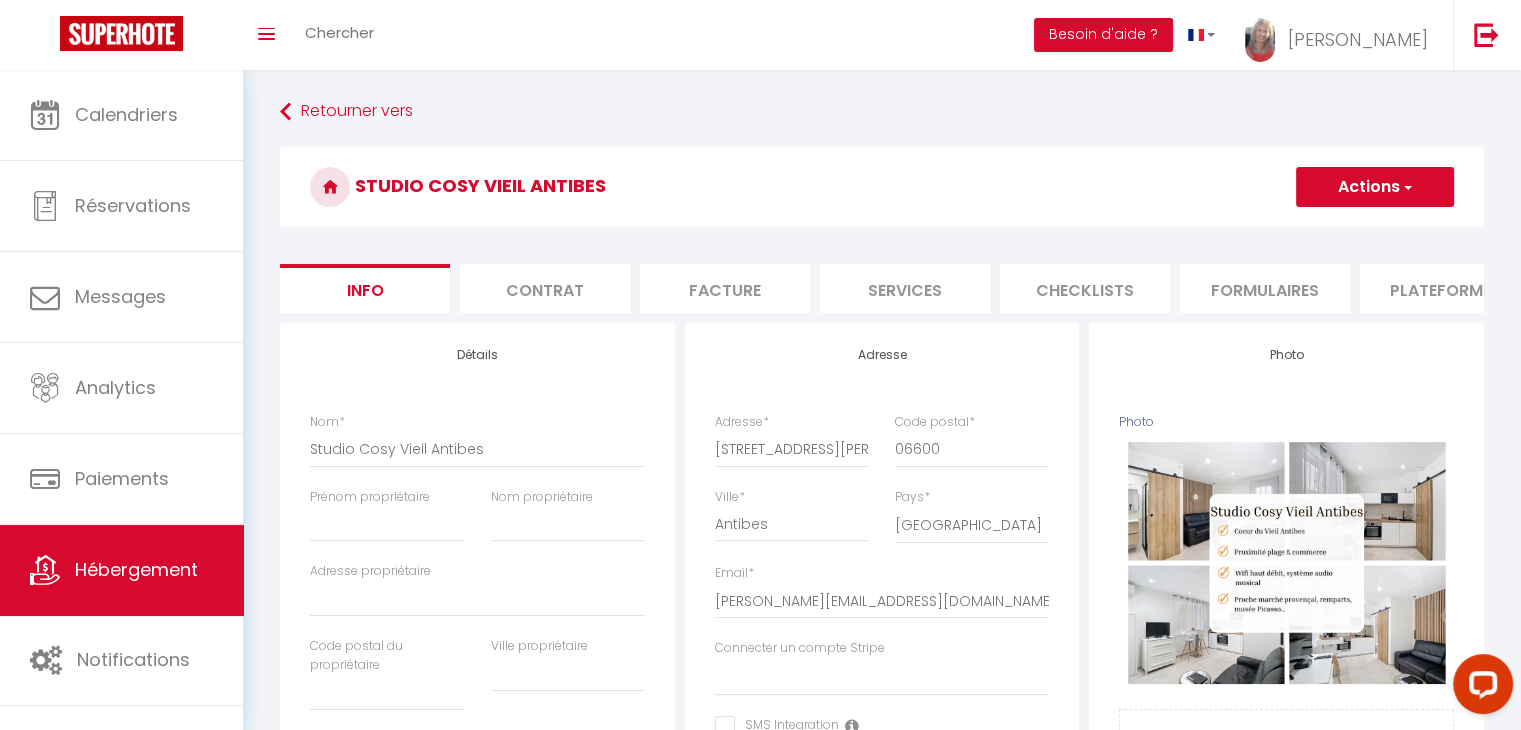 select 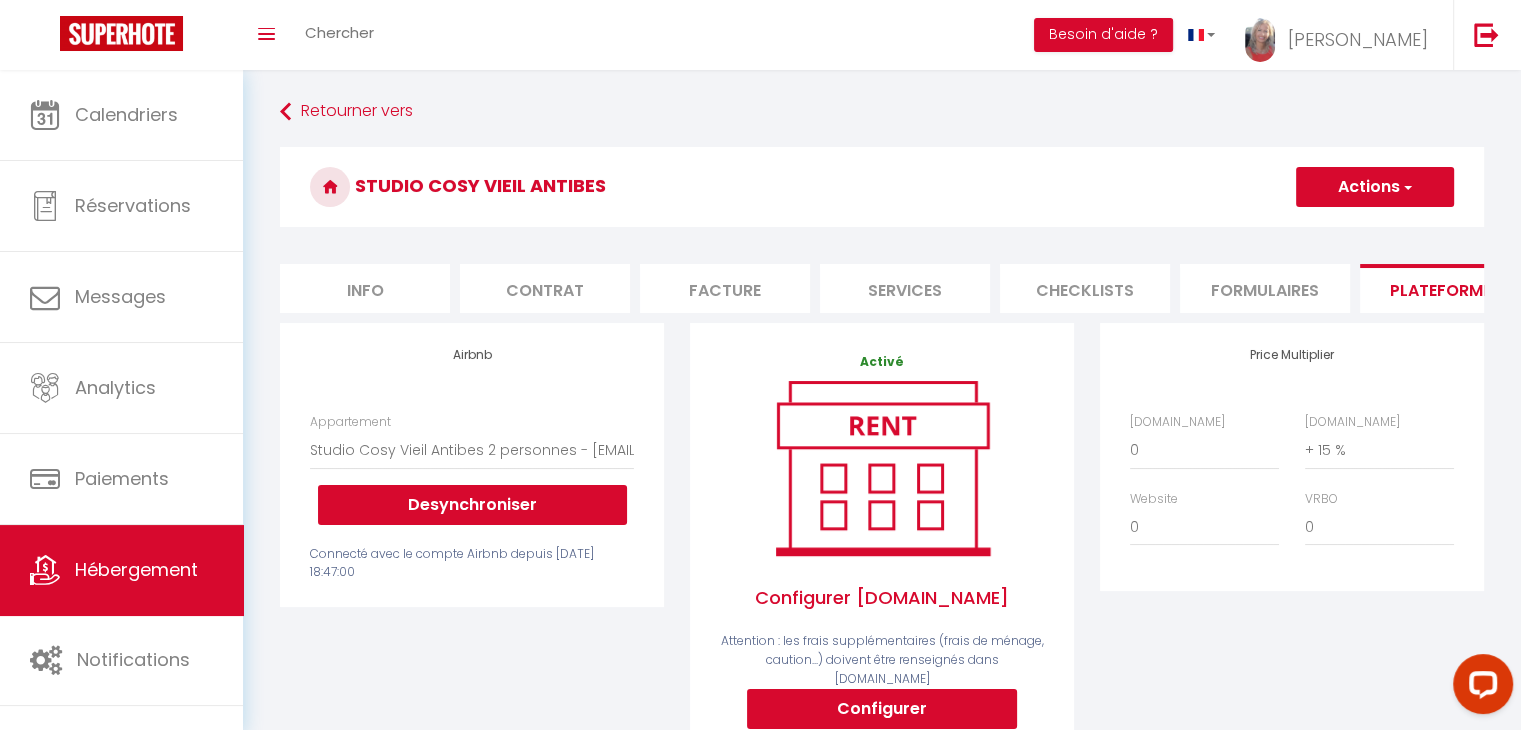 scroll, scrollTop: 224, scrollLeft: 0, axis: vertical 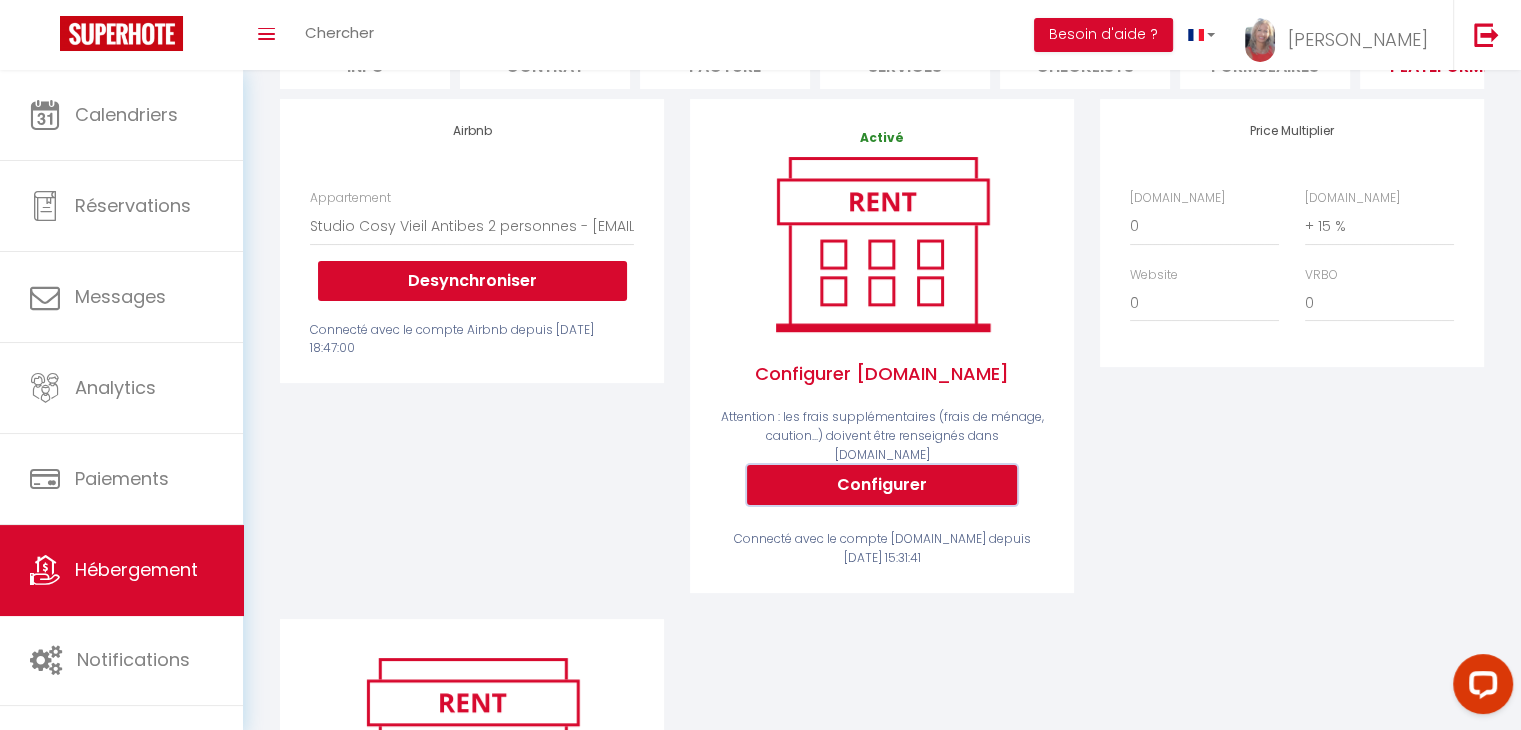 click on "Configurer" at bounding box center [882, 485] 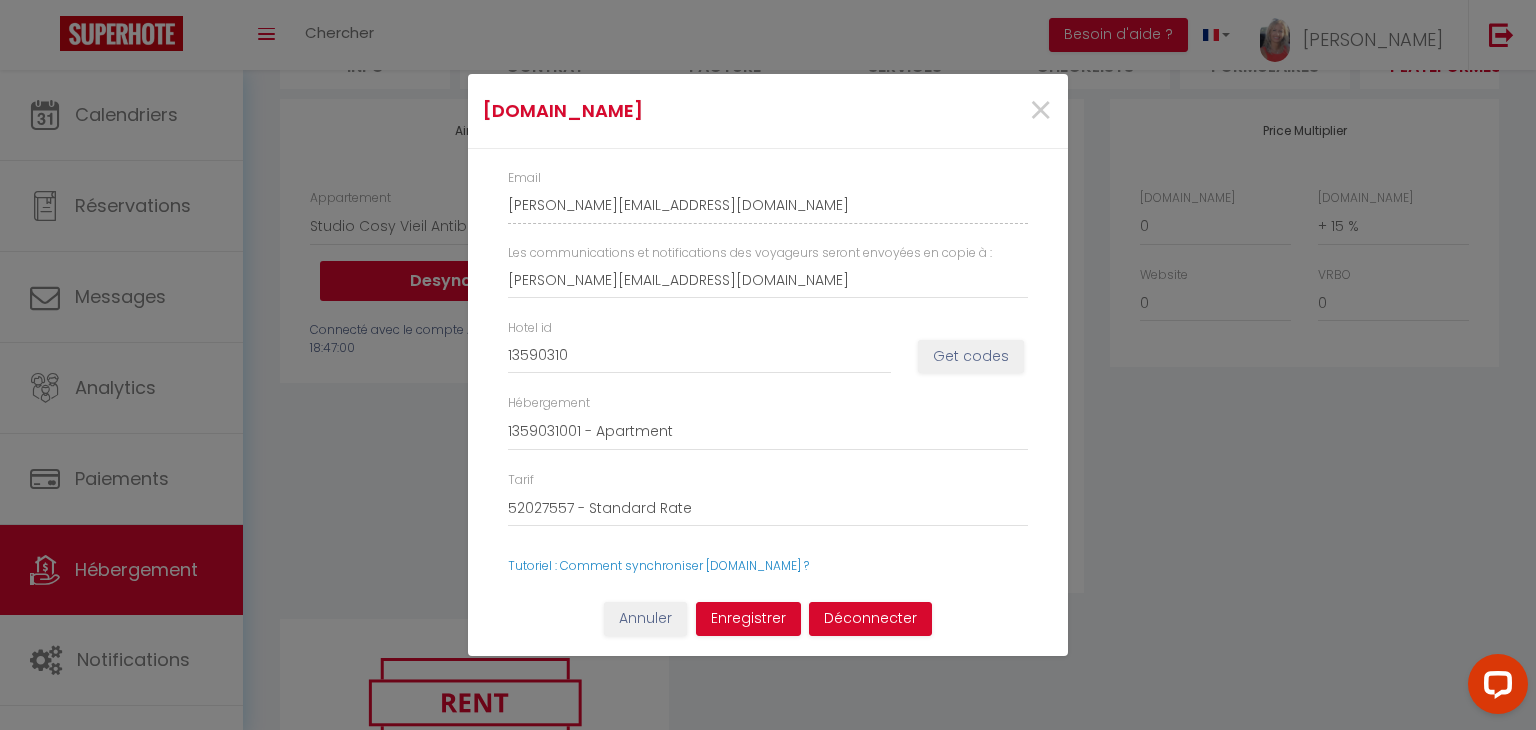 click on "Booking.com
×
Email
valerie-torres-aguirre-dnoxmcim_property@reply.superhote.com
Les communications et notifications des voyageurs seront envoyées en copie à :
tracylou@hotmail.fr
Hotel id
13590310
Get codes
Hébergement
1359031001
-
Apartment
Tarif
52027557
-
Standard Rate
Tutoriel : Comment synchroniser Booking.com ?" at bounding box center (768, 365) 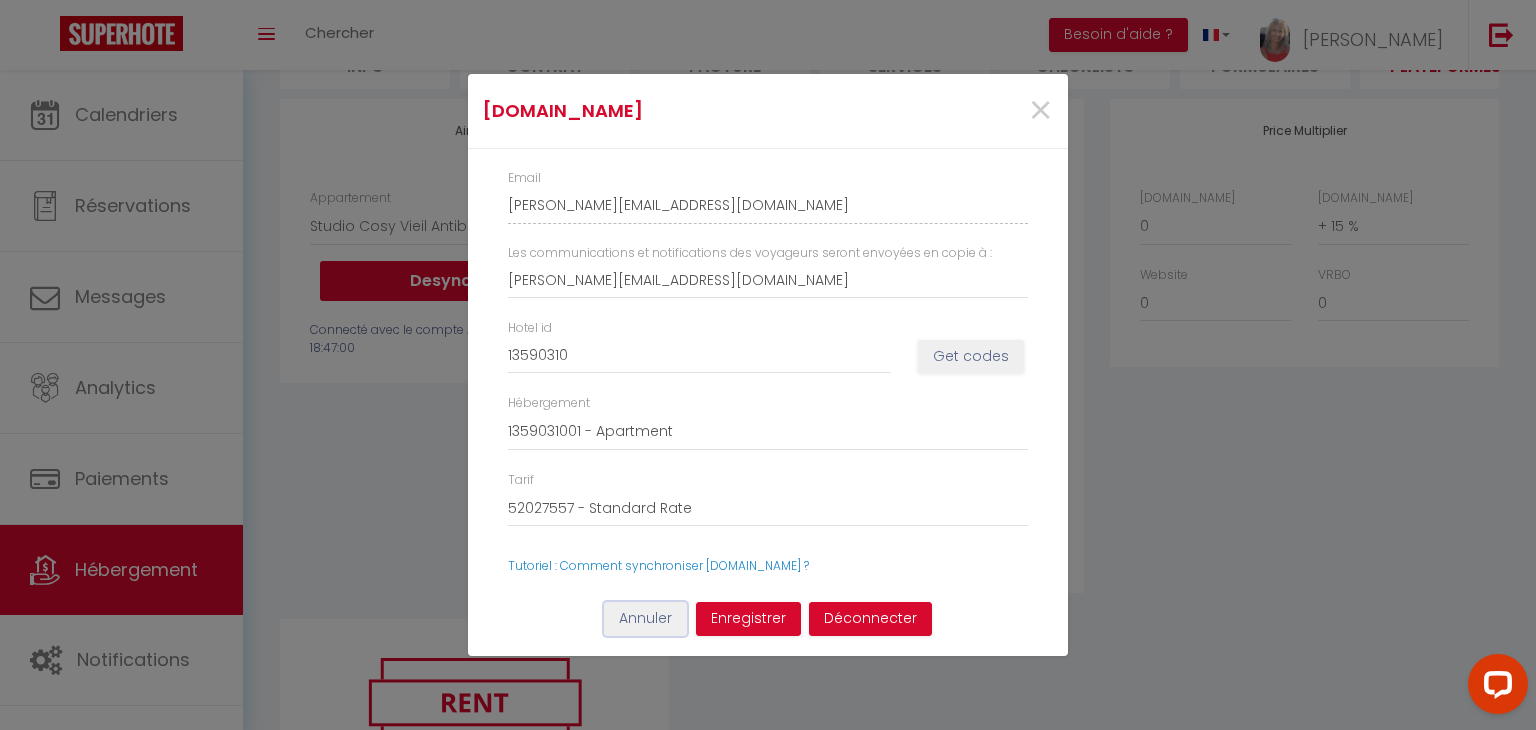 click on "Annuler" at bounding box center (645, 619) 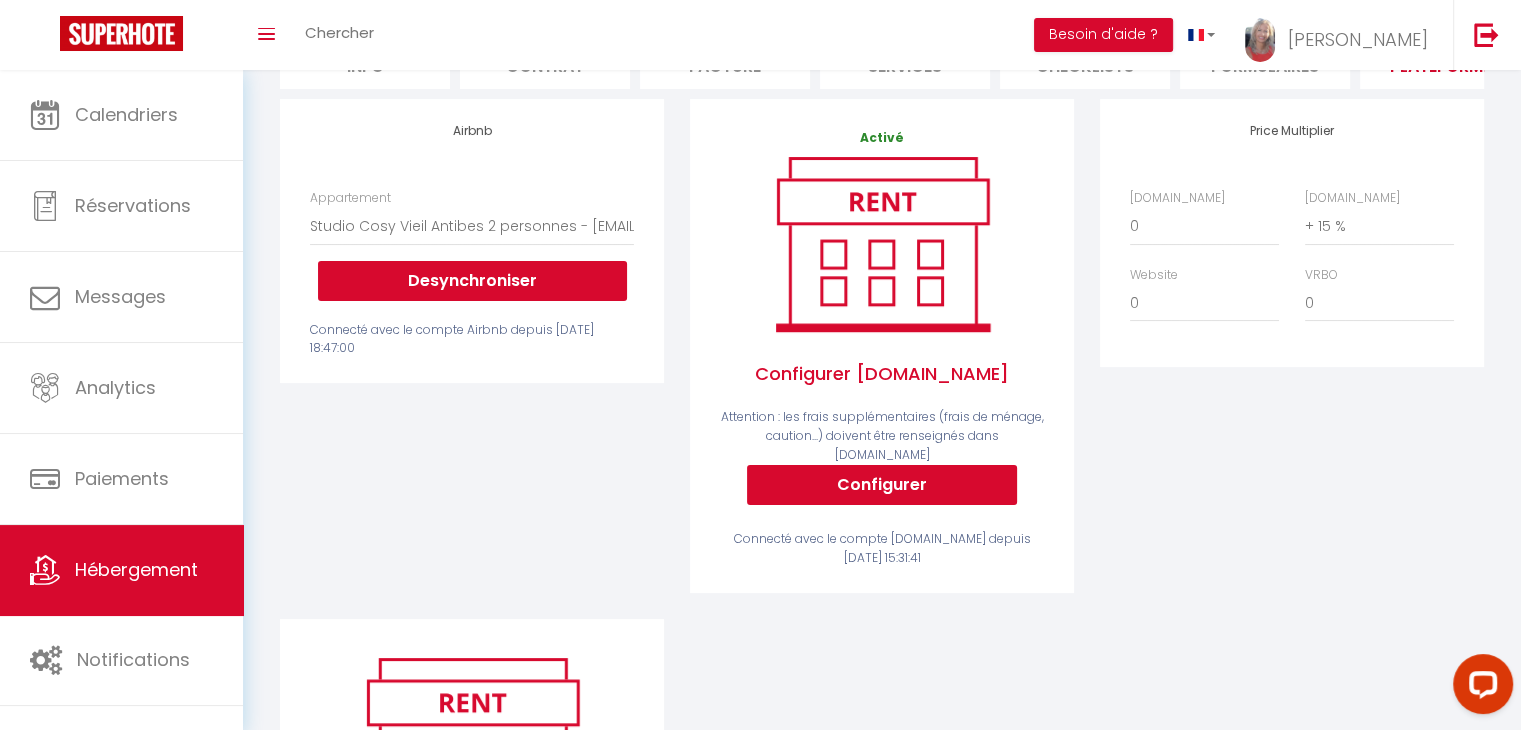scroll, scrollTop: 0, scrollLeft: 0, axis: both 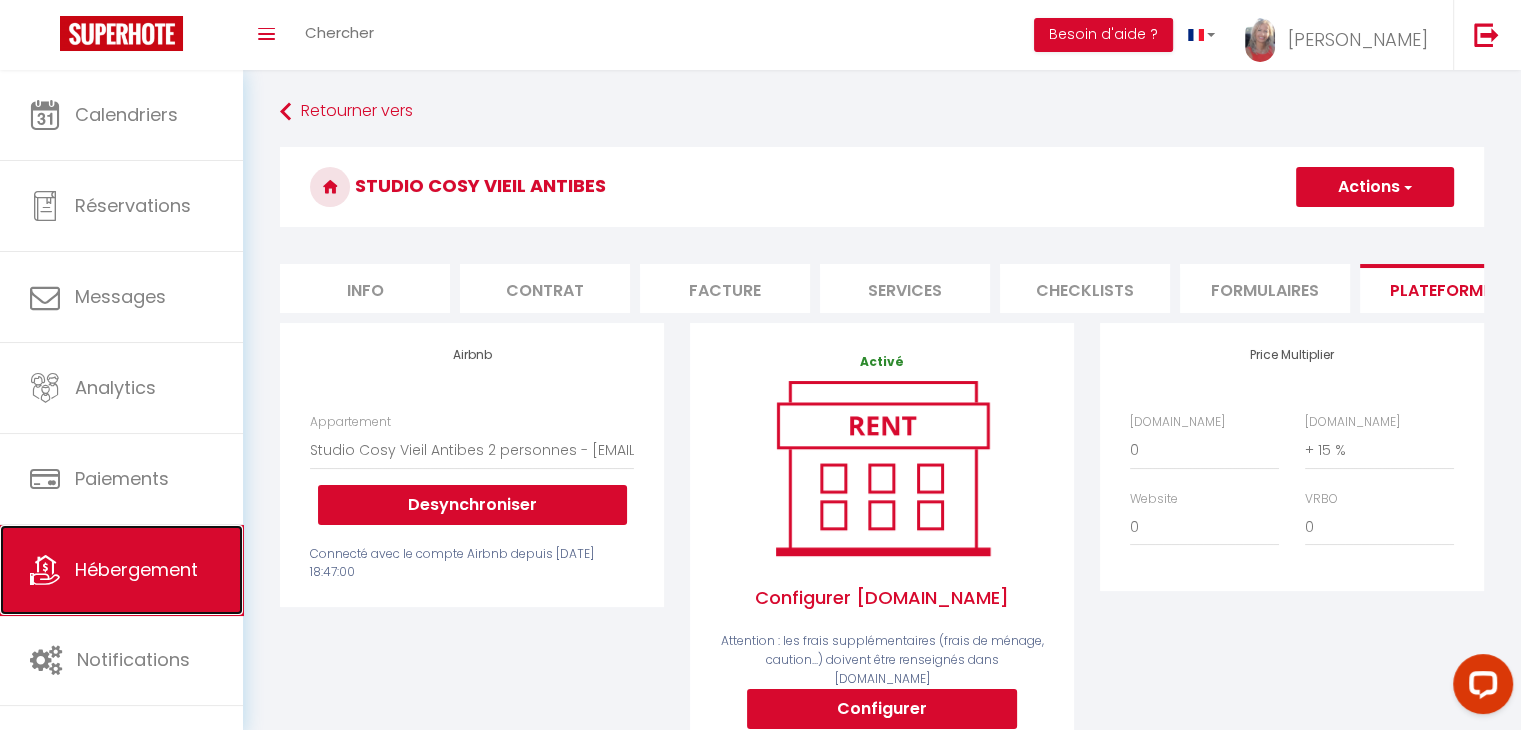 click on "Hébergement" at bounding box center (121, 570) 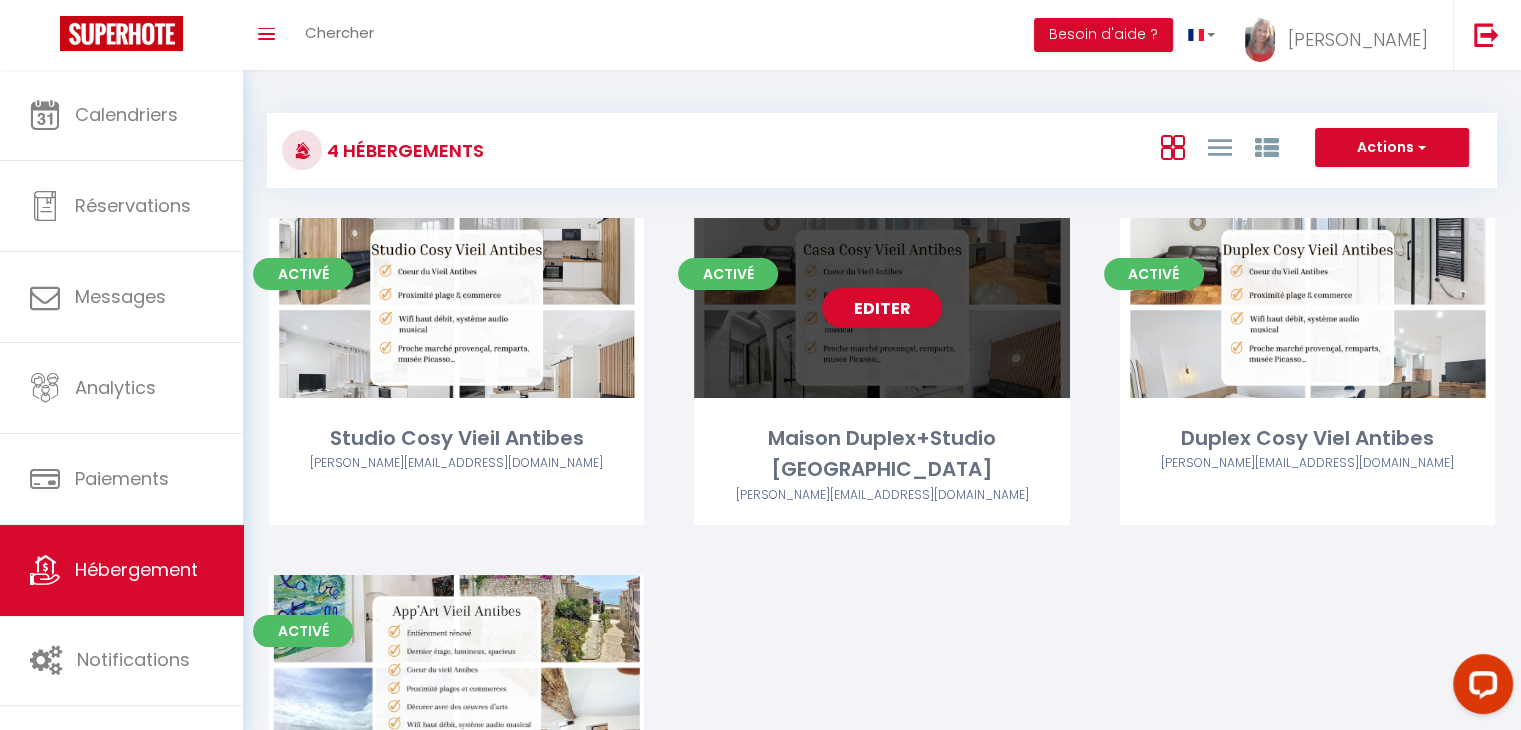 click on "[PERSON_NAME][EMAIL_ADDRESS][DOMAIN_NAME]" at bounding box center [881, 495] 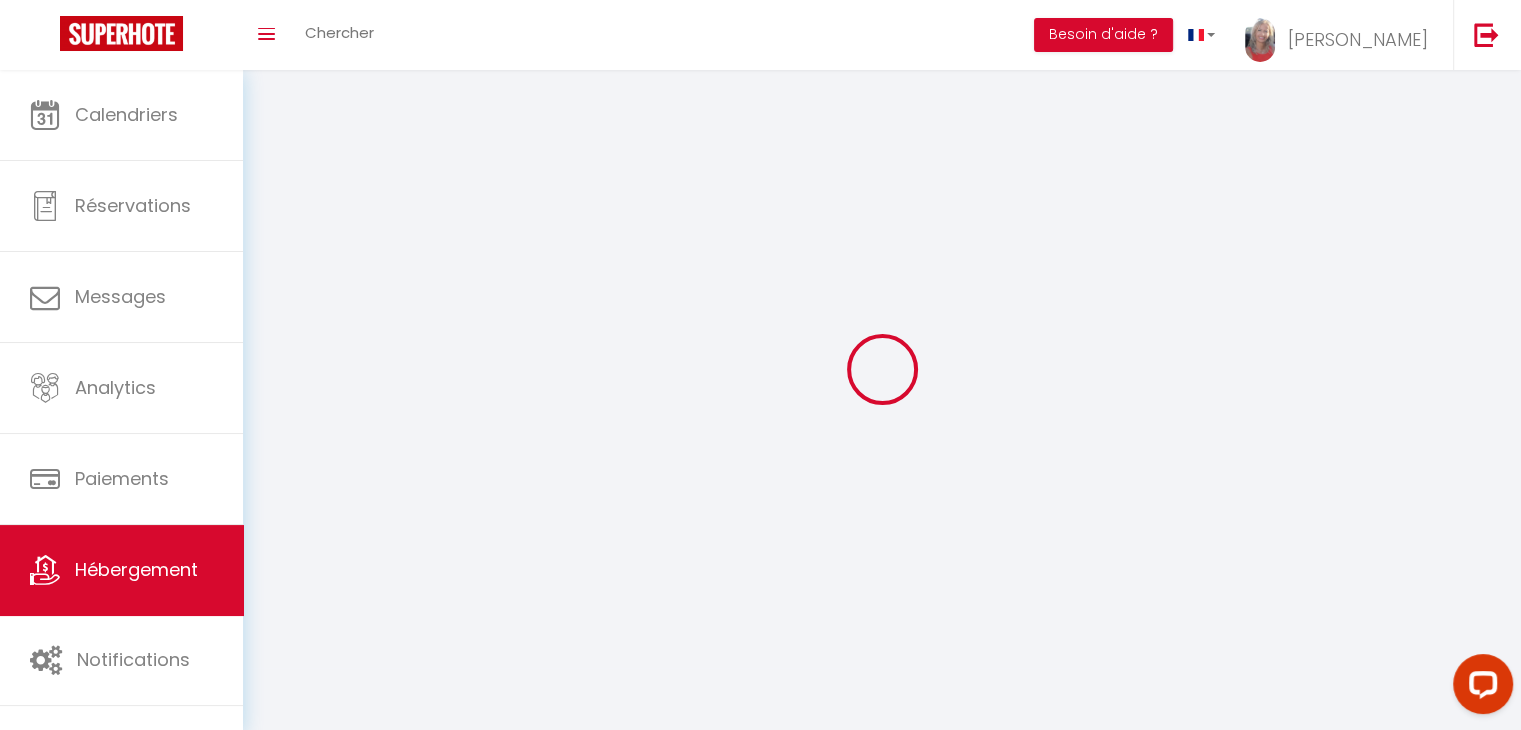select on "+ 18 %" 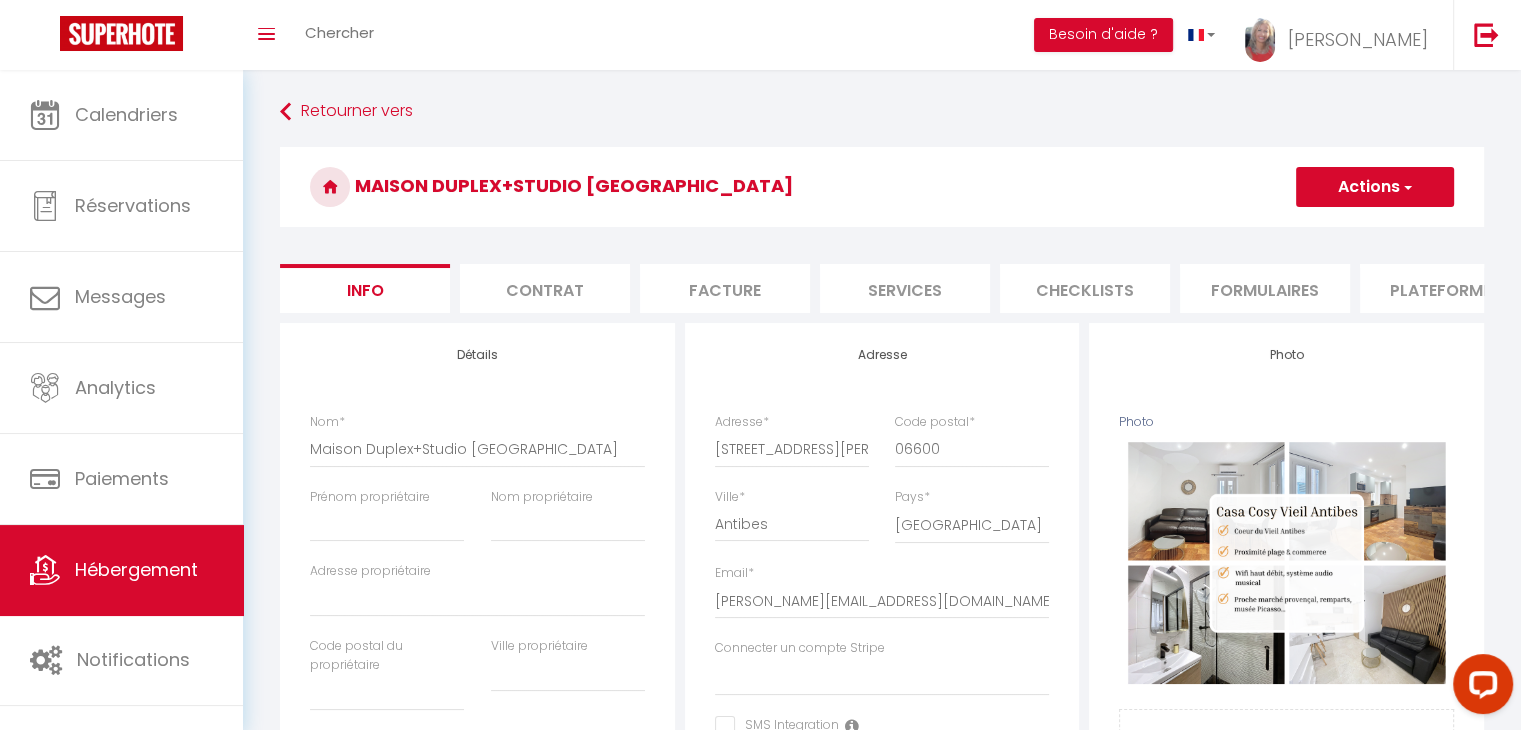 click on "Plateformes" at bounding box center [1445, 288] 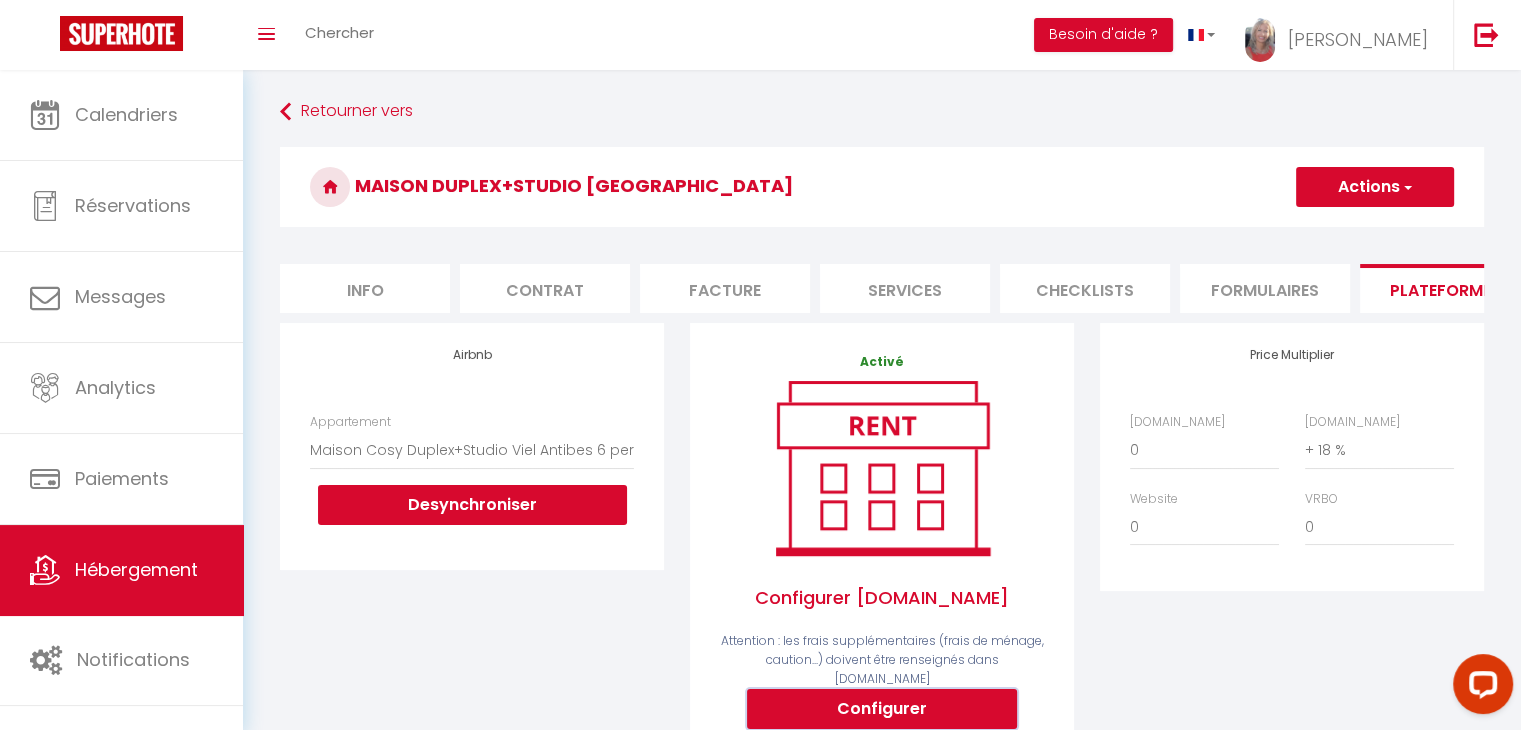 click on "Configurer" at bounding box center [882, 709] 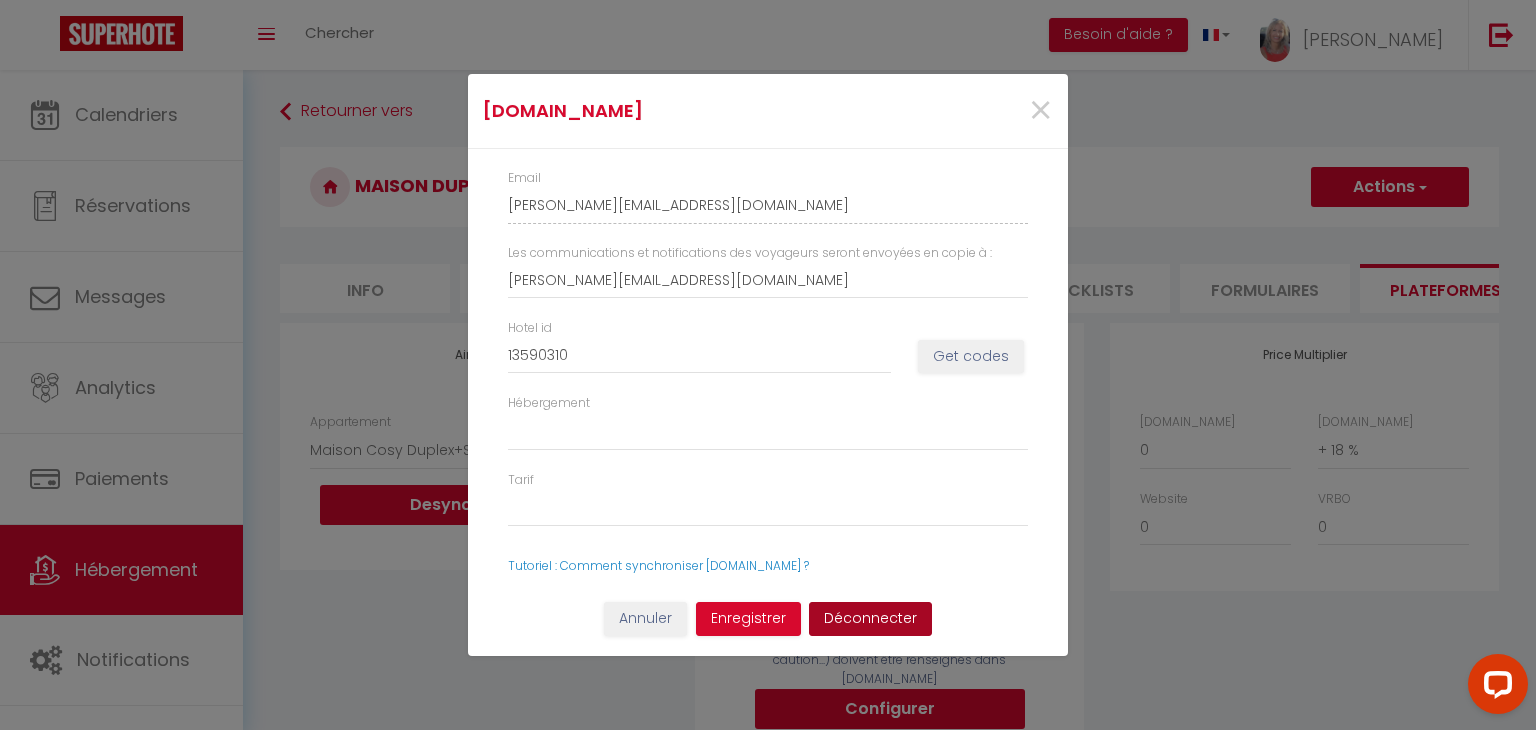 click on "Déconnecter" at bounding box center (870, 619) 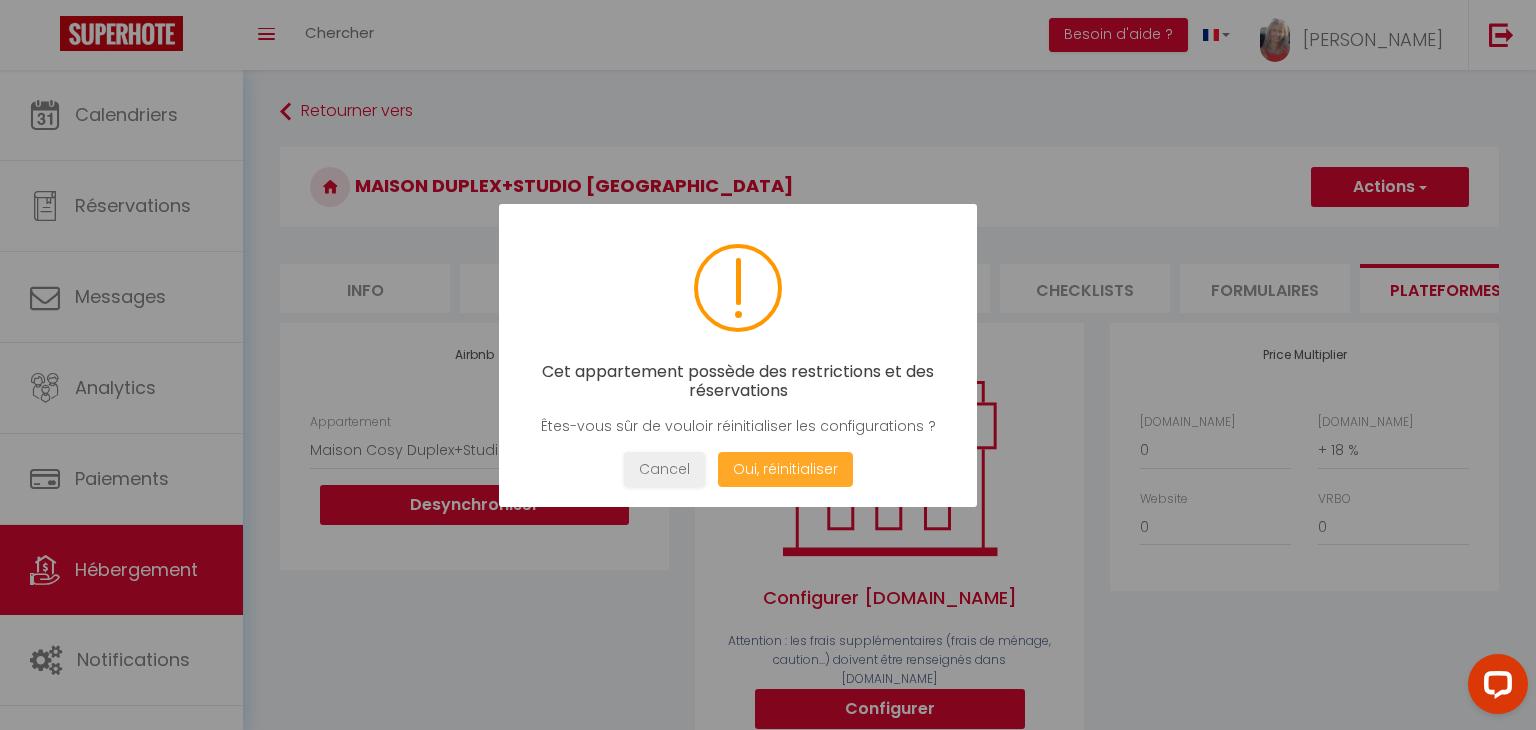click on "Oui, réinitialiser" at bounding box center (785, 469) 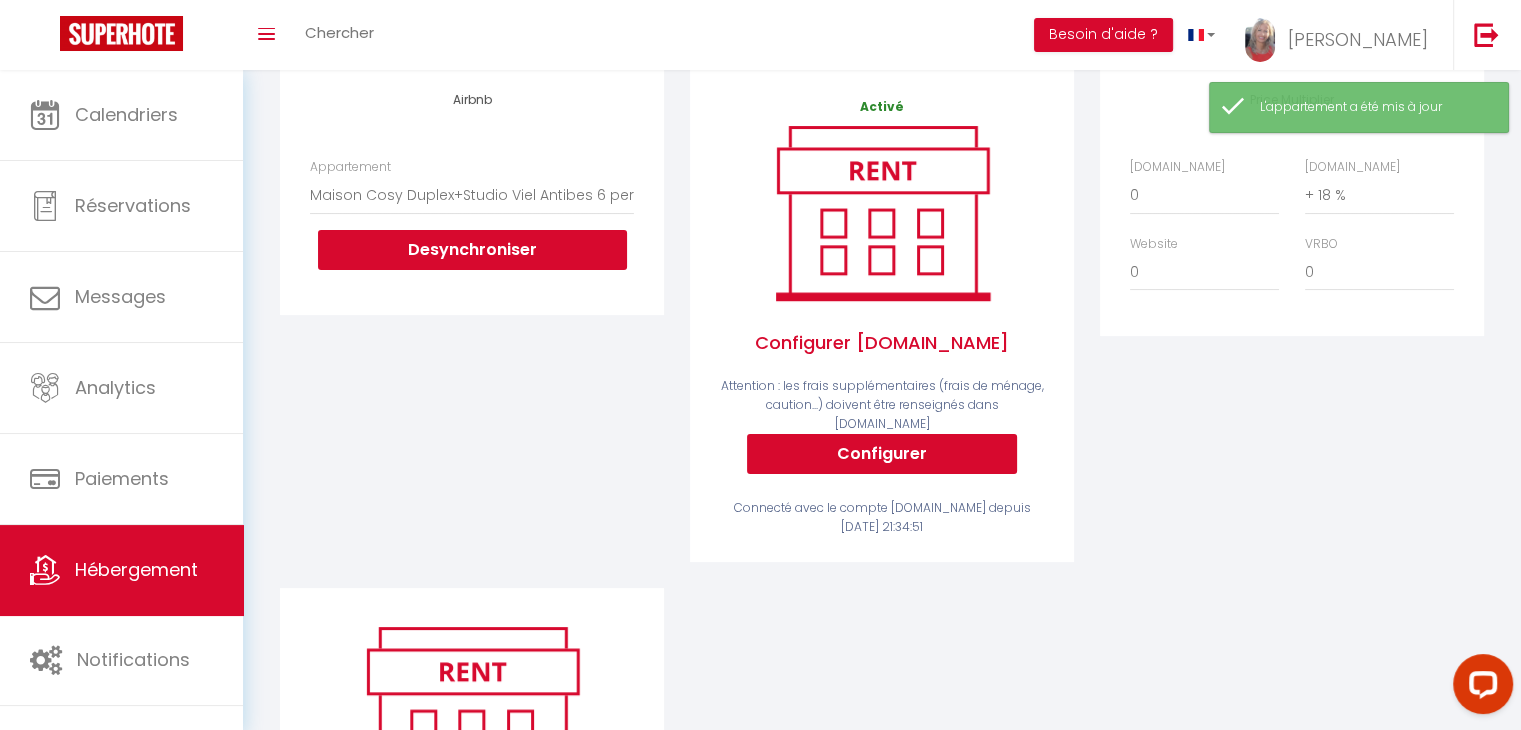 scroll, scrollTop: 256, scrollLeft: 0, axis: vertical 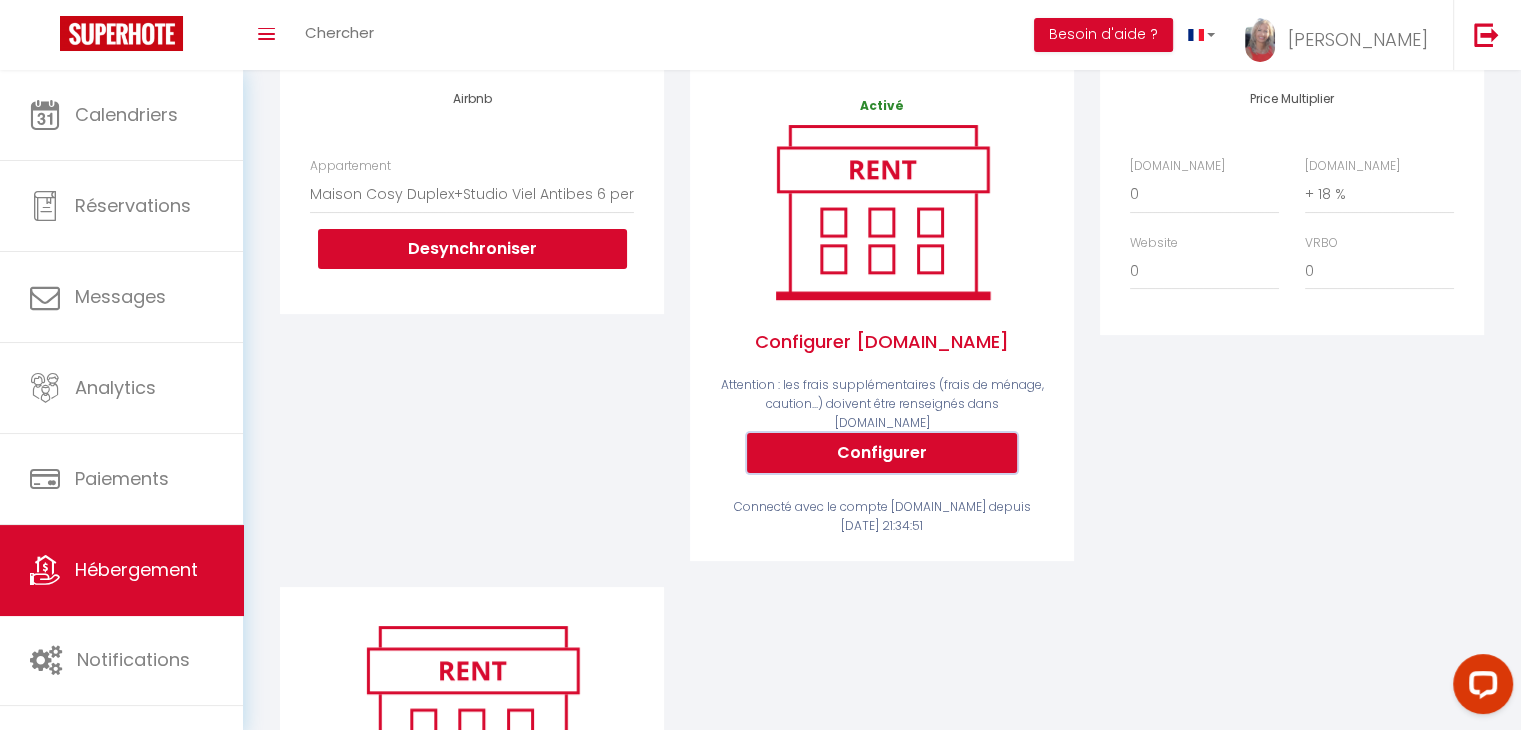 click on "Configurer" at bounding box center (882, 453) 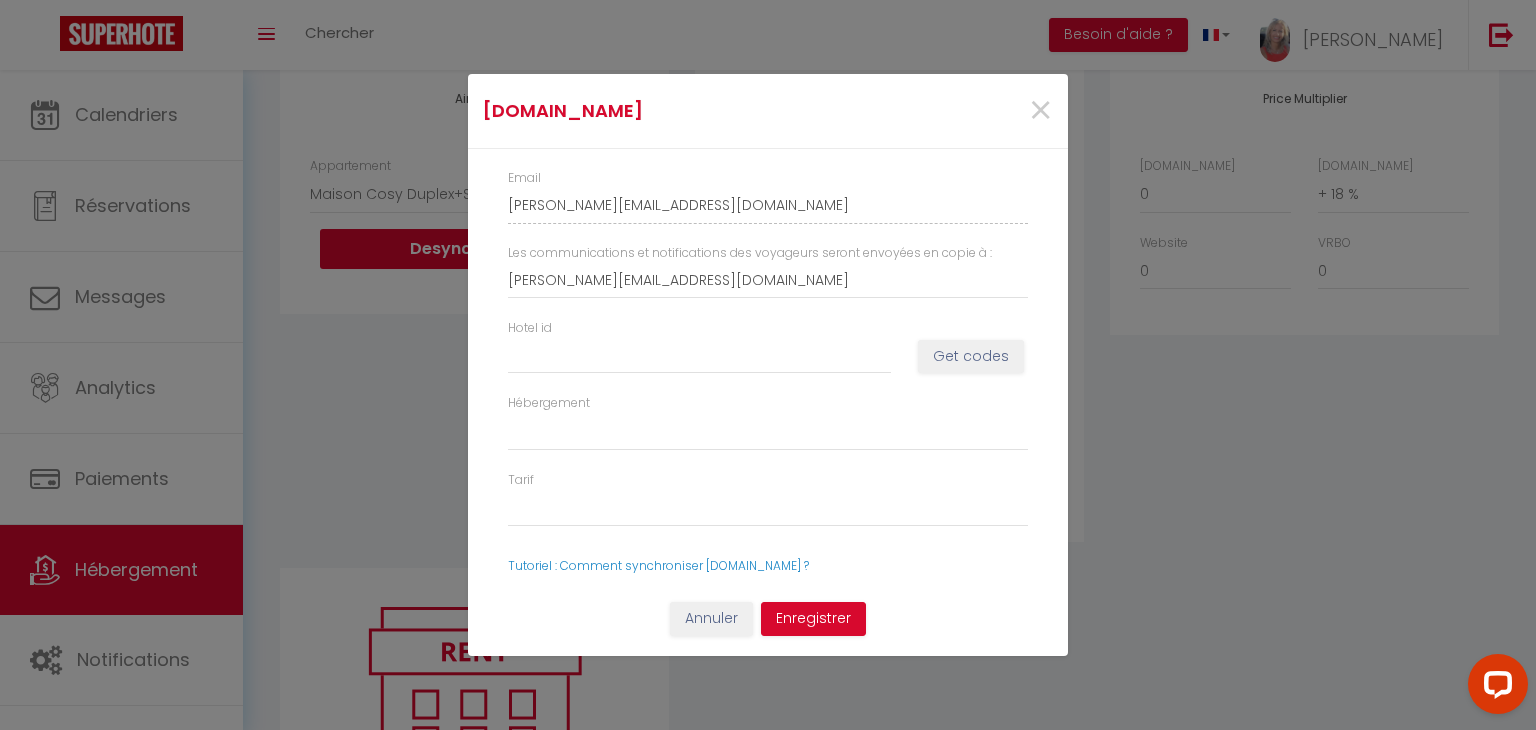 click on "Booking.com
×
Email
valerie-torres-aguirre-10rtcaut_property@reply.superhote.com
Les communications et notifications des voyageurs seront envoyées en copie à :
tracylou@hotmail.fr
Hotel id
Get codes
Hébergement
Tarif
Tutoriel : Comment synchroniser Booking.com ?
Annuler
Enregistrer" at bounding box center [768, 365] 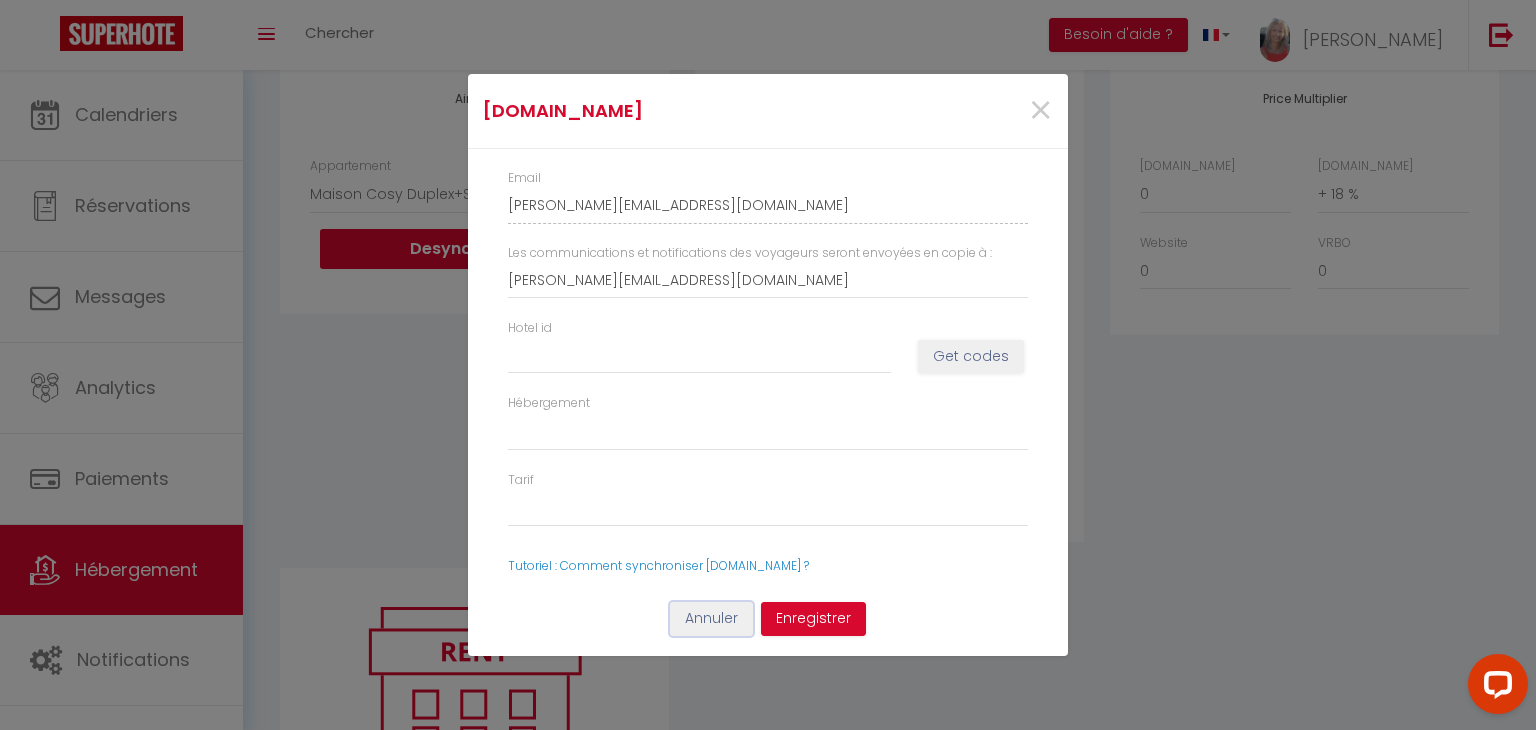 click on "Annuler" at bounding box center (711, 619) 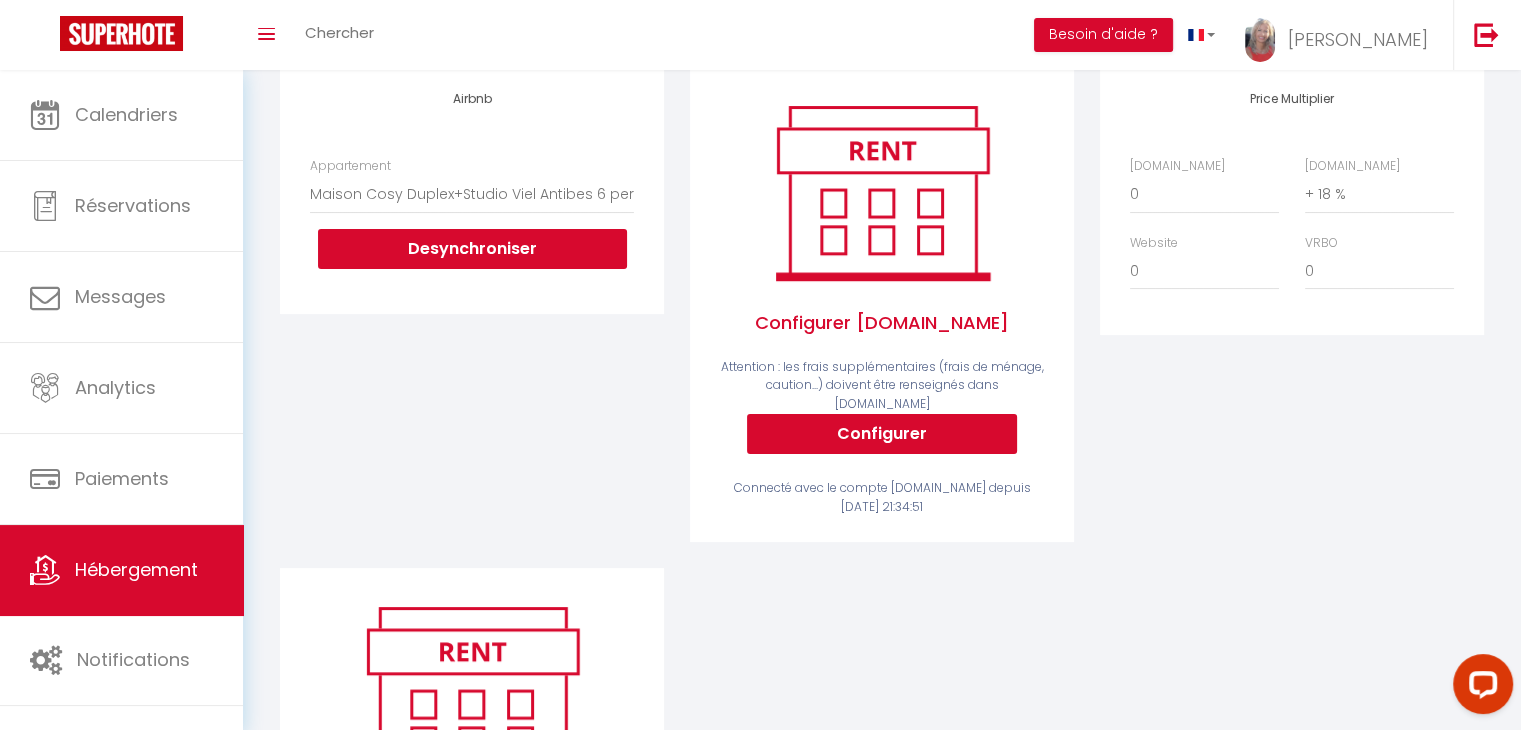 click on "Airbnb
Appartement
Maison Cosy Duplex+Studio Viel Antibes 6 personnes - tracylou@hotmail.fr
Desynchroniser
Configurer Booking.com   Attention : les frais supplémentaires (frais de ménage, caution...) doivent être renseignés dans Booking.com
Configurer
Connecté avec le compte Booking.com depuis
Fri 04 July 2025 21:34:51
Price Multiplier" at bounding box center [882, 508] 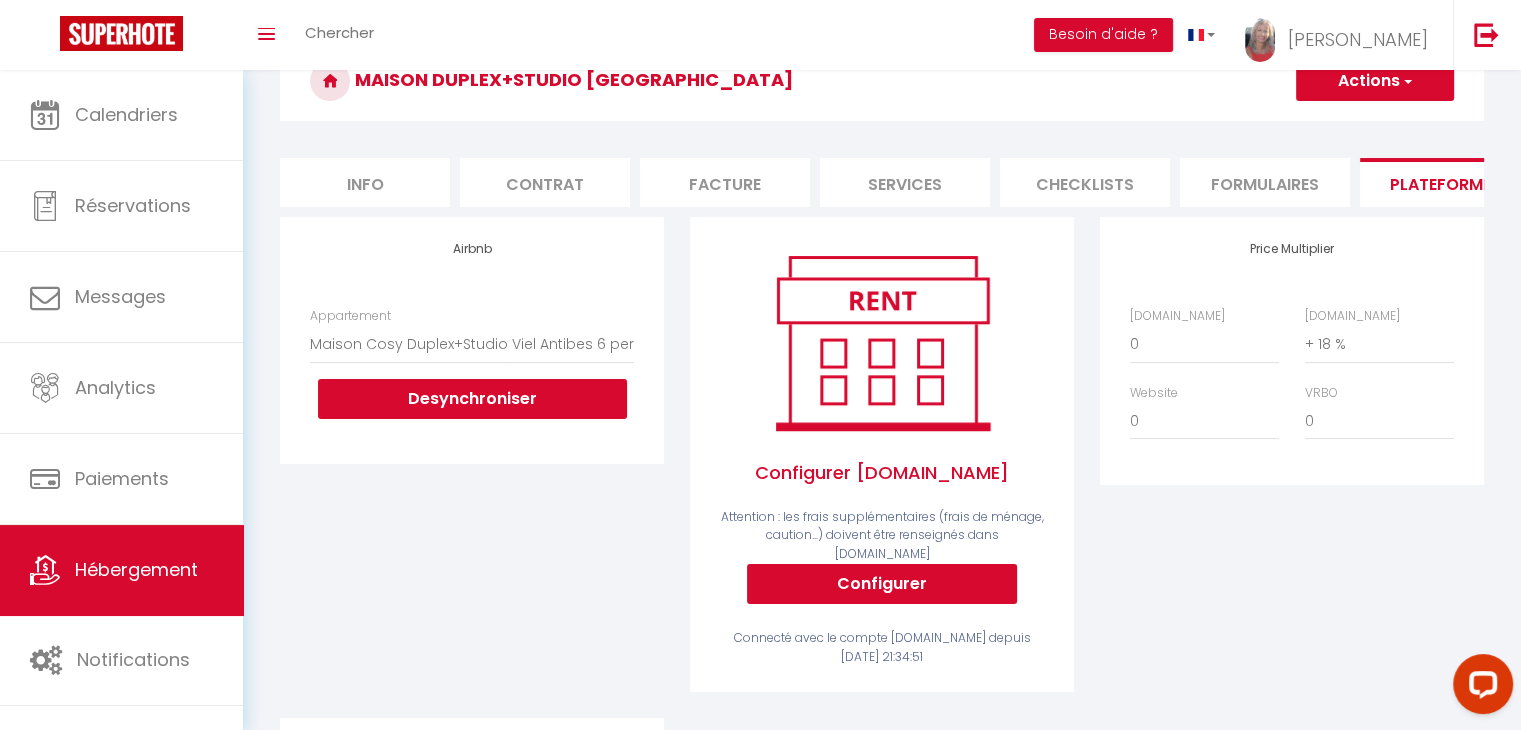 scroll, scrollTop: 107, scrollLeft: 0, axis: vertical 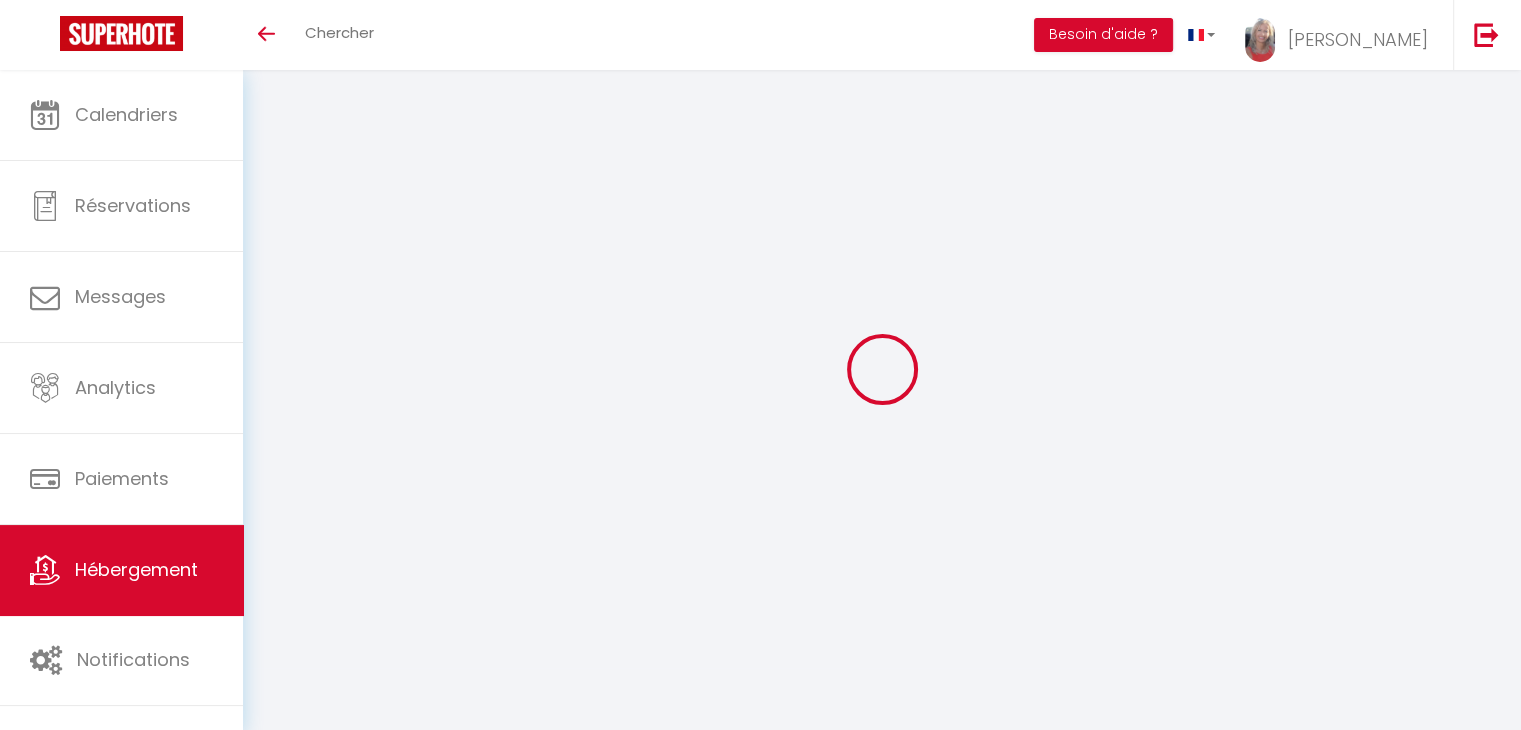 select on "+ 18 %" 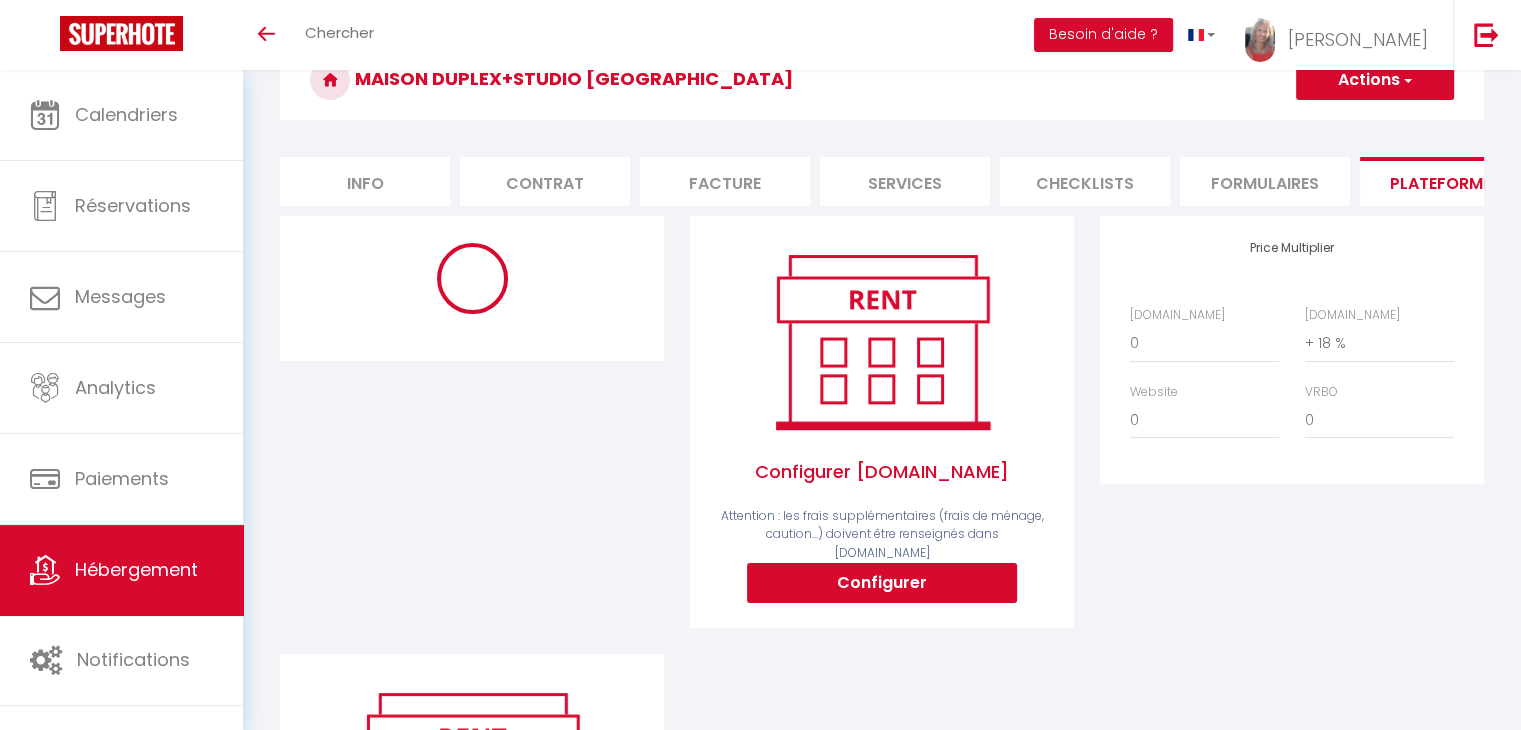 select on "7645-1434709839669693642" 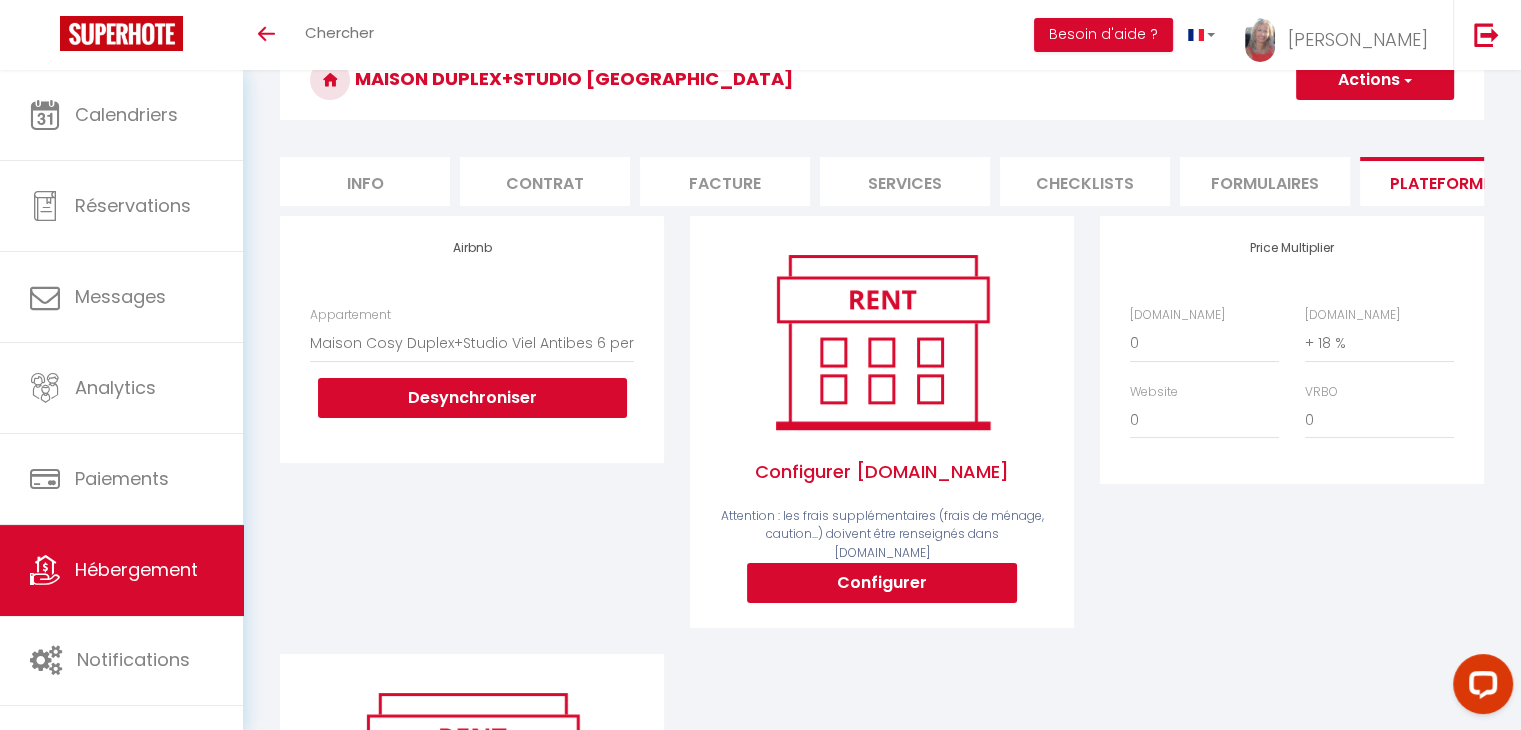 scroll, scrollTop: 0, scrollLeft: 0, axis: both 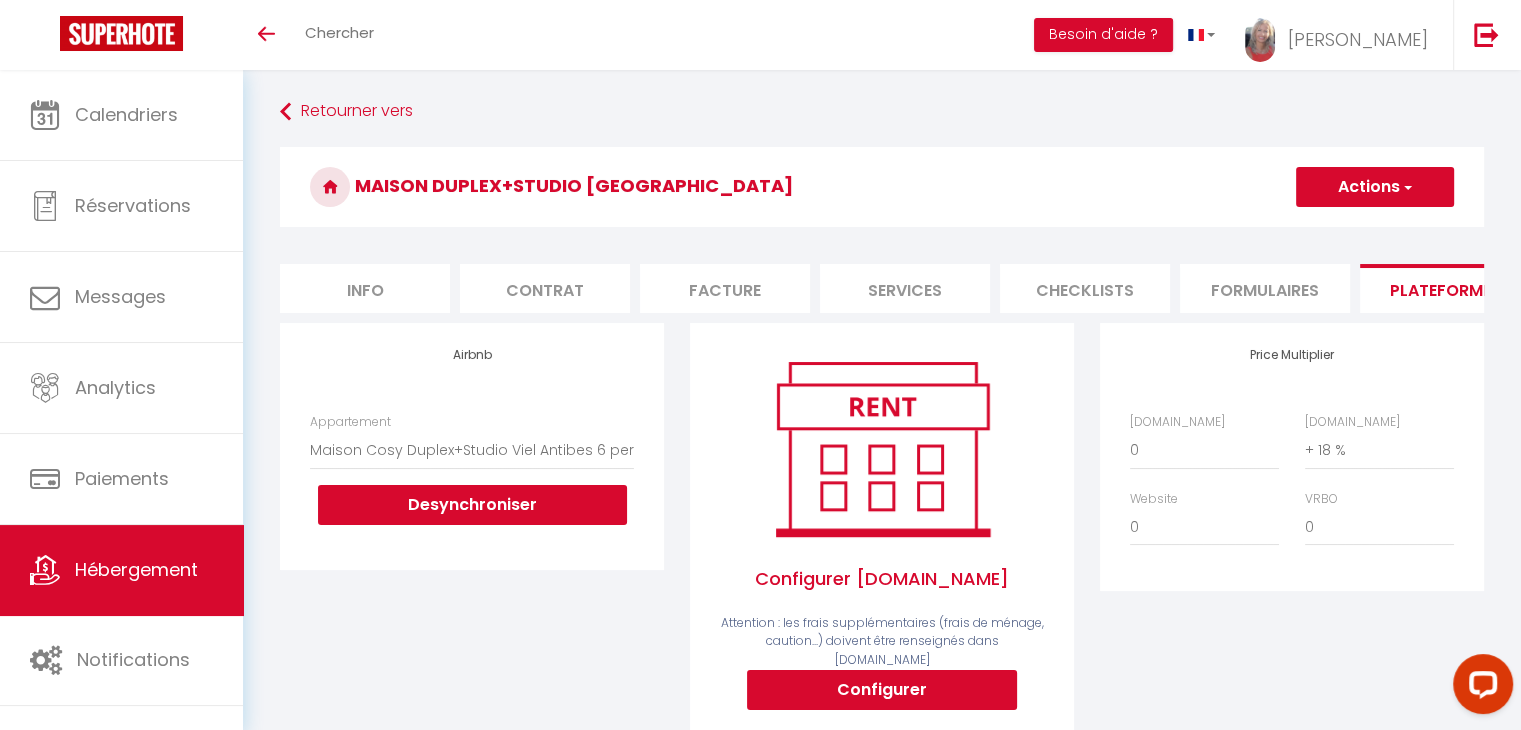 click on "Hébergement" at bounding box center [121, 570] 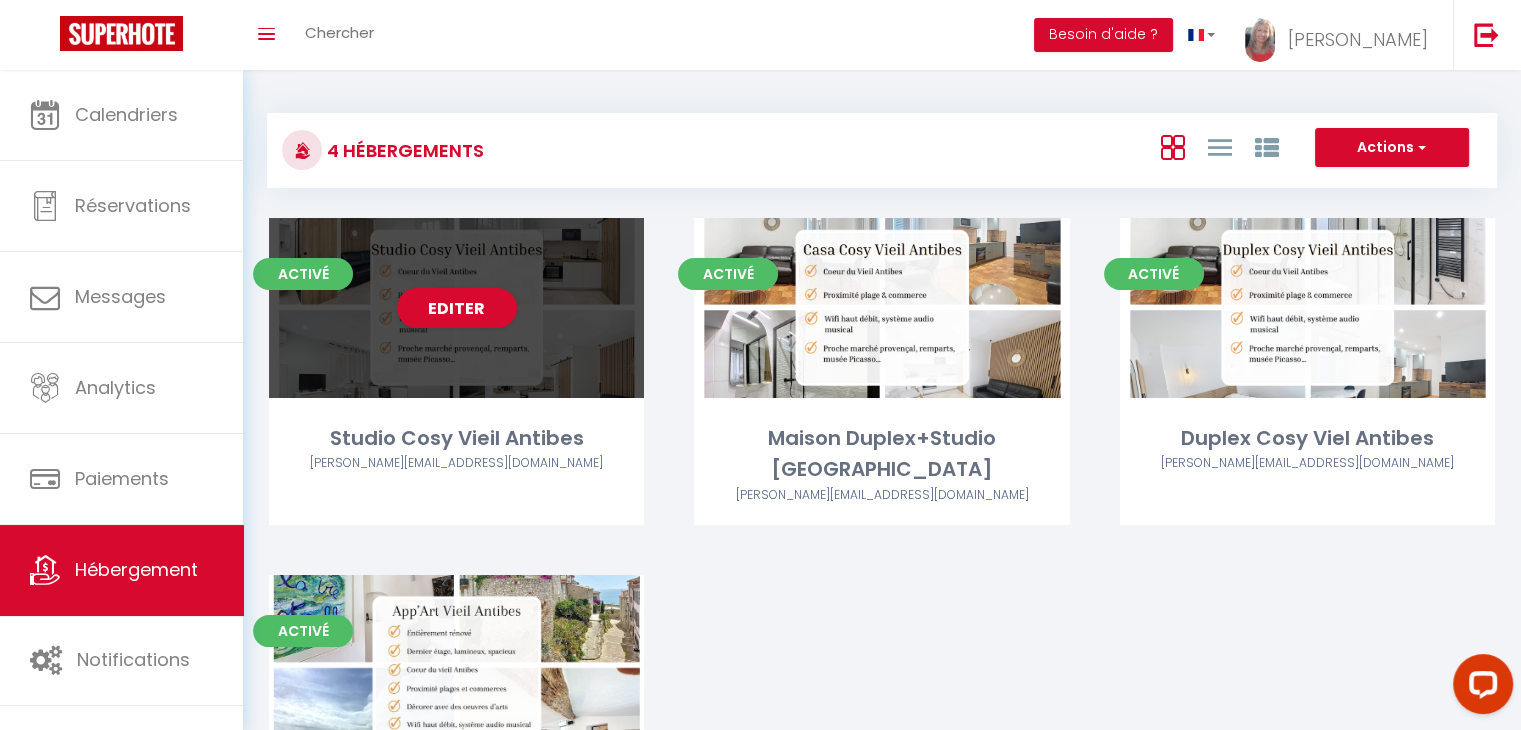 click on "Editer" at bounding box center [456, 308] 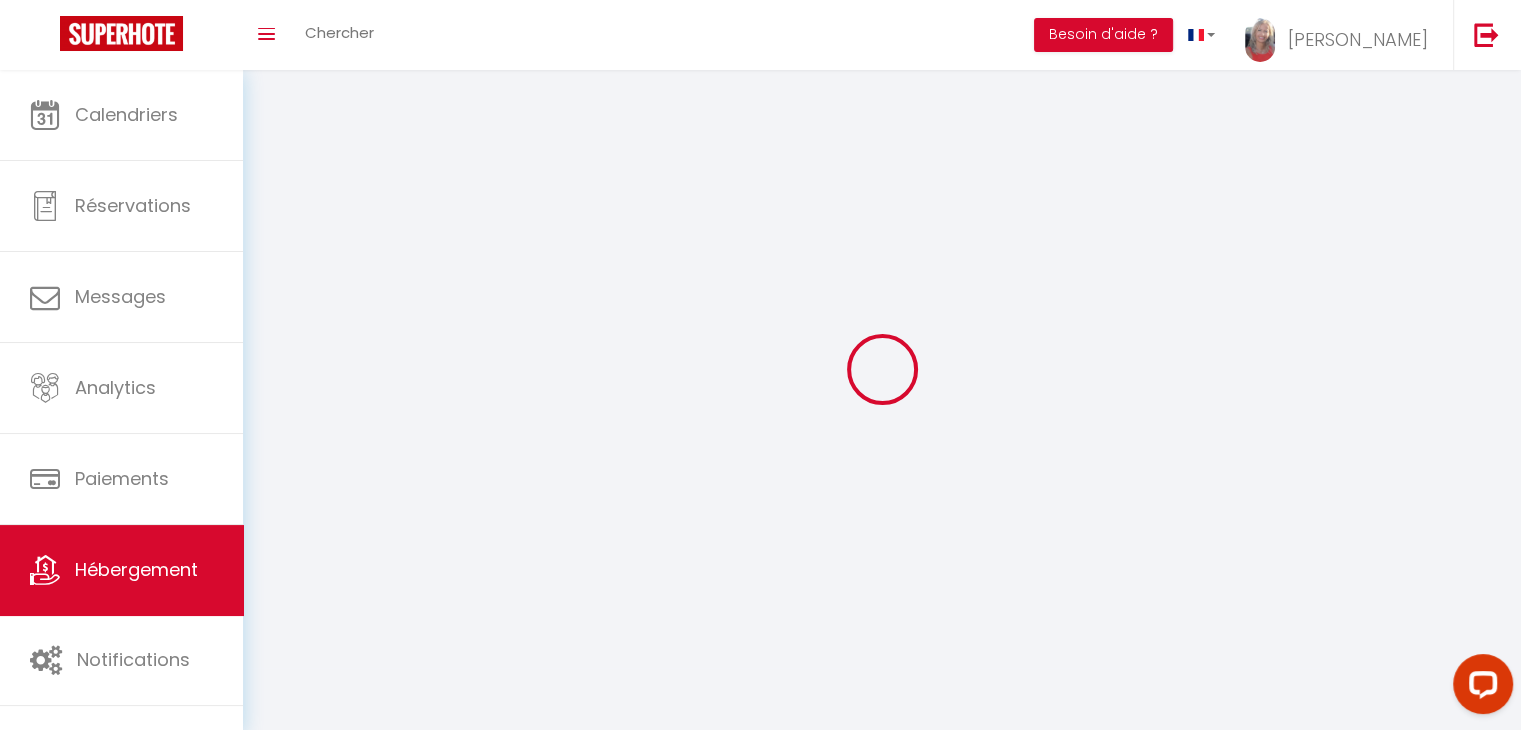 select 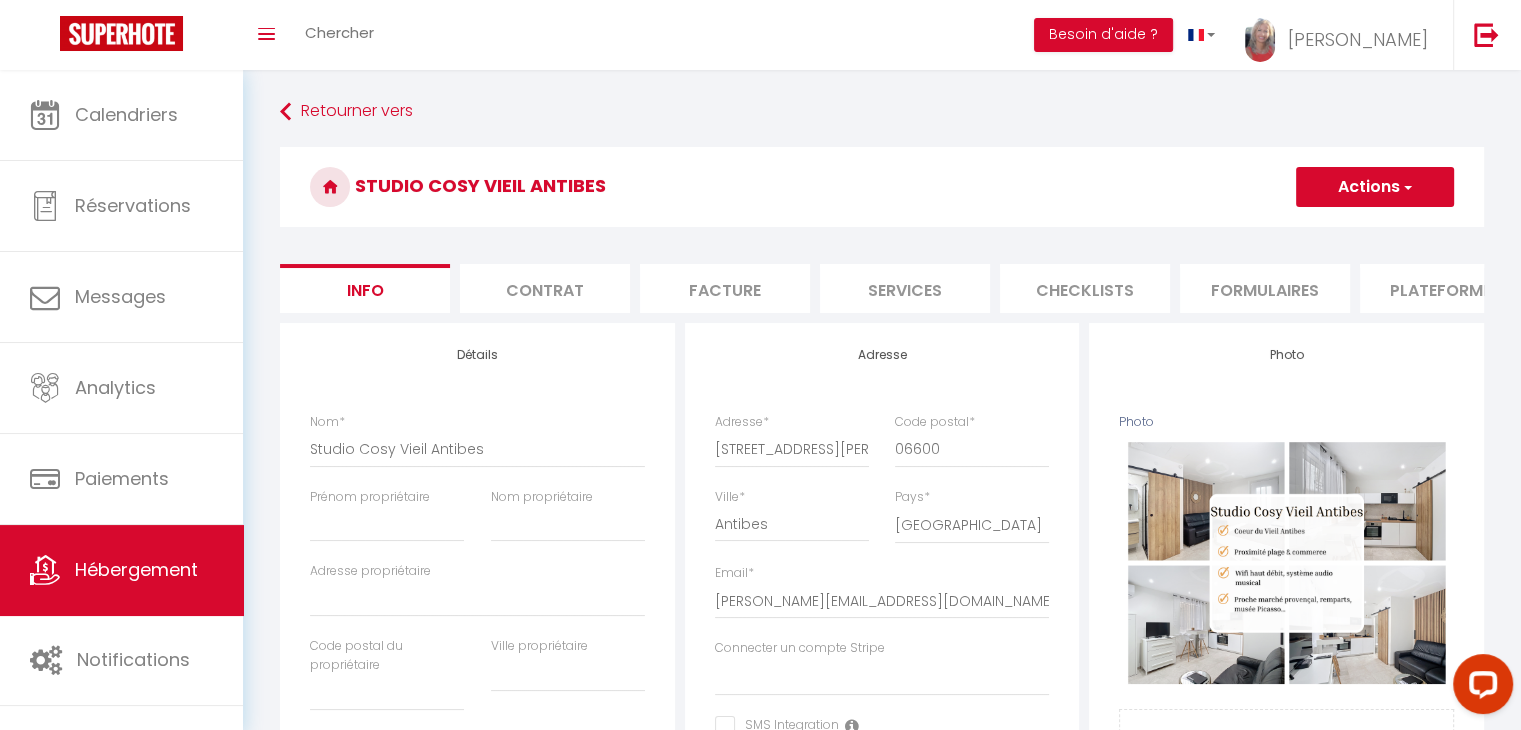 click on "Plateformes" at bounding box center (1445, 288) 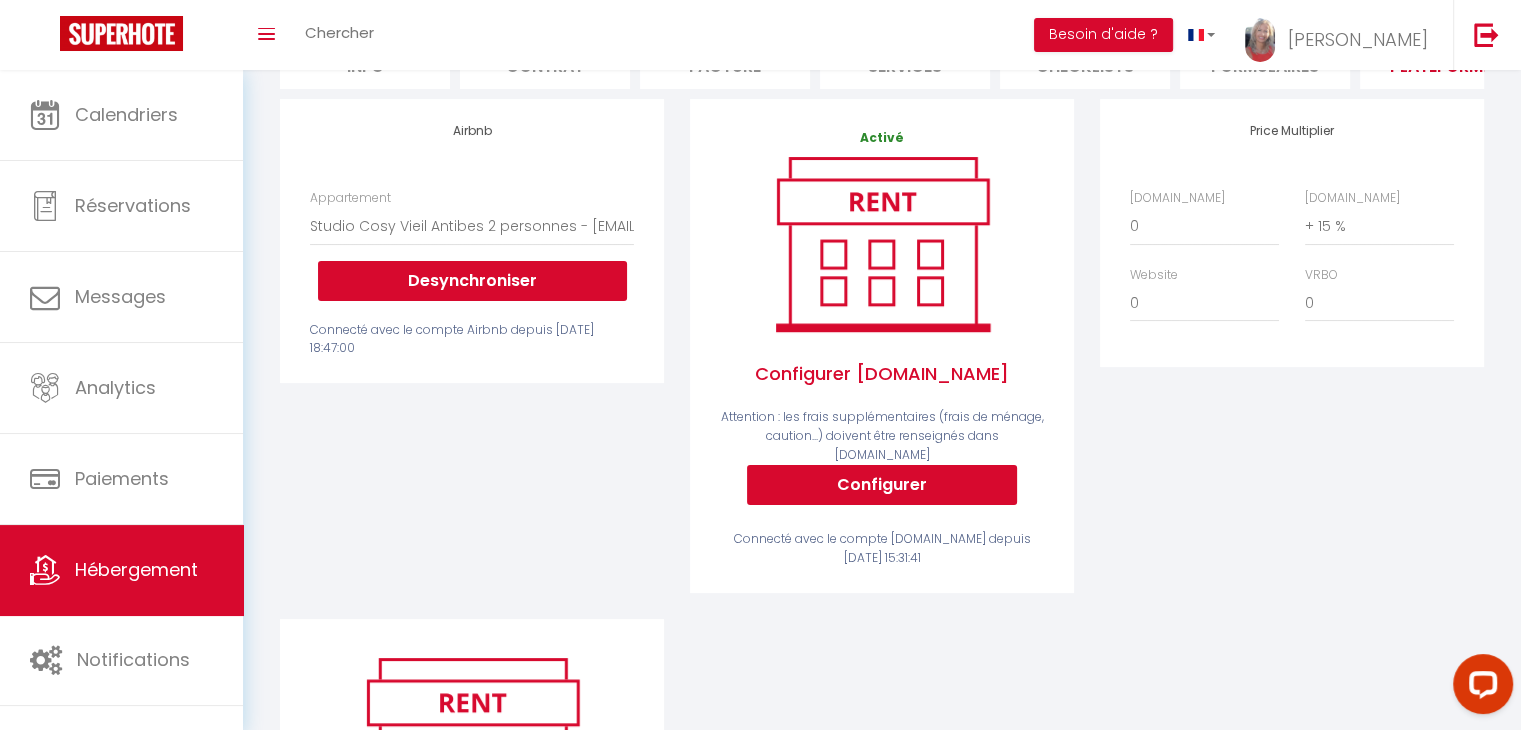 scroll, scrollTop: 224, scrollLeft: 0, axis: vertical 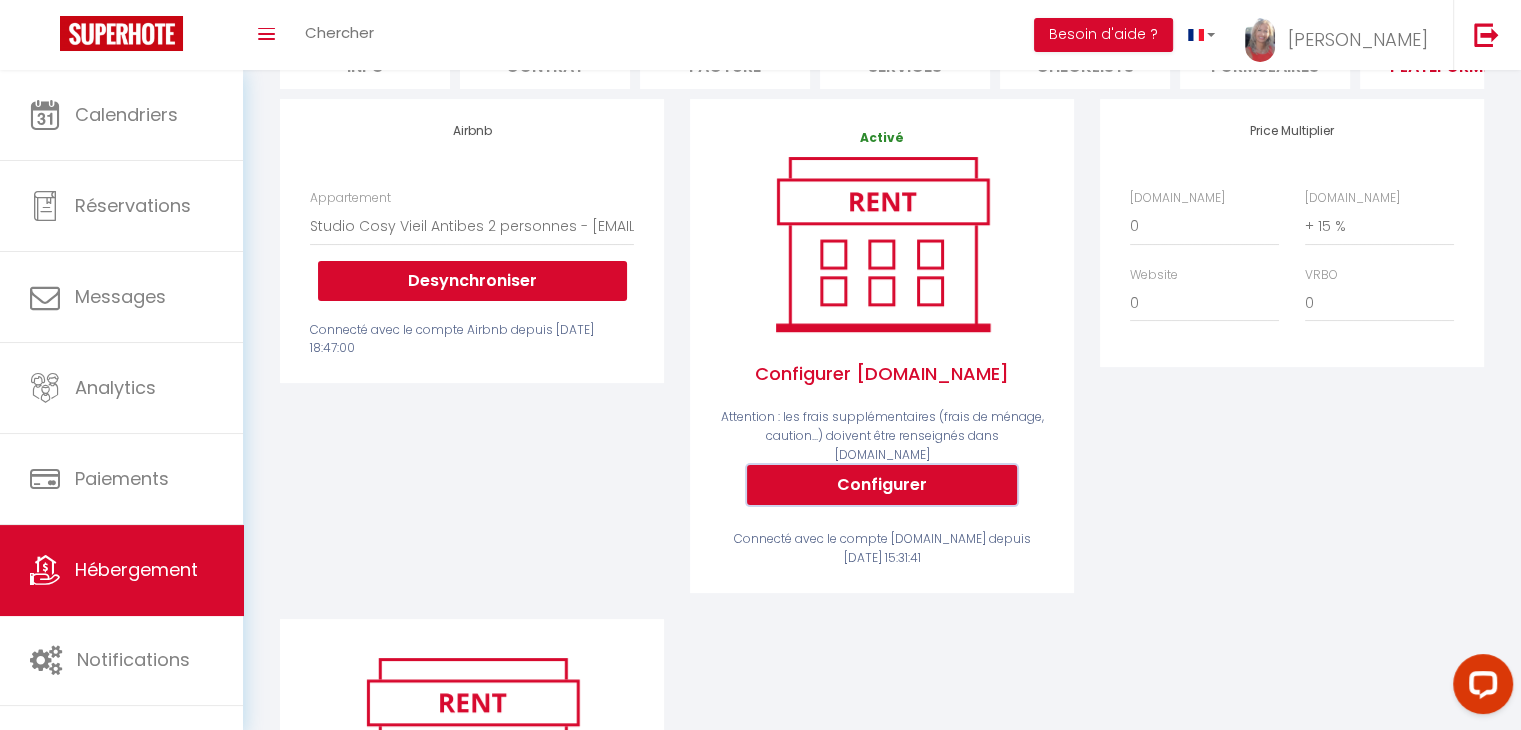 click on "Configurer" at bounding box center [882, 485] 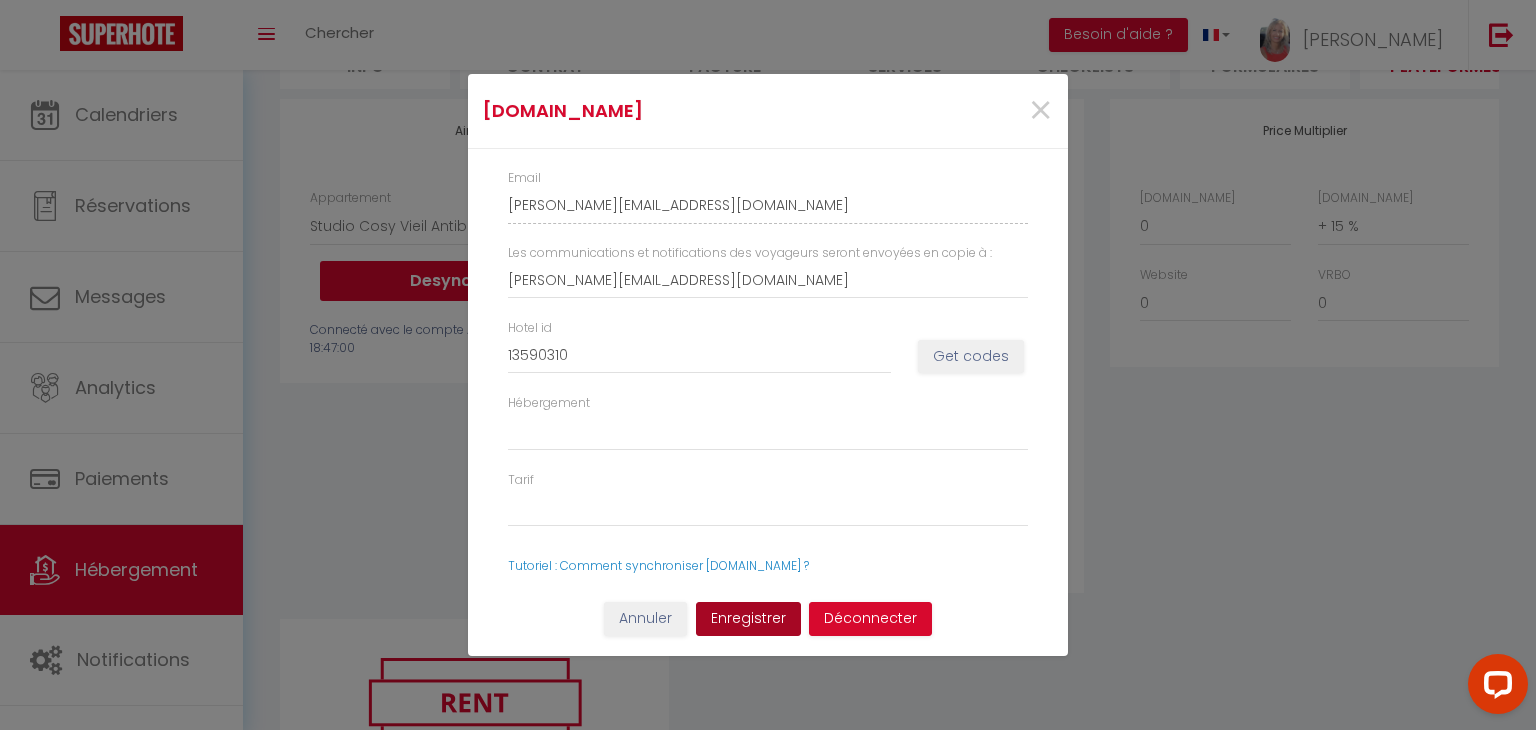 click on "Enregistrer" at bounding box center [748, 619] 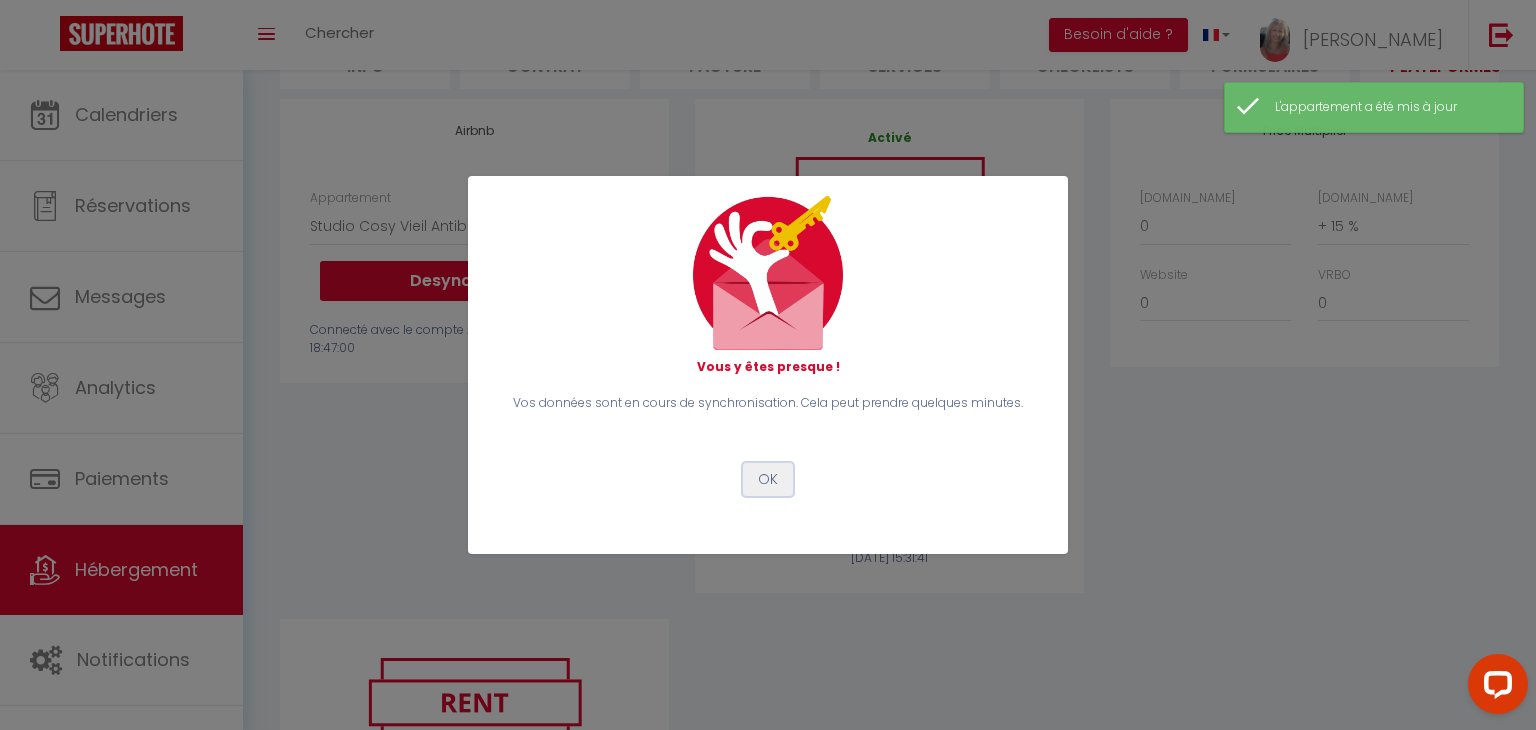 click on "OK" at bounding box center [768, 480] 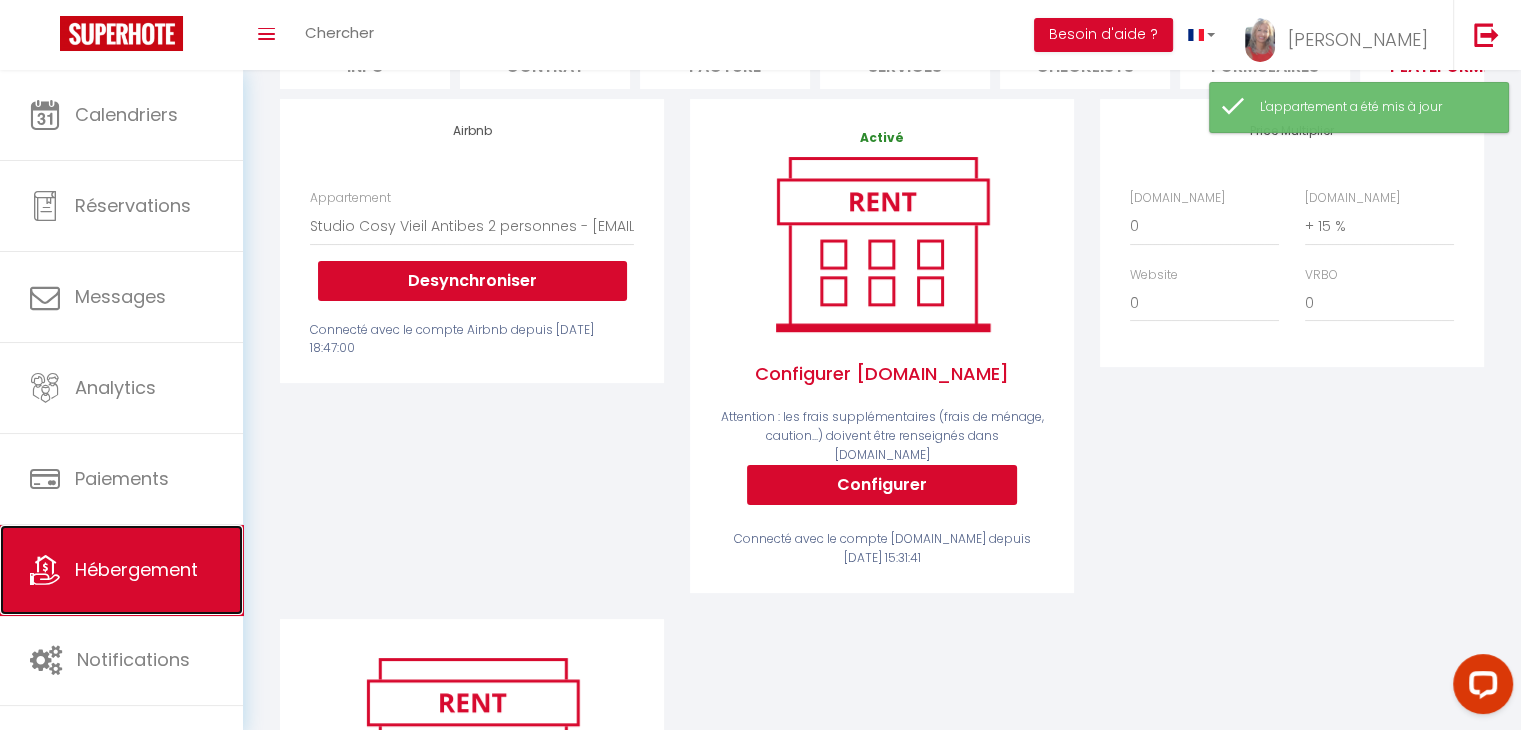 click on "Hébergement" at bounding box center [121, 570] 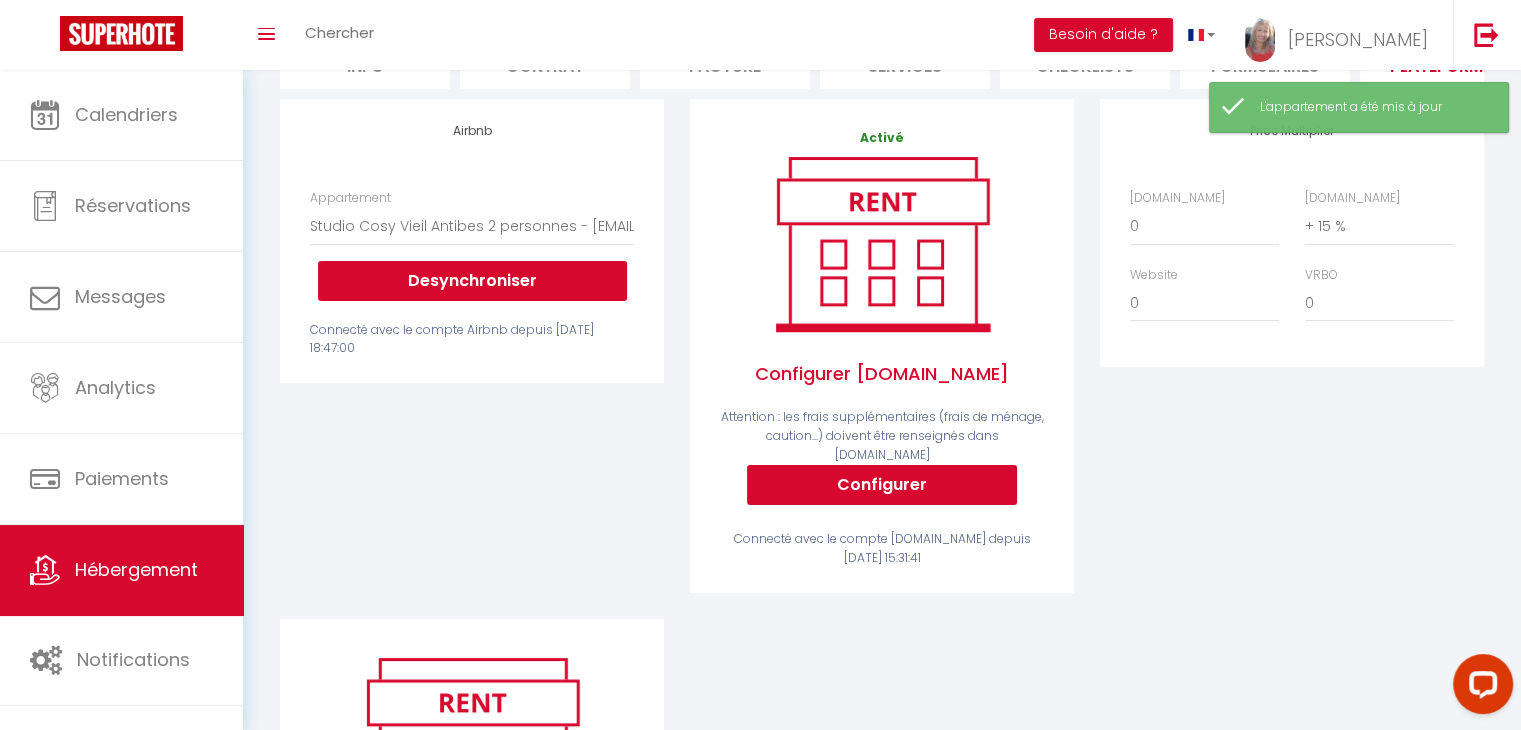 scroll, scrollTop: 0, scrollLeft: 0, axis: both 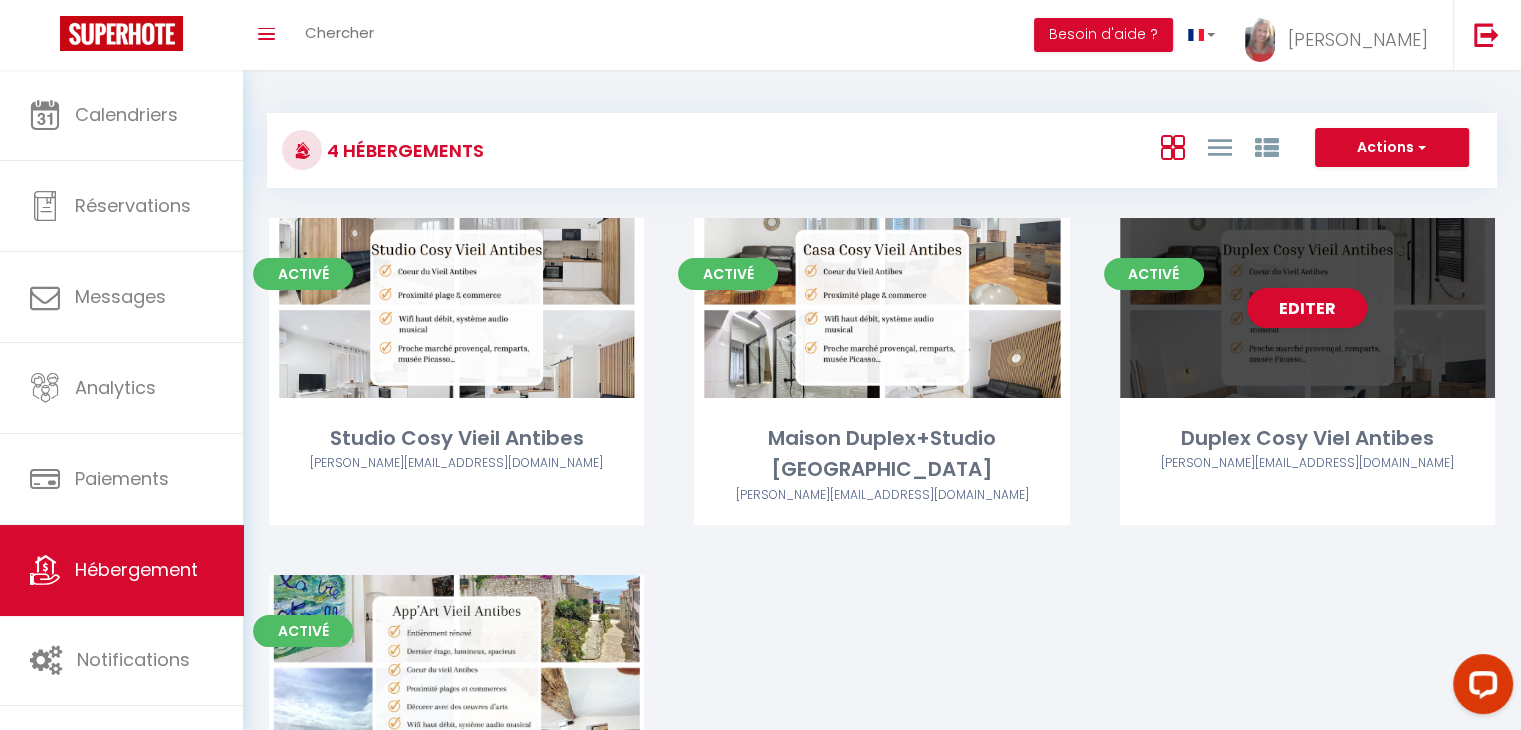 click on "[PERSON_NAME][EMAIL_ADDRESS][DOMAIN_NAME]" at bounding box center (1307, 463) 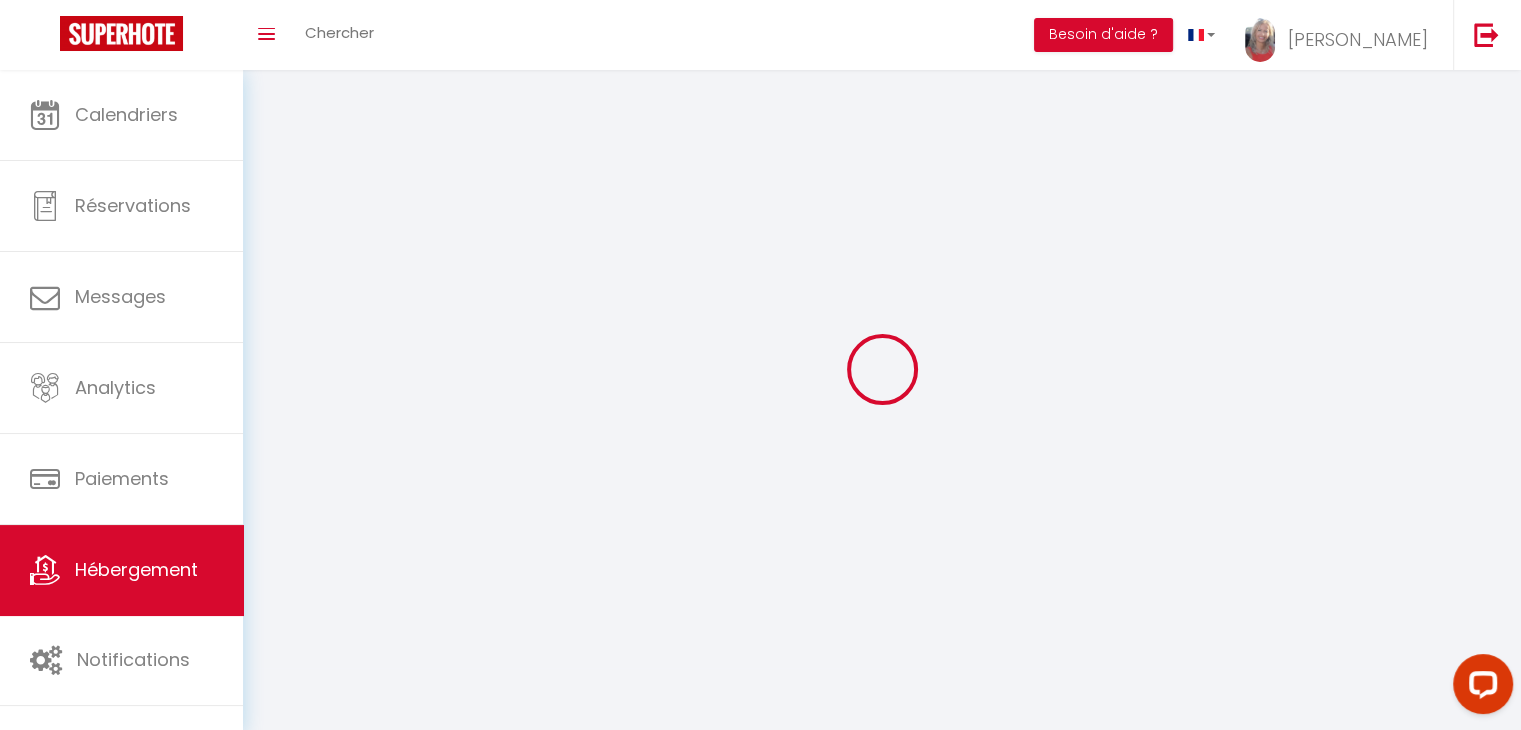 select 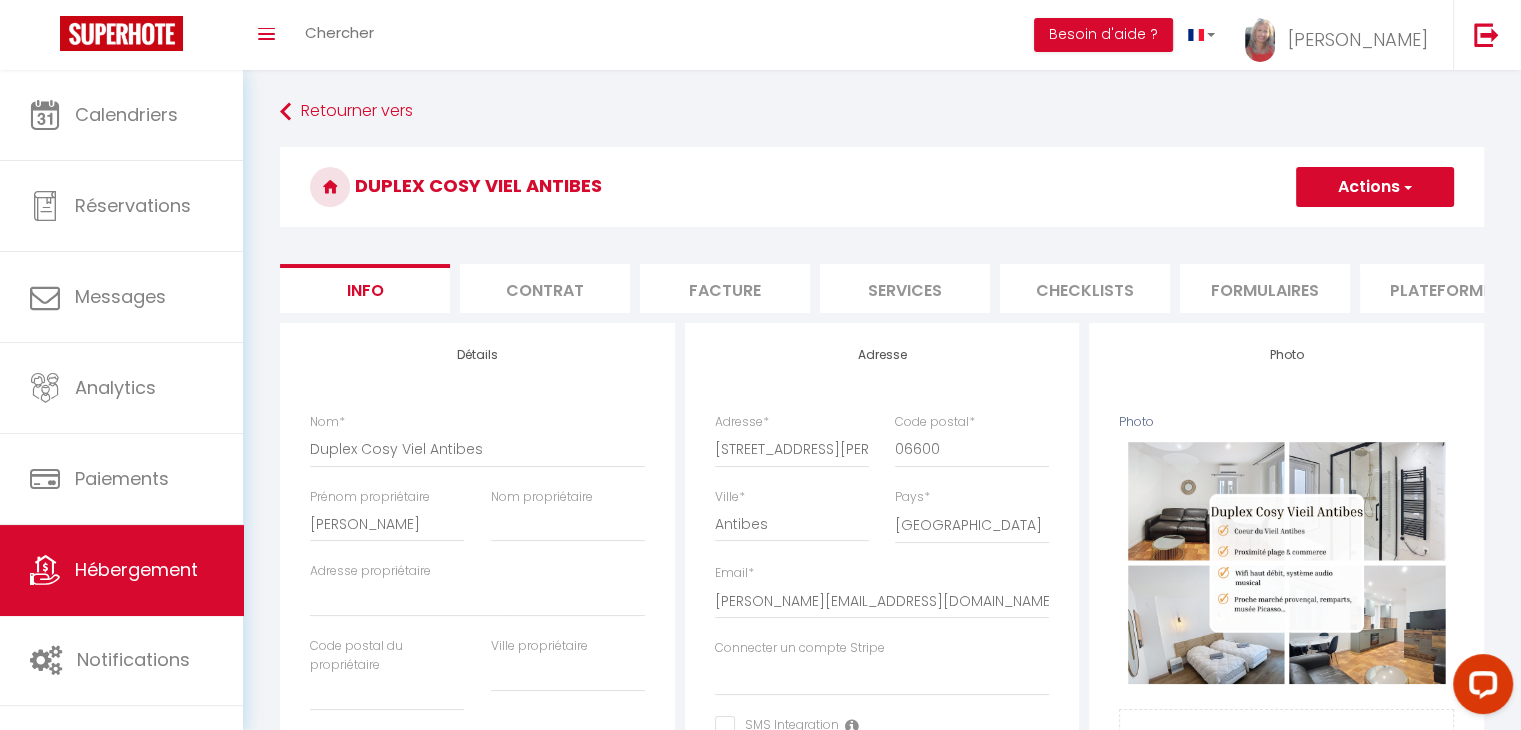 select 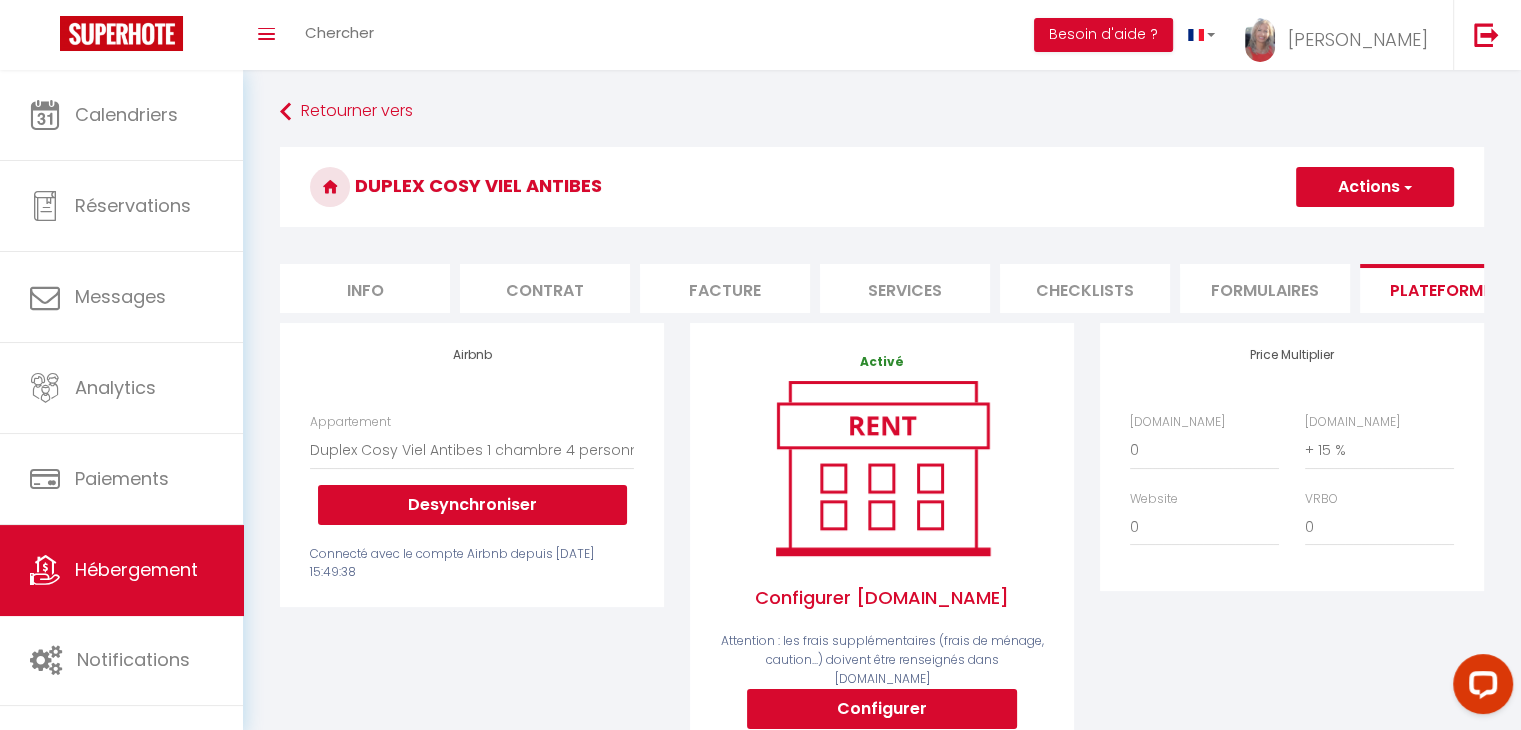 scroll, scrollTop: 211, scrollLeft: 0, axis: vertical 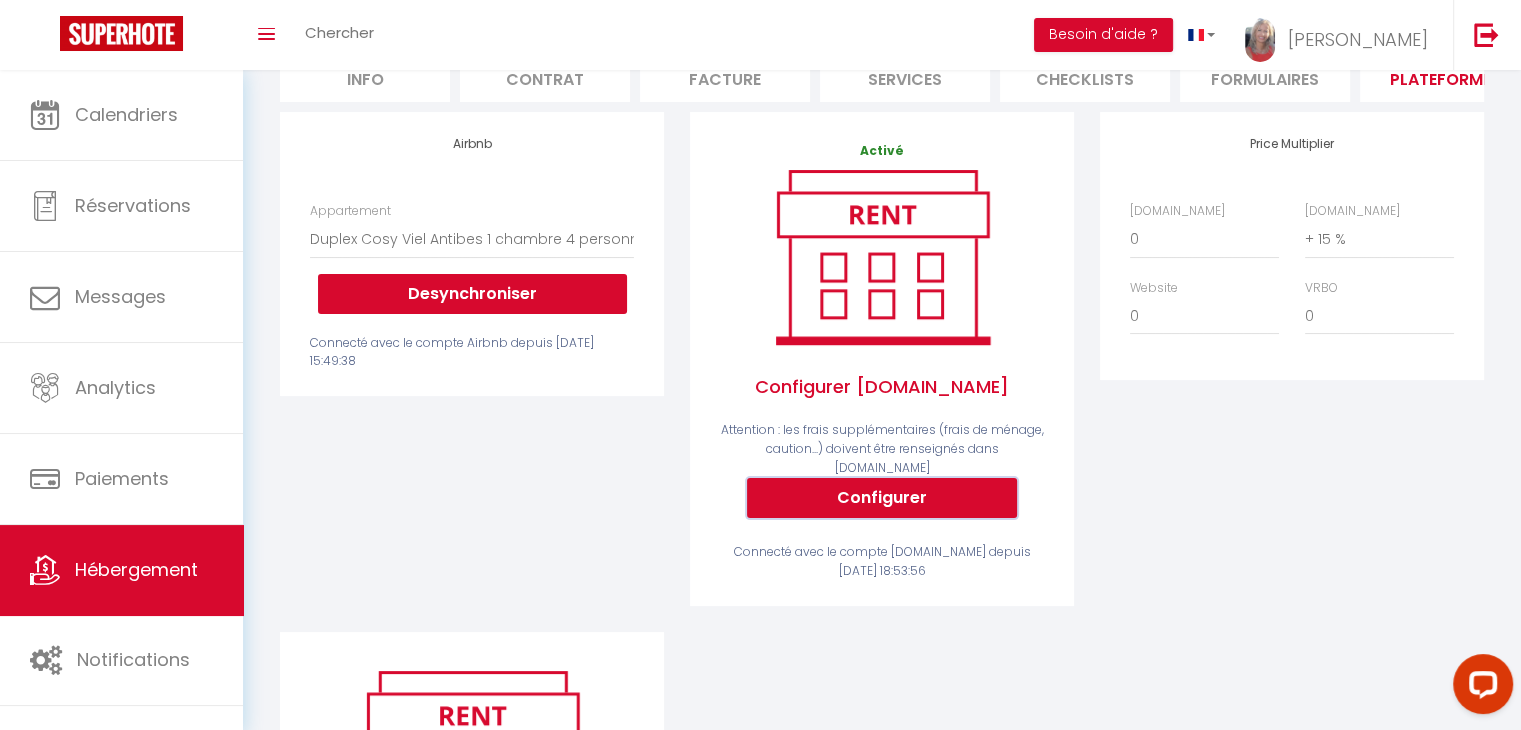 click on "Configurer" at bounding box center [882, 498] 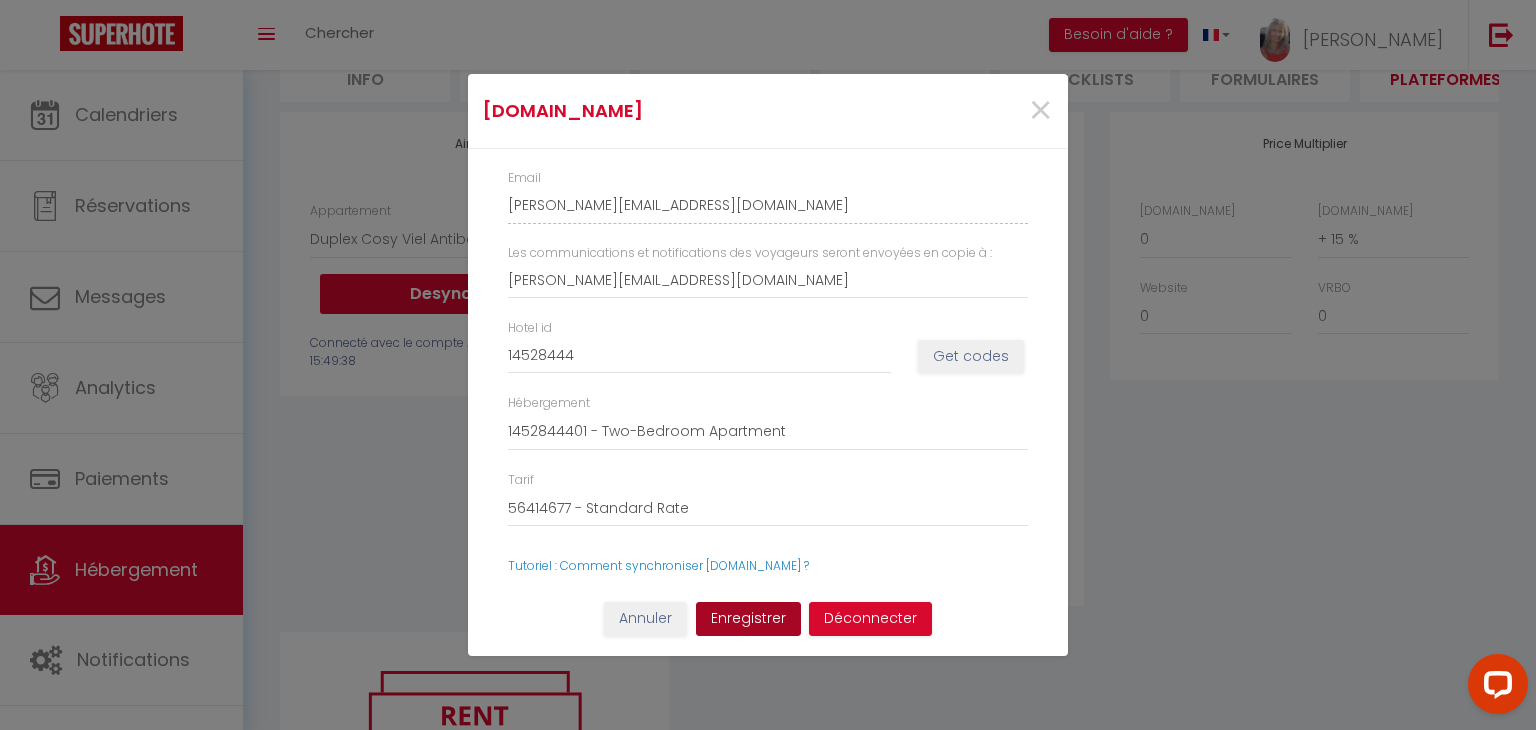 click on "Enregistrer" at bounding box center [748, 619] 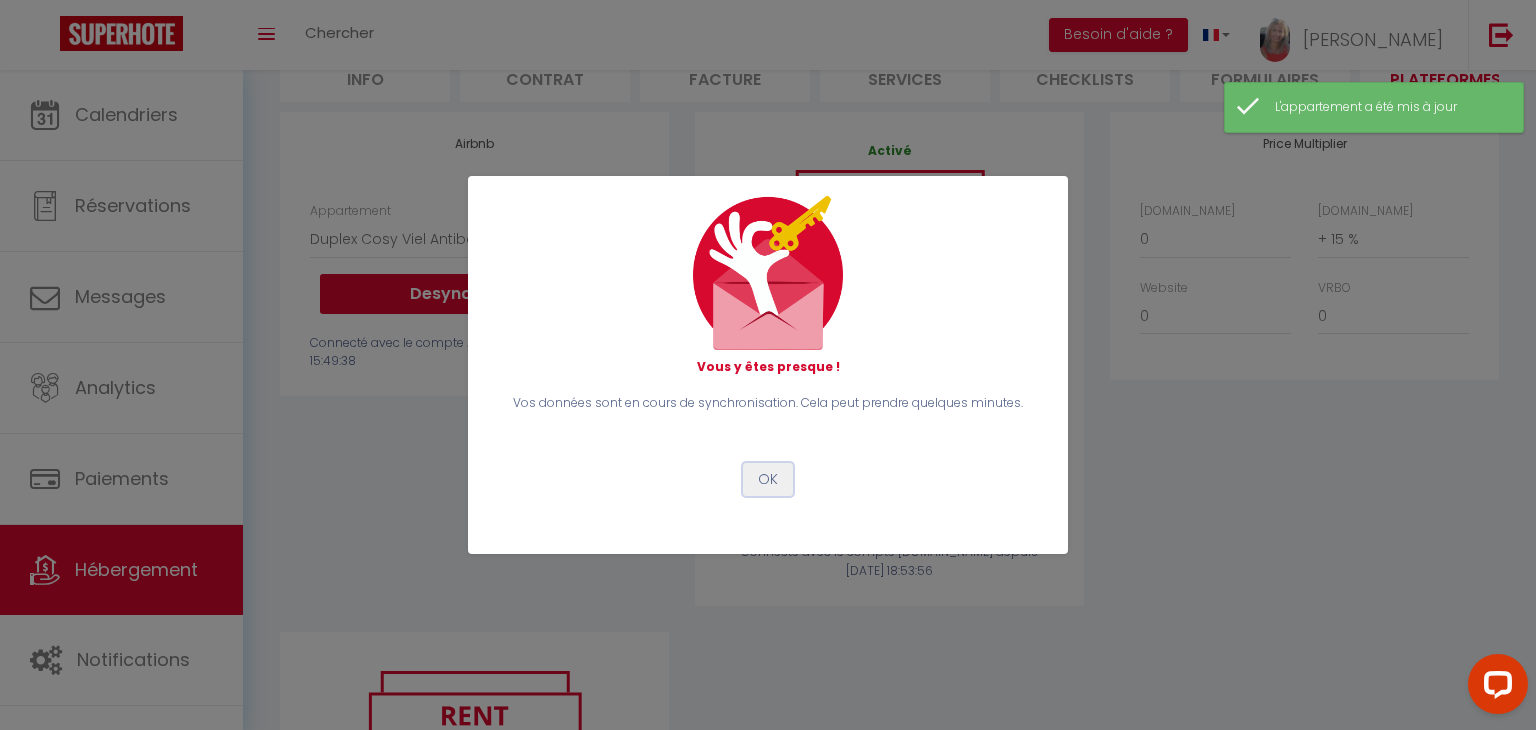 click on "OK" at bounding box center (768, 480) 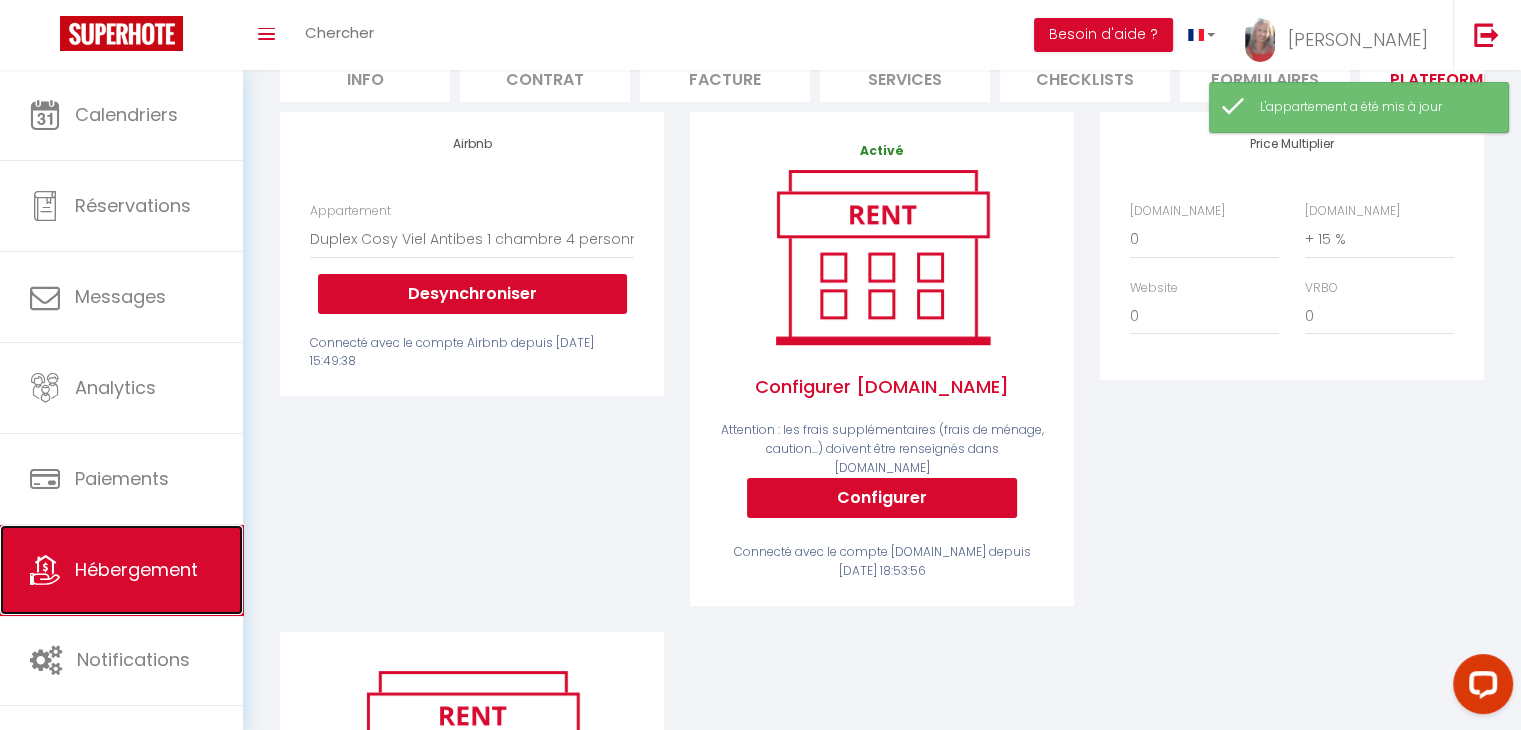 click on "Hébergement" at bounding box center [121, 570] 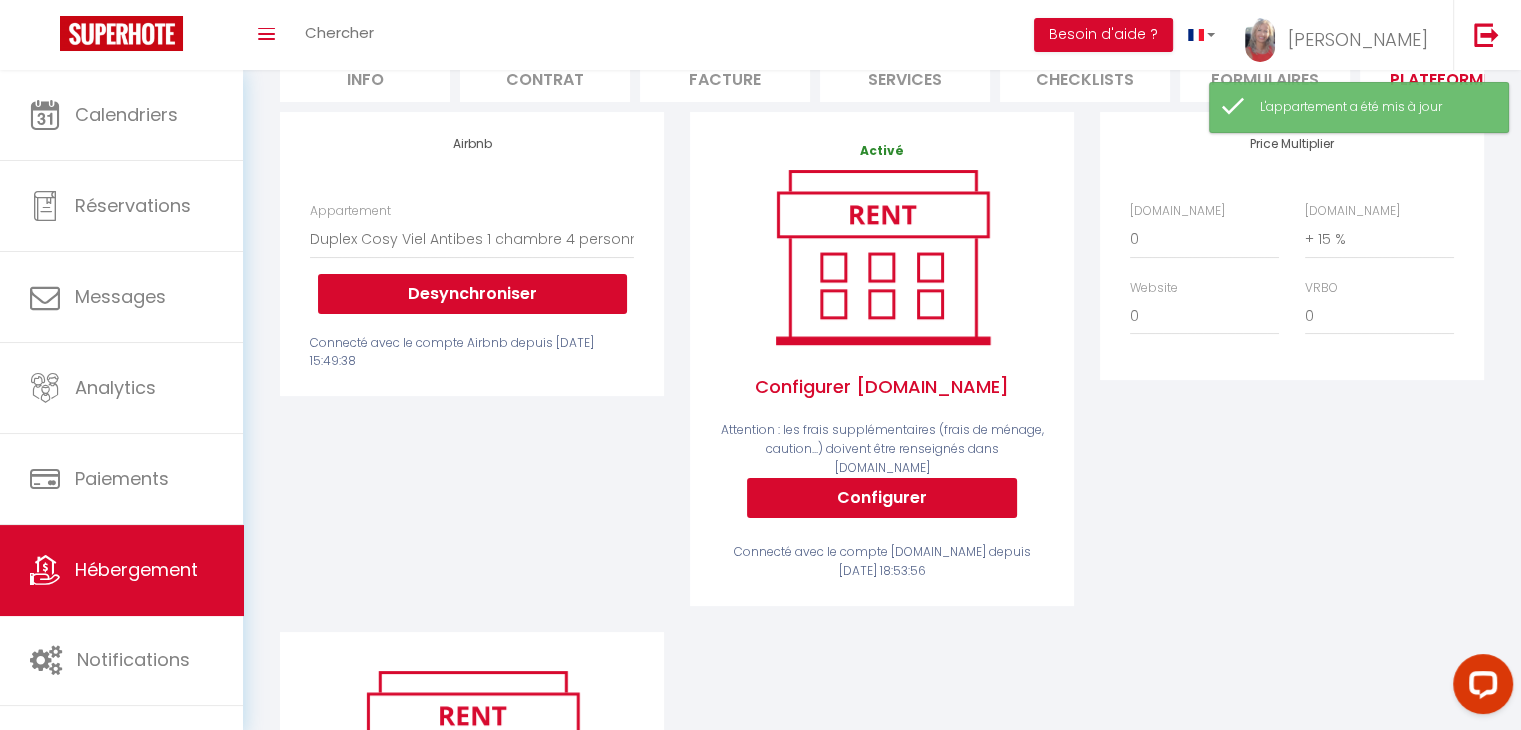 scroll, scrollTop: 0, scrollLeft: 0, axis: both 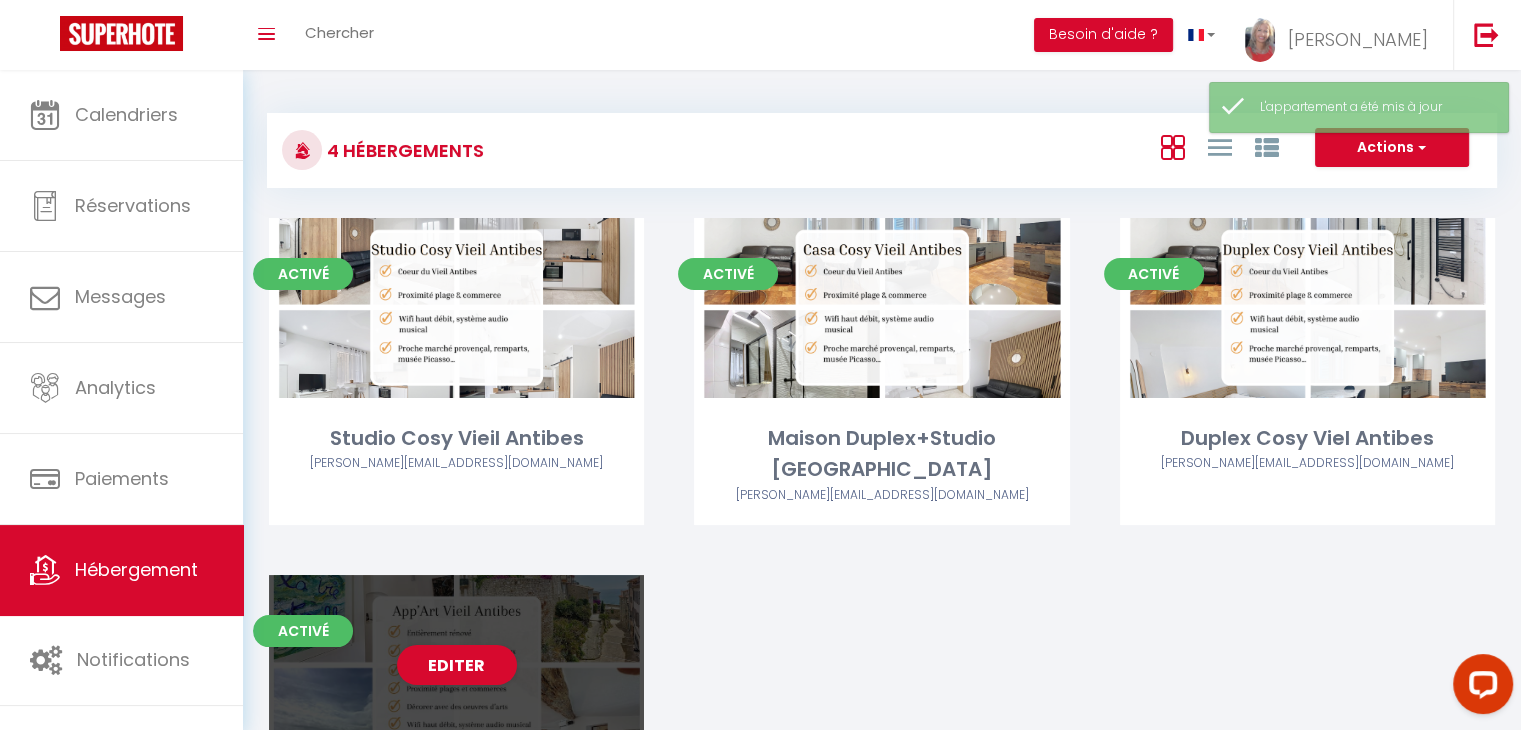 click on "Editer" at bounding box center [456, 665] 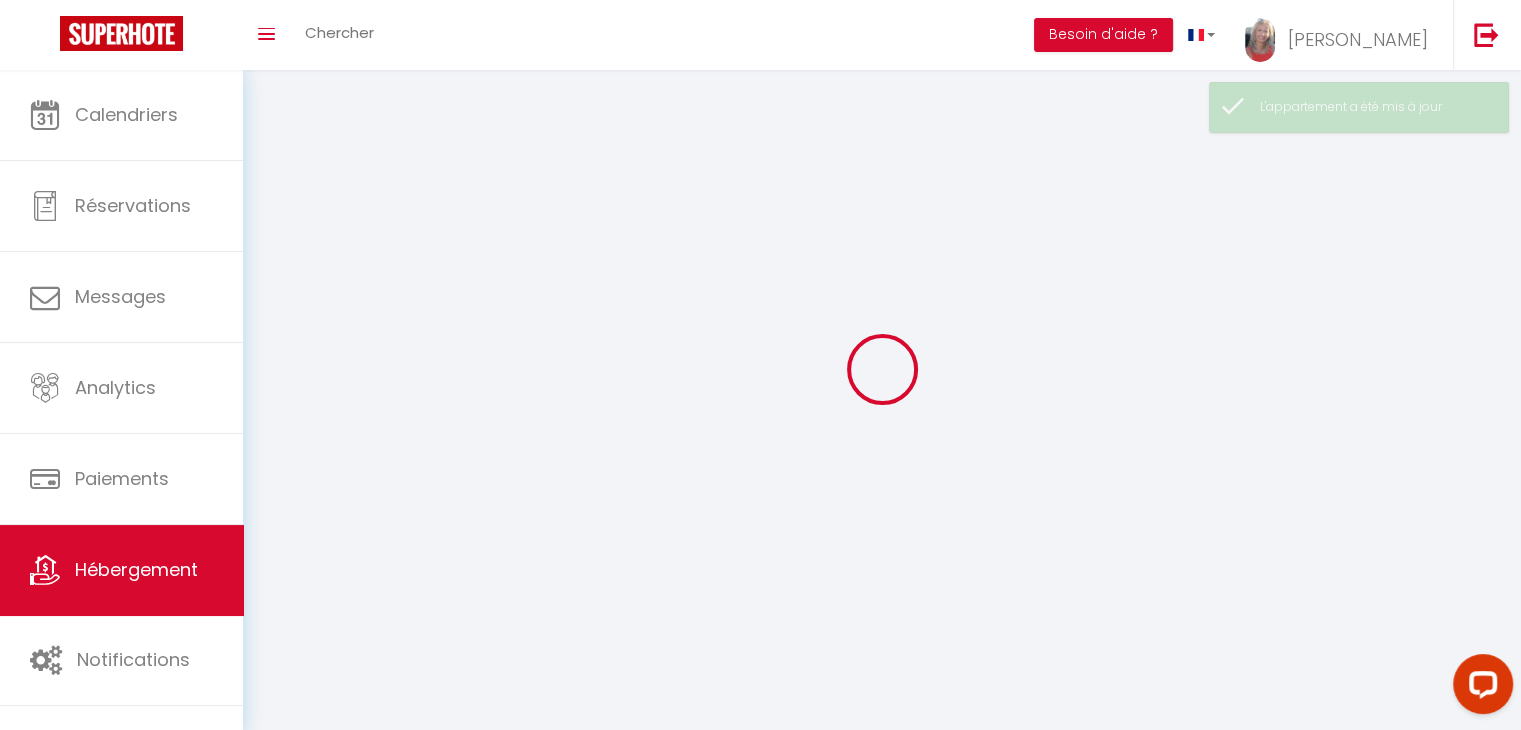 select 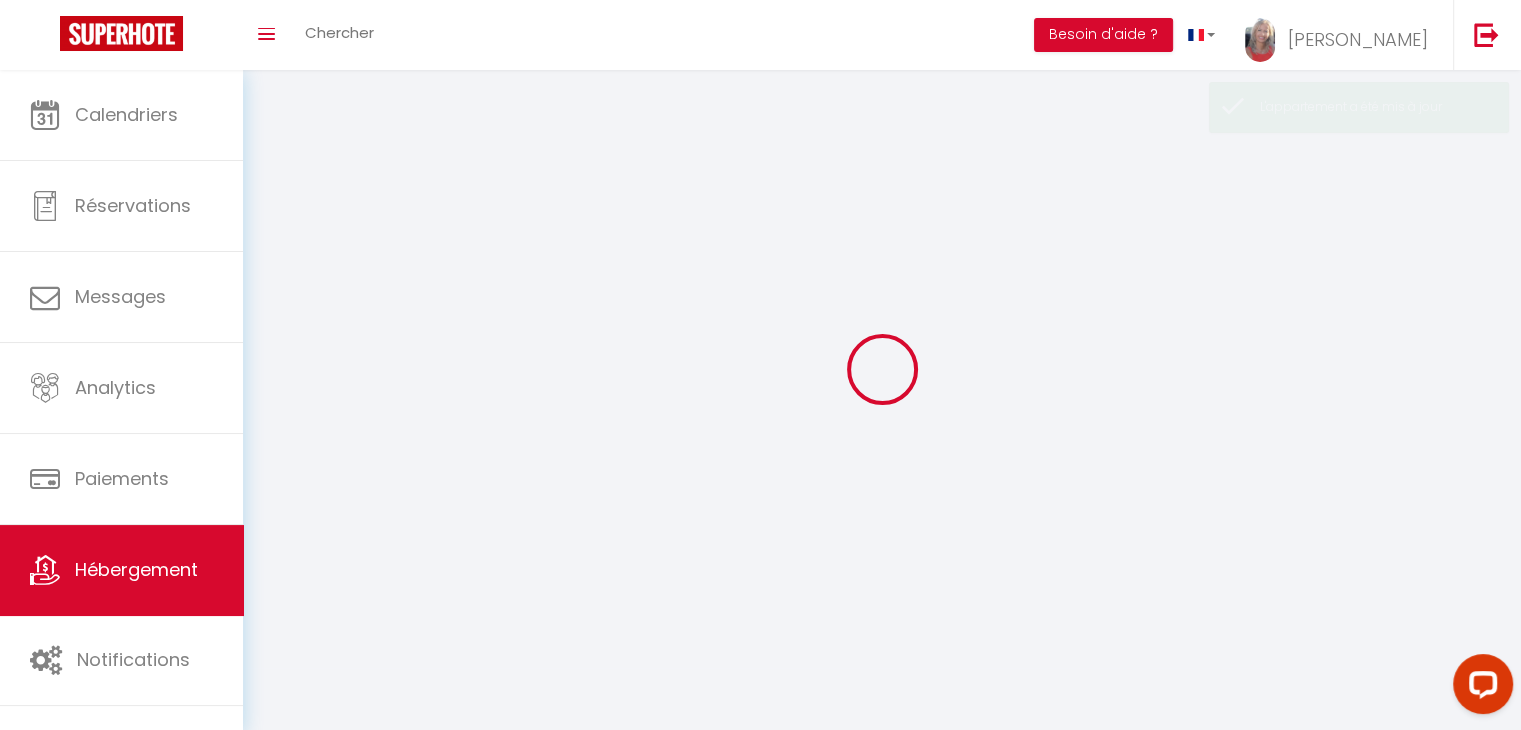 select 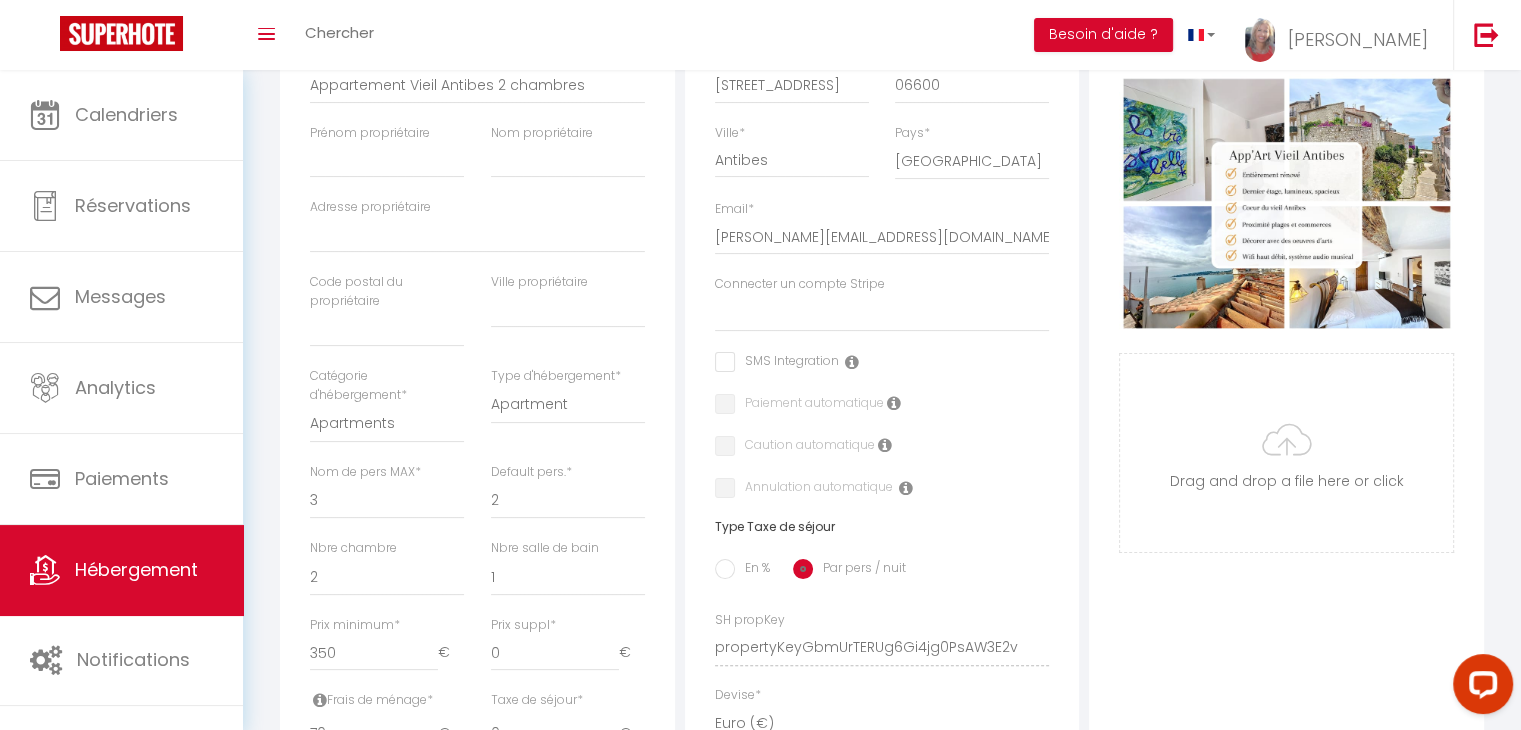scroll, scrollTop: 0, scrollLeft: 0, axis: both 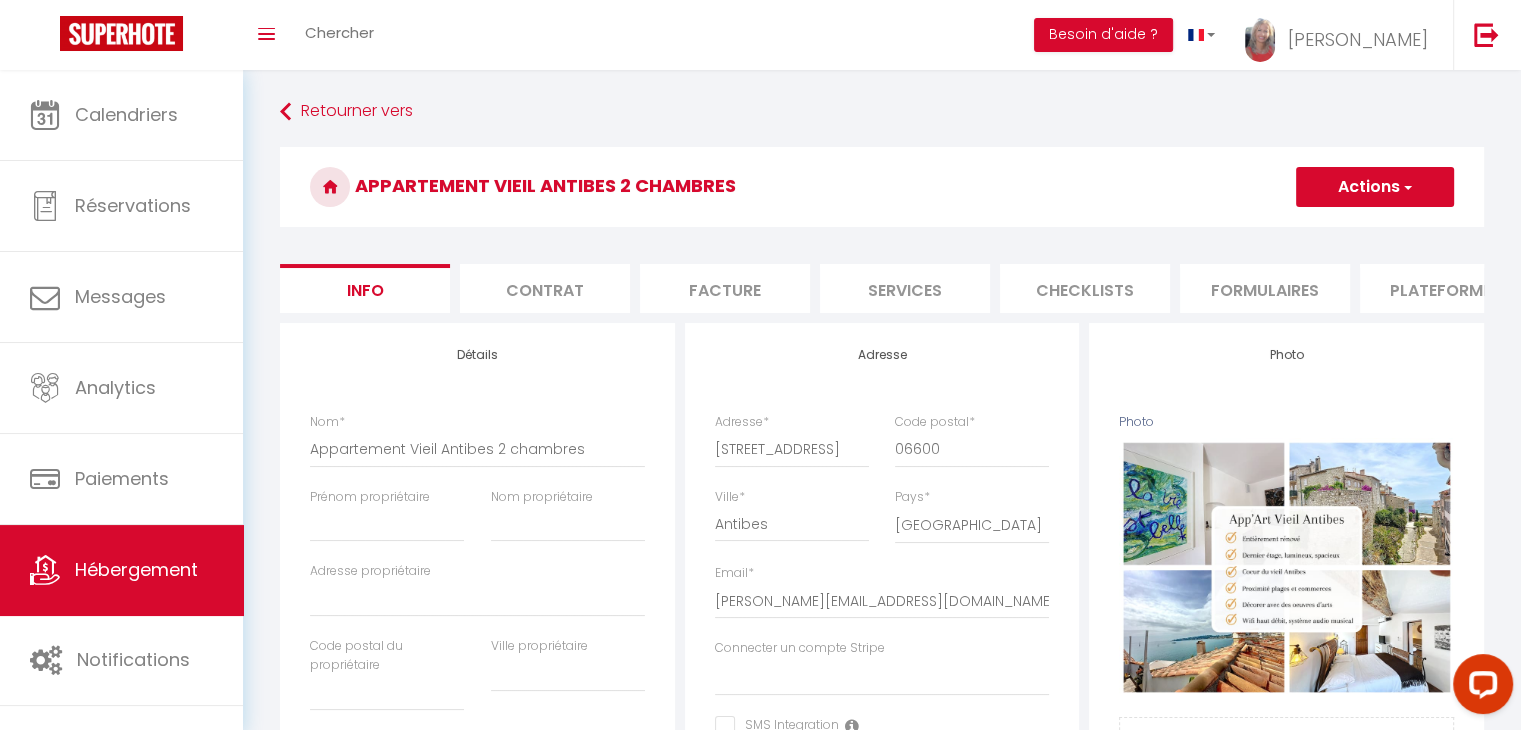 click on "Plateformes" at bounding box center [1445, 288] 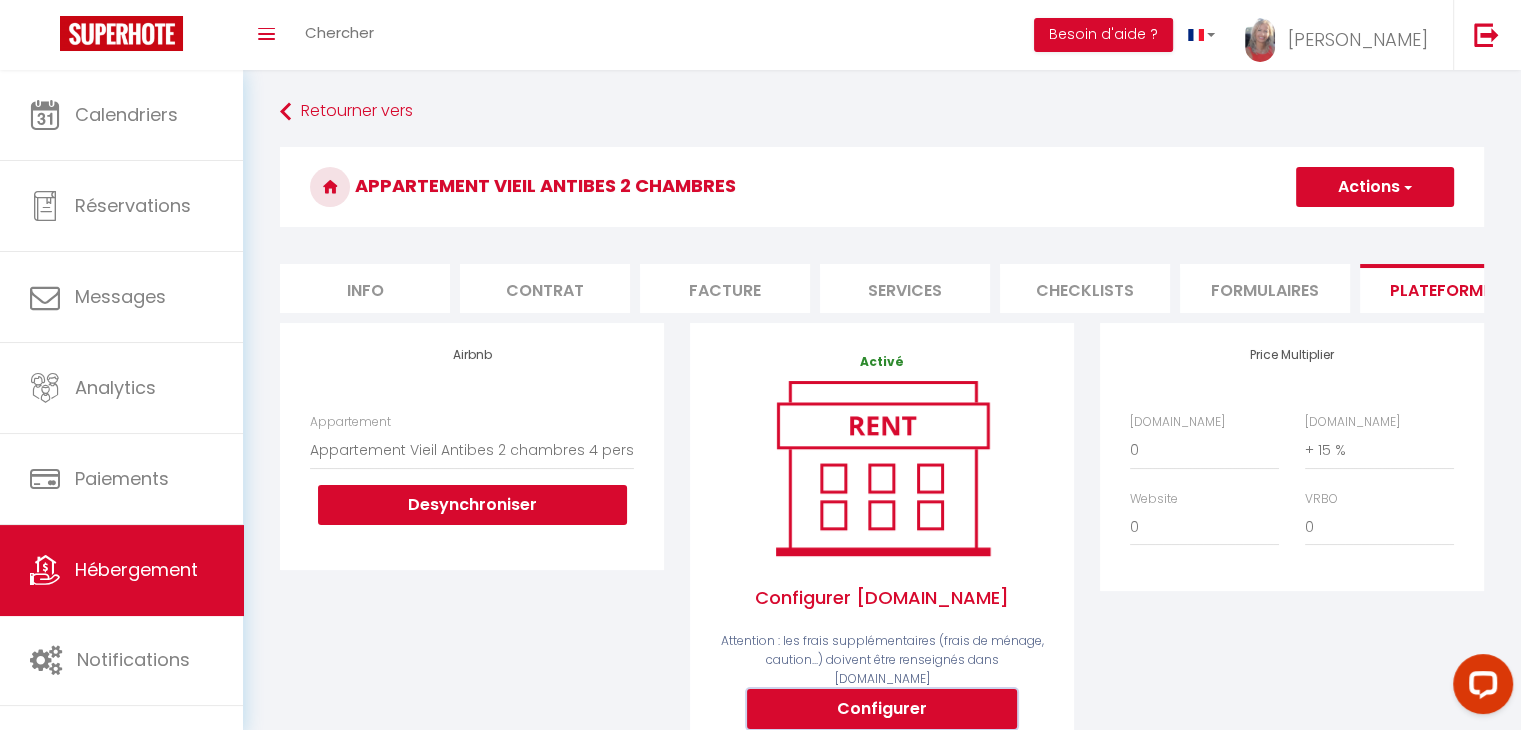 click on "Configurer" at bounding box center [882, 709] 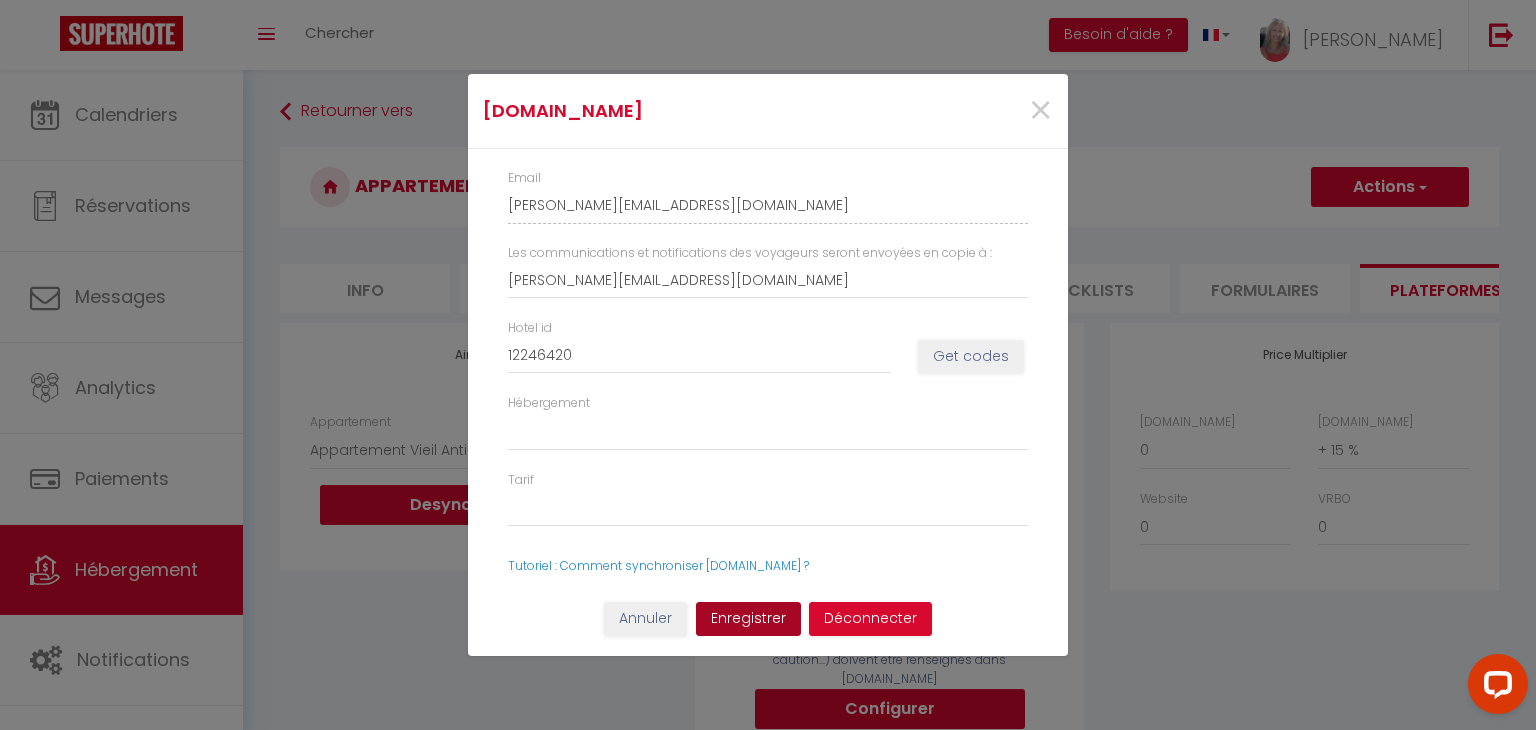 click on "Enregistrer" at bounding box center [748, 619] 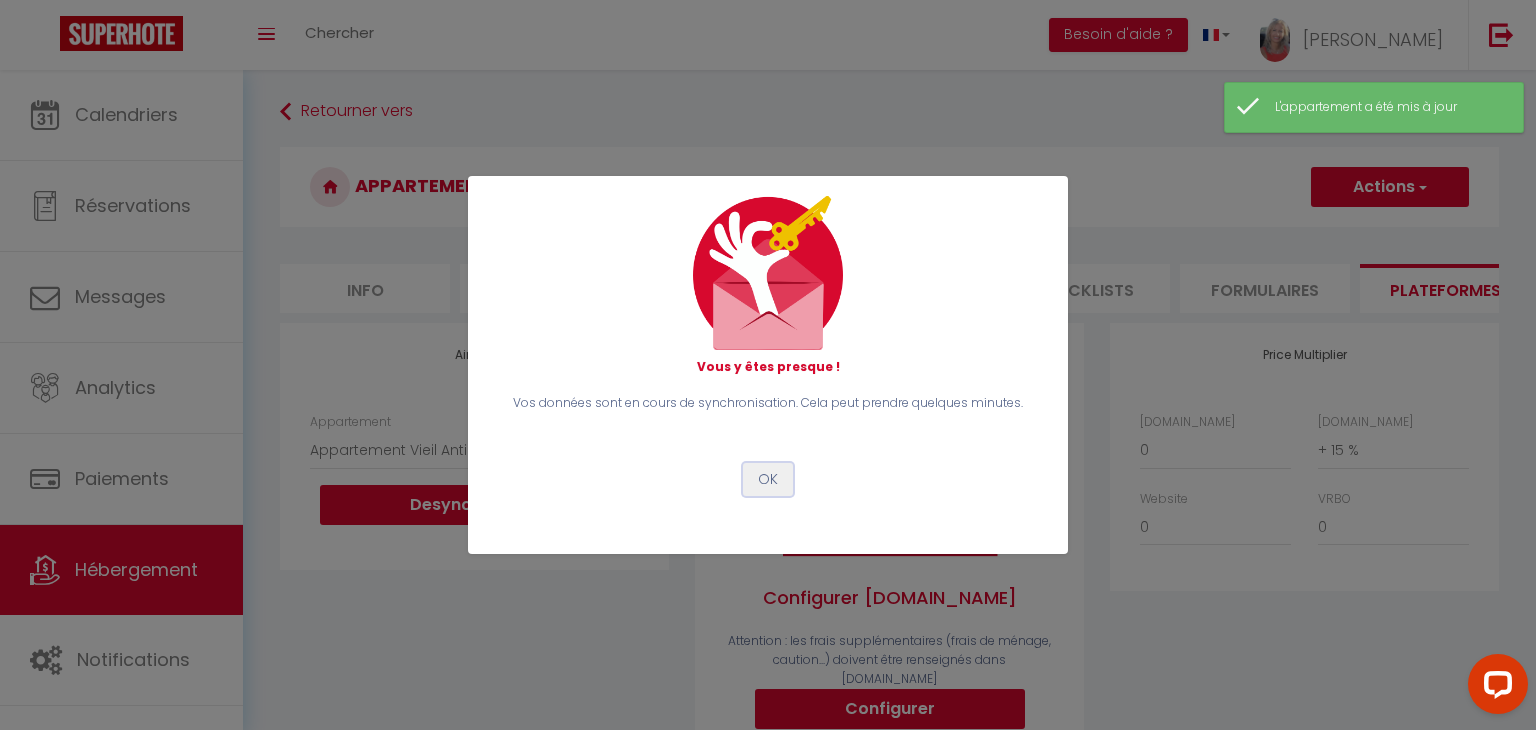 click on "OK" at bounding box center [768, 480] 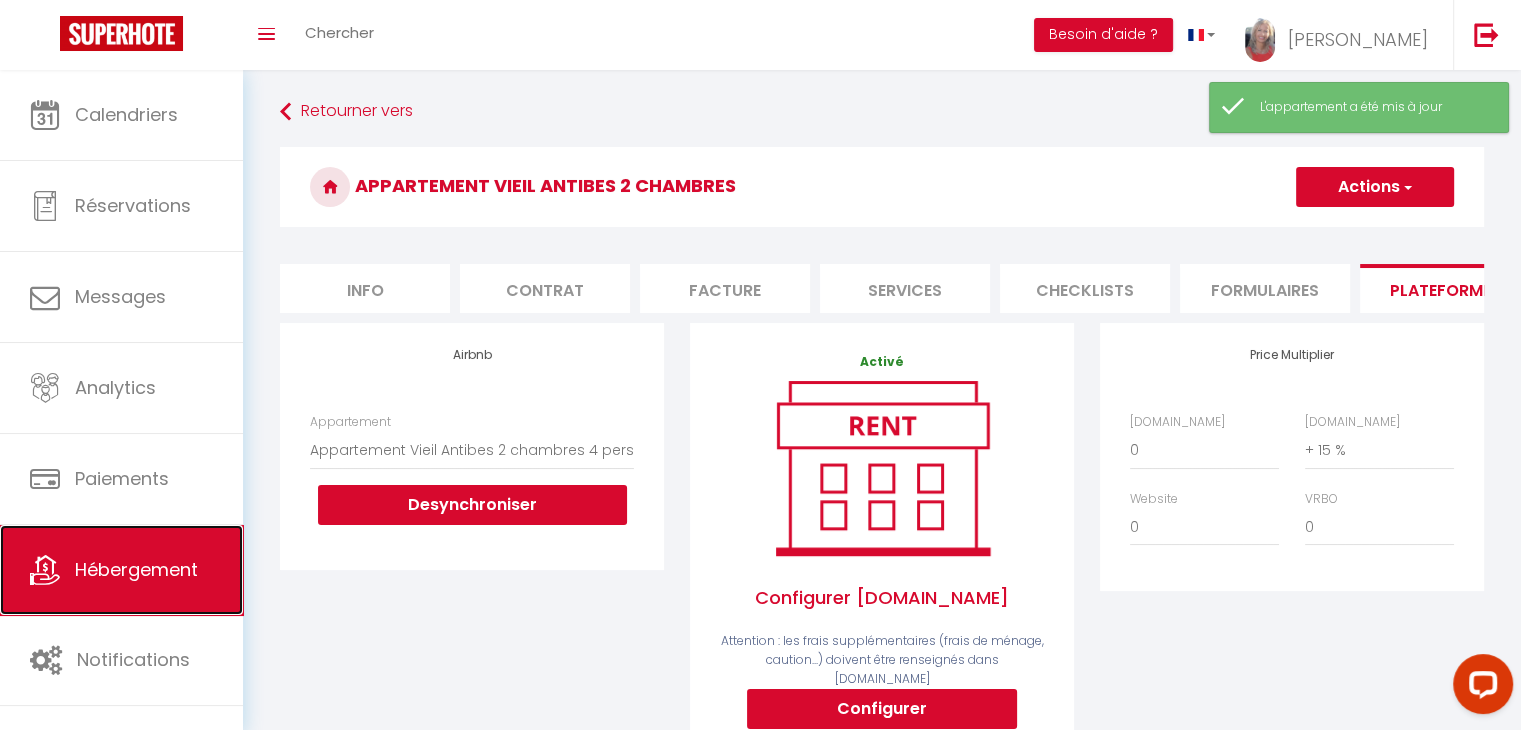 click on "Hébergement" at bounding box center (121, 570) 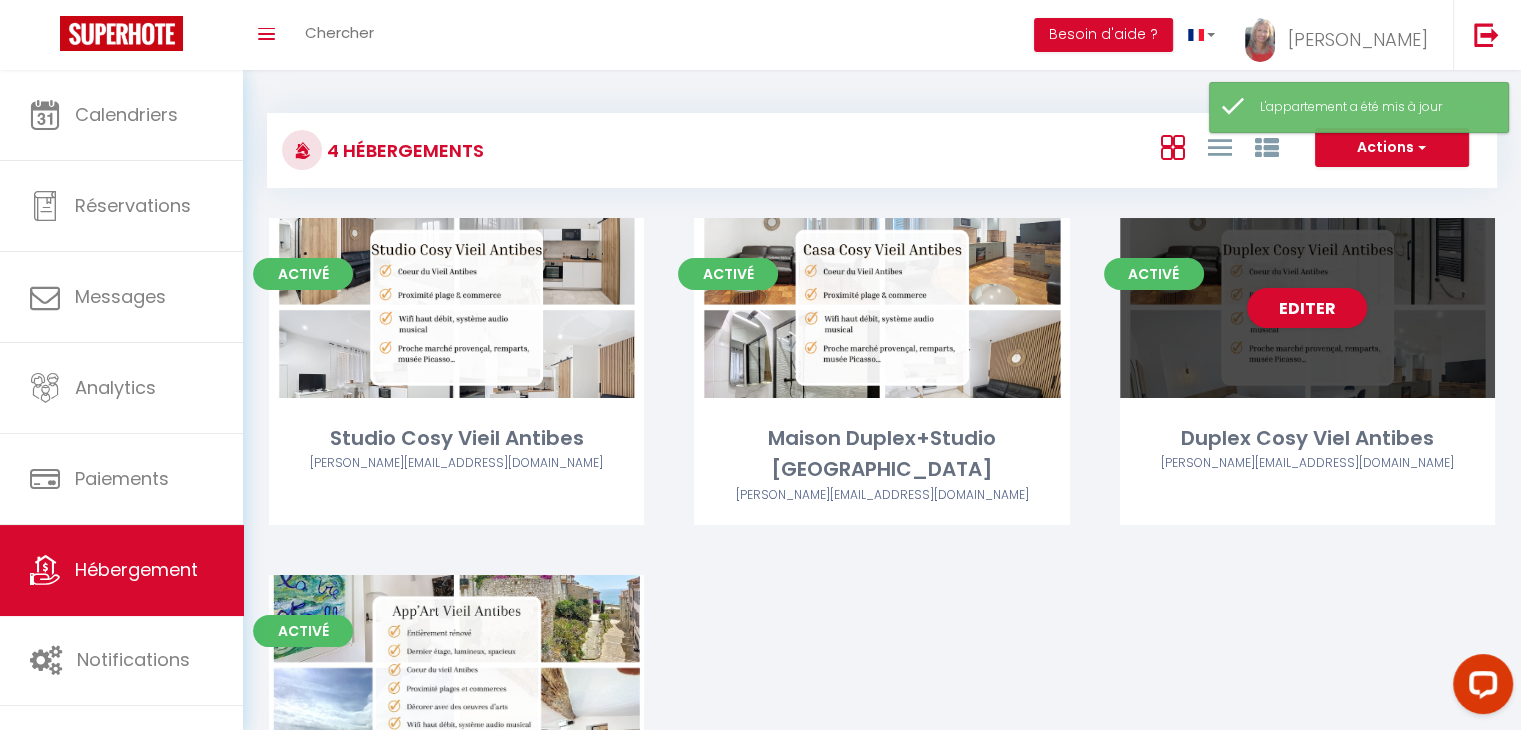 click on "[PERSON_NAME][EMAIL_ADDRESS][DOMAIN_NAME]" at bounding box center [1307, 463] 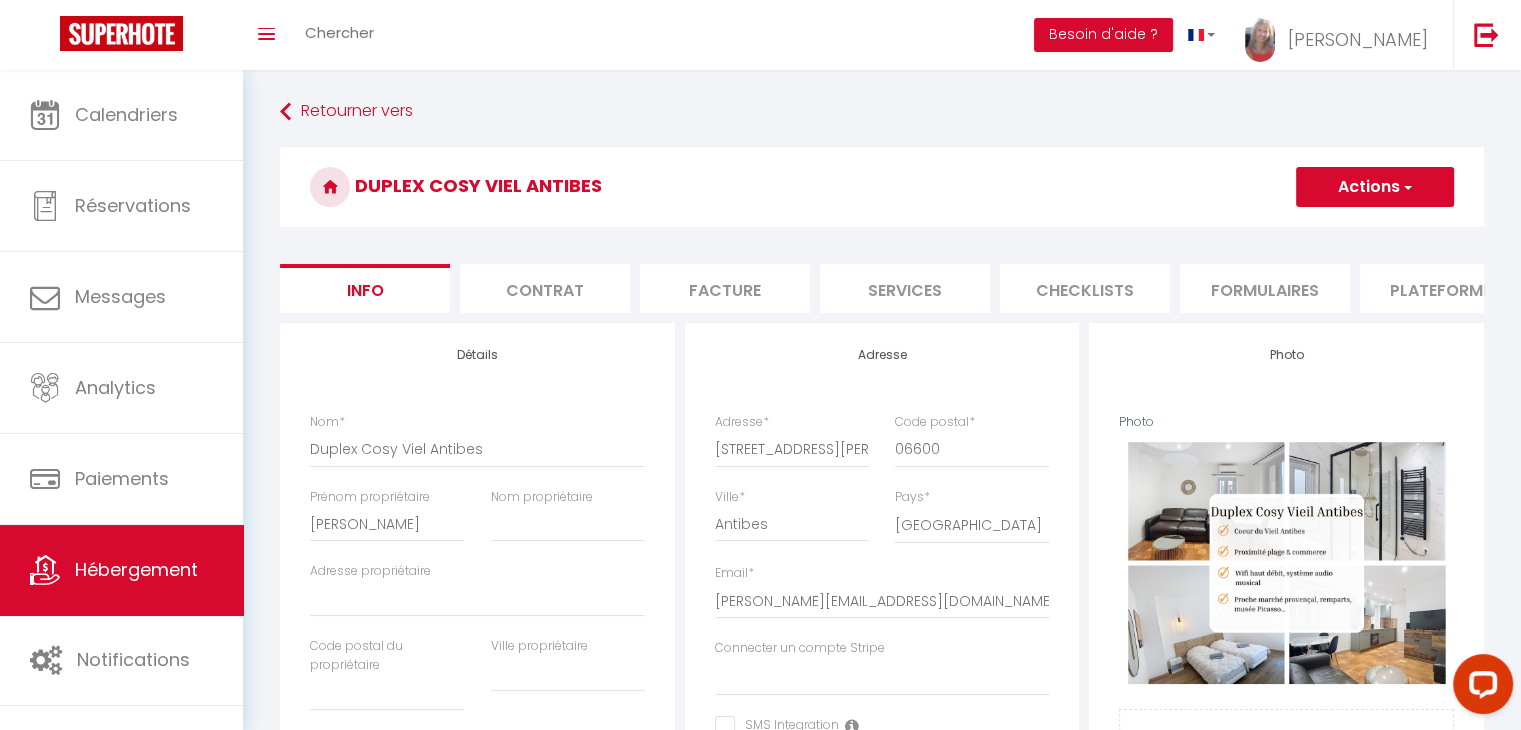 click on "Plateformes" at bounding box center [1445, 288] 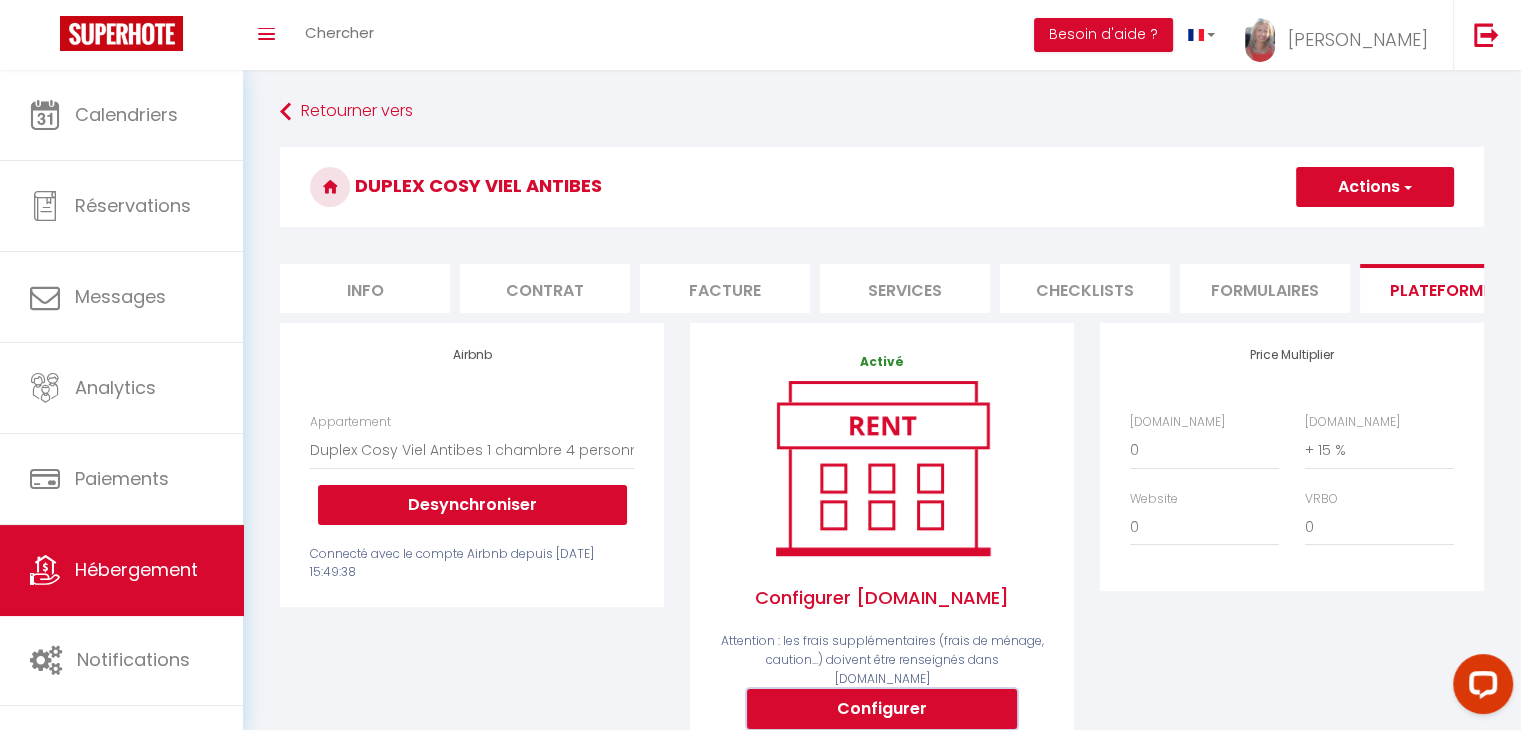 click on "Configurer" at bounding box center [882, 709] 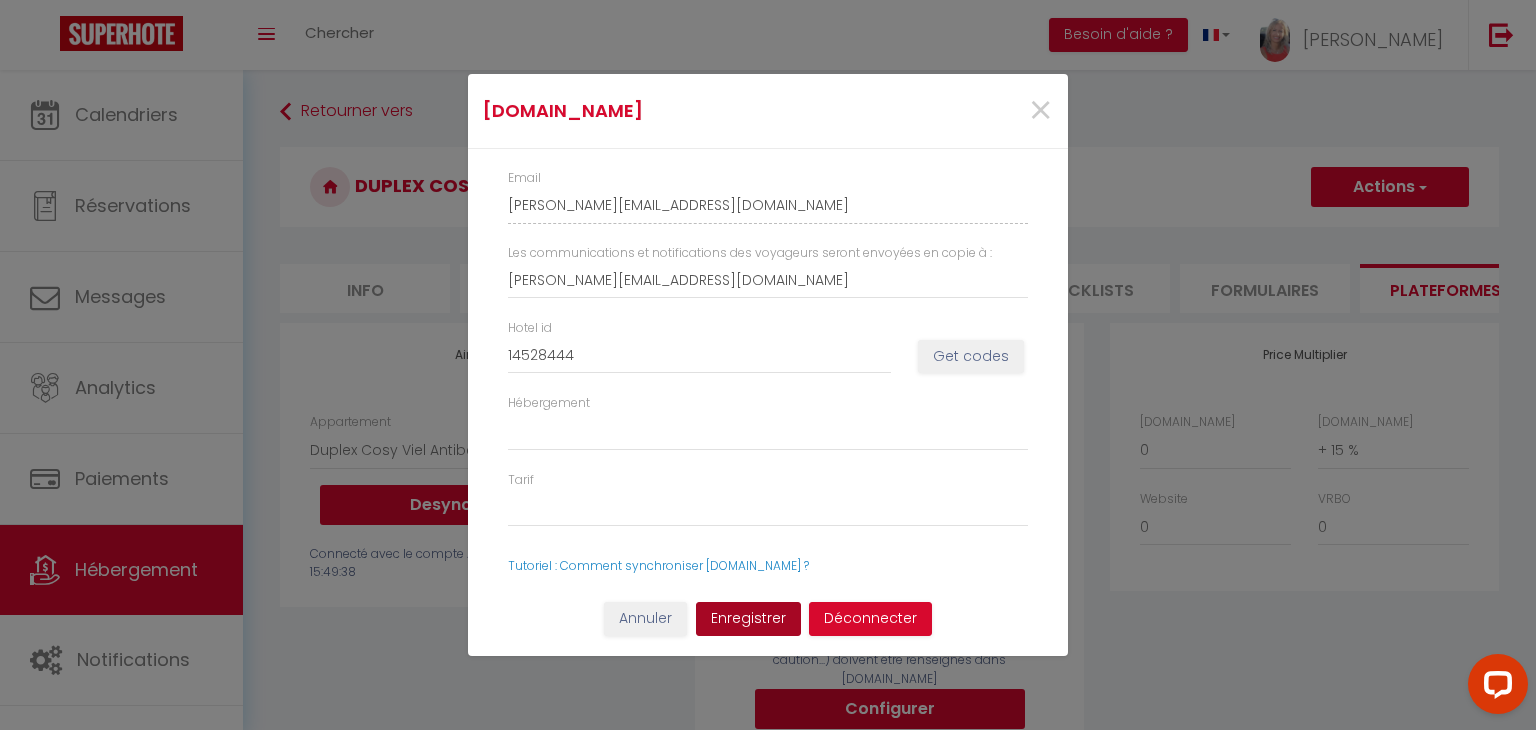 click on "Enregistrer" at bounding box center (748, 619) 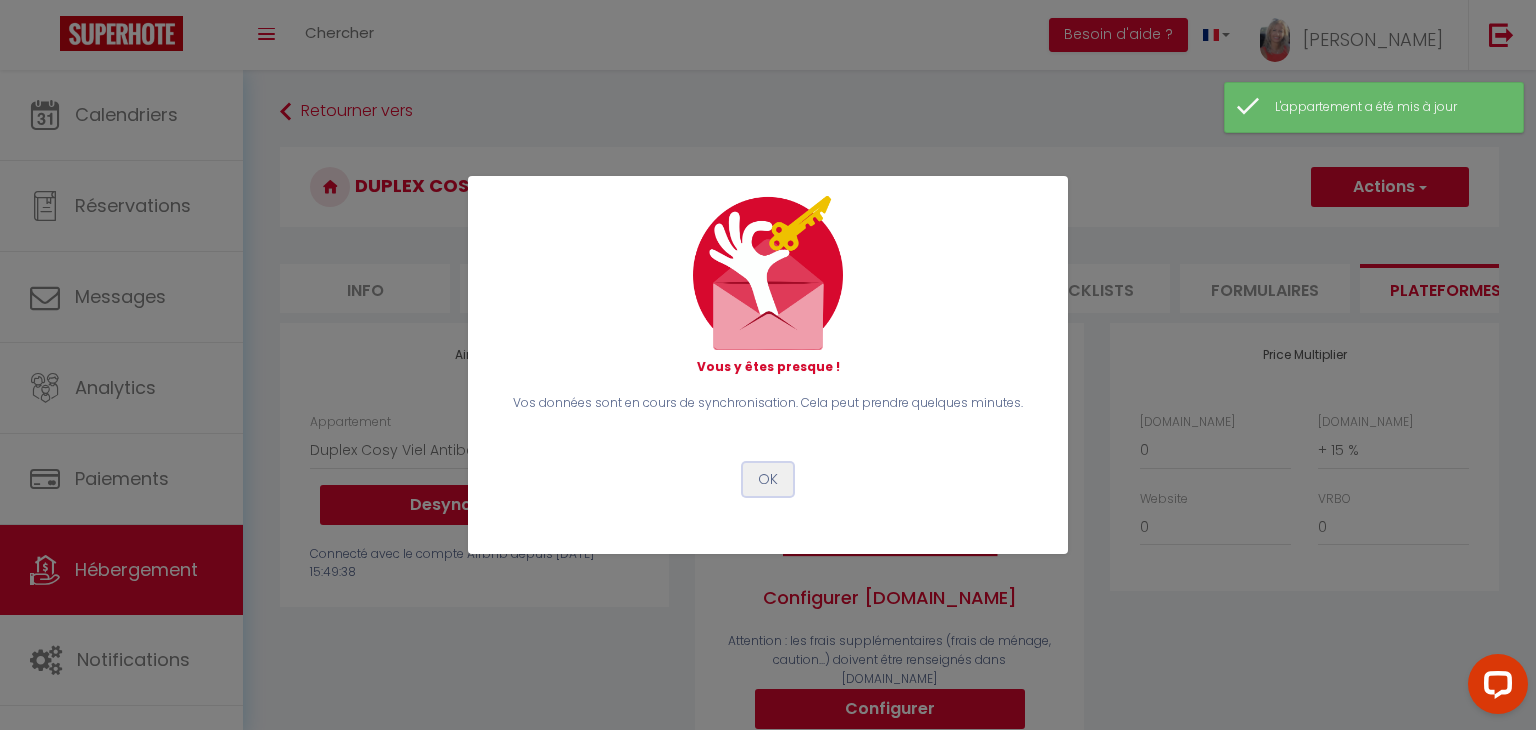 click on "OK" at bounding box center [768, 480] 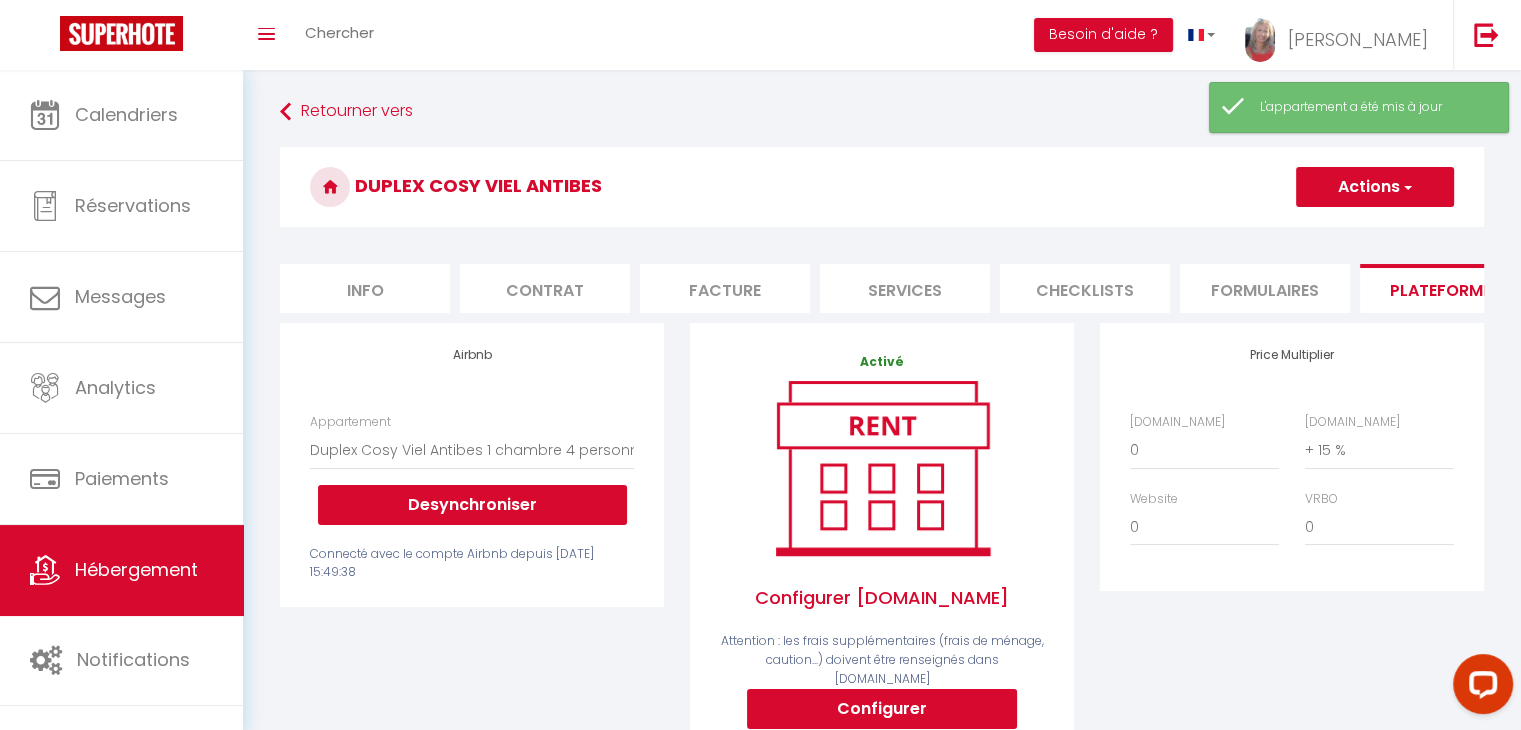 click on "Airbnb
Appartement
Duplex Cosy Viel Antibes 1 chambre 4 personnes - tracylou@hotmail.fr
Desynchroniser
Connecté avec le compte Airbnb depuis
Sun 13 July 2025 15:49:38" at bounding box center (472, 583) 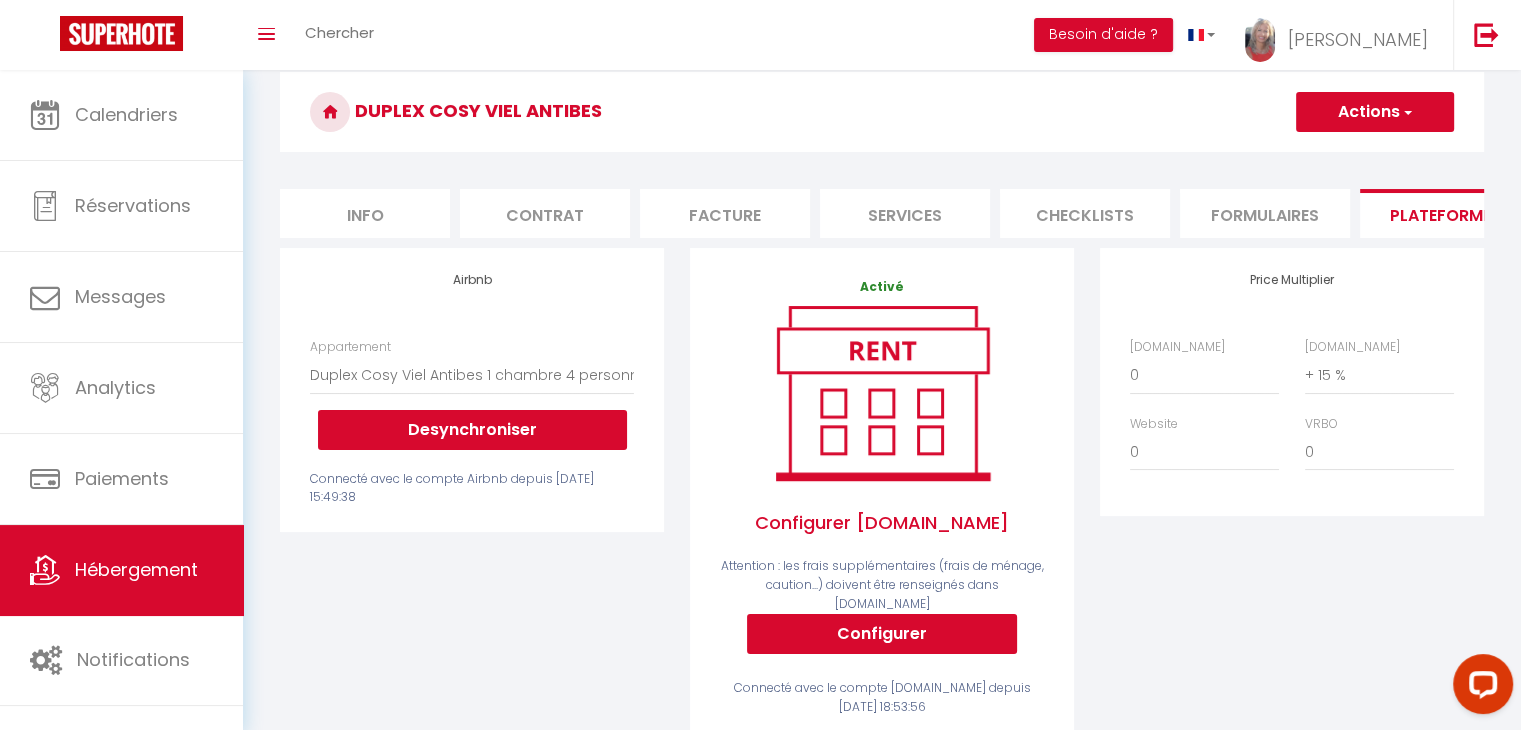 scroll, scrollTop: 0, scrollLeft: 0, axis: both 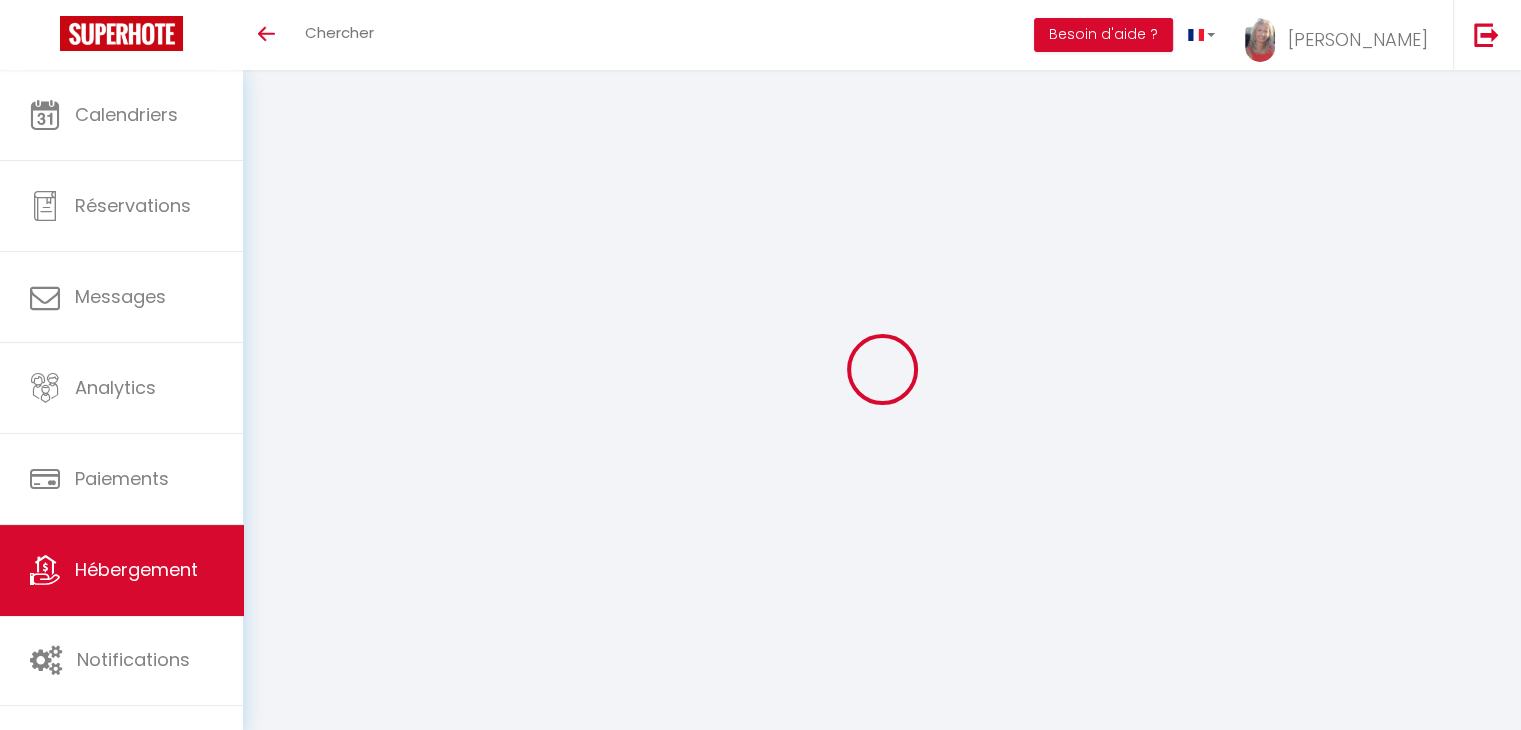 select on "+ 15 %" 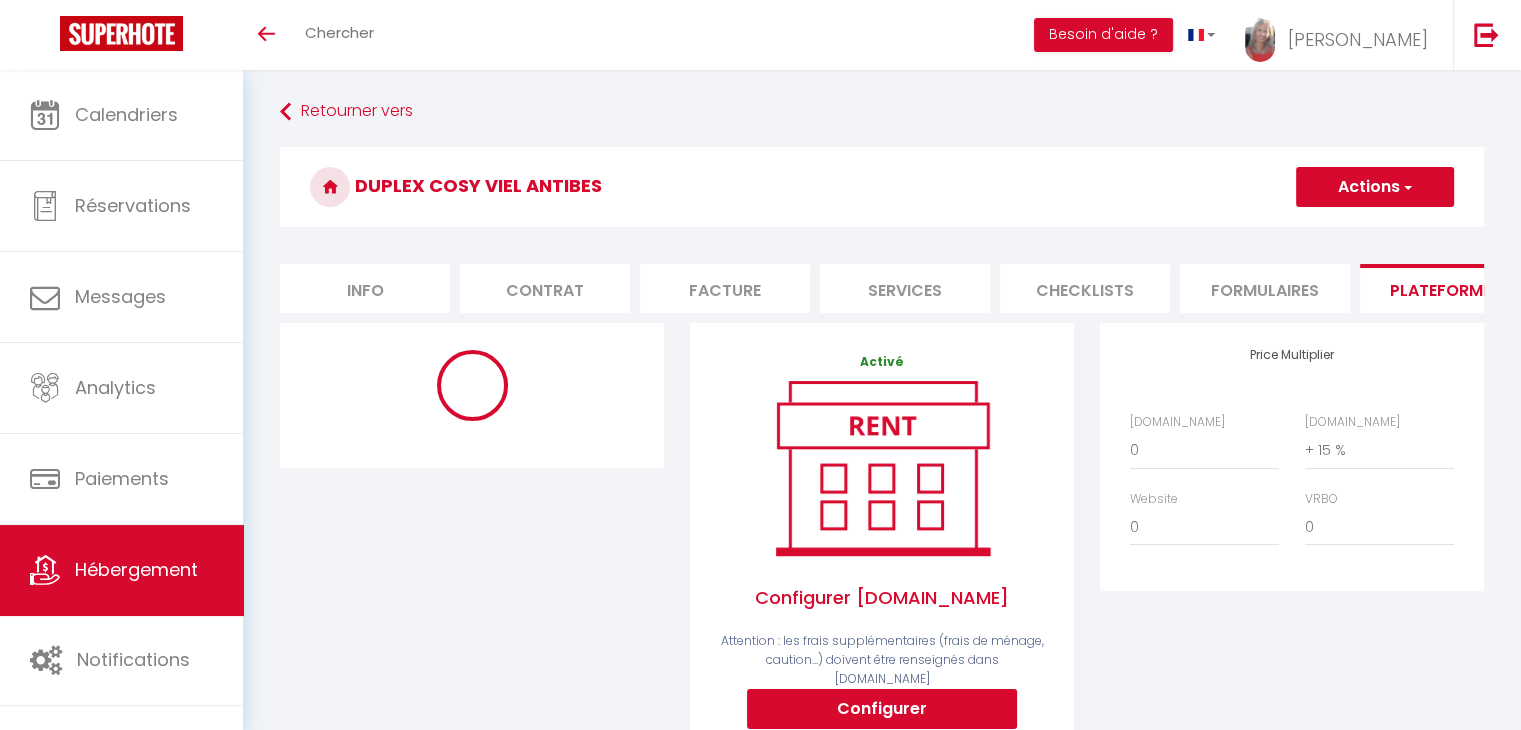 select on "7645-1434737858709676494" 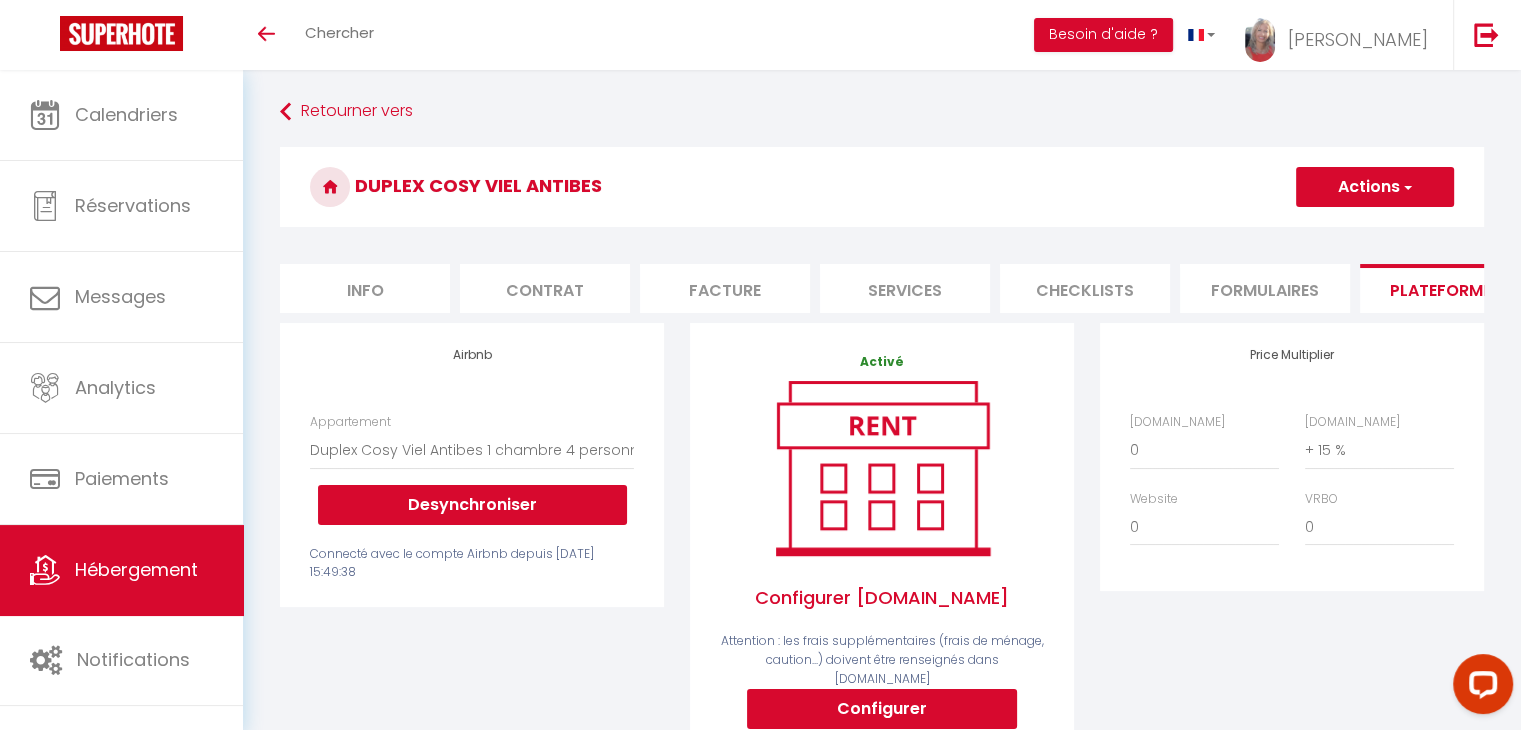 scroll, scrollTop: 0, scrollLeft: 0, axis: both 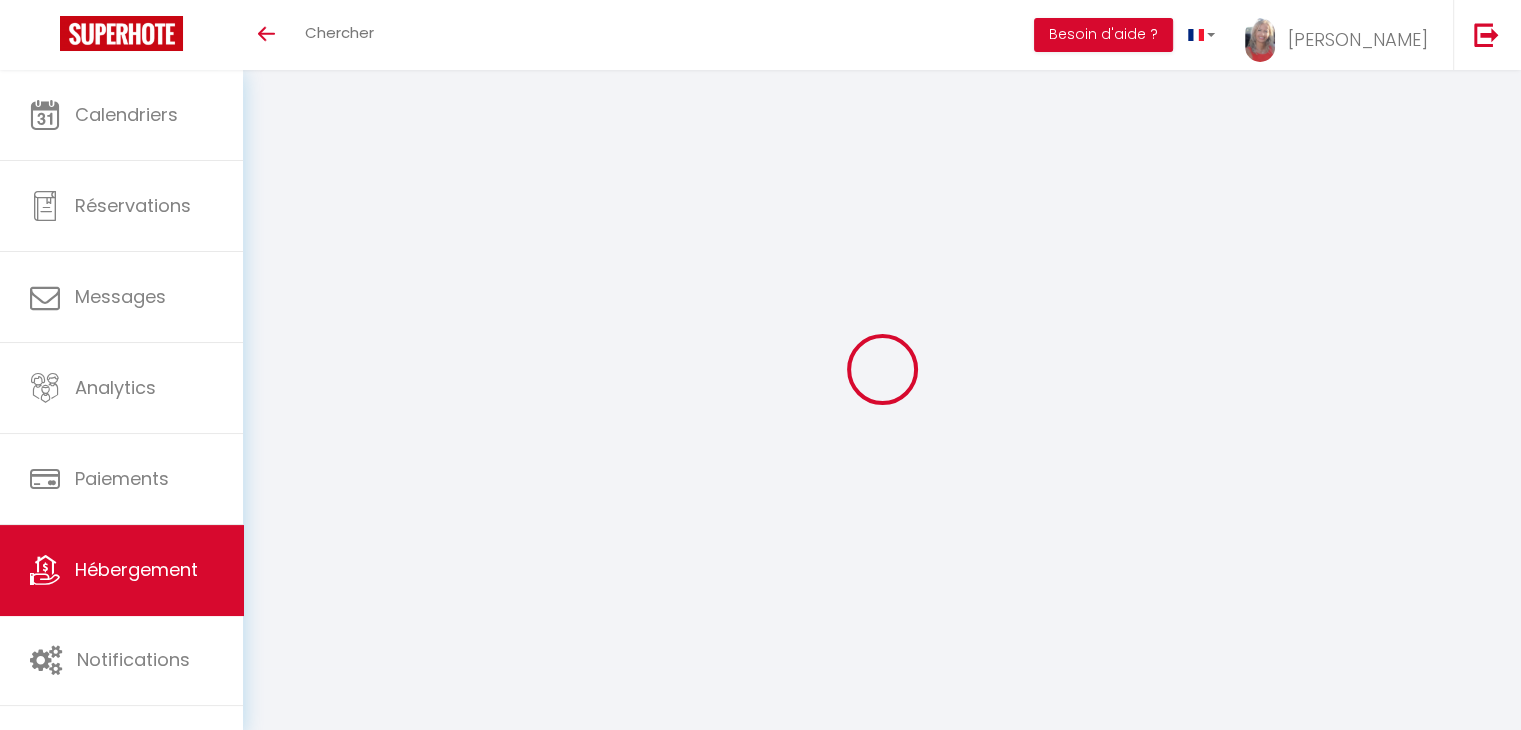 select on "7645-1434737858709676494" 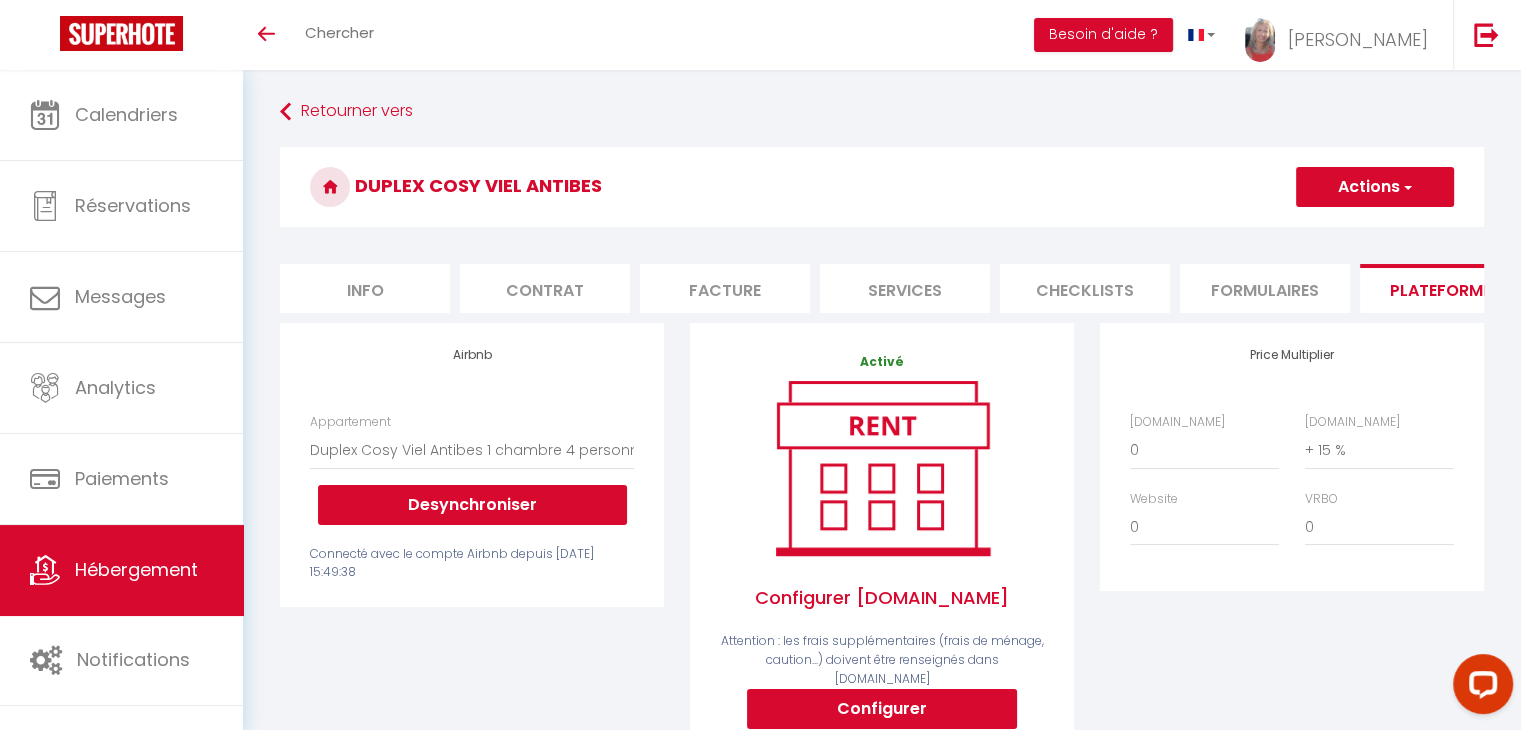 scroll, scrollTop: 0, scrollLeft: 0, axis: both 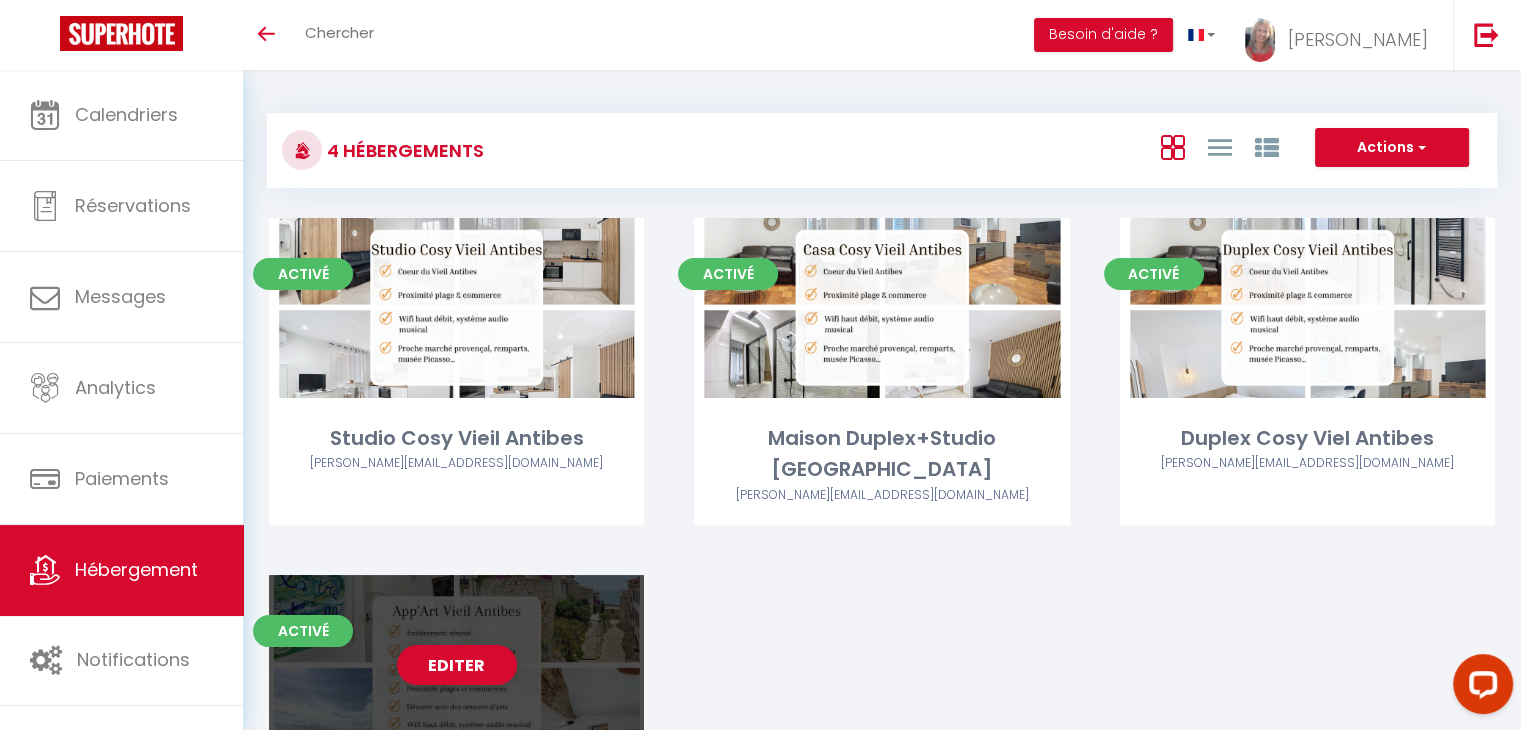 click on "Editer" at bounding box center [456, 665] 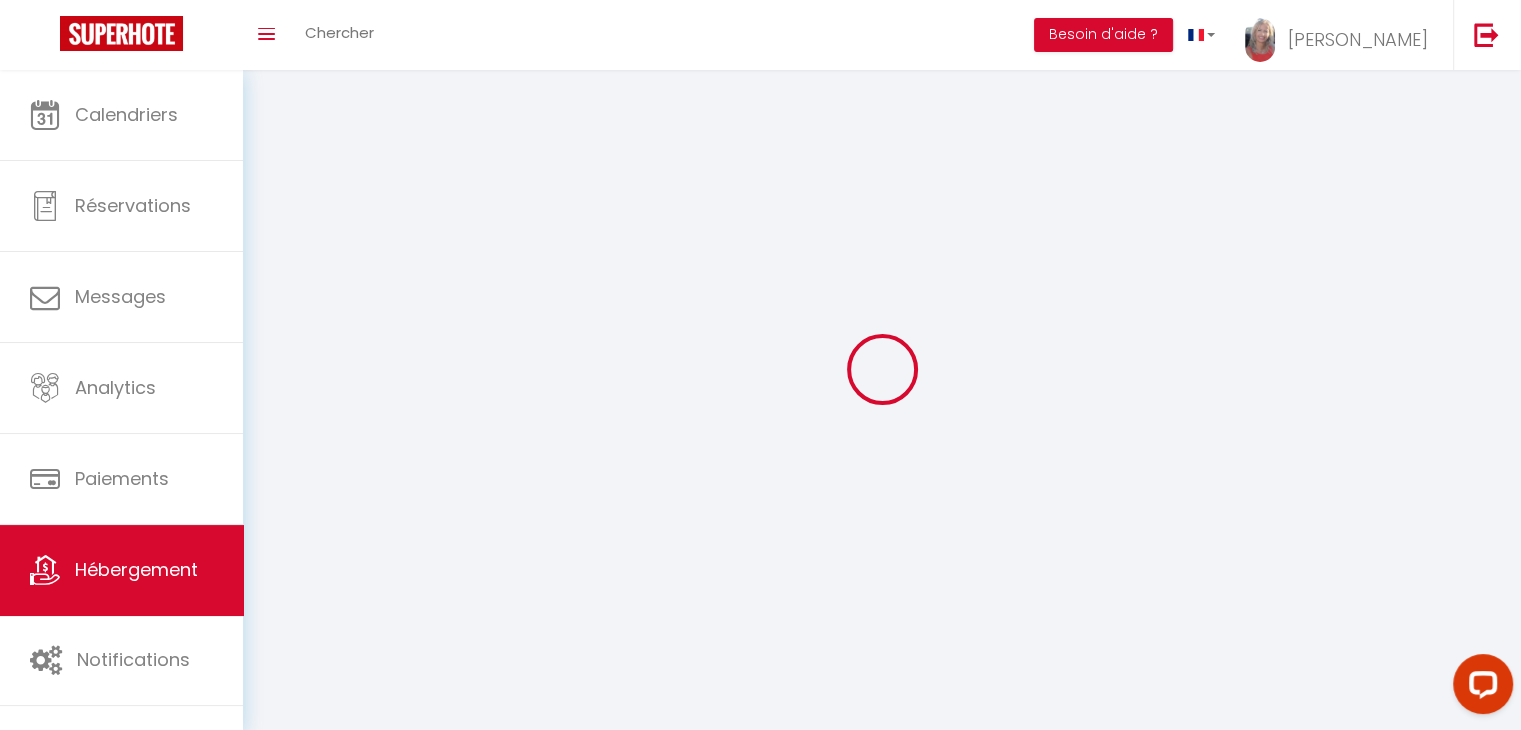 select 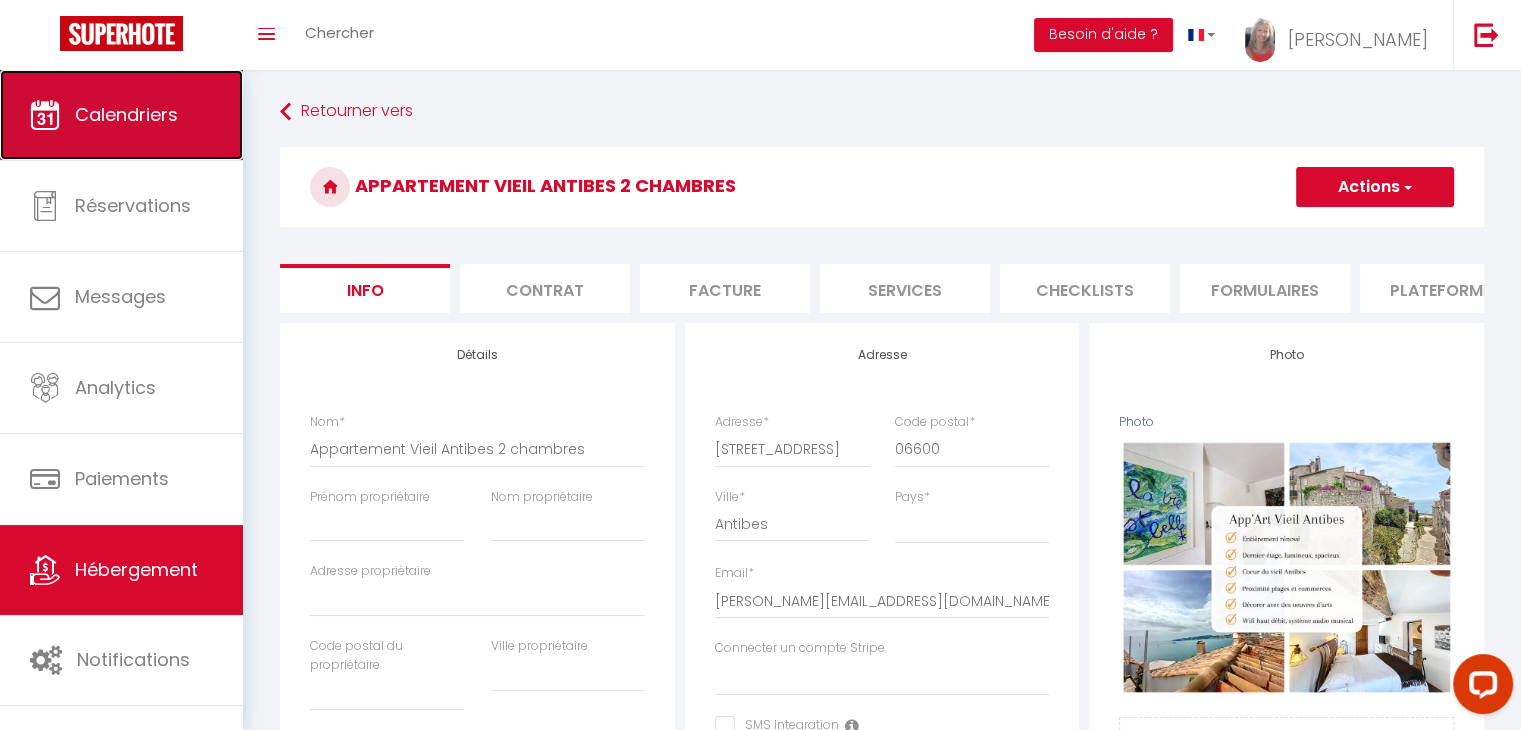 click on "Calendriers" at bounding box center [121, 115] 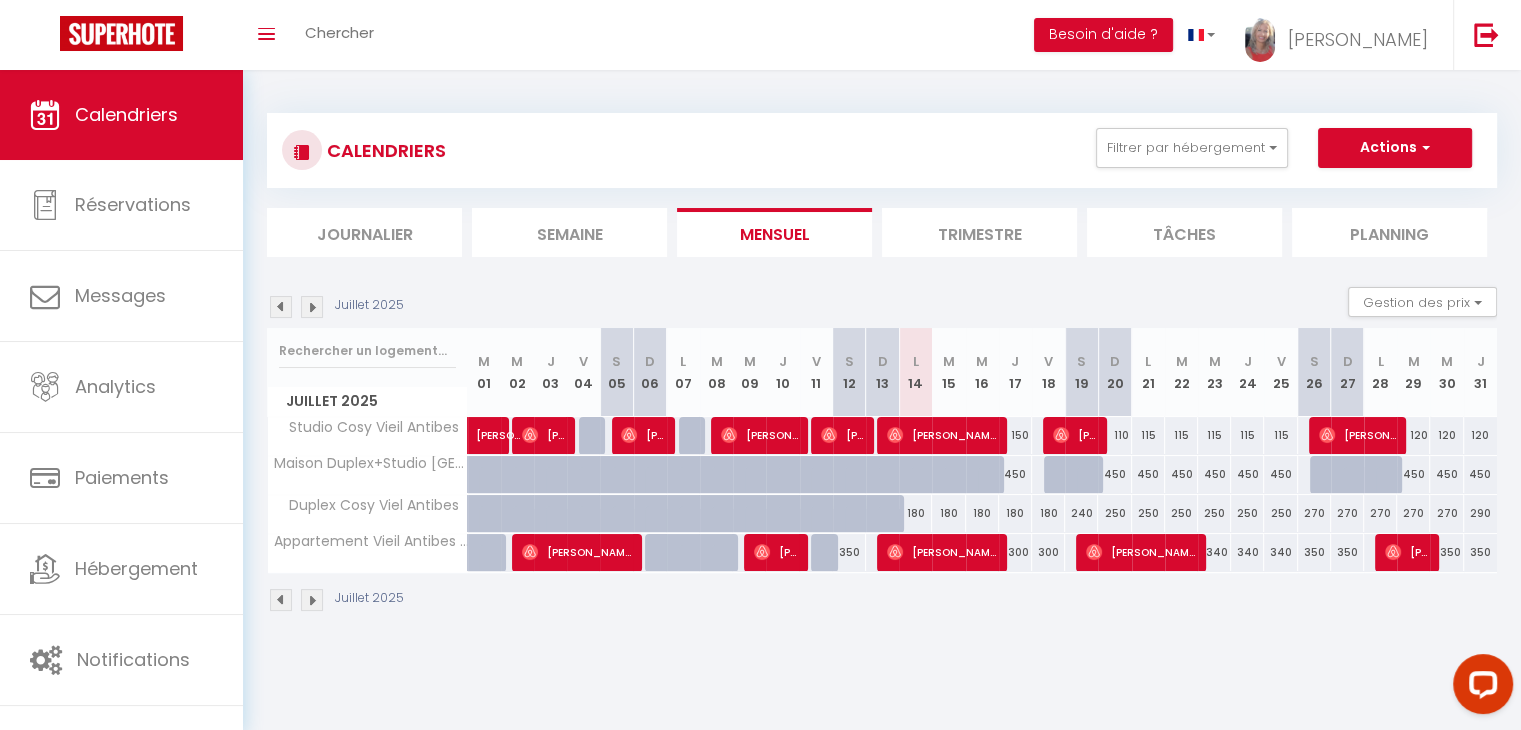 click at bounding box center [312, 307] 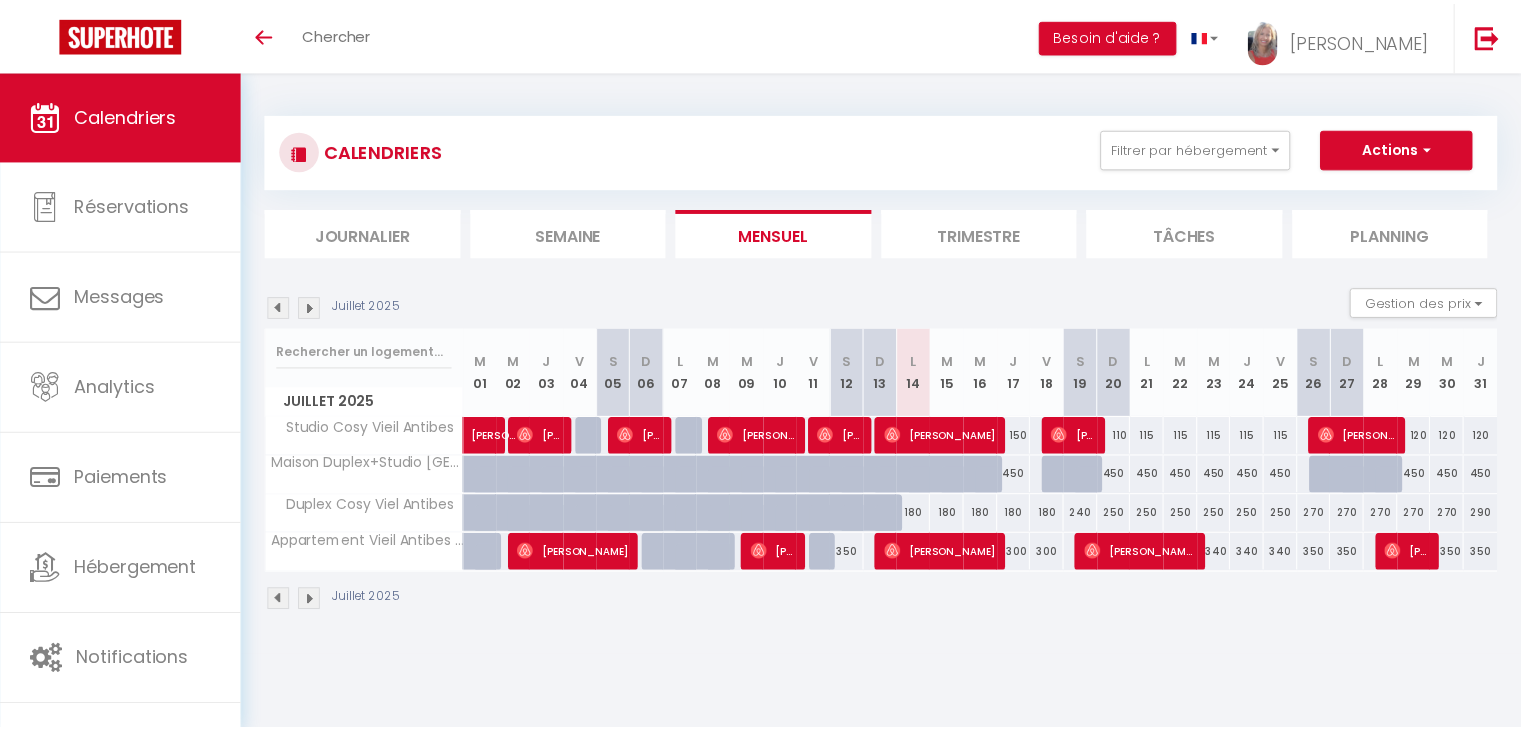 scroll, scrollTop: 0, scrollLeft: 0, axis: both 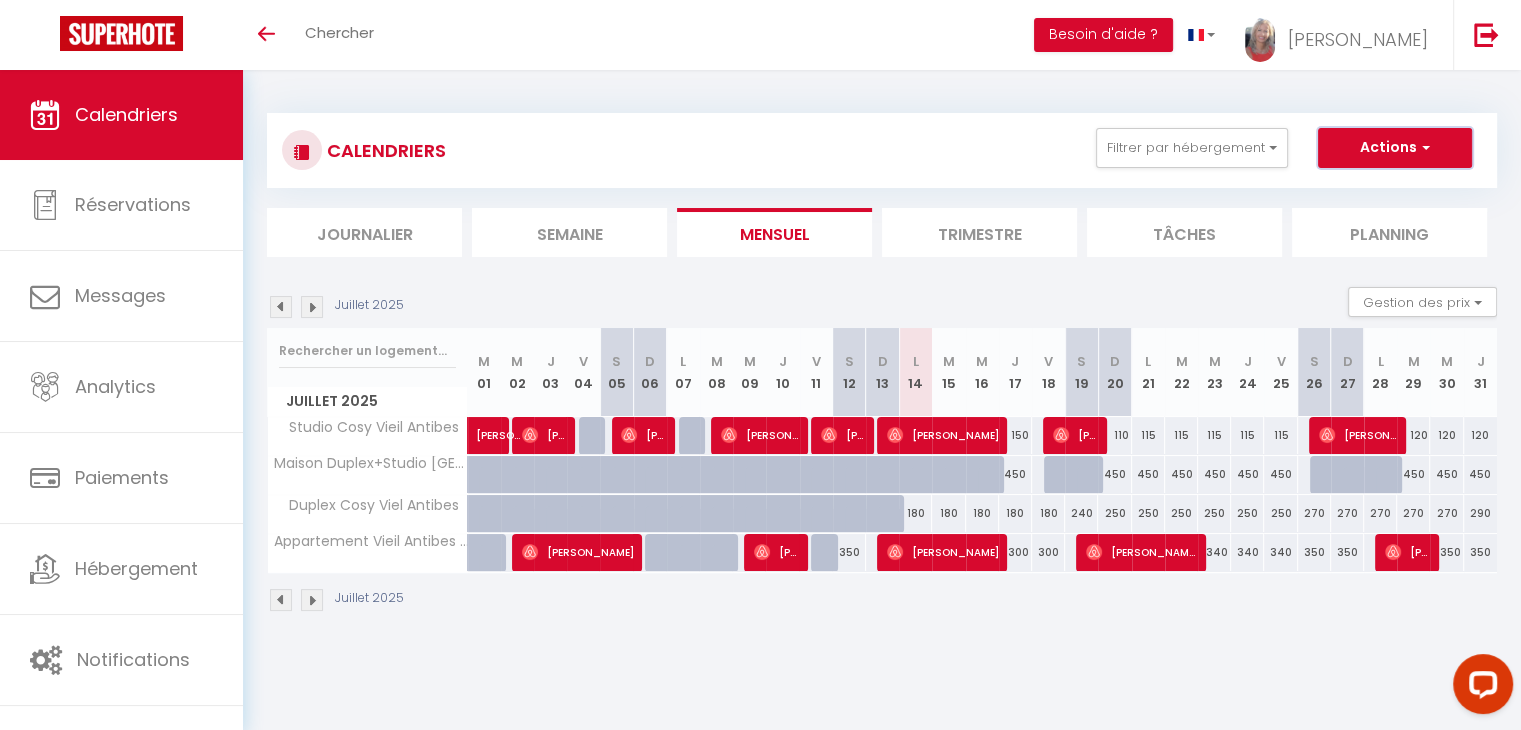 click at bounding box center [1423, 147] 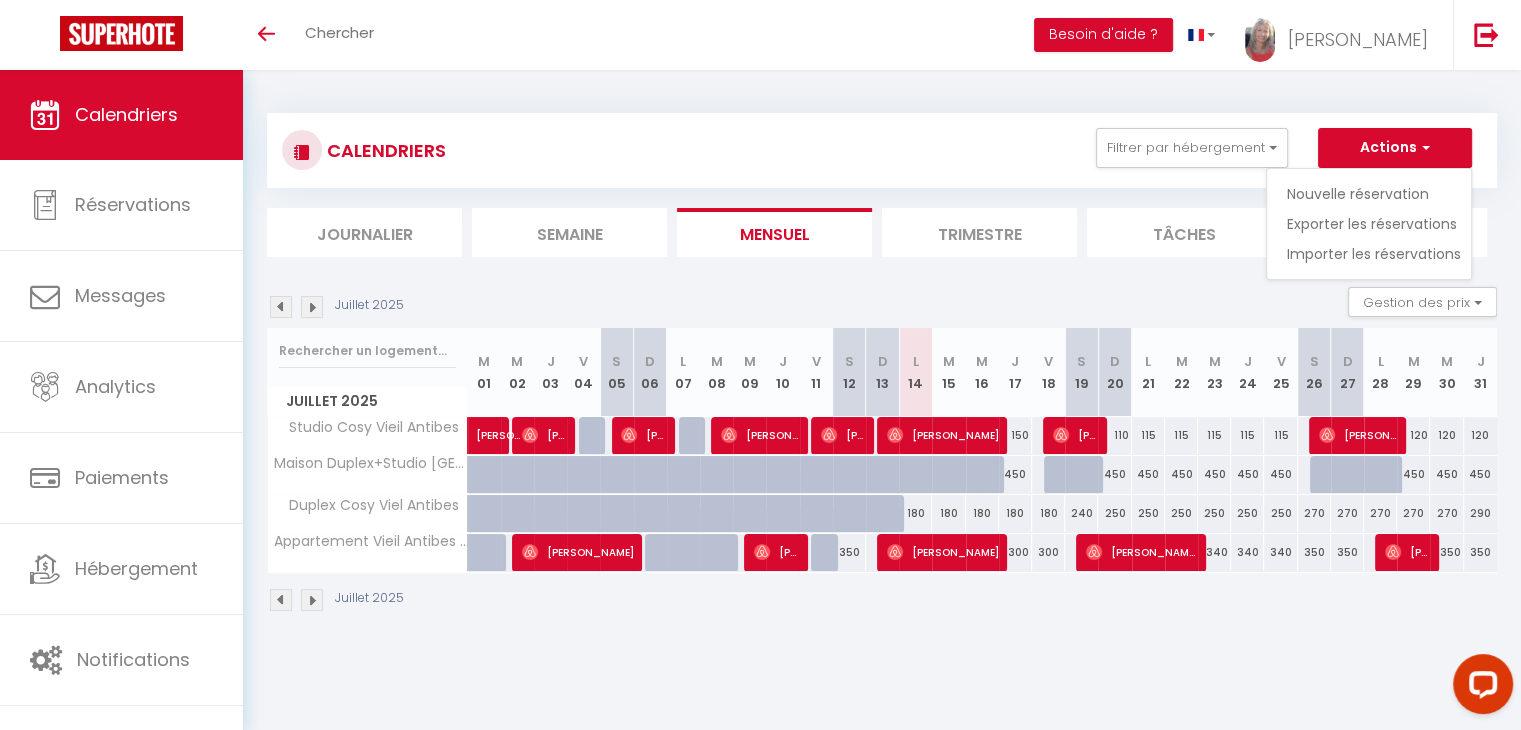 click on "Juillet 2025
Gestion des prix
Nb Nuits minimum   Règles   Disponibilité" at bounding box center [882, 307] 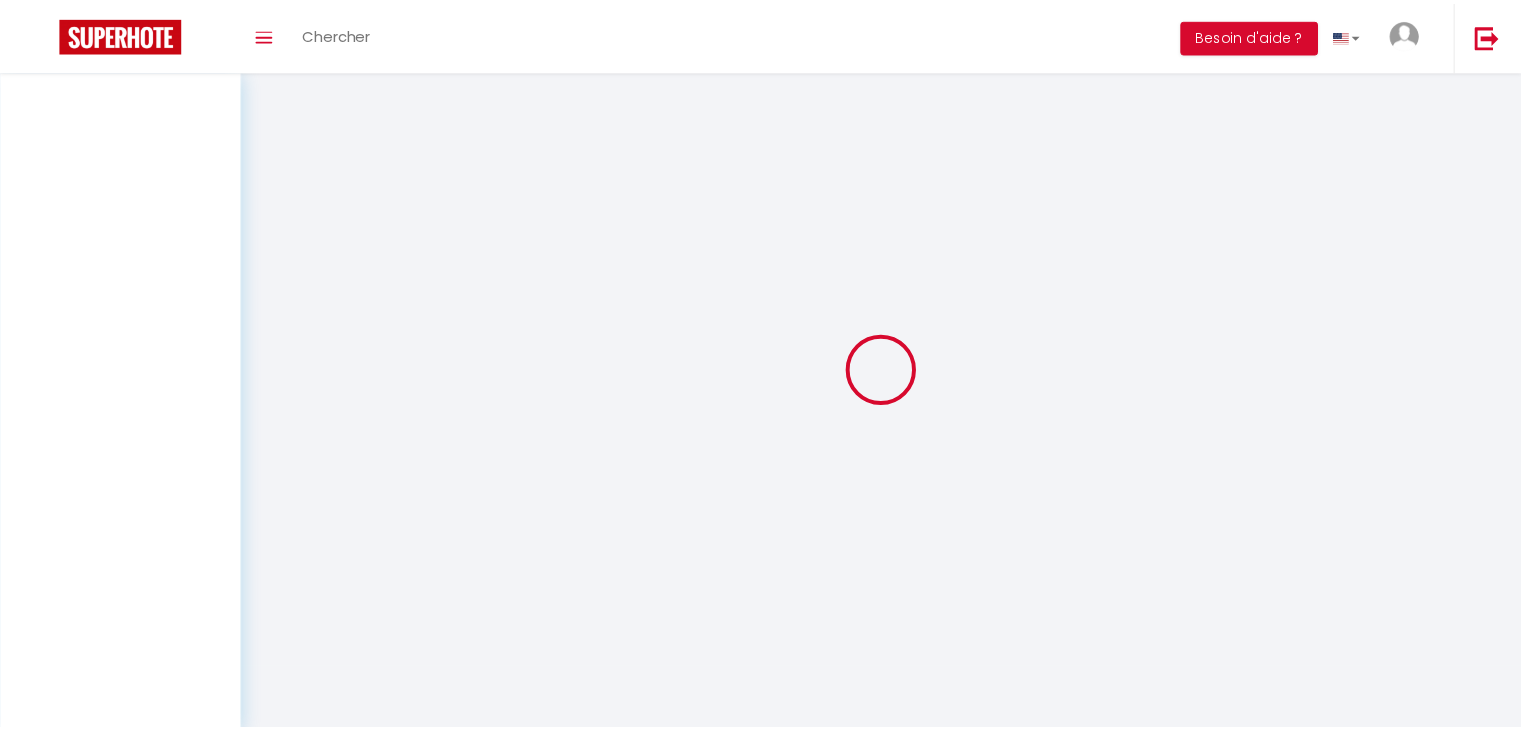 scroll, scrollTop: 0, scrollLeft: 0, axis: both 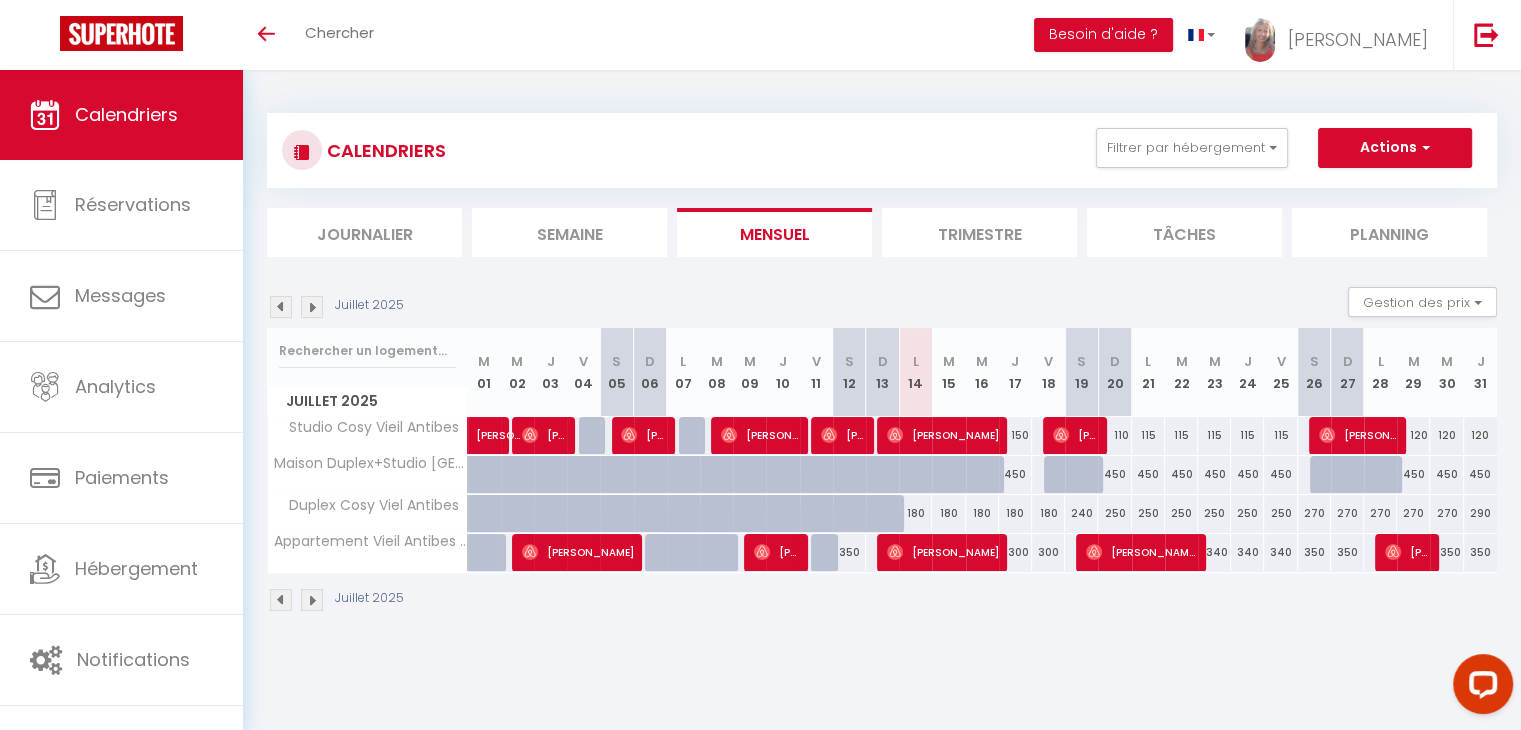 click on "340" at bounding box center [1214, 552] 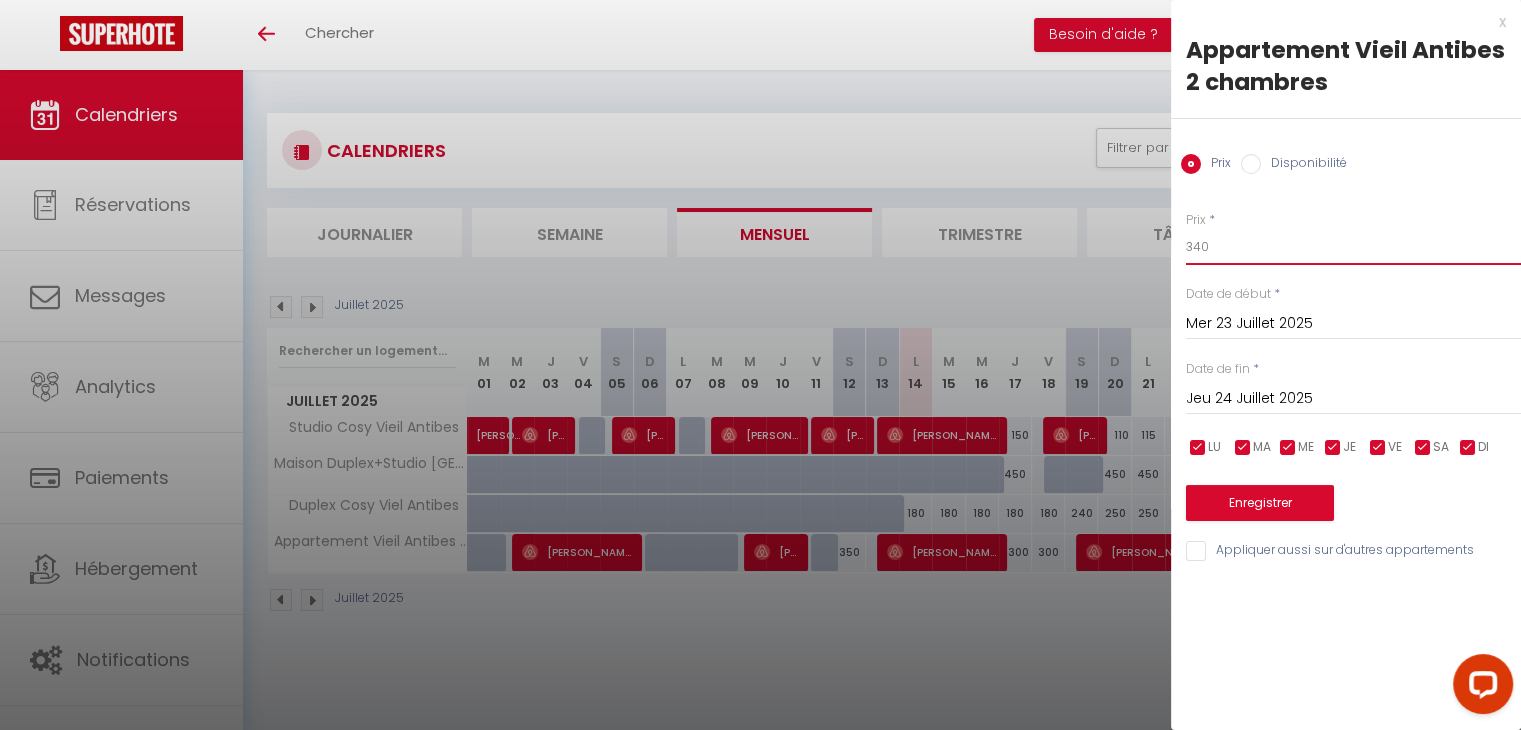 click on "340" at bounding box center (1353, 247) 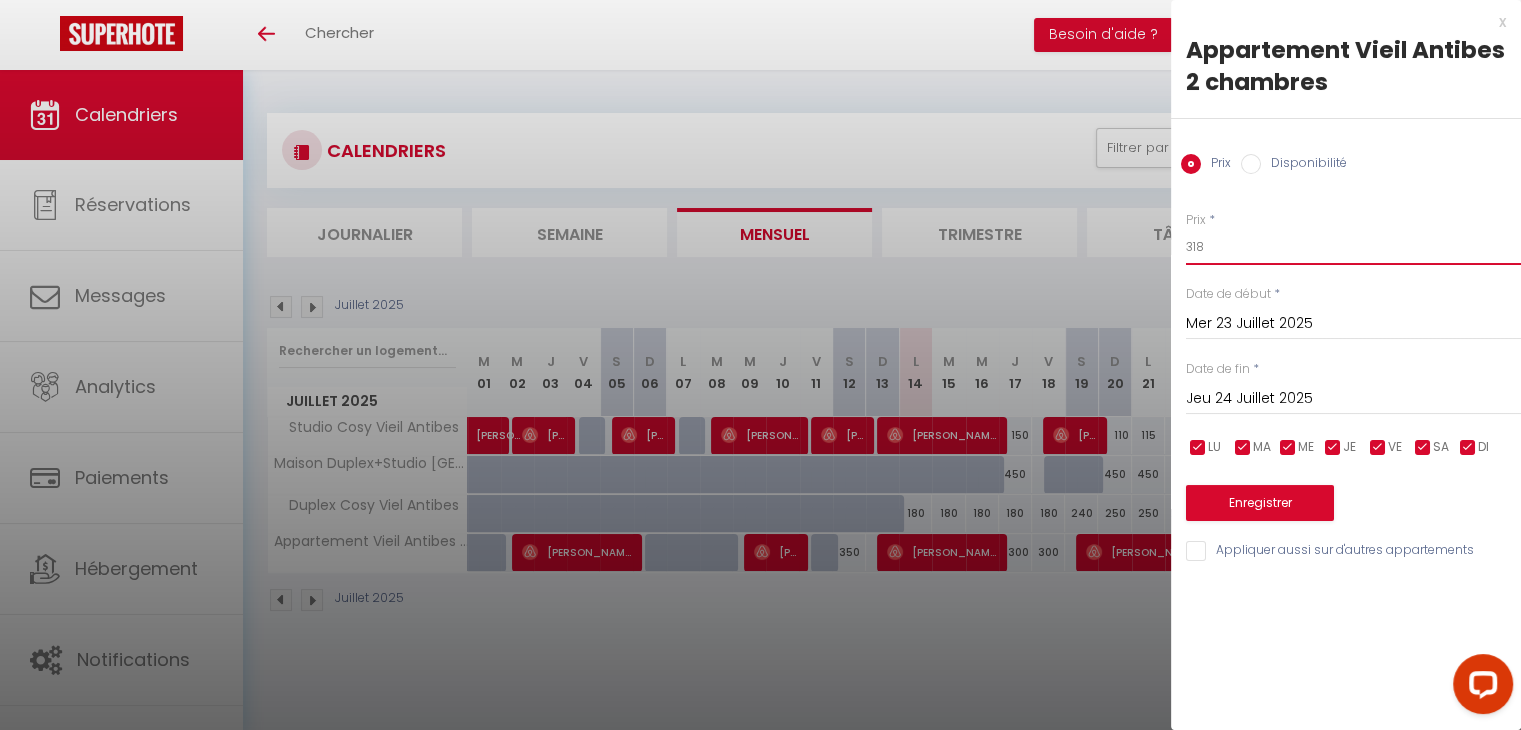 type on "318" 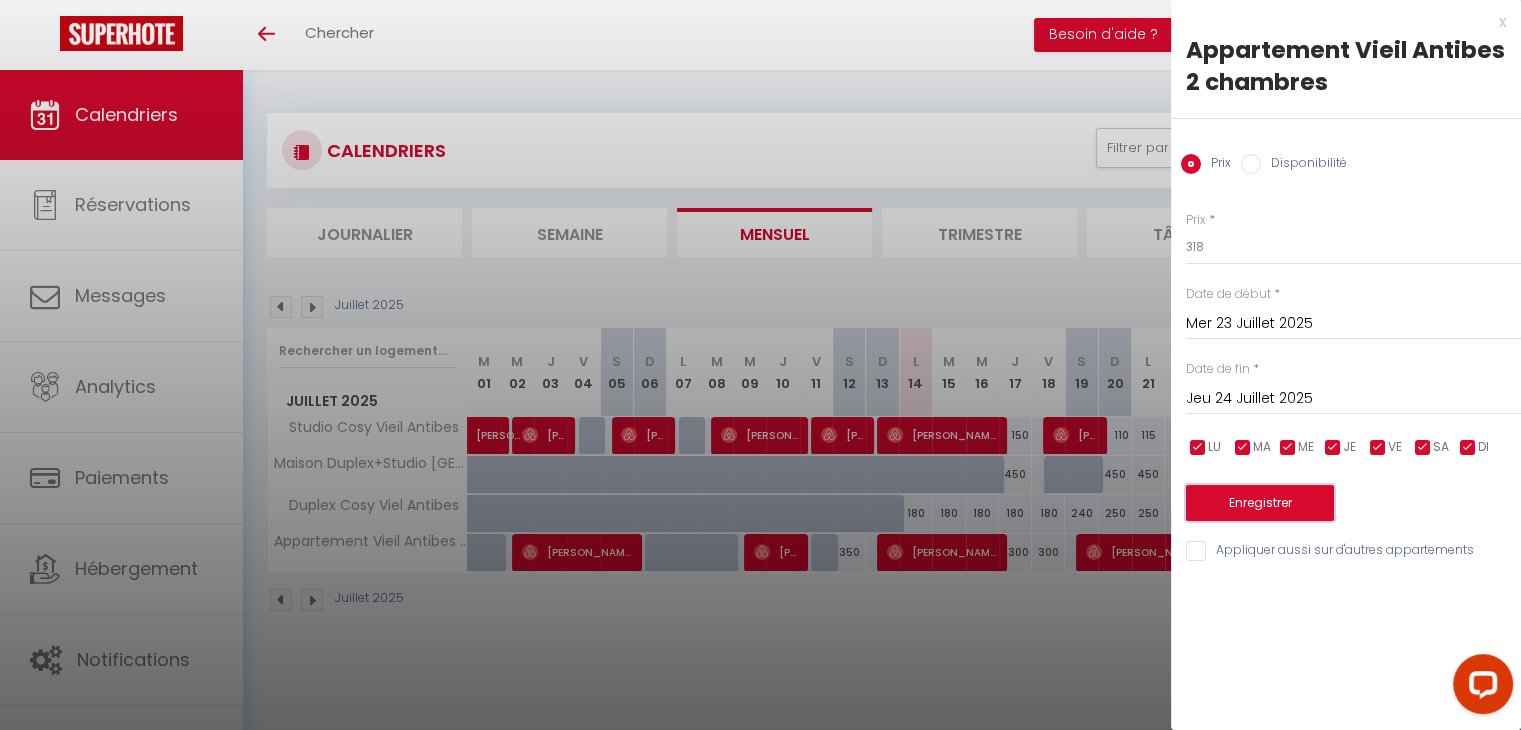 click on "Enregistrer" at bounding box center [1260, 503] 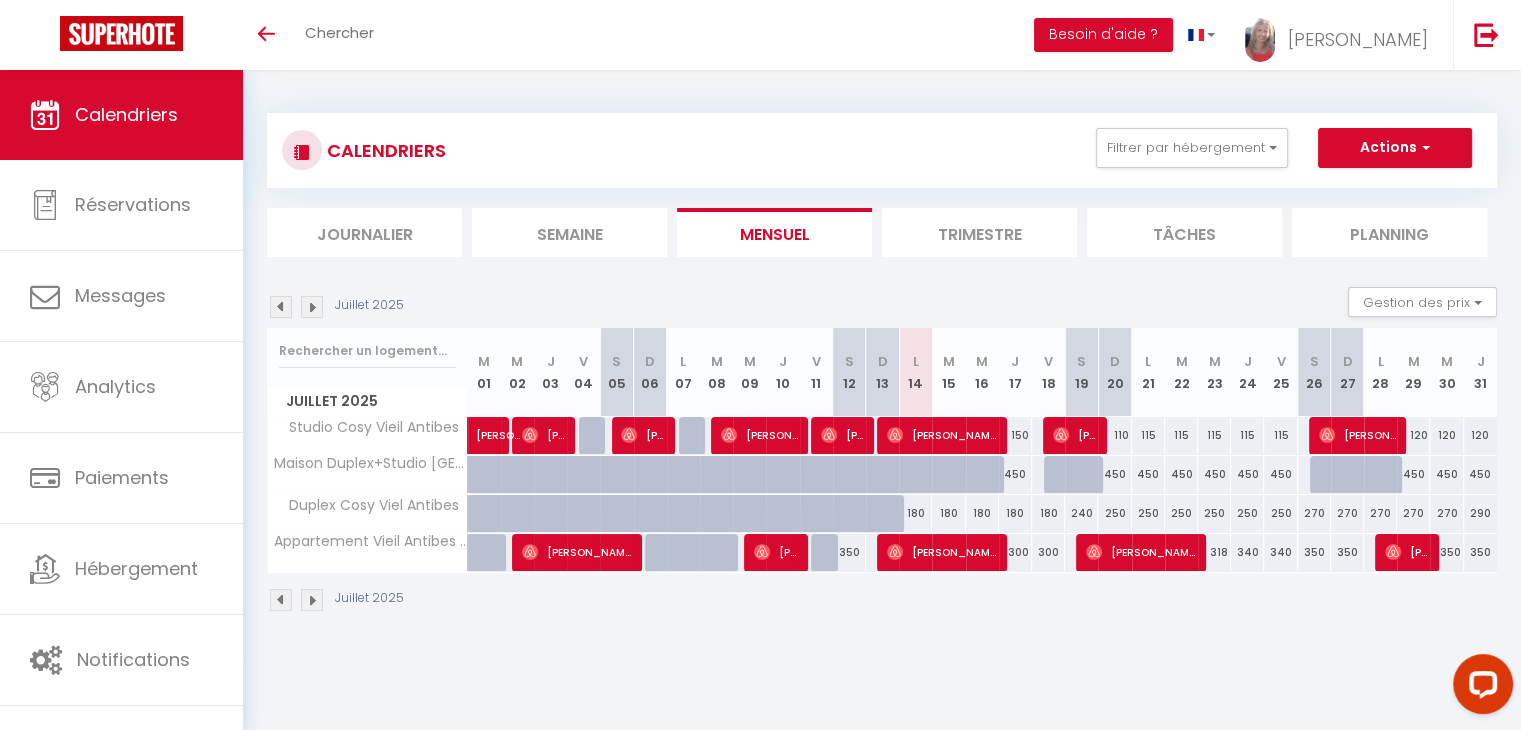 click on "350" at bounding box center (1347, 552) 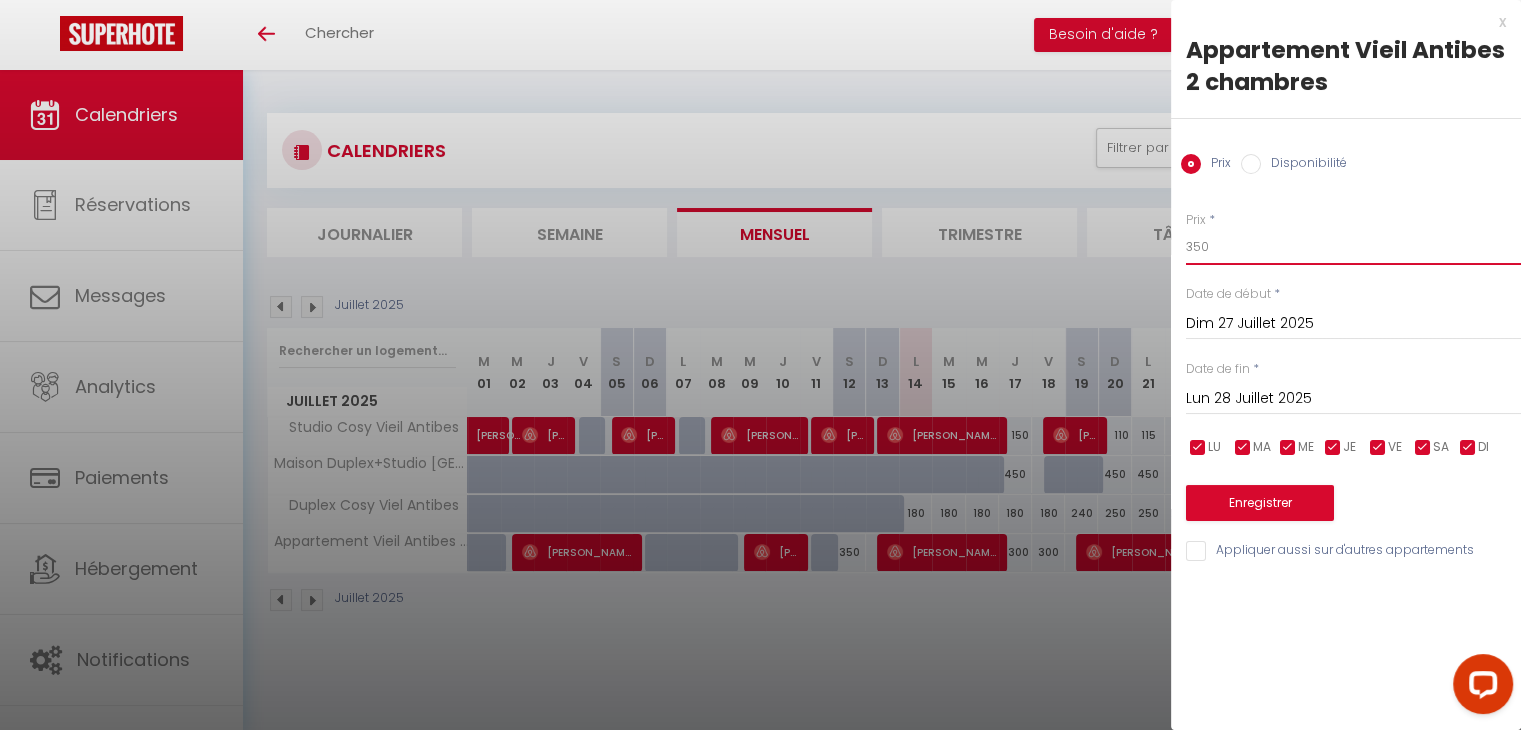 click on "350" at bounding box center (1353, 247) 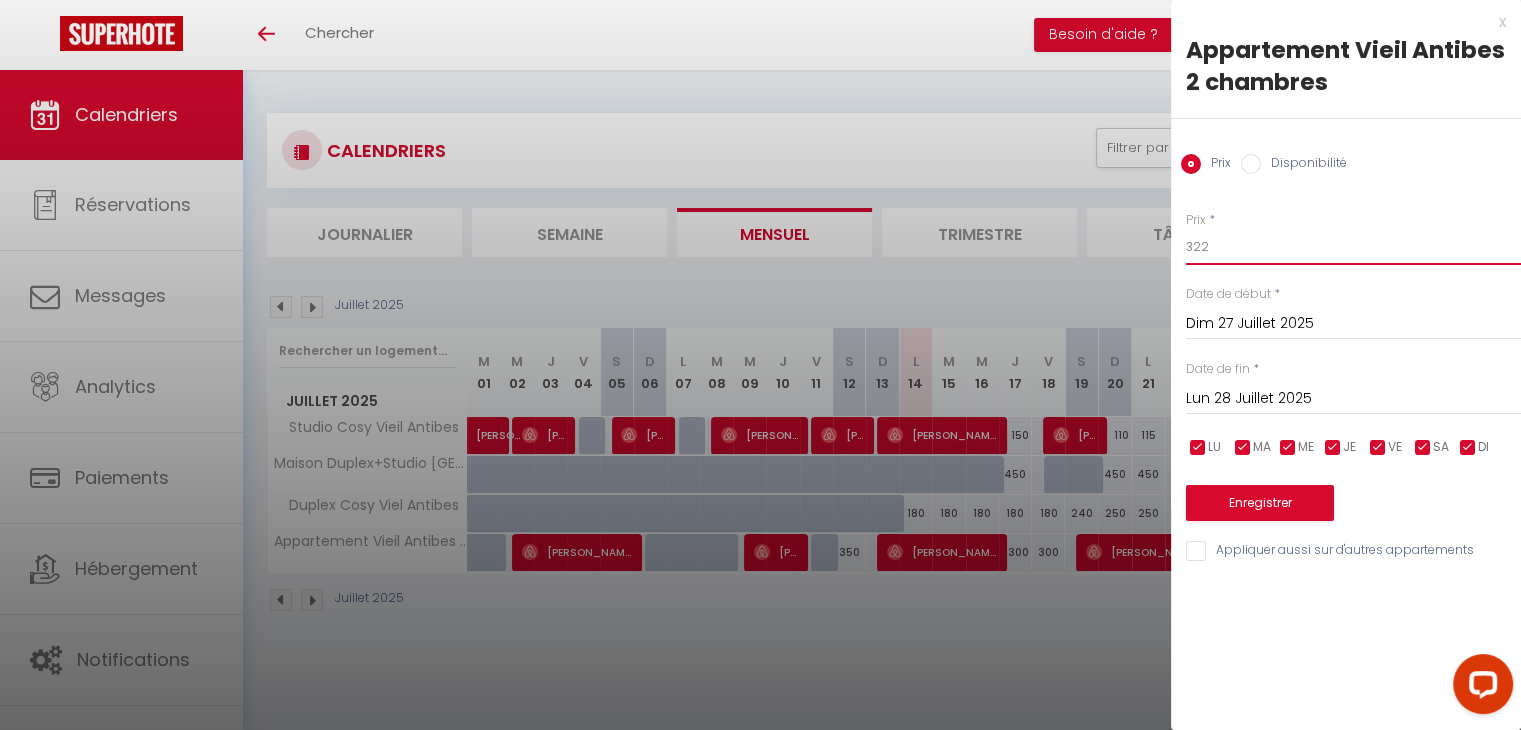 type on "322" 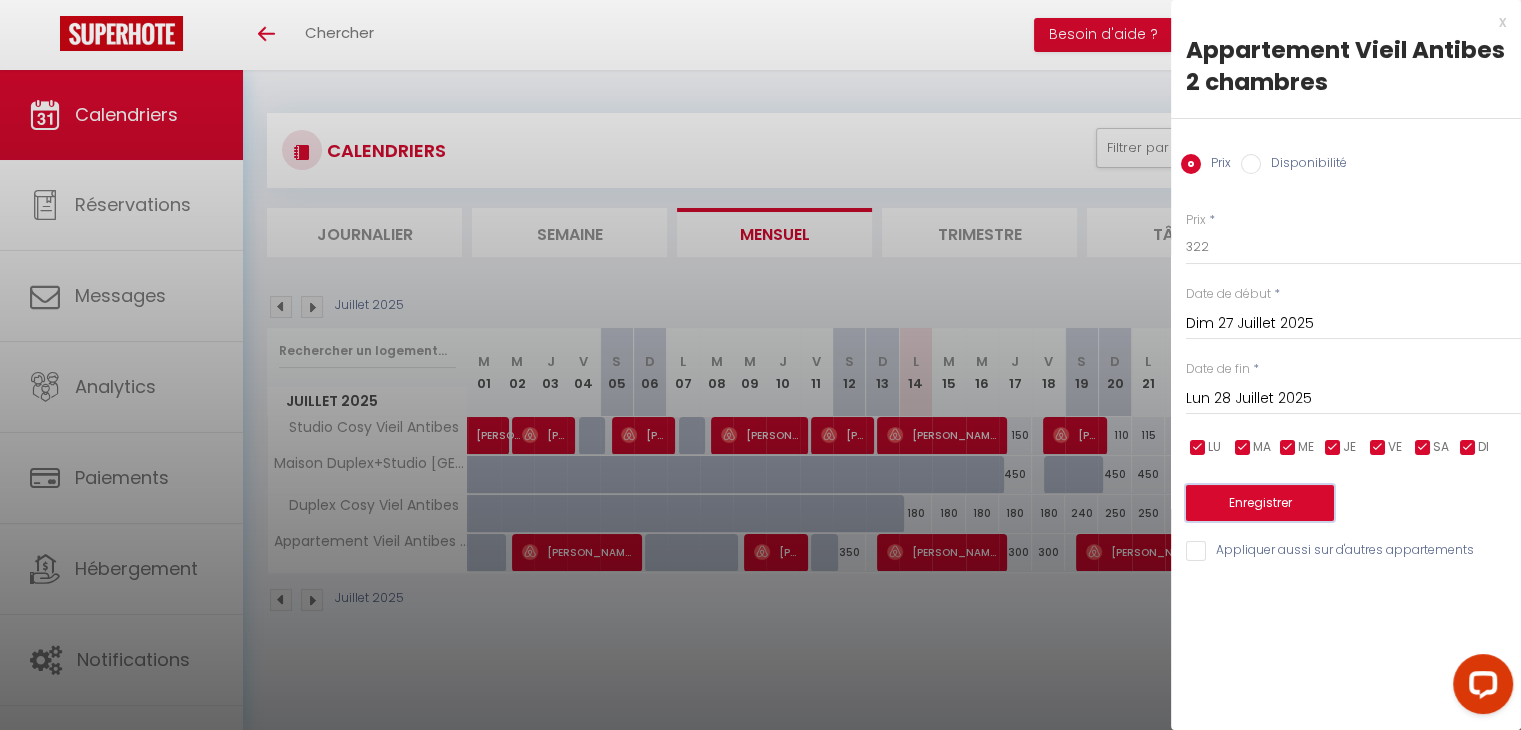 click on "Enregistrer" at bounding box center (1260, 503) 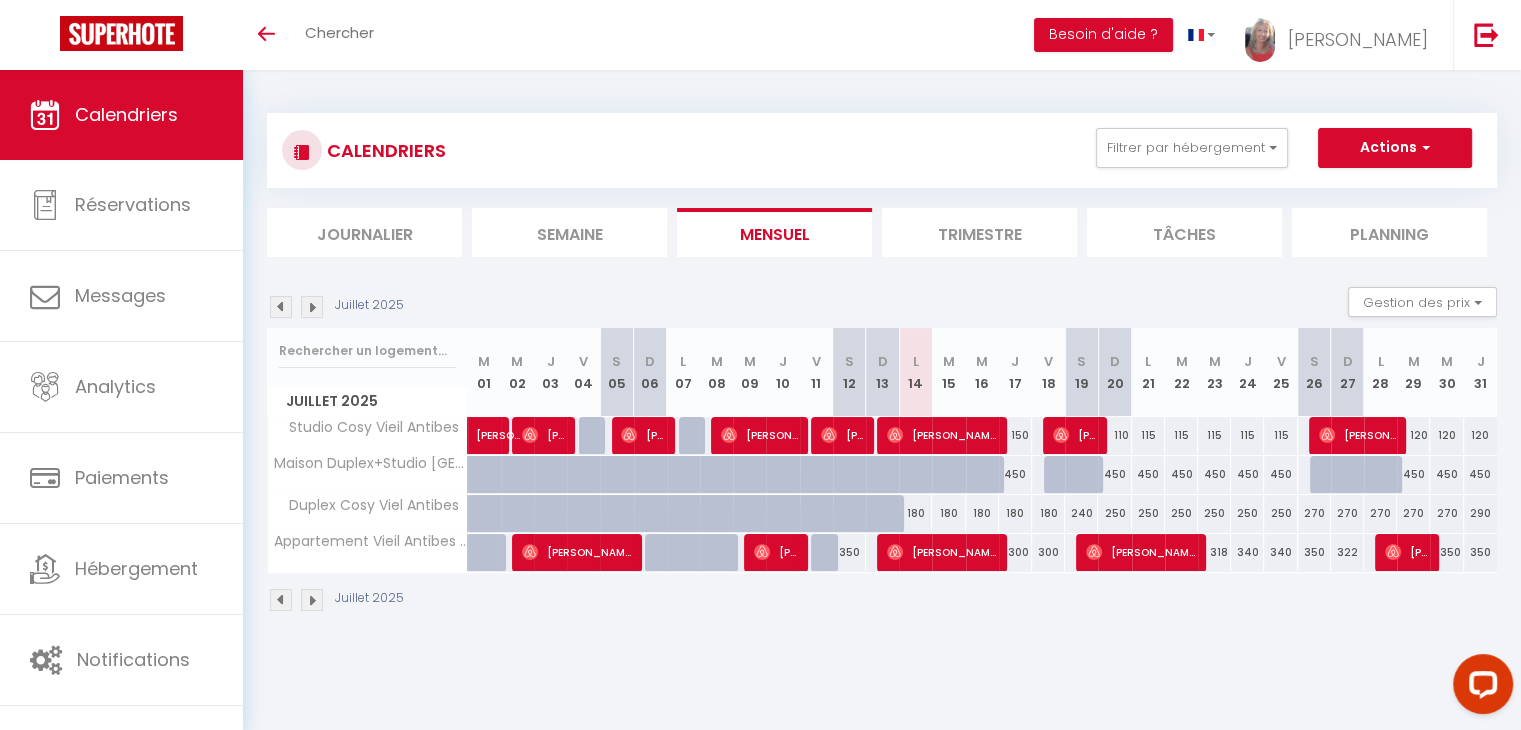 click on "350" at bounding box center (1446, 552) 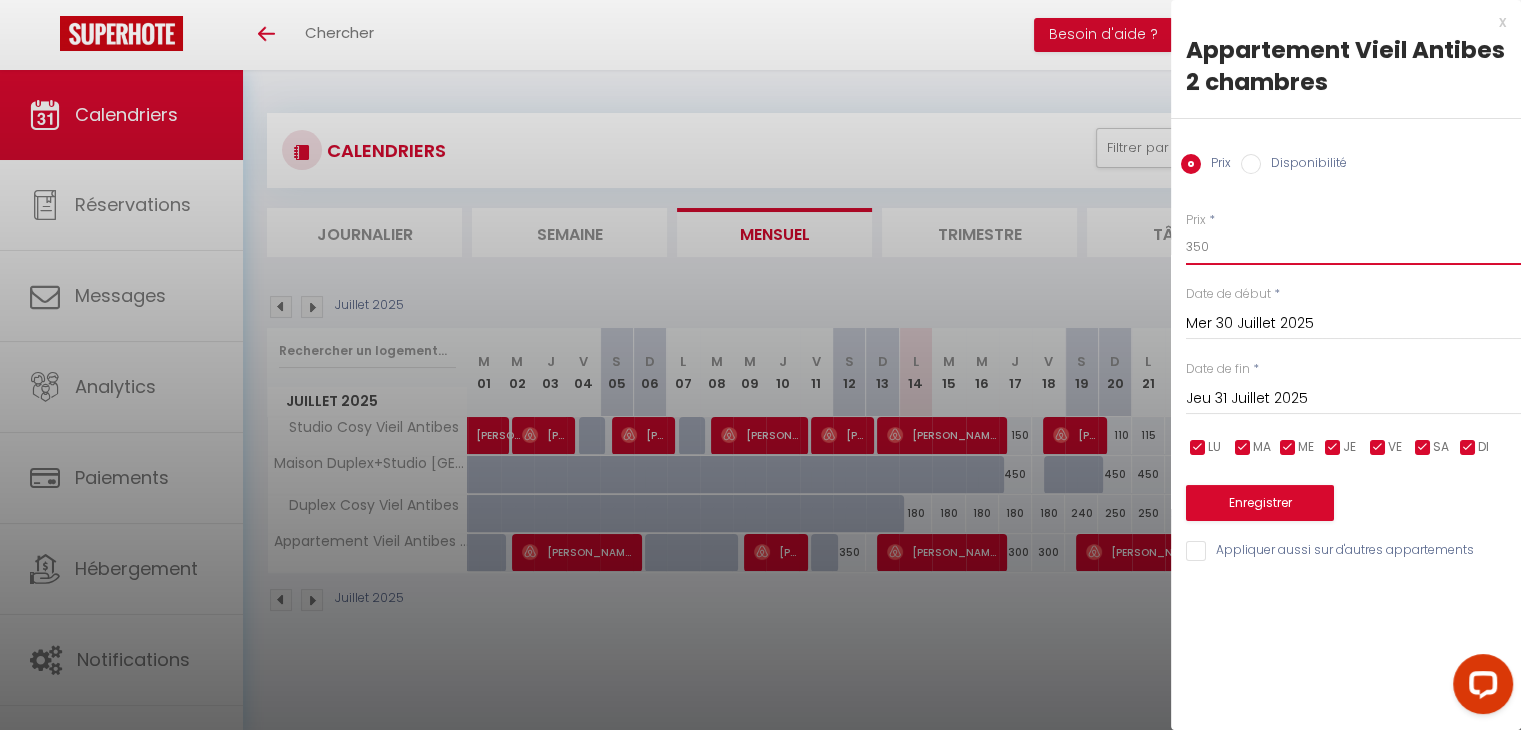 click on "350" at bounding box center (1353, 247) 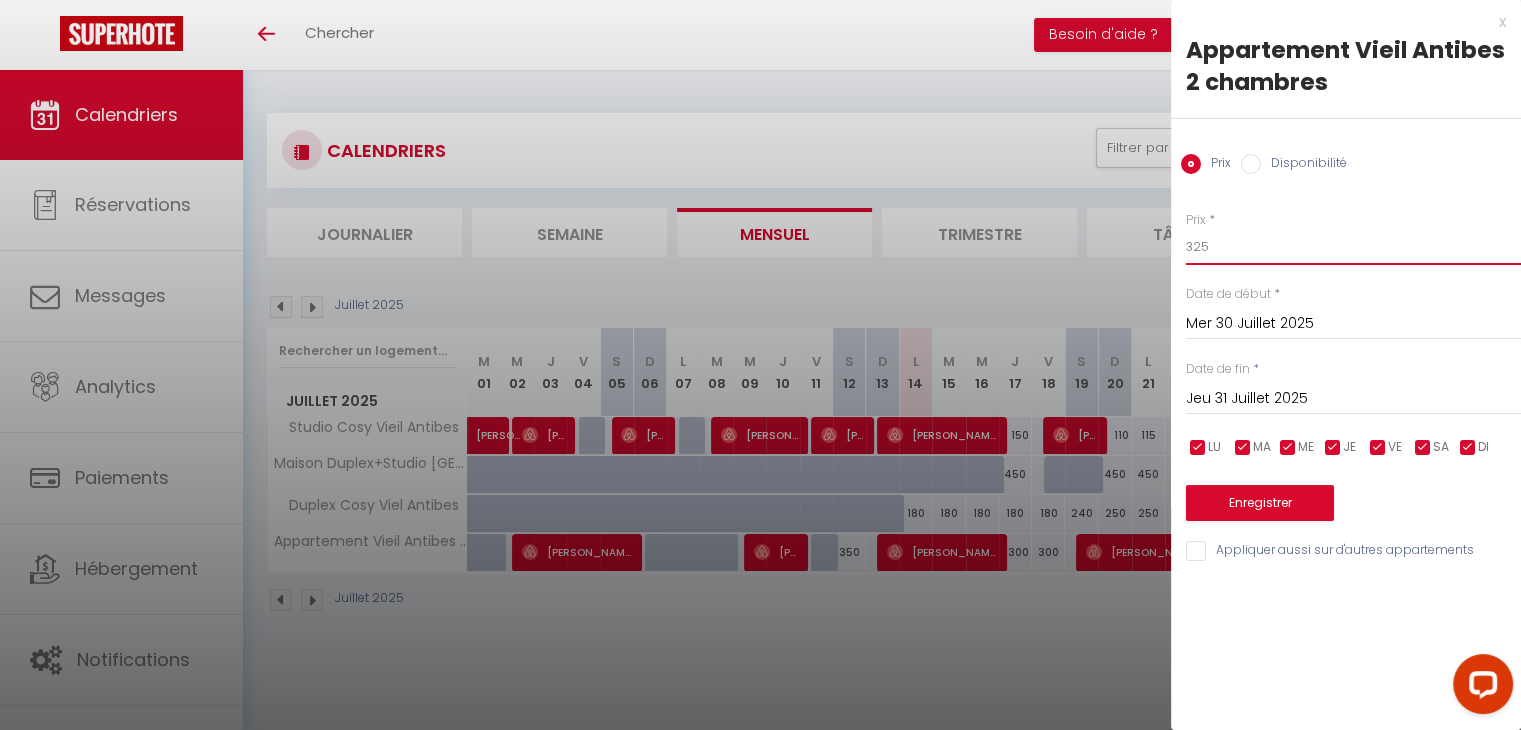 type on "325" 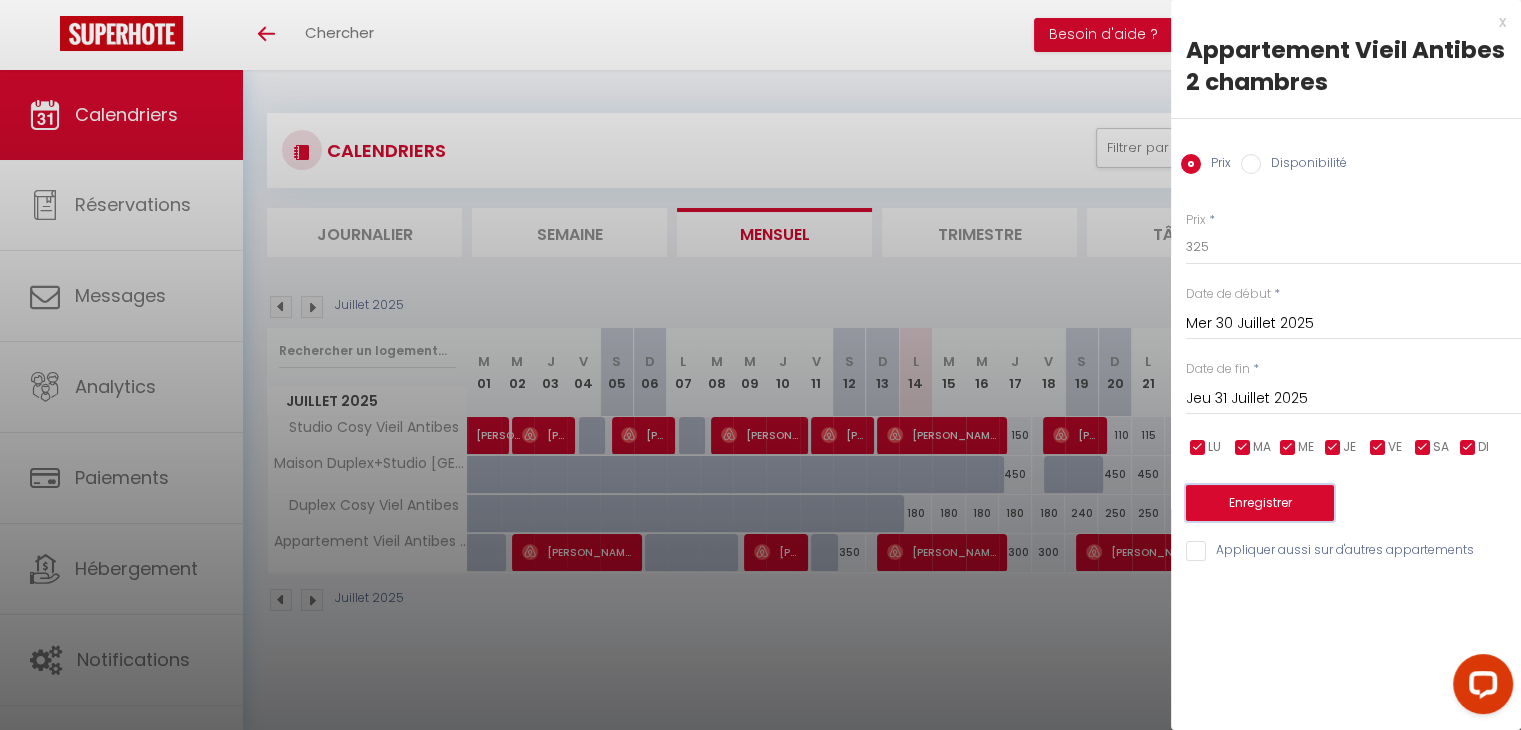 click on "Enregistrer" at bounding box center (1260, 503) 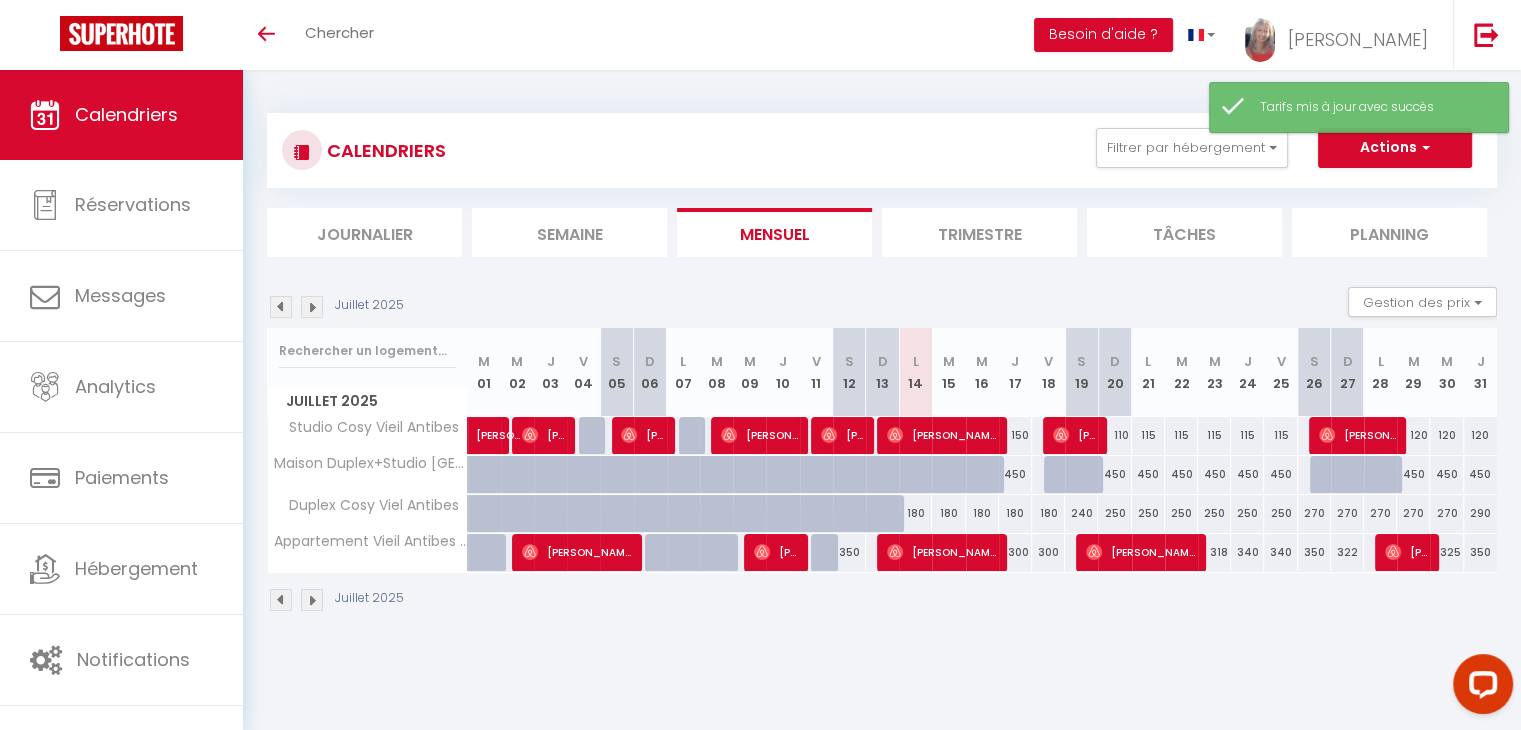 click on "350" at bounding box center [1480, 552] 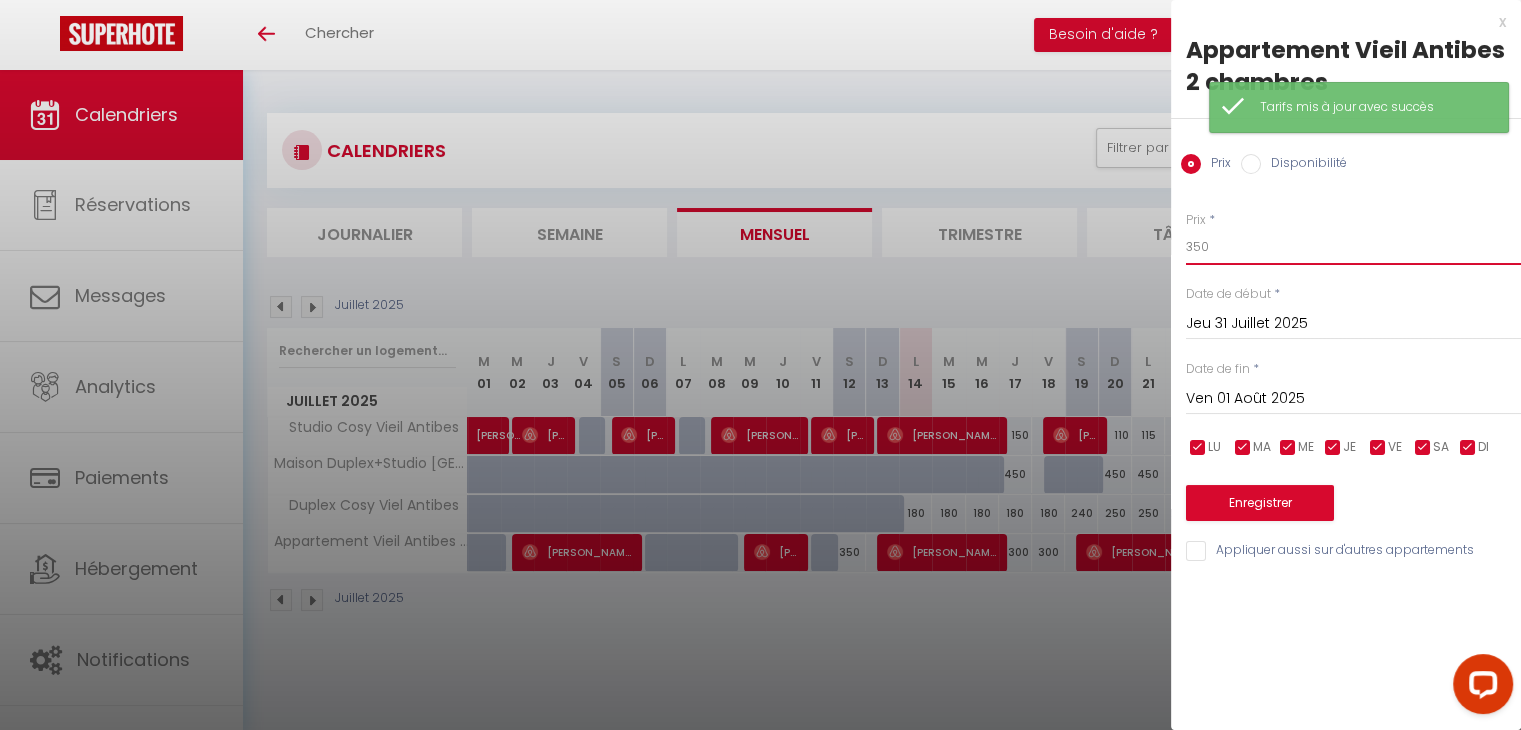 click on "350" at bounding box center [1353, 247] 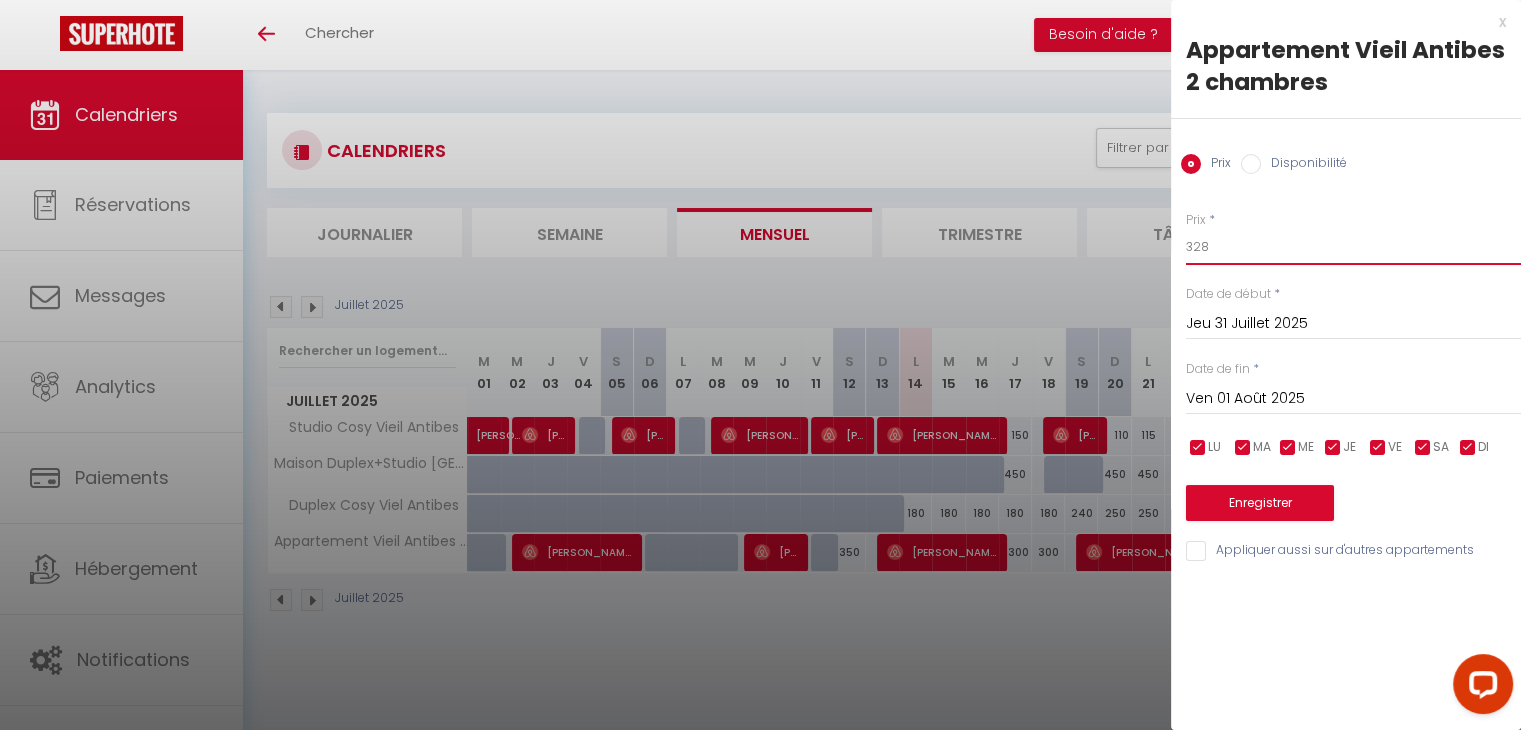 type on "328" 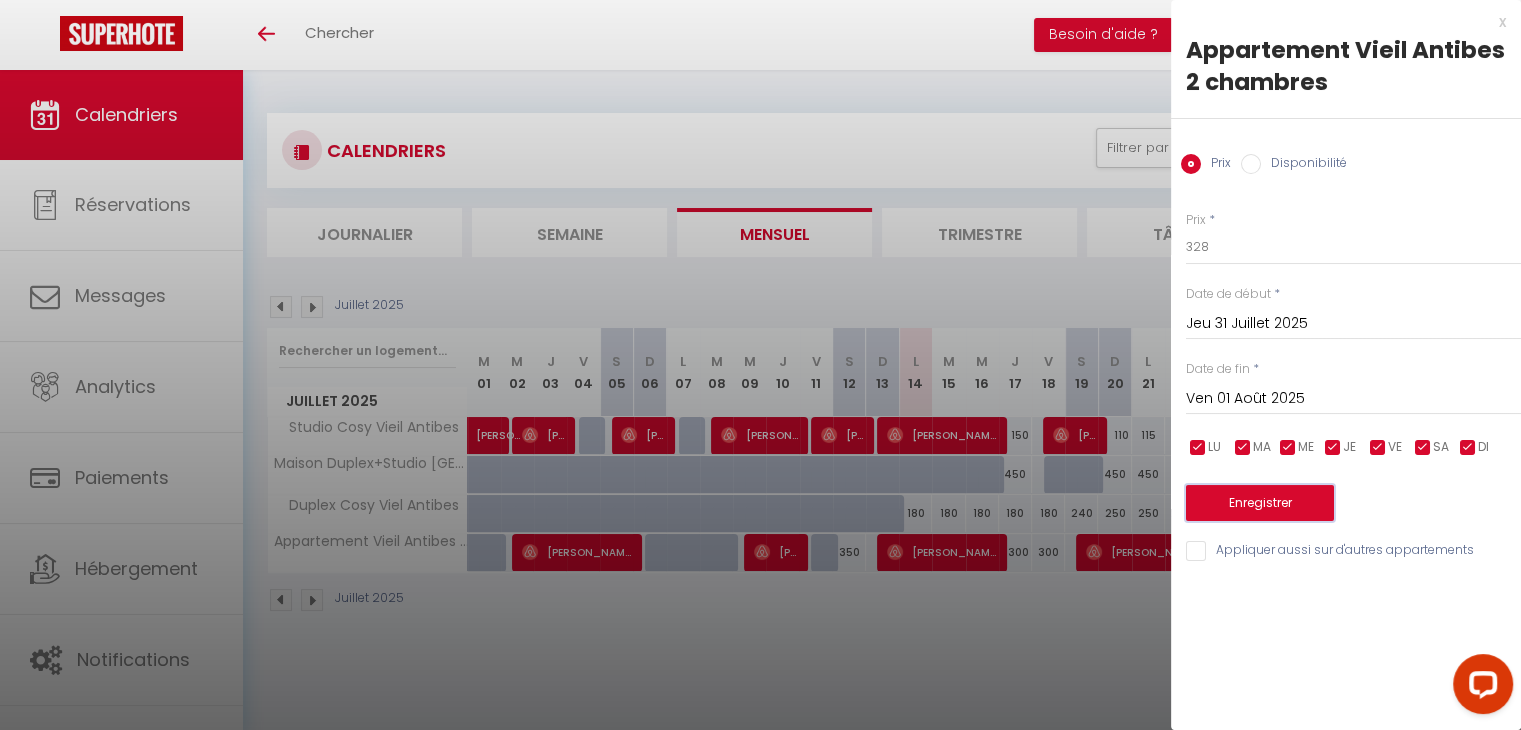 click on "Enregistrer" at bounding box center (1260, 503) 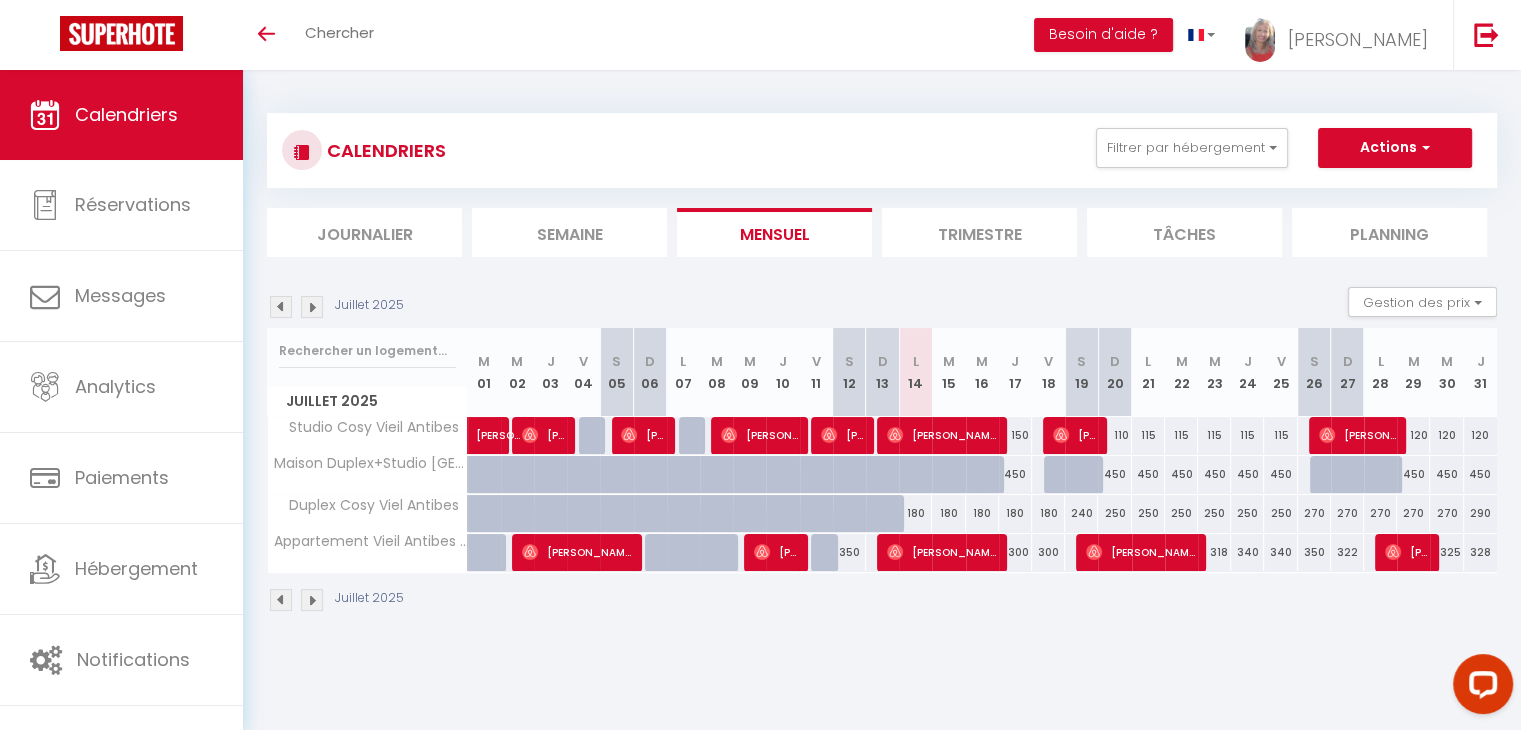 click at bounding box center (312, 307) 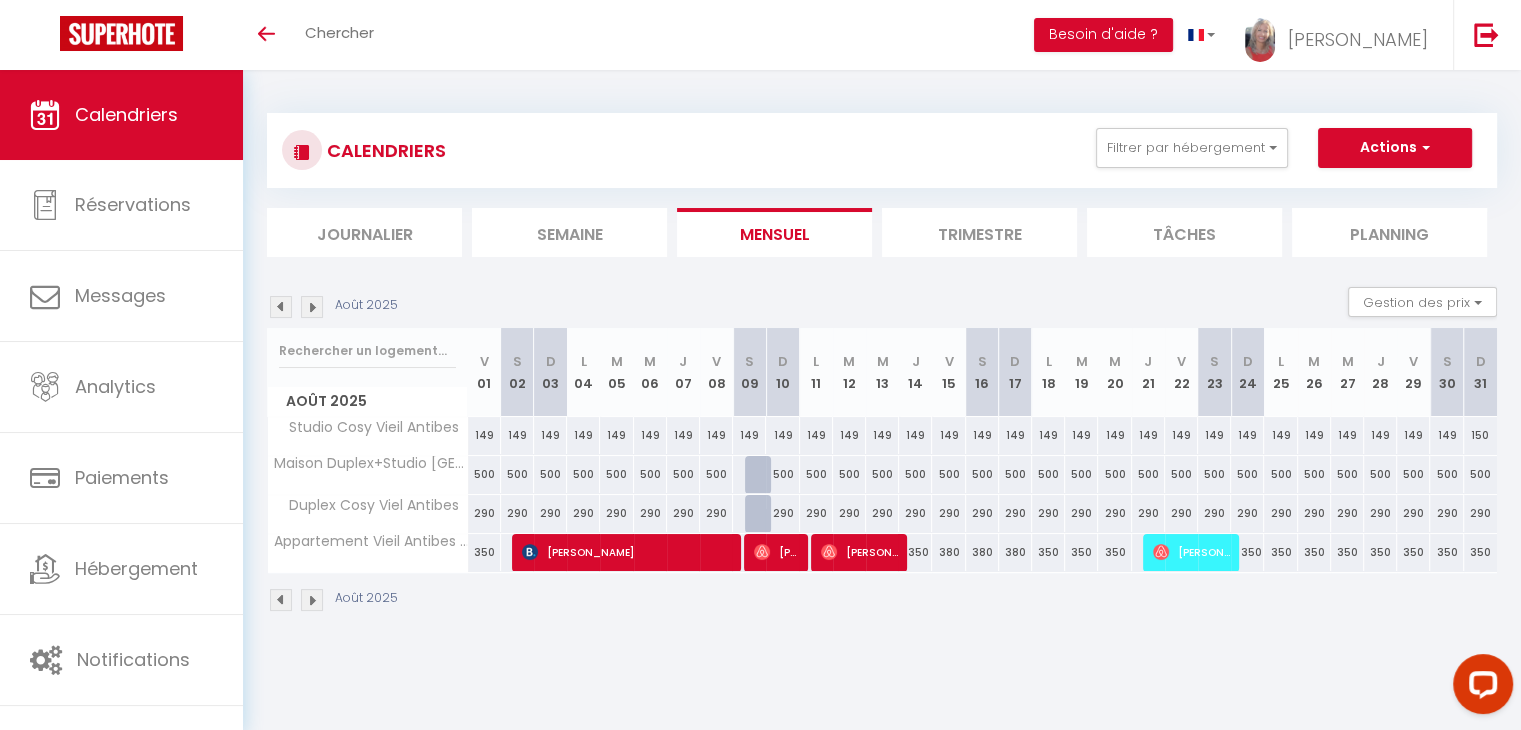 click on "350" at bounding box center (915, 552) 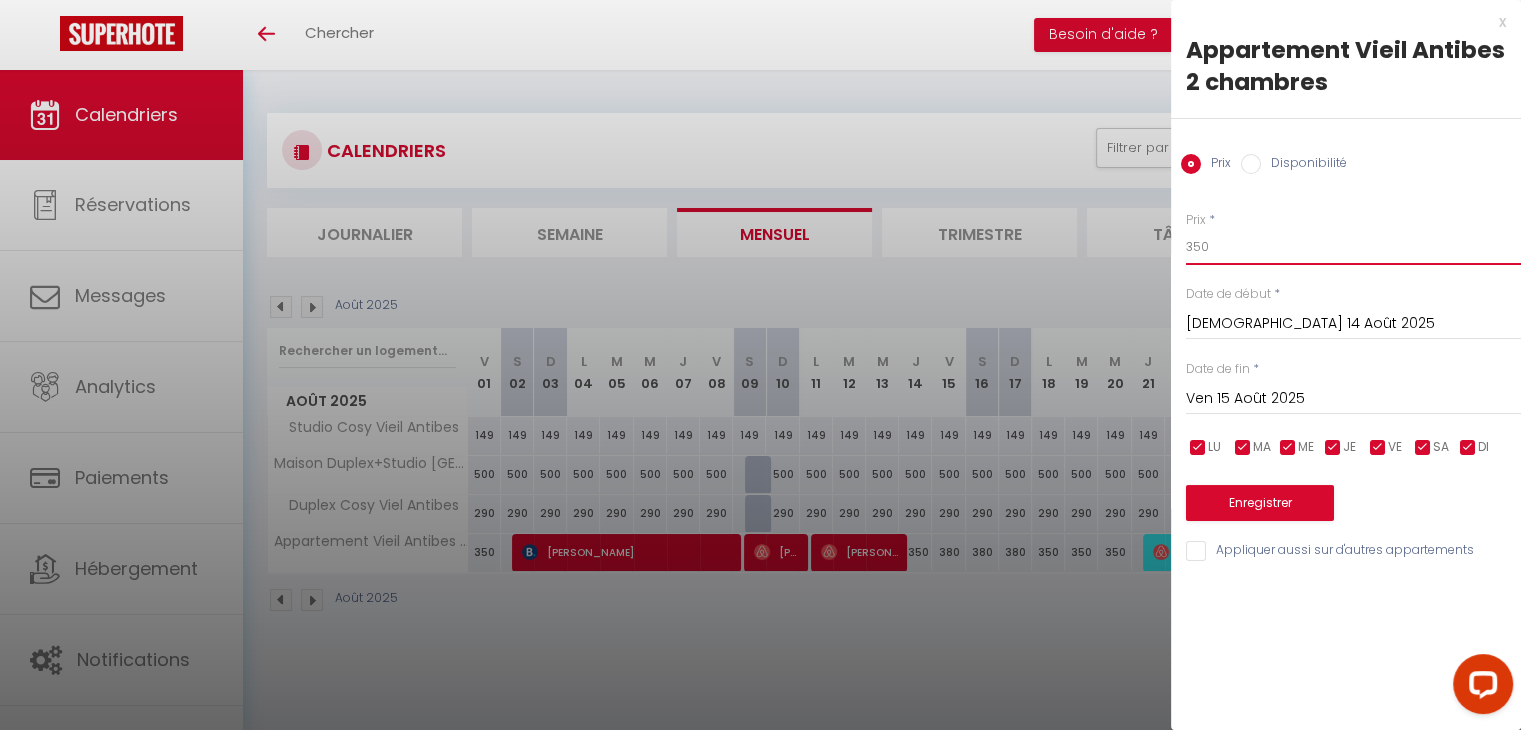 click on "350" at bounding box center [1353, 247] 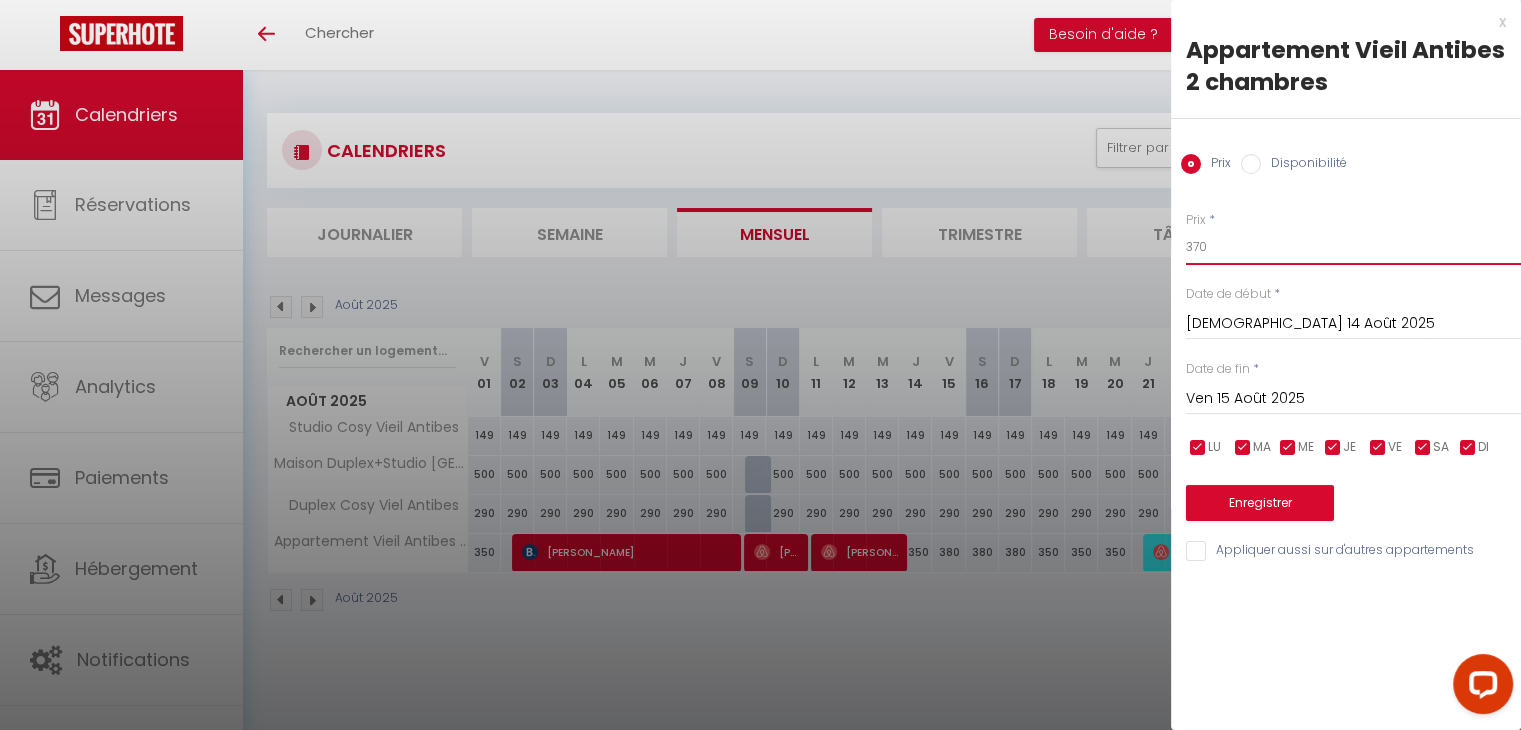 type on "370" 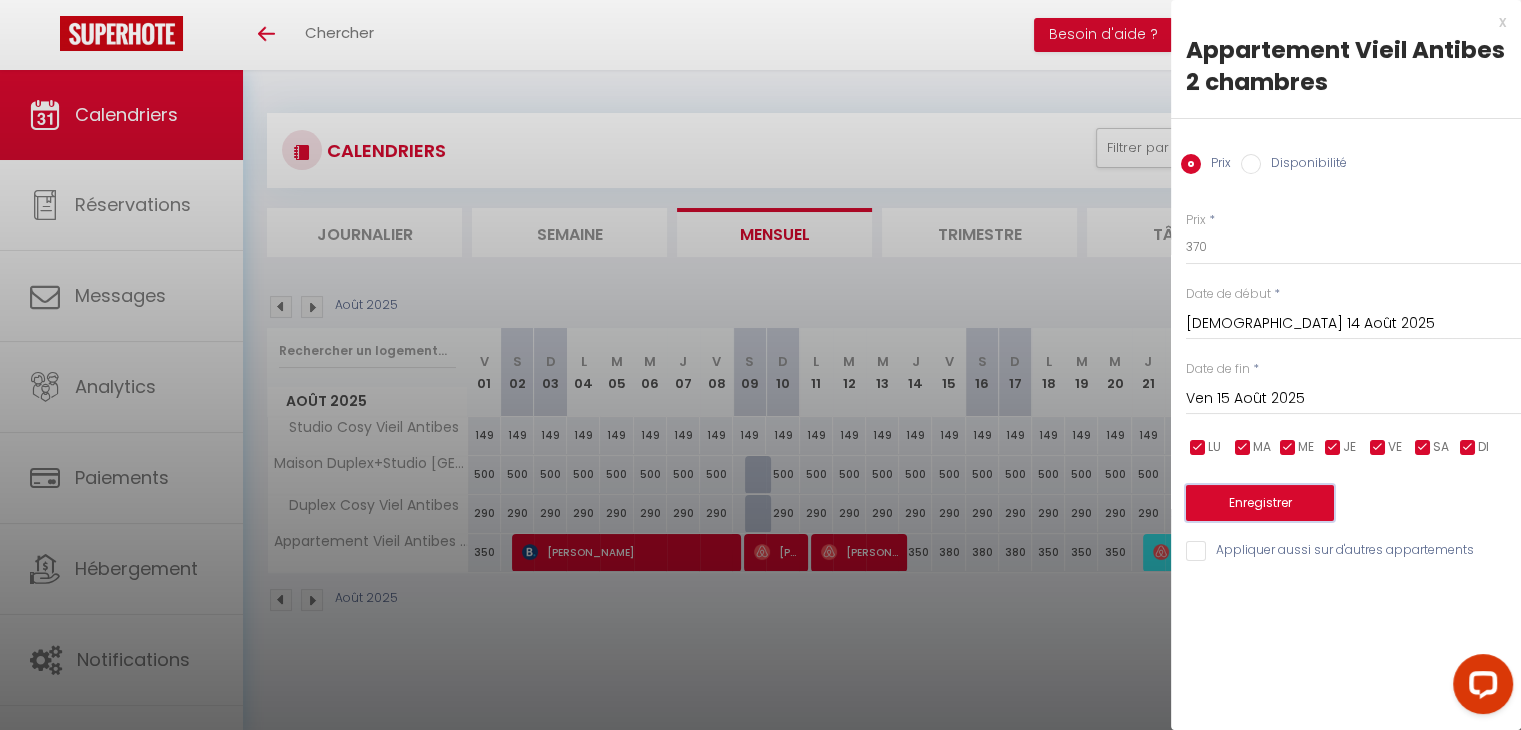 click on "Enregistrer" at bounding box center [1260, 503] 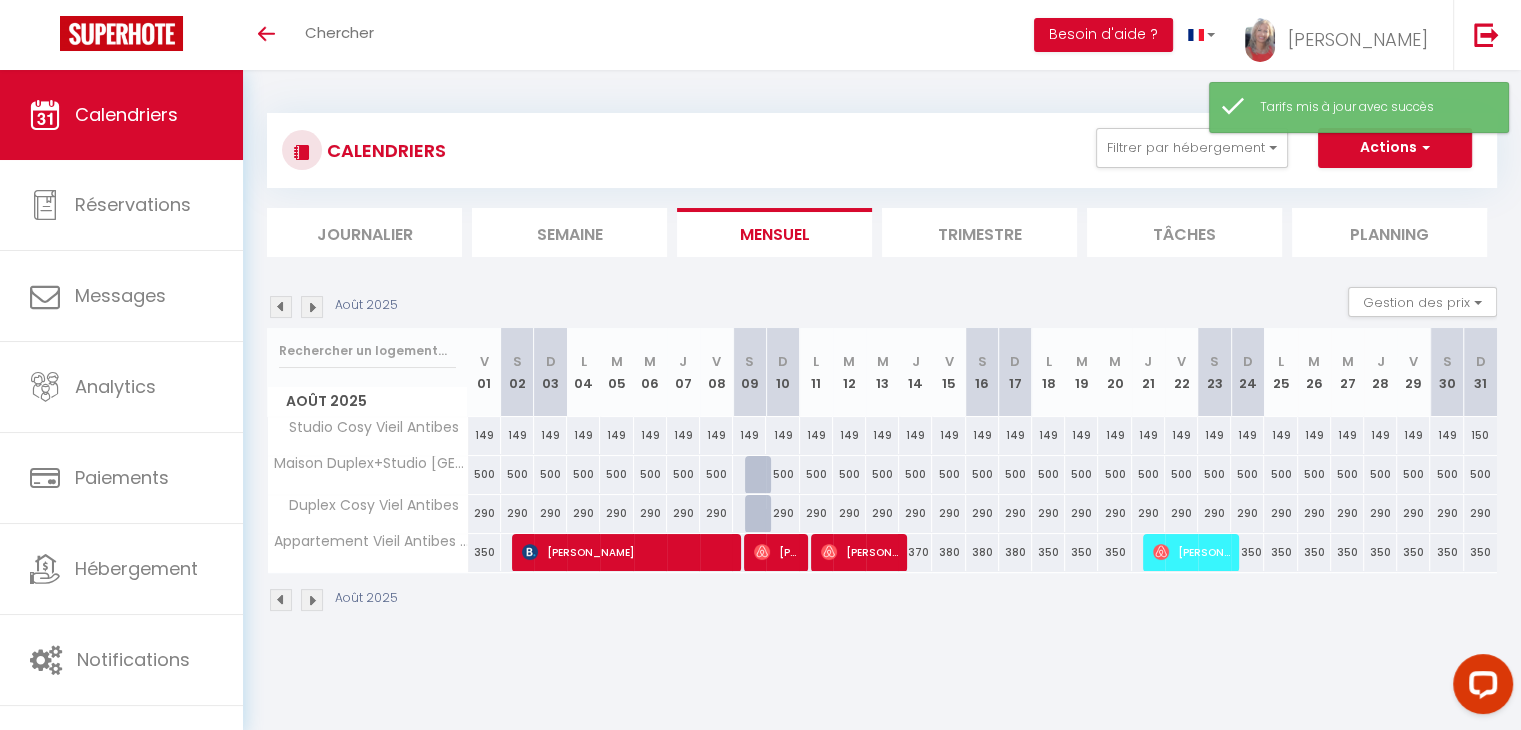 click on "350" at bounding box center [1048, 552] 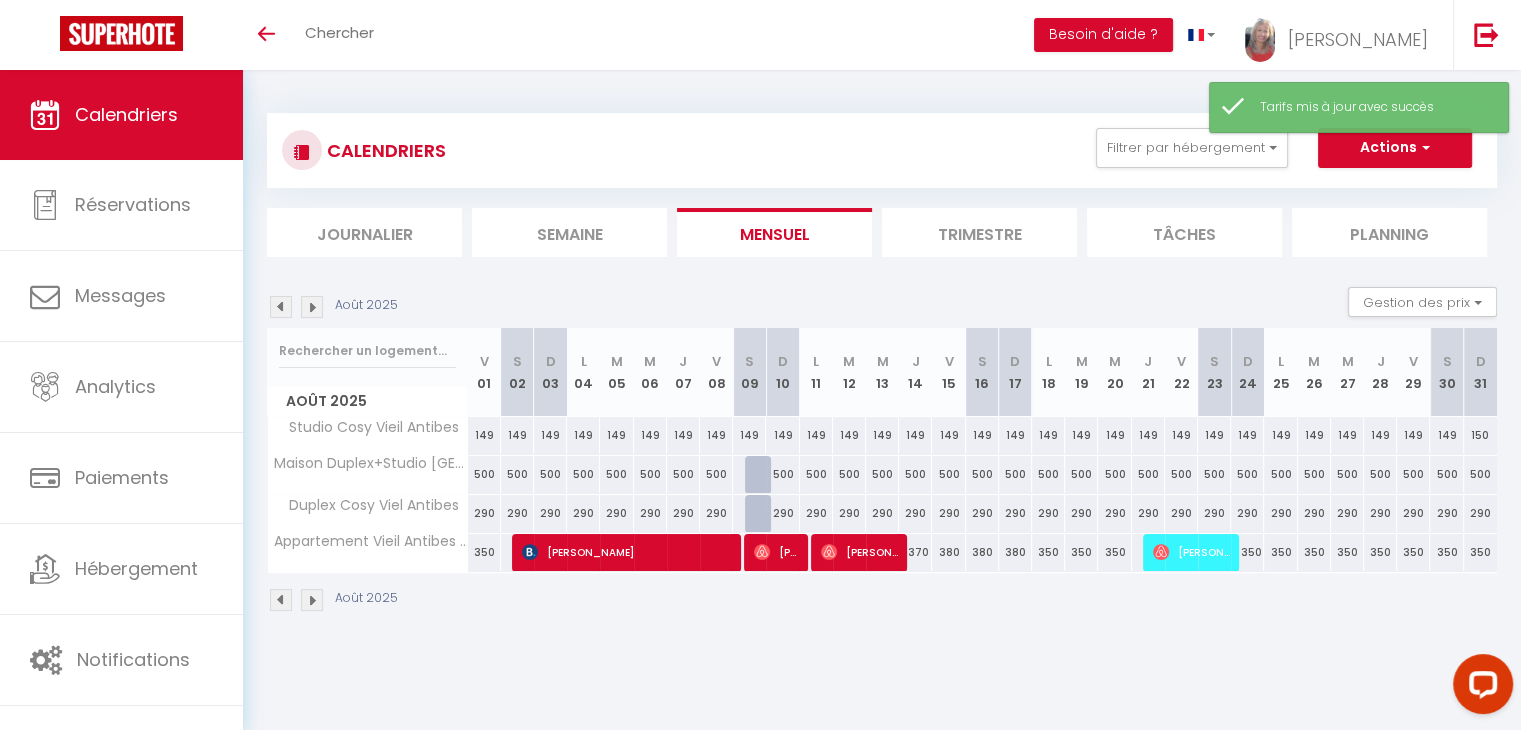 type on "350" 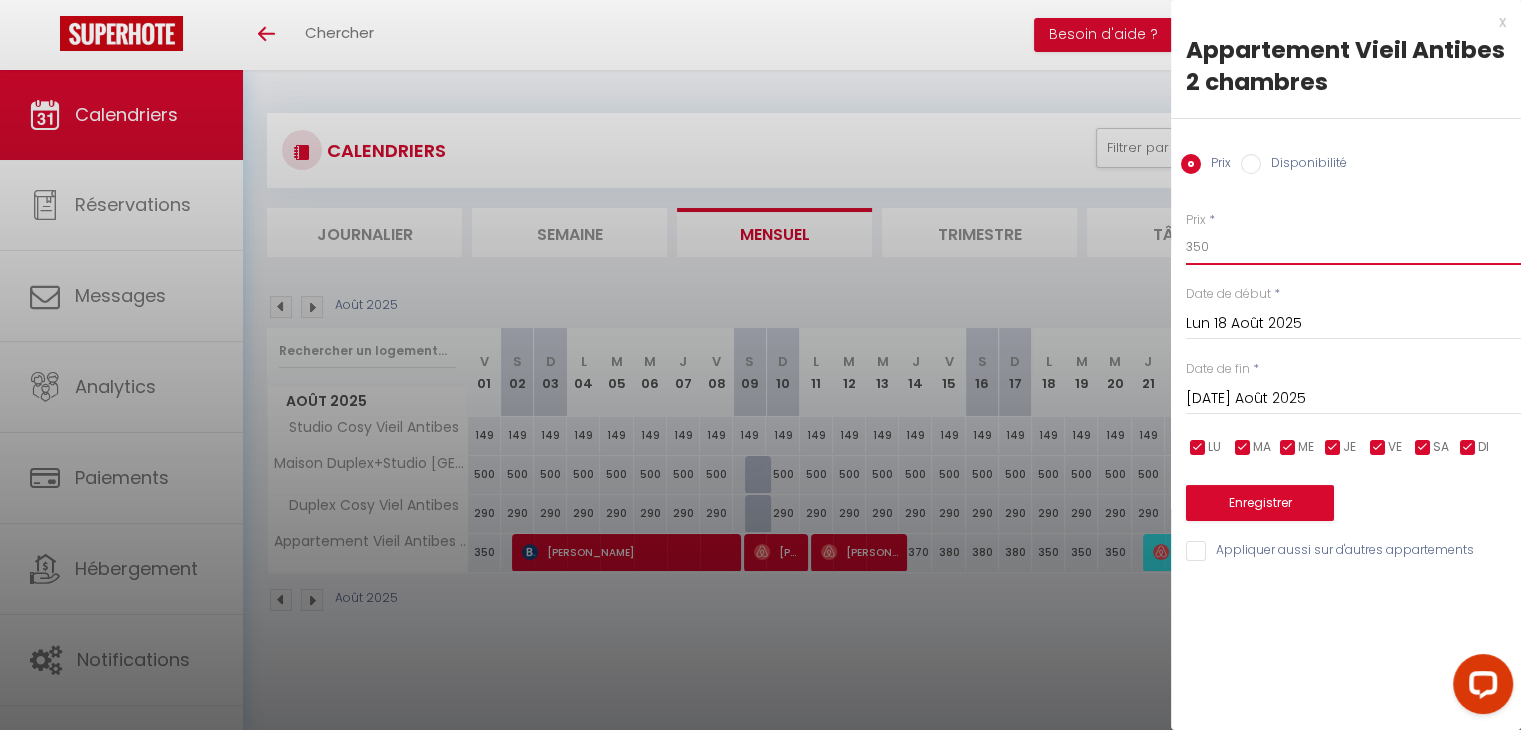 click on "350" at bounding box center [1353, 247] 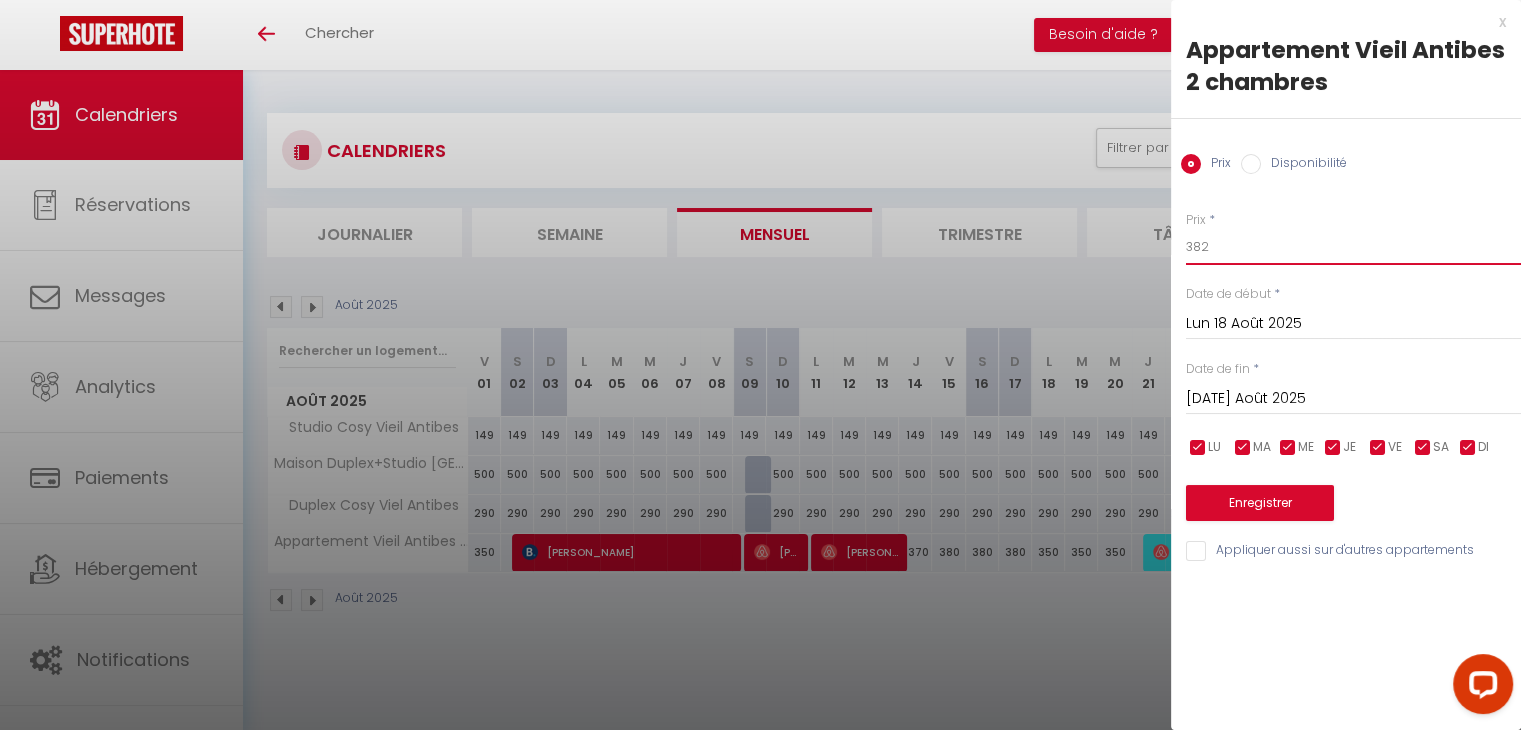 type on "382" 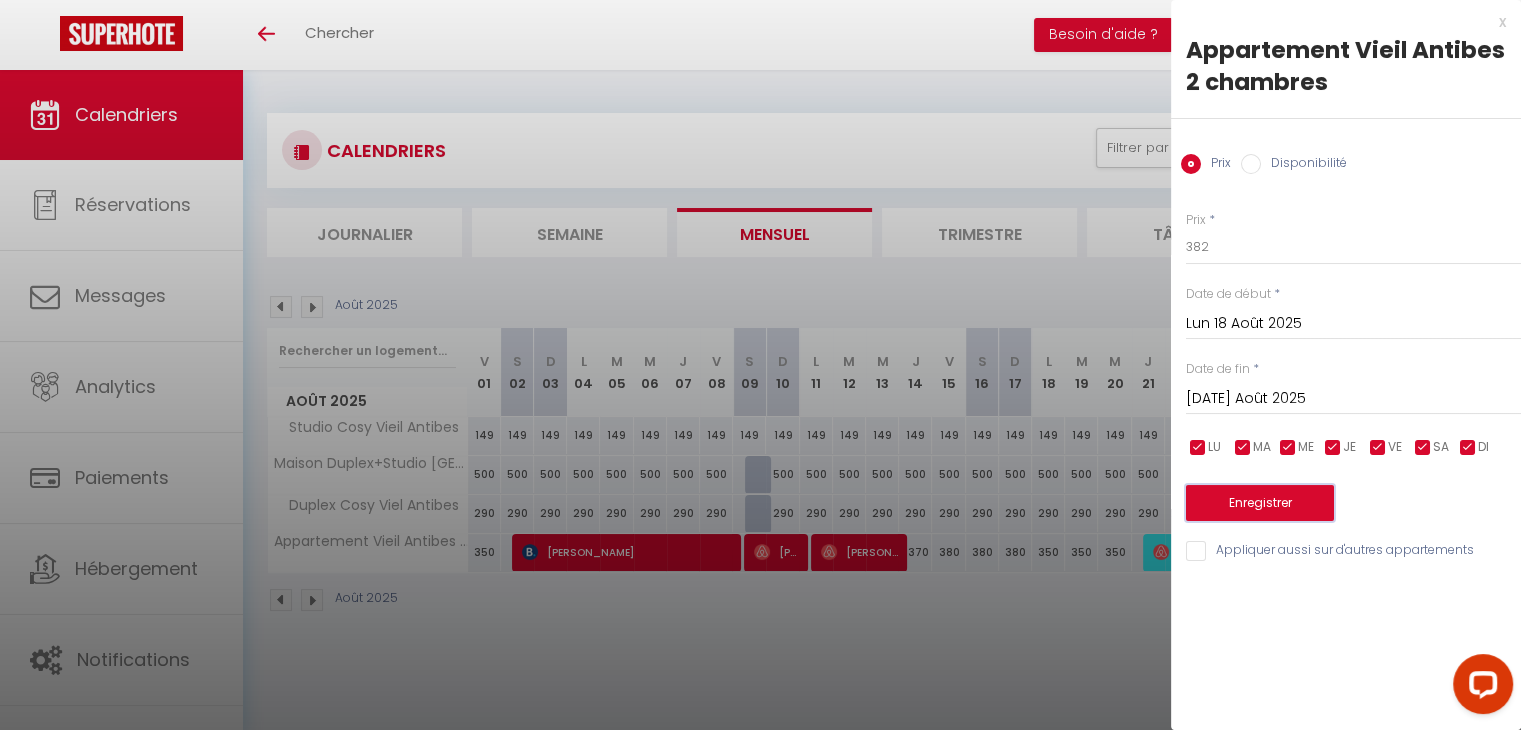 click on "Enregistrer" at bounding box center (1260, 503) 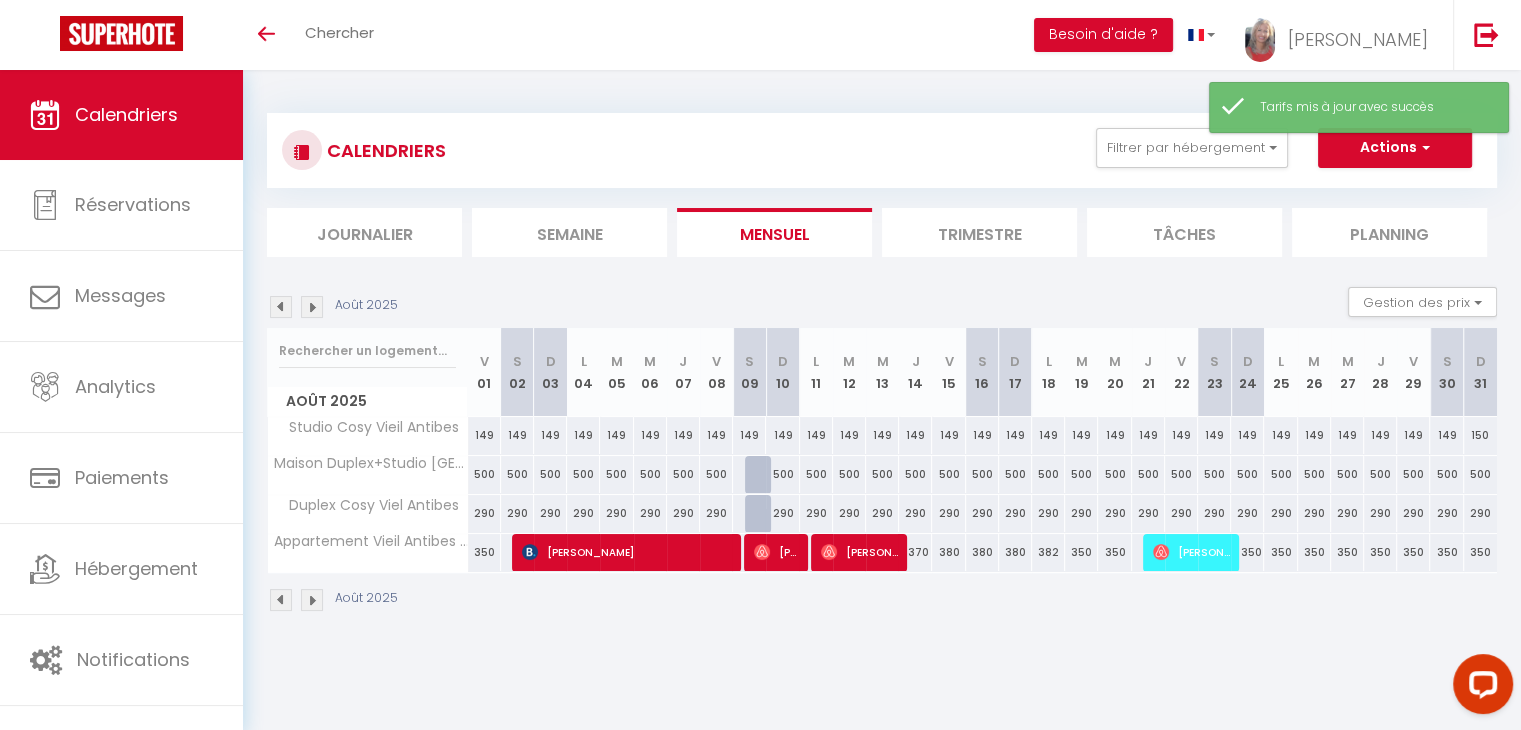 click on "350" at bounding box center [1081, 552] 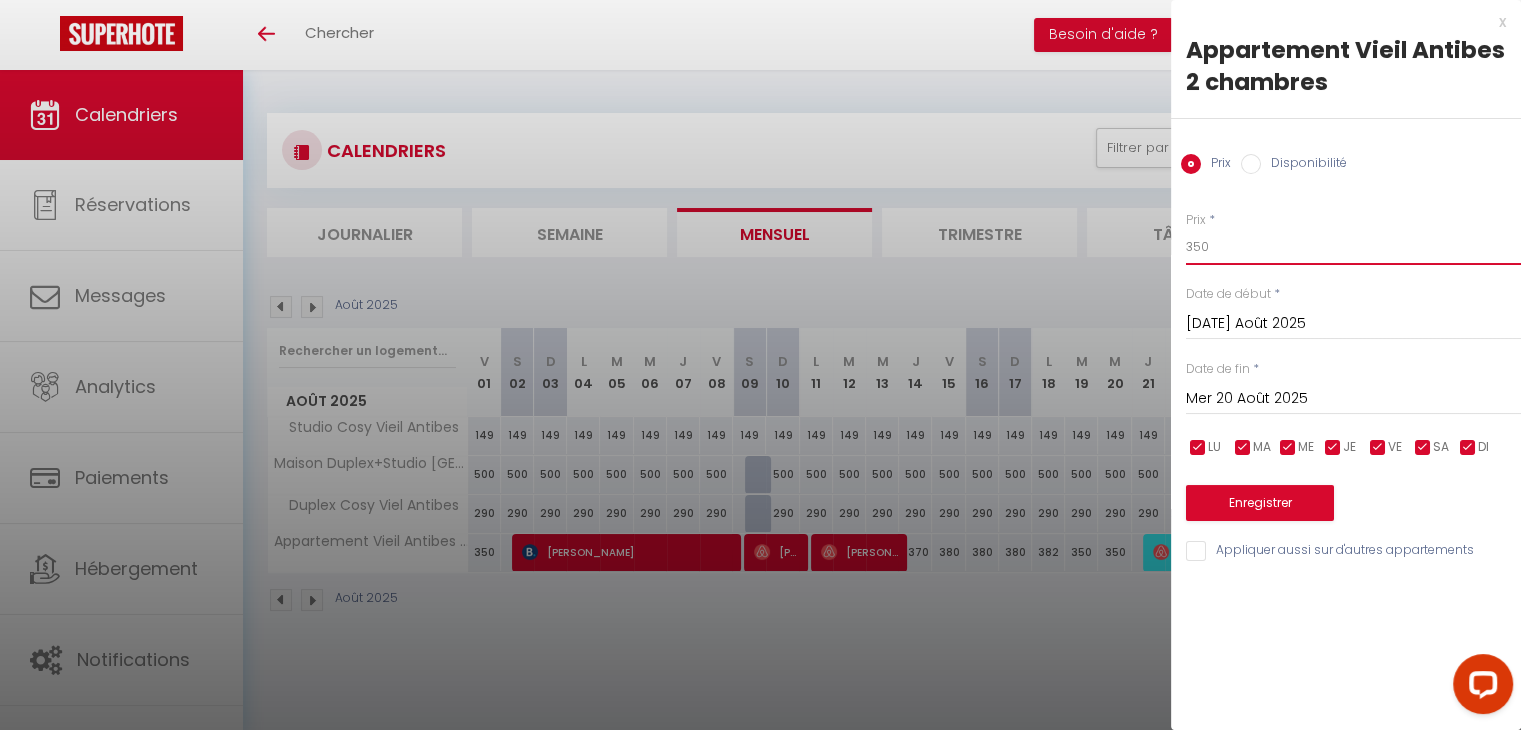 click on "350" at bounding box center (1353, 247) 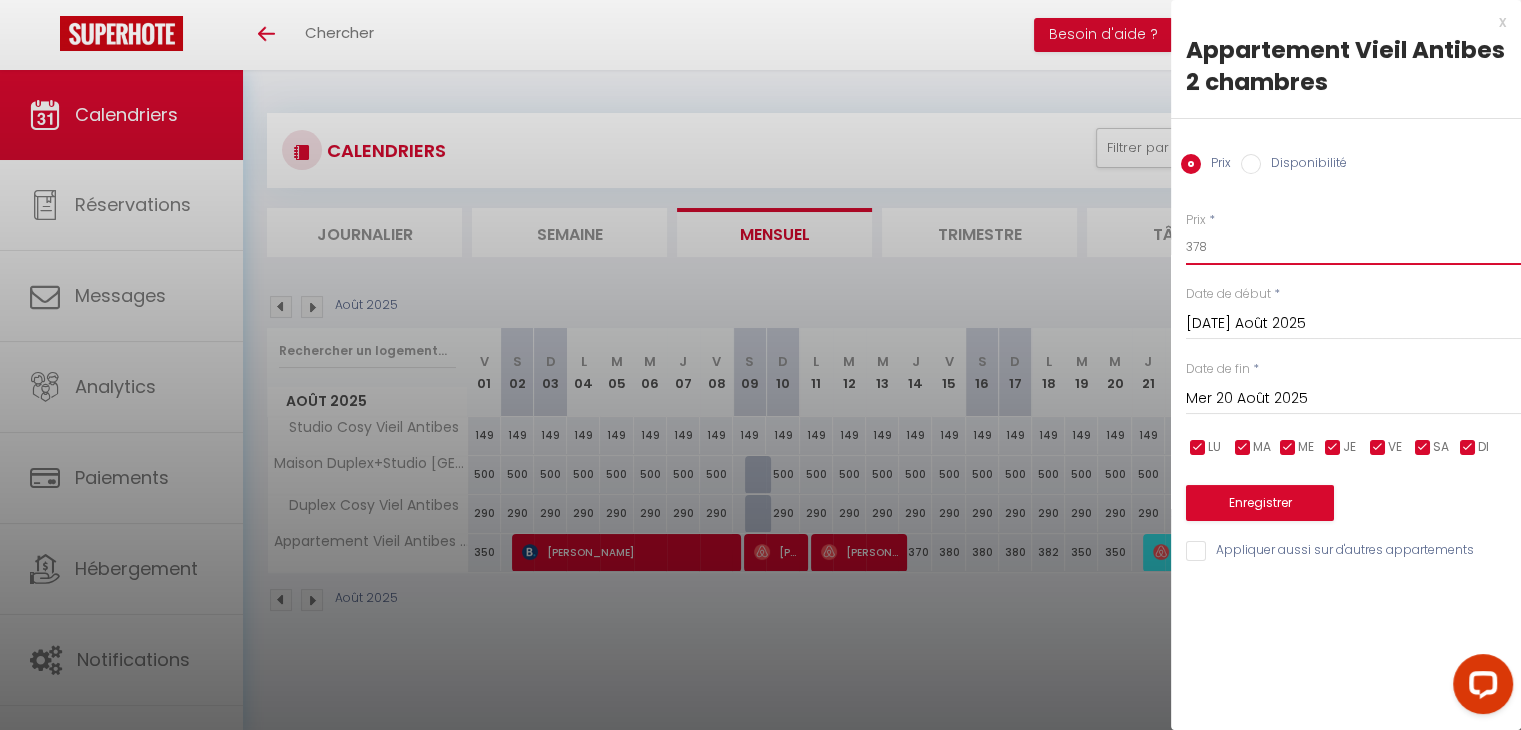 type on "378" 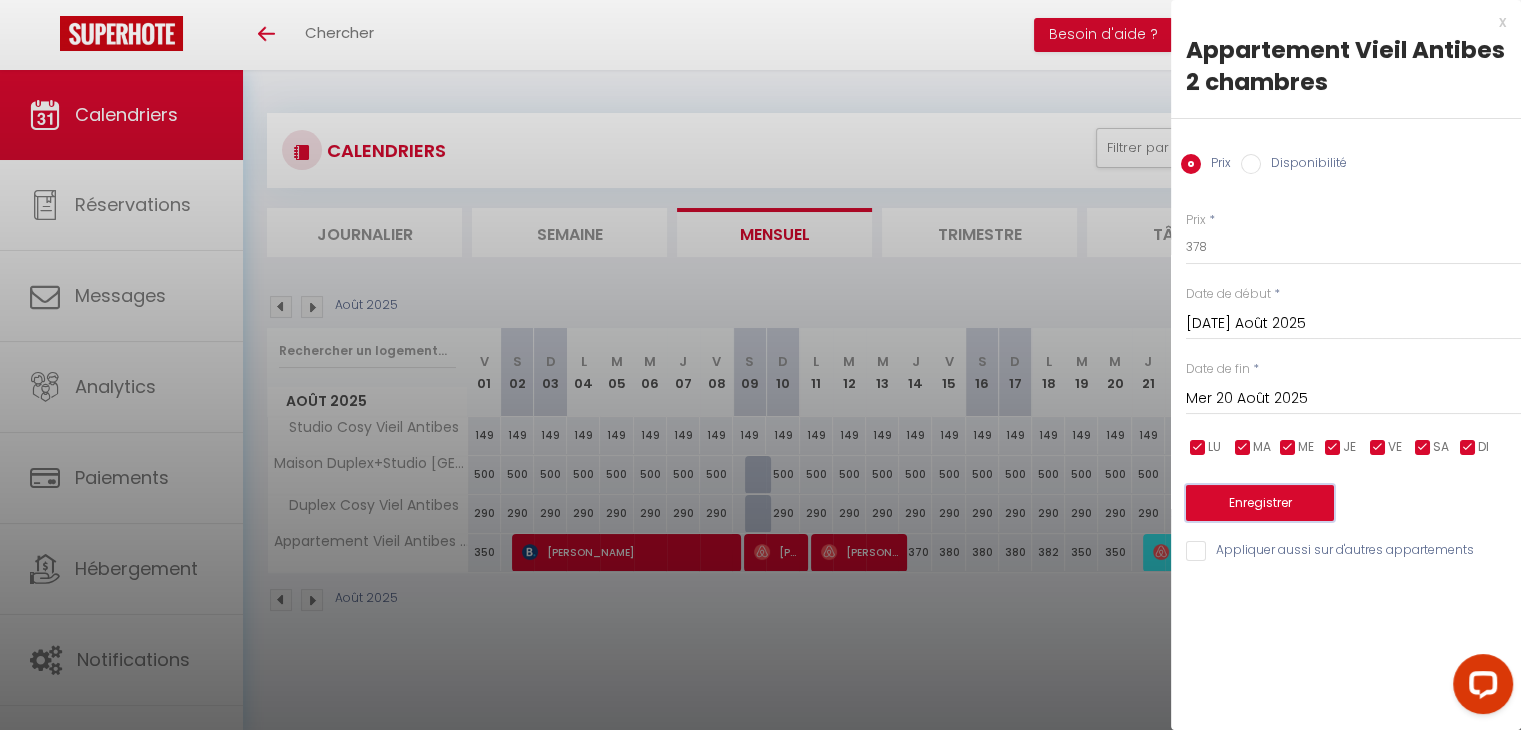 click on "Enregistrer" at bounding box center (1260, 503) 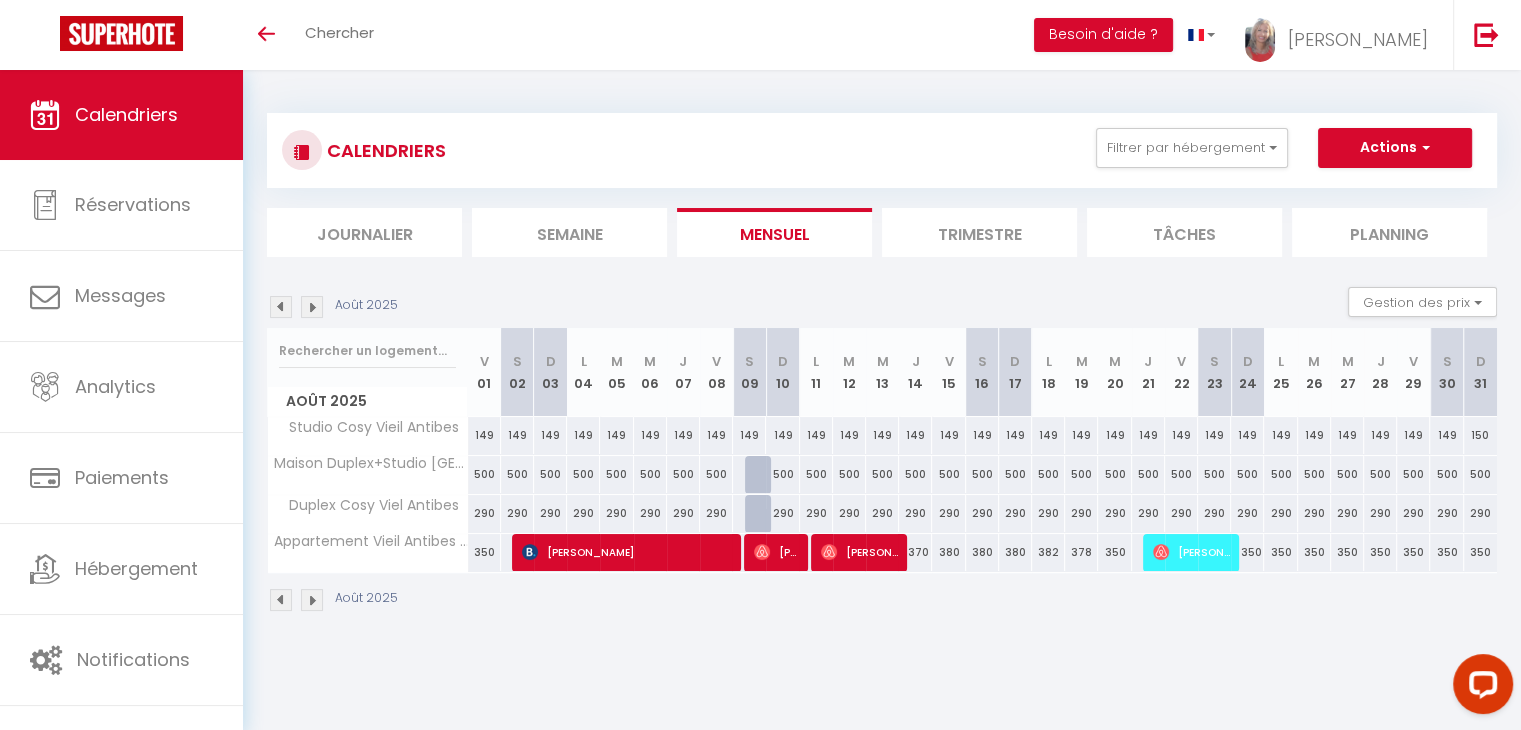 click on "350" at bounding box center (1114, 552) 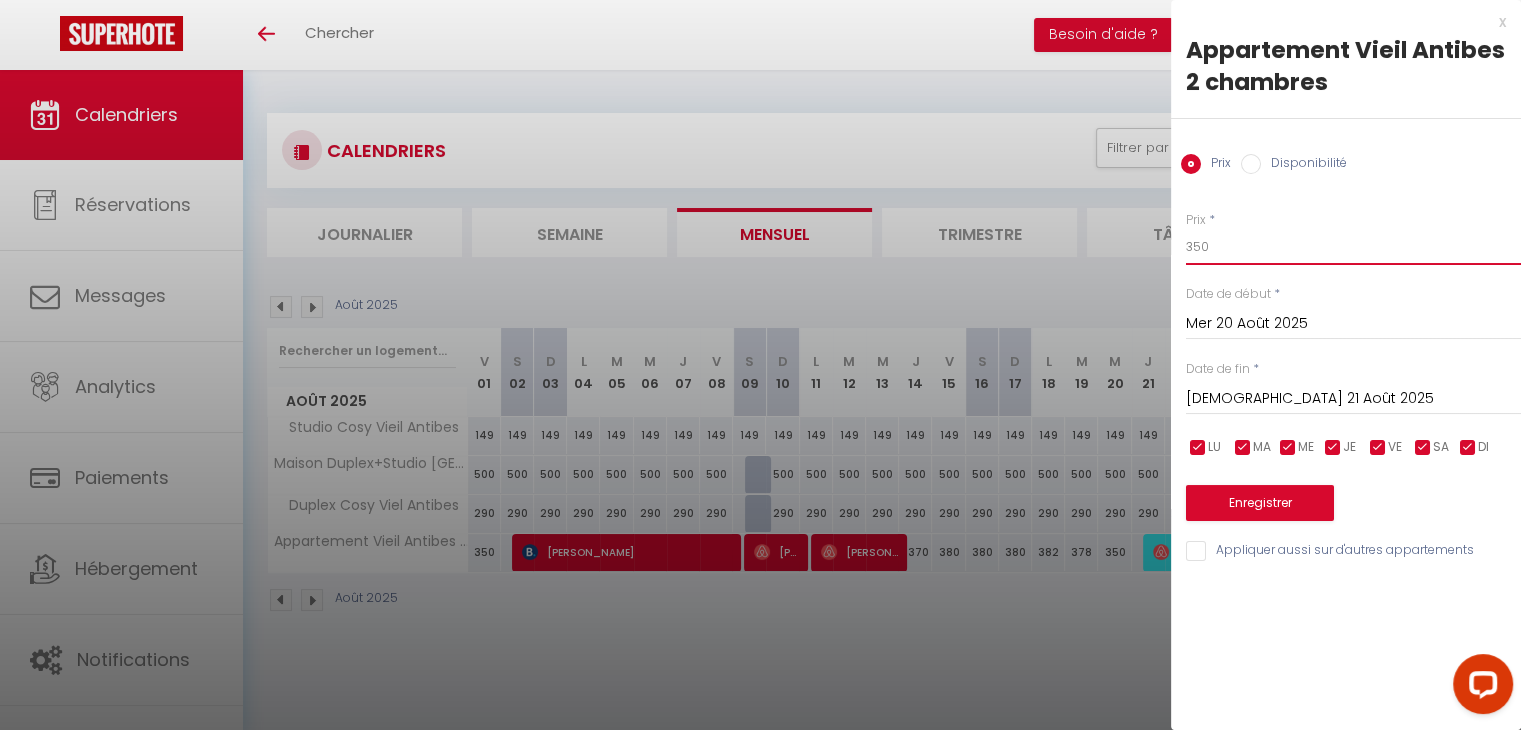 click on "350" at bounding box center [1353, 247] 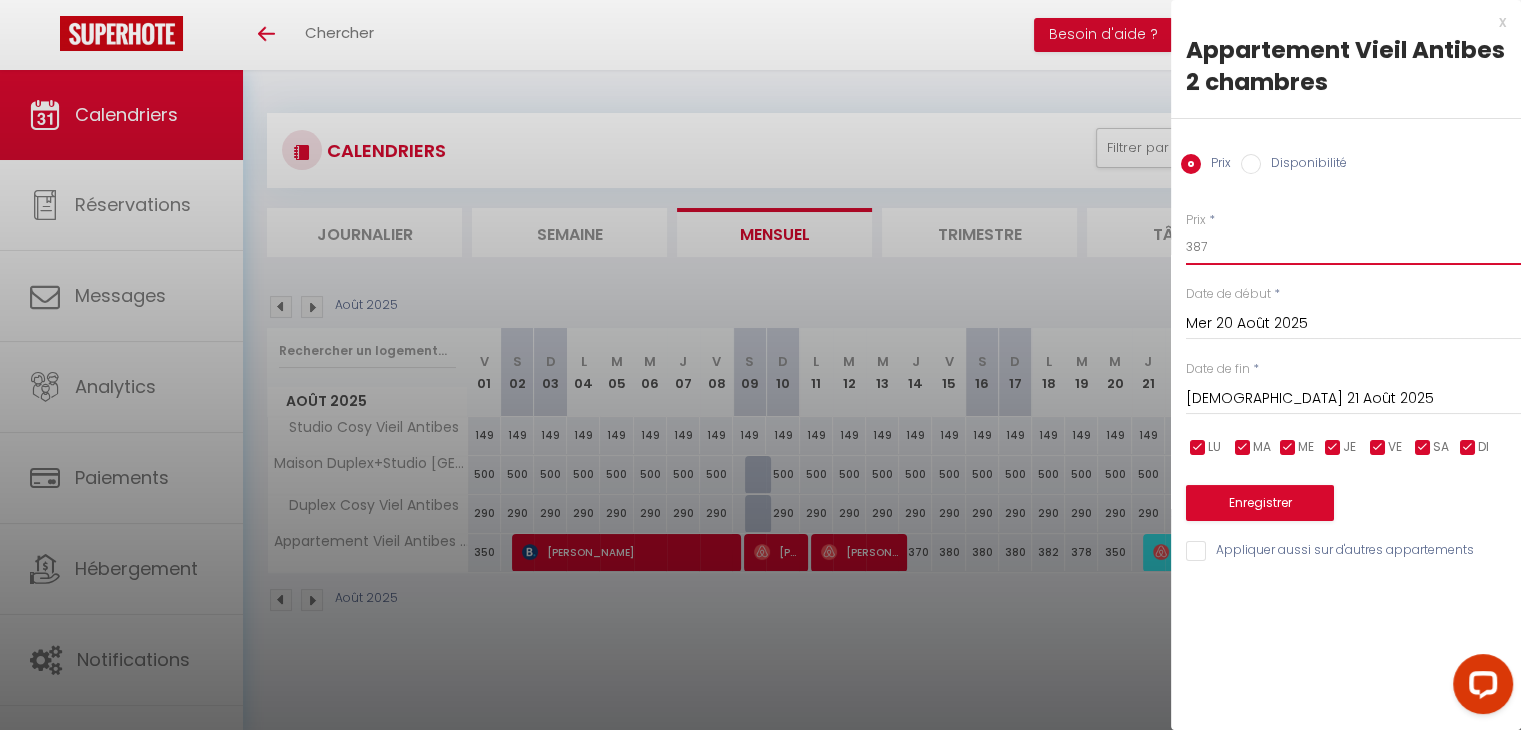 type on "387" 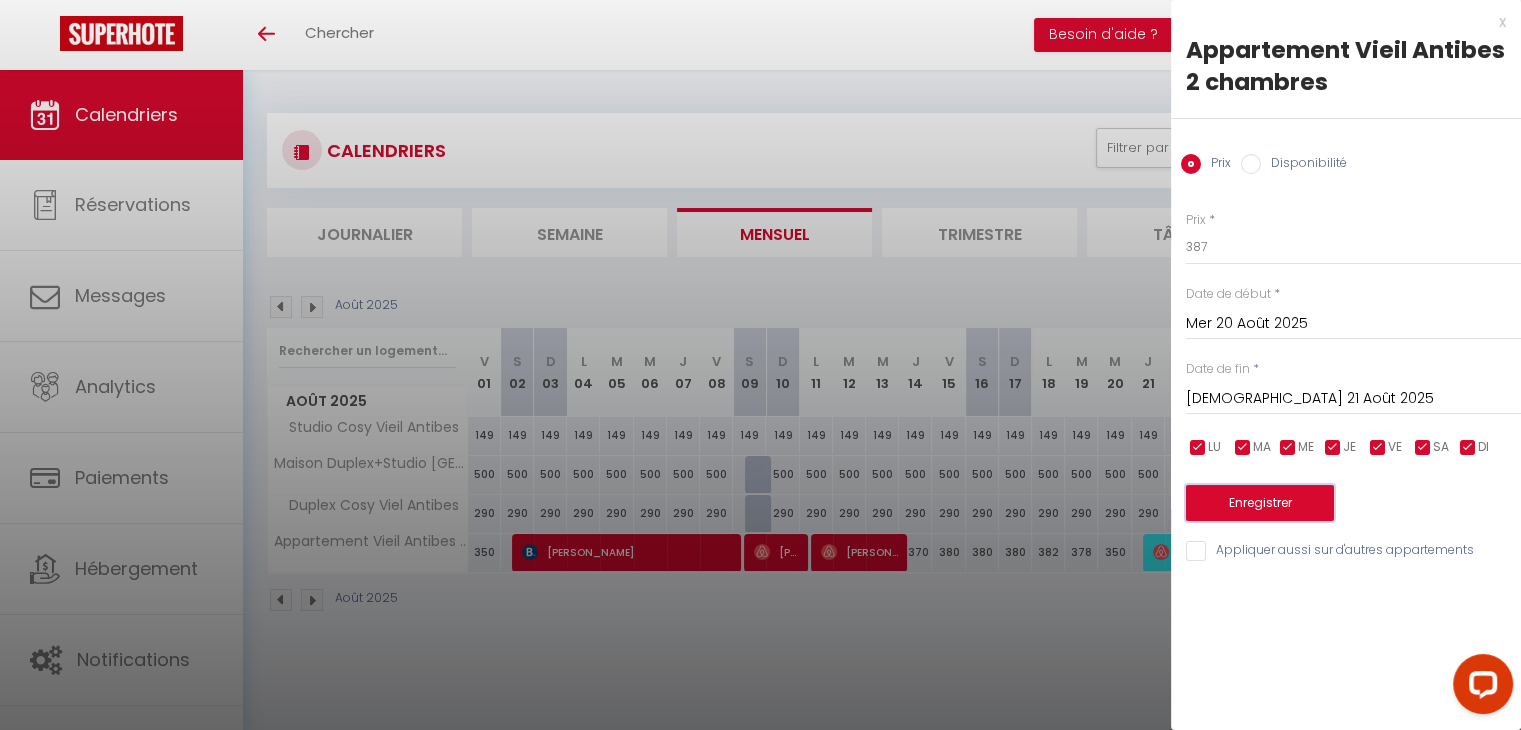 click on "Enregistrer" at bounding box center (1260, 503) 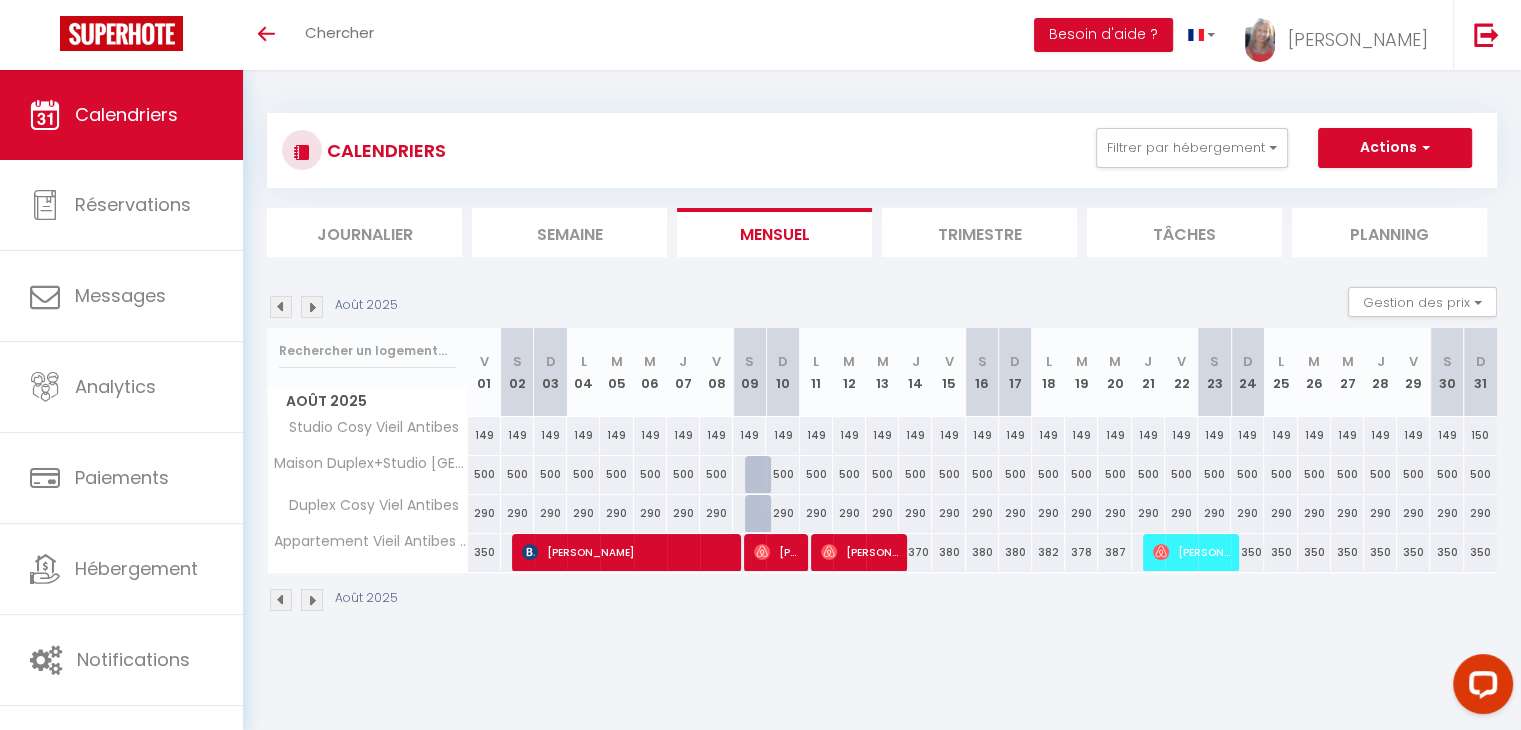 click on "350" at bounding box center (1480, 552) 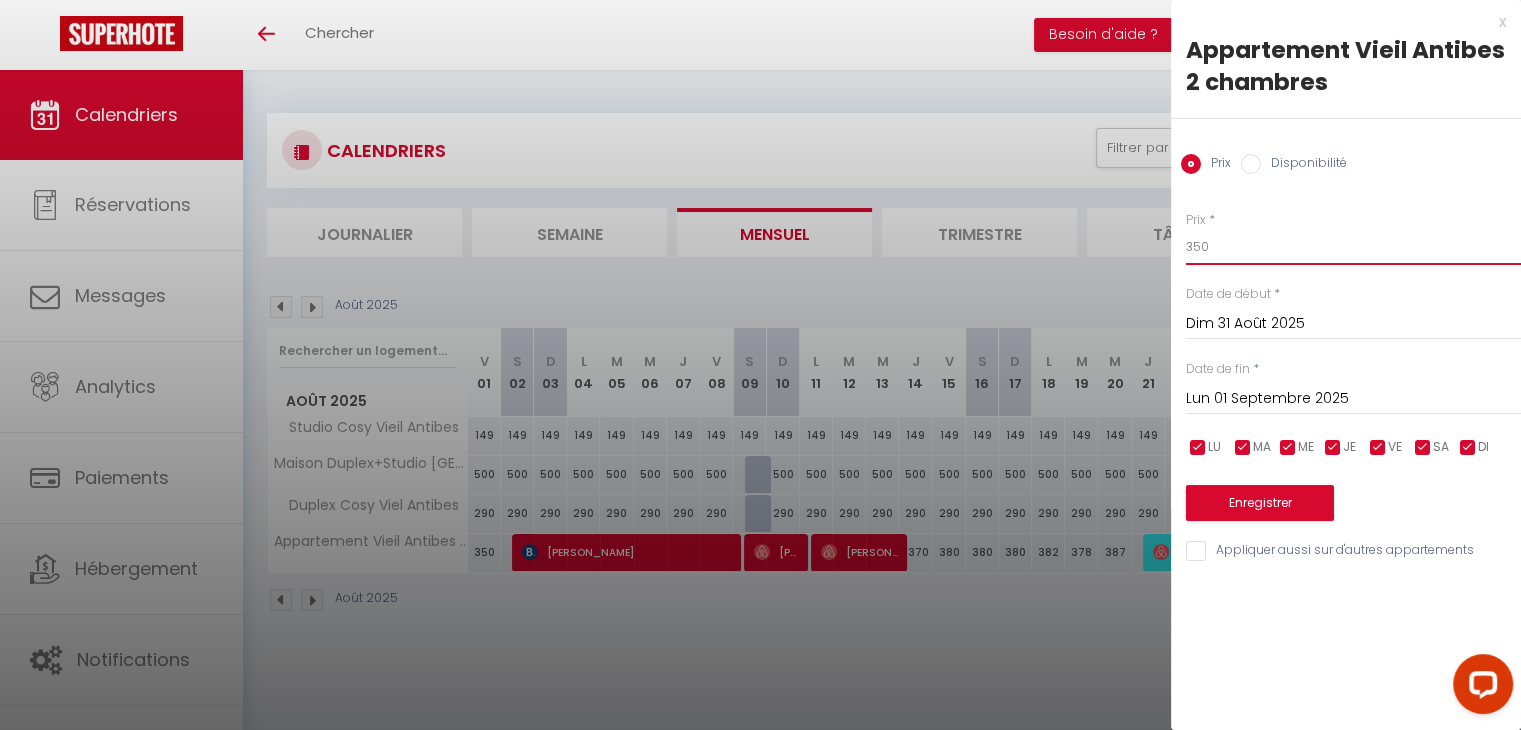 click on "350" at bounding box center [1353, 247] 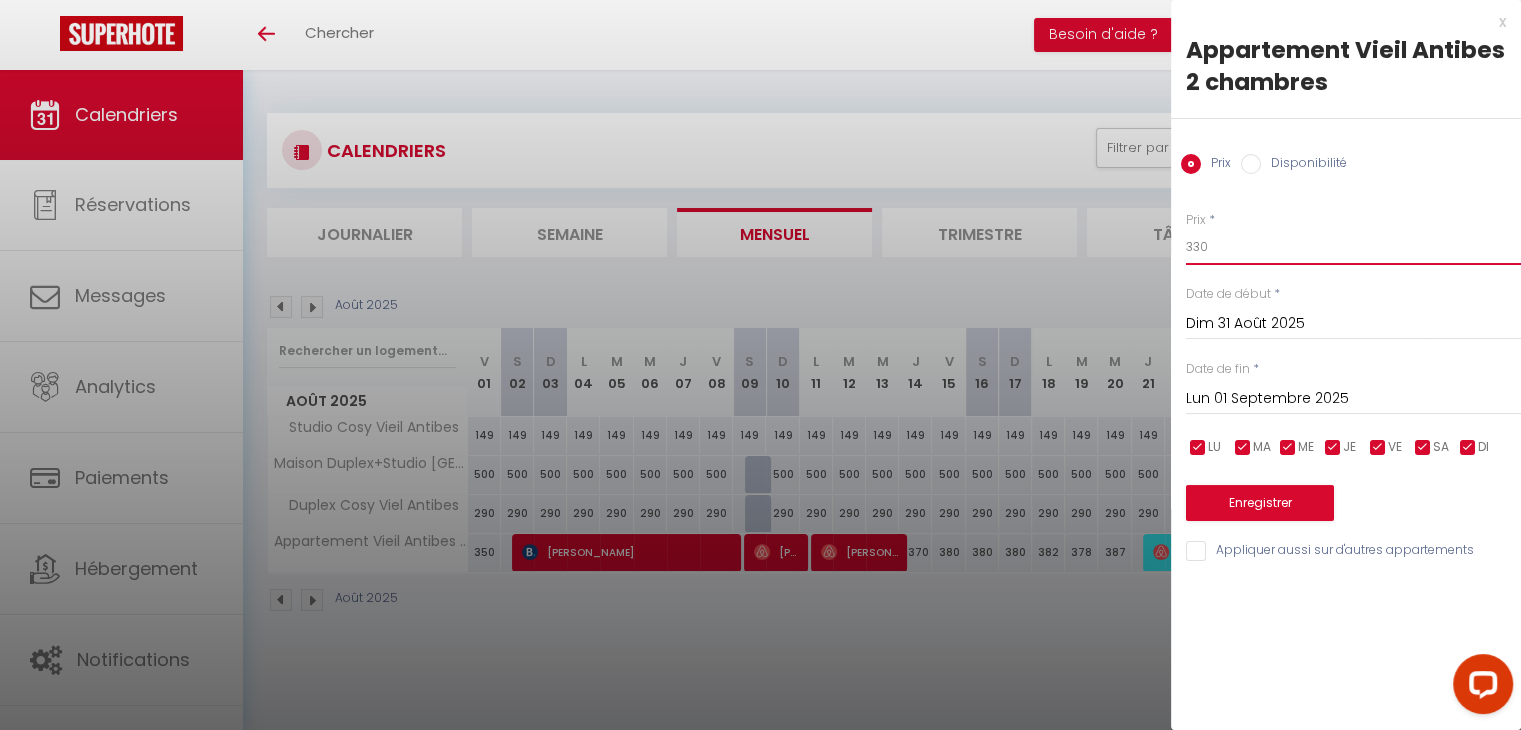 type on "330" 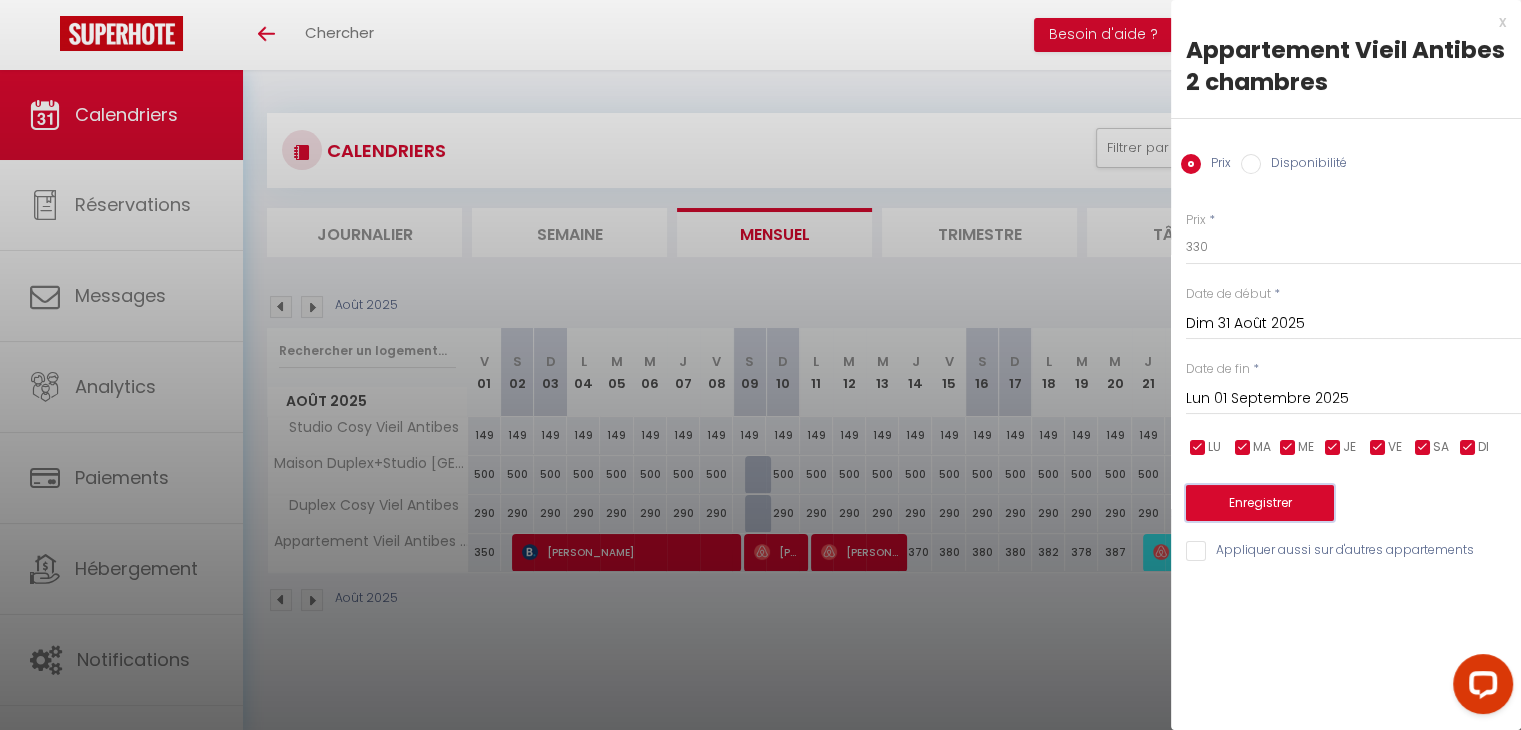 click on "Enregistrer" at bounding box center (1260, 503) 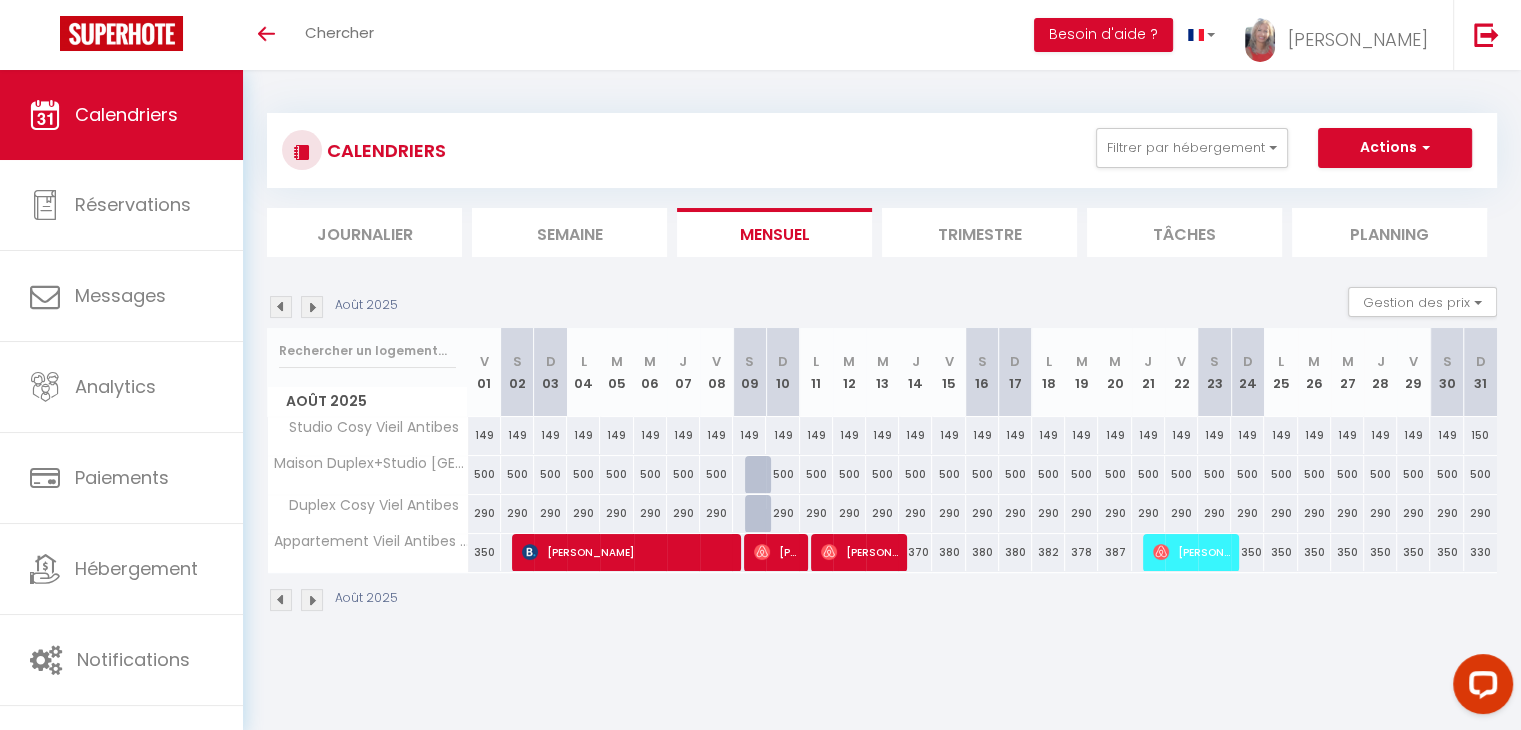 click on "149" at bounding box center [484, 435] 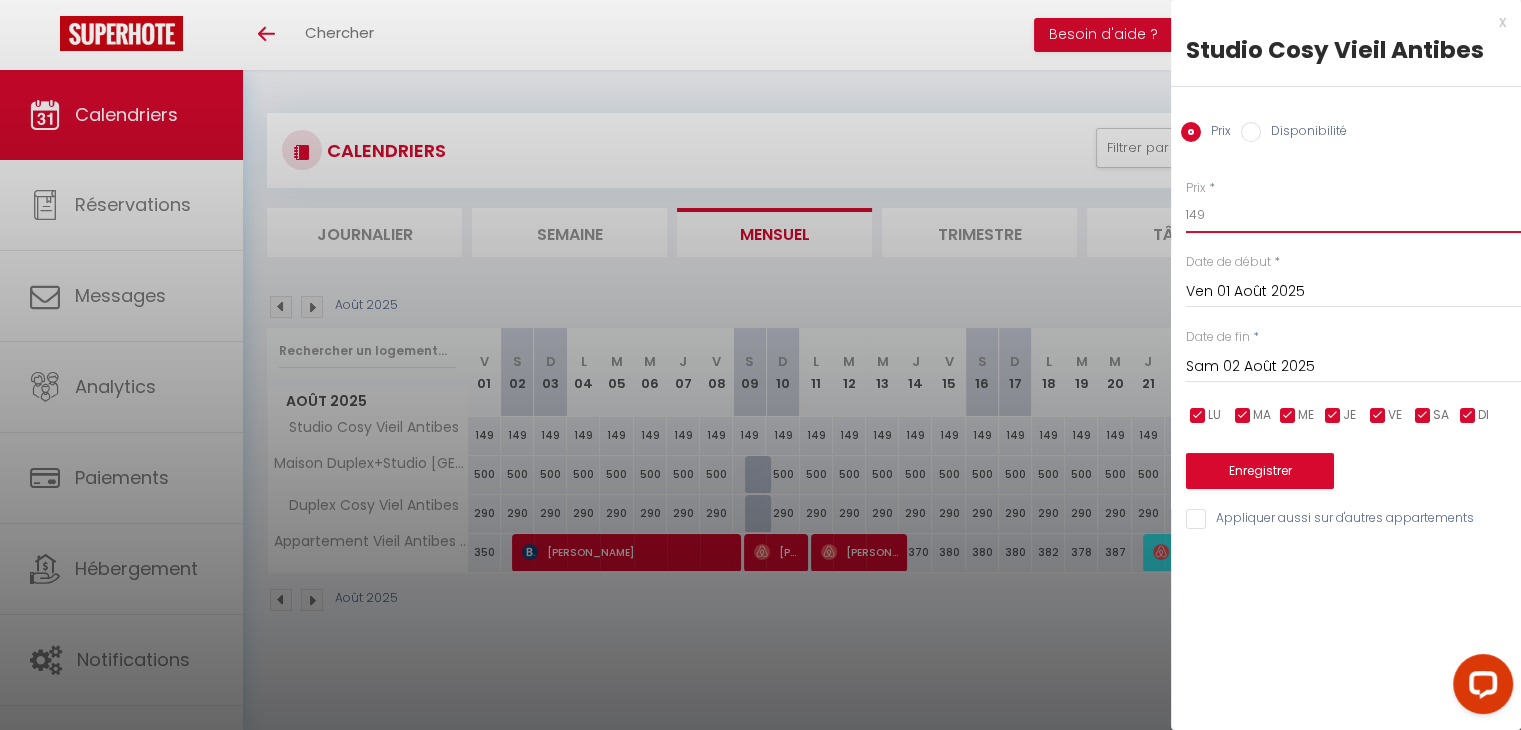 click on "149" at bounding box center (1353, 215) 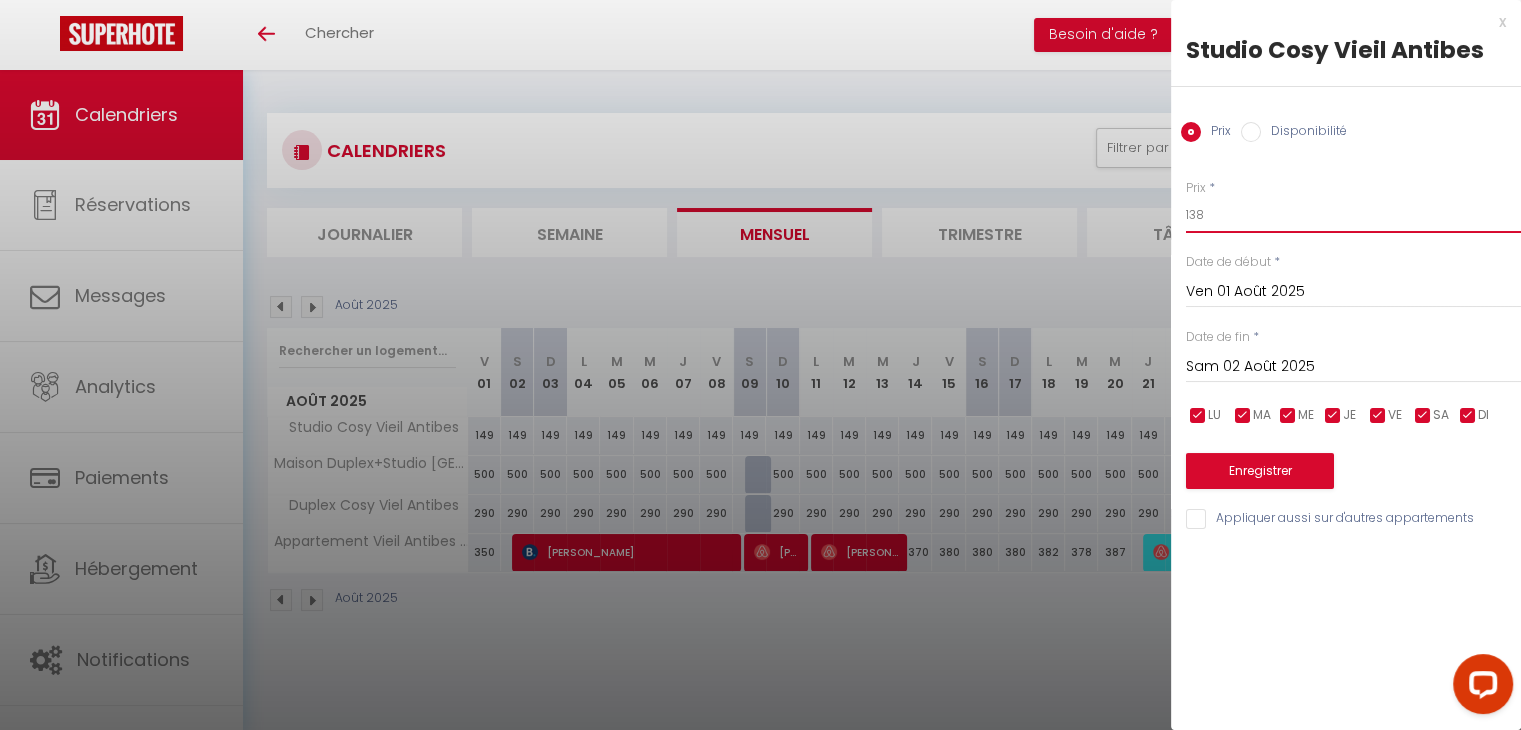 type on "138" 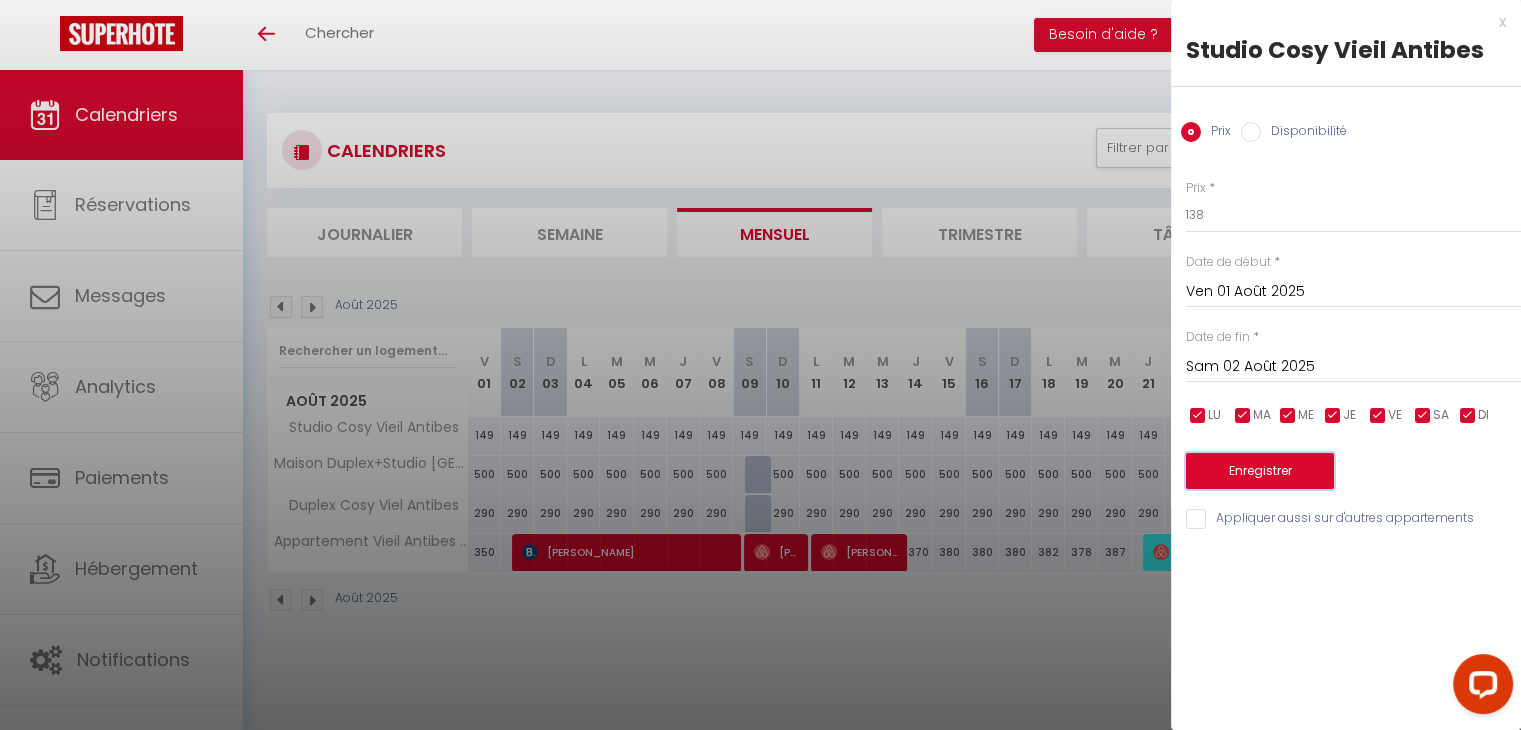 click on "Enregistrer" at bounding box center (1260, 471) 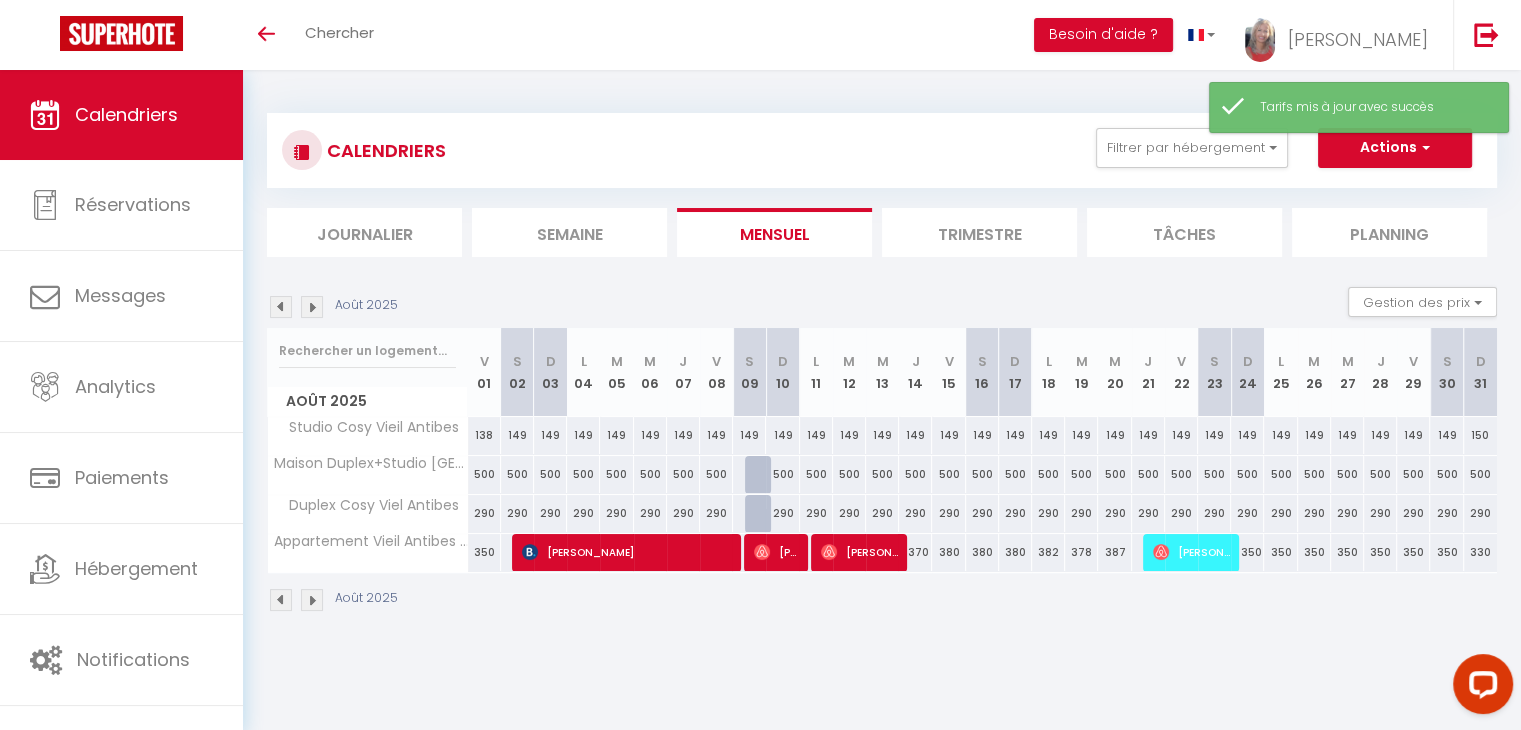 click on "149" at bounding box center (550, 435) 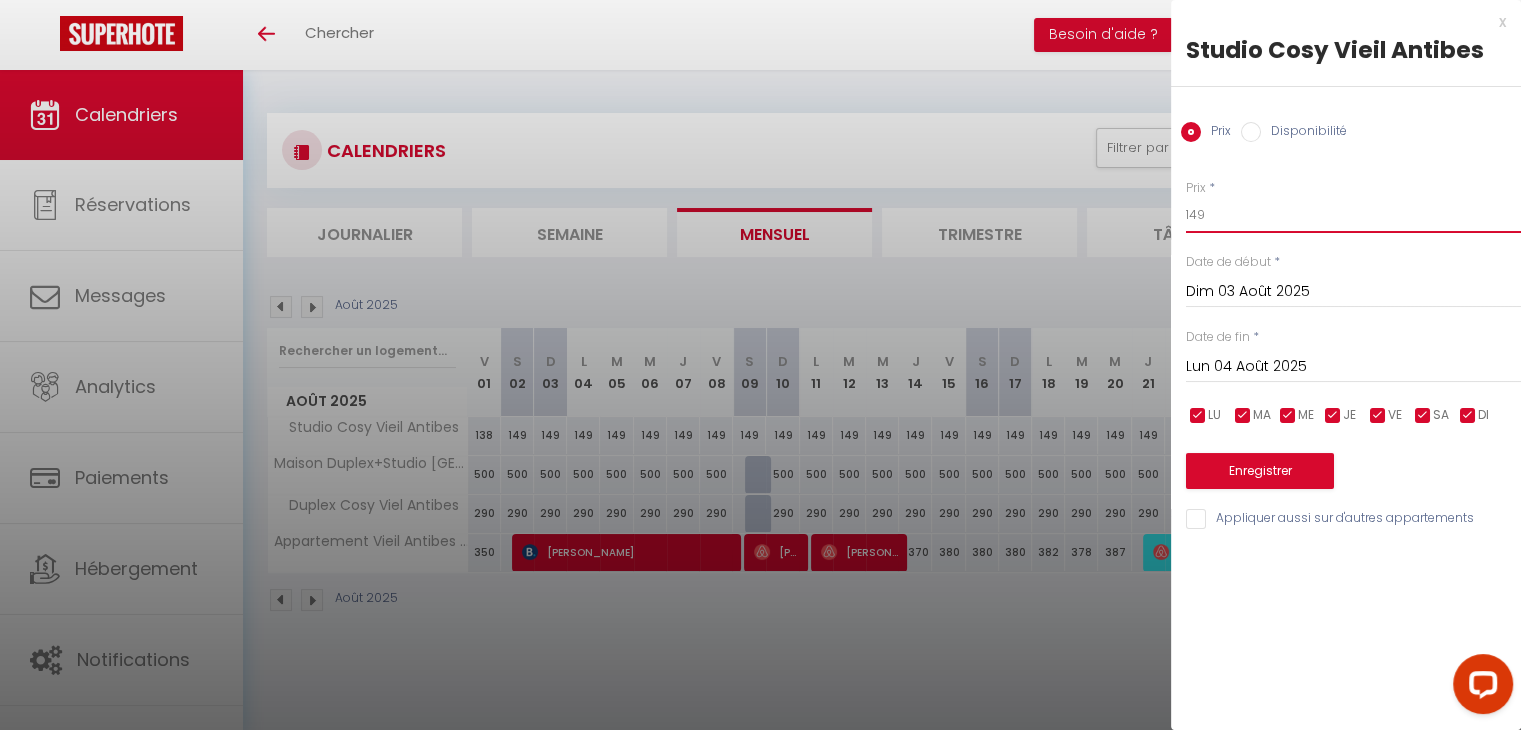 click on "149" at bounding box center [1353, 215] 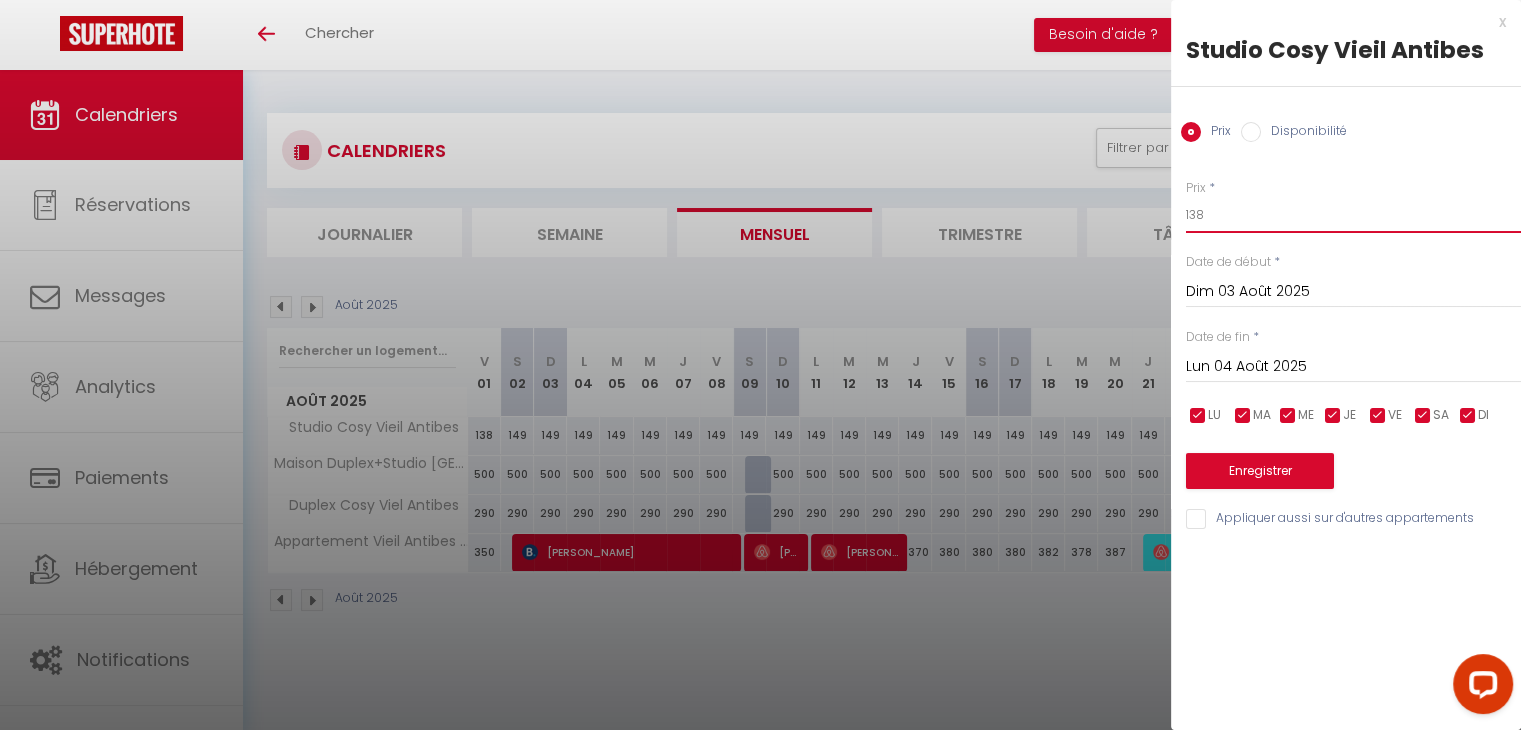 type on "138" 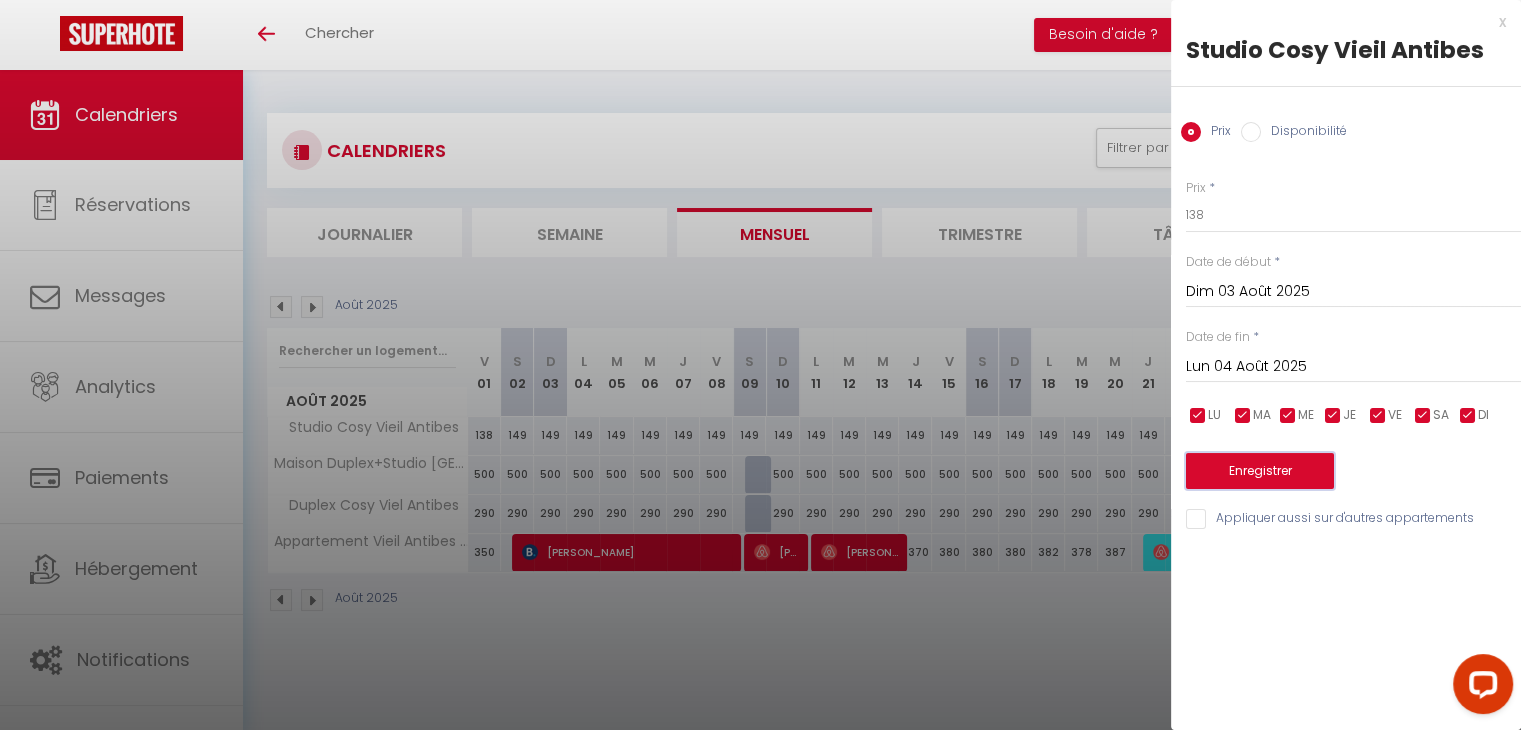 click on "Enregistrer" at bounding box center [1260, 471] 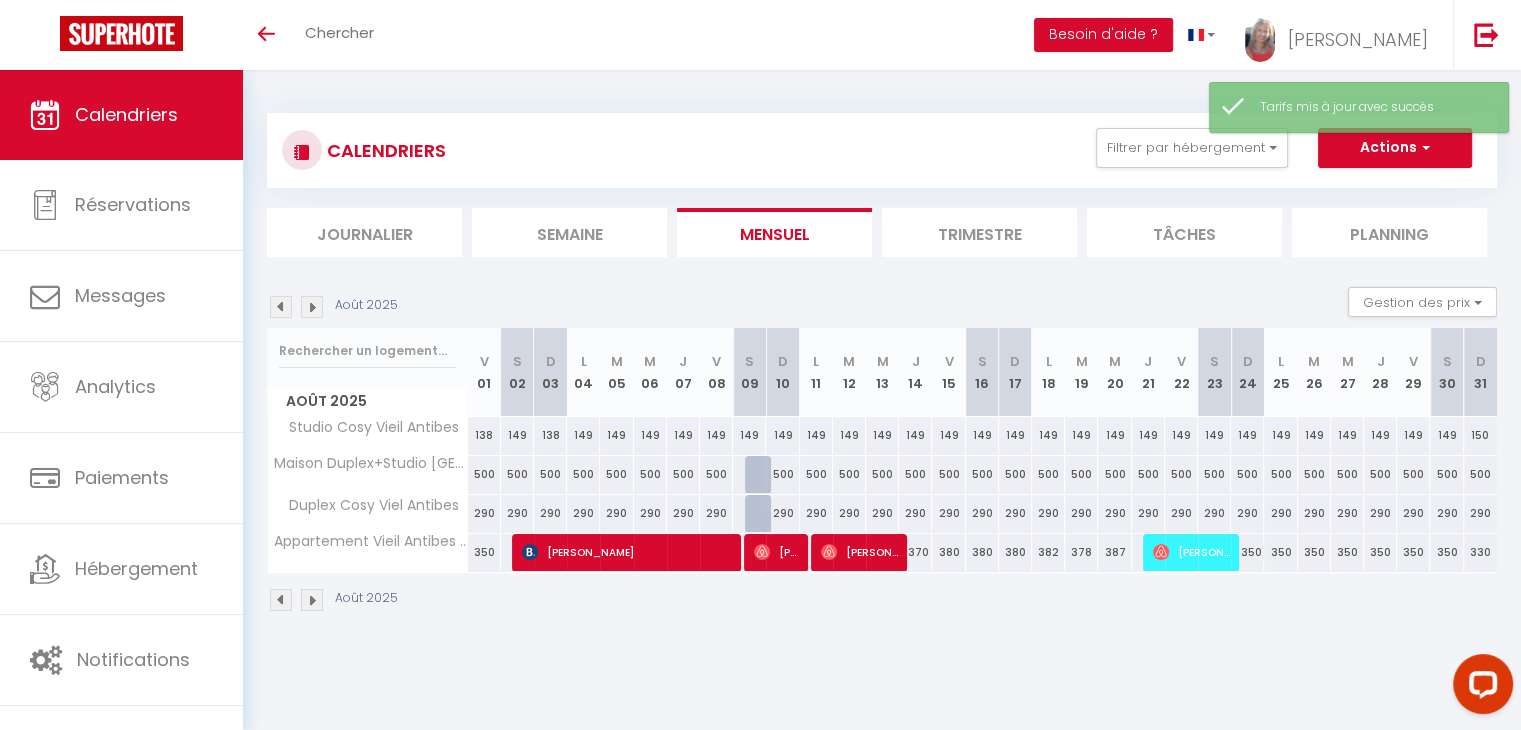 click on "149" at bounding box center (650, 435) 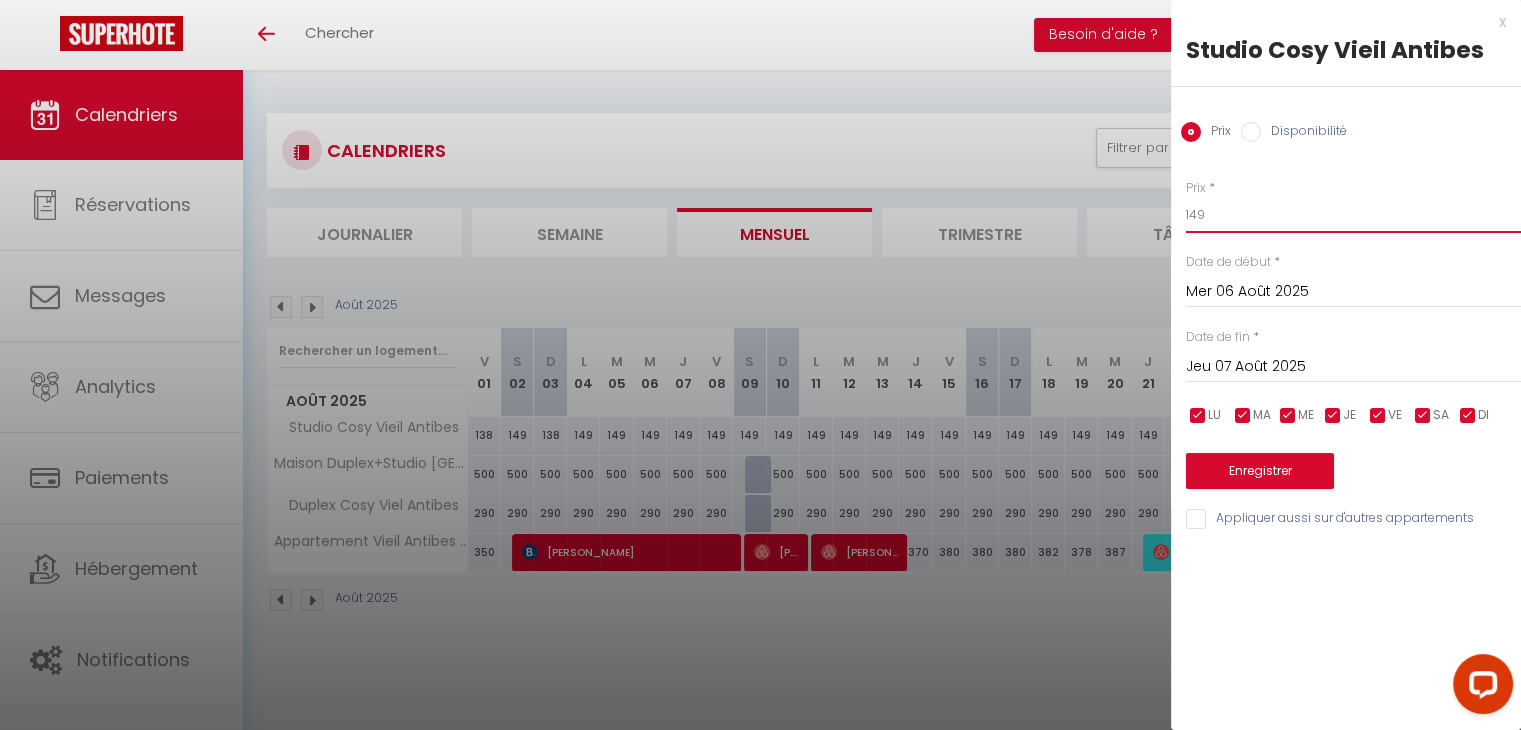click on "149" at bounding box center [1353, 215] 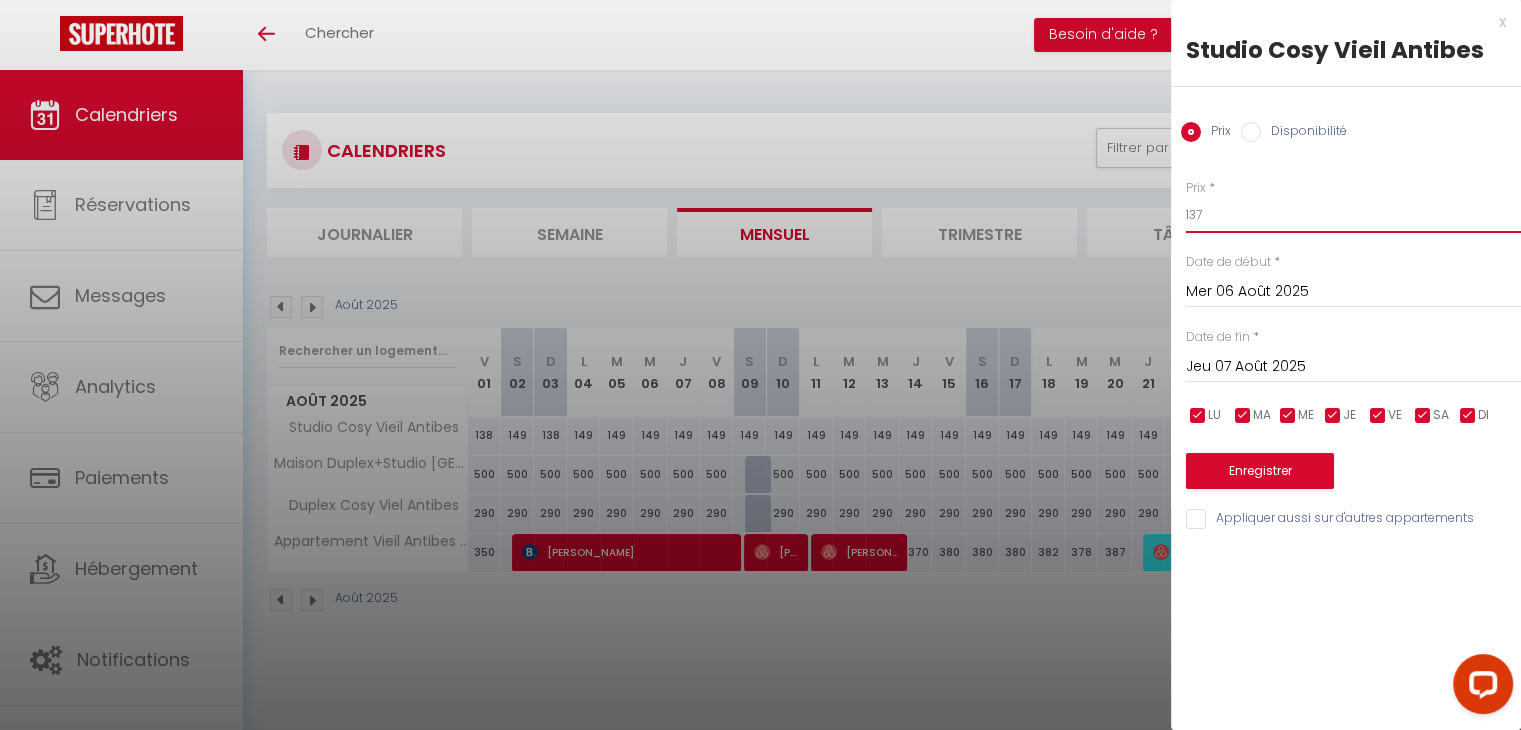 type on "137" 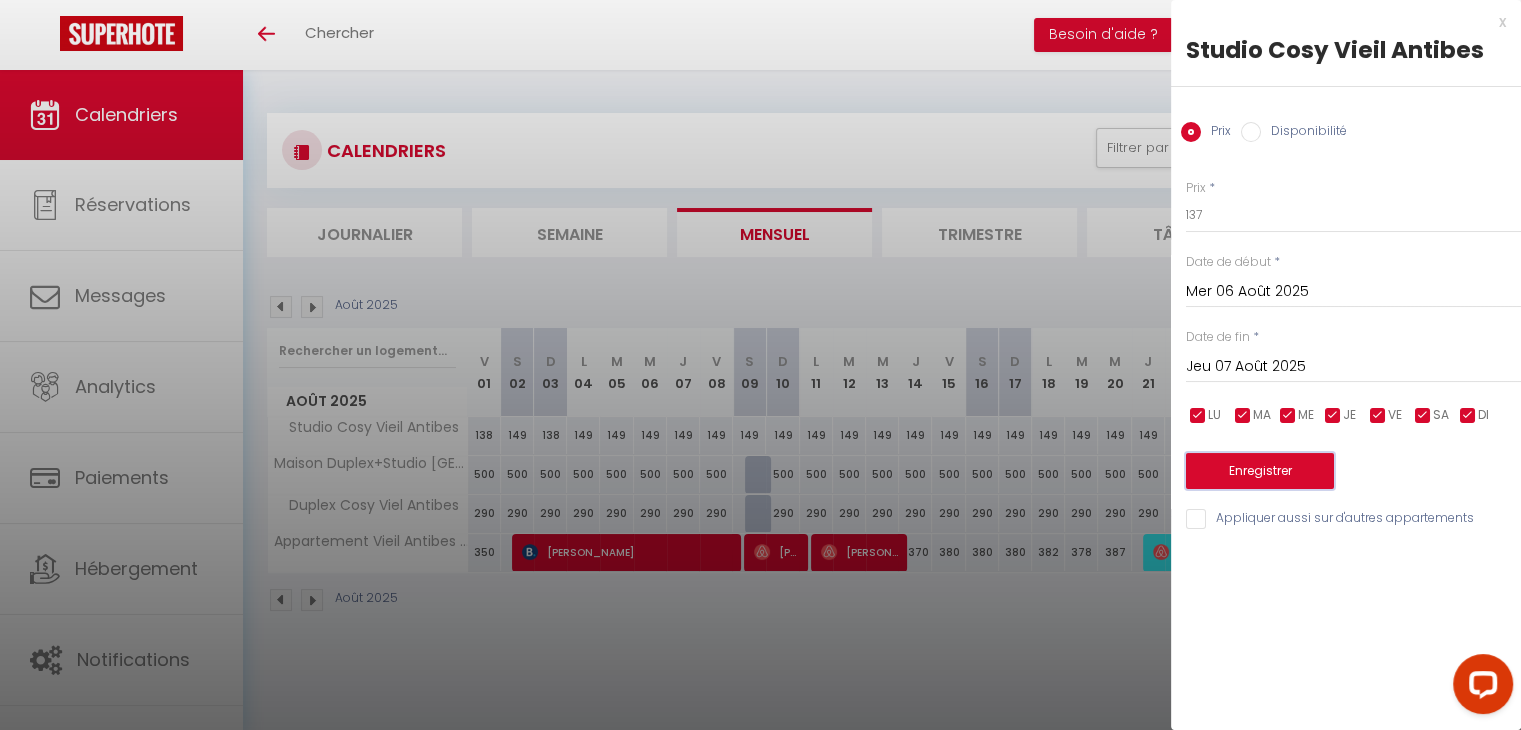 click on "Enregistrer" at bounding box center [1260, 471] 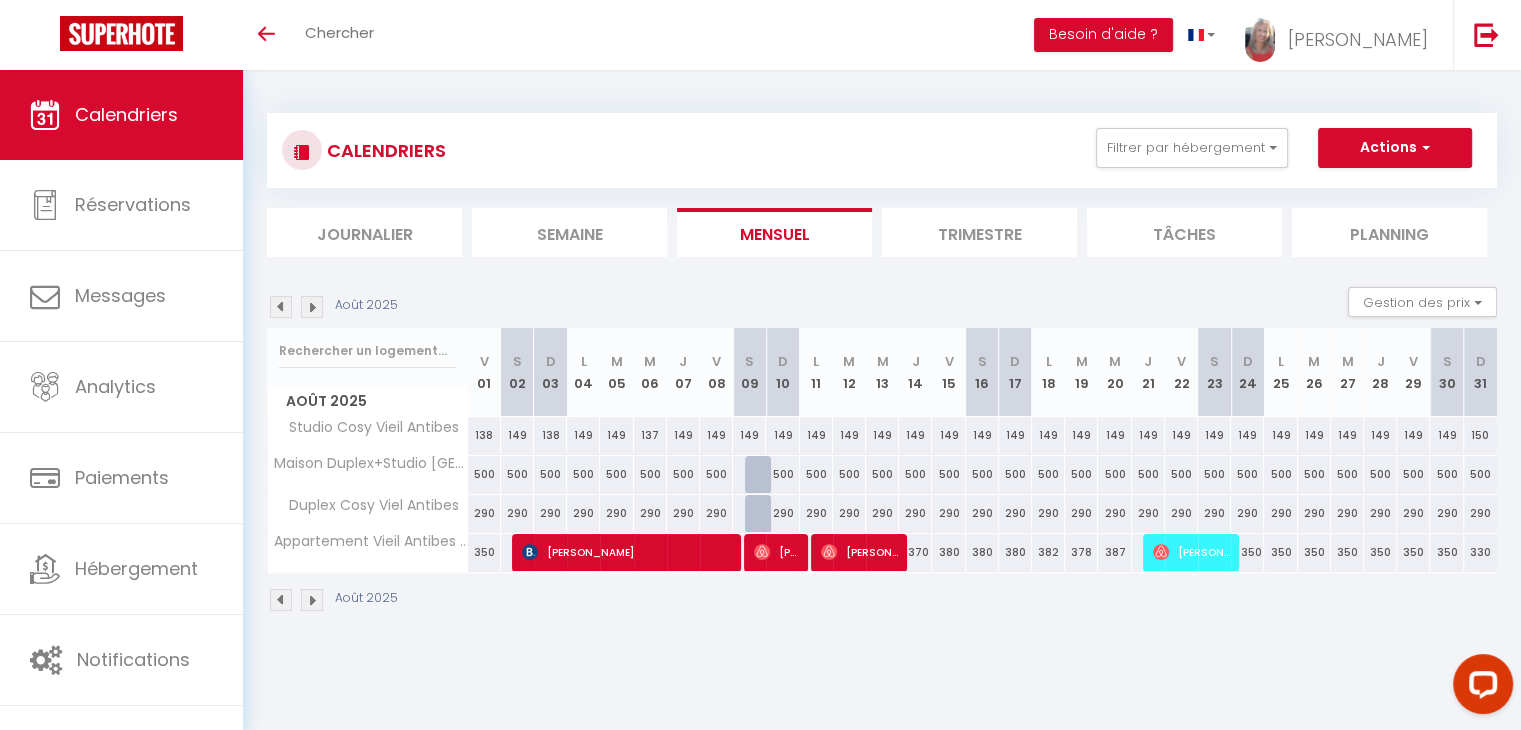 click on "149" at bounding box center [1214, 435] 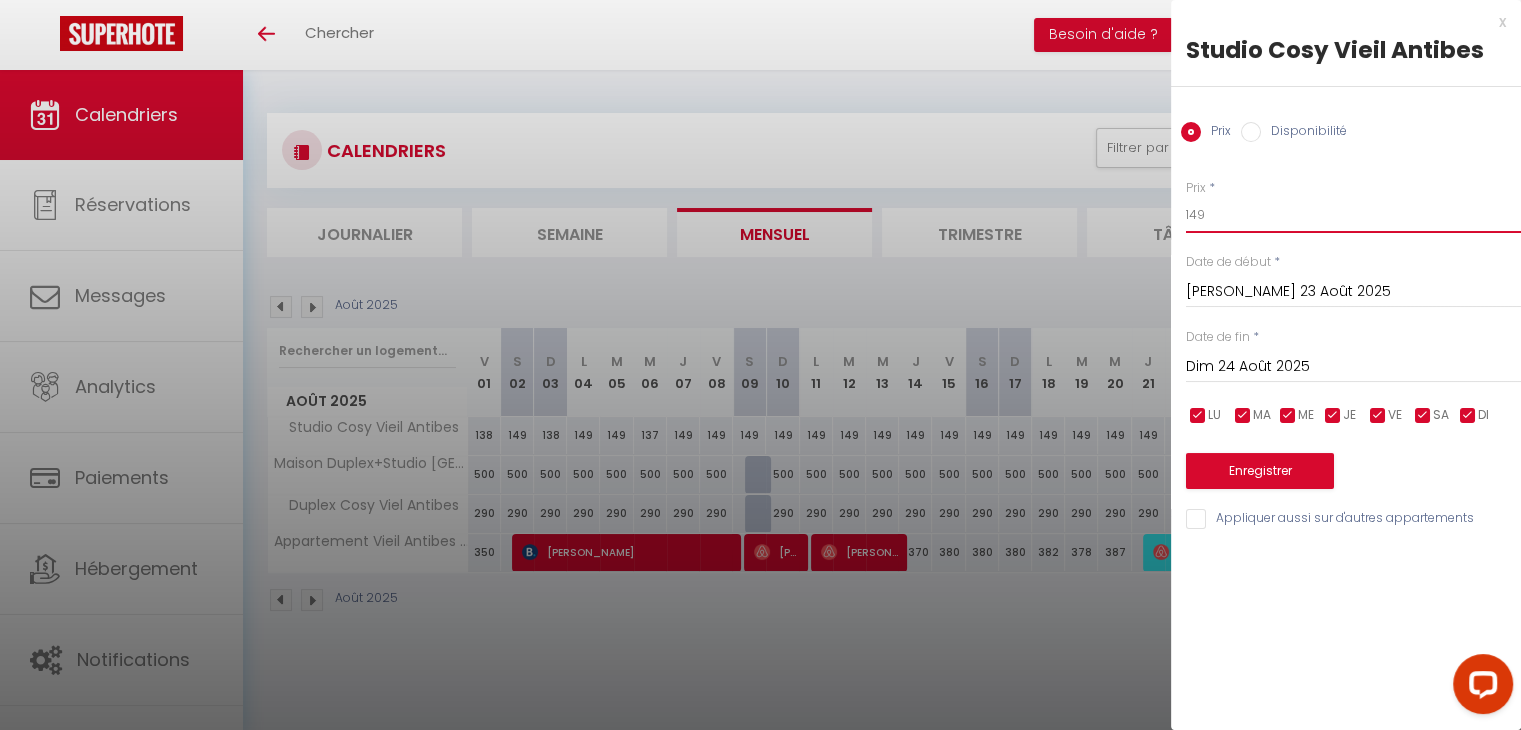 click on "149" at bounding box center [1353, 215] 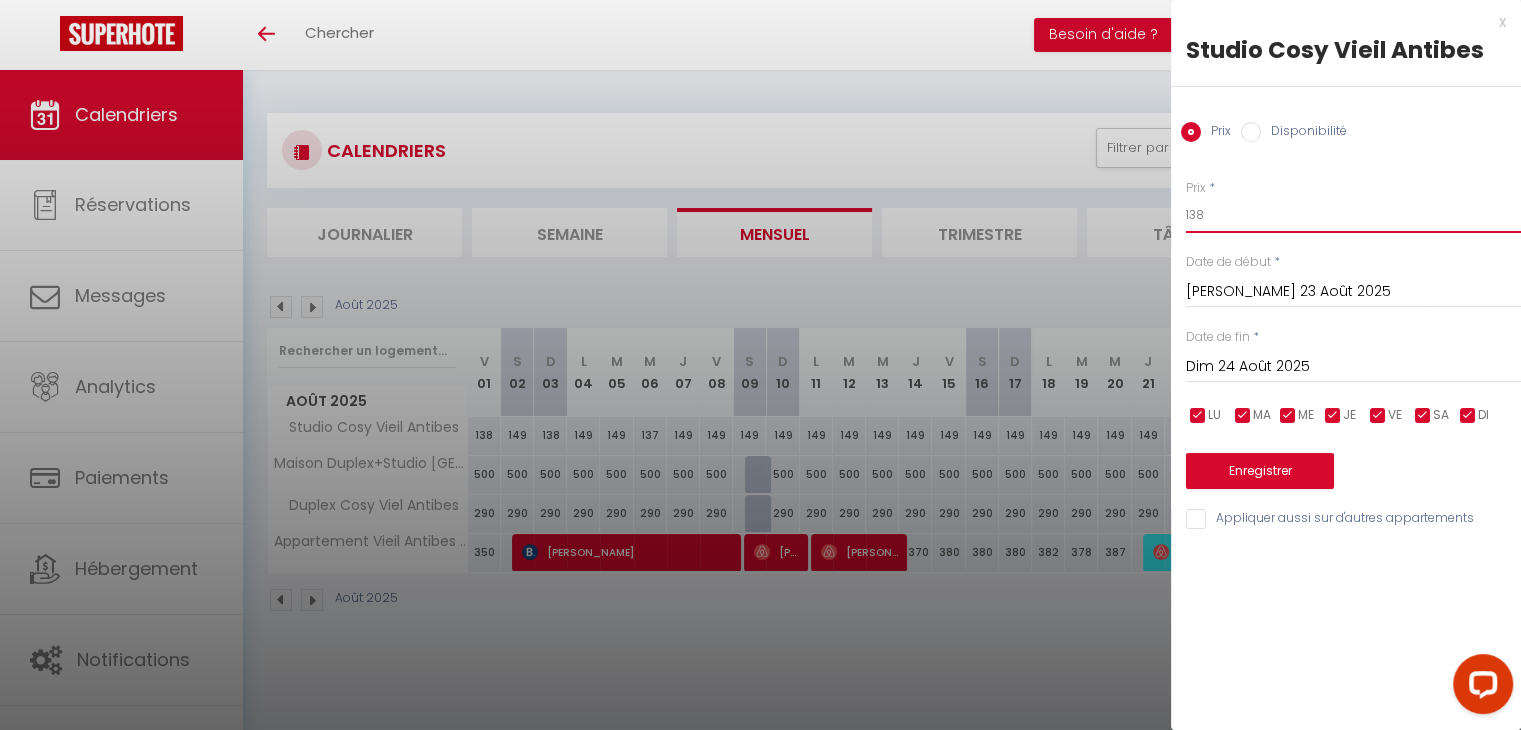 type on "138" 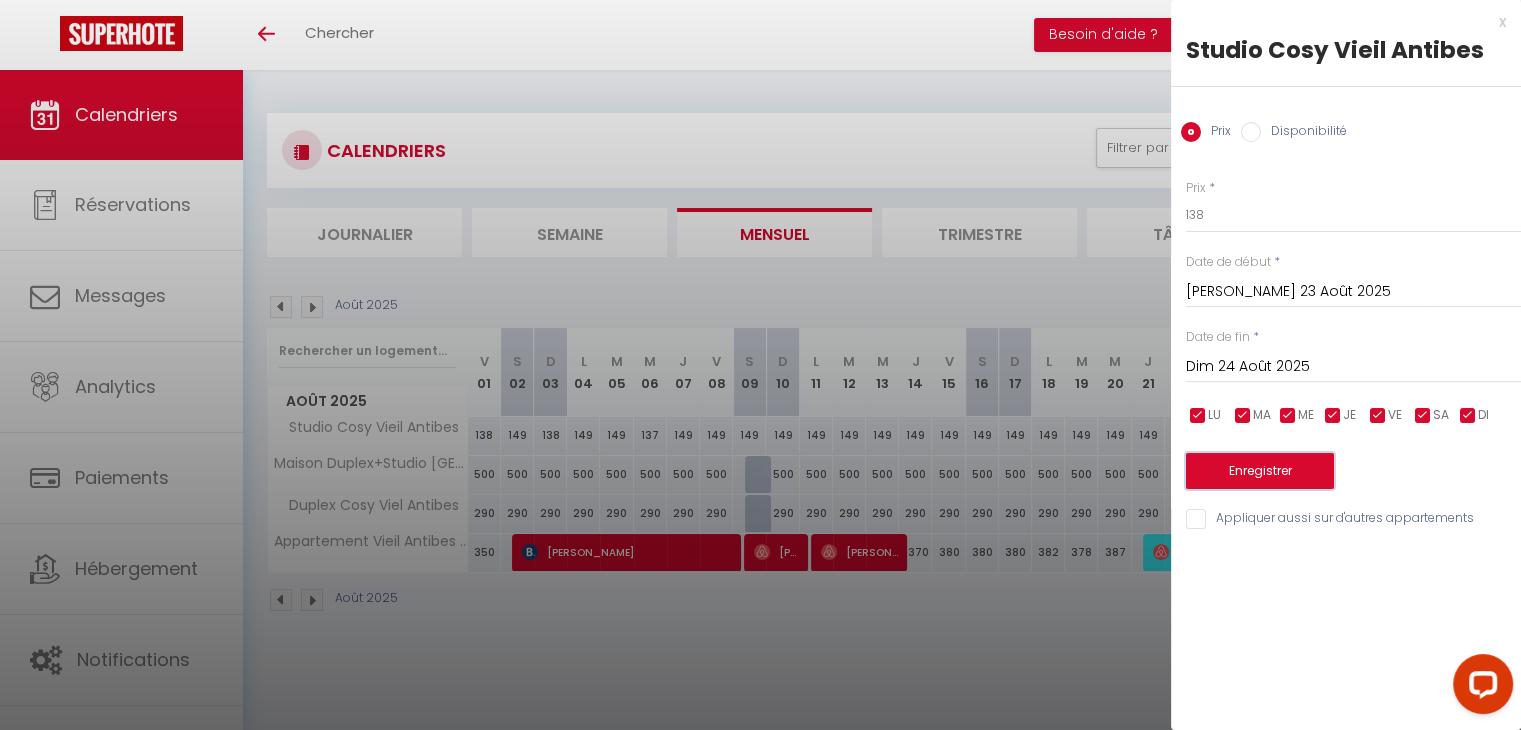 click on "Enregistrer" at bounding box center [1260, 471] 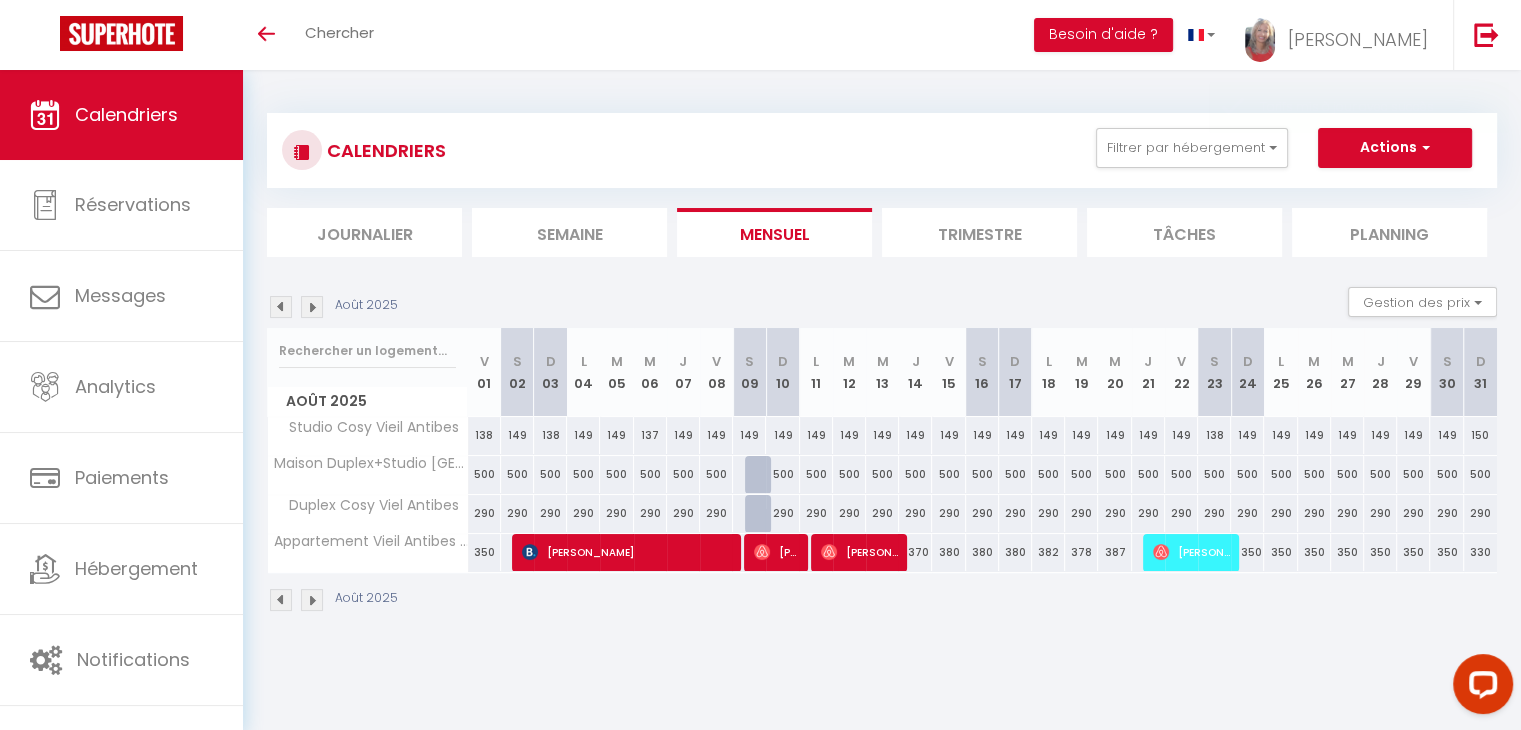 click on "149" at bounding box center [1247, 435] 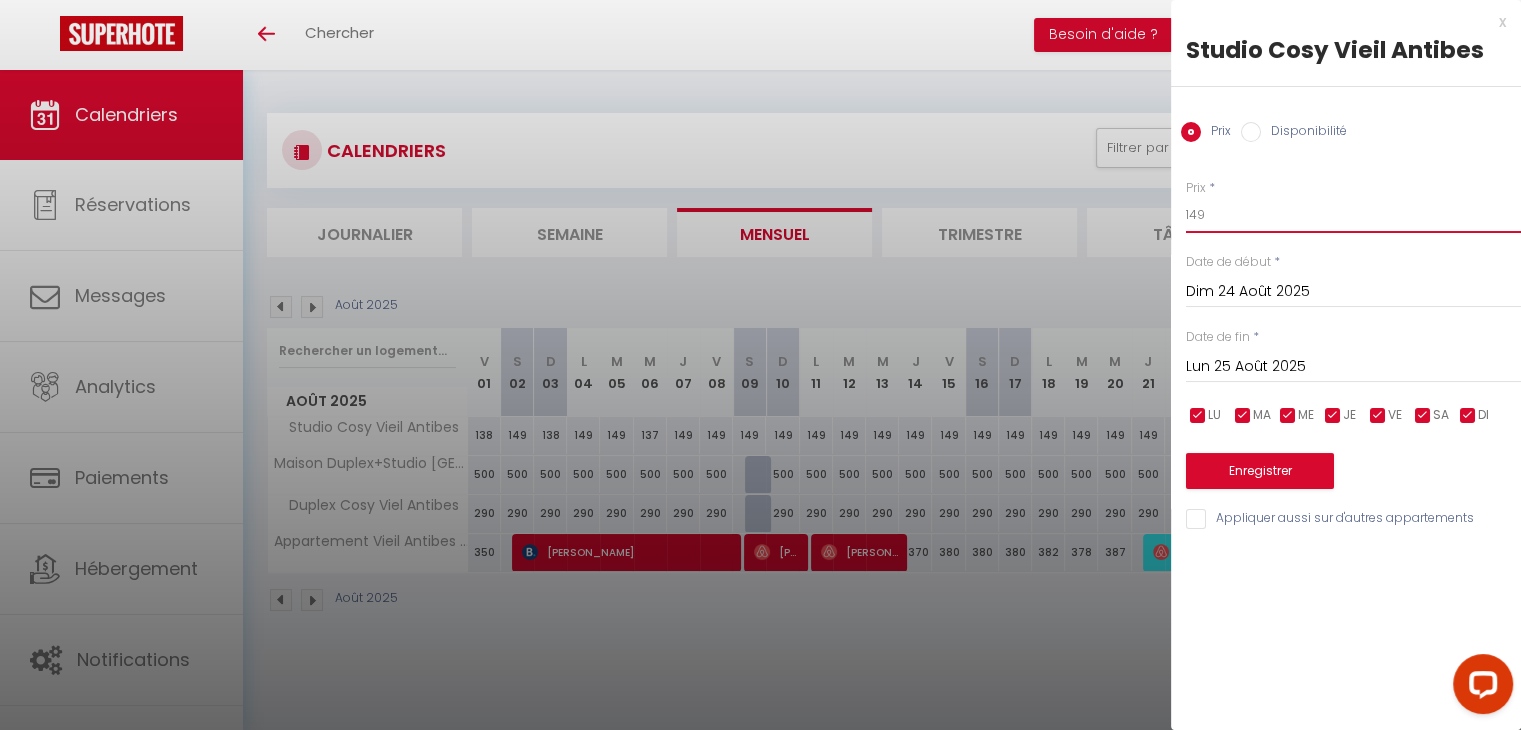 click on "149" at bounding box center (1353, 215) 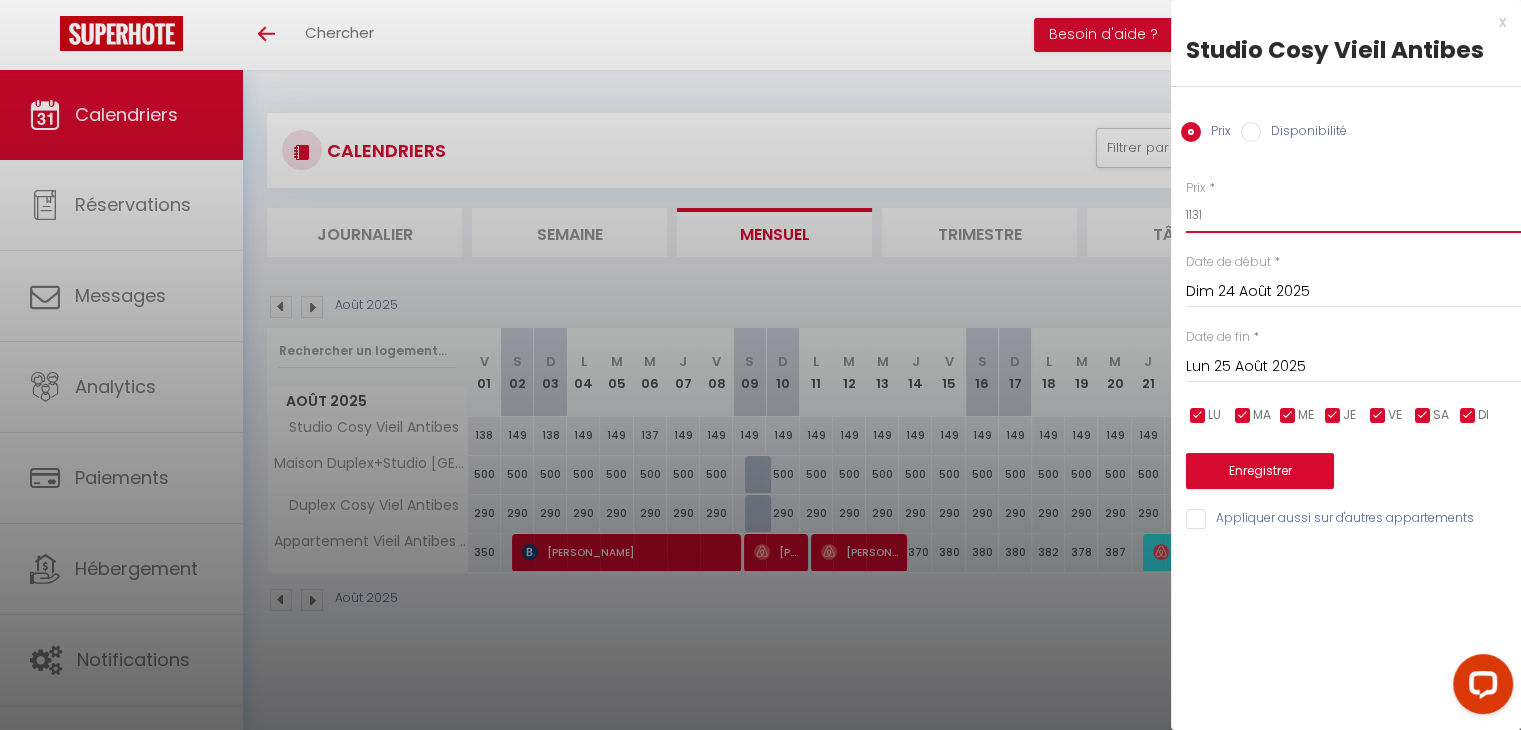 type on "1131" 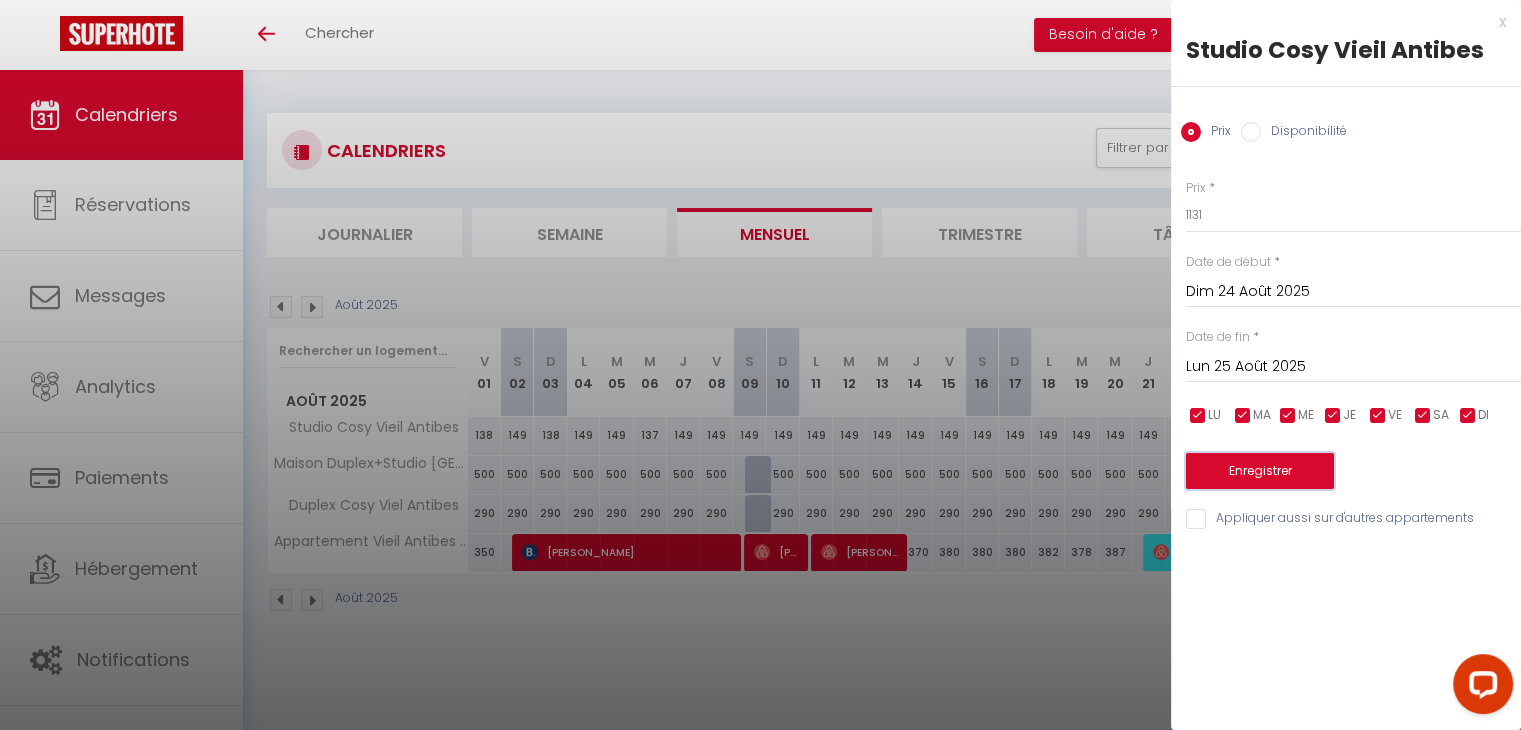 click on "Enregistrer" at bounding box center (1260, 471) 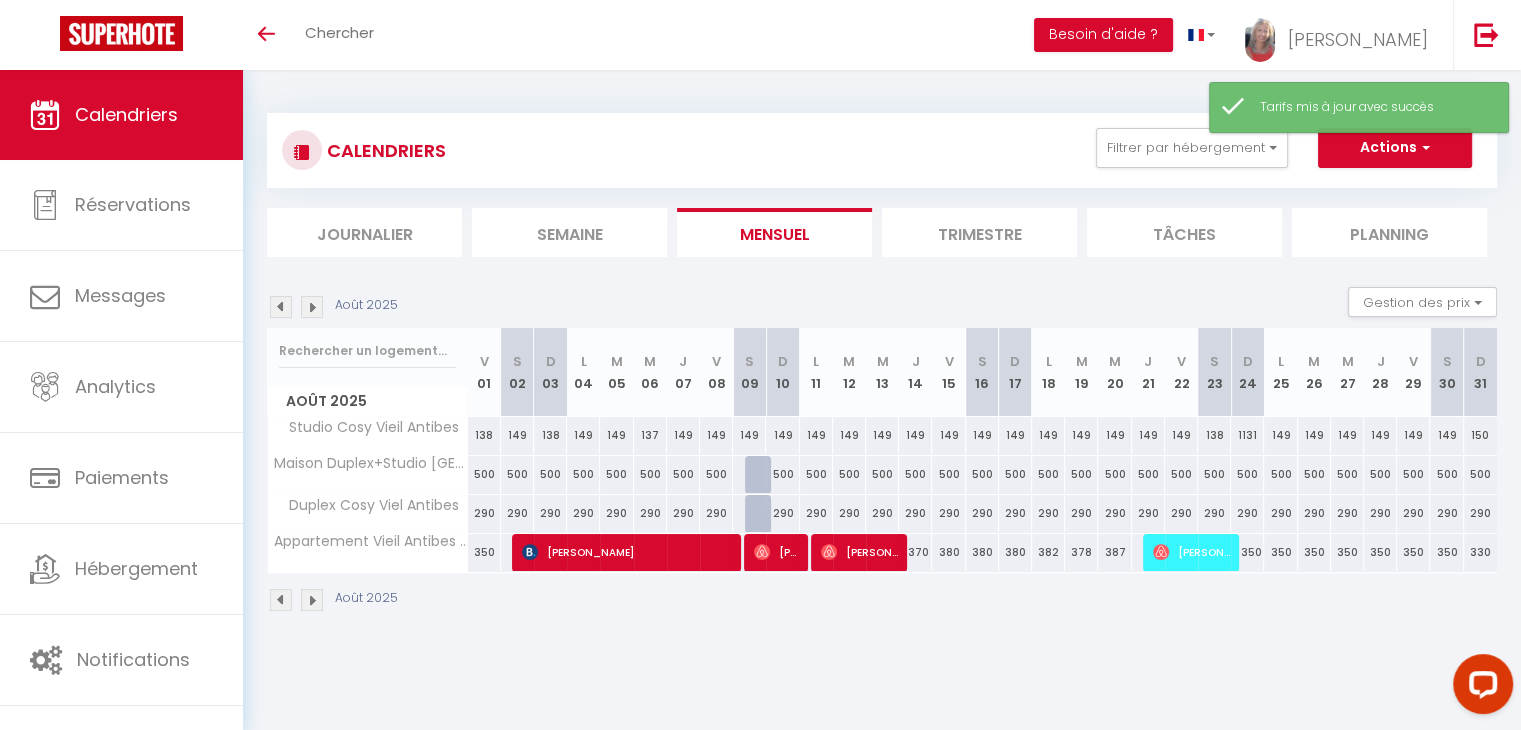 click on "149" at bounding box center (1280, 435) 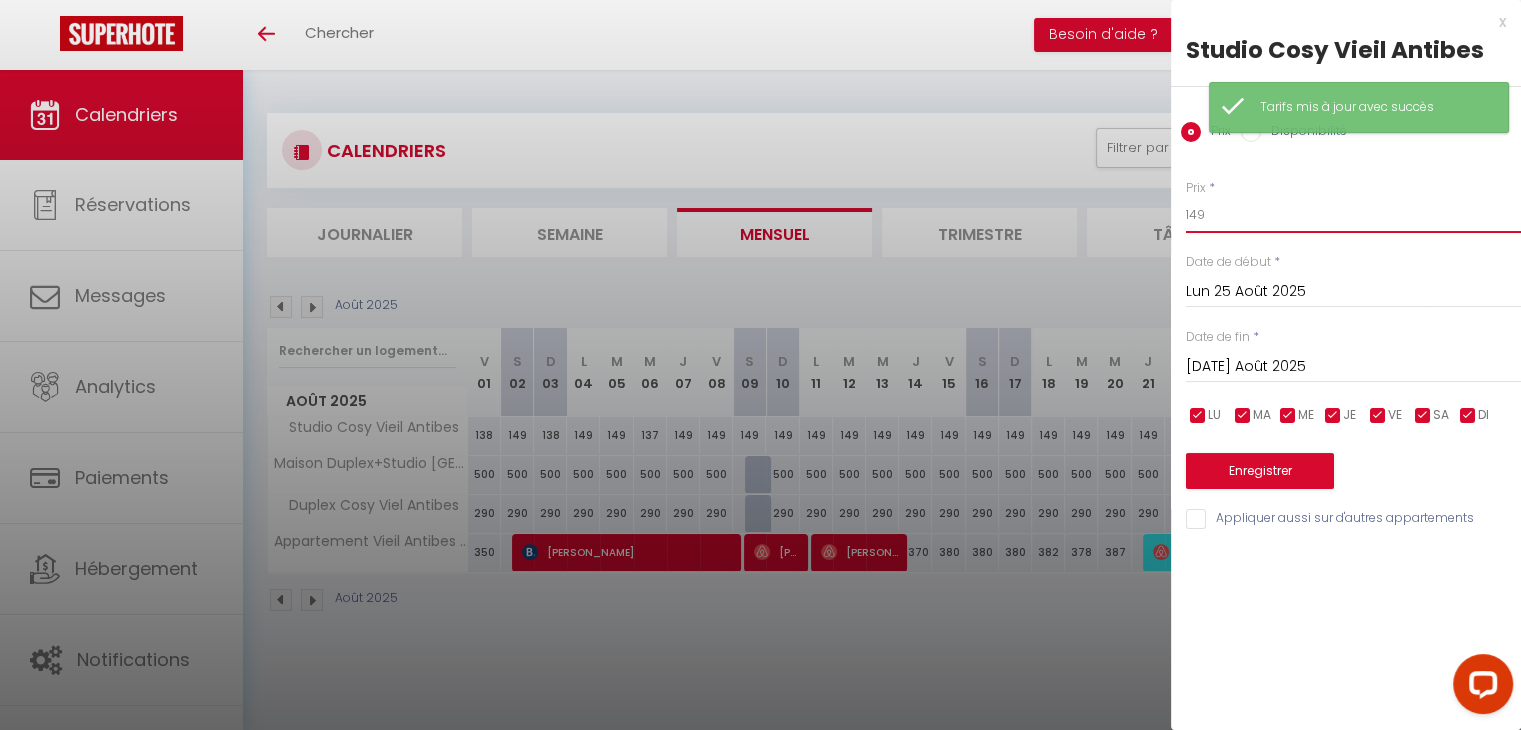 click on "149" at bounding box center [1353, 215] 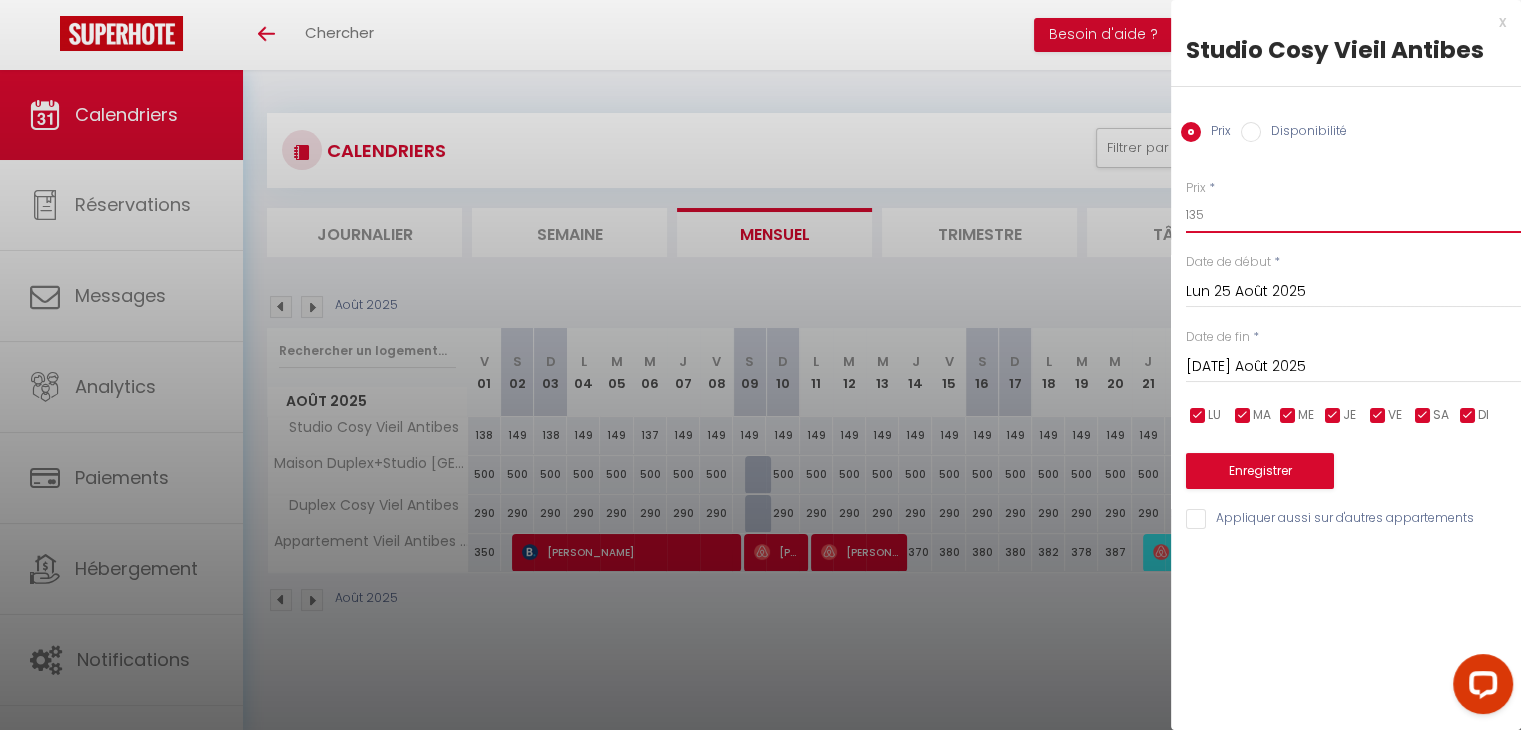 type on "135" 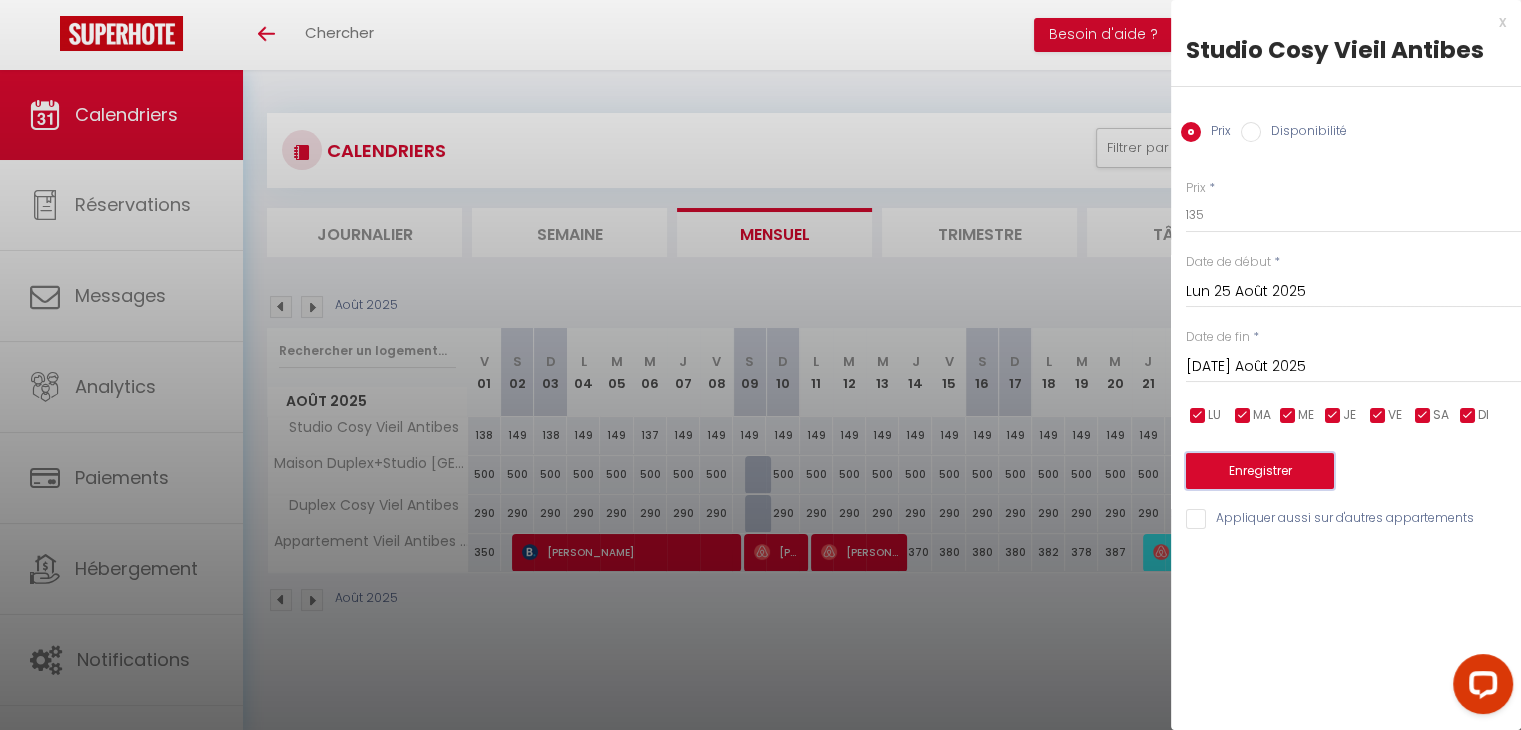 click on "Enregistrer" at bounding box center (1260, 471) 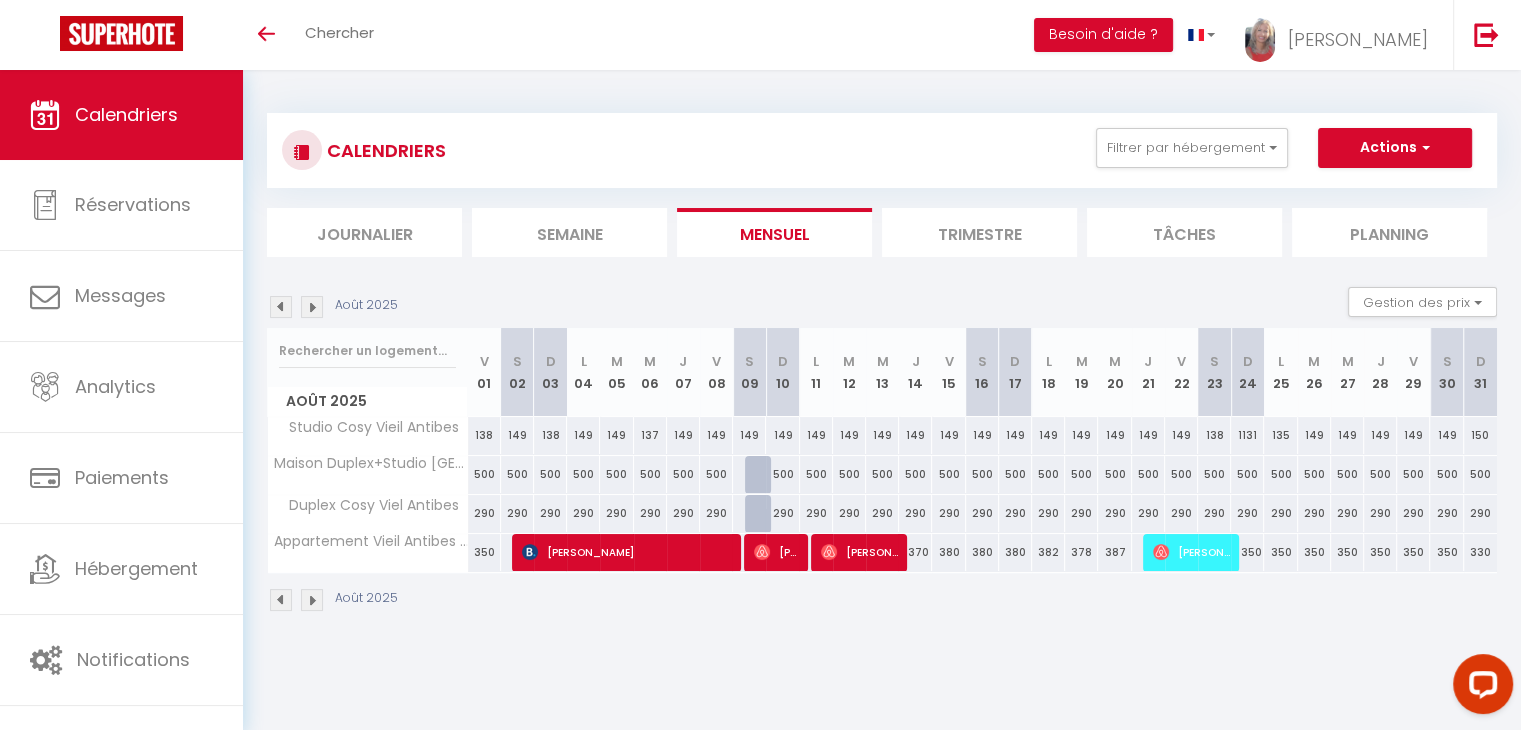 click on "149" at bounding box center (1314, 435) 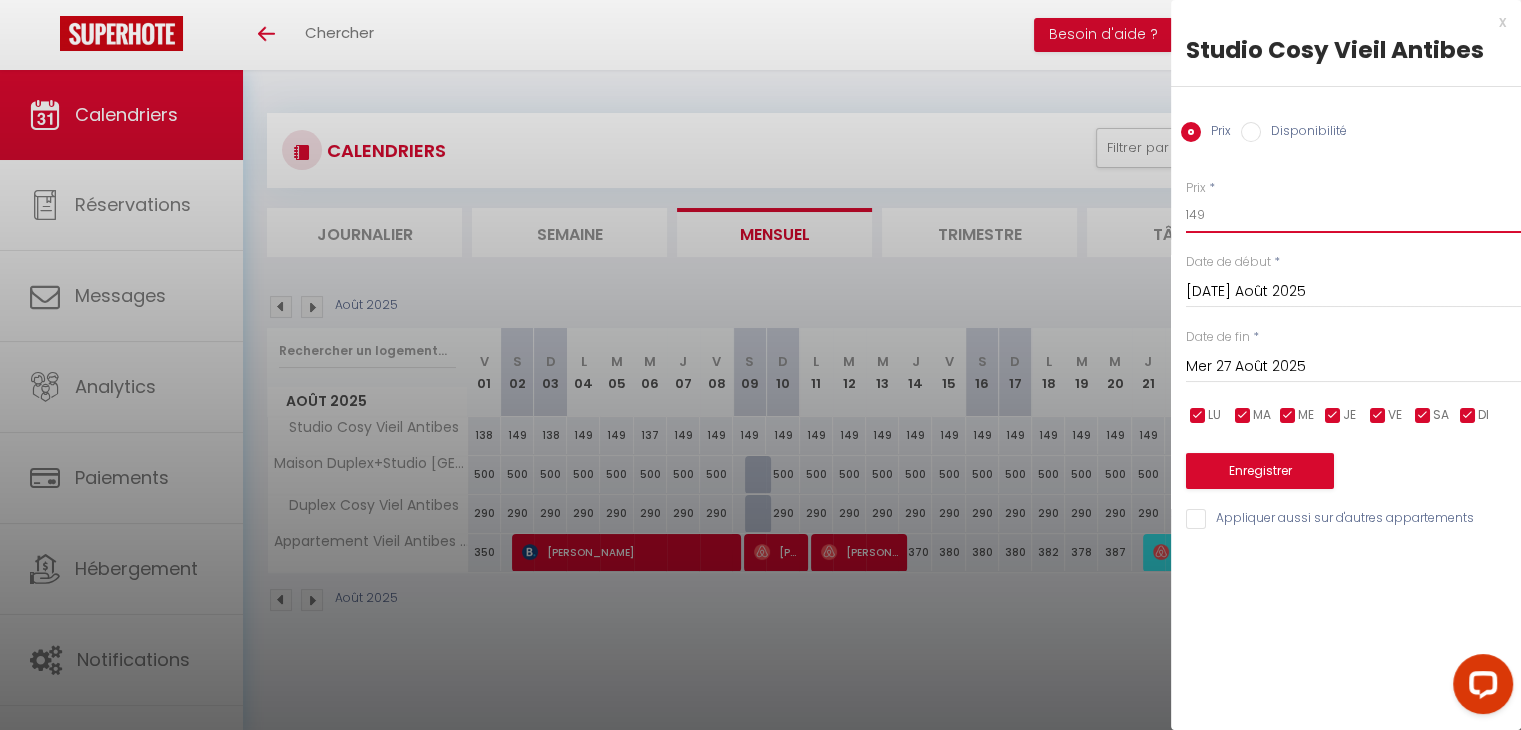 click on "149" at bounding box center [1353, 215] 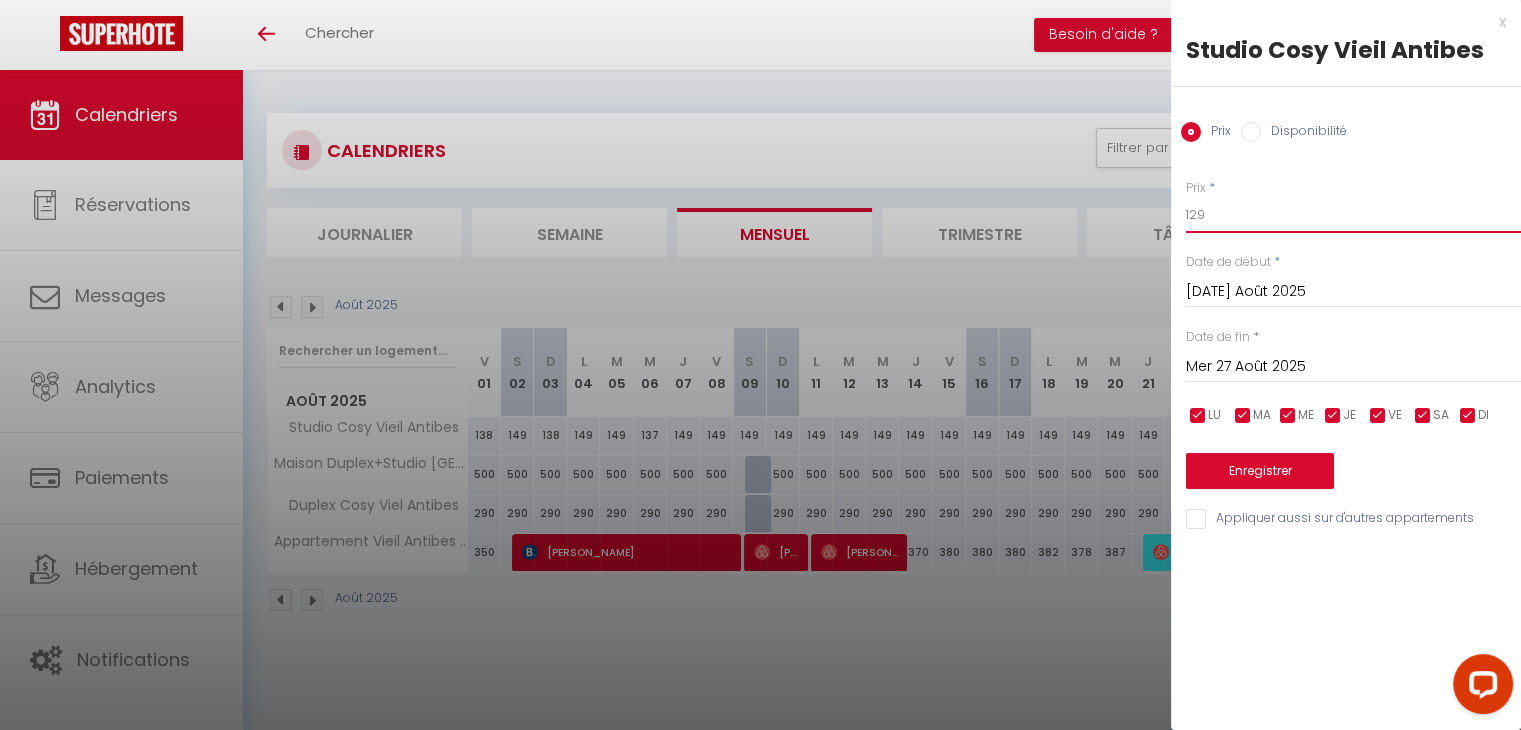 type on "129" 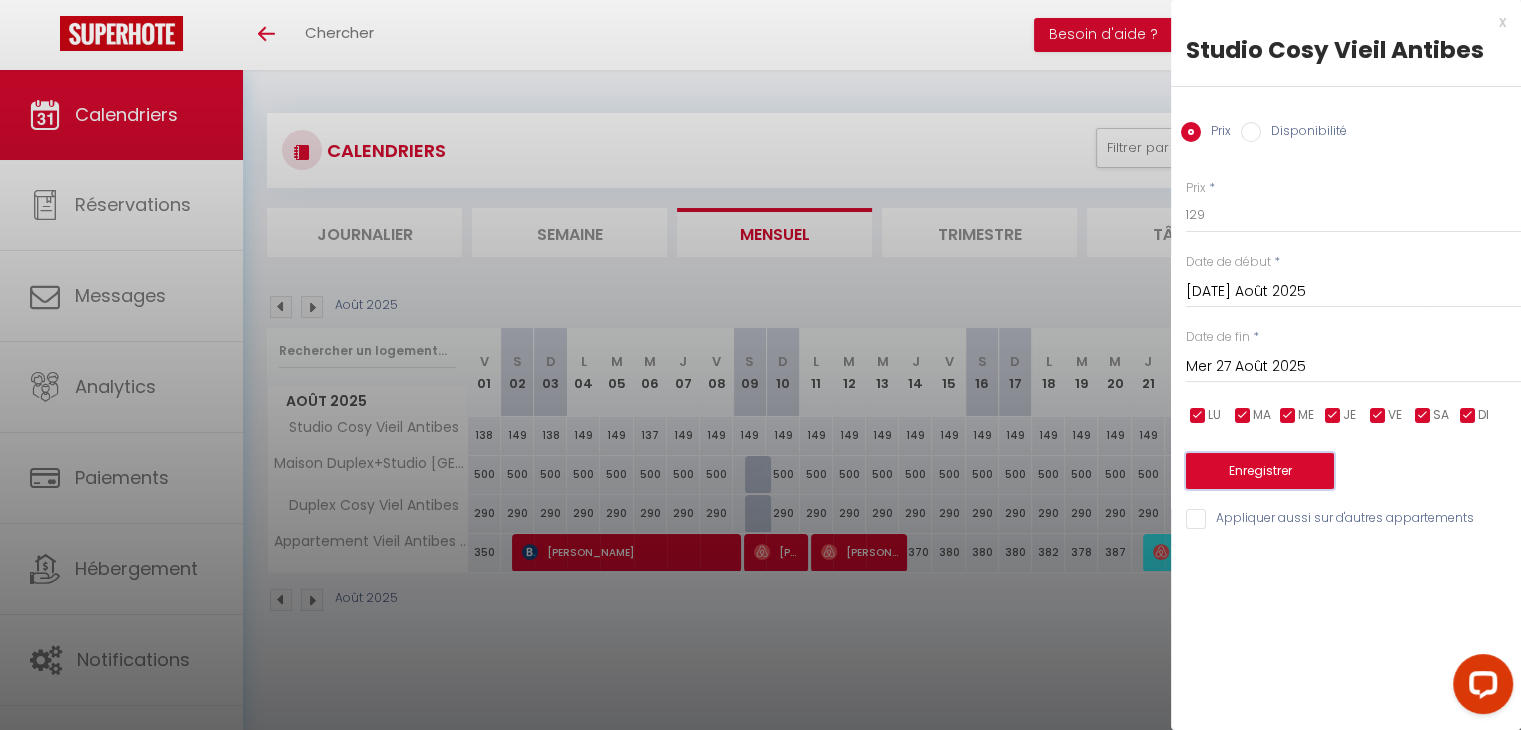 click on "Enregistrer" at bounding box center [1260, 471] 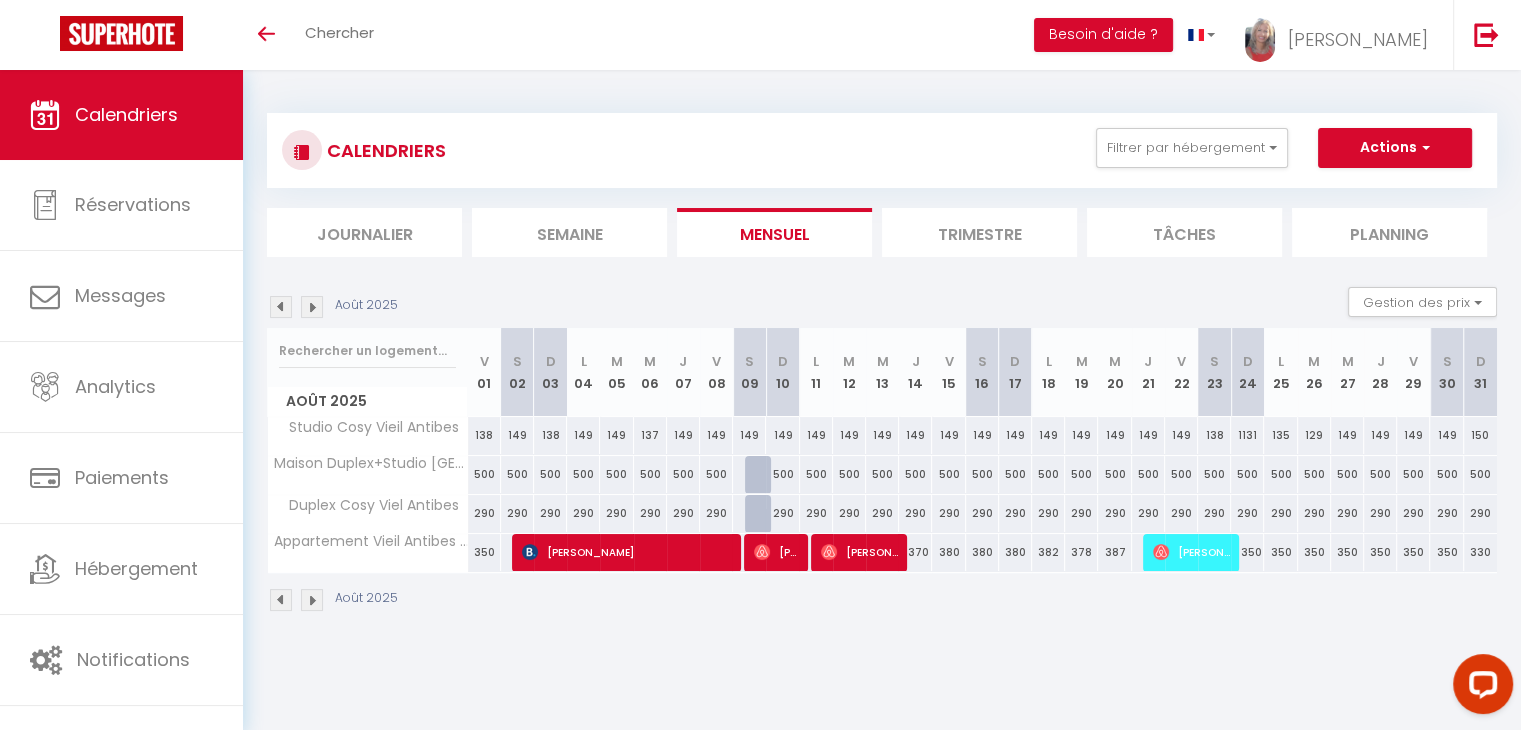 click on "149" at bounding box center (1347, 435) 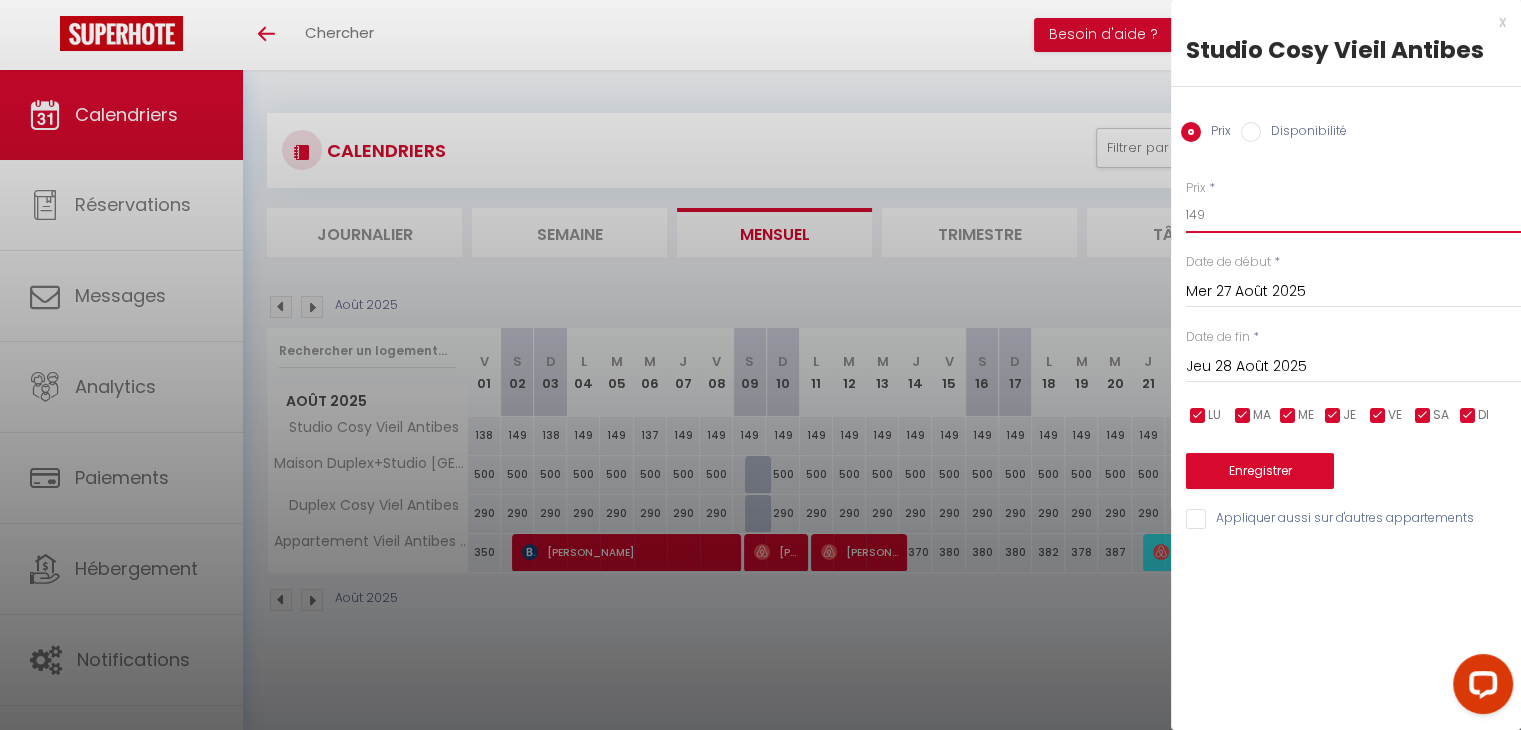 click on "149" at bounding box center (1353, 215) 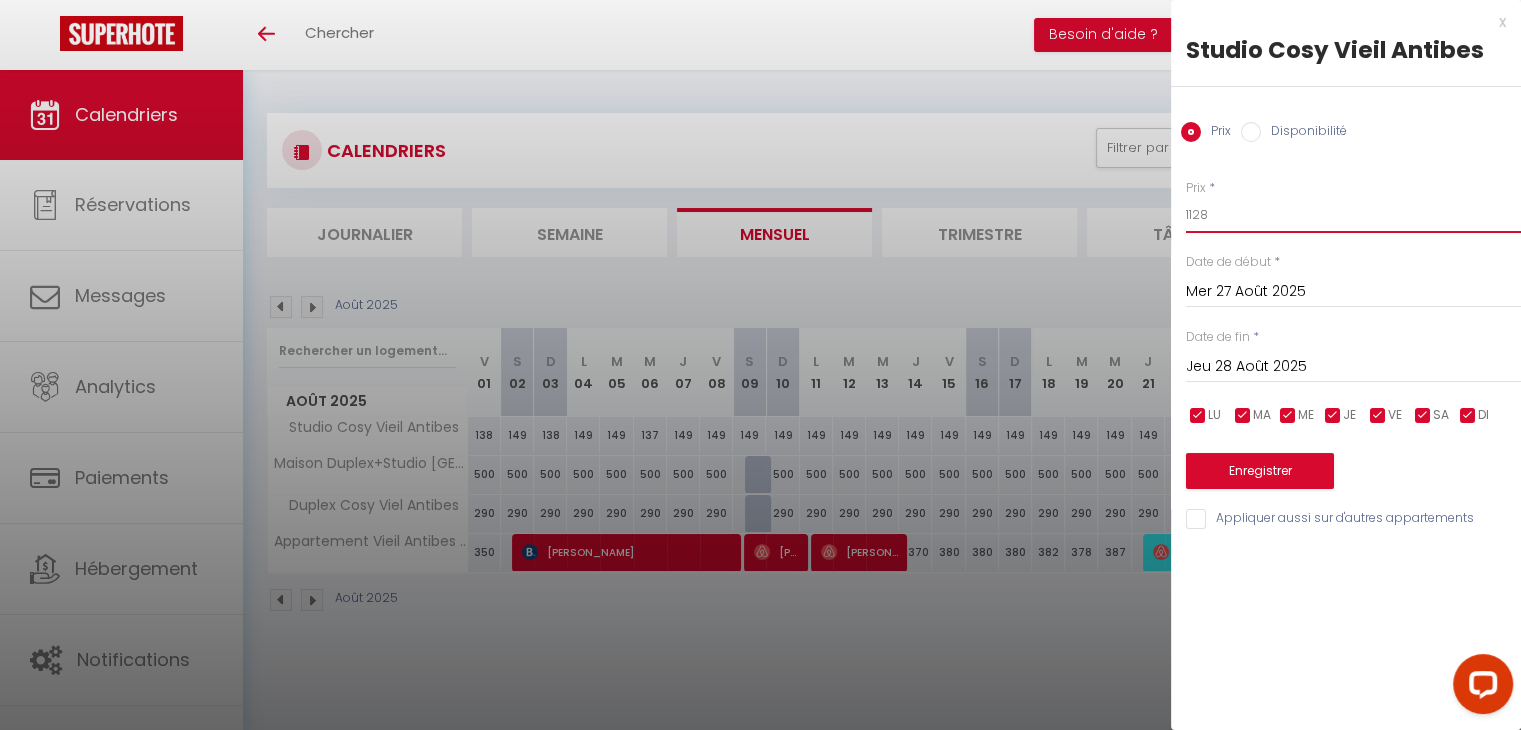 type on "1128" 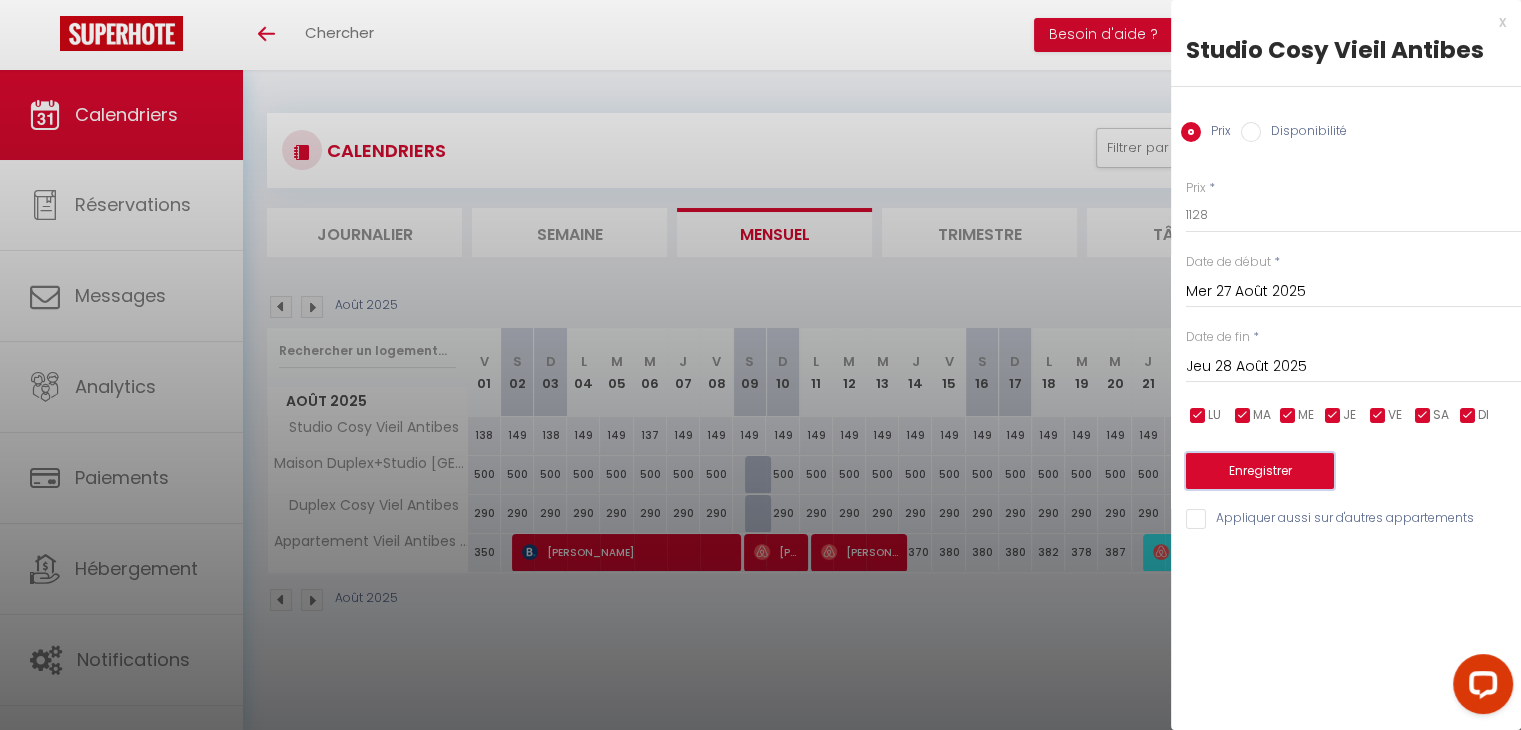 click on "Enregistrer" at bounding box center (1260, 471) 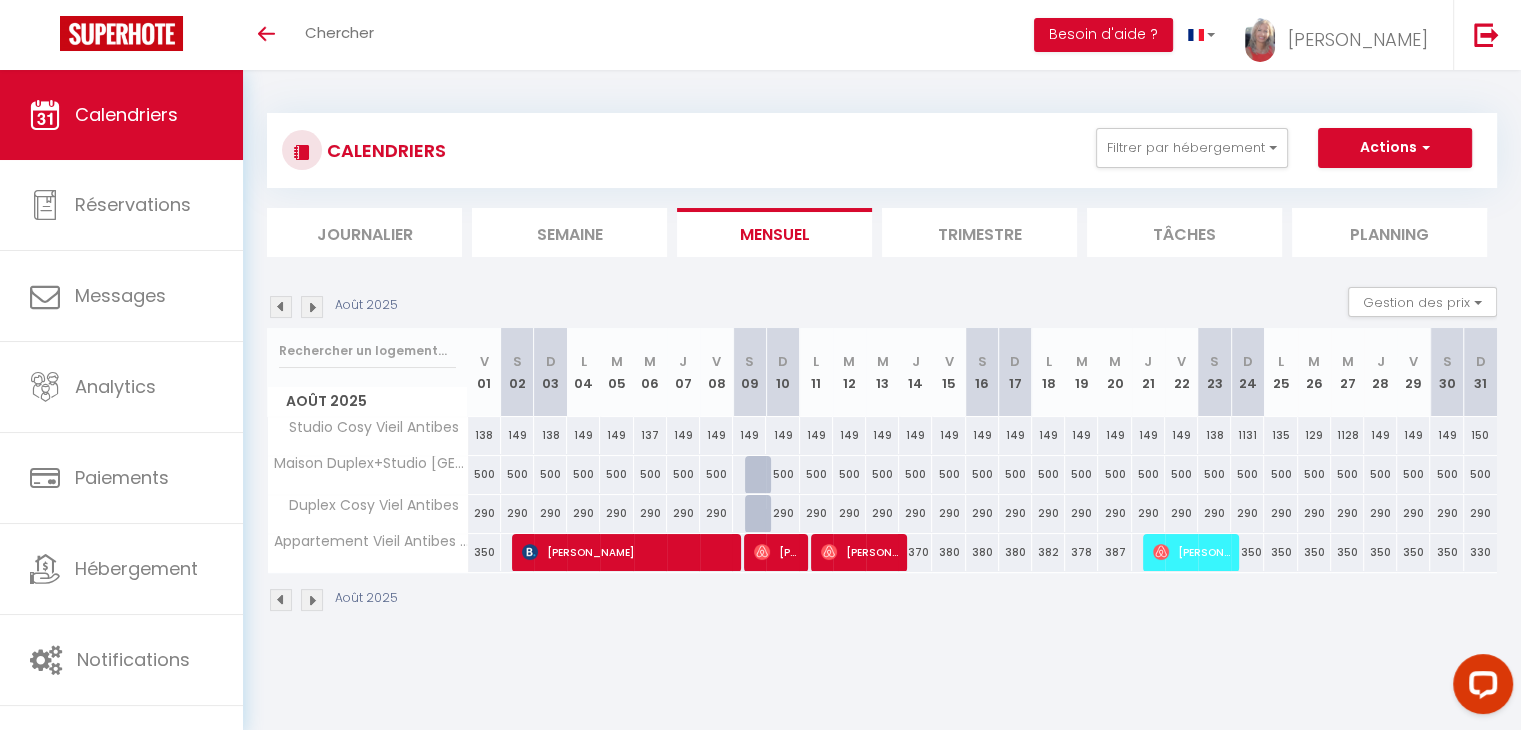 click on "1128" at bounding box center (1347, 435) 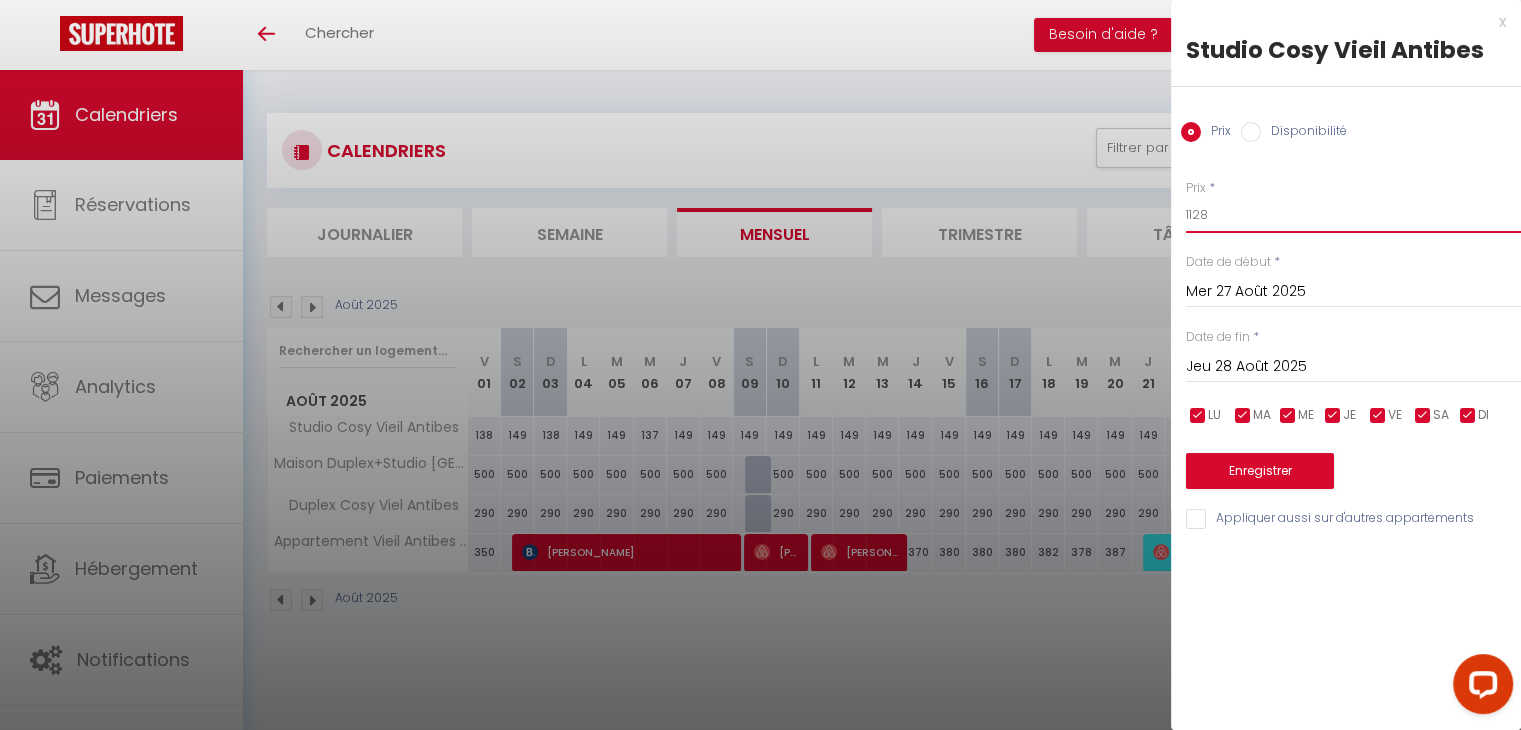 click on "1128" at bounding box center [1353, 215] 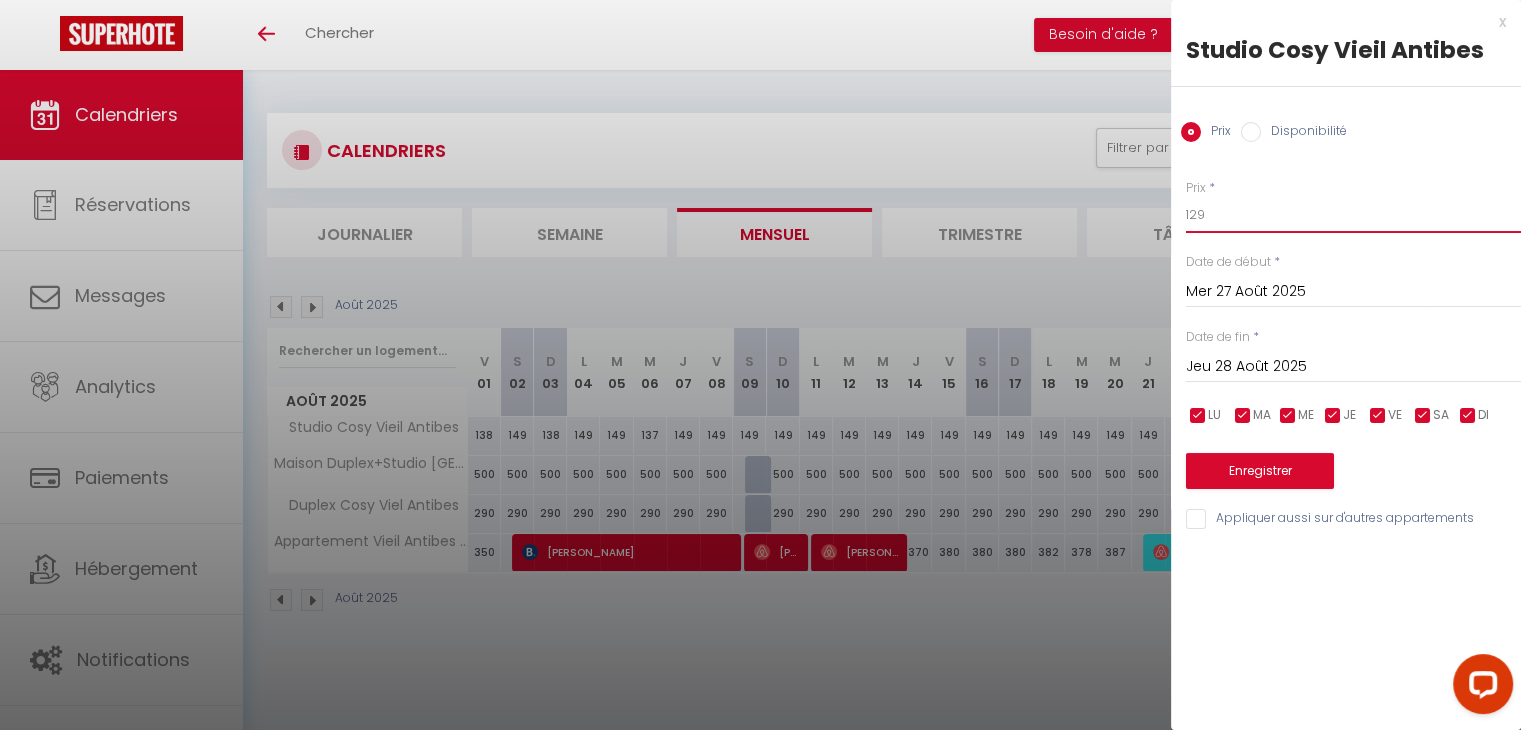 type on "129" 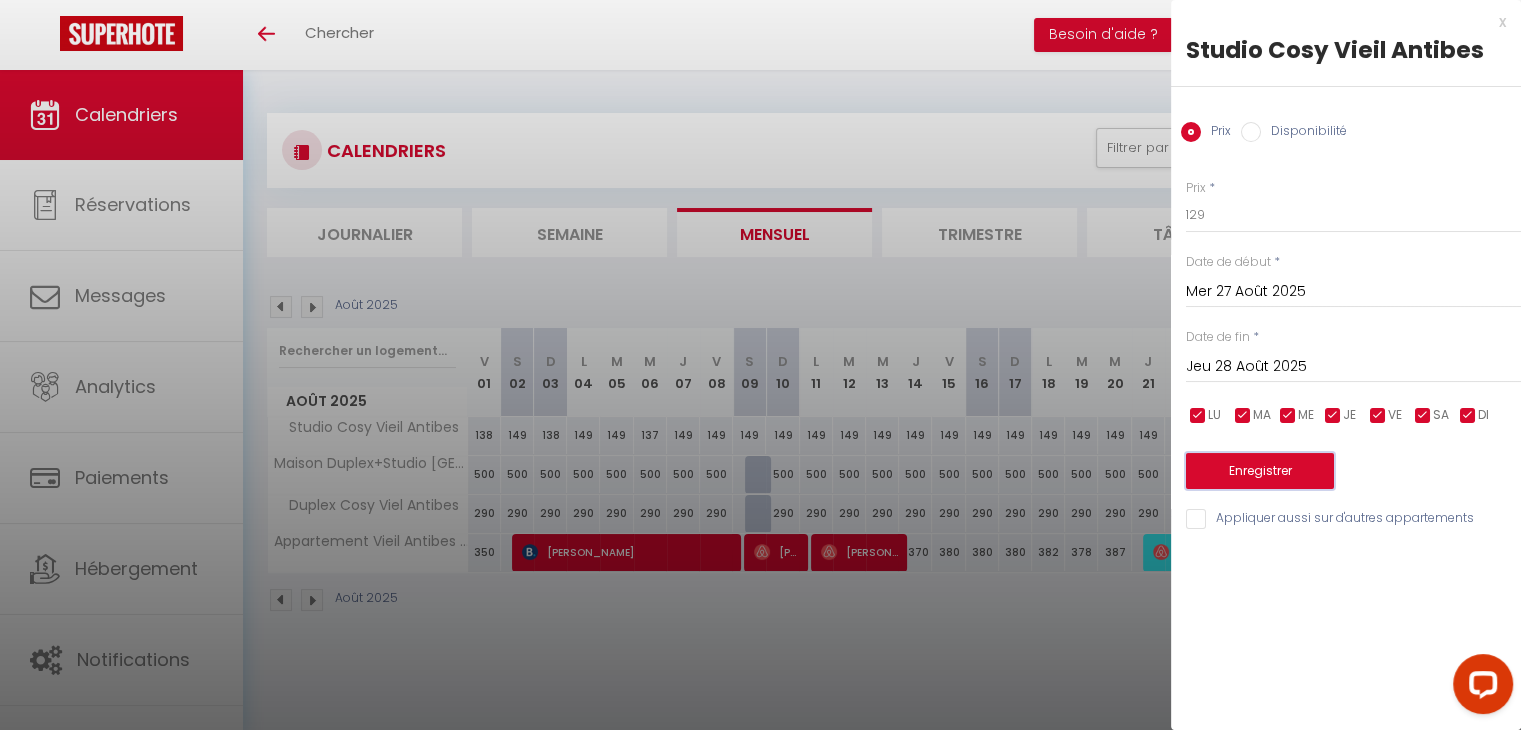 click on "Enregistrer" at bounding box center [1260, 471] 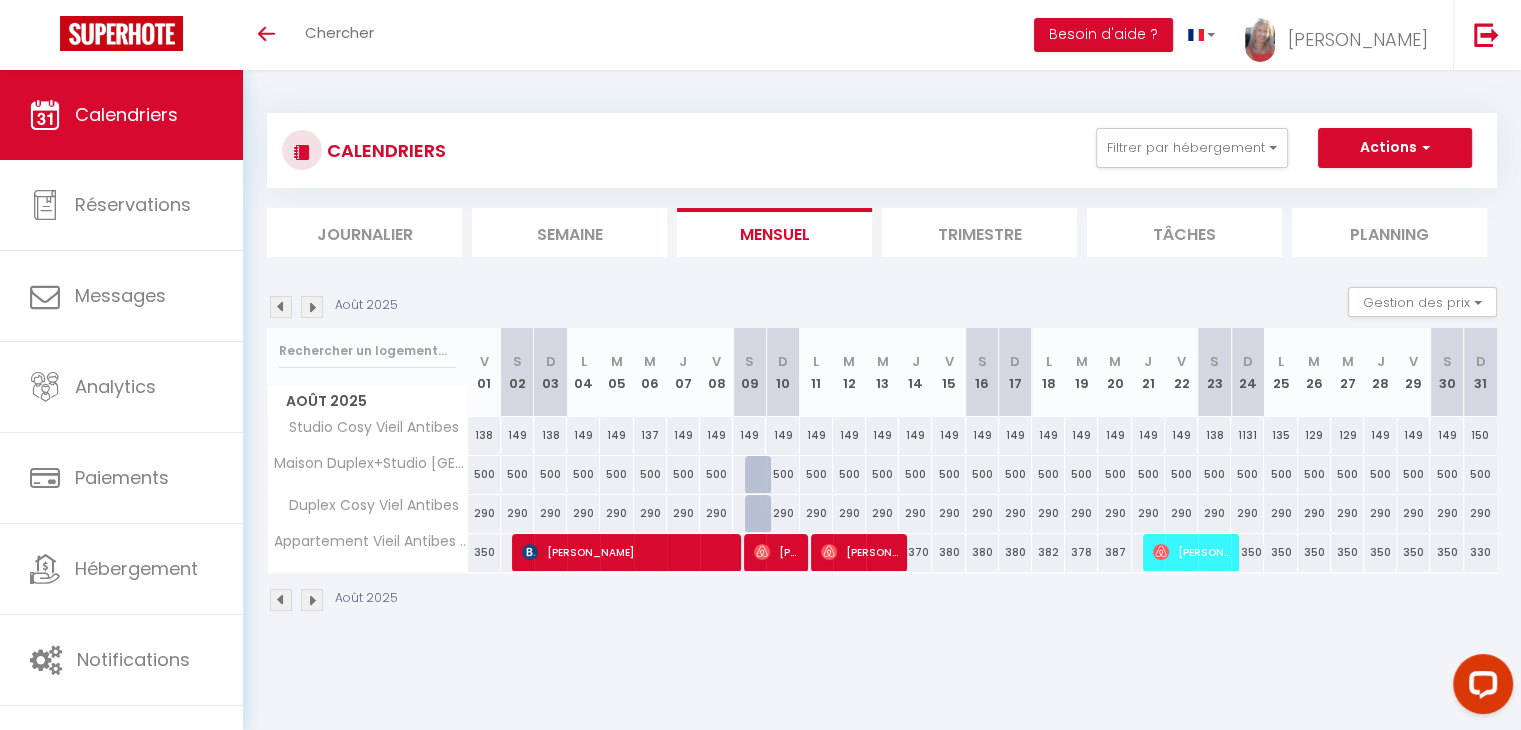 click on "149" at bounding box center (1380, 435) 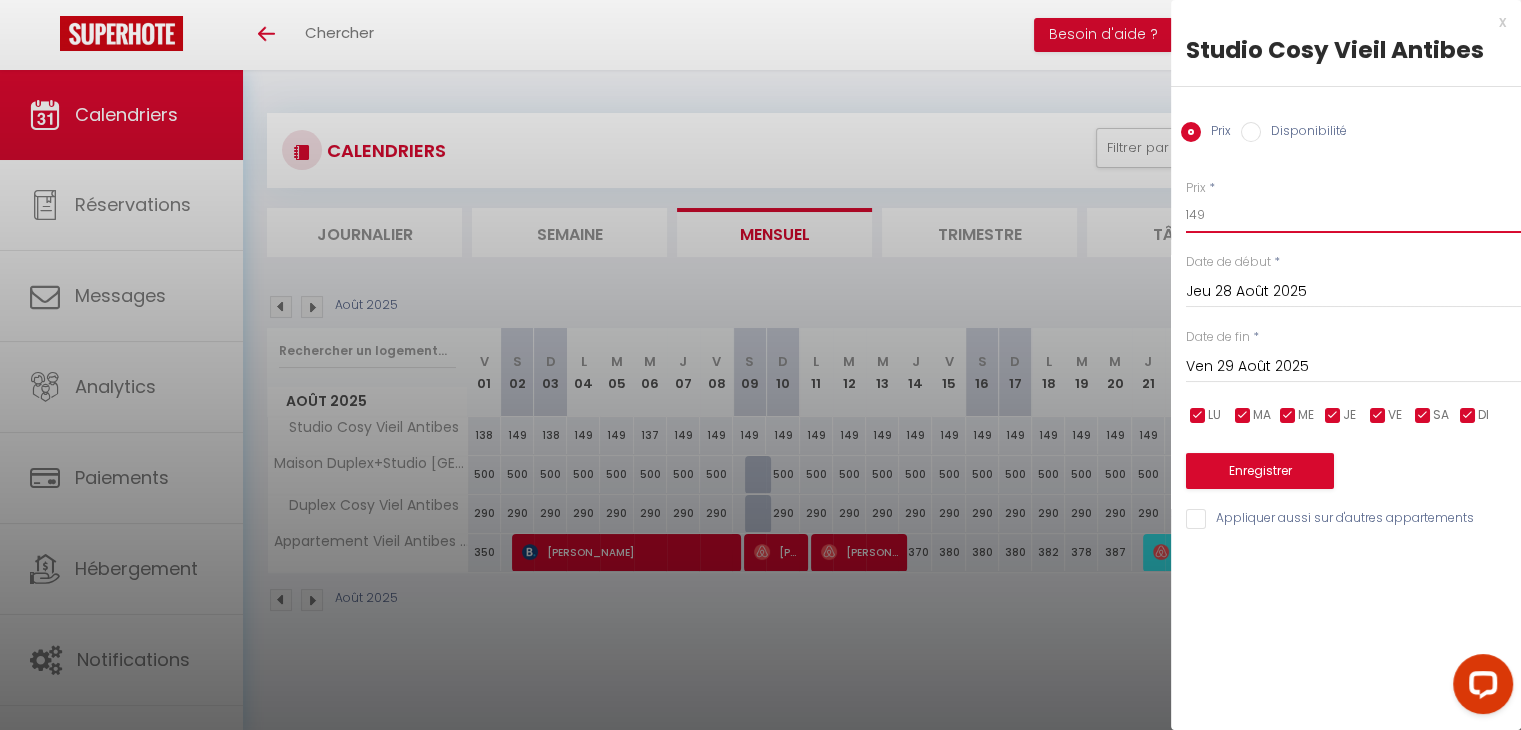 click on "149" at bounding box center (1353, 215) 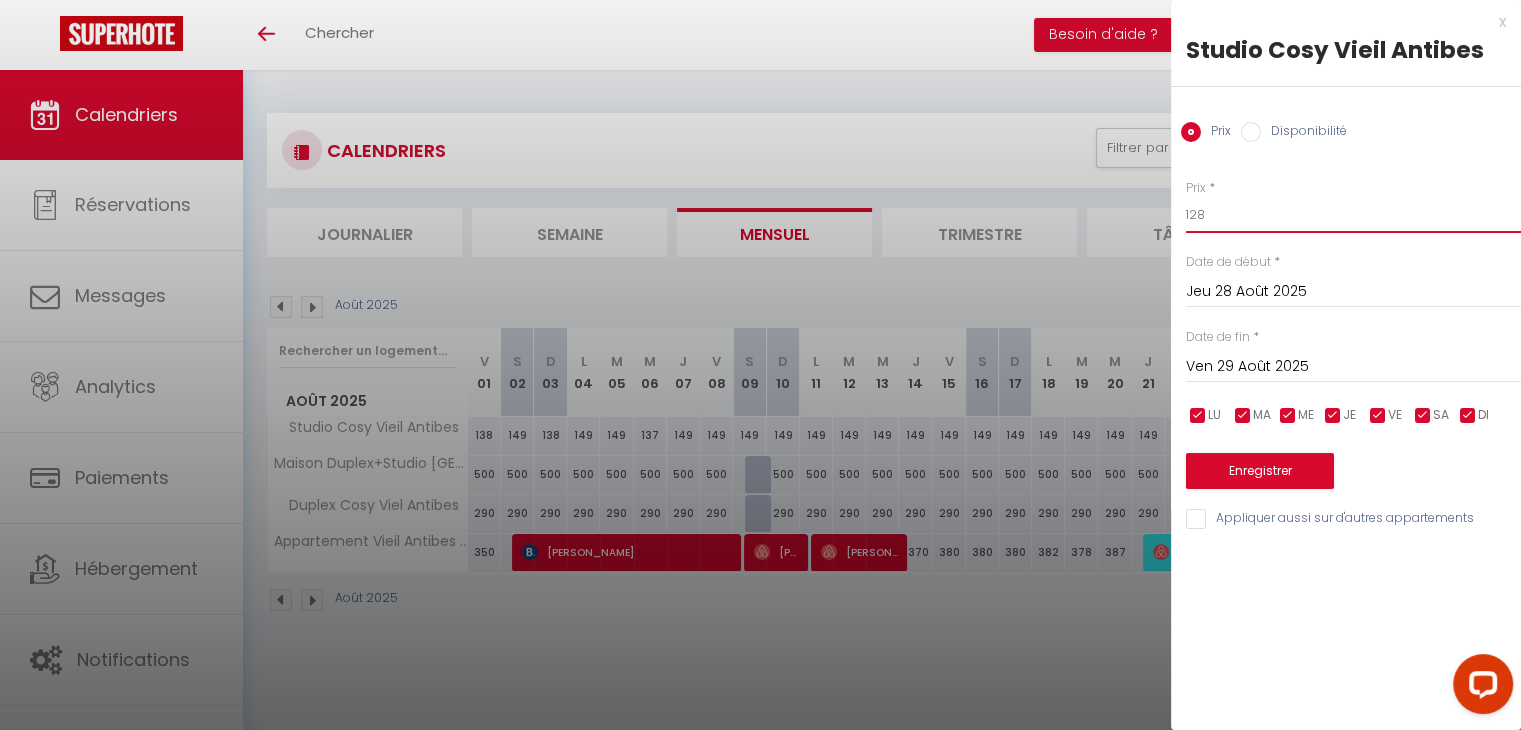 type on "128" 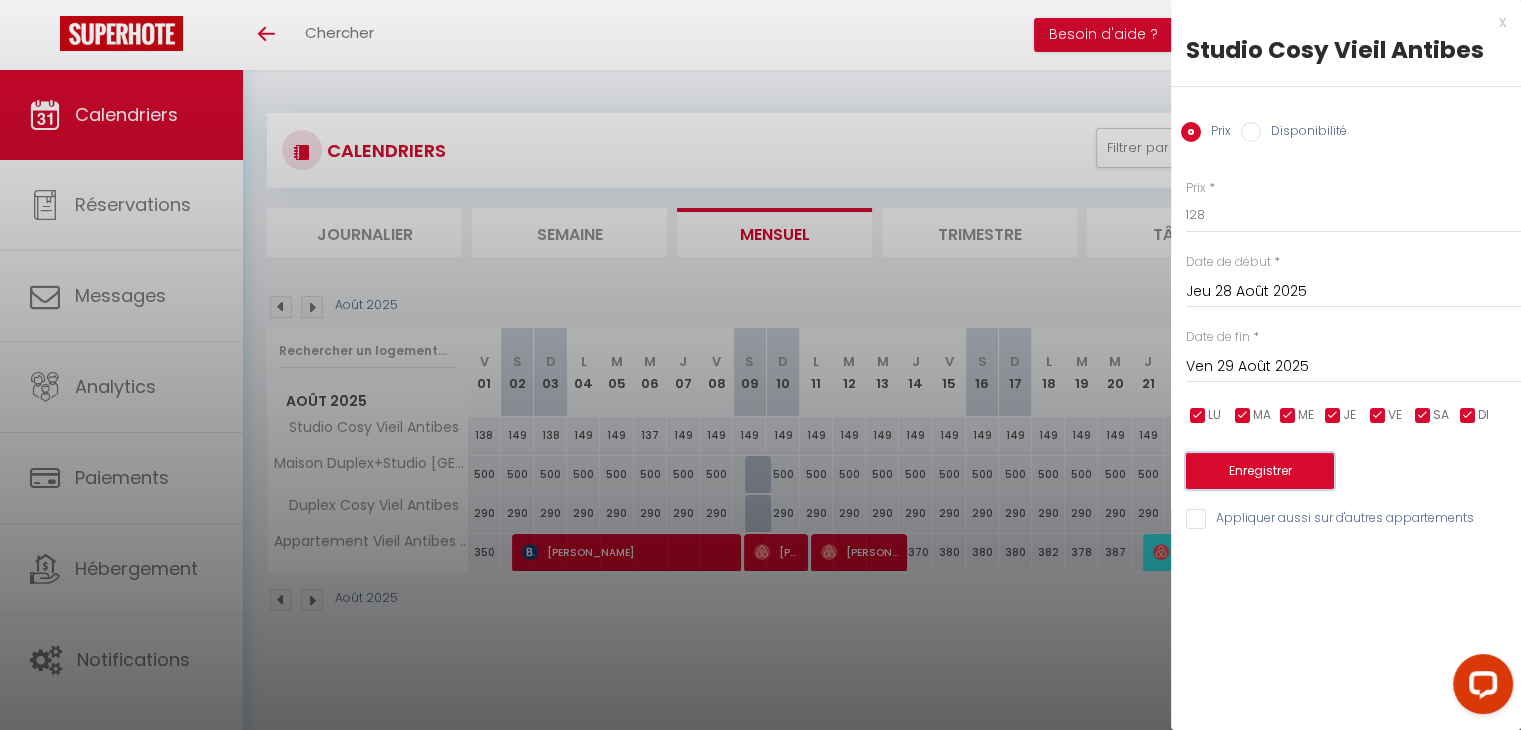 click on "Enregistrer" at bounding box center (1260, 471) 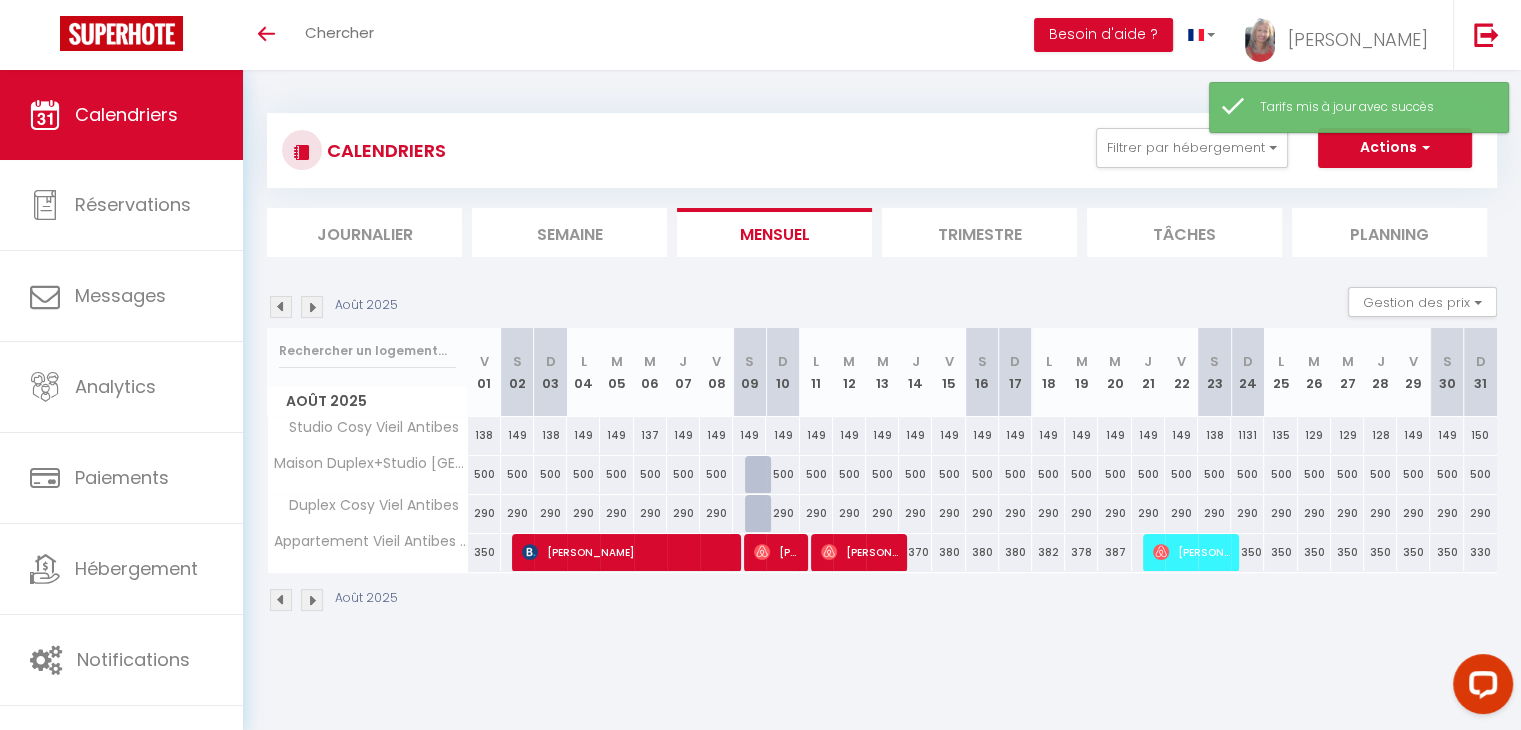click on "149" at bounding box center [1413, 435] 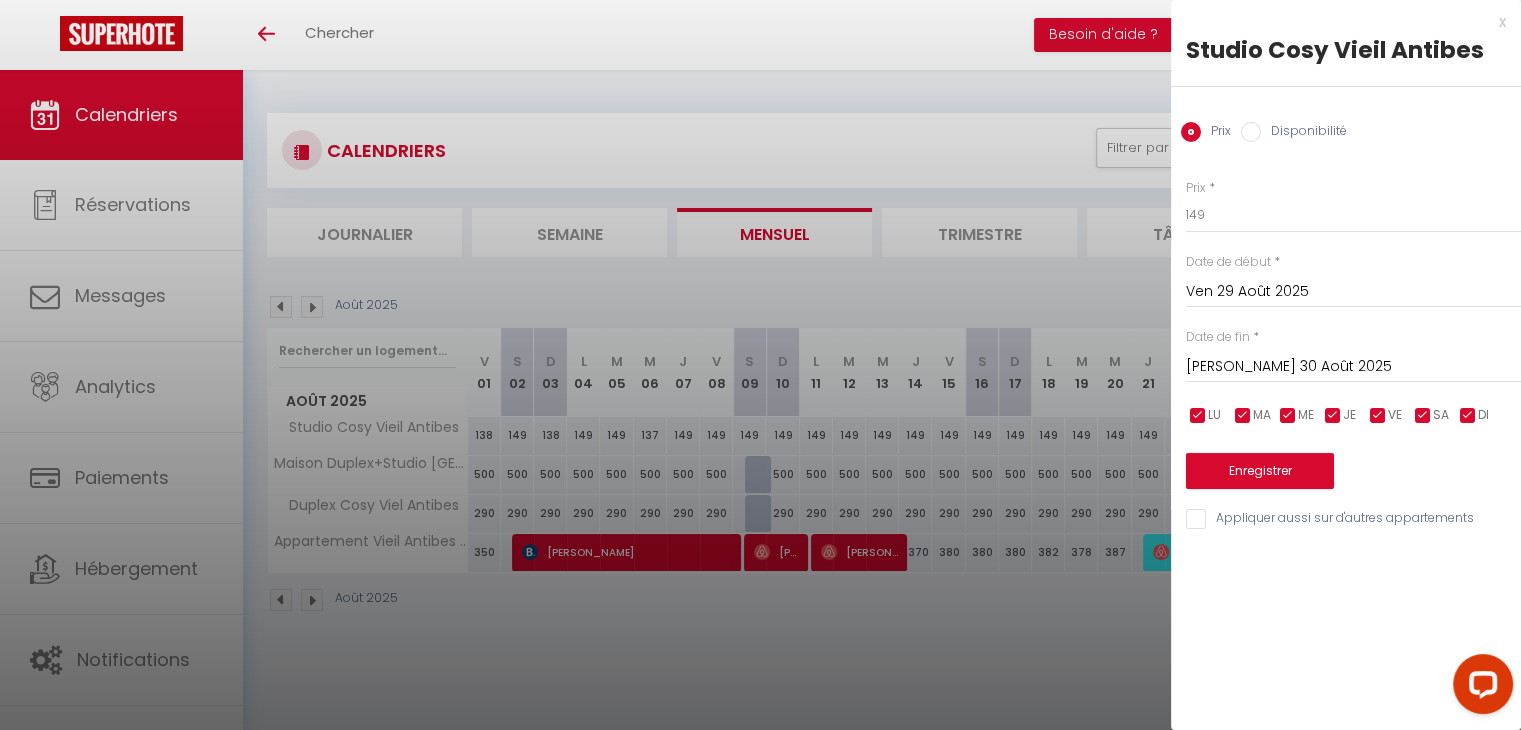 click on "Prix
*   149
Statut
*
Disponible
Indisponible
Date de début
*     Ven 29 Août 2025         <   Août 2025   >   Dim Lun Mar Mer Jeu Ven Sam   1 2 3 4 5 6 7 8 9 10 11 12 13 14 15 16 17 18 19 20 21 22 23 24 25 26 27 28 29 30 31     <   2025   >   Janvier Février Mars Avril Mai Juin Juillet Août Septembre Octobre Novembre Décembre     <   2020 - 2029   >   2020 2021 2022 2023 2024 2025 2026 2027 2028 2029
Date de fin
*     Sam 30 Août 2025         <   Août 2025   >   Dim Lun Mar Mer Jeu Ven Sam   1 2 3 4 5 6 7 8 9 10 11 12 13 14 15 16 17 18 19 20 21 22 23 24 25 26 27 28 29 30 31     <   2025   >   Janvier Février Mars Avril Mai Juin Juillet Août Septembre Octobre Novembre Décembre     <   2020 - 2029   >   2020 2021" at bounding box center (1346, 343) 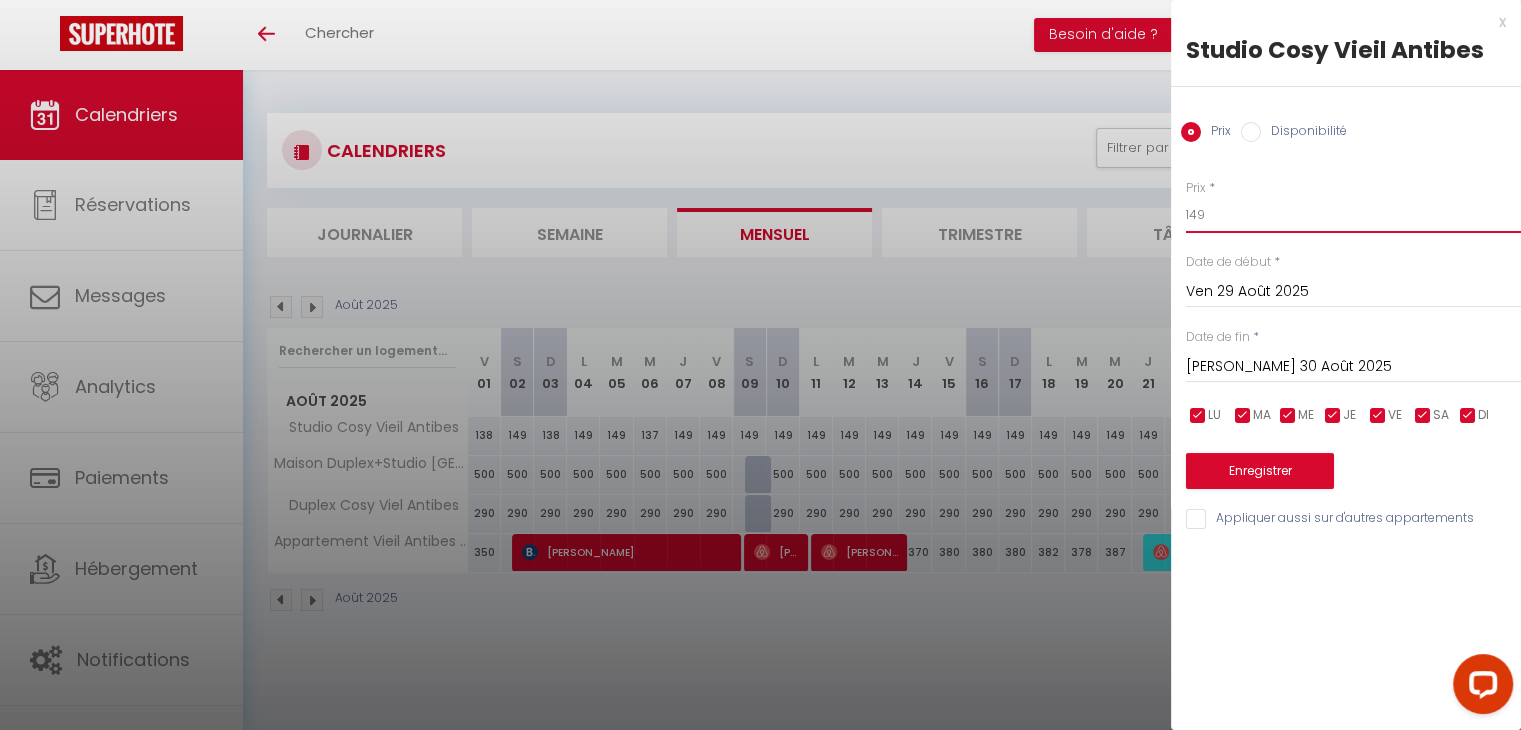 click on "149" at bounding box center [1353, 215] 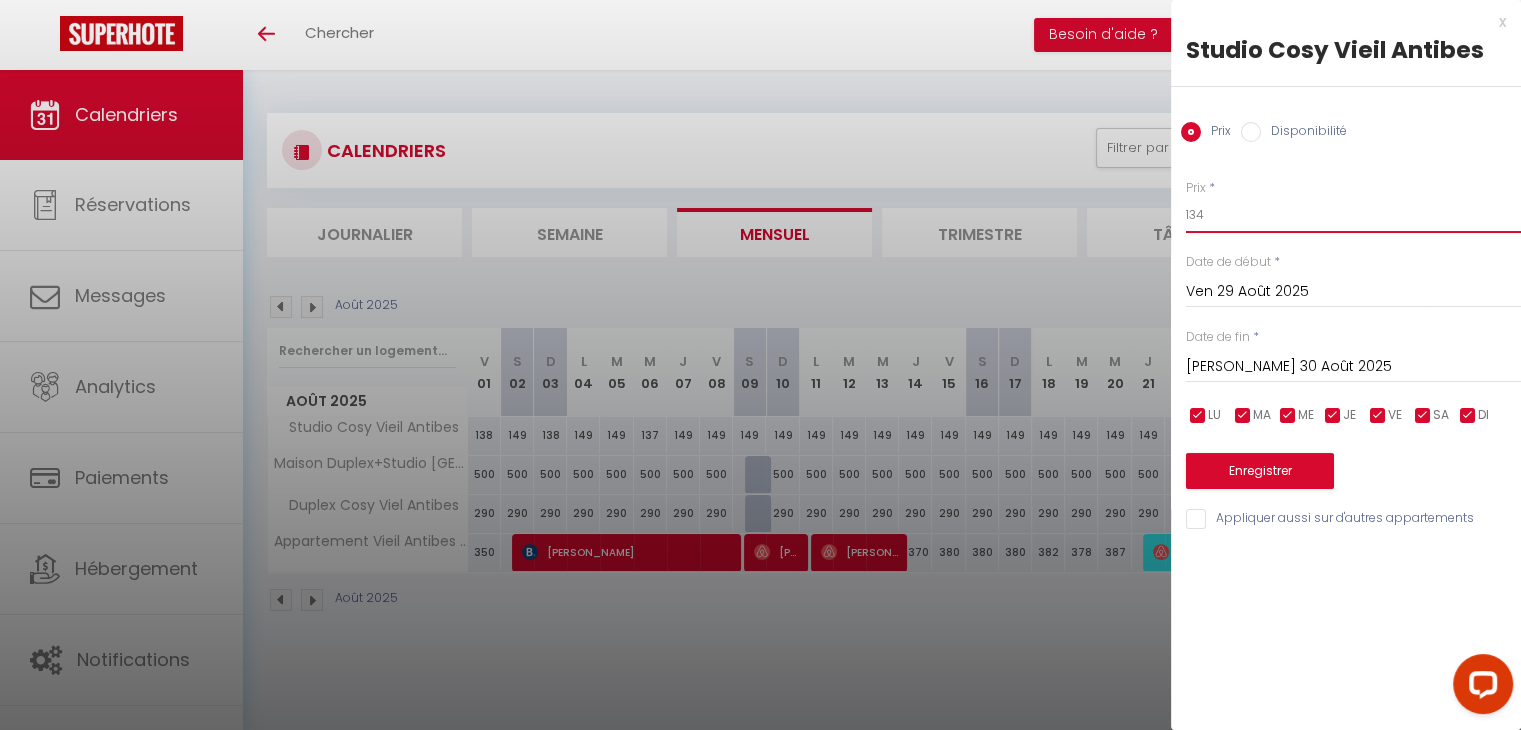 type on "134" 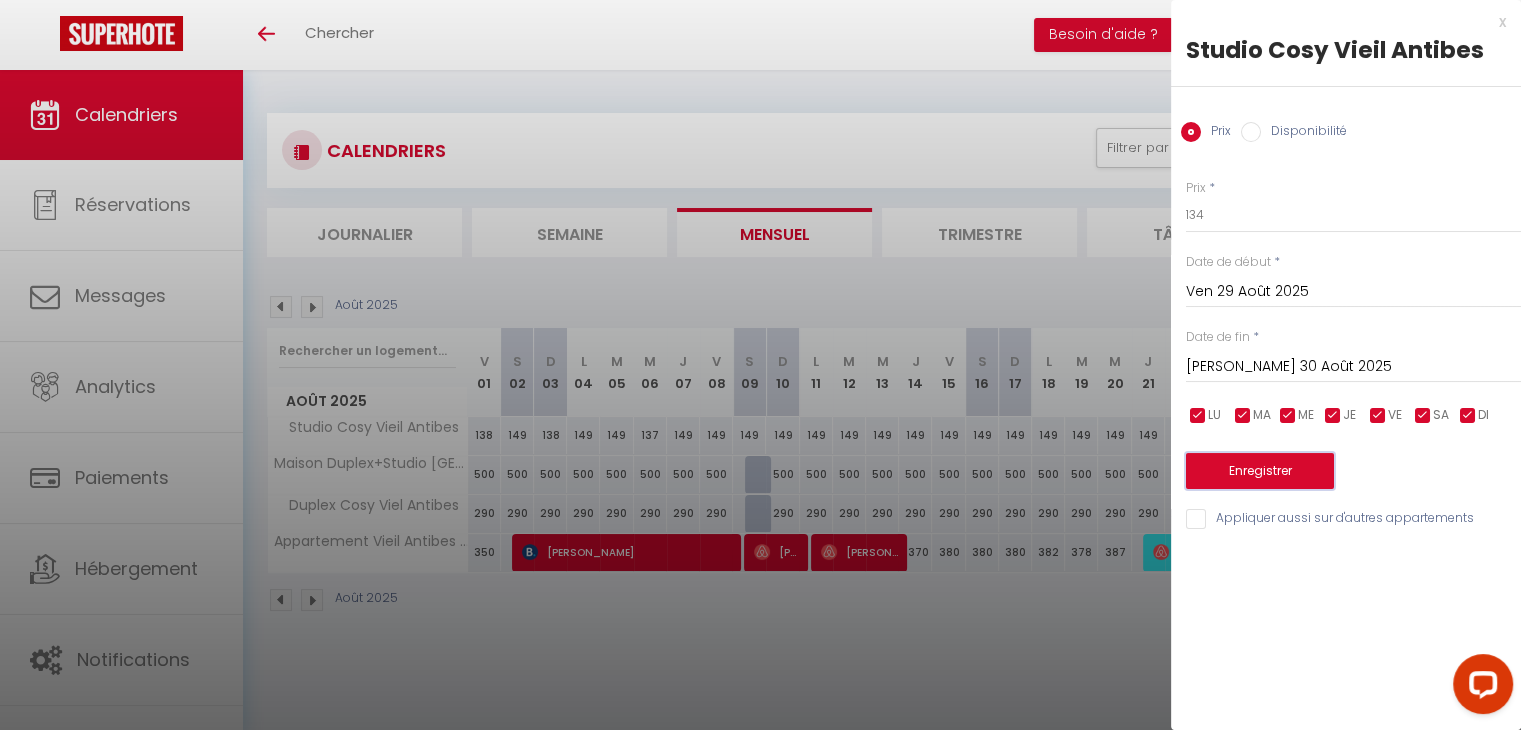 click on "Enregistrer" at bounding box center [1260, 471] 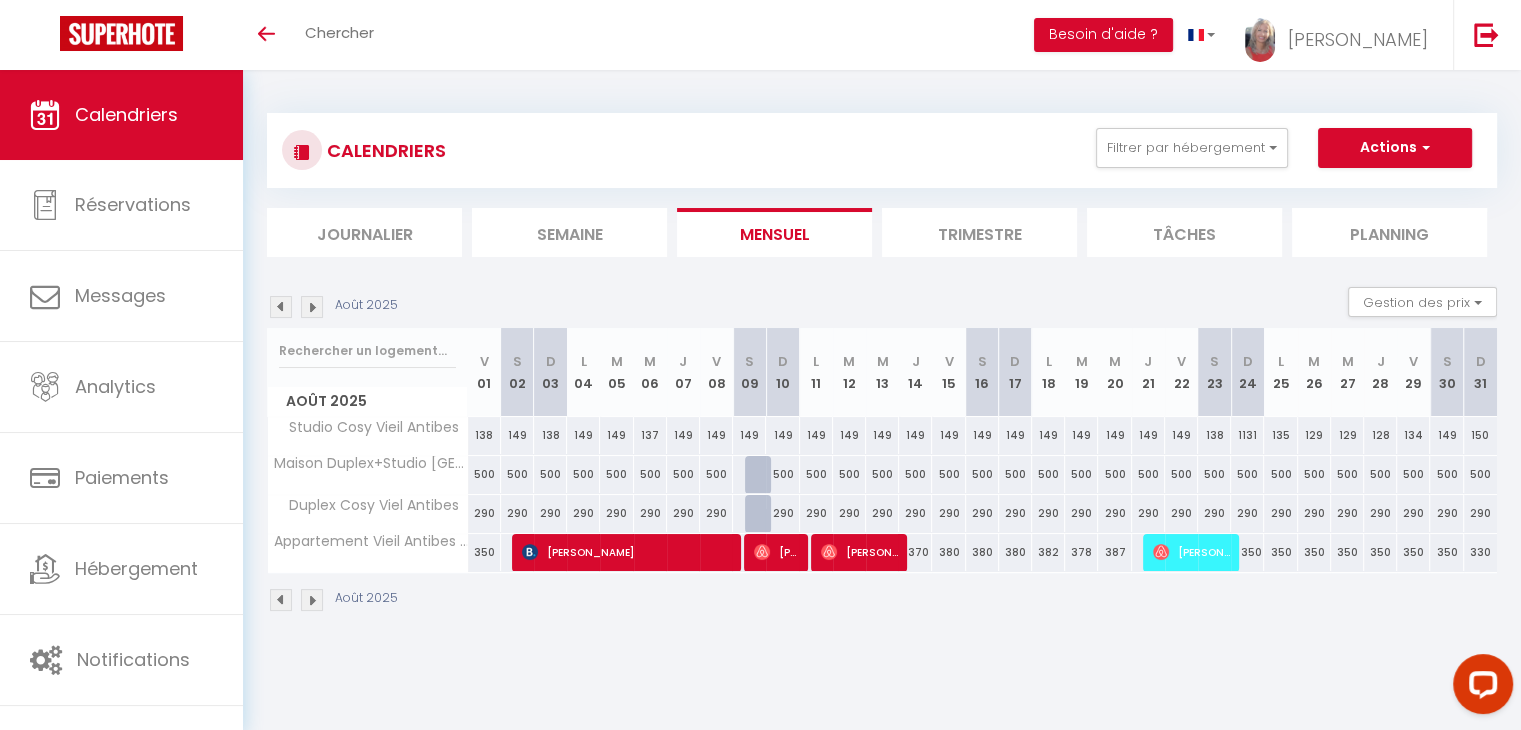 click on "149" at bounding box center [1446, 435] 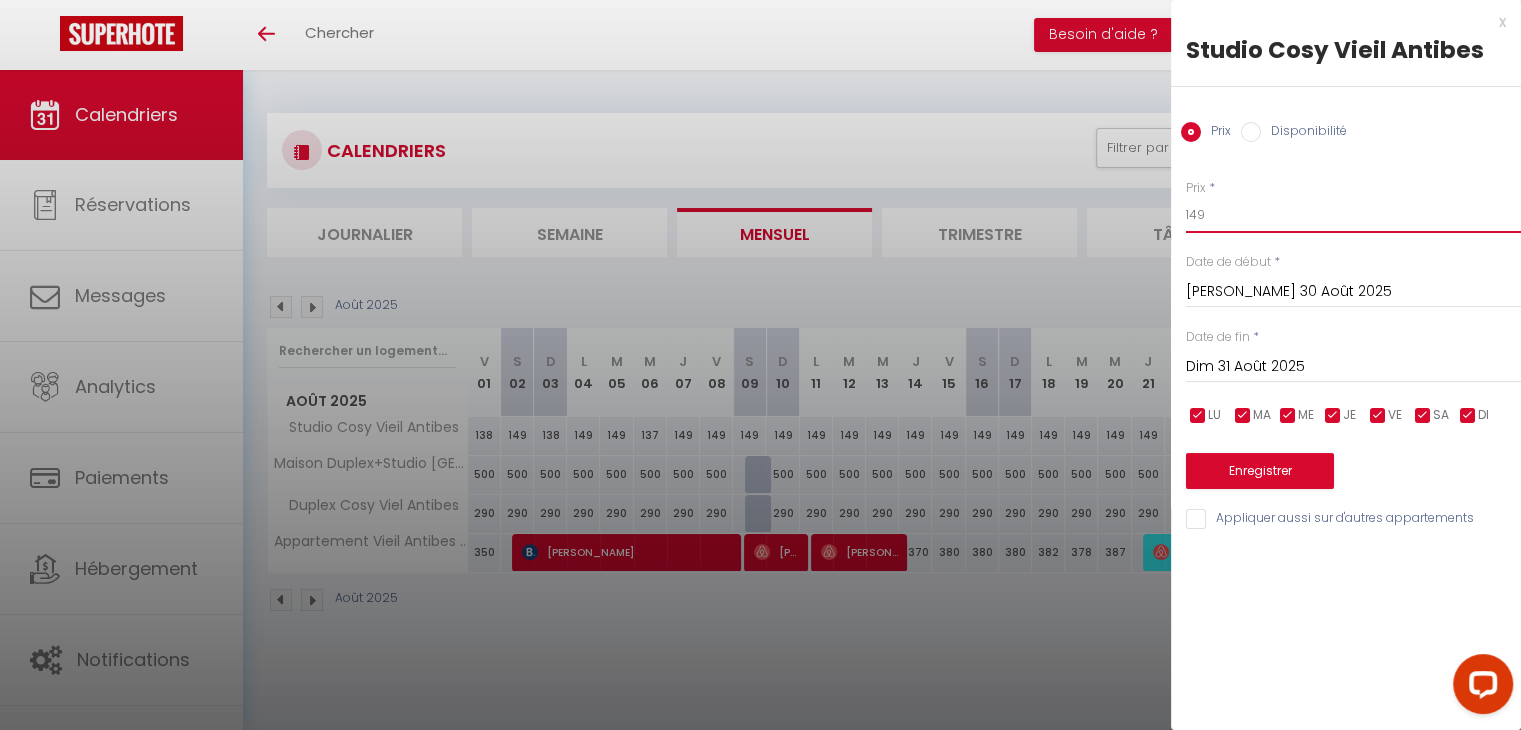 click on "149" at bounding box center (1353, 215) 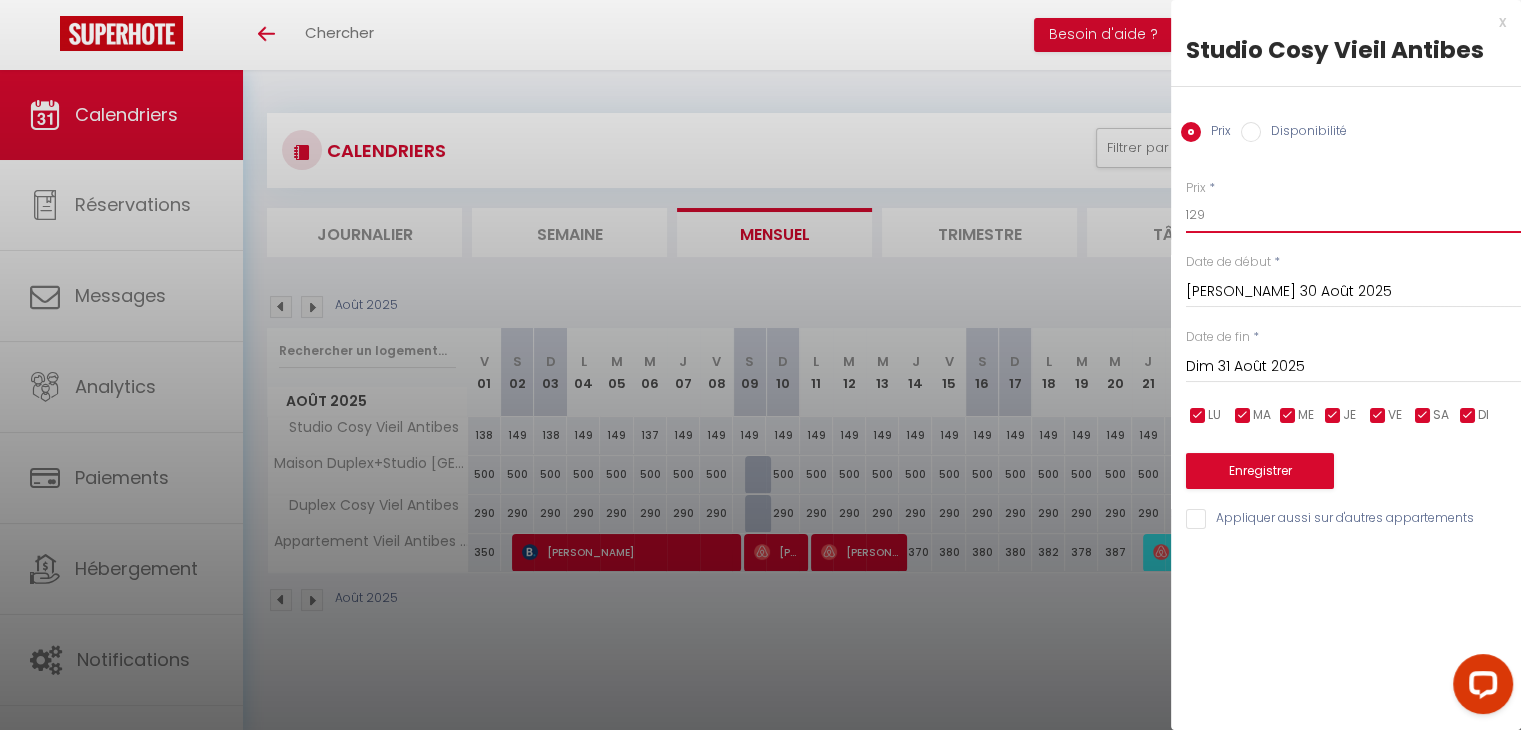 type on "129" 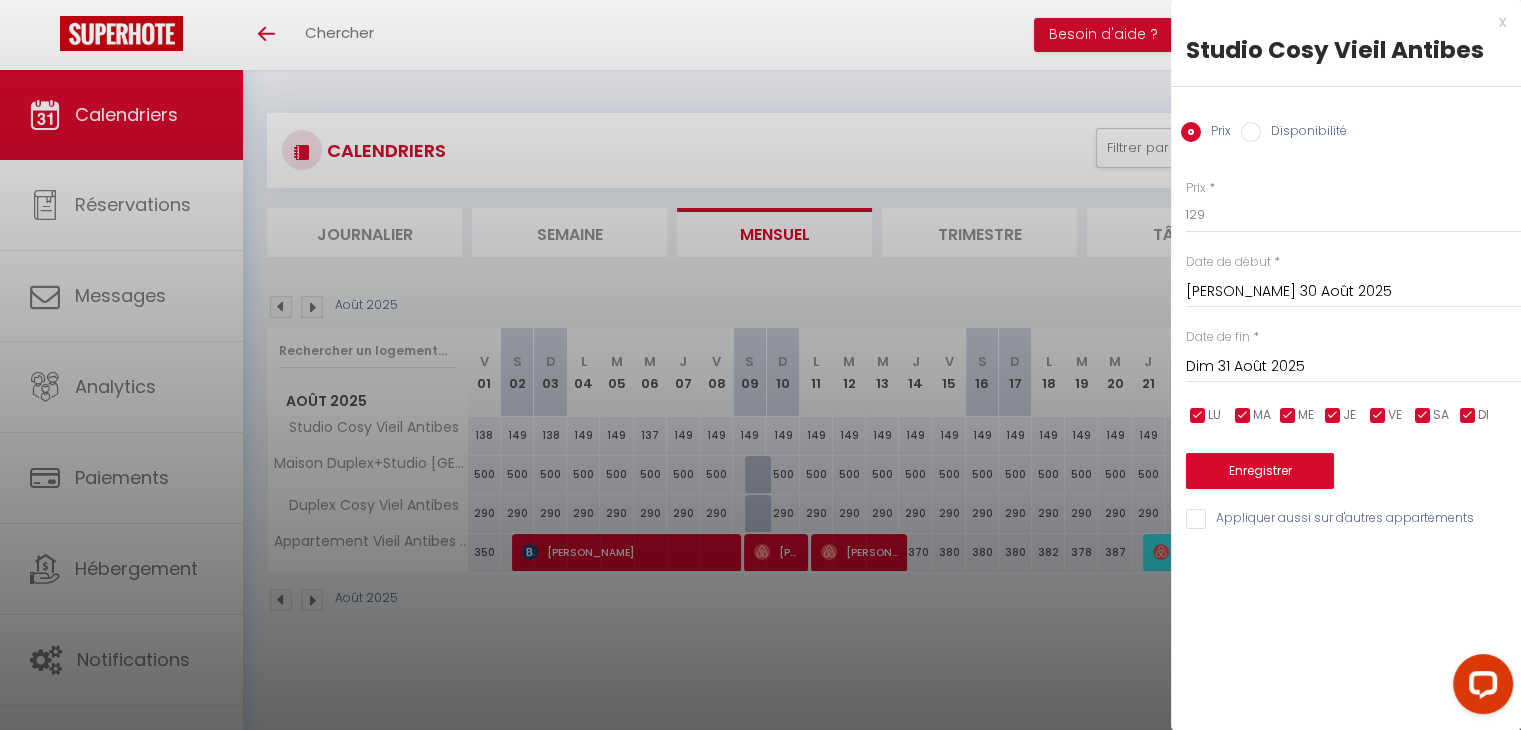click on "Dim 31 Août 2025" at bounding box center (1353, 367) 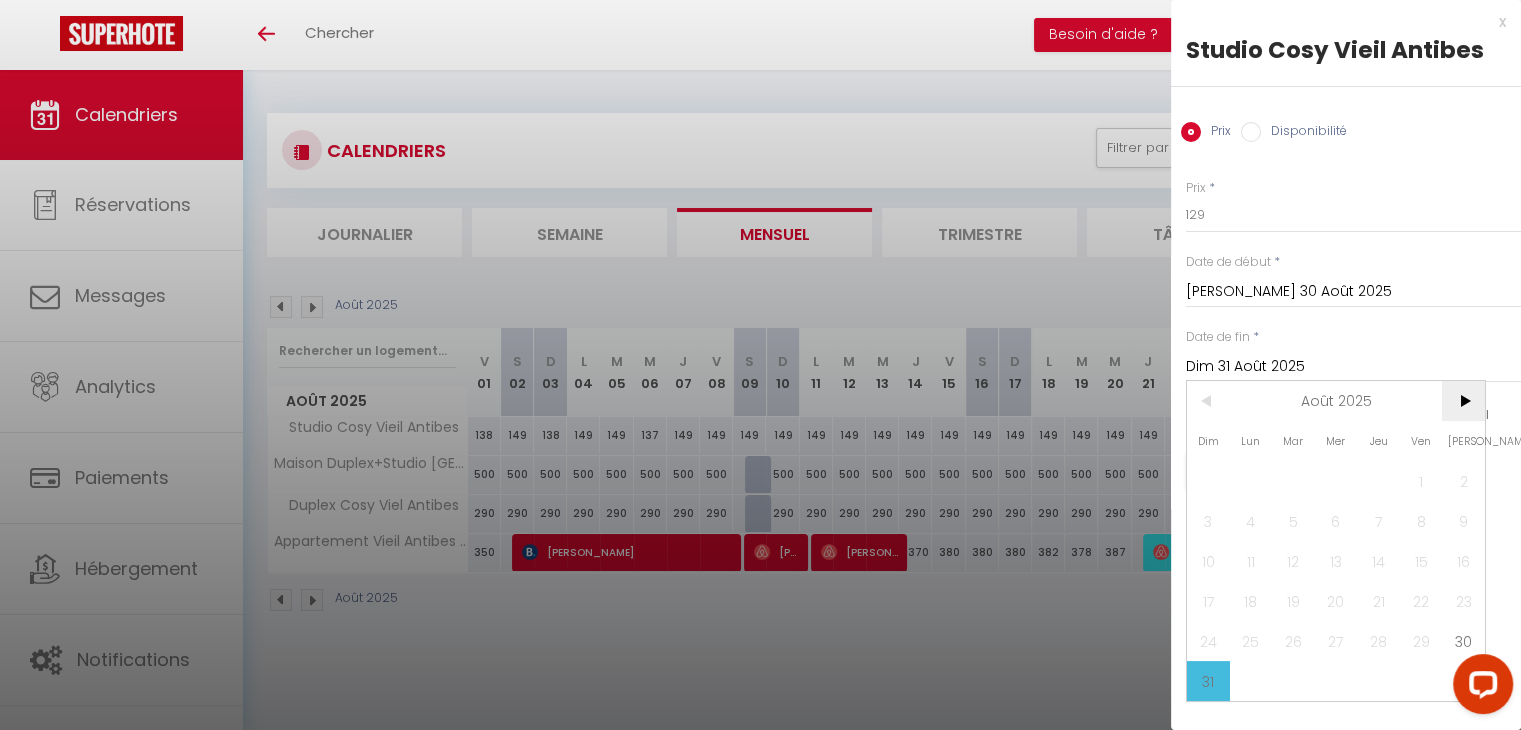 click on ">" at bounding box center [1463, 401] 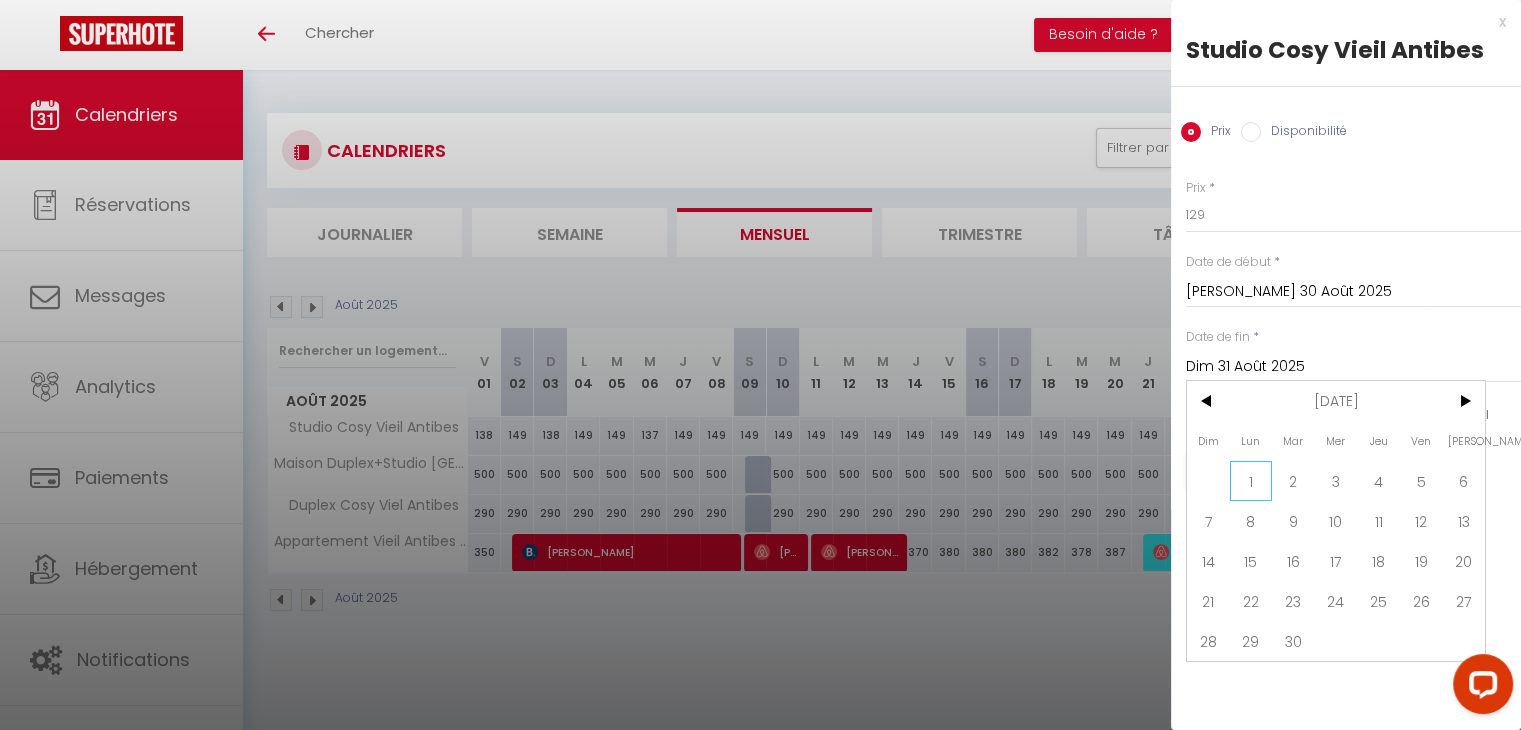 click on "1" at bounding box center (1251, 481) 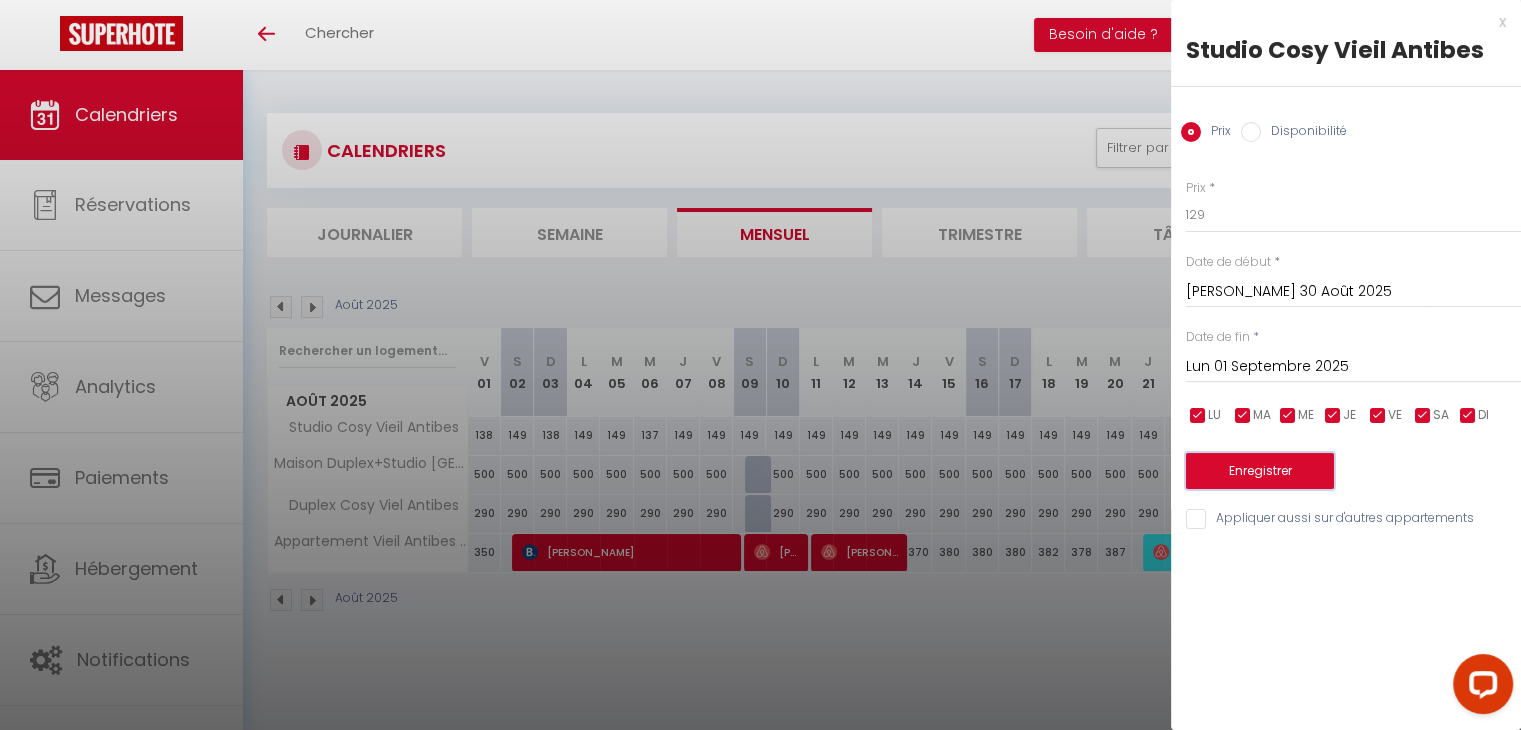 click on "Enregistrer" at bounding box center [1260, 471] 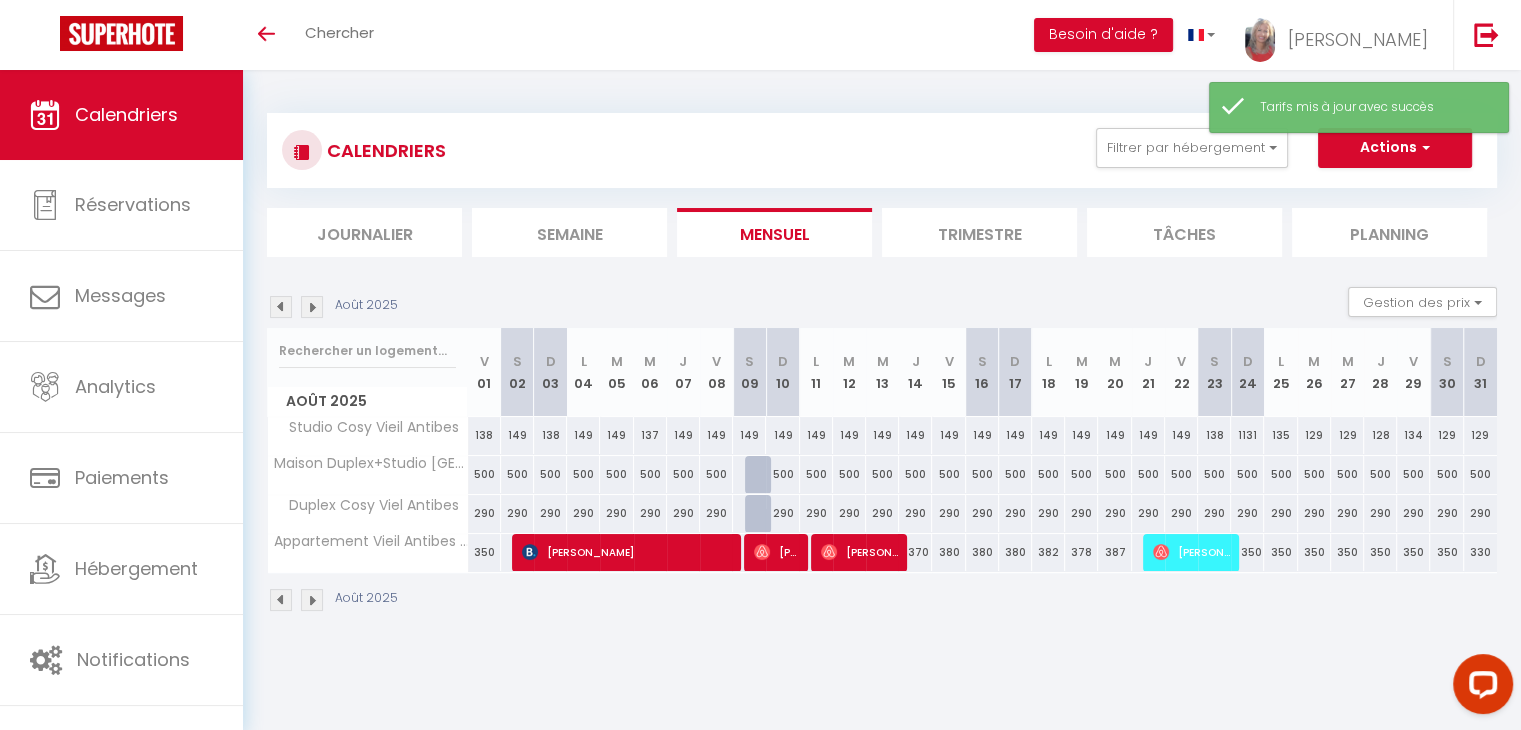 click on "CALENDRIERS
Filtrer par hébergement
Tous       Studio Cosy Vieil Antibes     Maison Duplex+Studio Viel Antibes     Duplex Cosy Viel Antibes     Appartement Vieil Antibes 2 chambres    Effacer   Sauvegarder
Actions
Nouvelle réservation   Exporter les réservations   Importer les réservations
Journalier
Semaine
Mensuel
Trimestre
Tâches
Planning
Août 2025
Gestion des prix
Nb Nuits minimum   Règles   Disponibilité           Août 2025
V
01
S
02
D   L   M   M   J   V" at bounding box center [882, 363] 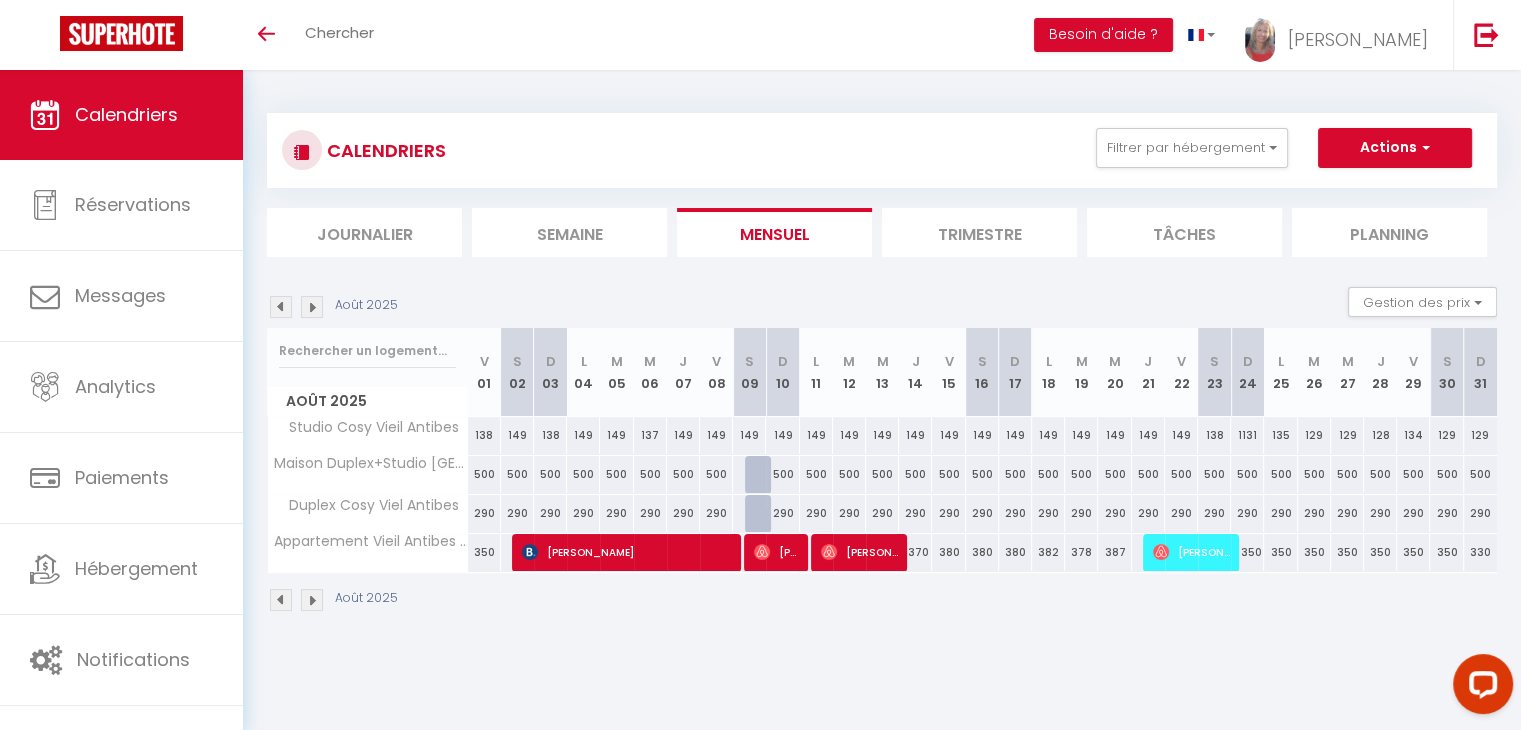 click at bounding box center (281, 307) 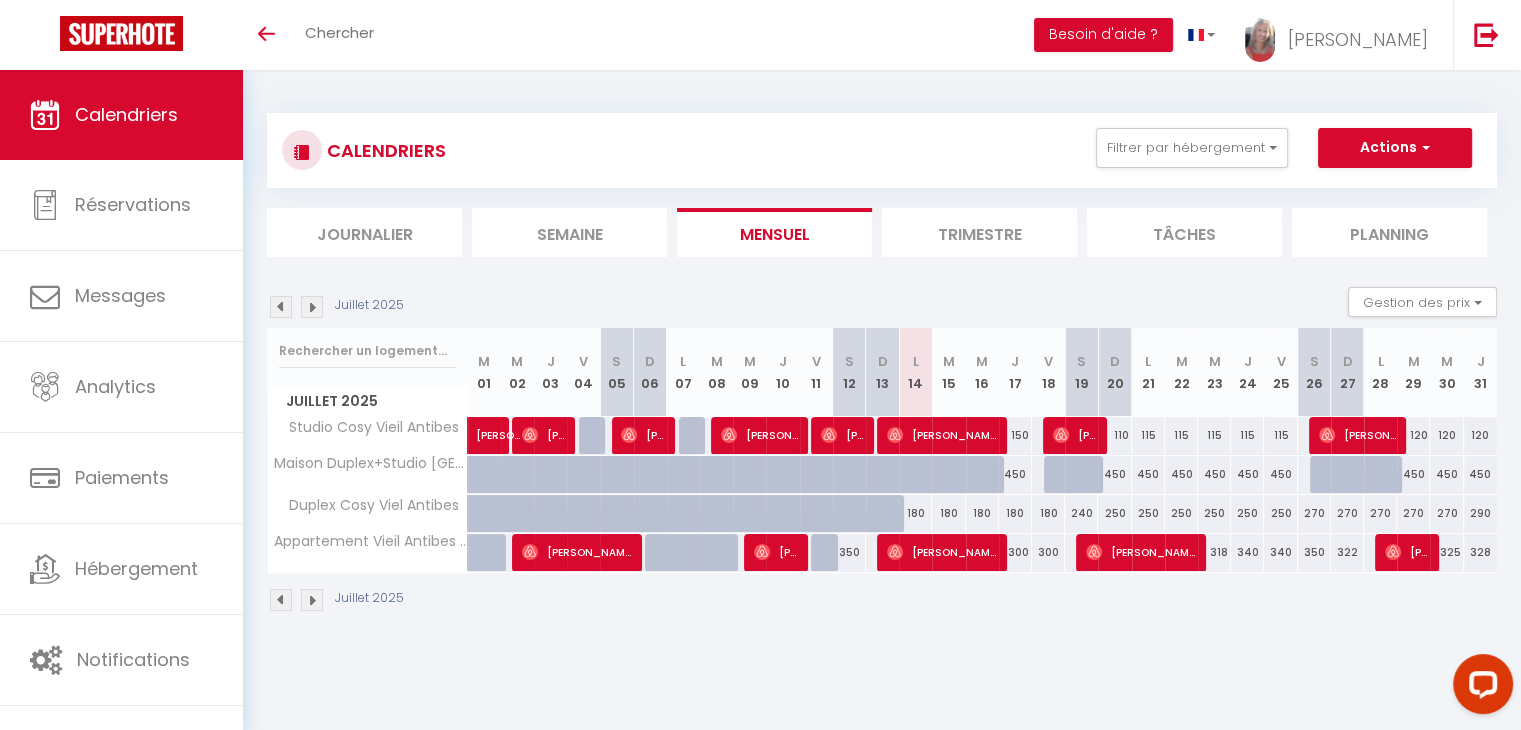 click at bounding box center [312, 307] 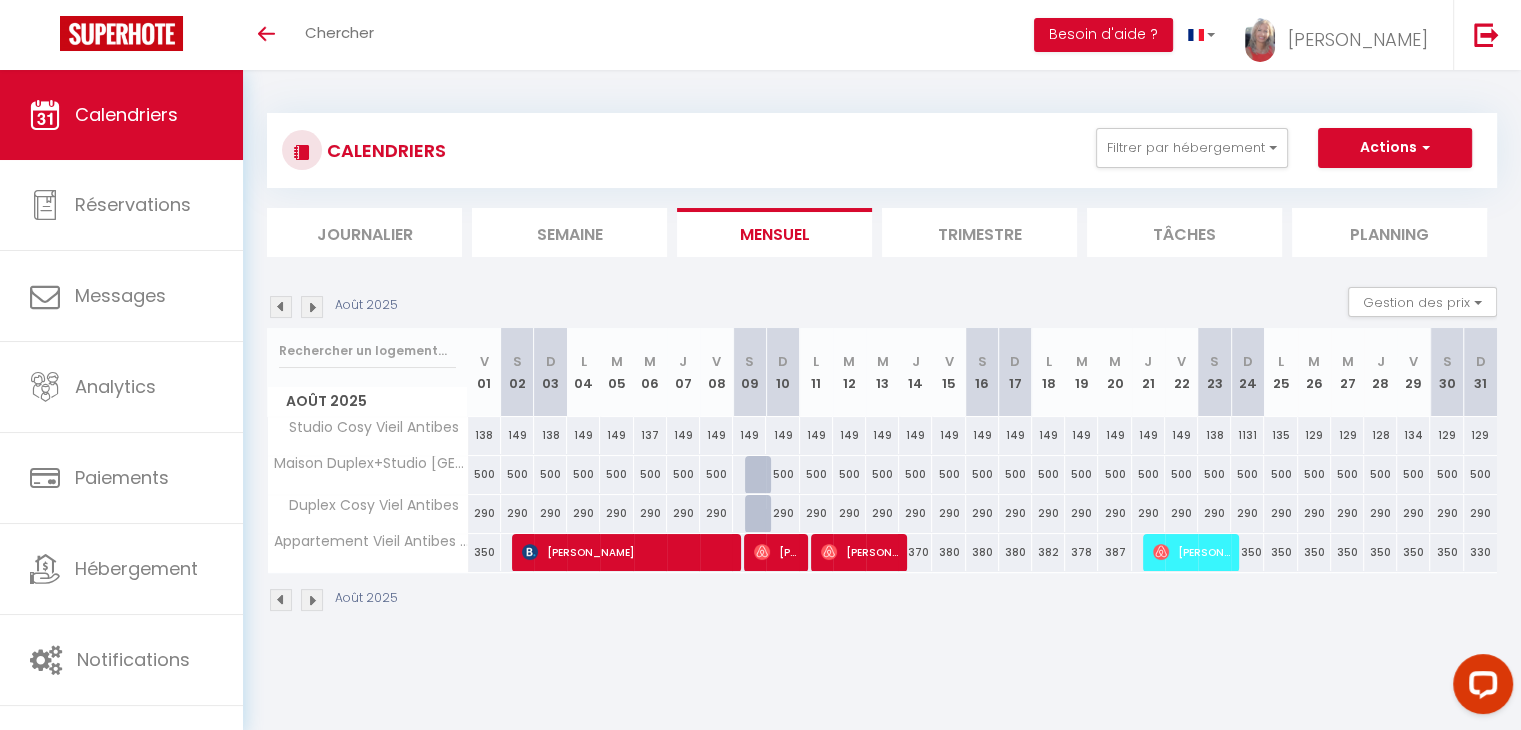 click on "500" at bounding box center [484, 474] 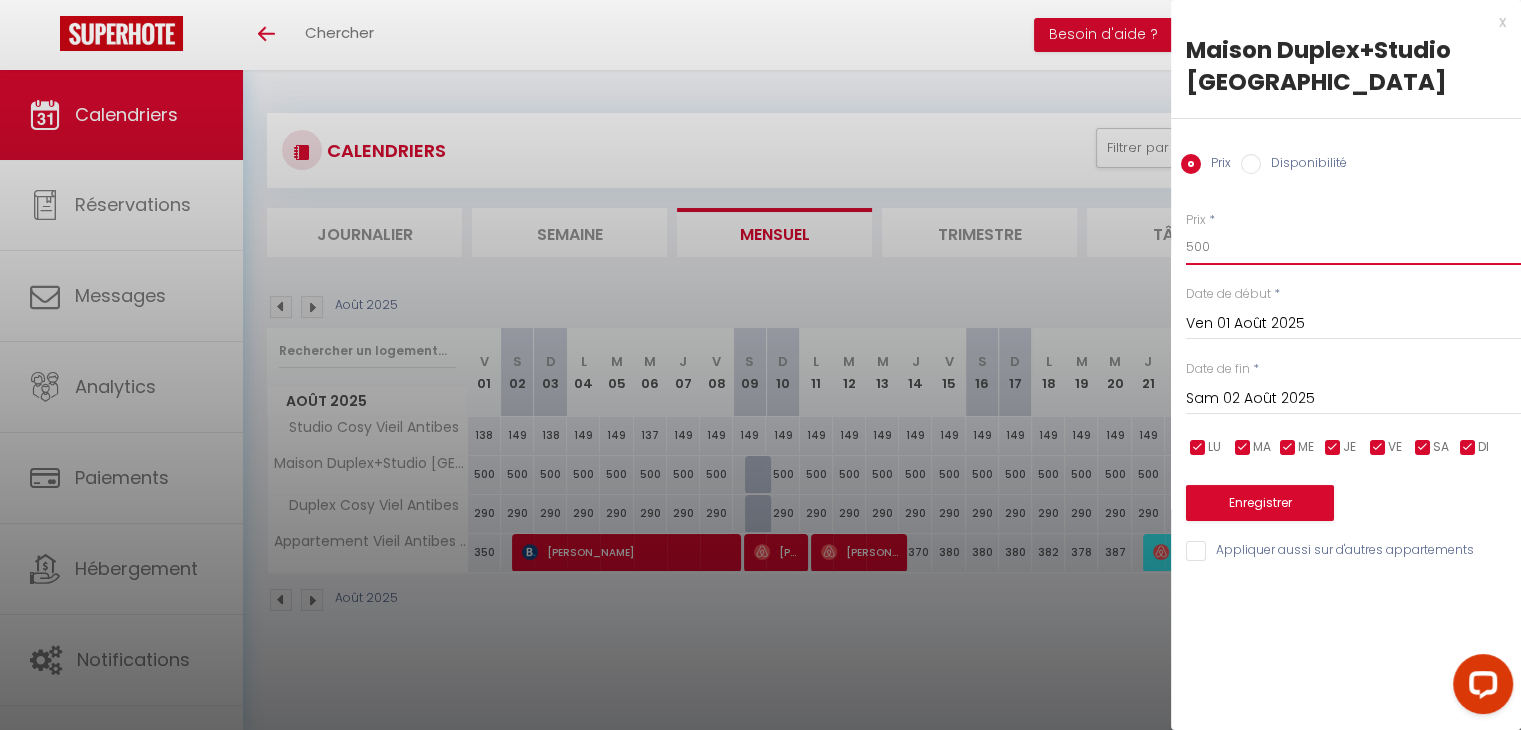 click on "500" at bounding box center (1353, 247) 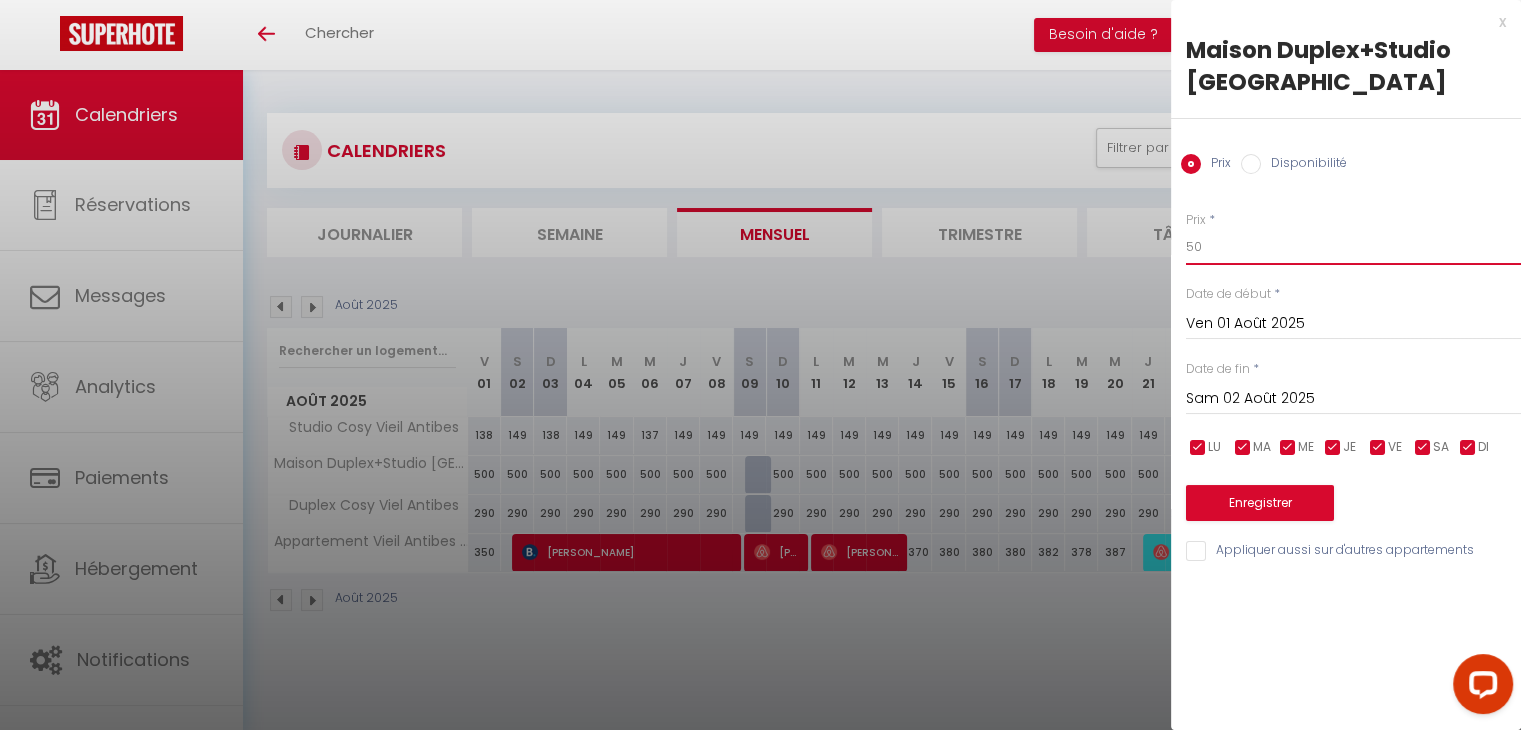 type on "5" 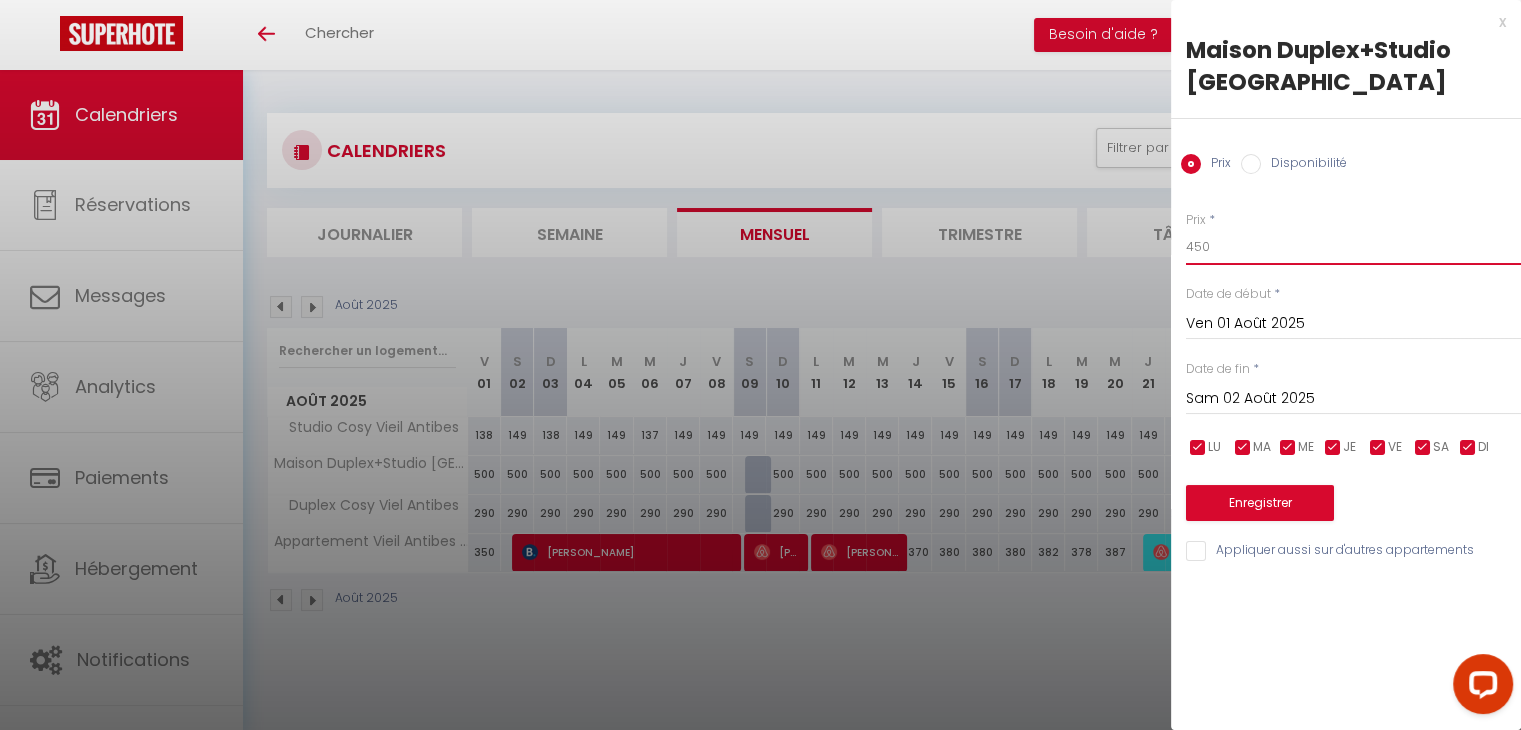 type on "450" 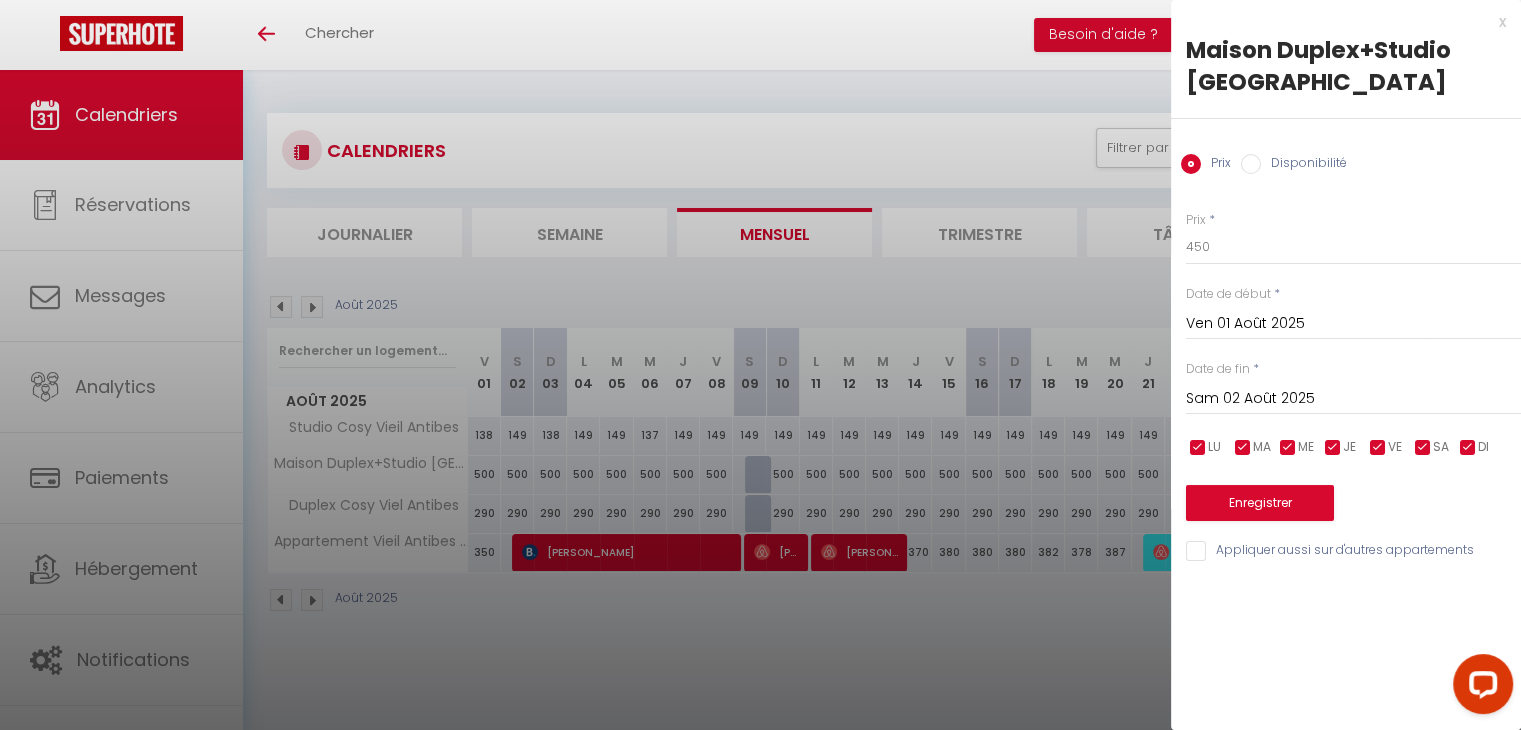 click on "Sam 02 Août 2025" at bounding box center (1353, 399) 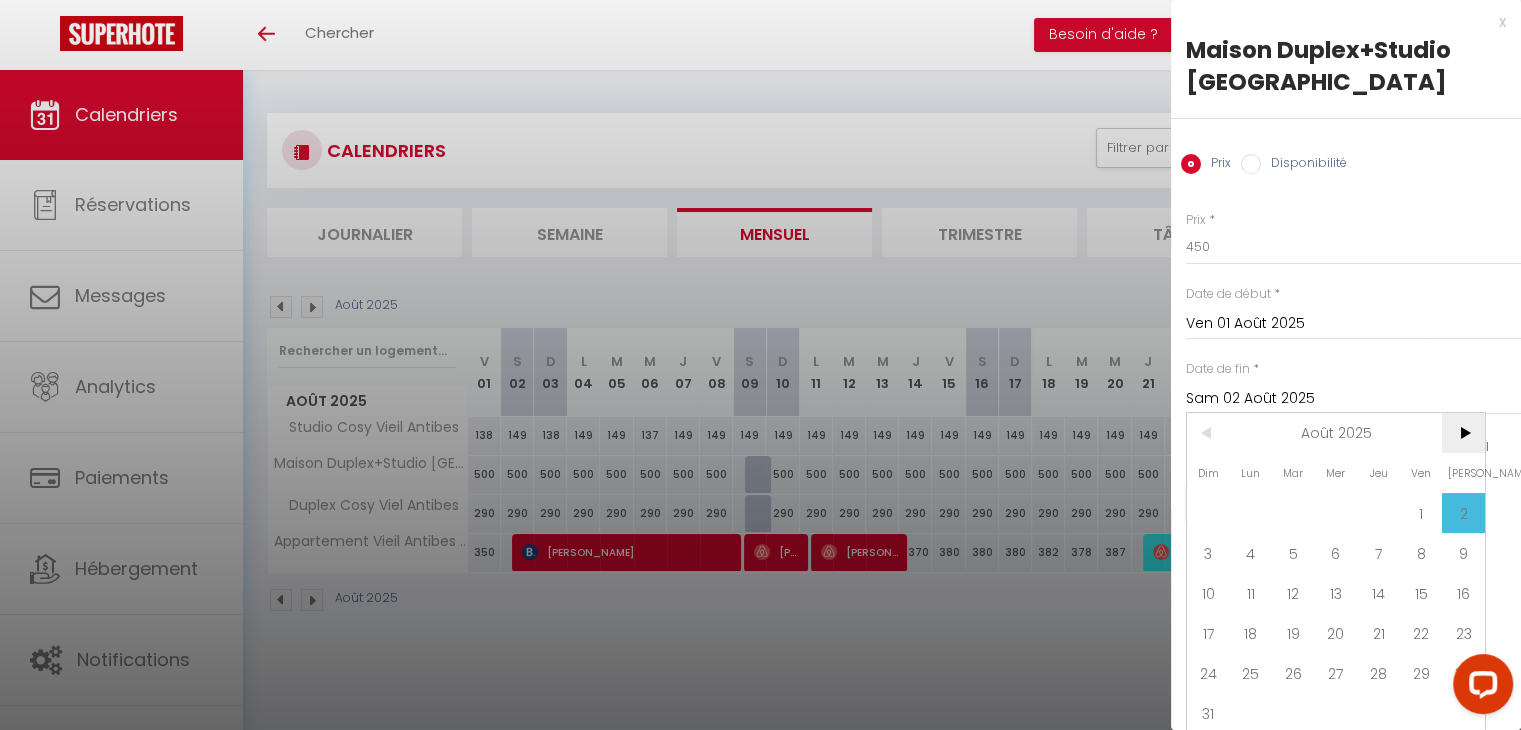 click on ">" at bounding box center (1463, 433) 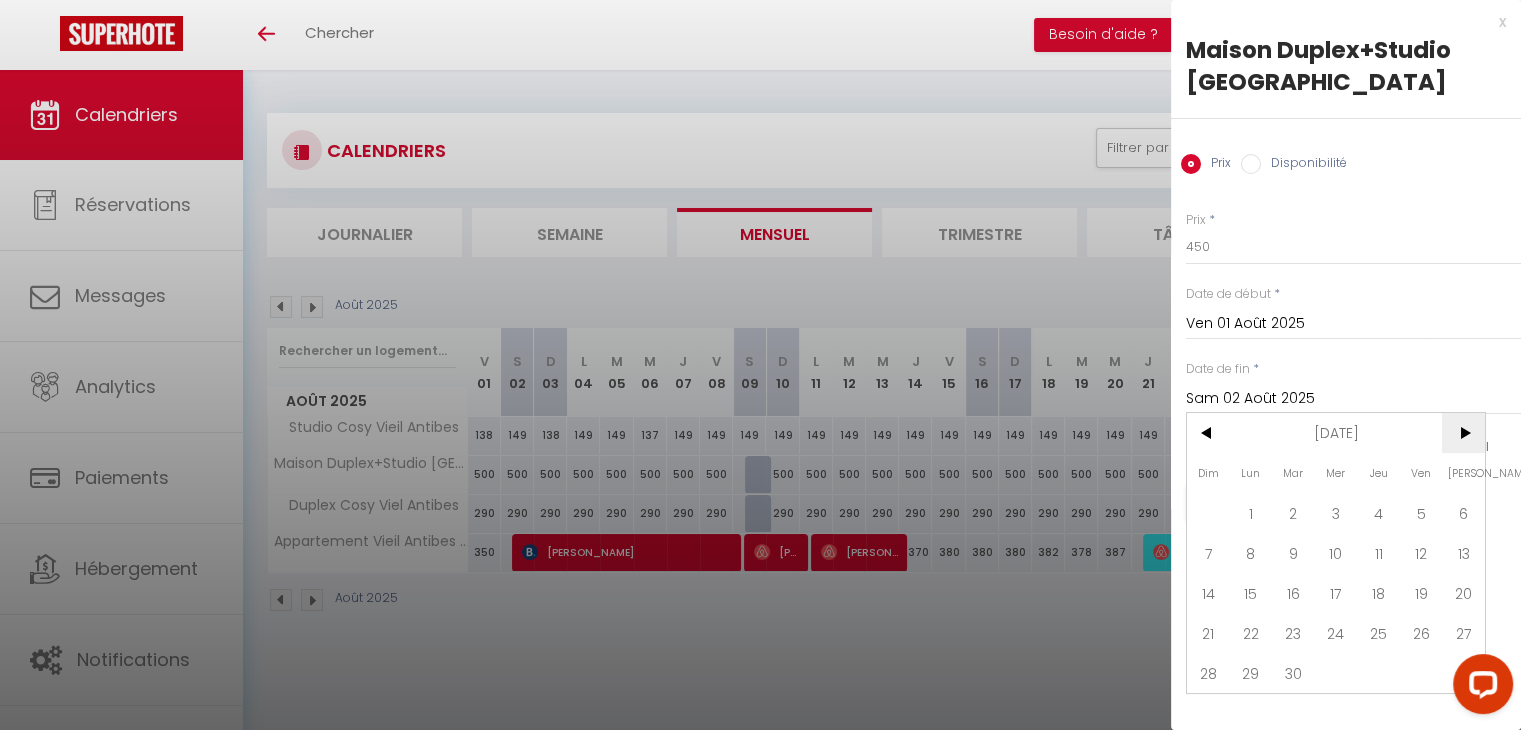 click on ">" at bounding box center [1463, 433] 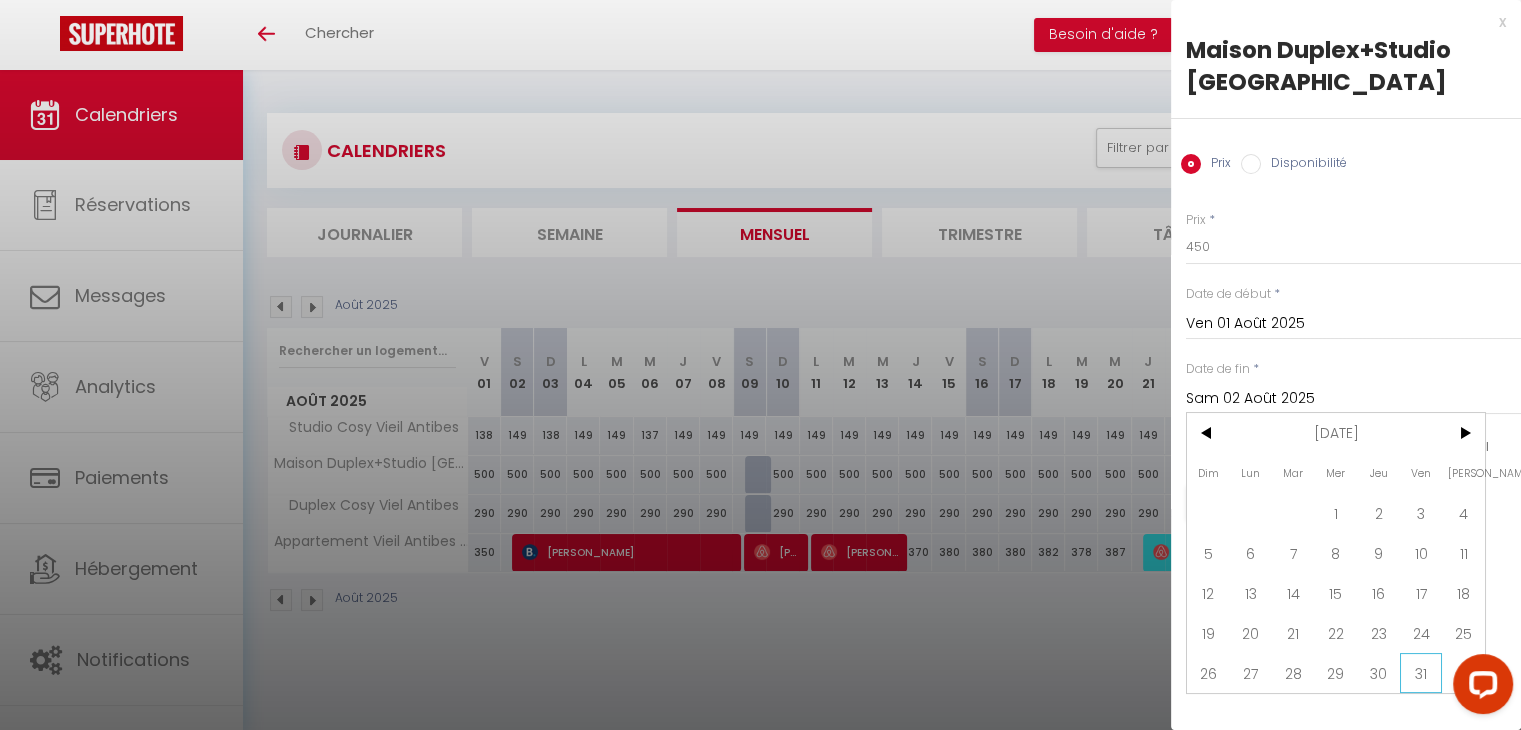 click on "31" at bounding box center [1421, 673] 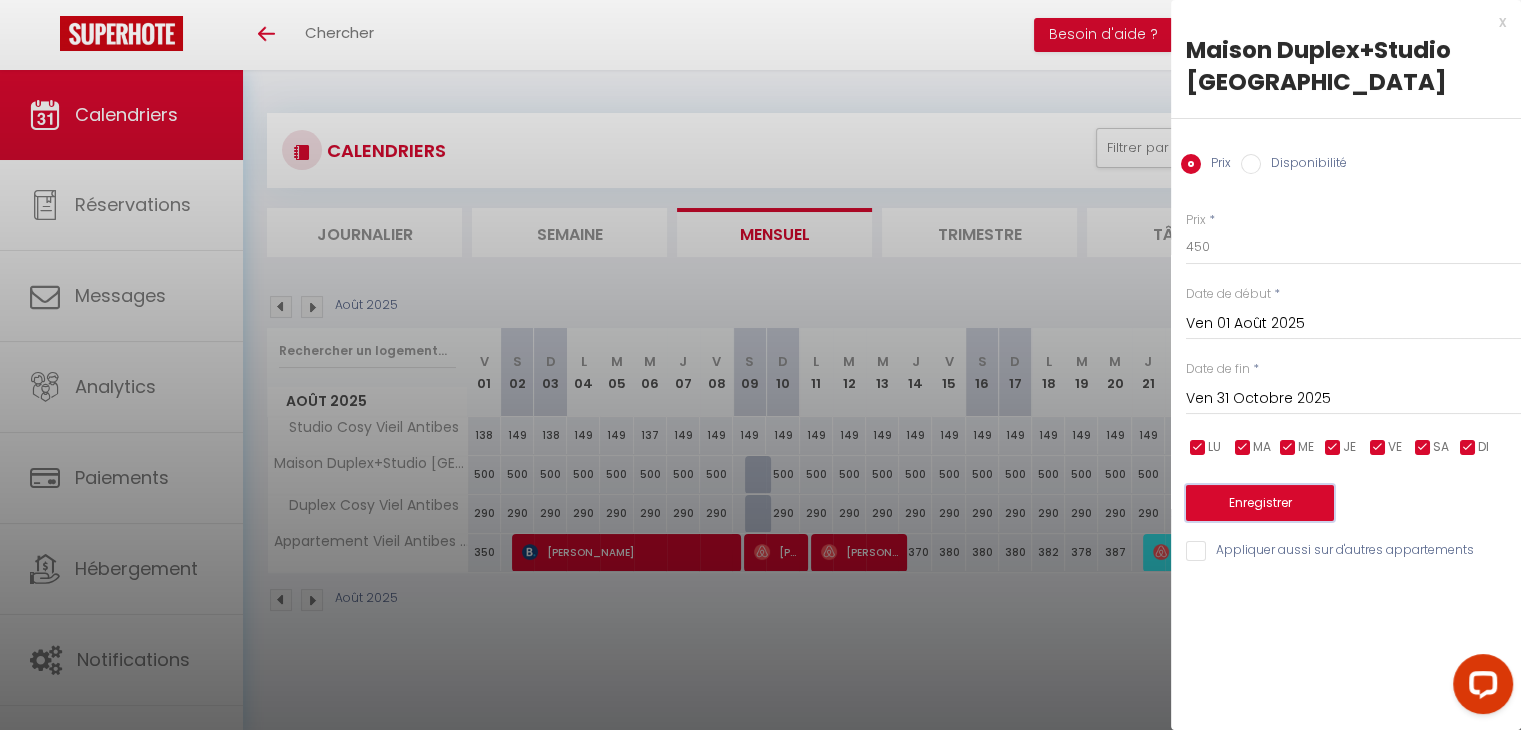 click on "Enregistrer" at bounding box center [1260, 503] 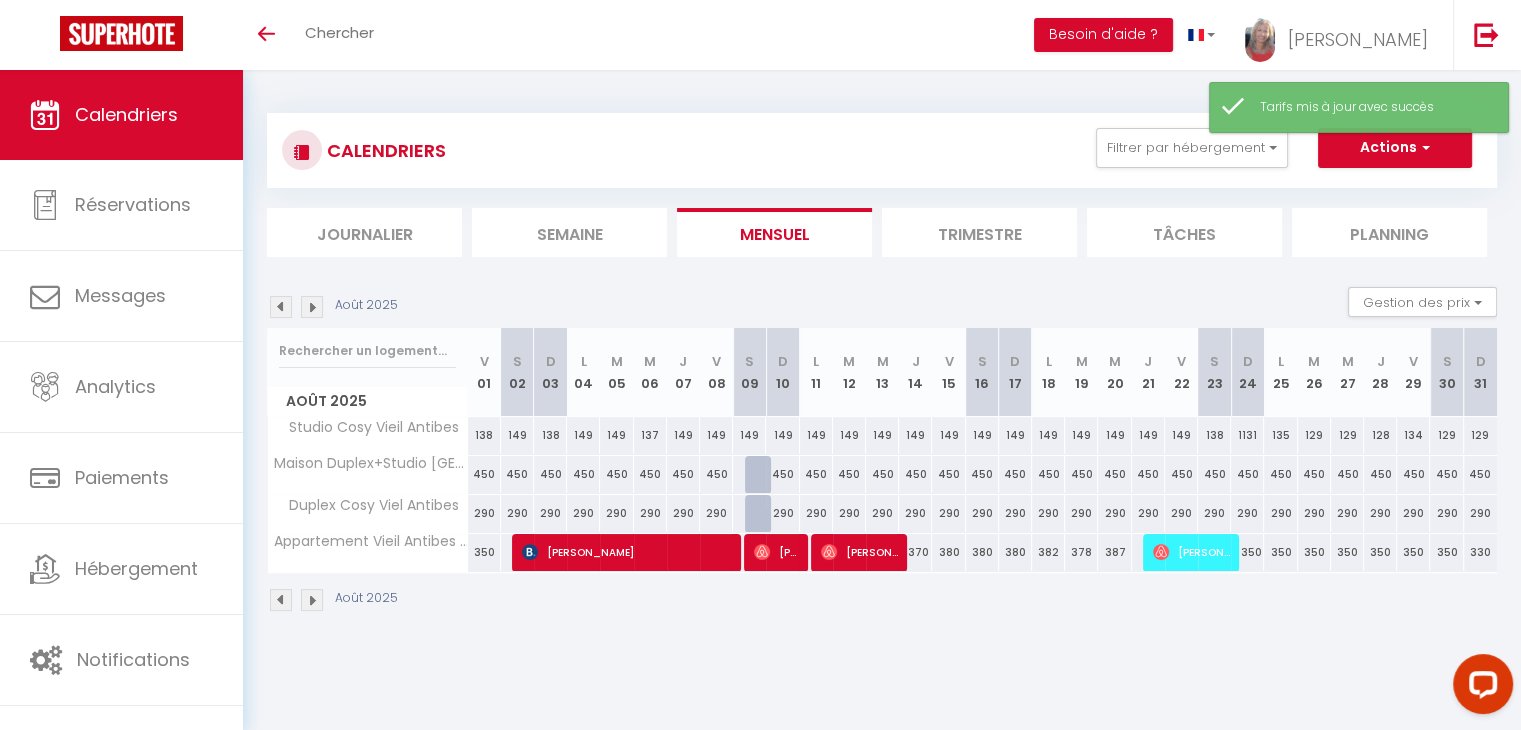 click on "Août 2025" at bounding box center [882, 602] 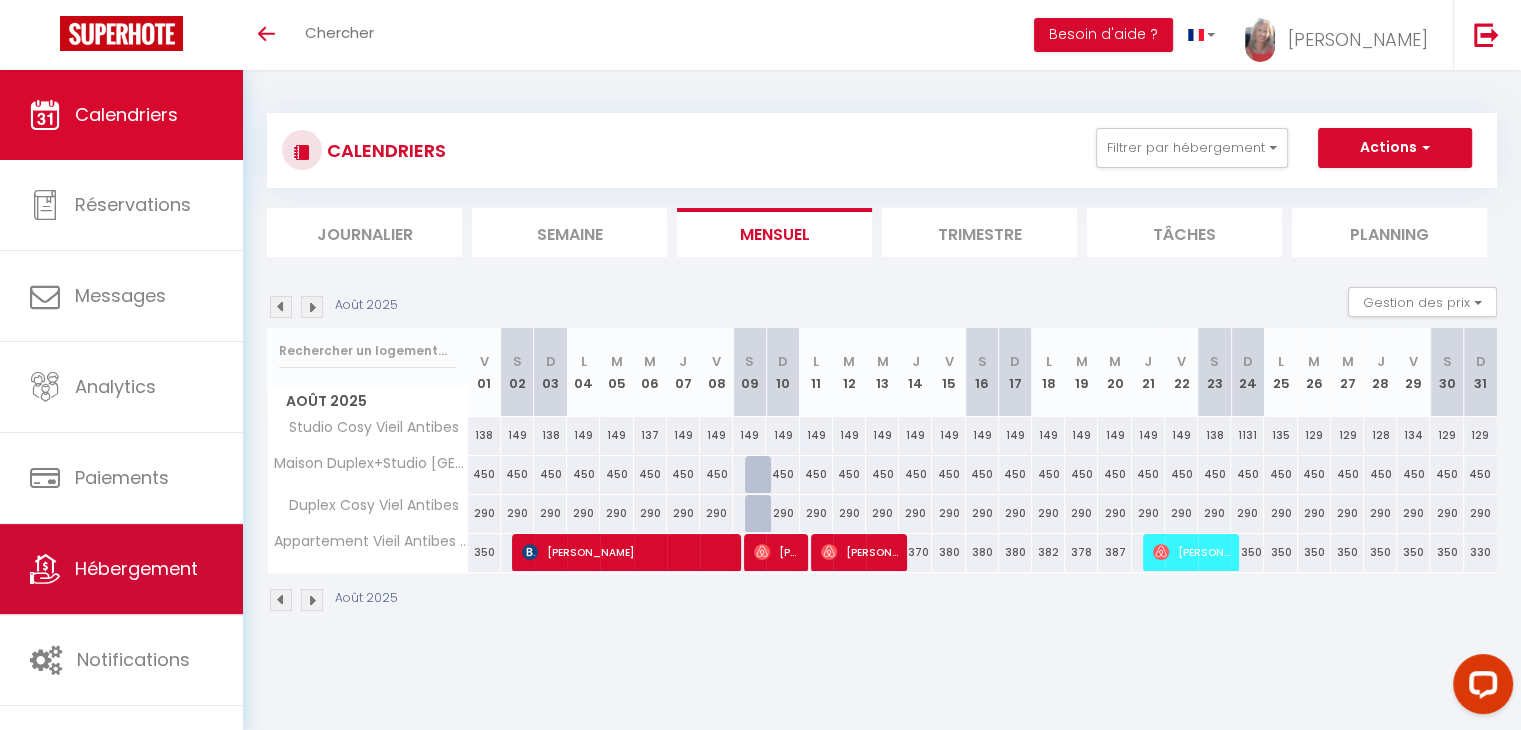 click on "Hébergement" at bounding box center [121, 569] 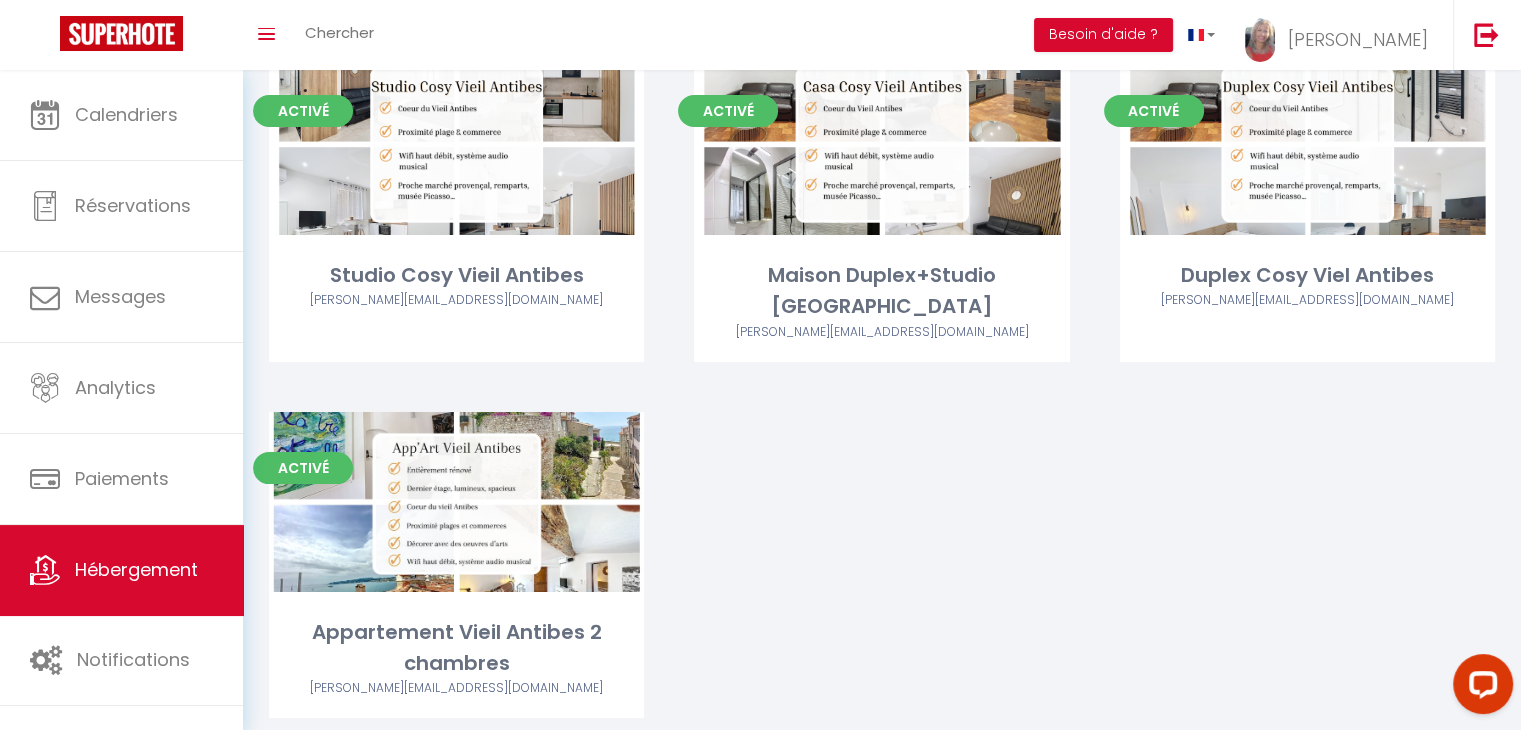 scroll, scrollTop: 194, scrollLeft: 0, axis: vertical 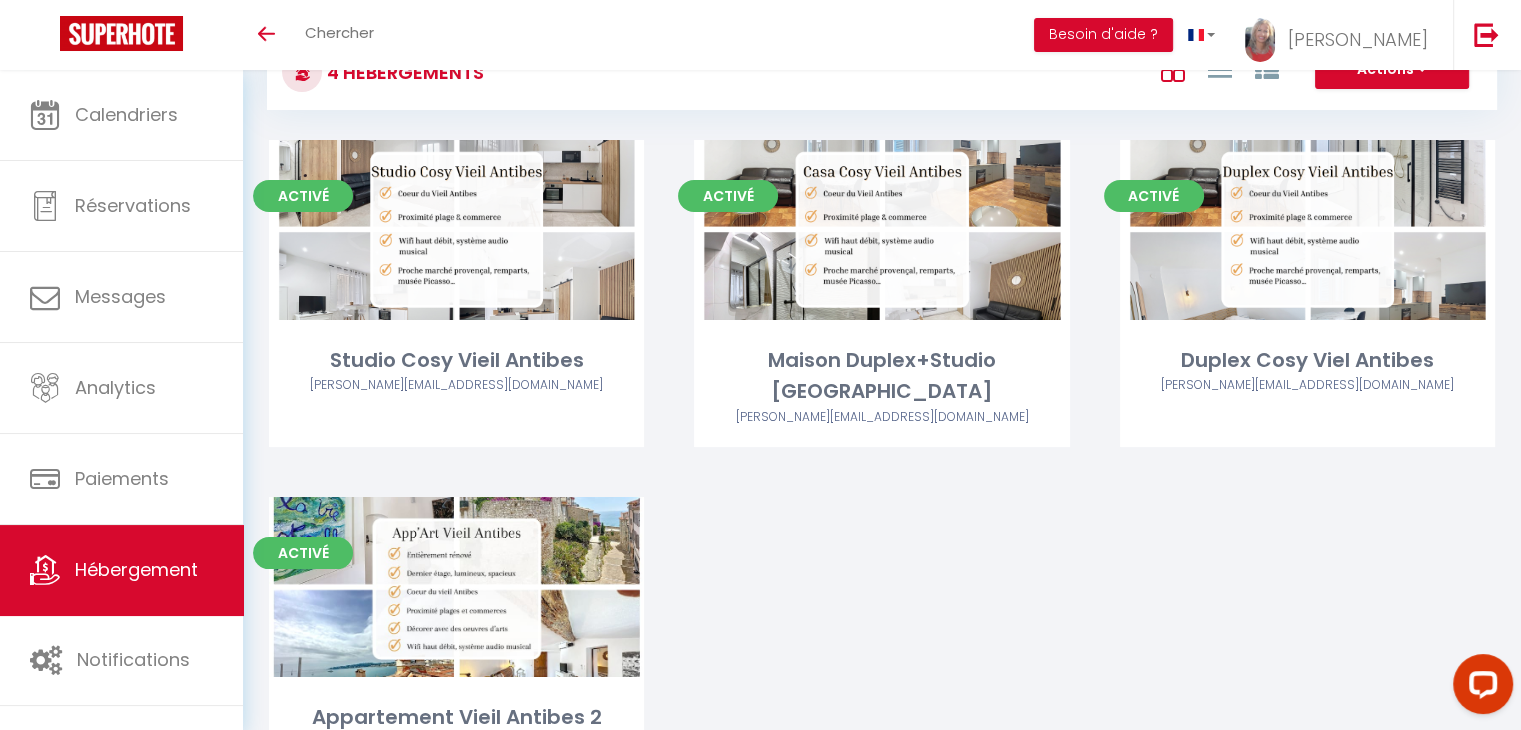 click on "Activé
Editer
Studio Cosy Vieil Antibes   [EMAIL_ADDRESS][DOMAIN_NAME] Activé
Editer
Maison Duplex+Studio Viel Antibes   [EMAIL_ADDRESS][DOMAIN_NAME] Activé
Editer
Duplex Cosy Viel Antibes   [EMAIL_ADDRESS][DOMAIN_NAME] Activé
Editer
Appartement Vieil Antibes 2 chambres   [EMAIL_ADDRESS][DOMAIN_NAME]" at bounding box center (882, 496) 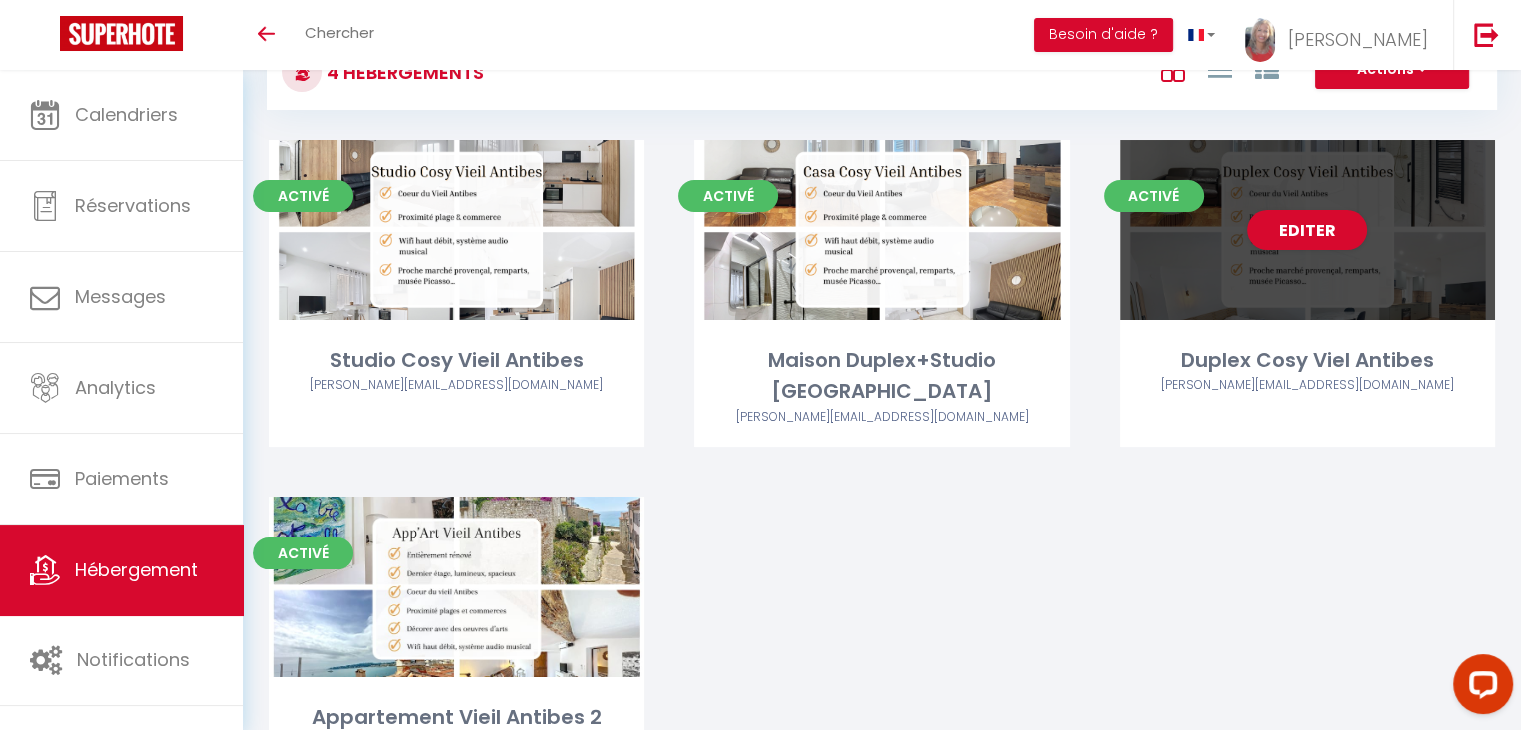 click on "Duplex Cosy Viel Antibes" at bounding box center (1307, 360) 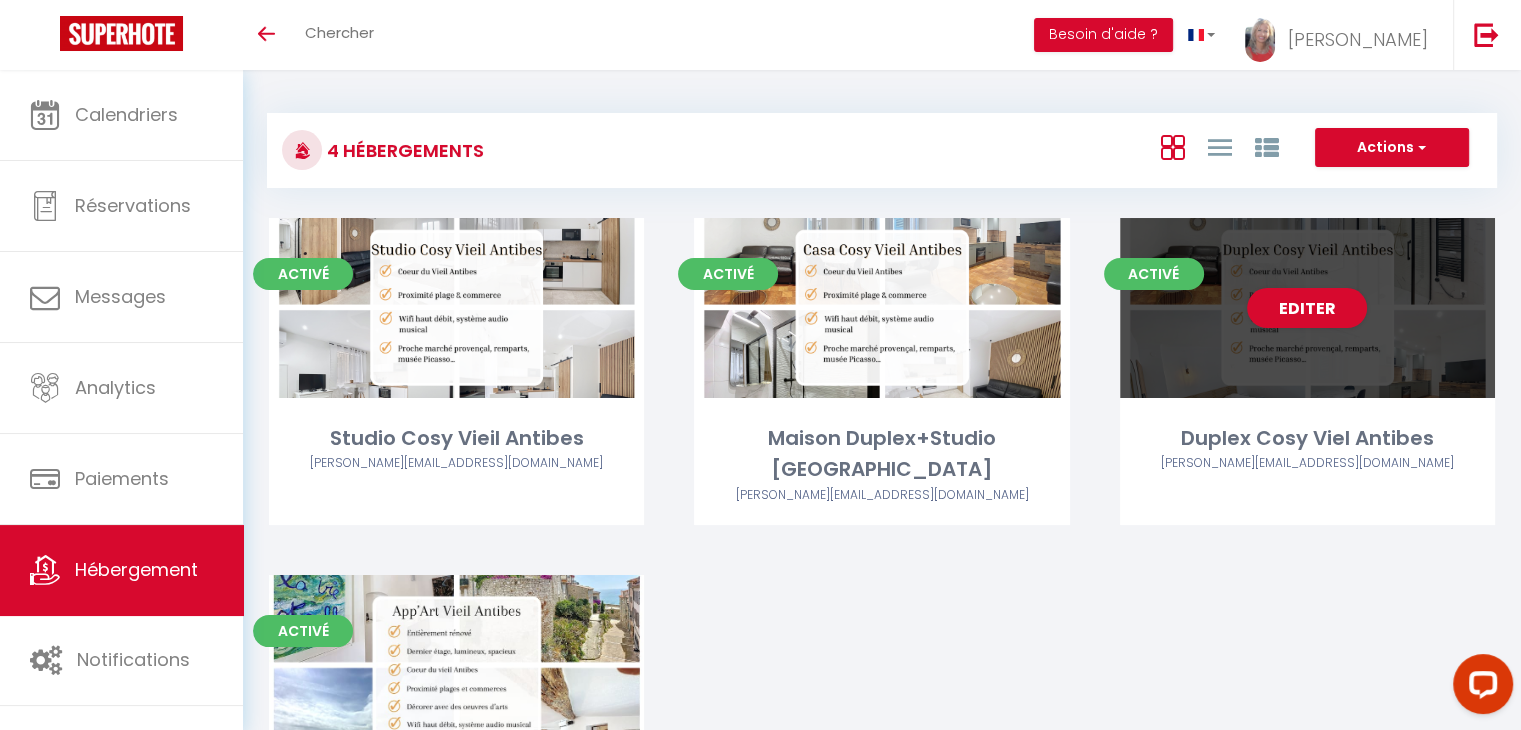 select on "3" 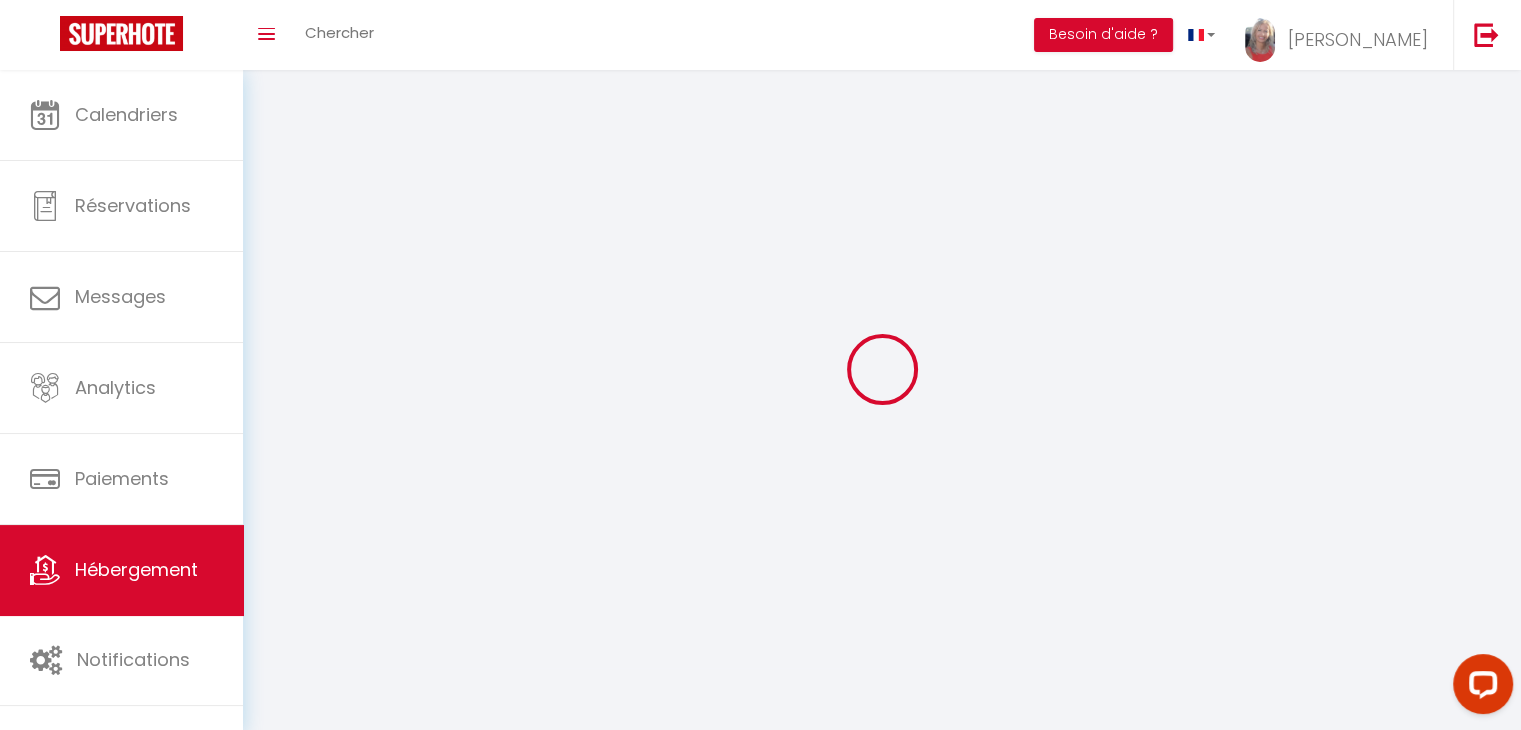 select 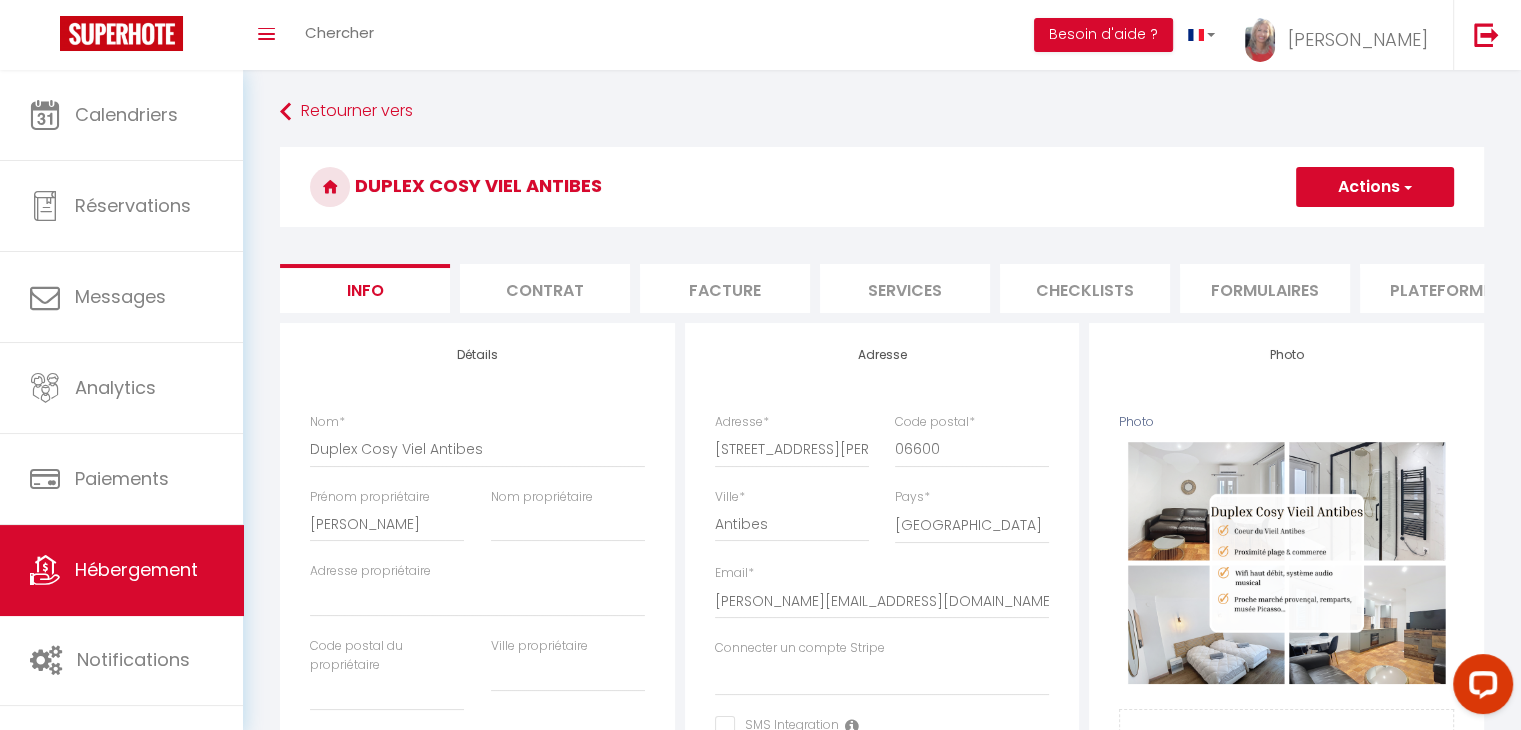 select 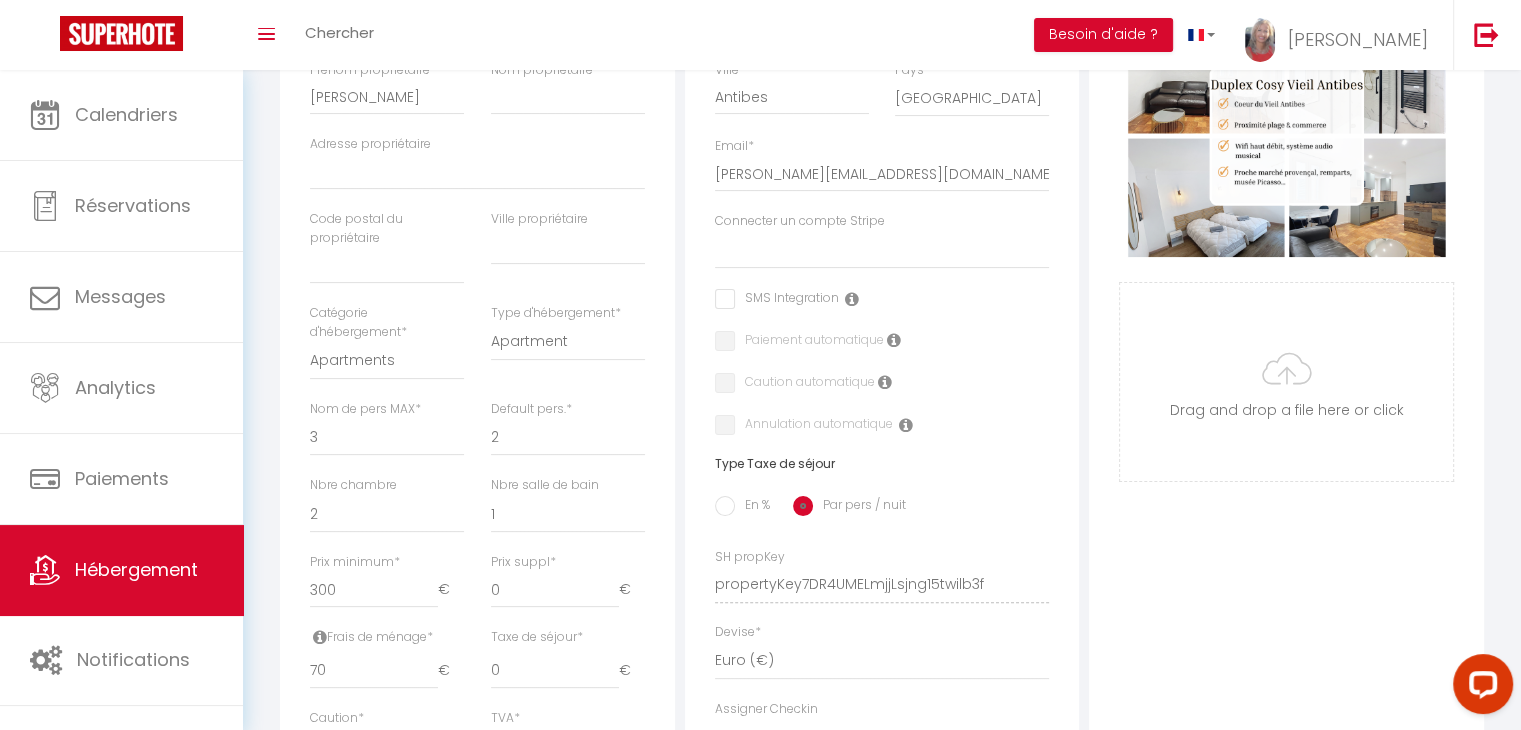 scroll, scrollTop: 424, scrollLeft: 0, axis: vertical 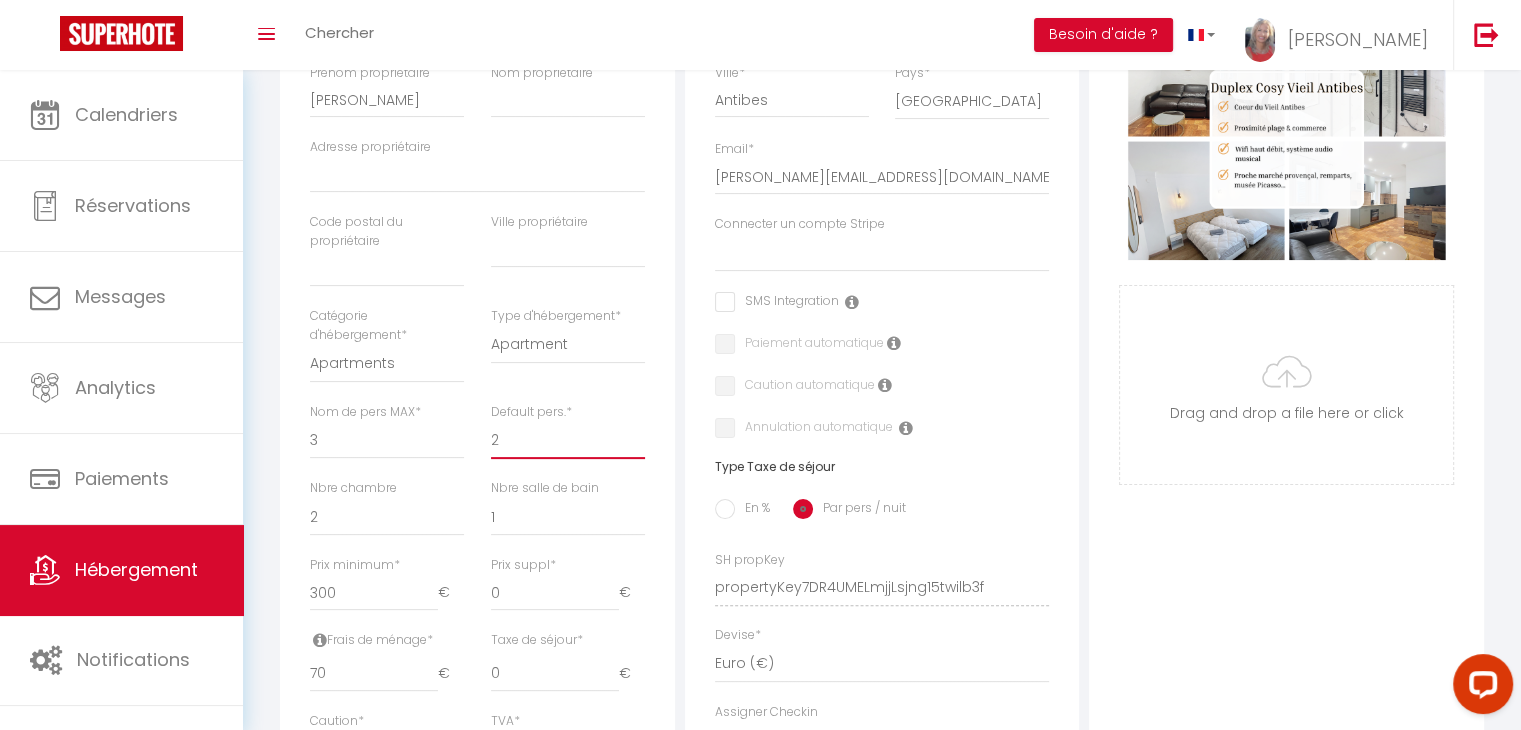 click on "1
2
3
4
5
6
7
8
9
10
11
12
13
14" at bounding box center (568, 440) 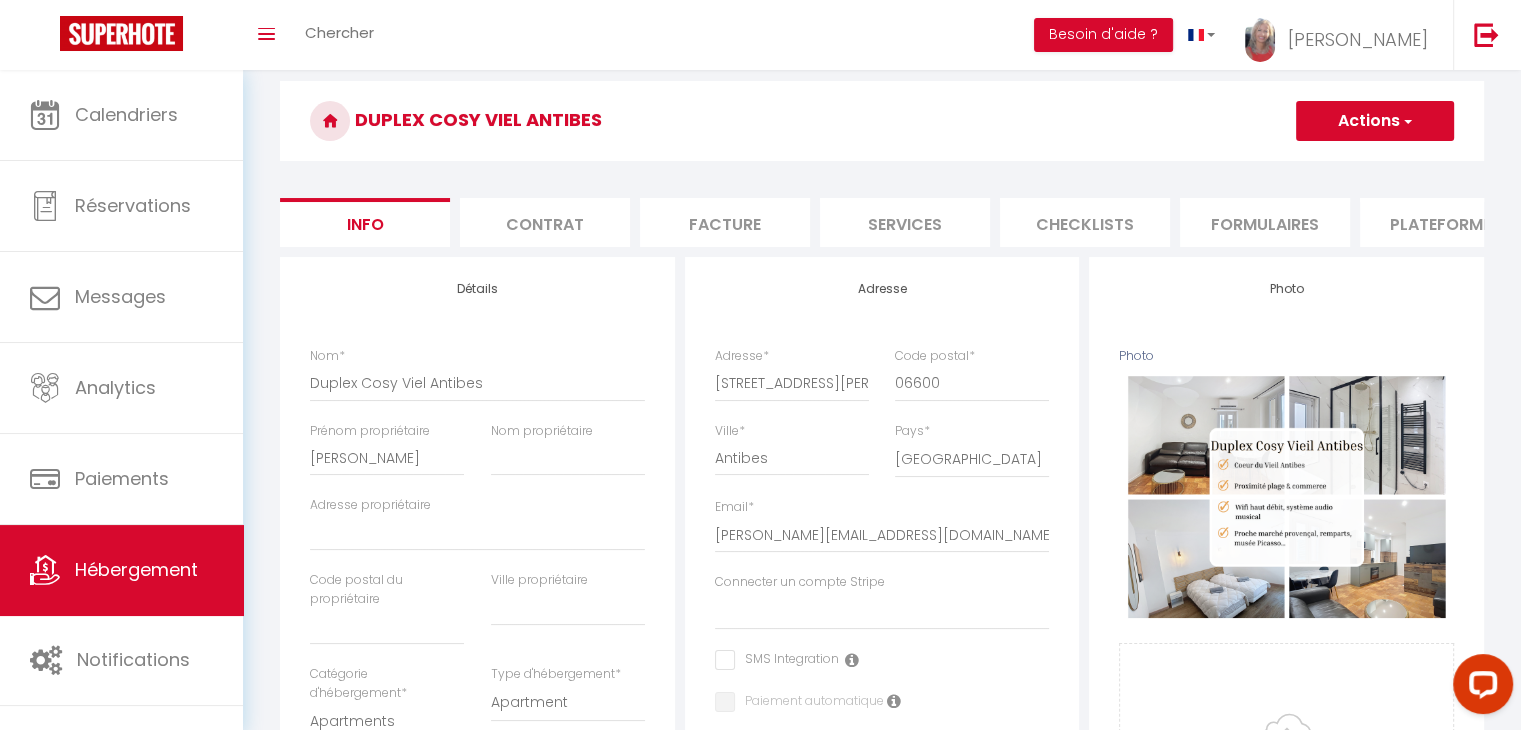 scroll, scrollTop: 0, scrollLeft: 0, axis: both 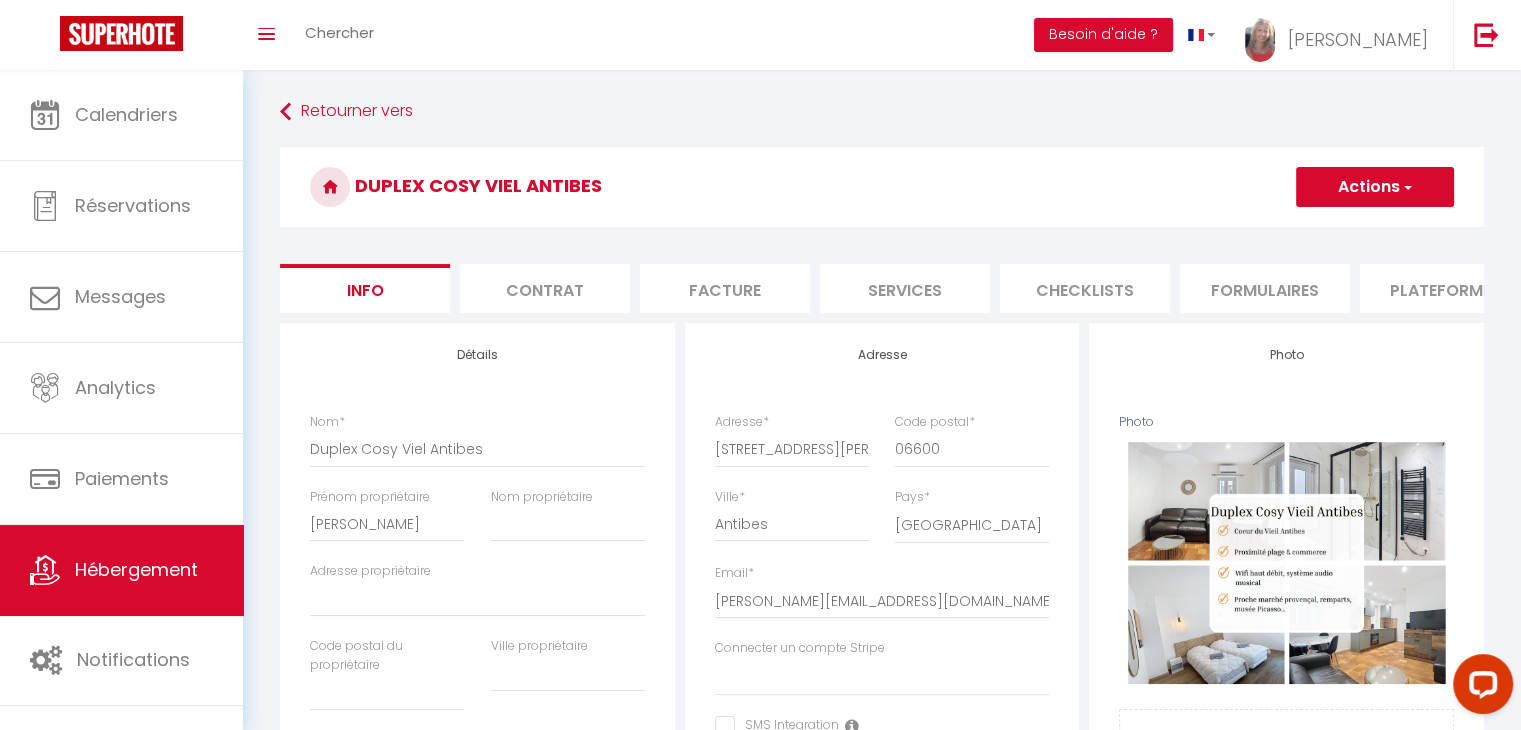 click at bounding box center (1406, 187) 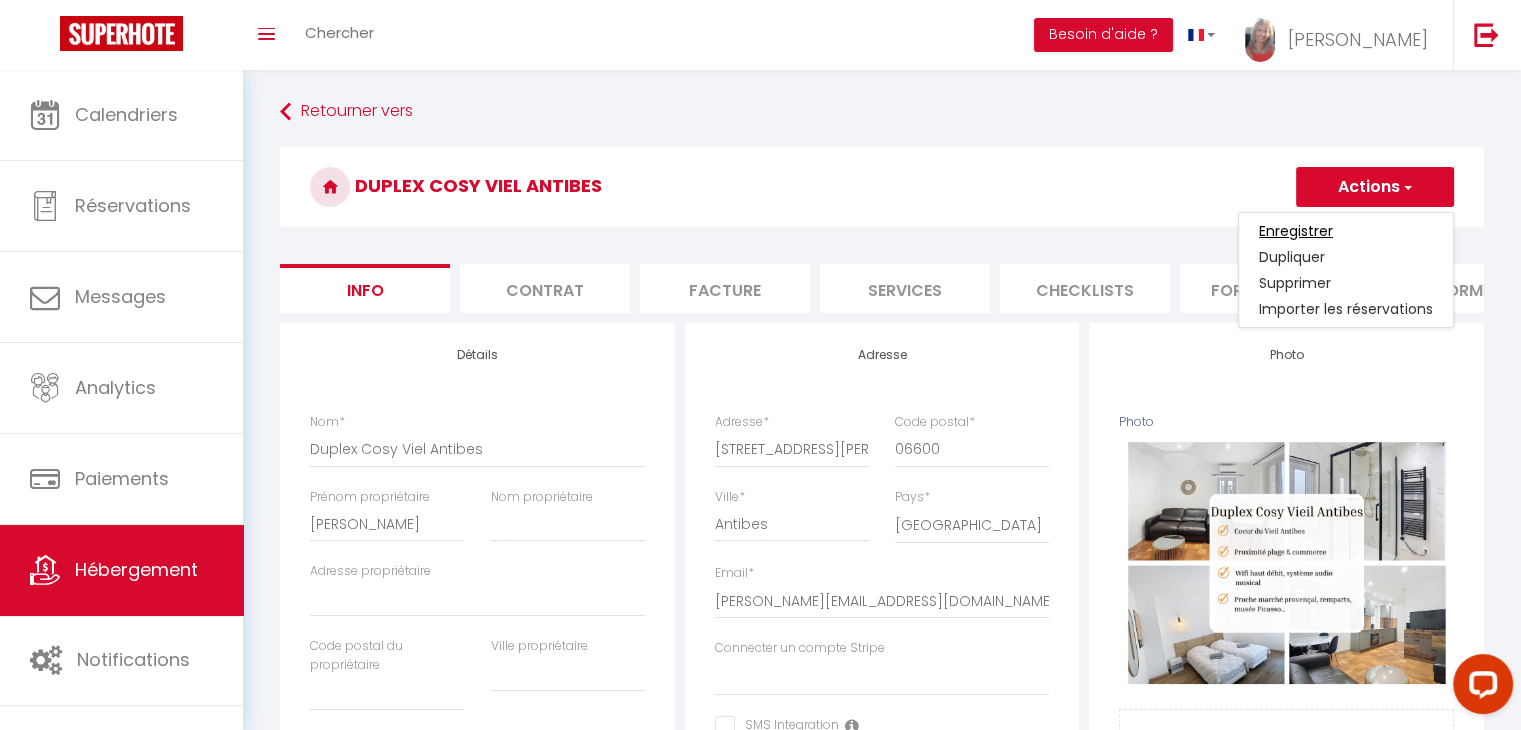 click on "Enregistrer" at bounding box center (1296, 231) 